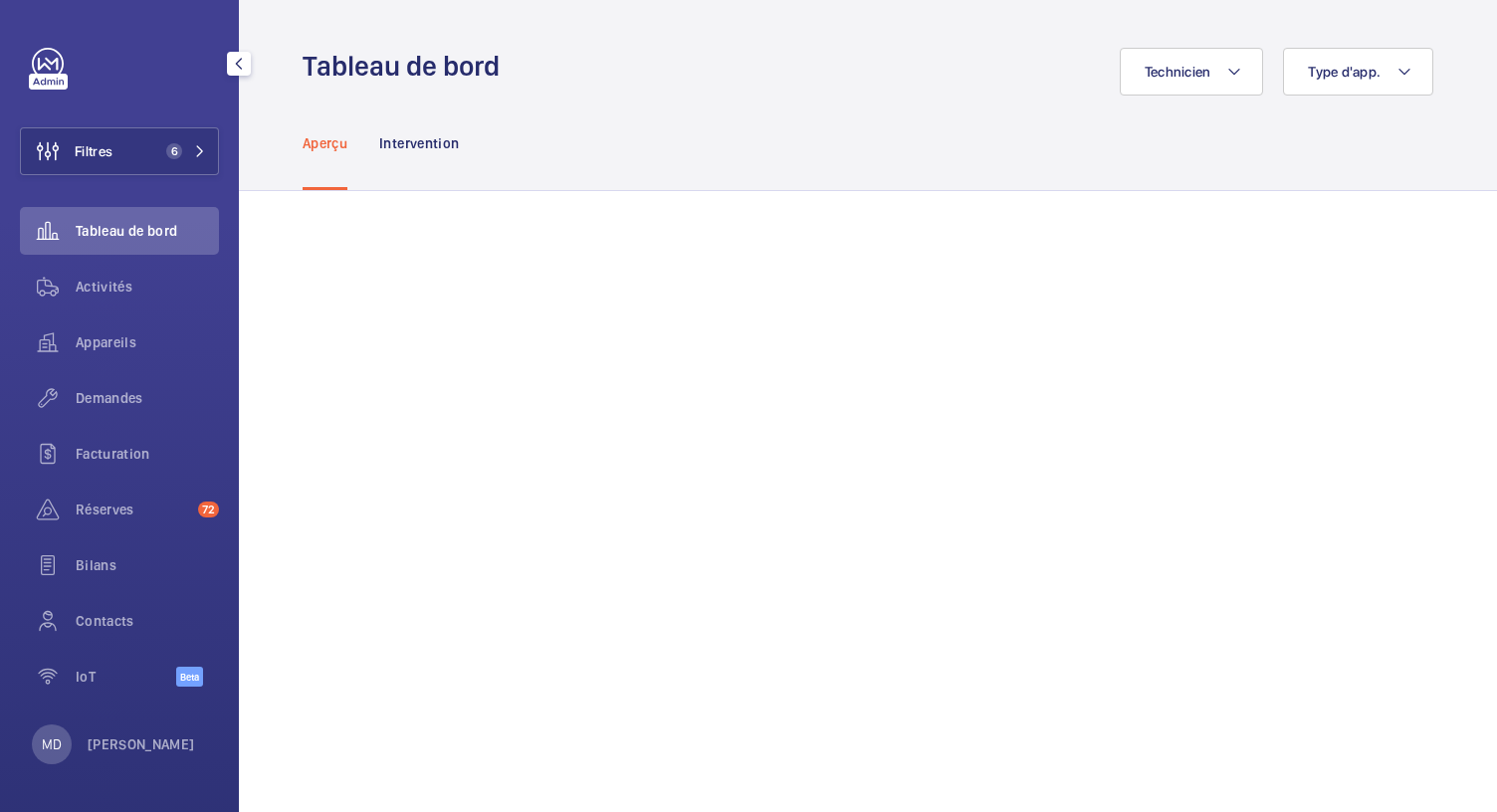 scroll, scrollTop: 0, scrollLeft: 0, axis: both 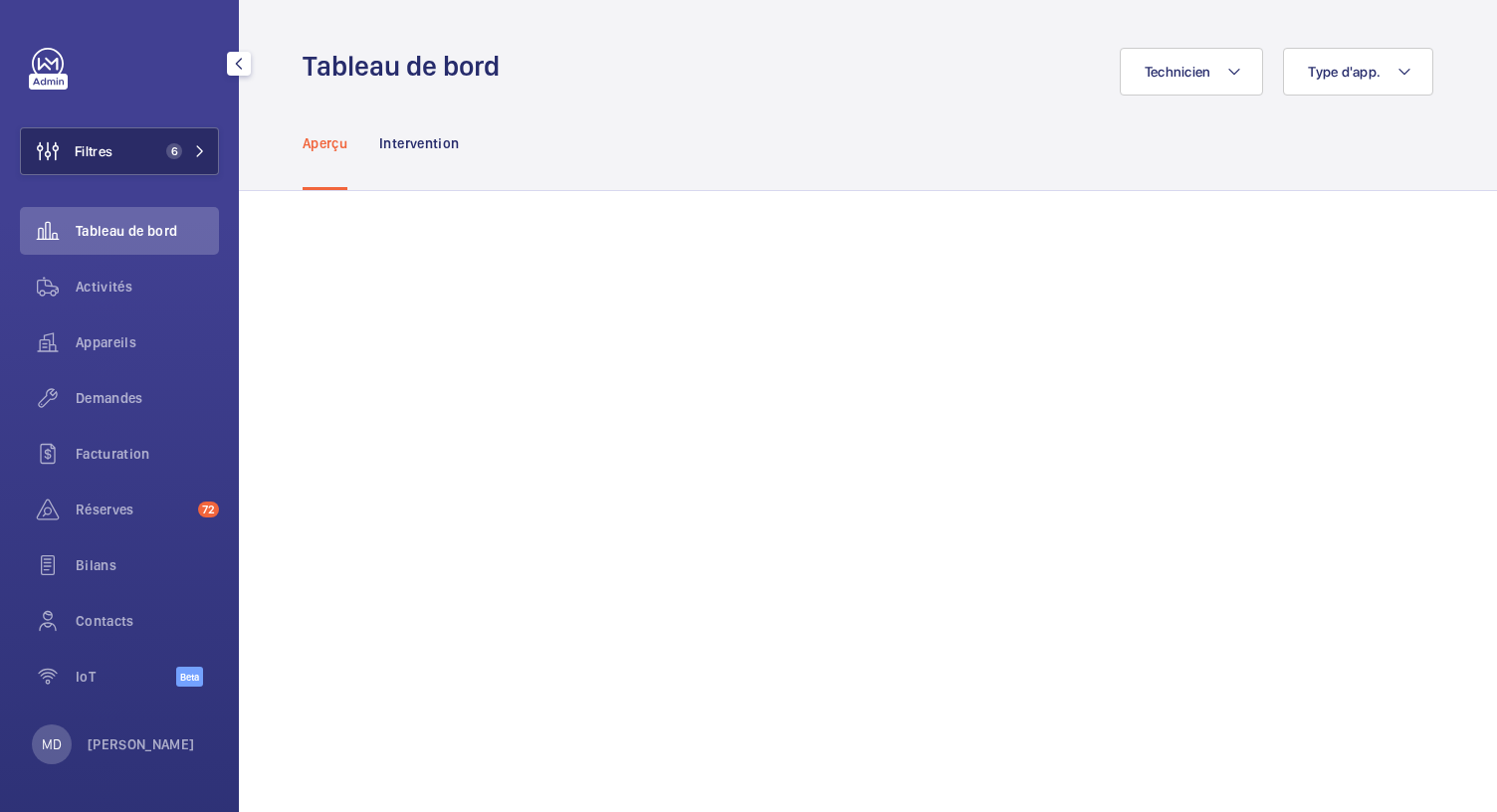 click on "Filtres 6" 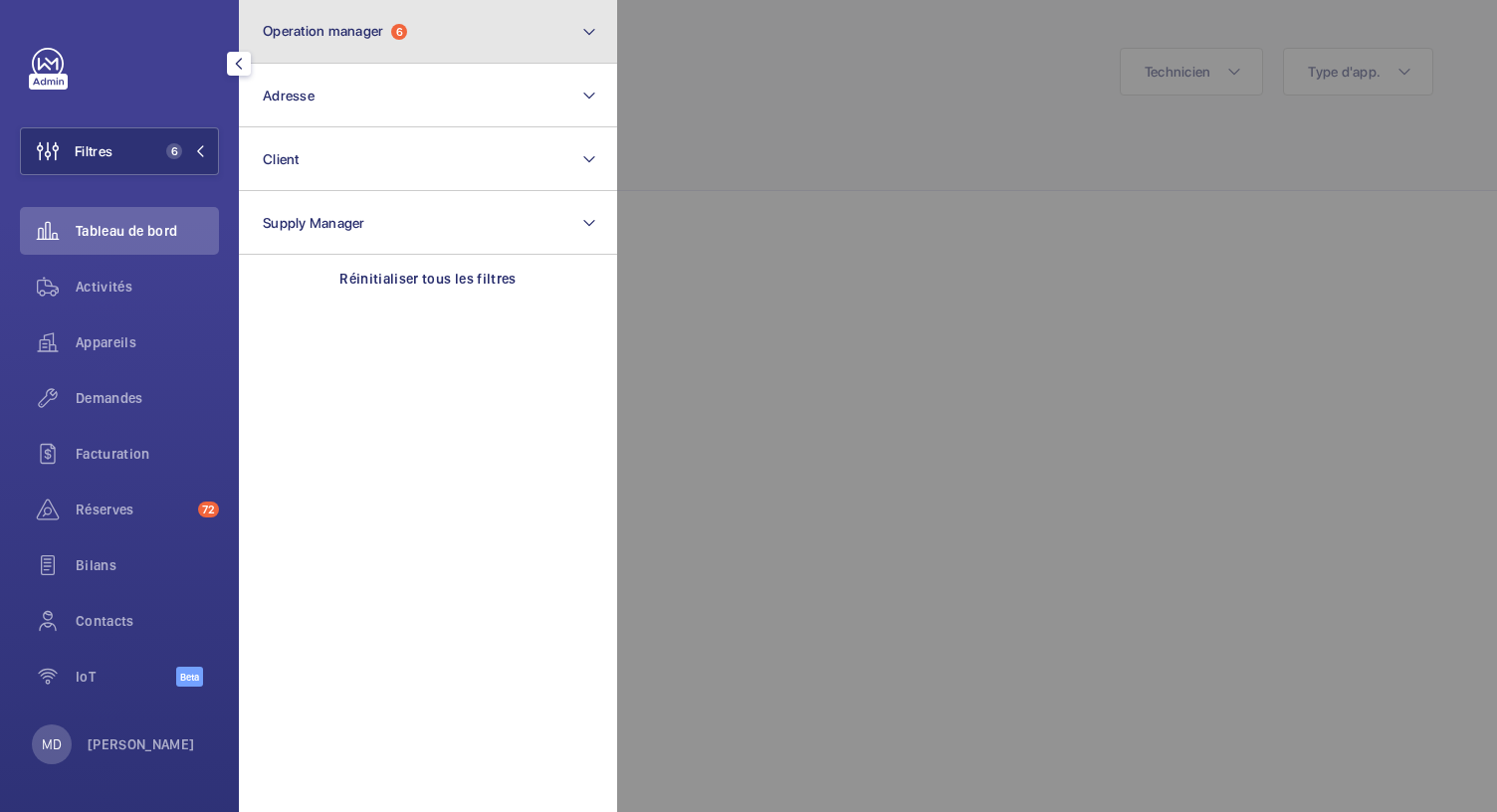 click on "Operation manager  6" 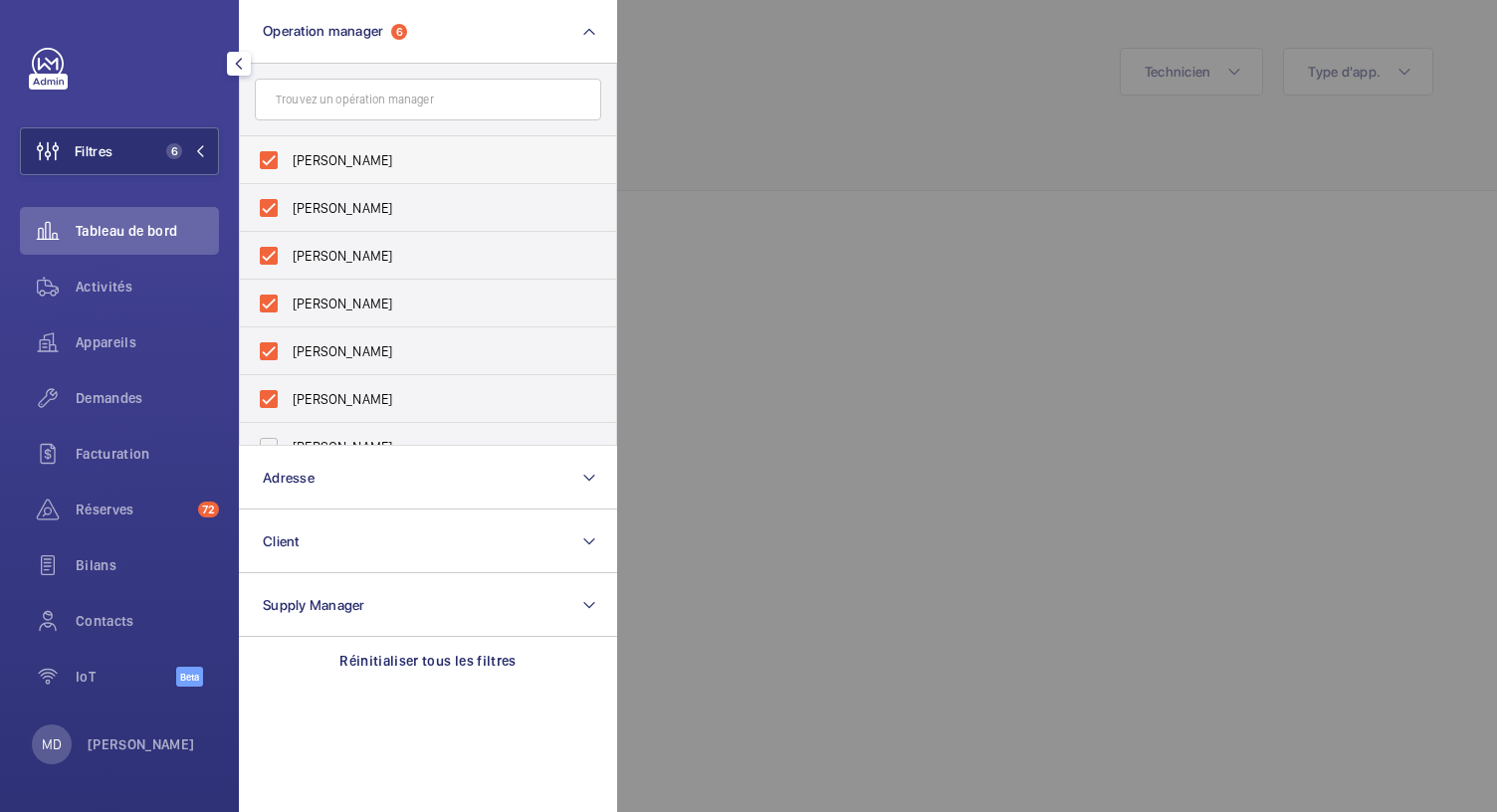 click on "[PERSON_NAME]" at bounding box center (413, 160) 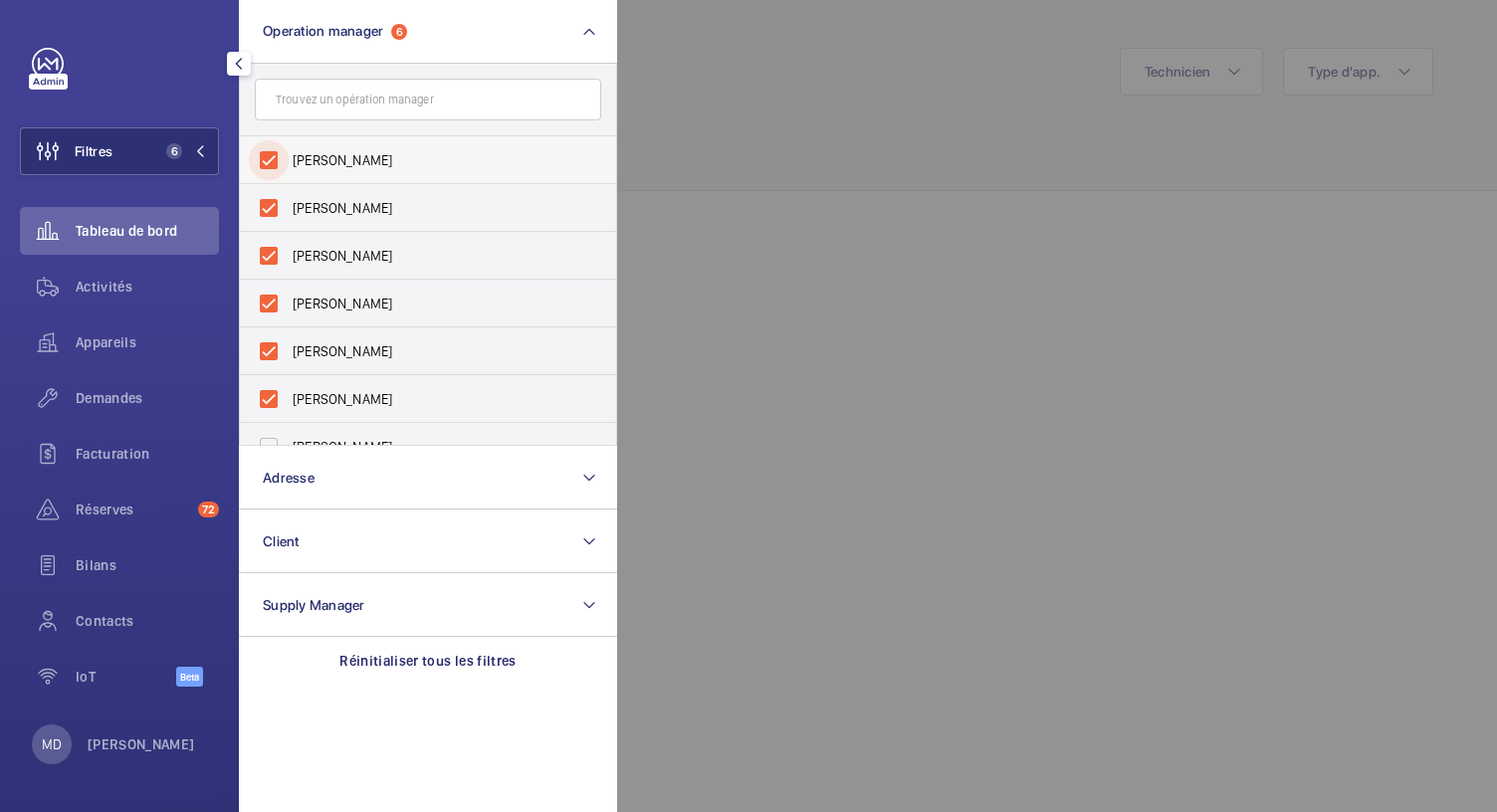 click on "[PERSON_NAME]" at bounding box center [269, 160] 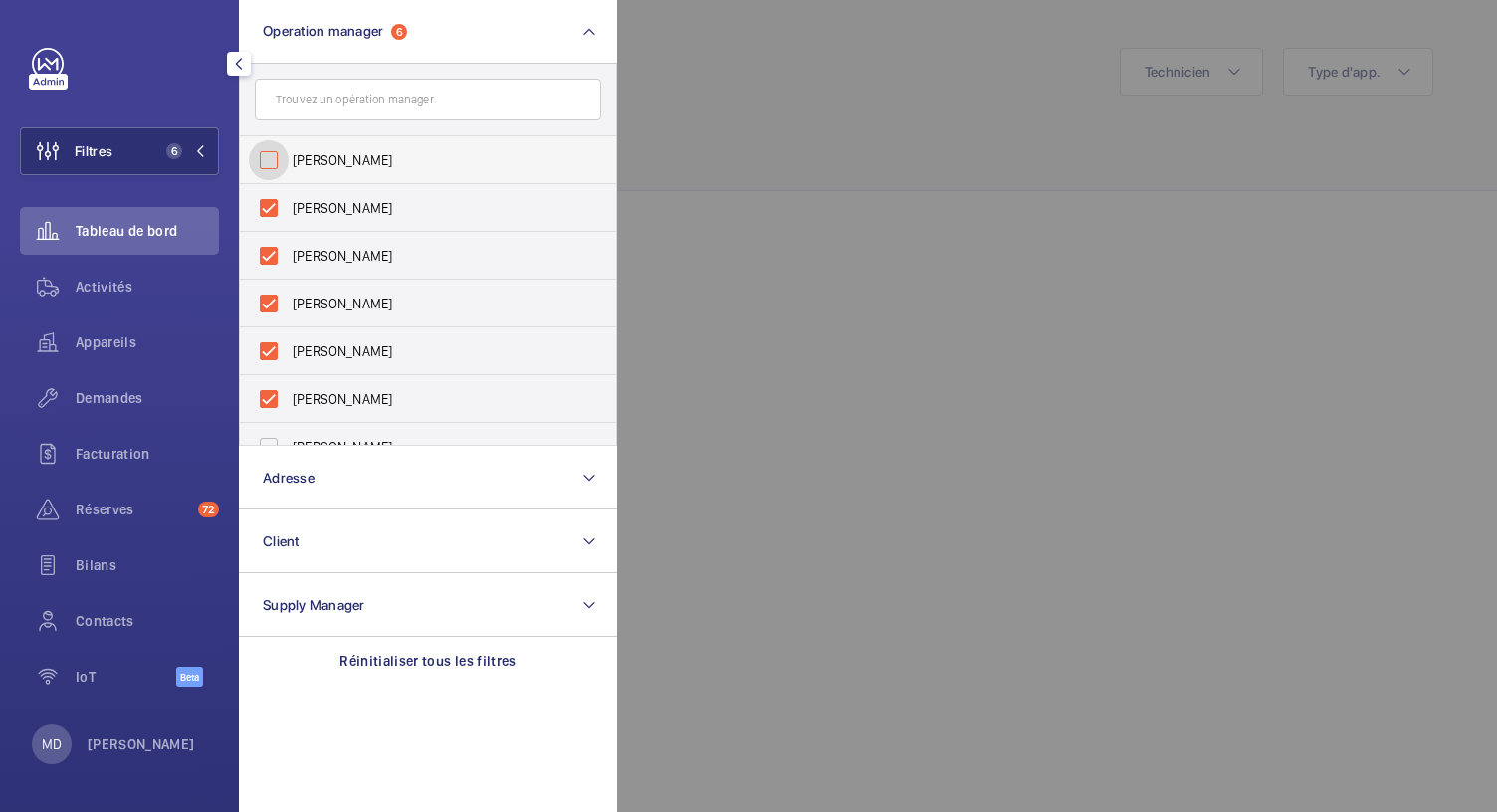 checkbox on "false" 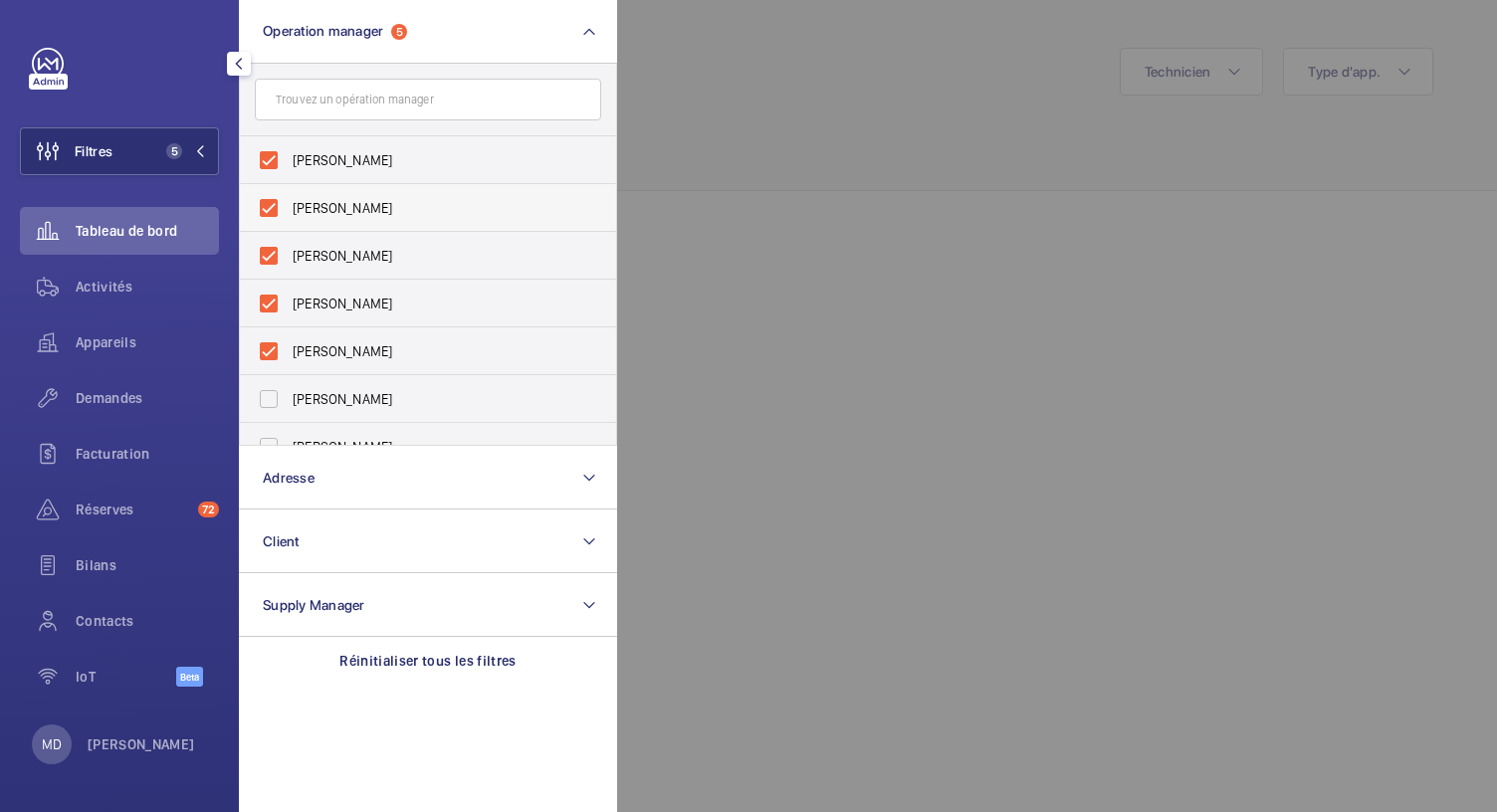 click on "[PERSON_NAME]" at bounding box center [413, 208] 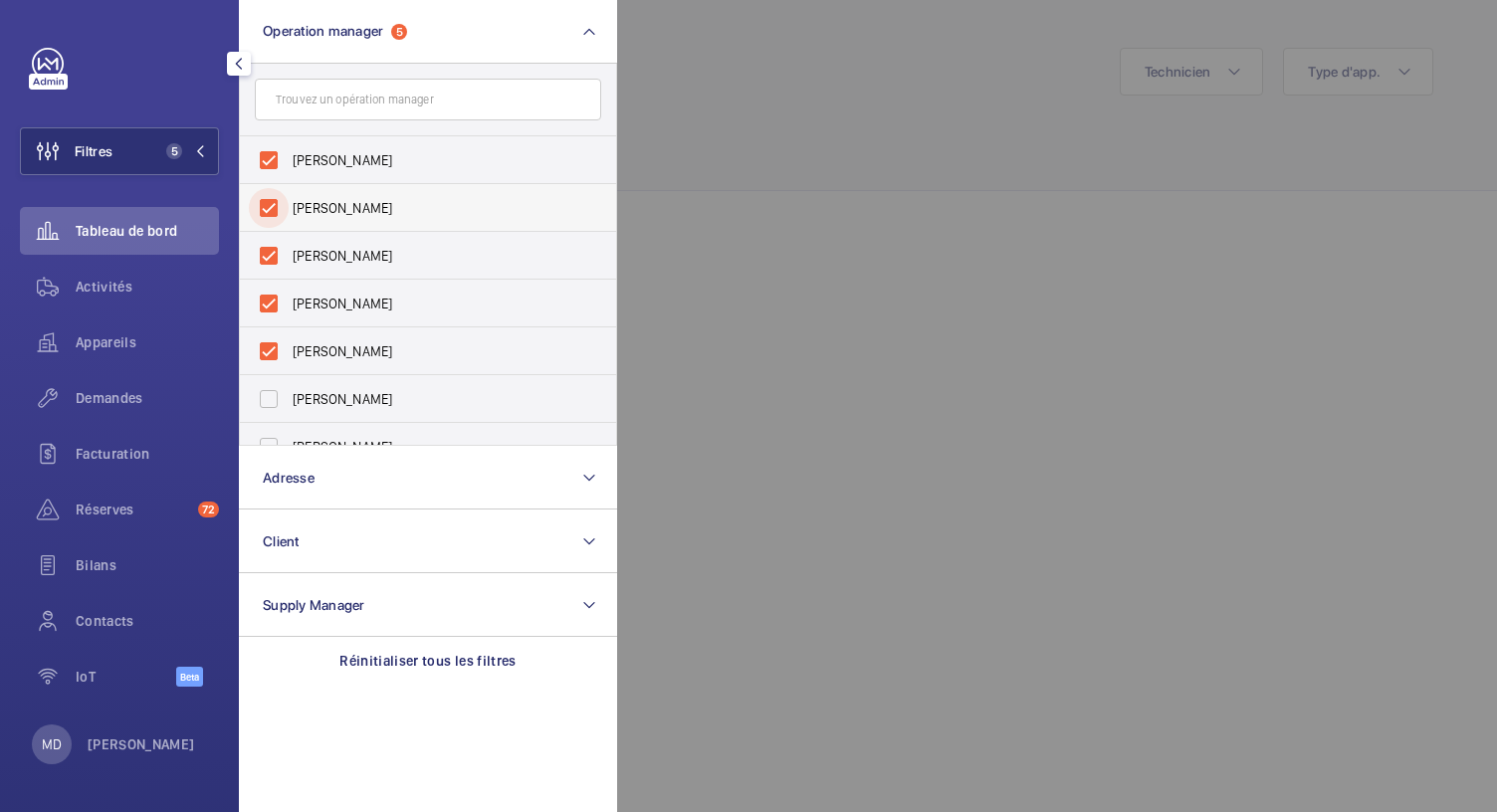 click on "[PERSON_NAME]" at bounding box center [269, 208] 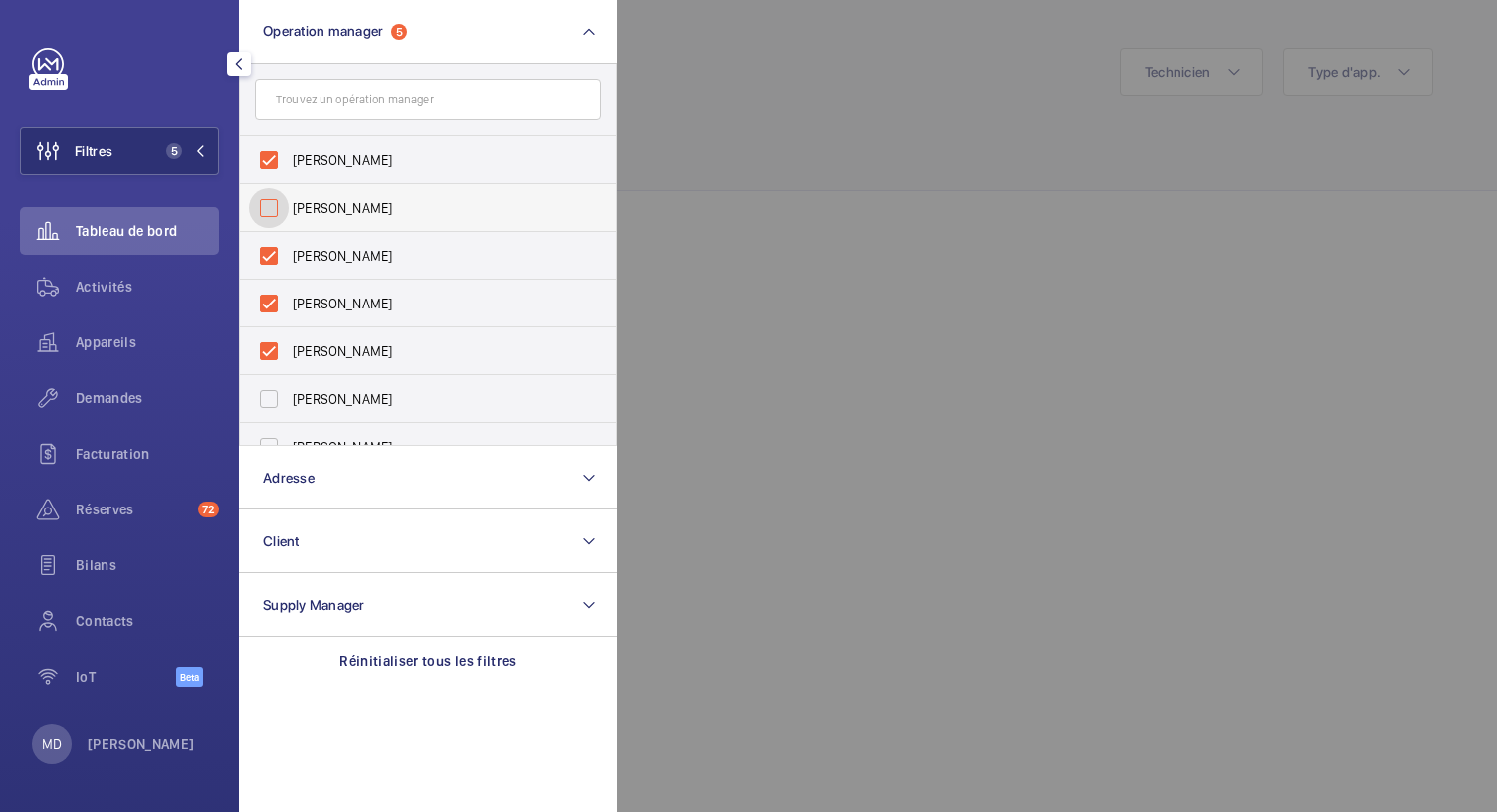 checkbox on "false" 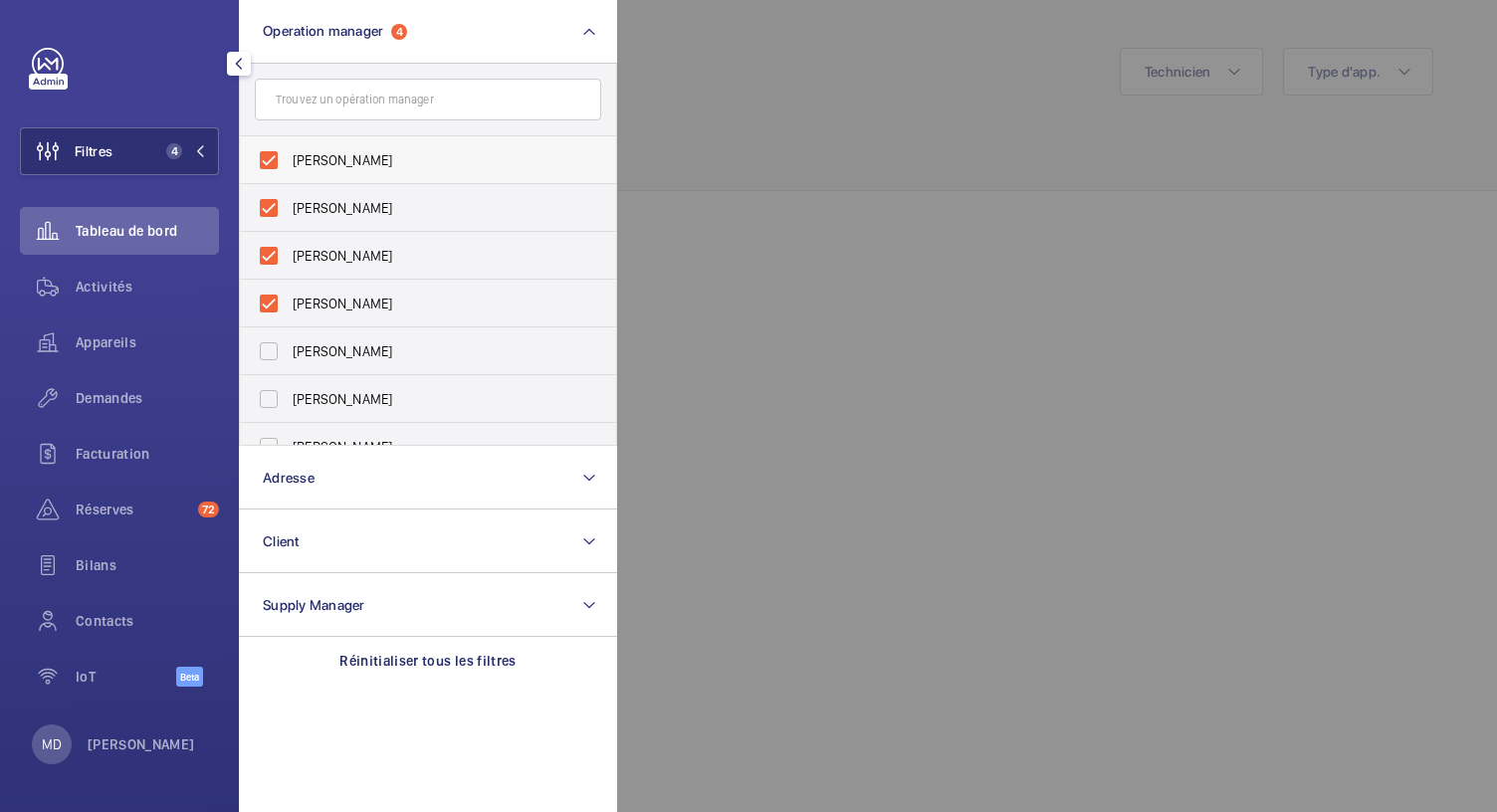 click on "[PERSON_NAME]" at bounding box center (413, 160) 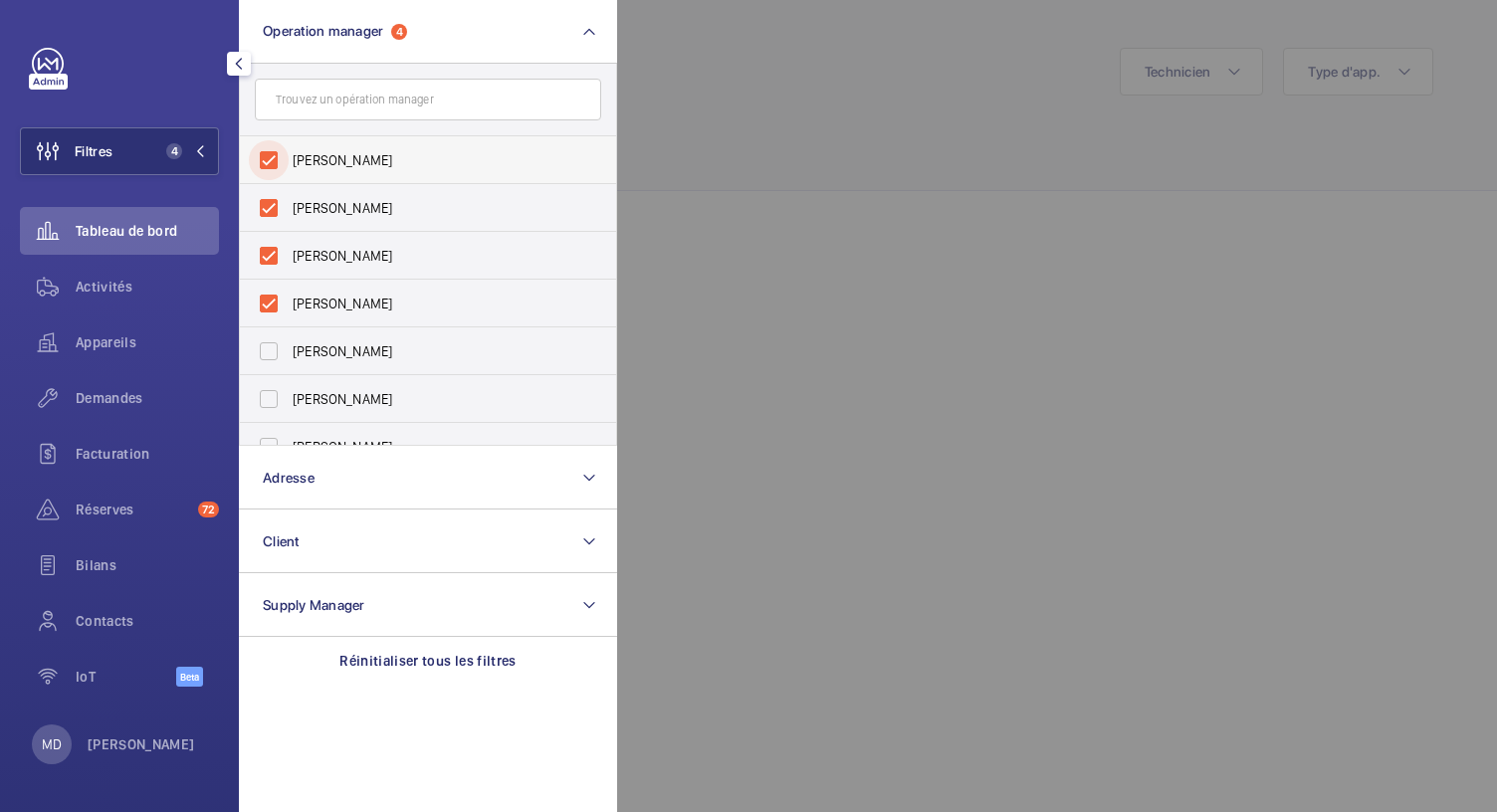 click on "[PERSON_NAME]" at bounding box center [269, 160] 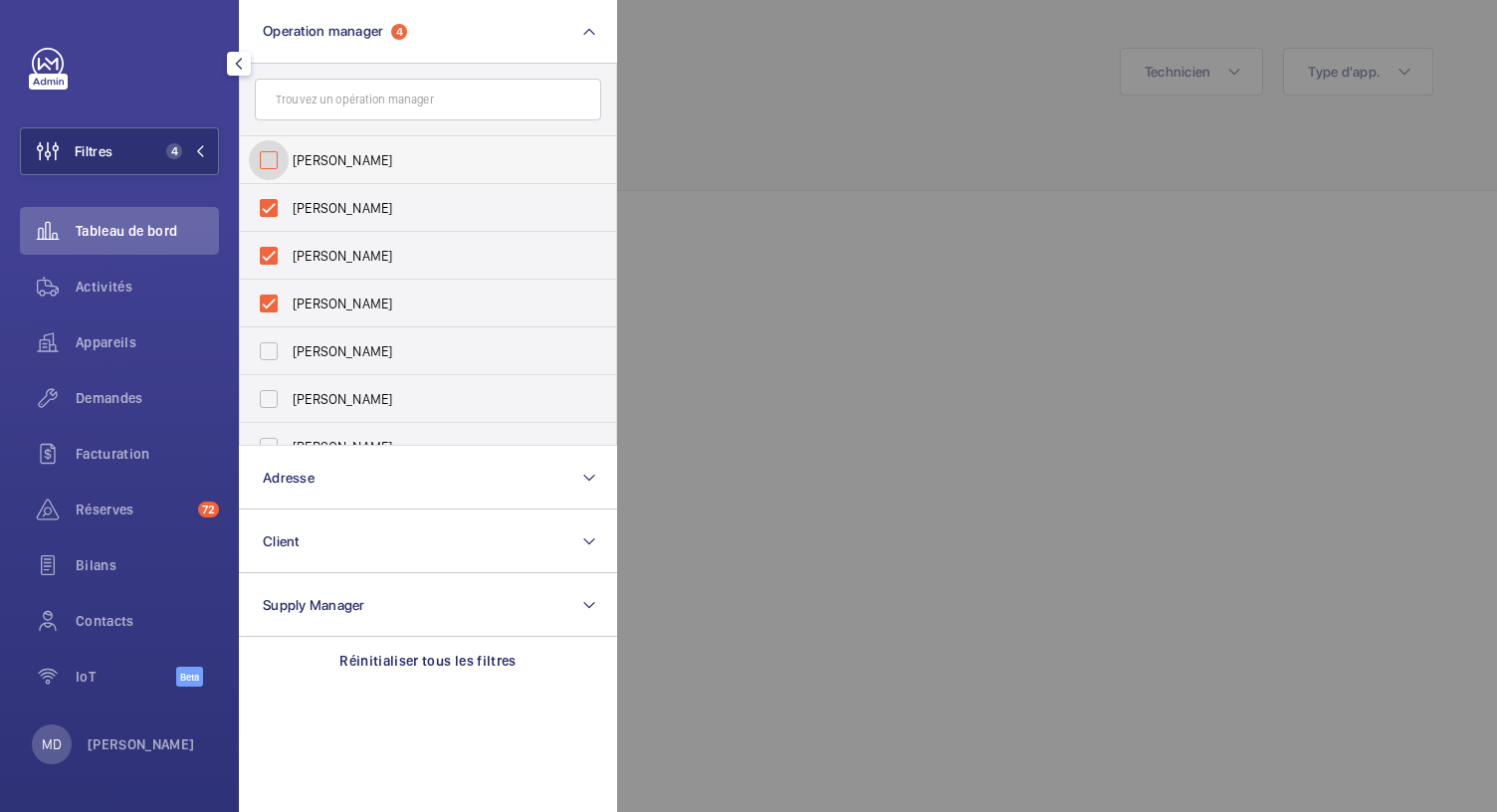 checkbox on "false" 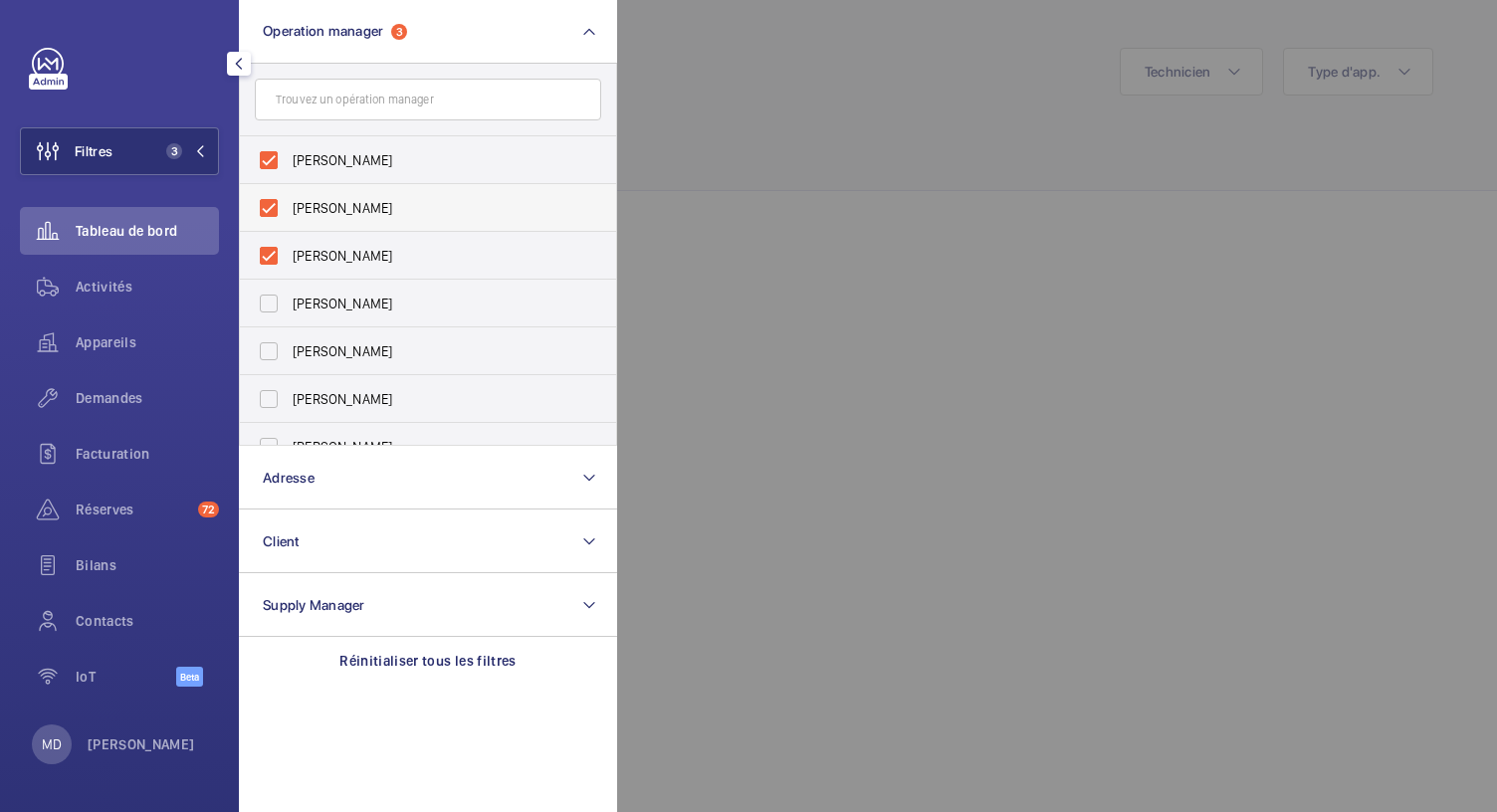 click on "[PERSON_NAME]" at bounding box center (413, 208) 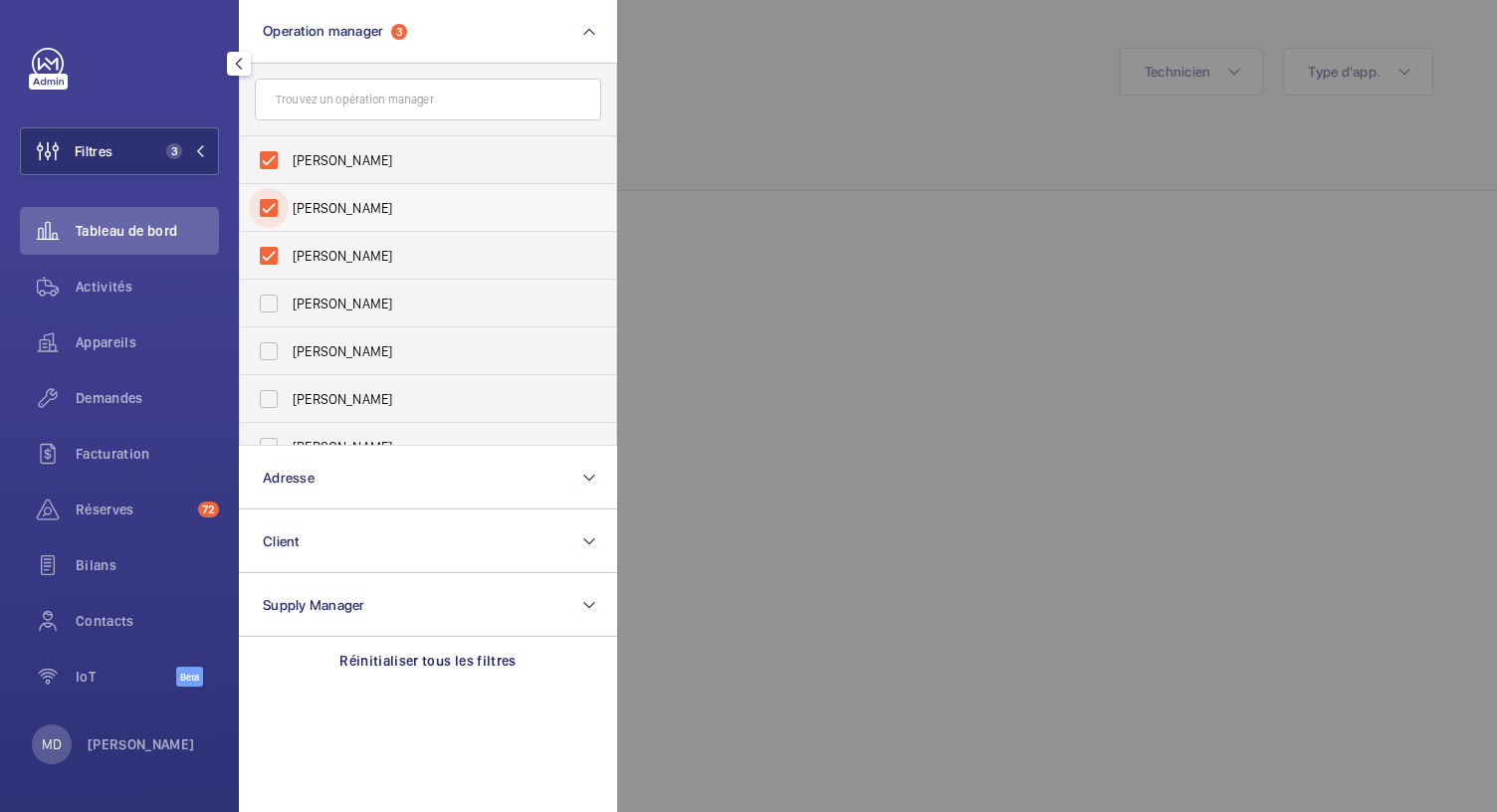 click on "[PERSON_NAME]" at bounding box center [269, 208] 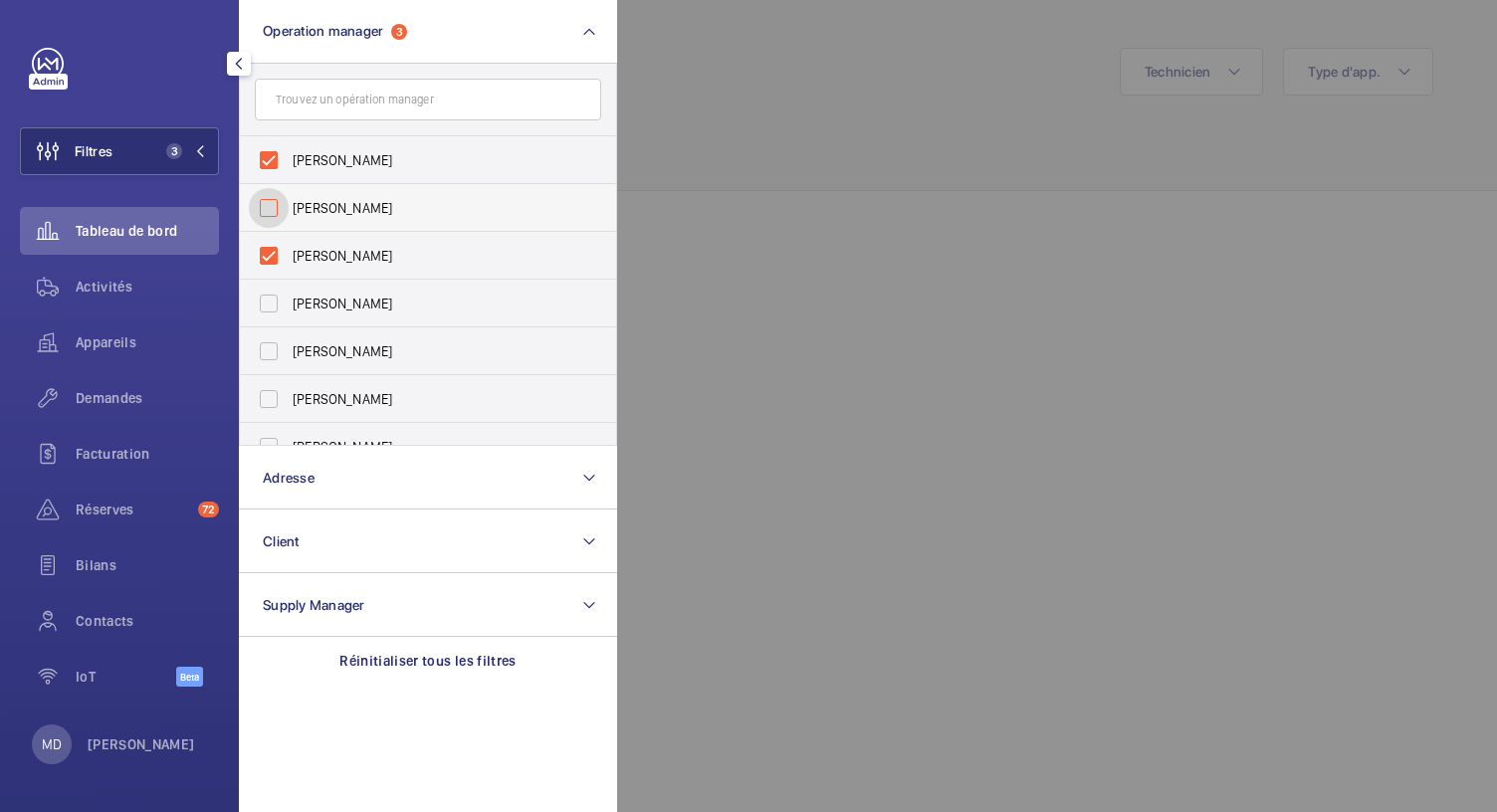 checkbox on "false" 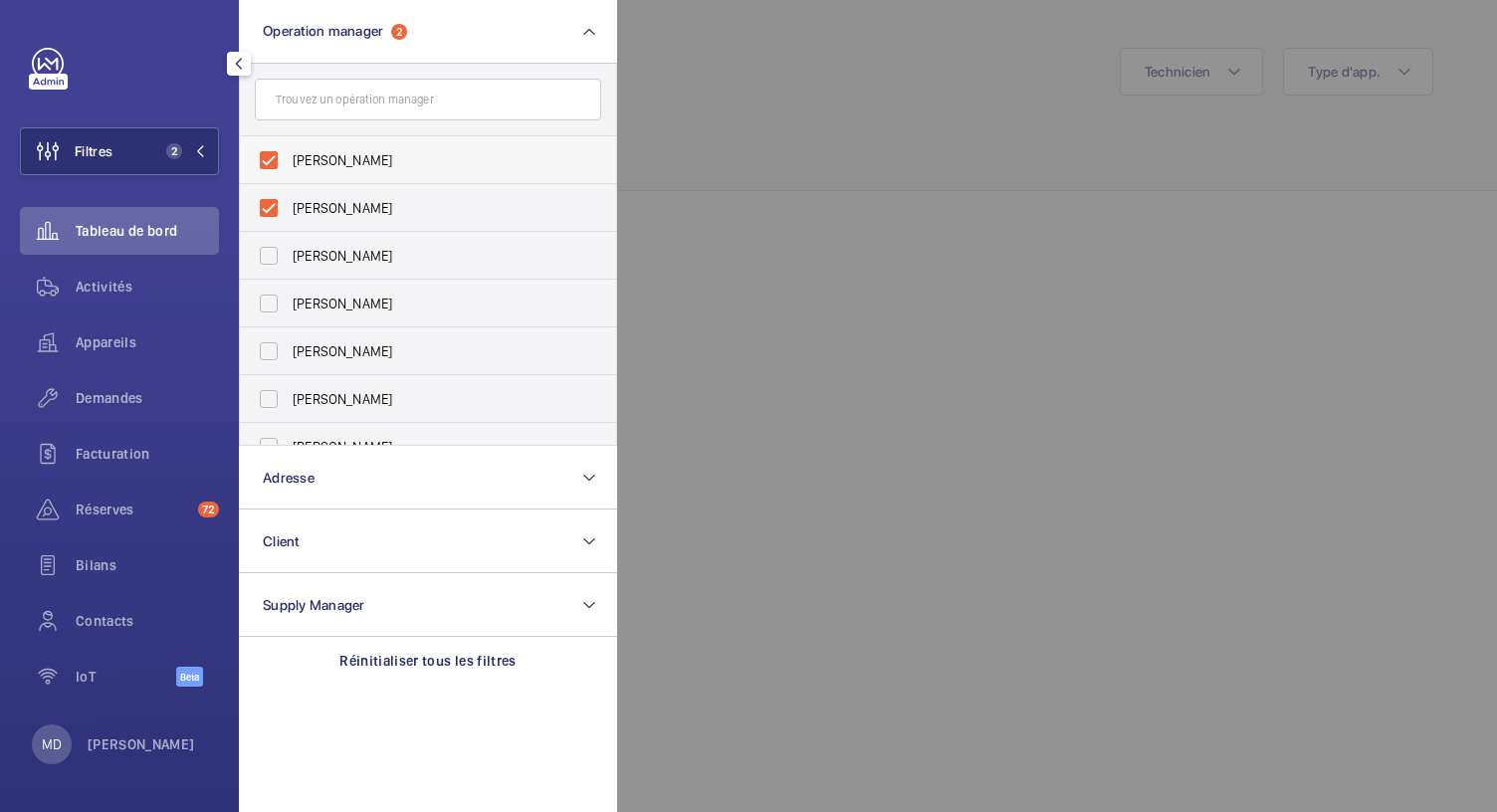 click on "[PERSON_NAME]" at bounding box center (413, 160) 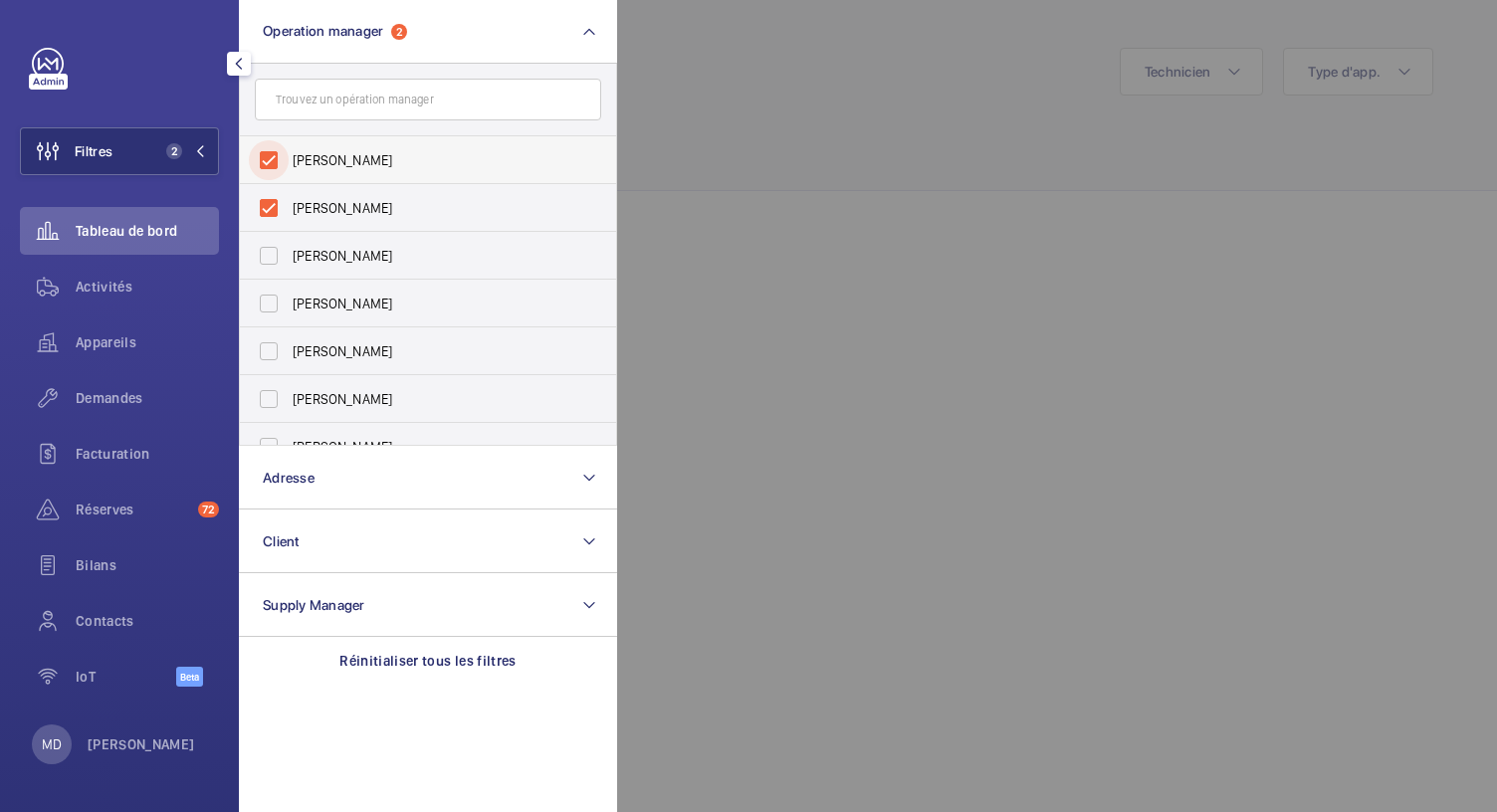 click on "[PERSON_NAME]" at bounding box center (269, 160) 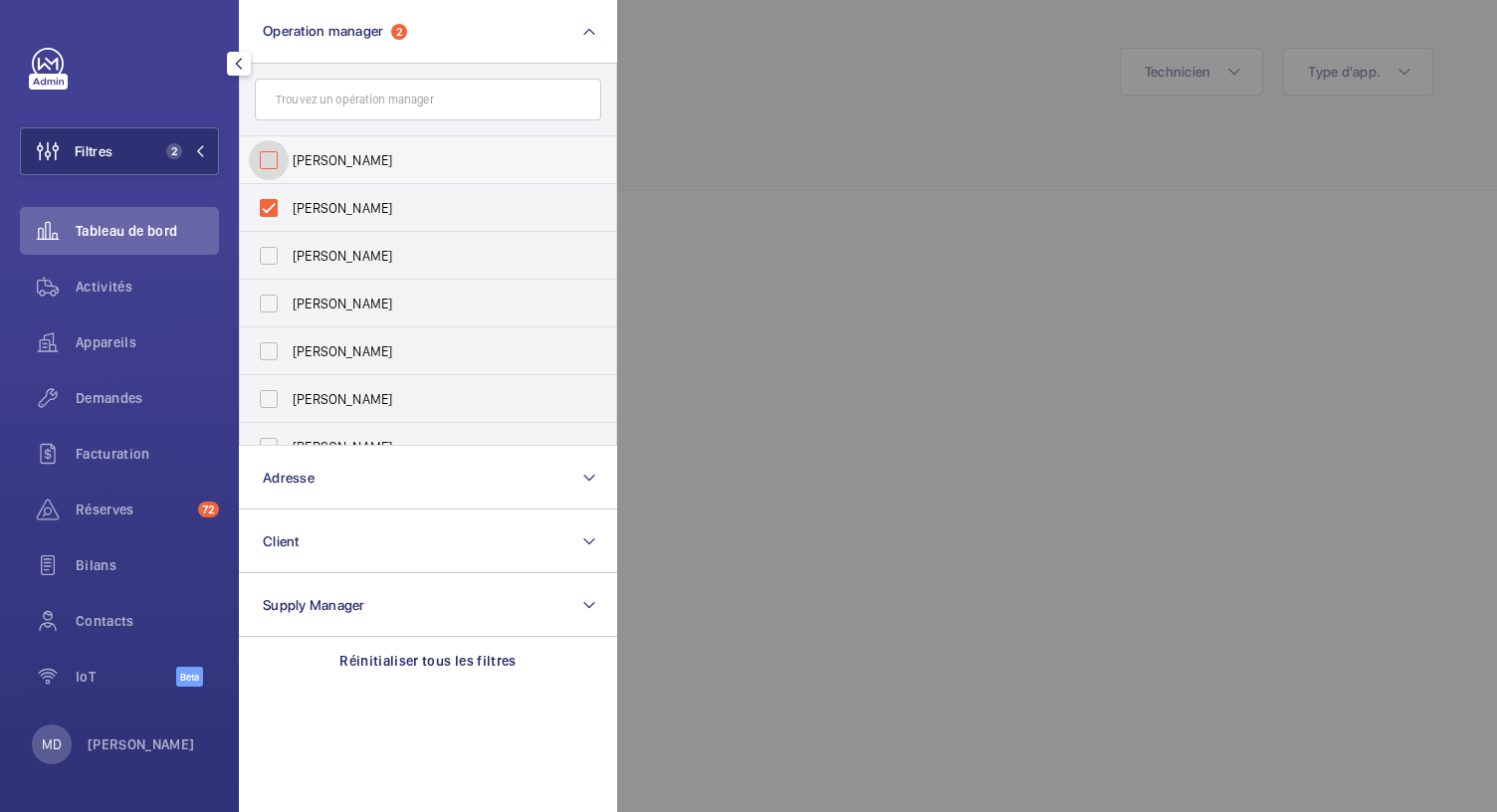 checkbox on "false" 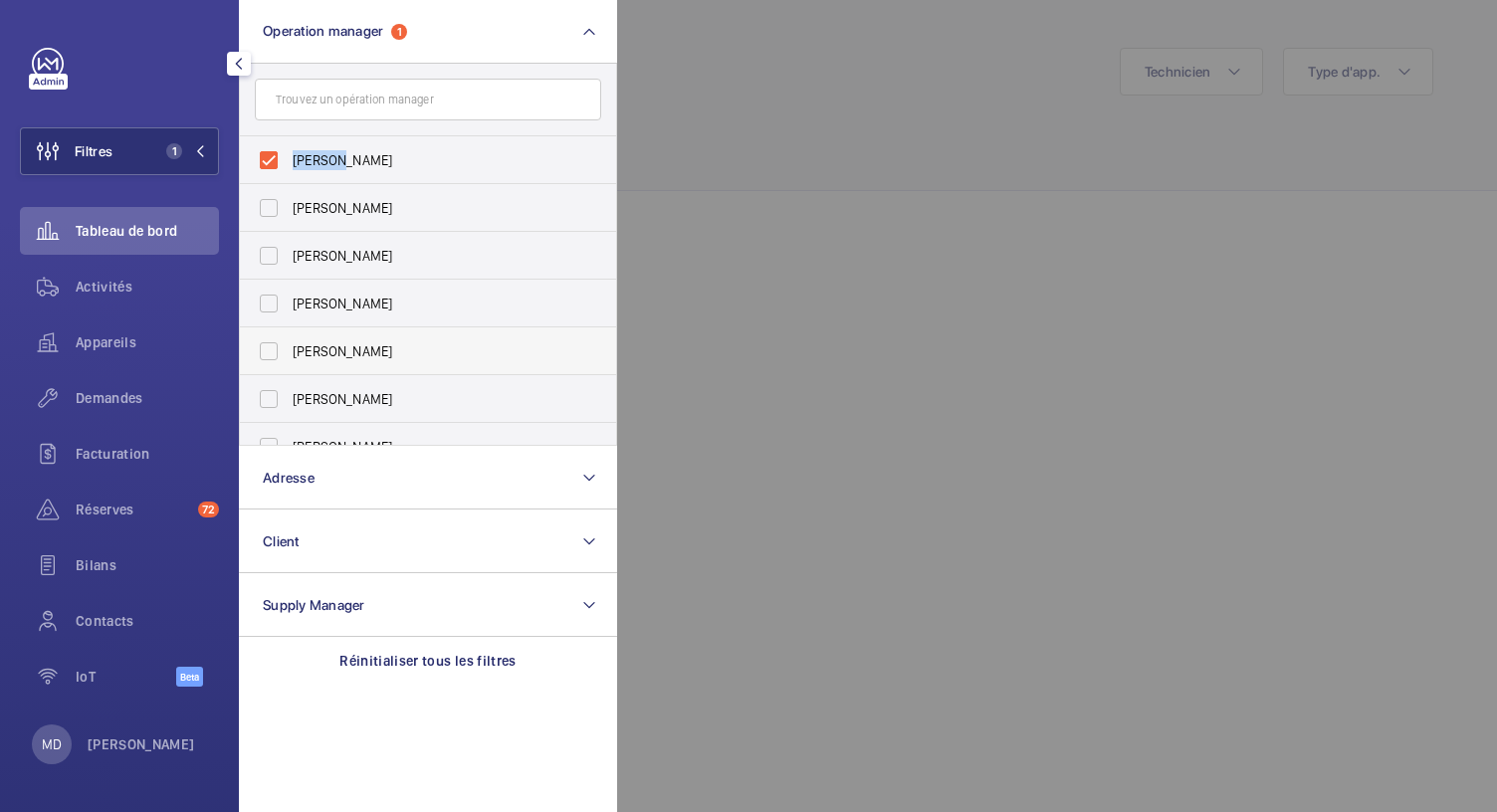 click on "[PERSON_NAME]" at bounding box center (413, 160) 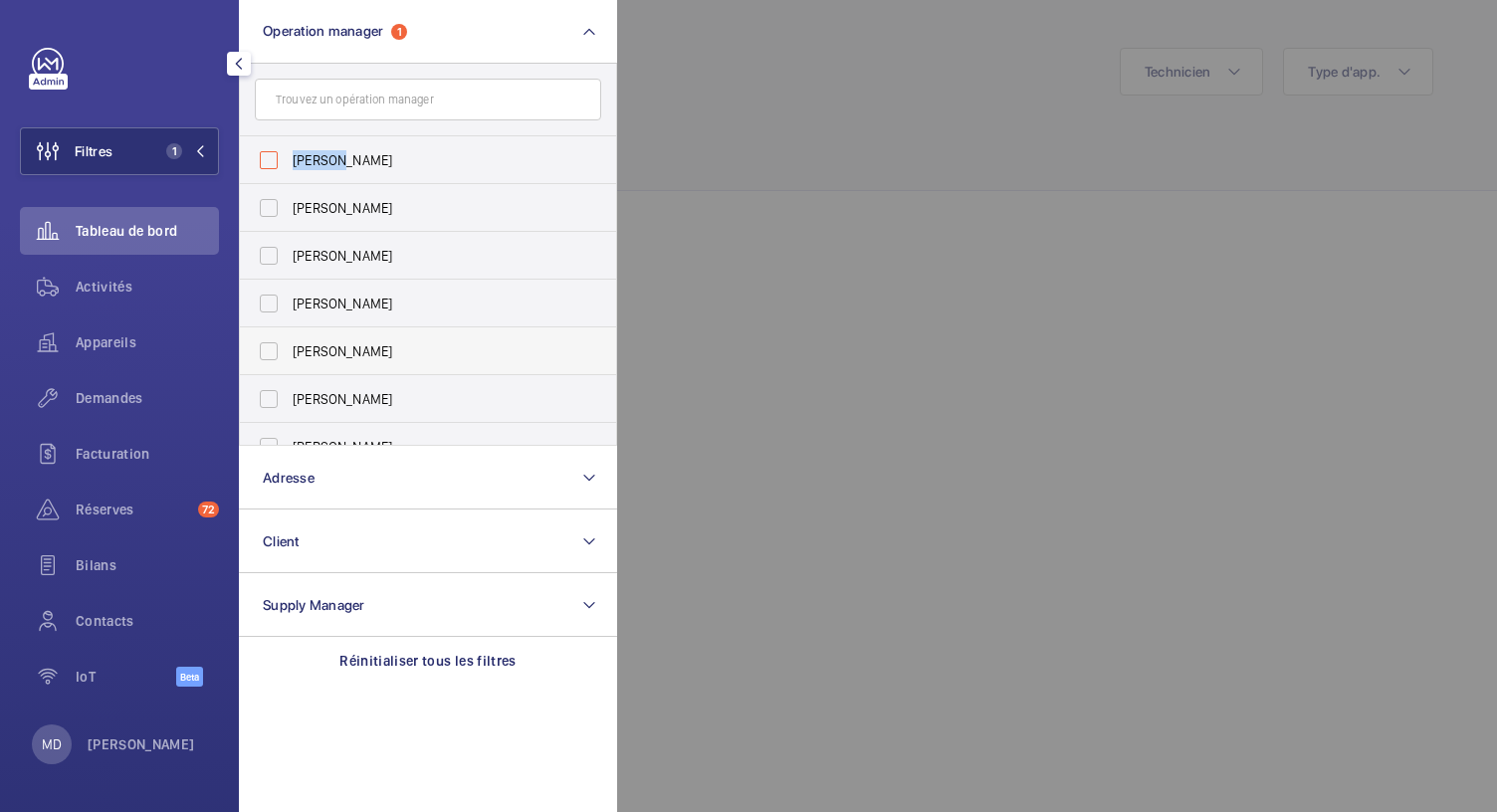 checkbox on "false" 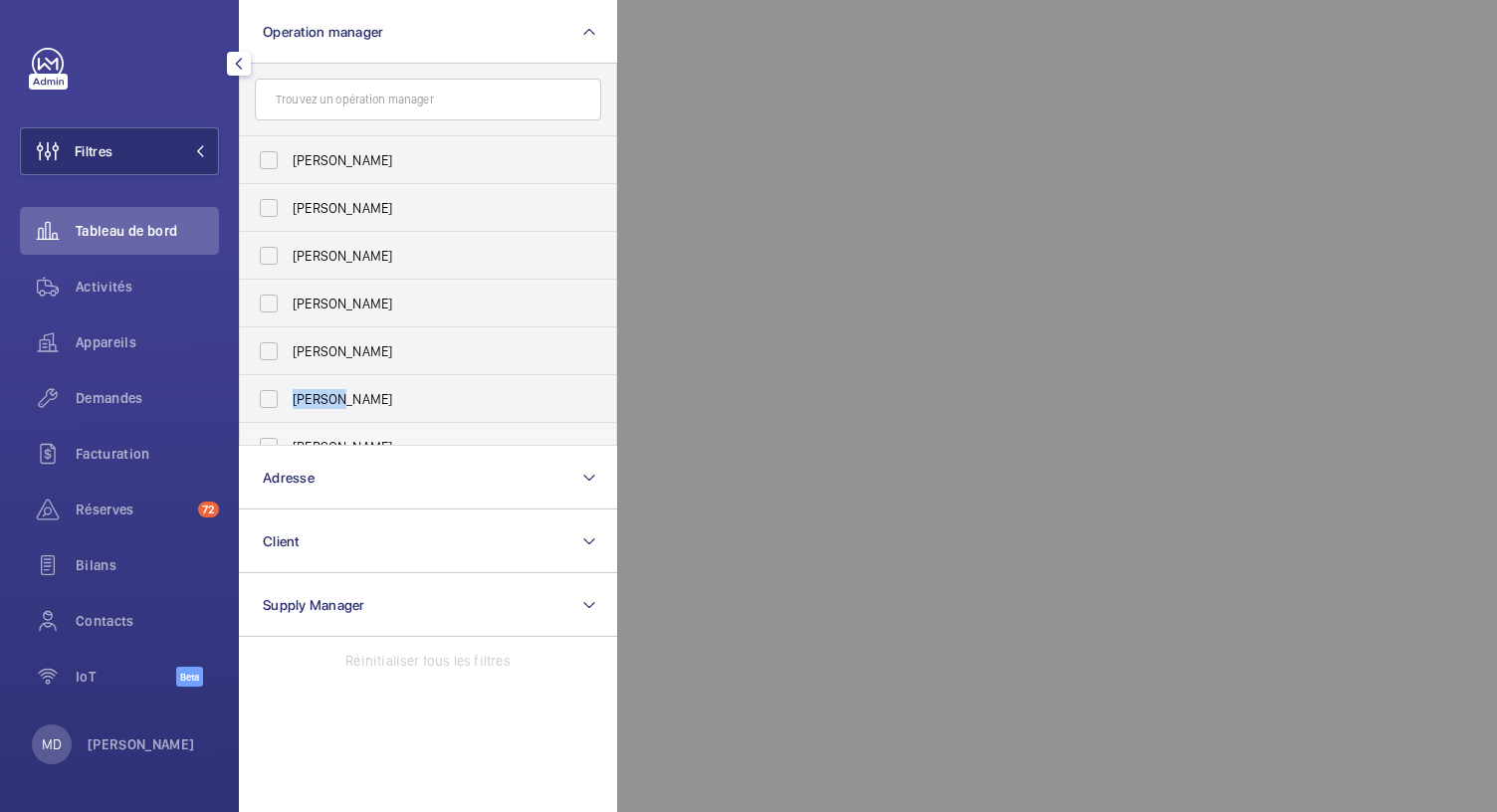 scroll, scrollTop: 229, scrollLeft: 0, axis: vertical 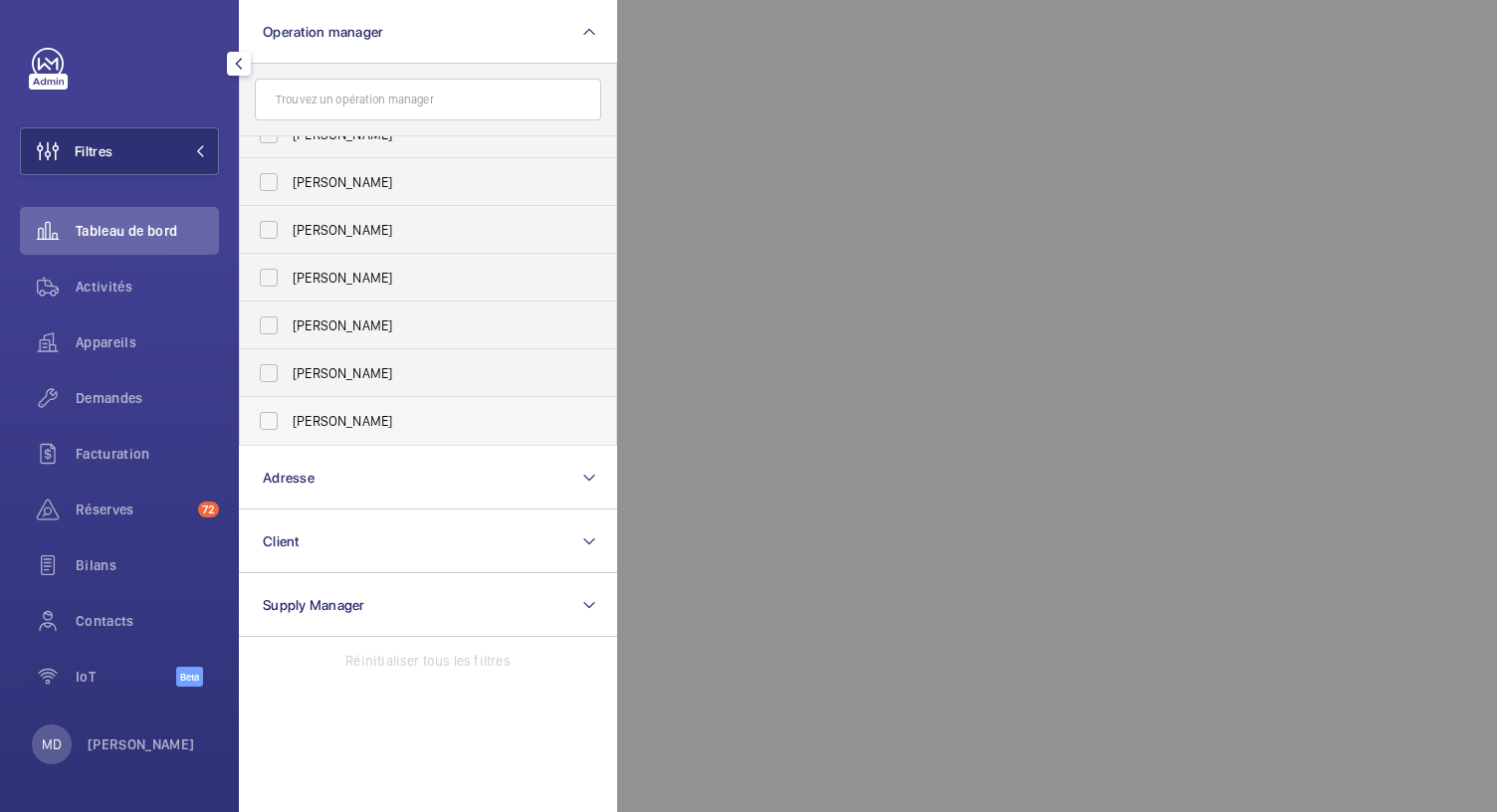 click on "[PERSON_NAME]" at bounding box center (413, 421) 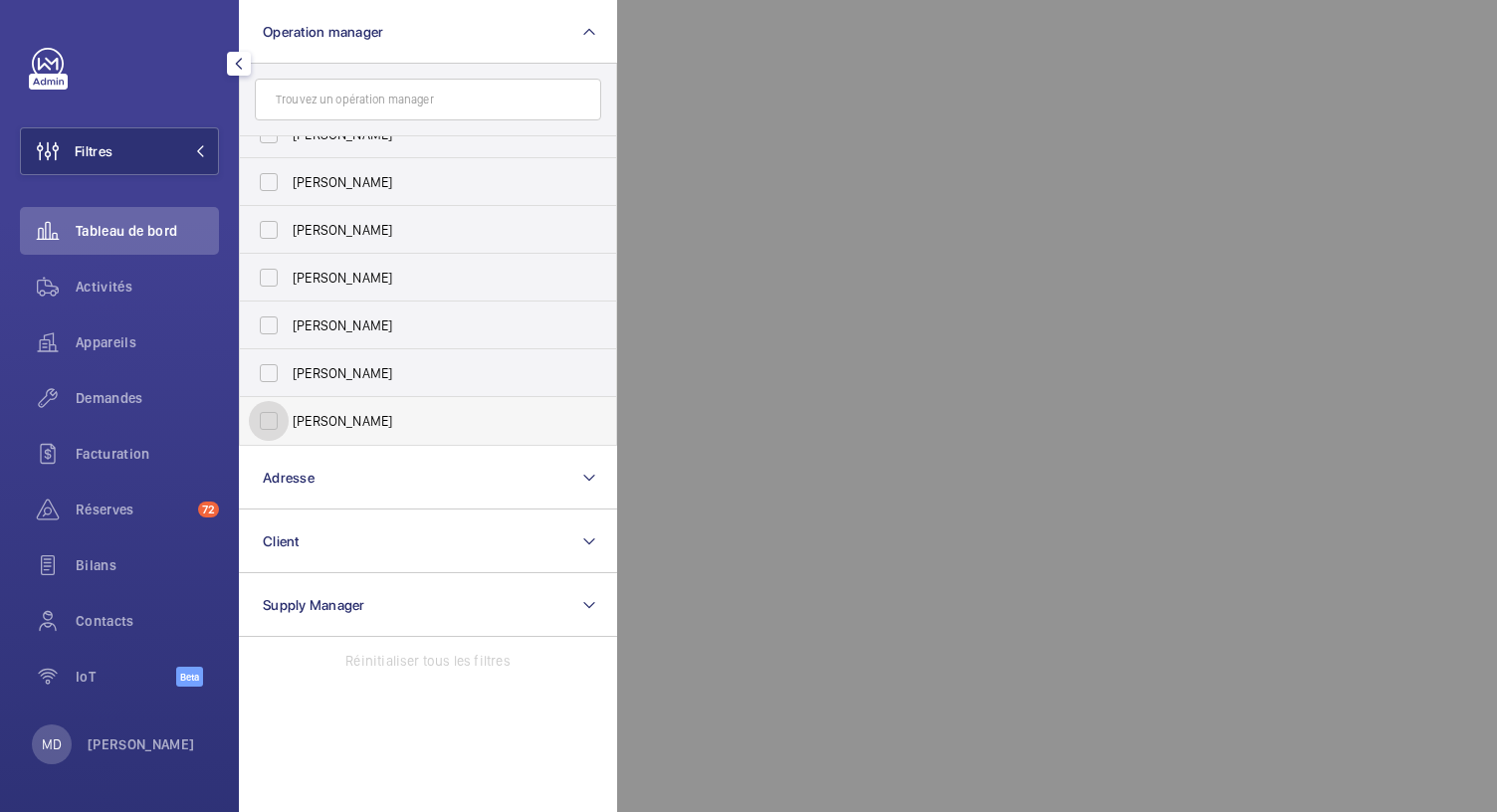 click on "[PERSON_NAME]" at bounding box center [269, 421] 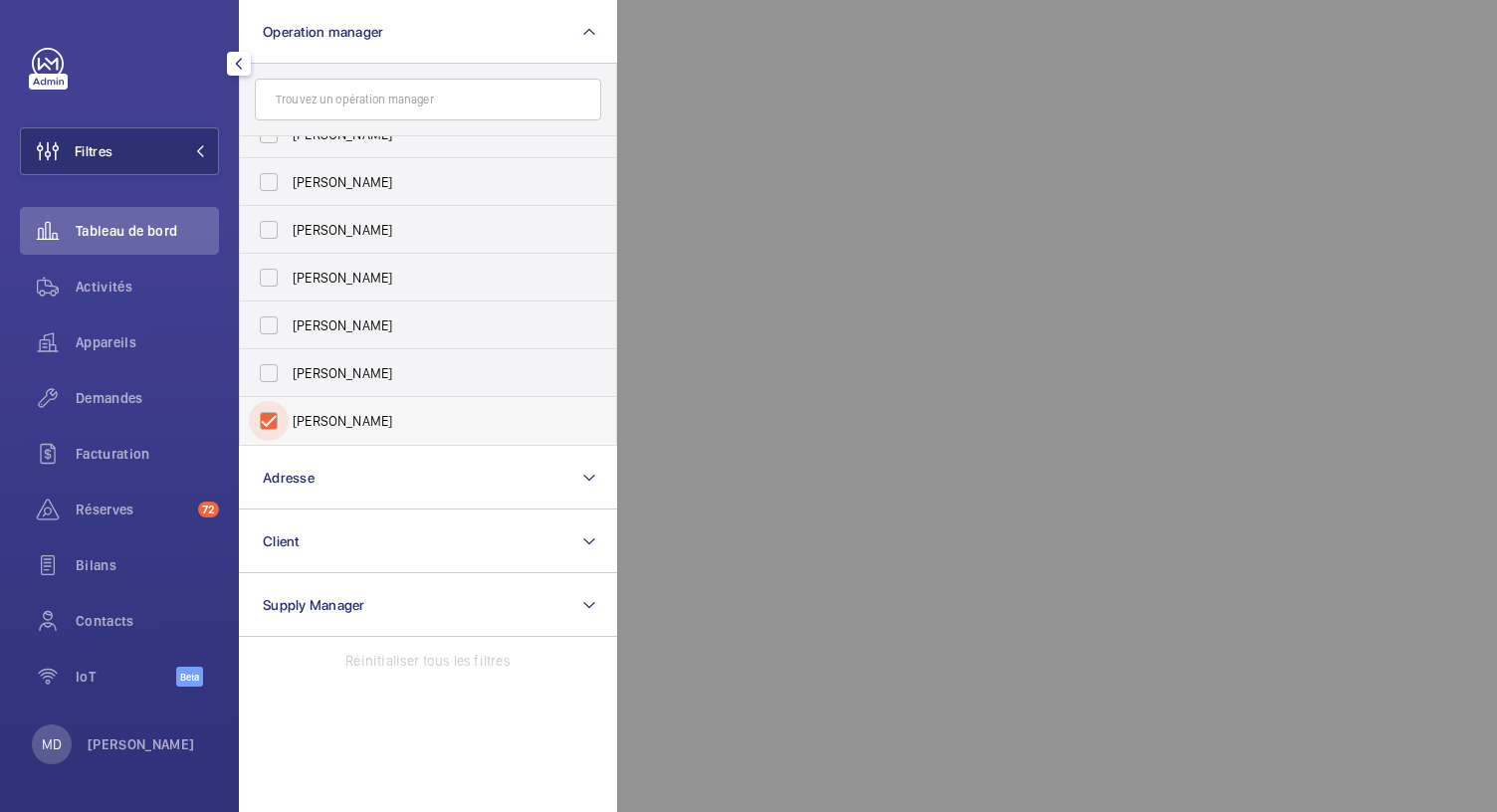 checkbox on "true" 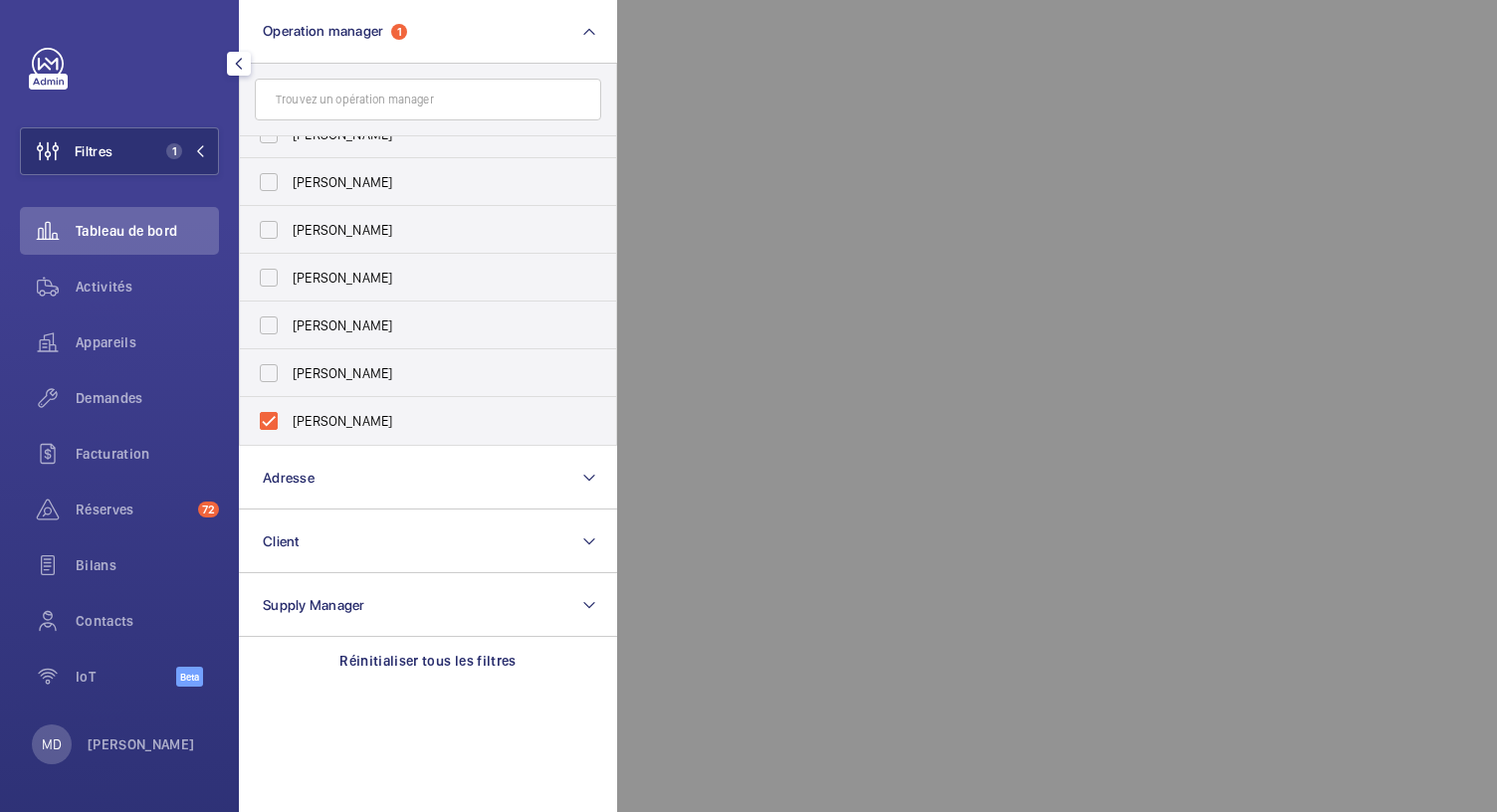 click 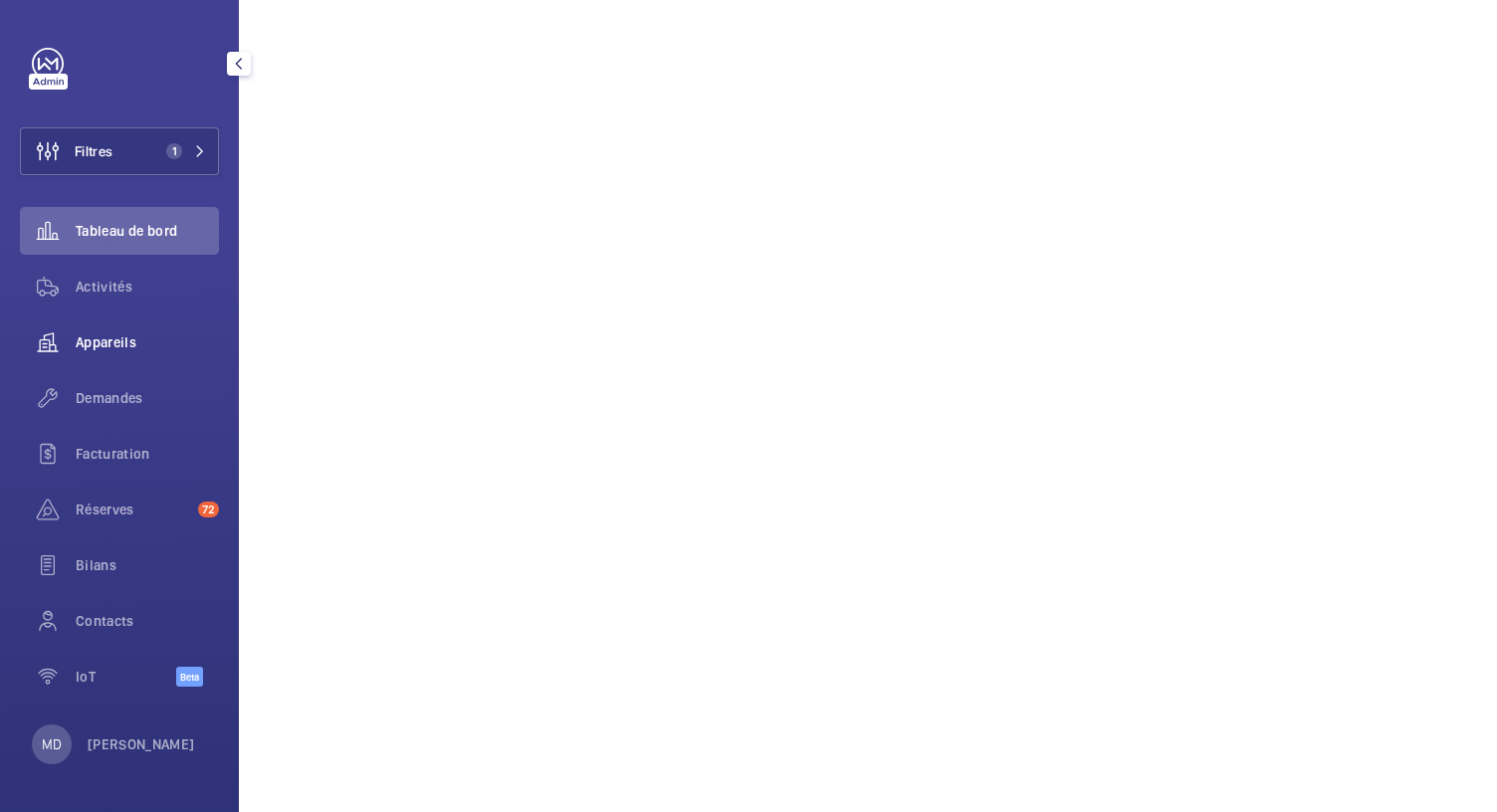 click on "Appareils" 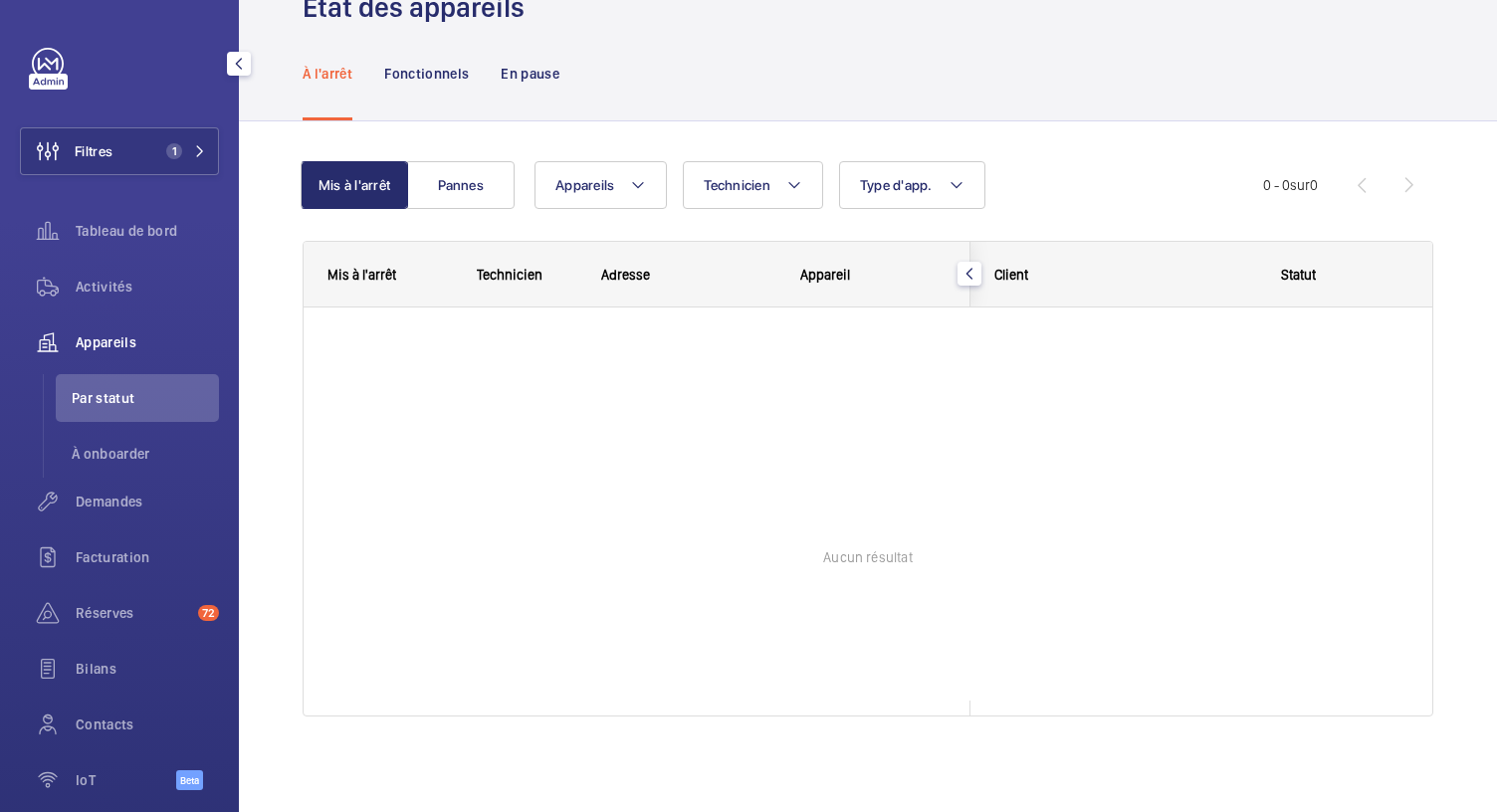 scroll, scrollTop: 59, scrollLeft: 0, axis: vertical 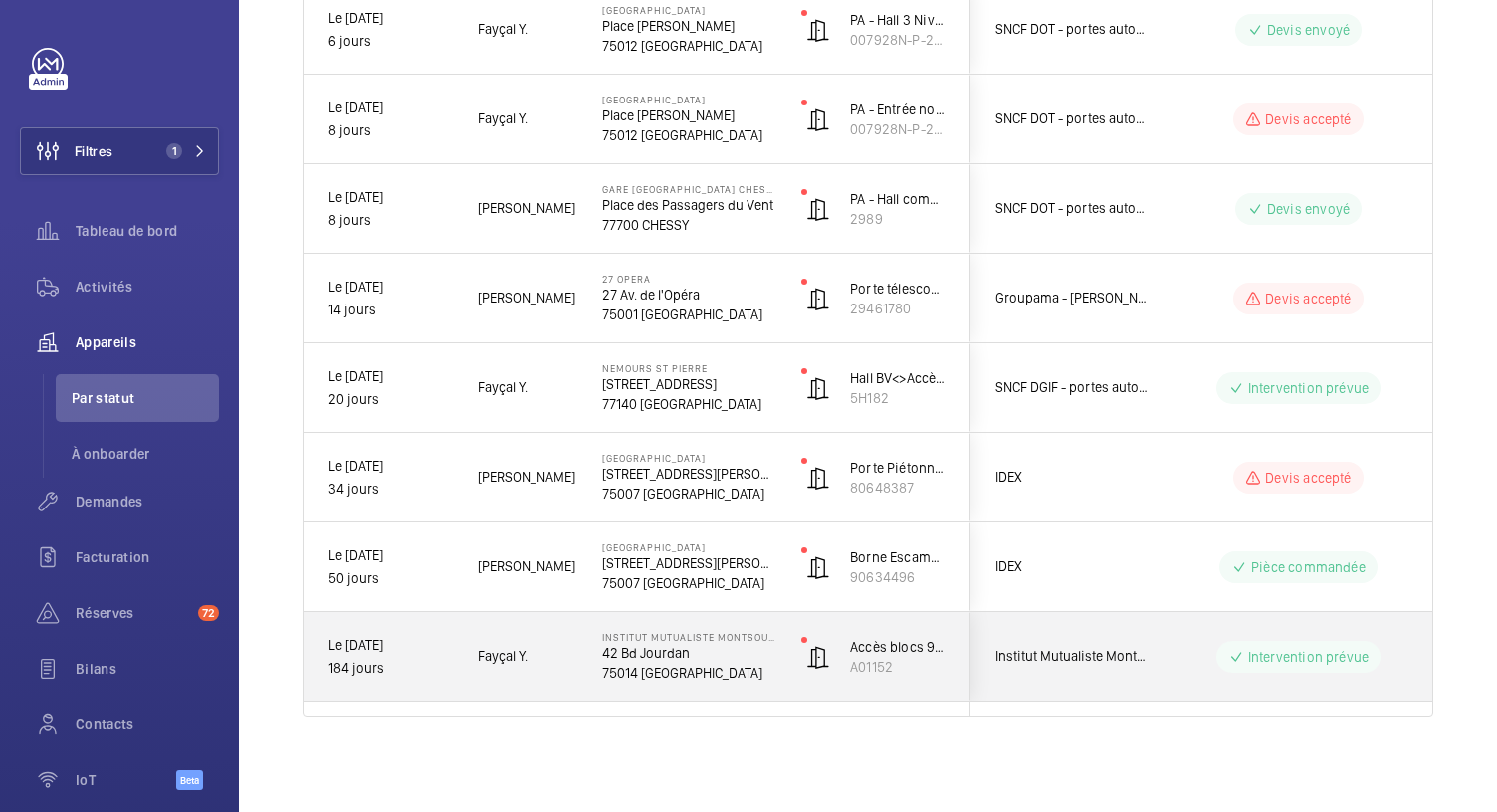 click on "42 Bd Jourdan" 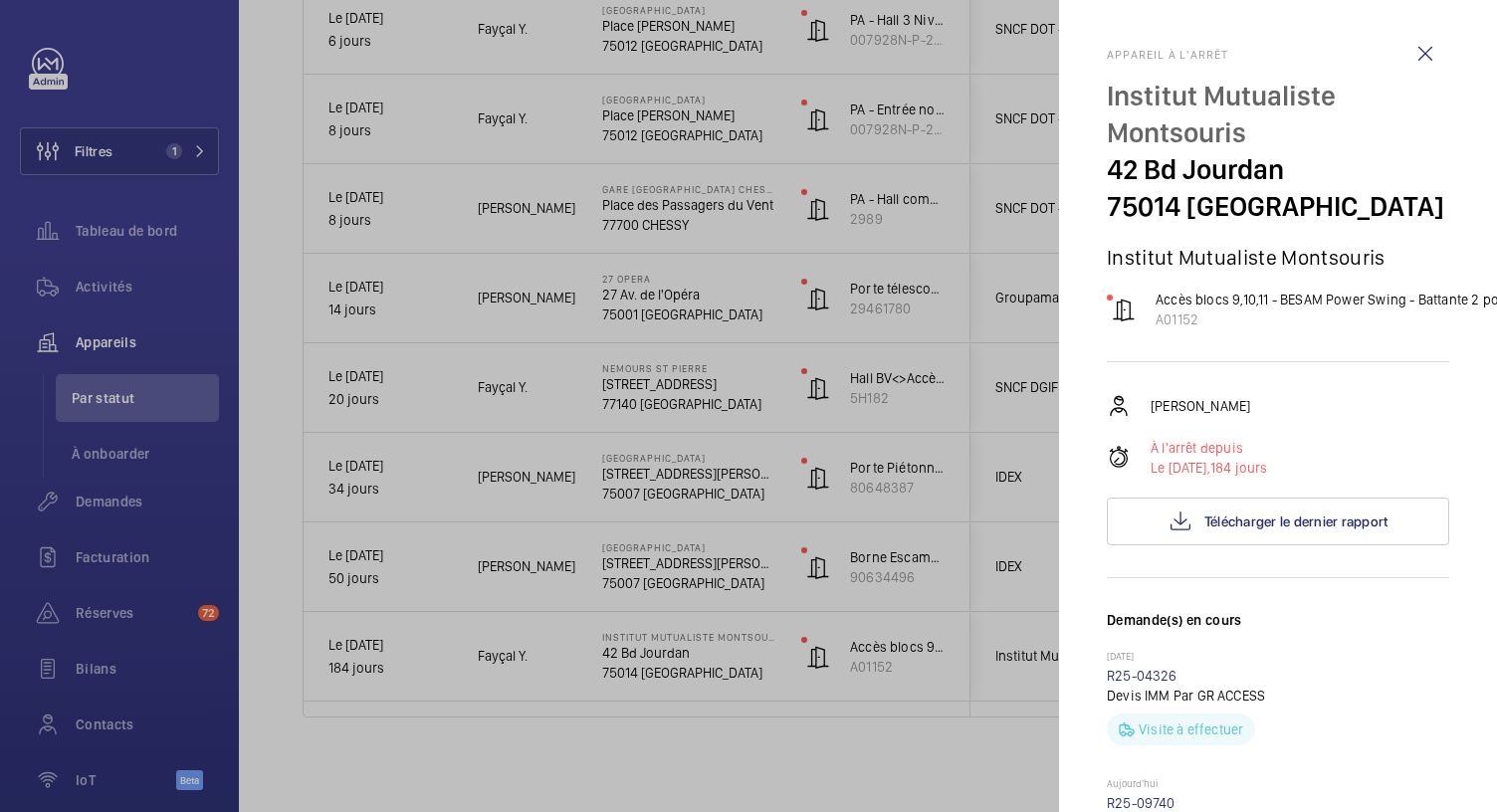 scroll, scrollTop: 933, scrollLeft: 0, axis: vertical 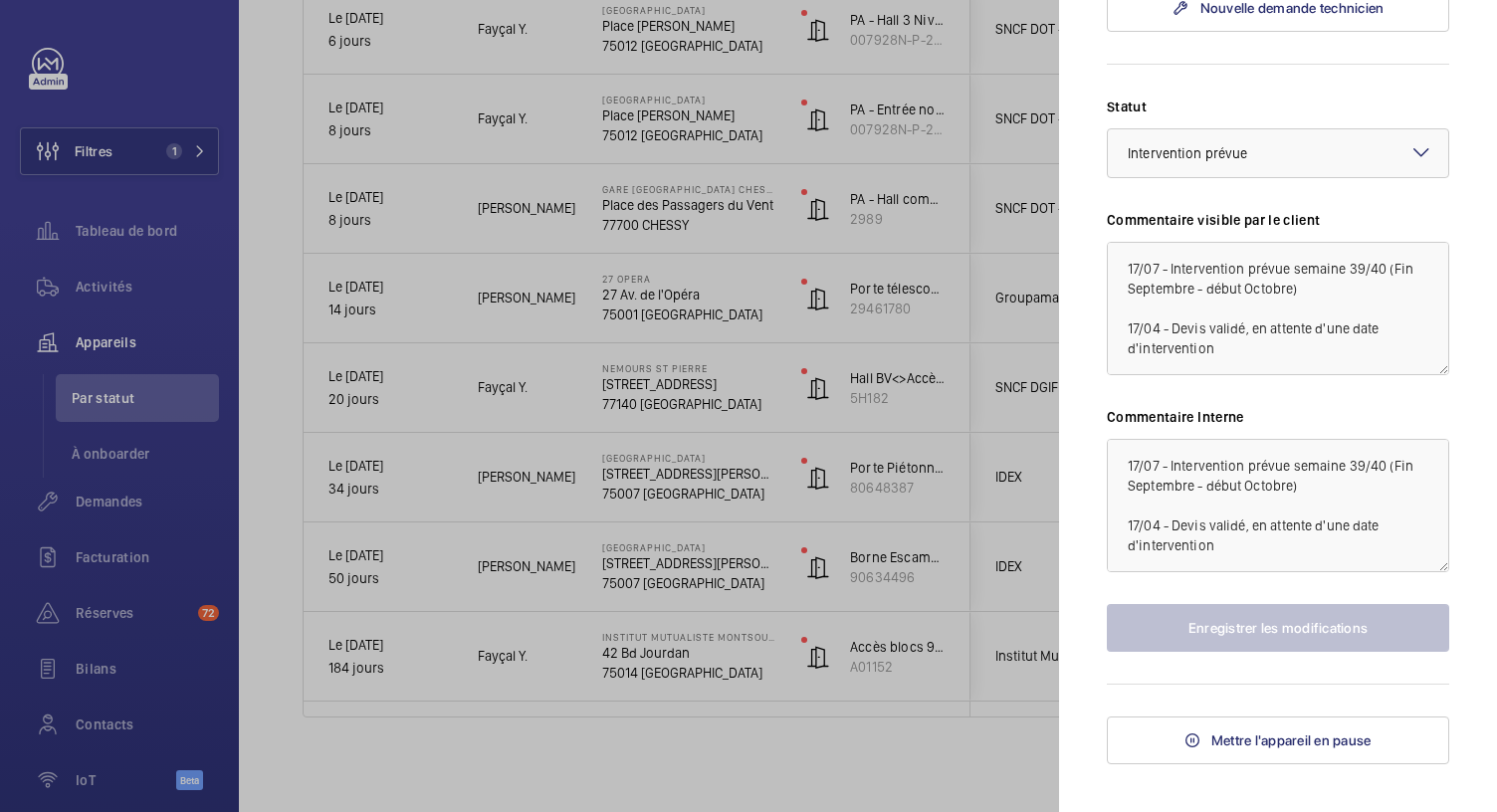 click 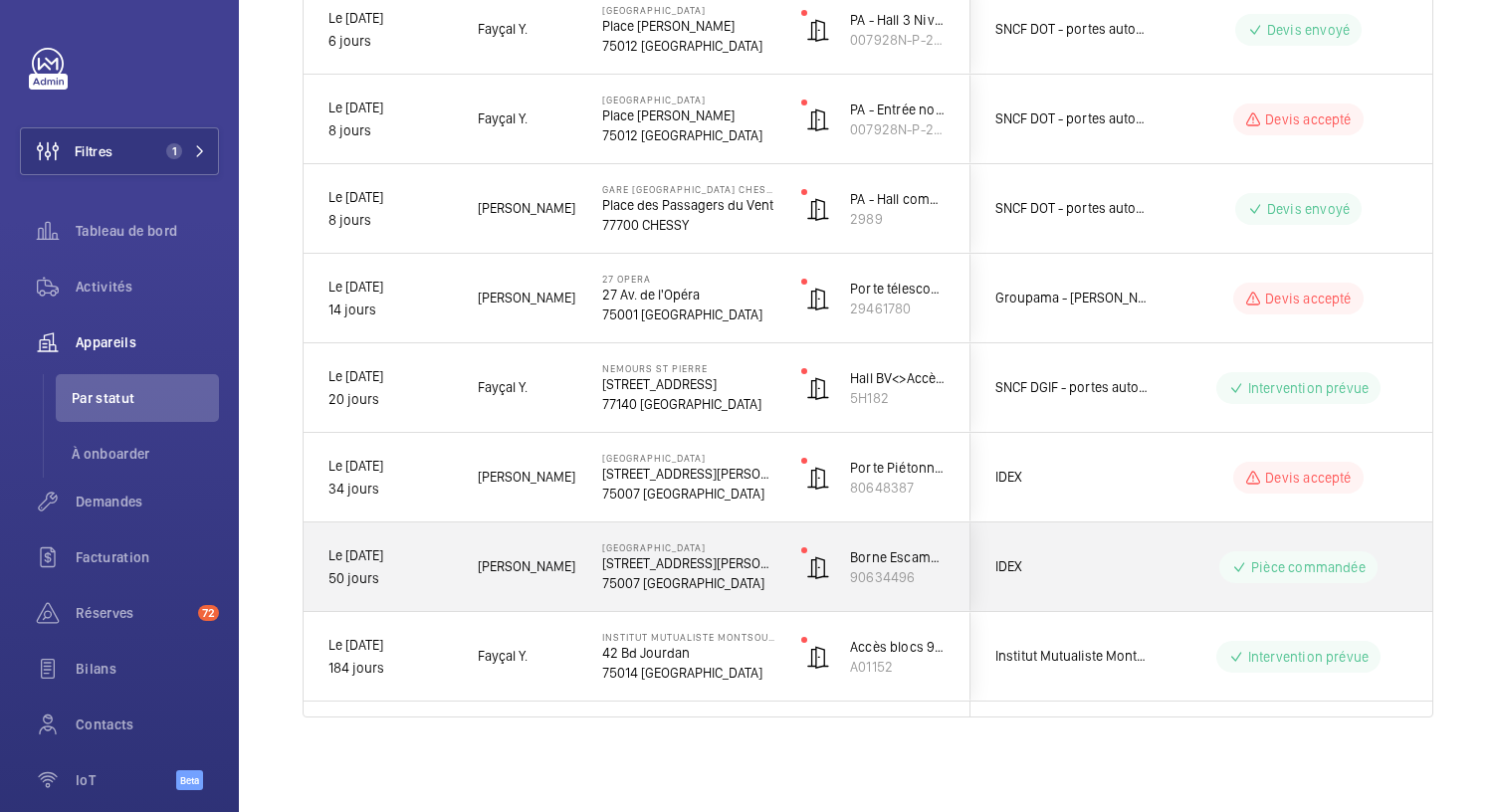click on "[STREET_ADDRESS][PERSON_NAME]" 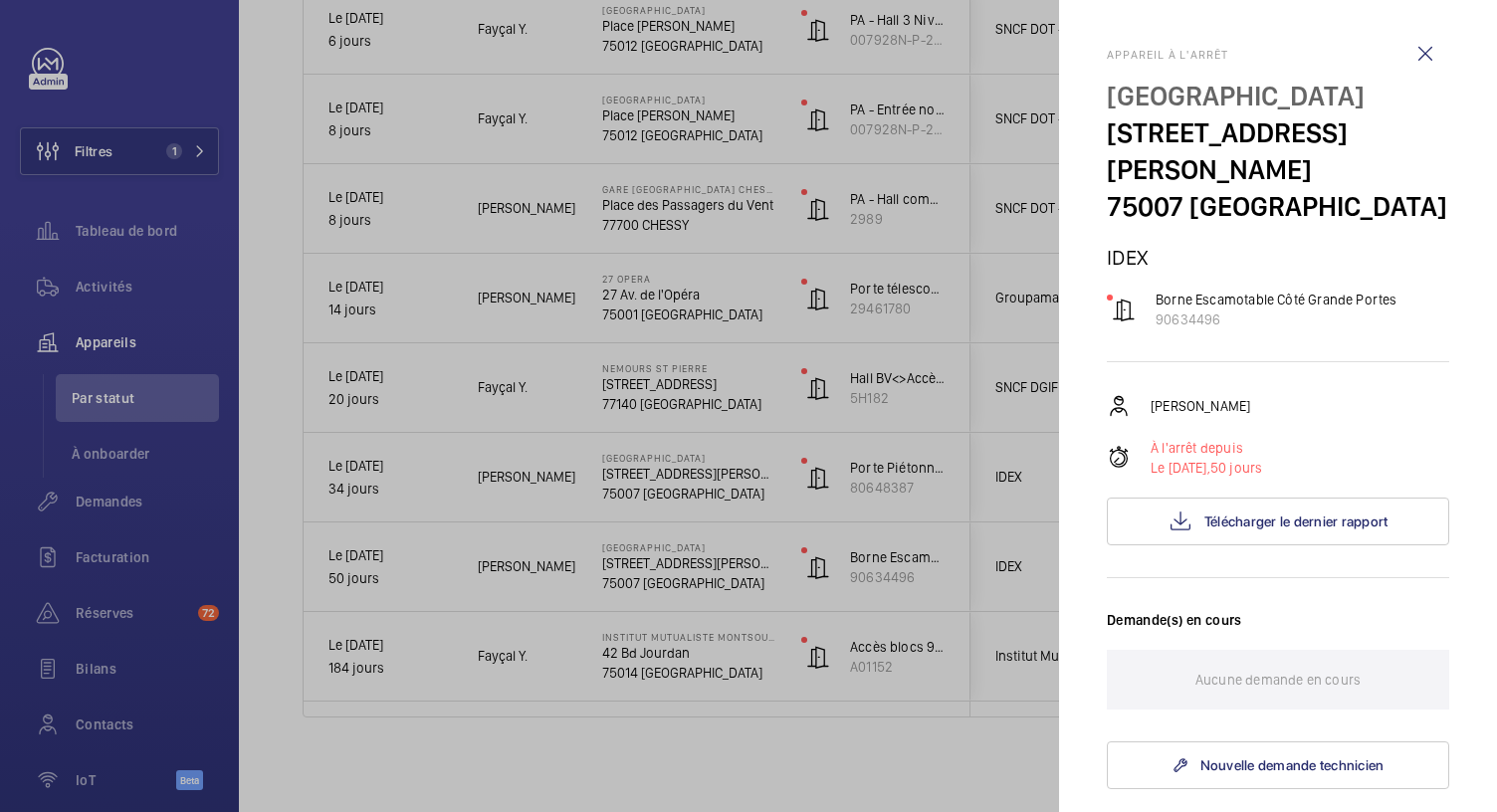 scroll, scrollTop: 718, scrollLeft: 0, axis: vertical 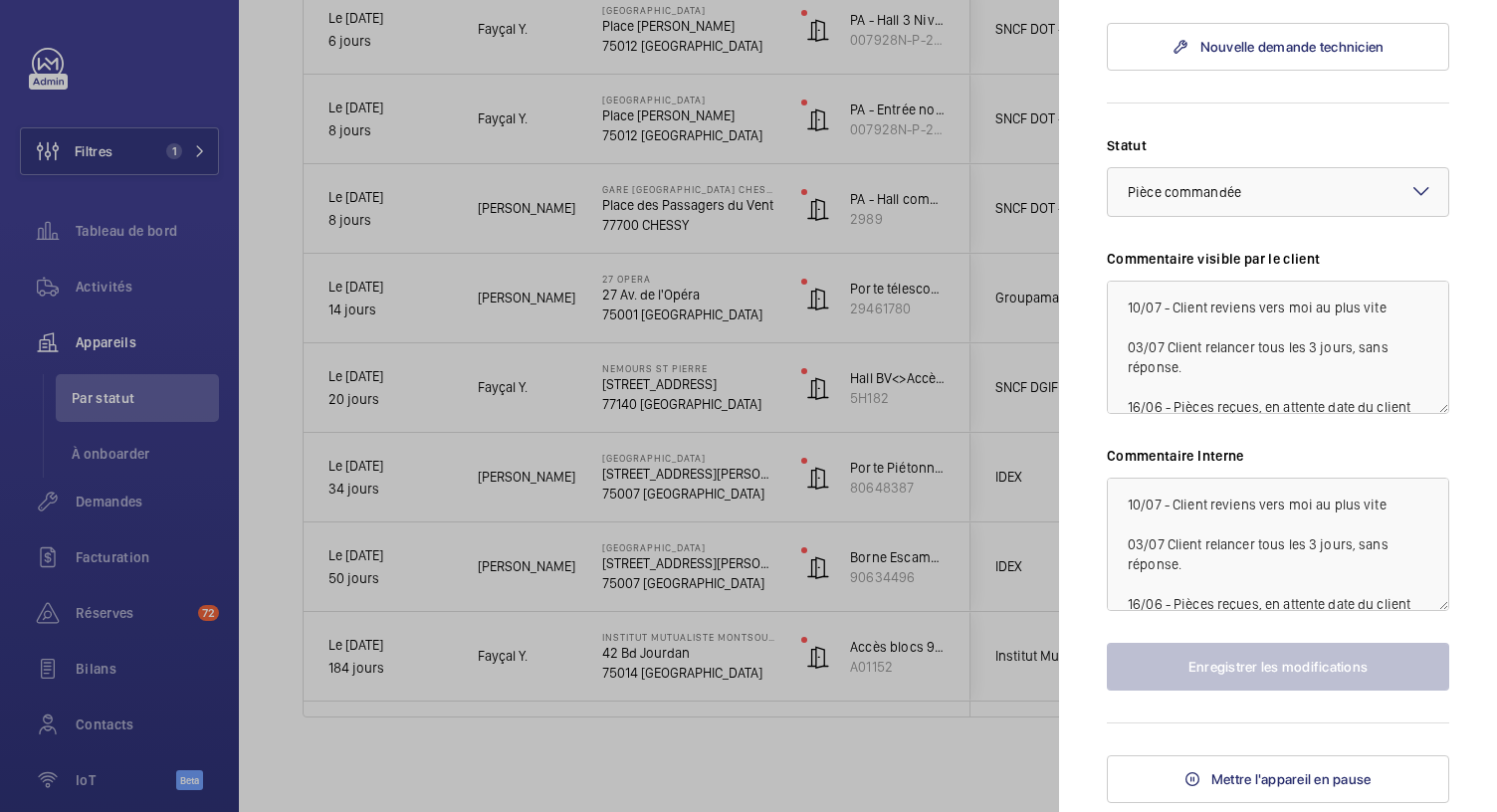 click 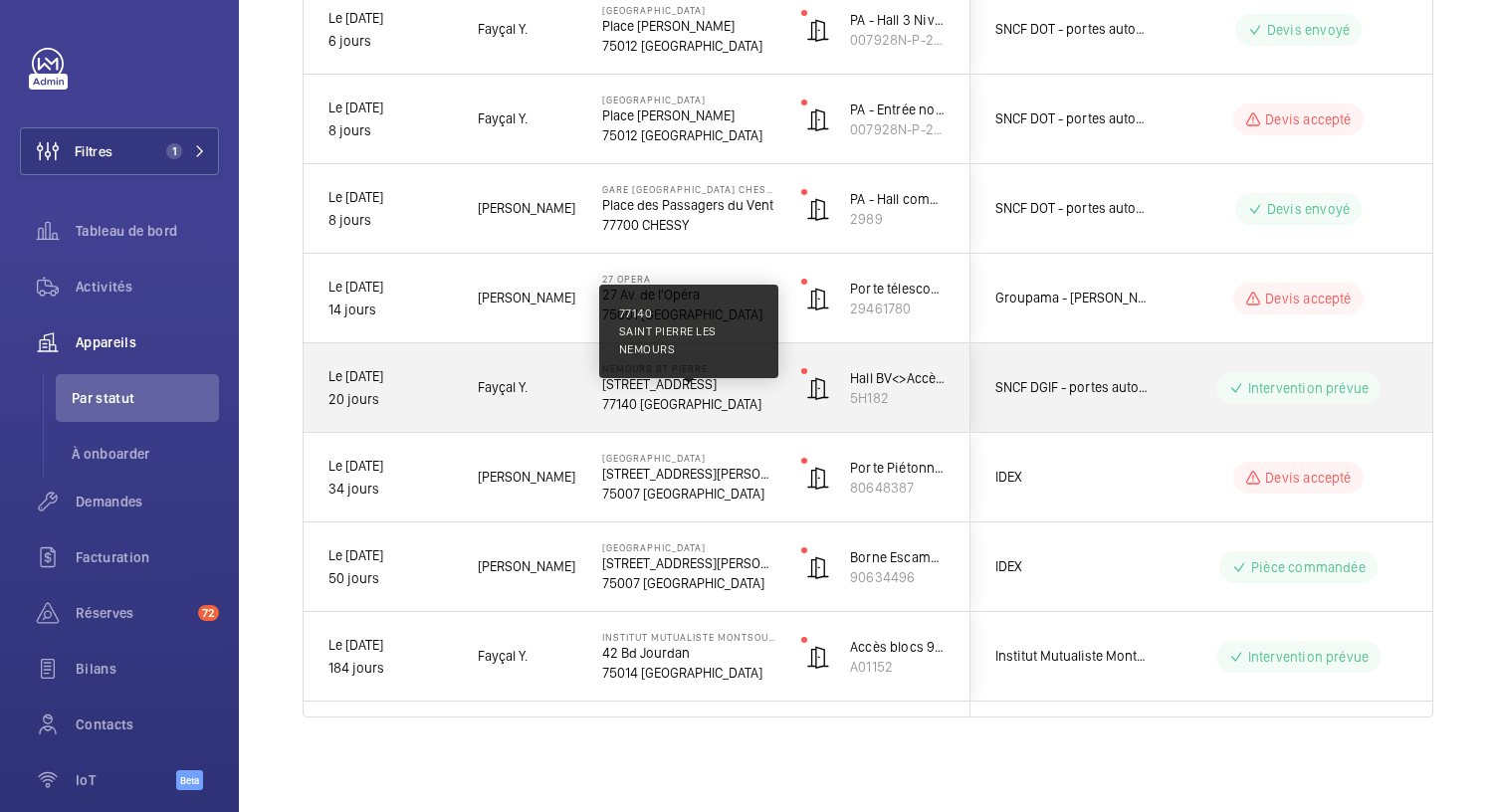 click on "77140 [GEOGRAPHIC_DATA]" 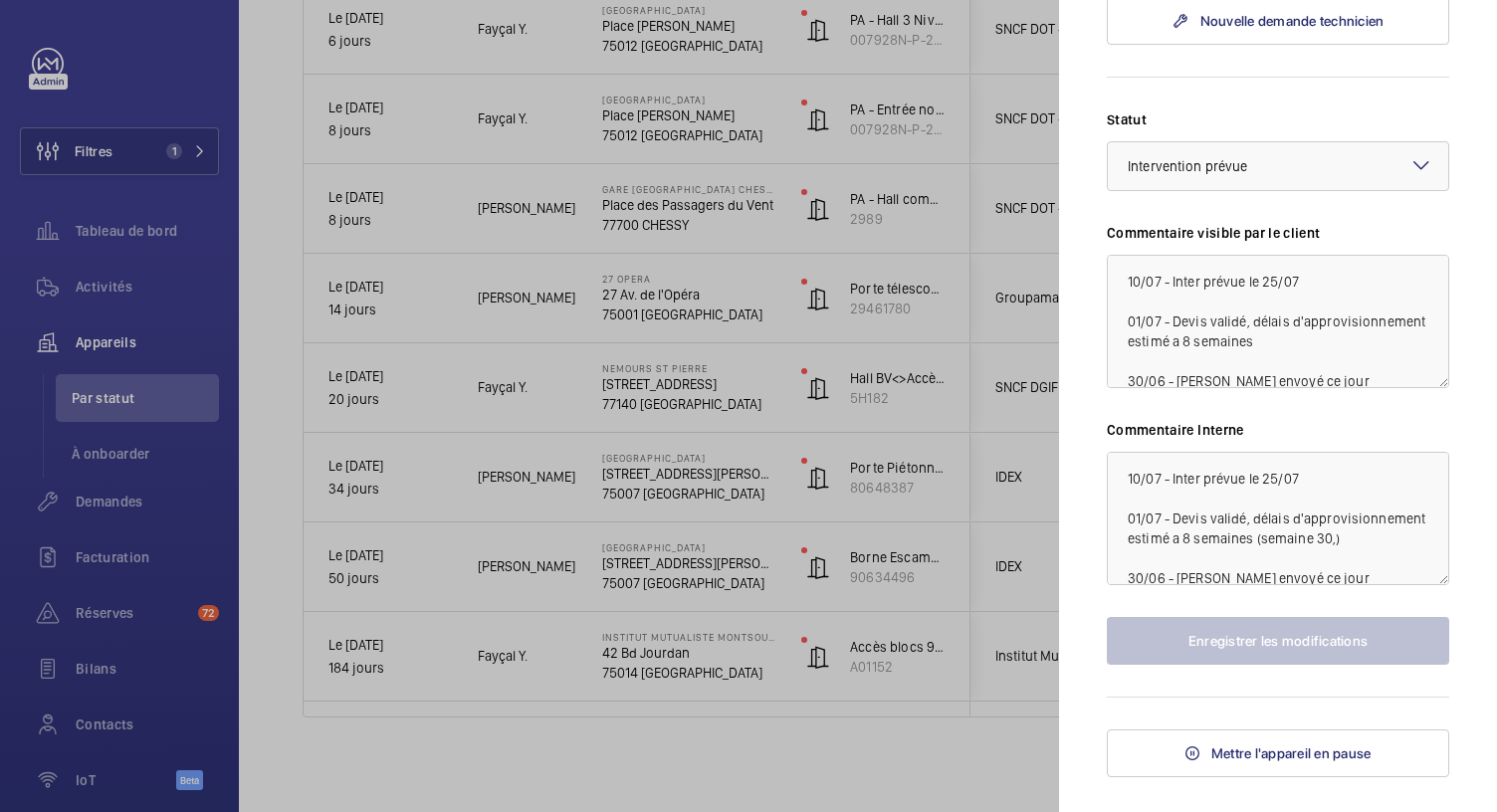scroll, scrollTop: 790, scrollLeft: 0, axis: vertical 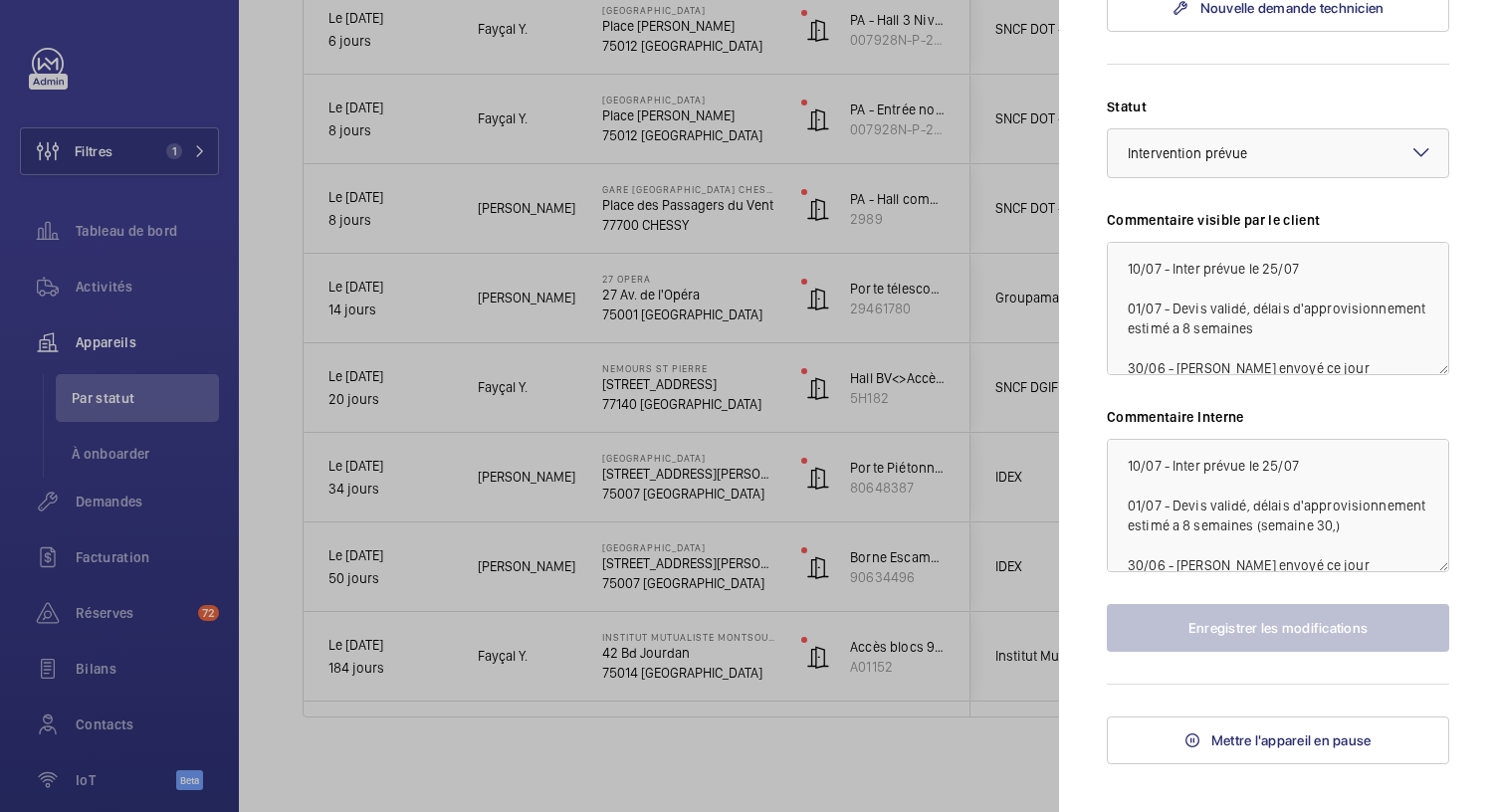 click 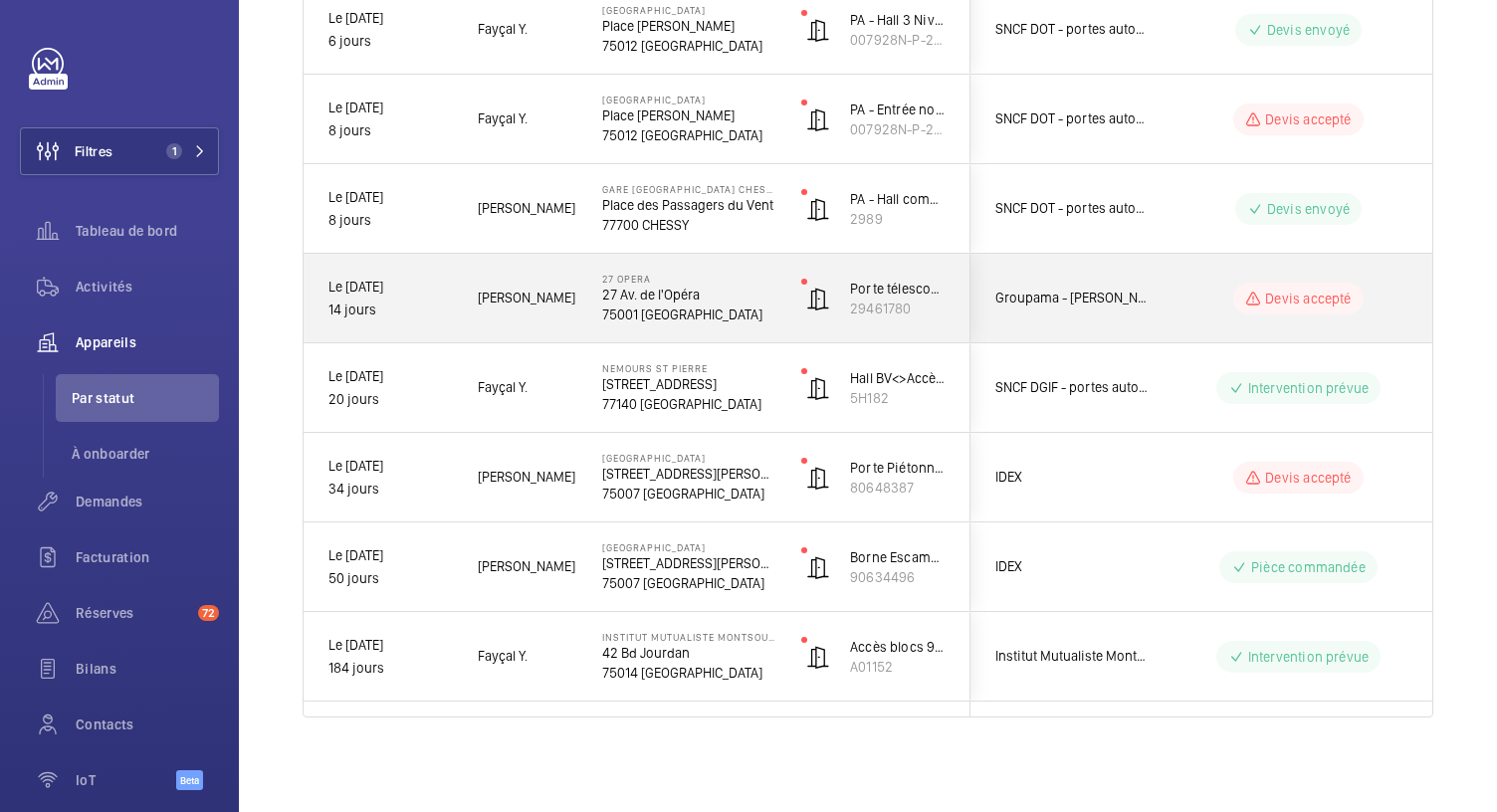 click on "27 Av. de l'Opéra" 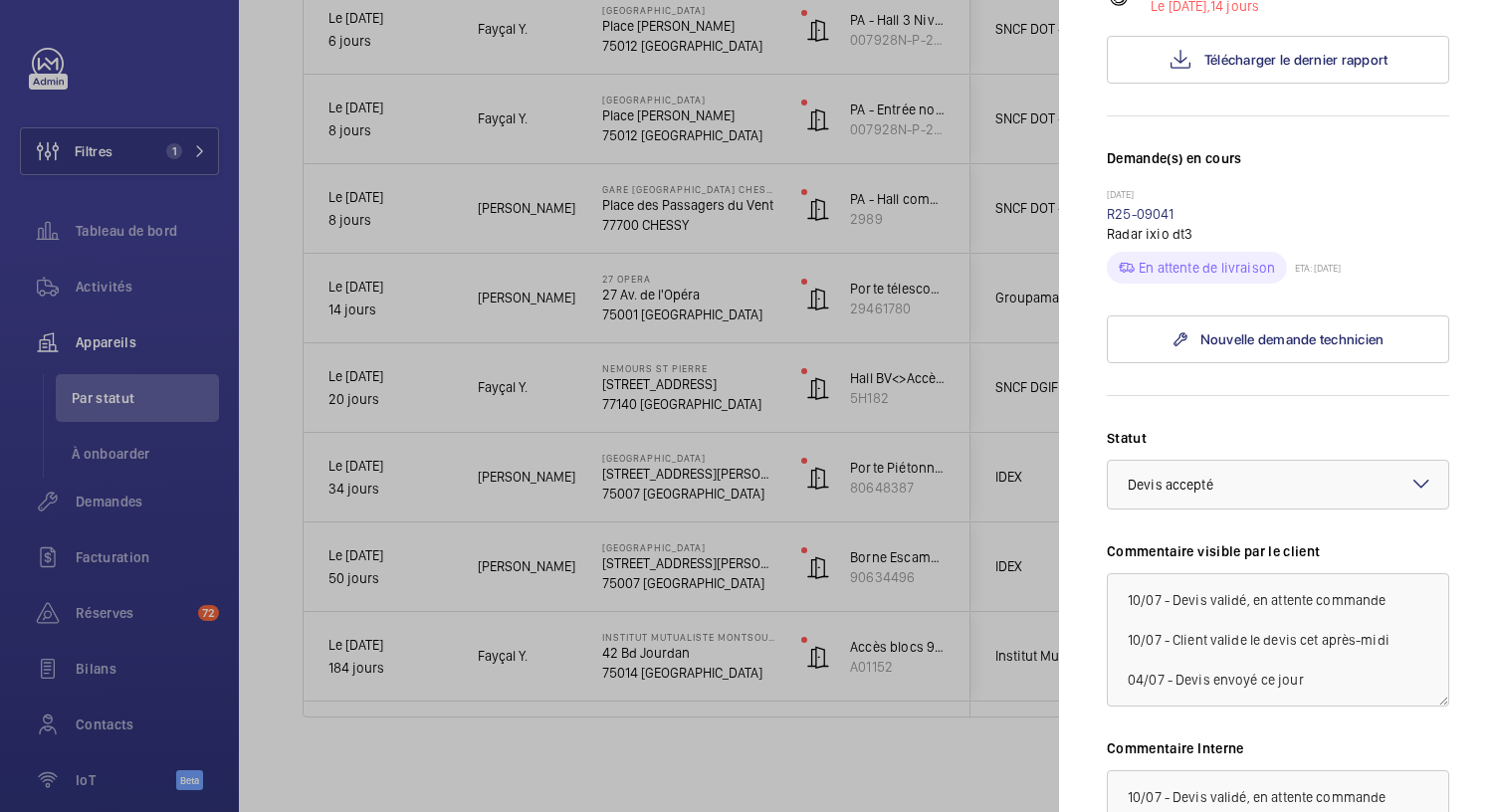 scroll, scrollTop: 419, scrollLeft: 0, axis: vertical 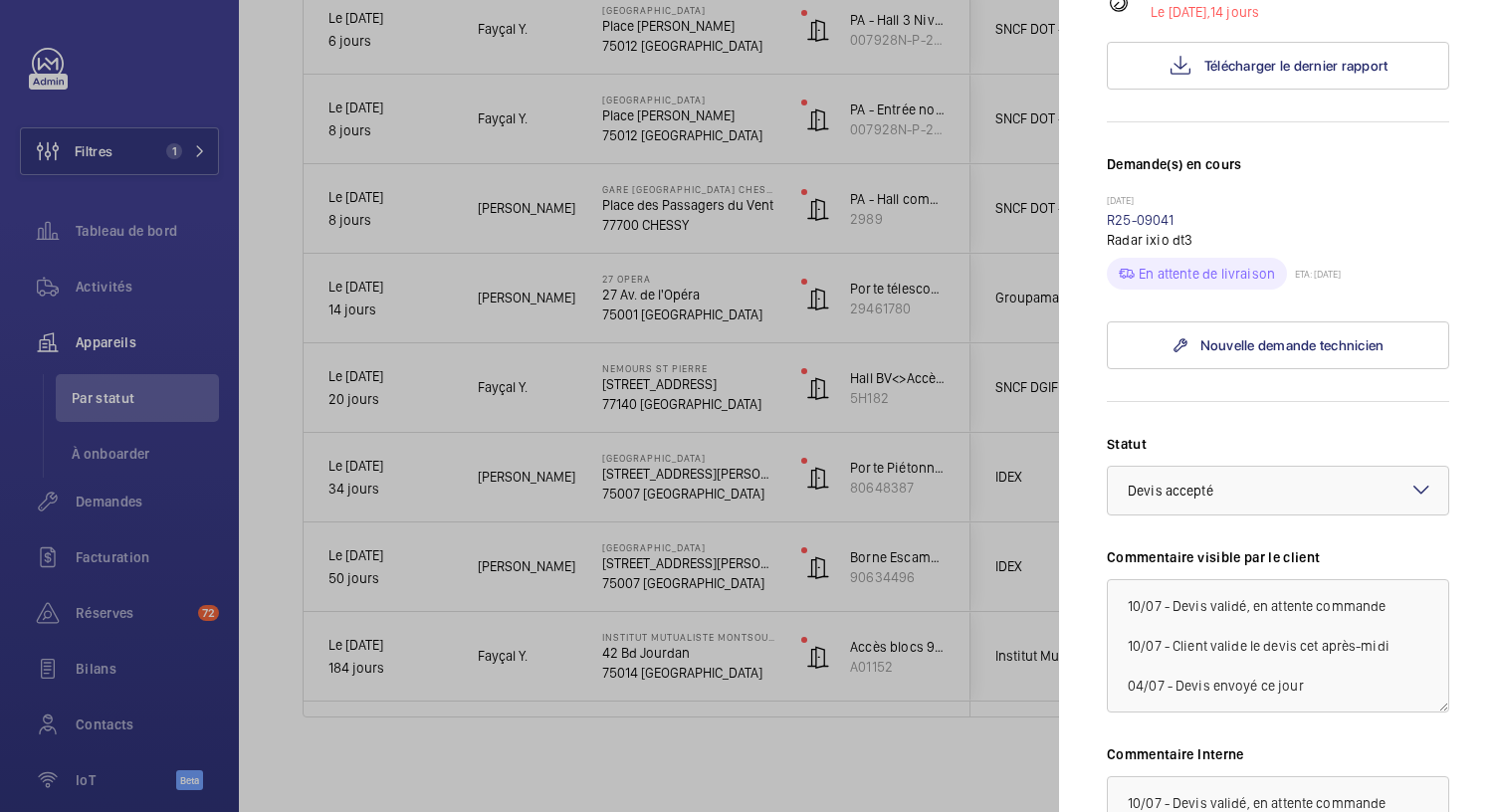 click 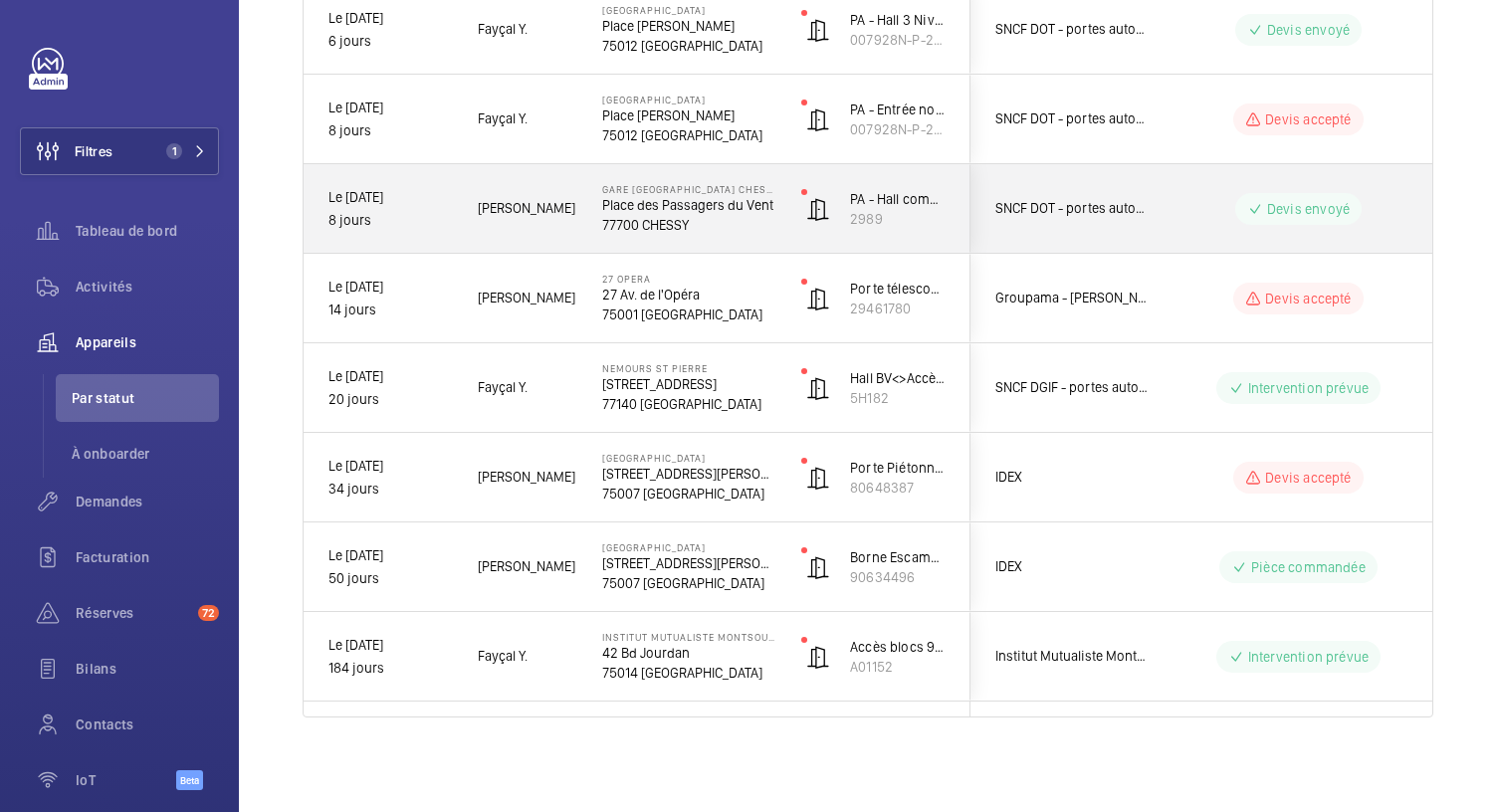 click on "Place des Passagers du Vent" 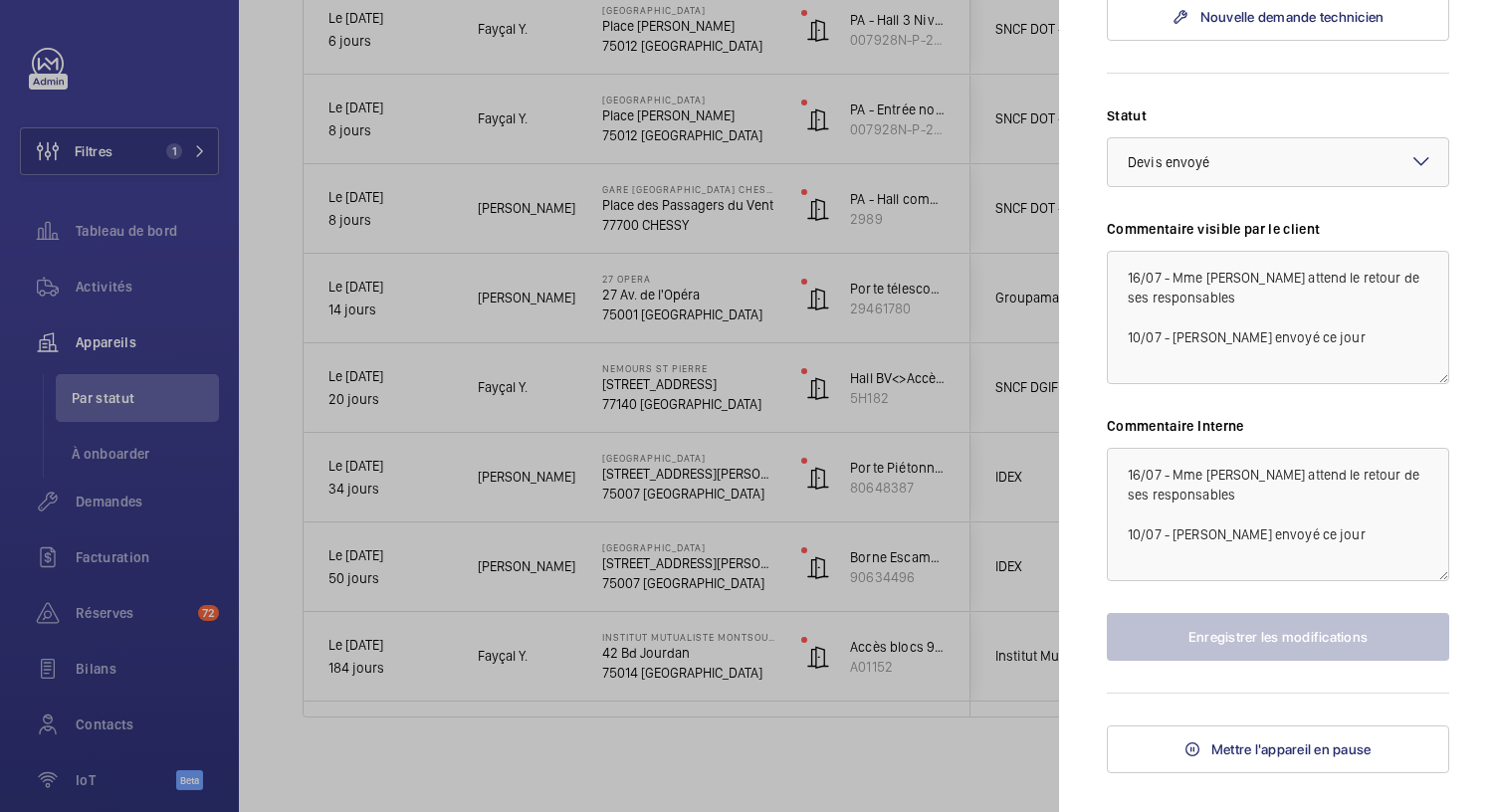 scroll, scrollTop: 828, scrollLeft: 0, axis: vertical 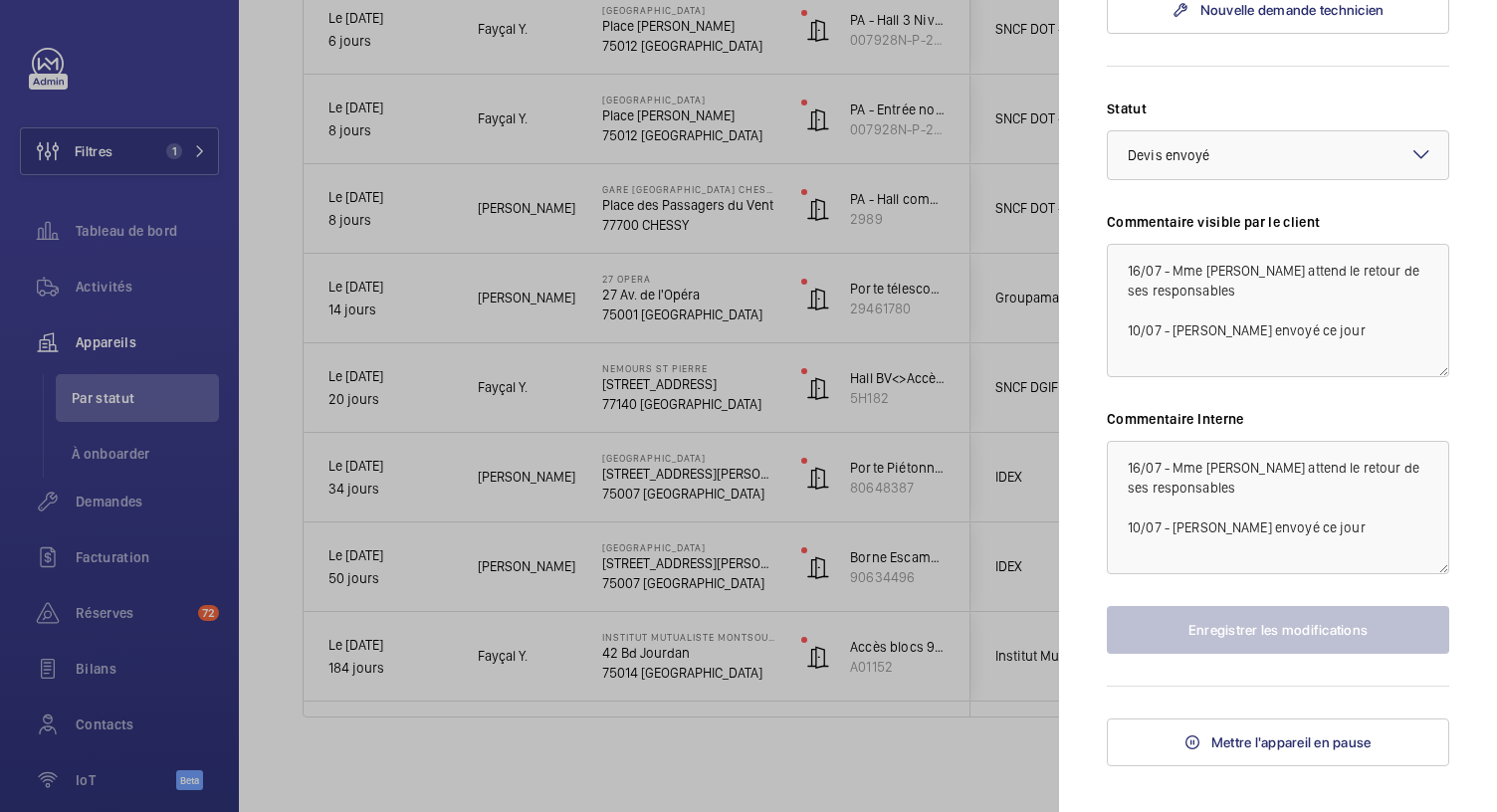 click 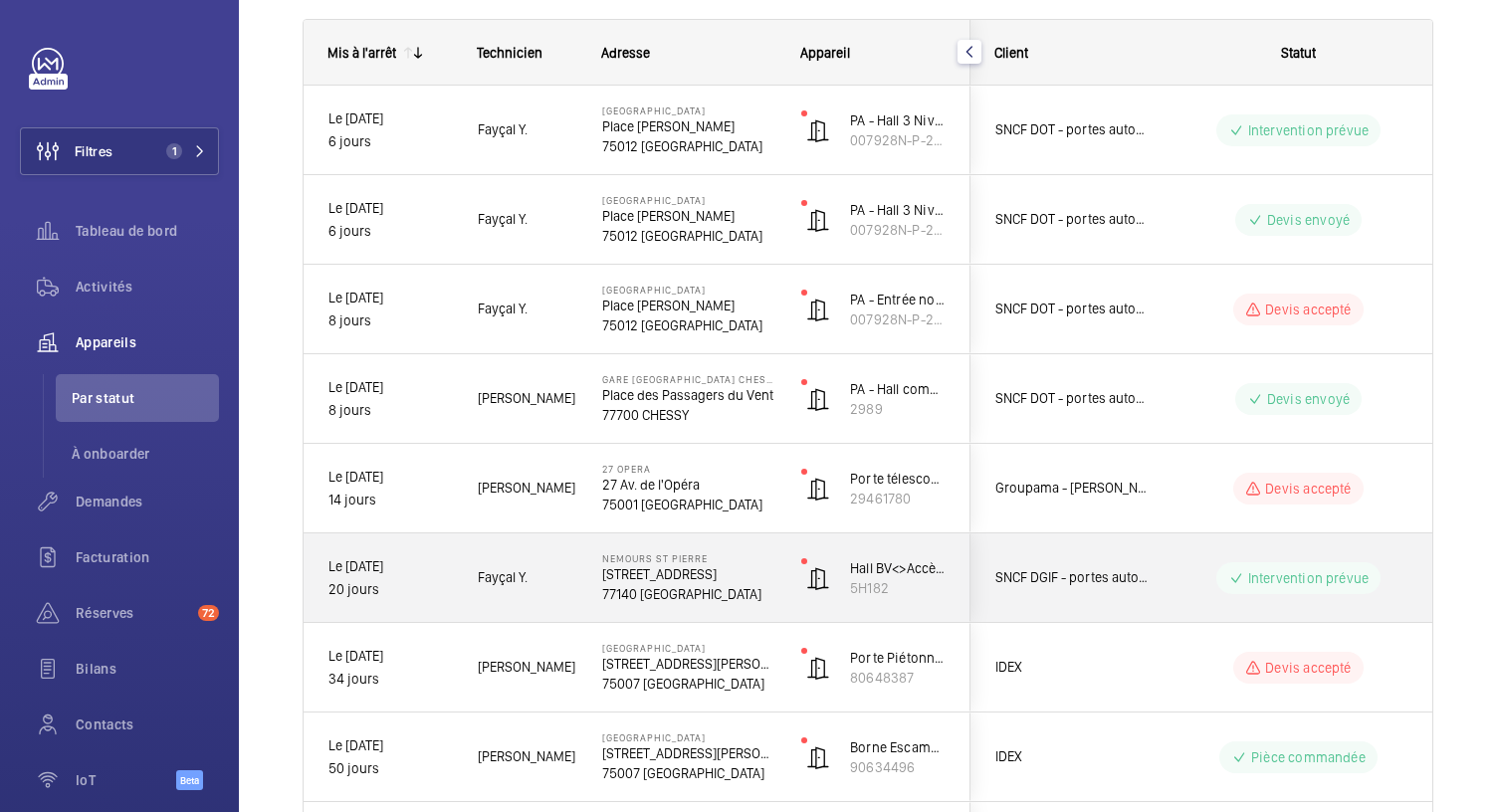 scroll, scrollTop: 223, scrollLeft: 0, axis: vertical 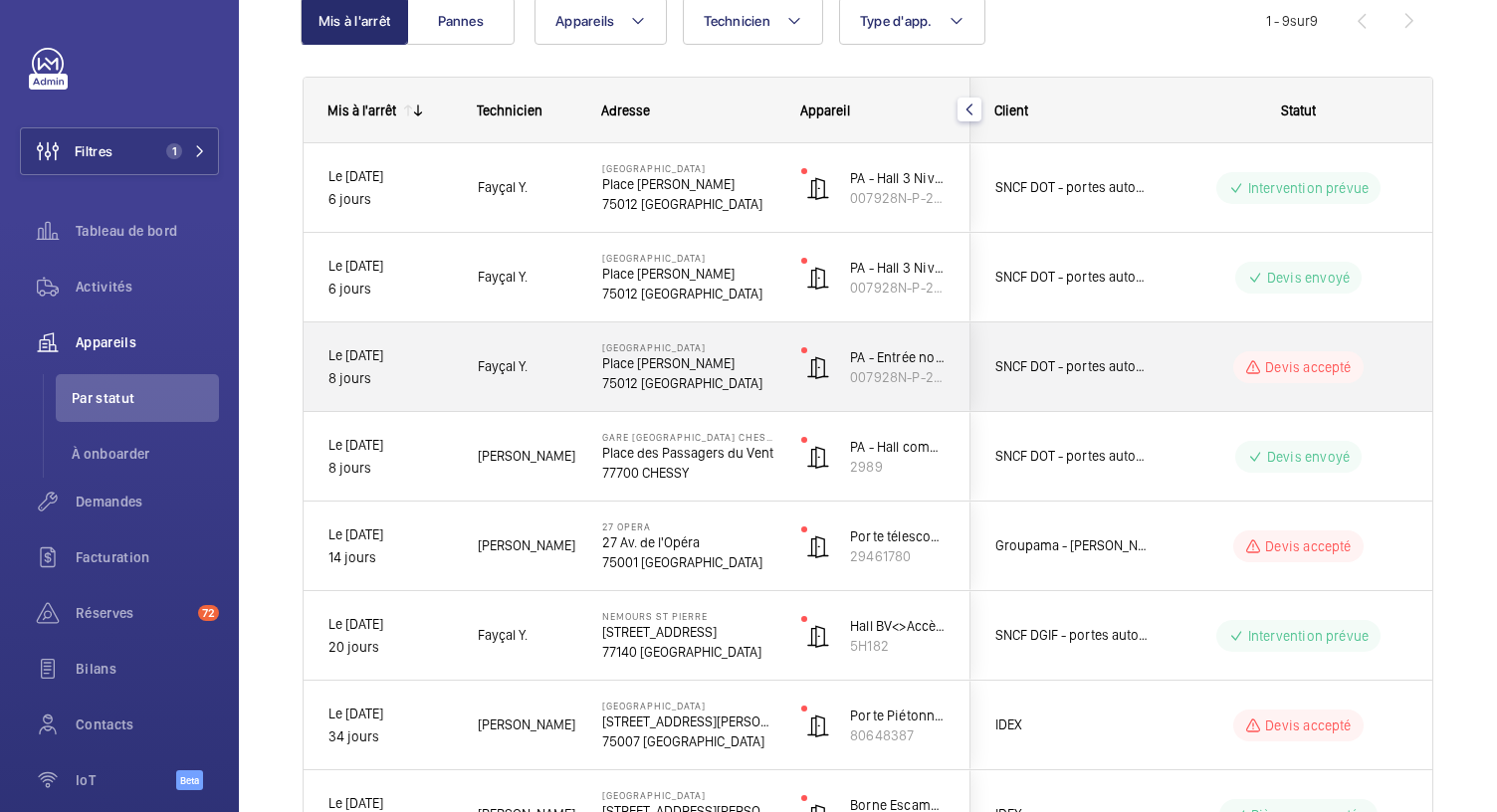 click on "Place [PERSON_NAME]" 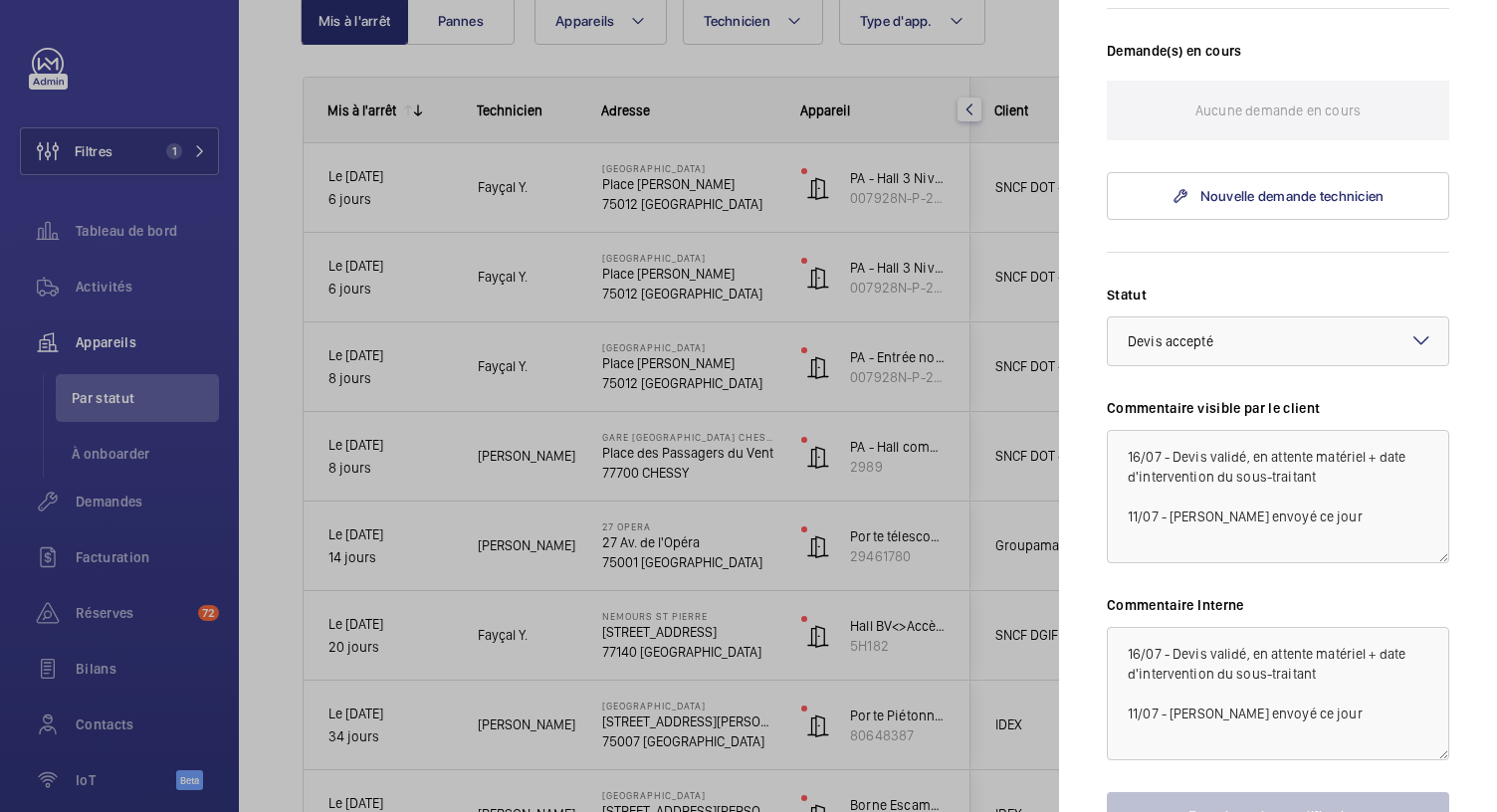scroll, scrollTop: 554, scrollLeft: 0, axis: vertical 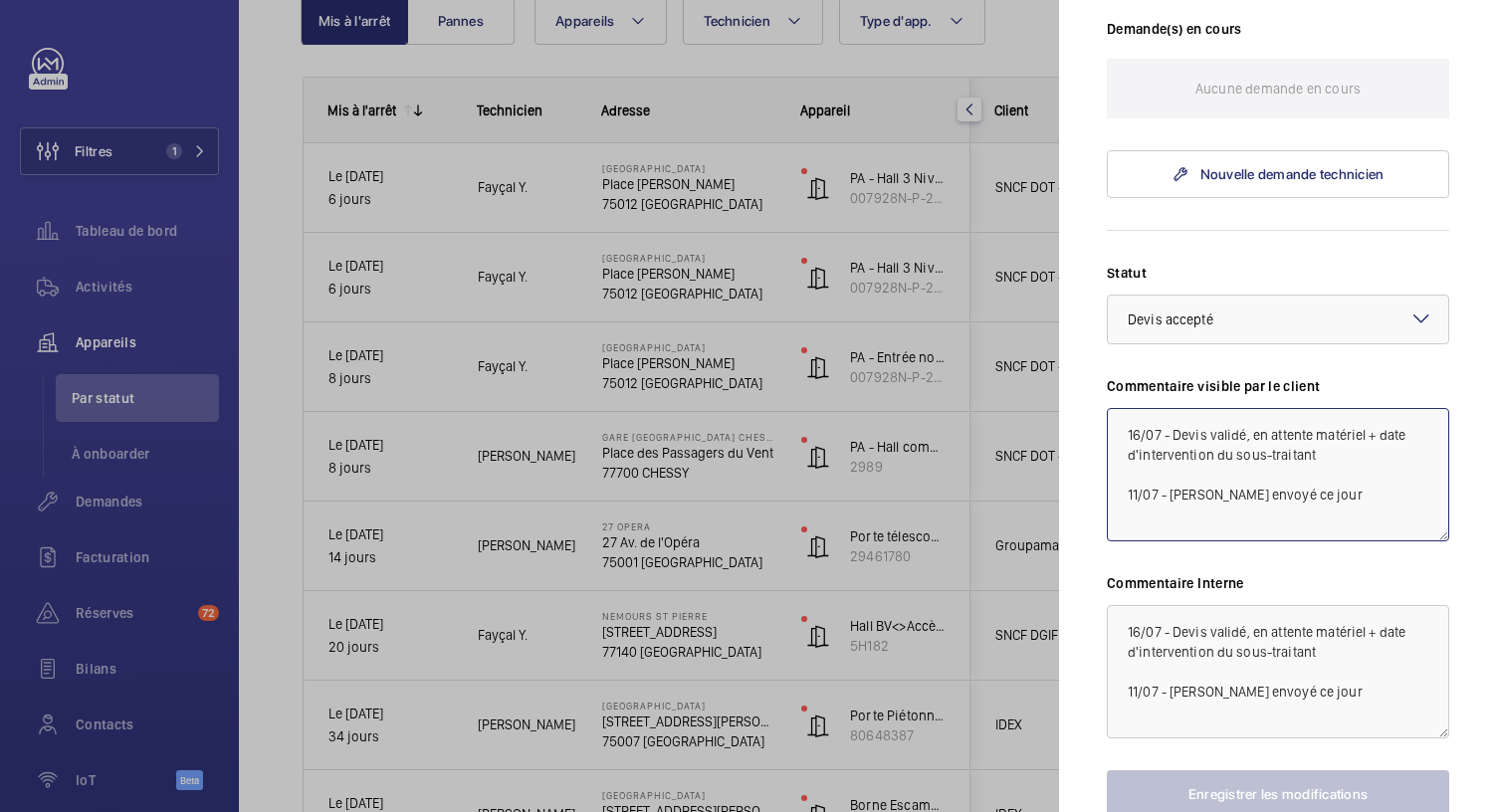 click on "16/07 - Devis validé, en attente matériel + date d'intervention du sous-traitant
11/07 - [PERSON_NAME] envoyé ce jour" 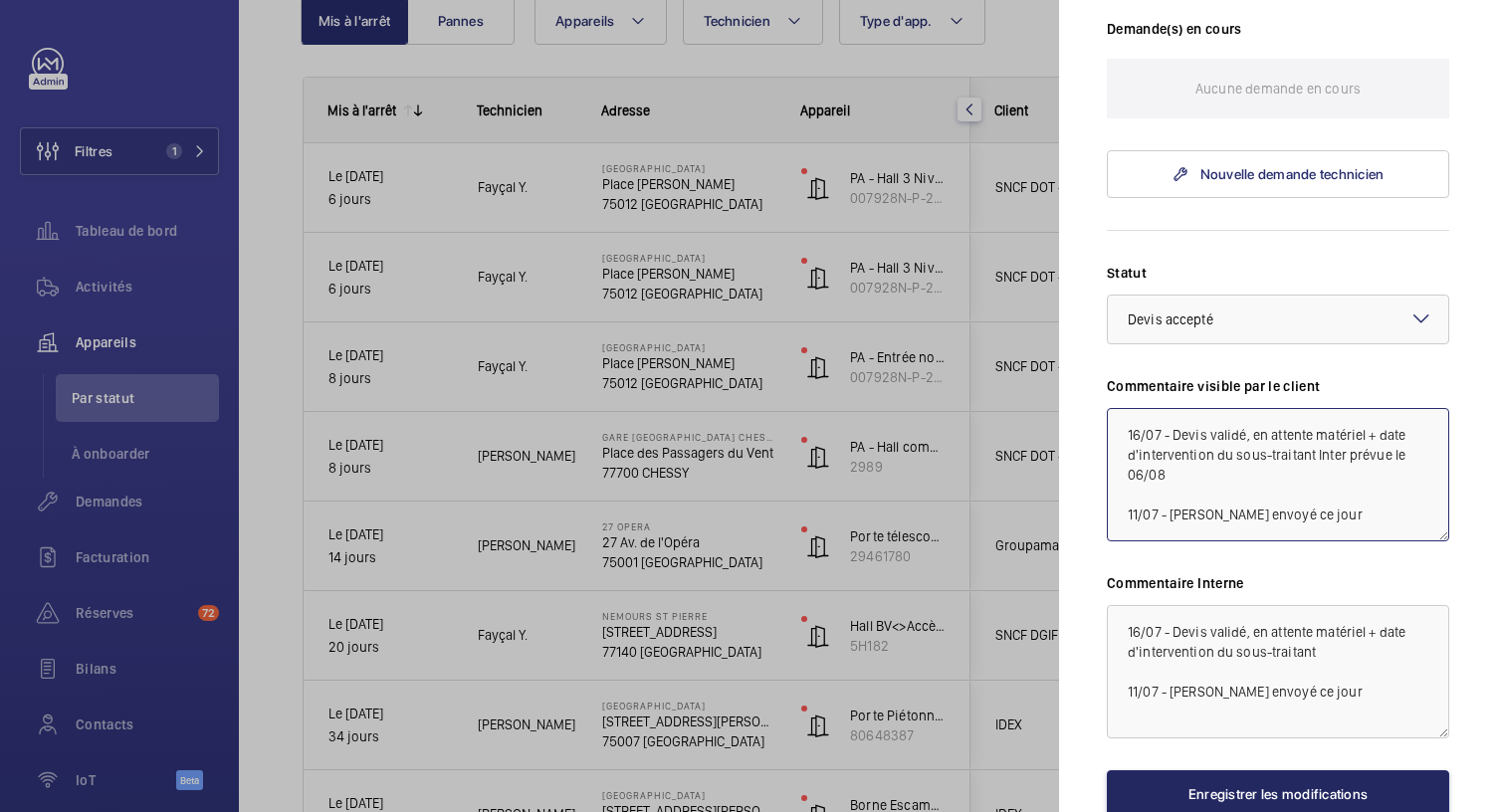 type on "16/07 - Devis validé, en attente matériel + date d'intervention du sous-traitant Inter prévue le 06/08
11/07 - [PERSON_NAME] envoyé ce jour" 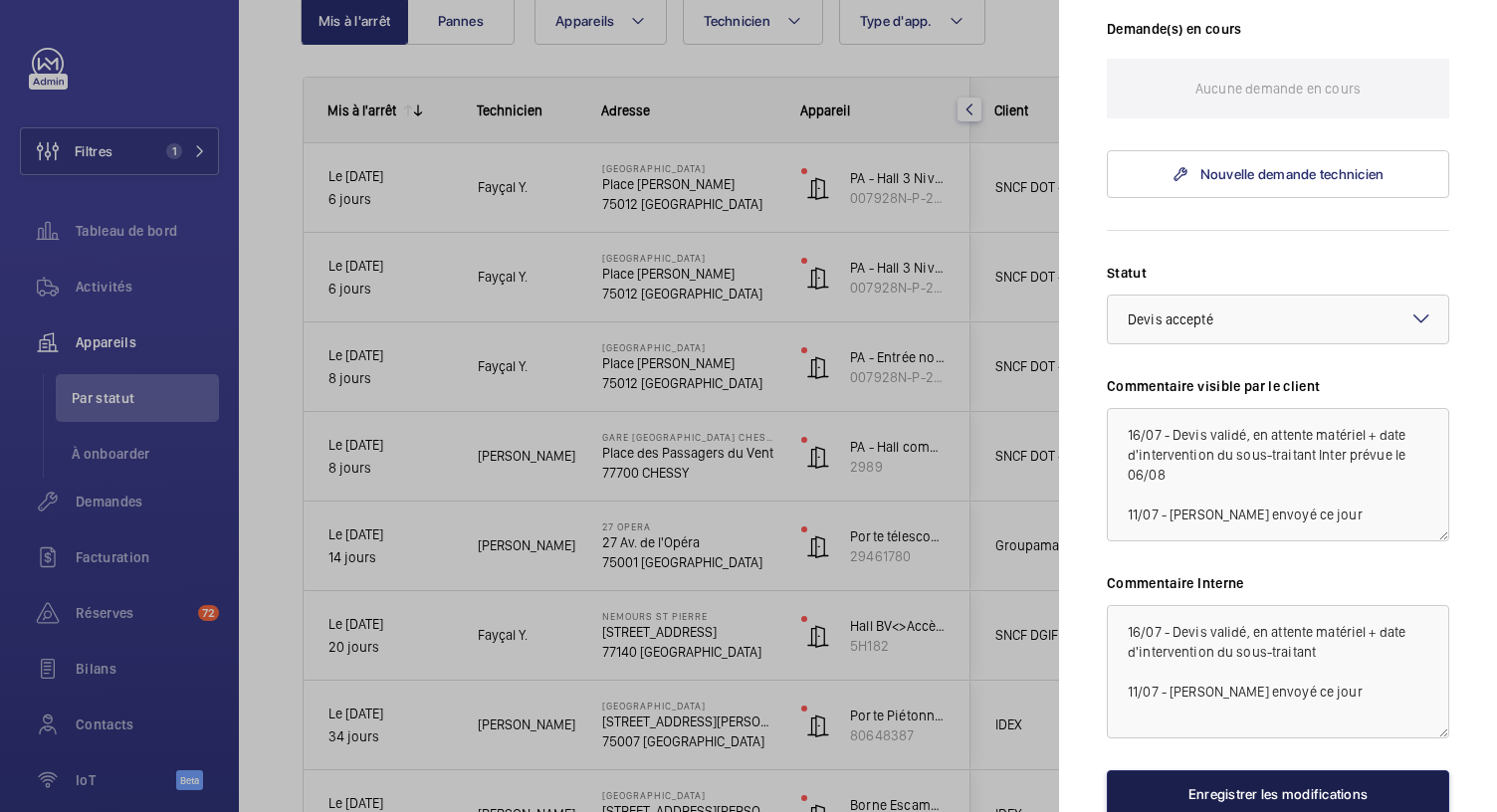 click on "Enregistrer les modifications" 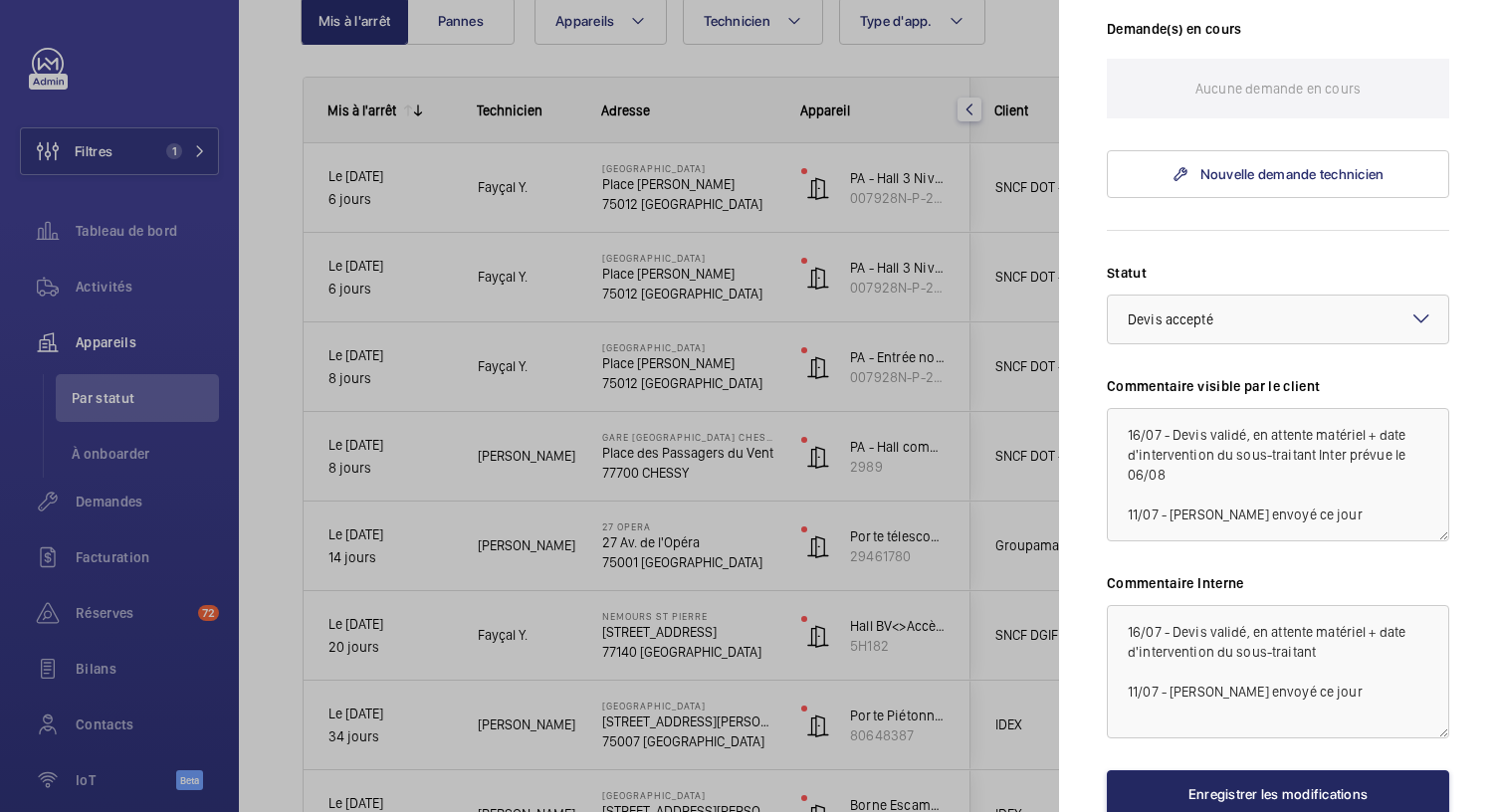 scroll, scrollTop: 0, scrollLeft: 0, axis: both 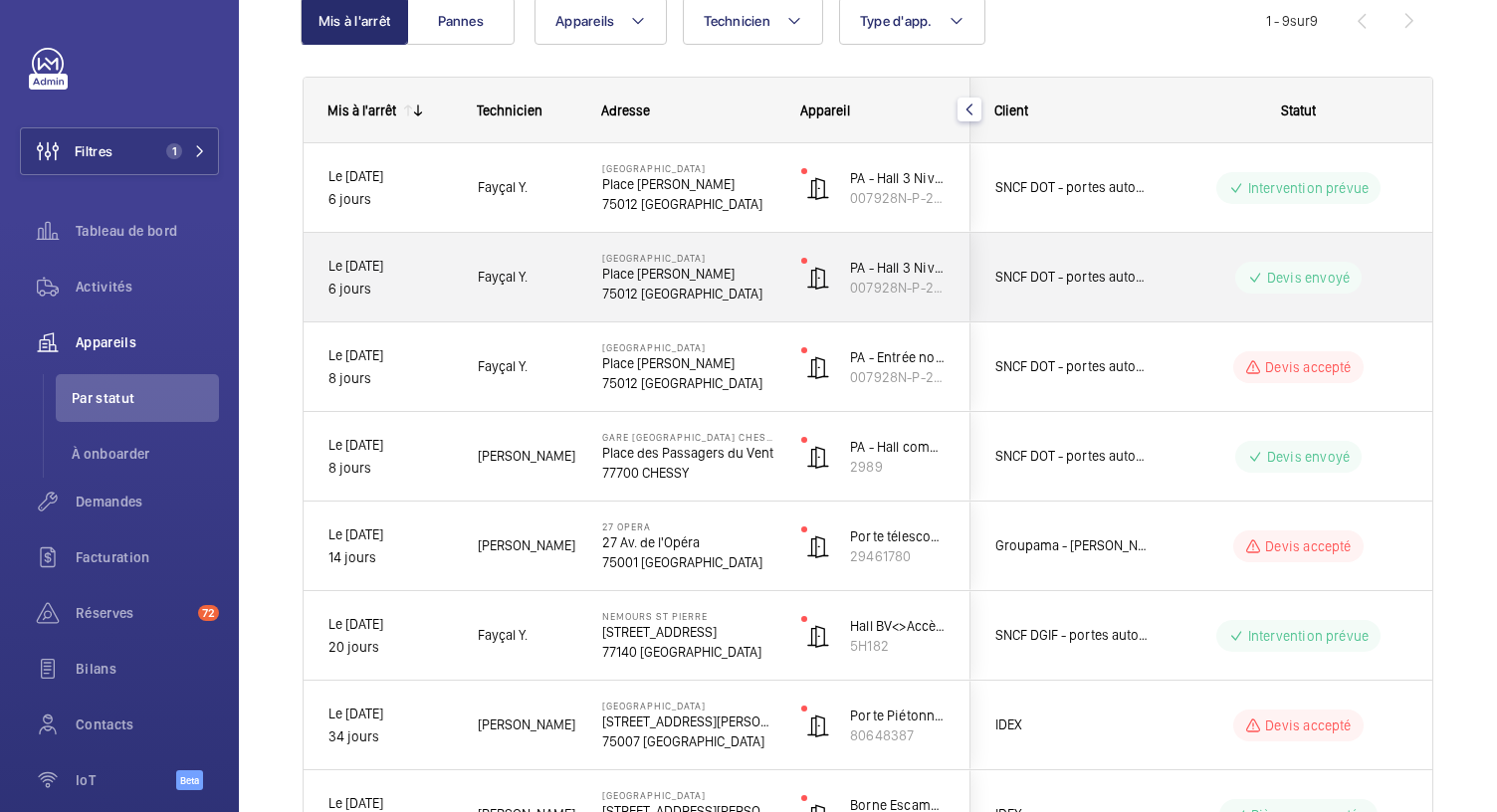 click on "[GEOGRAPHIC_DATA]" 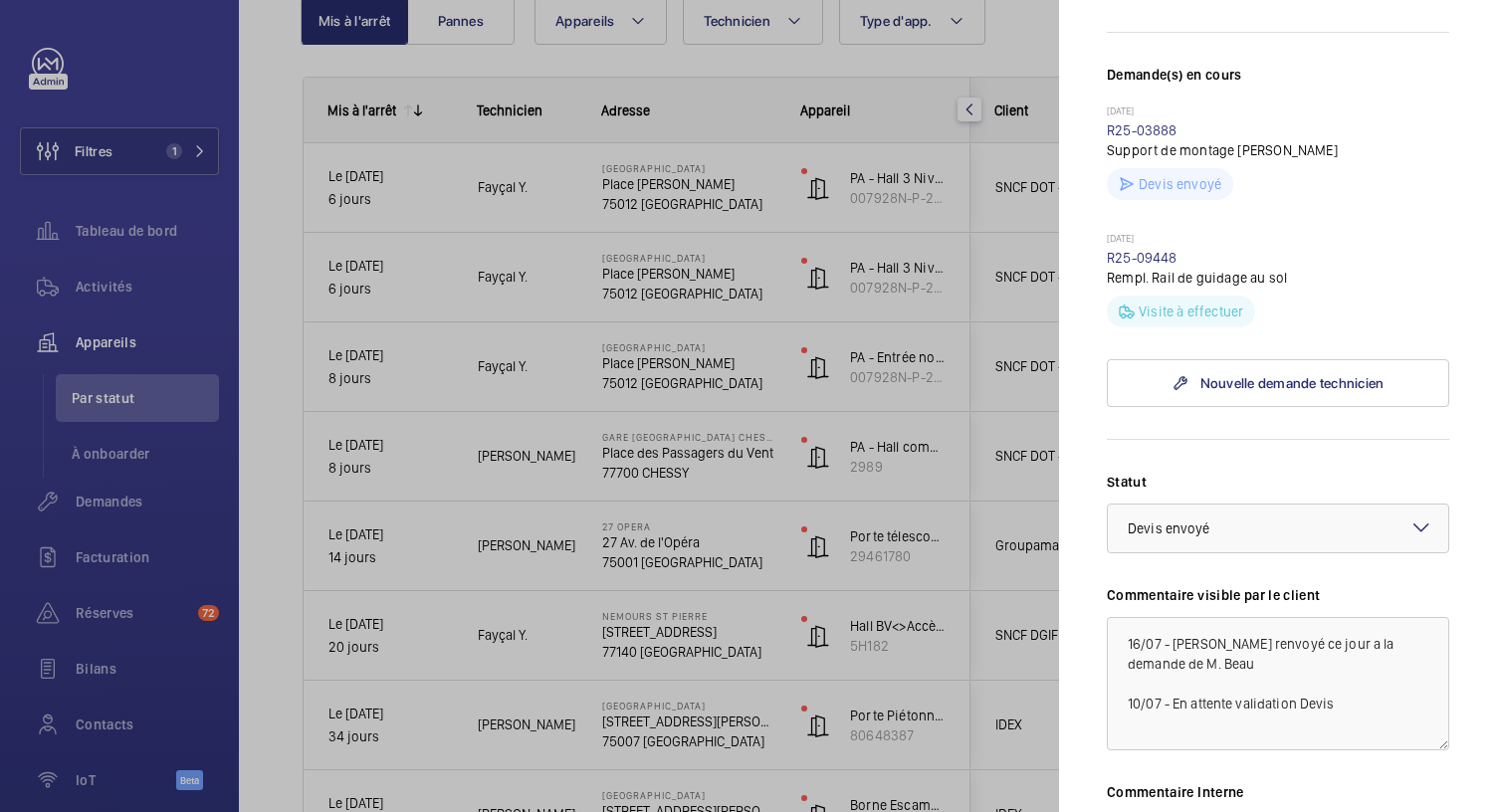 scroll, scrollTop: 502, scrollLeft: 0, axis: vertical 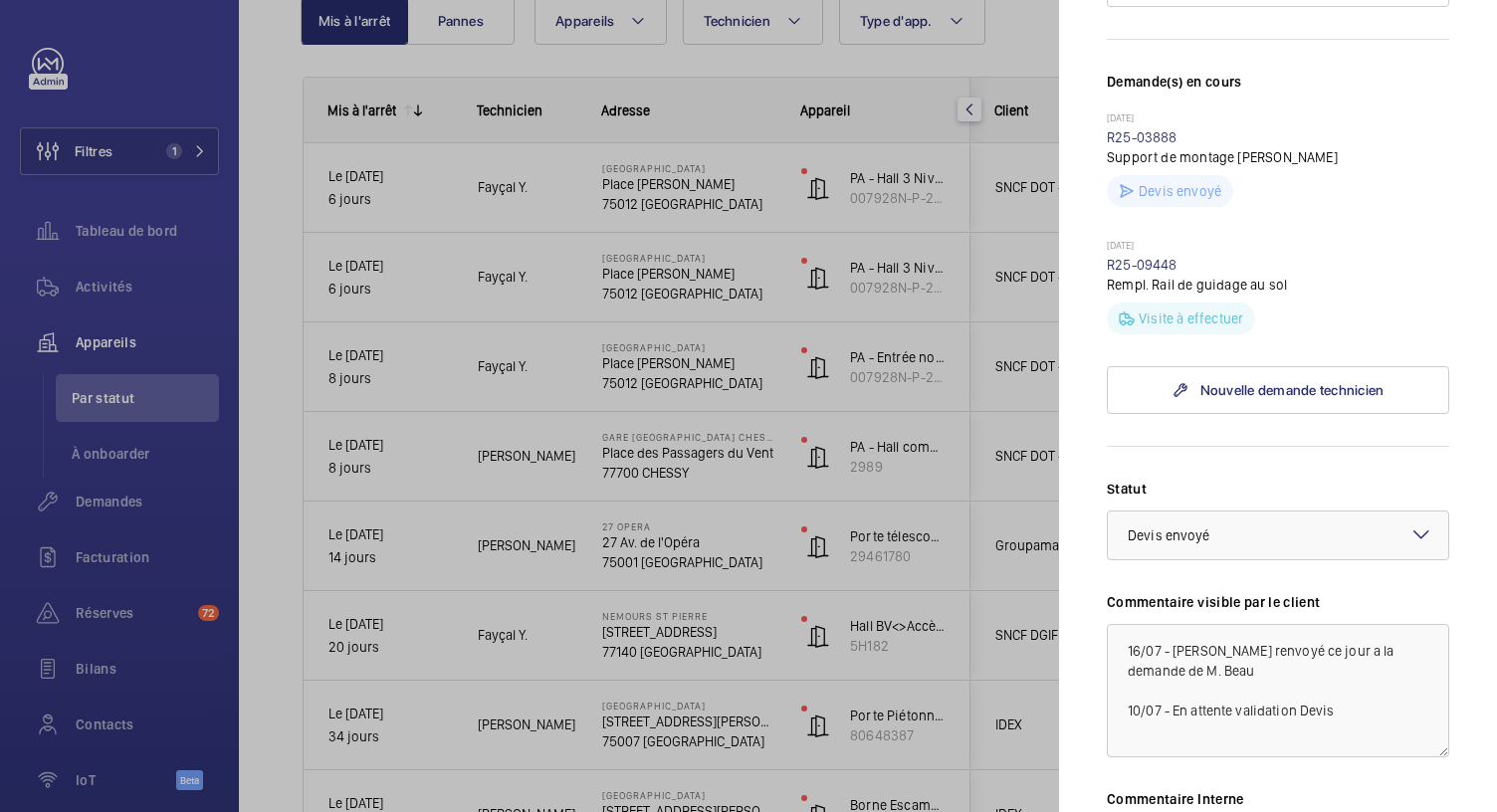 click 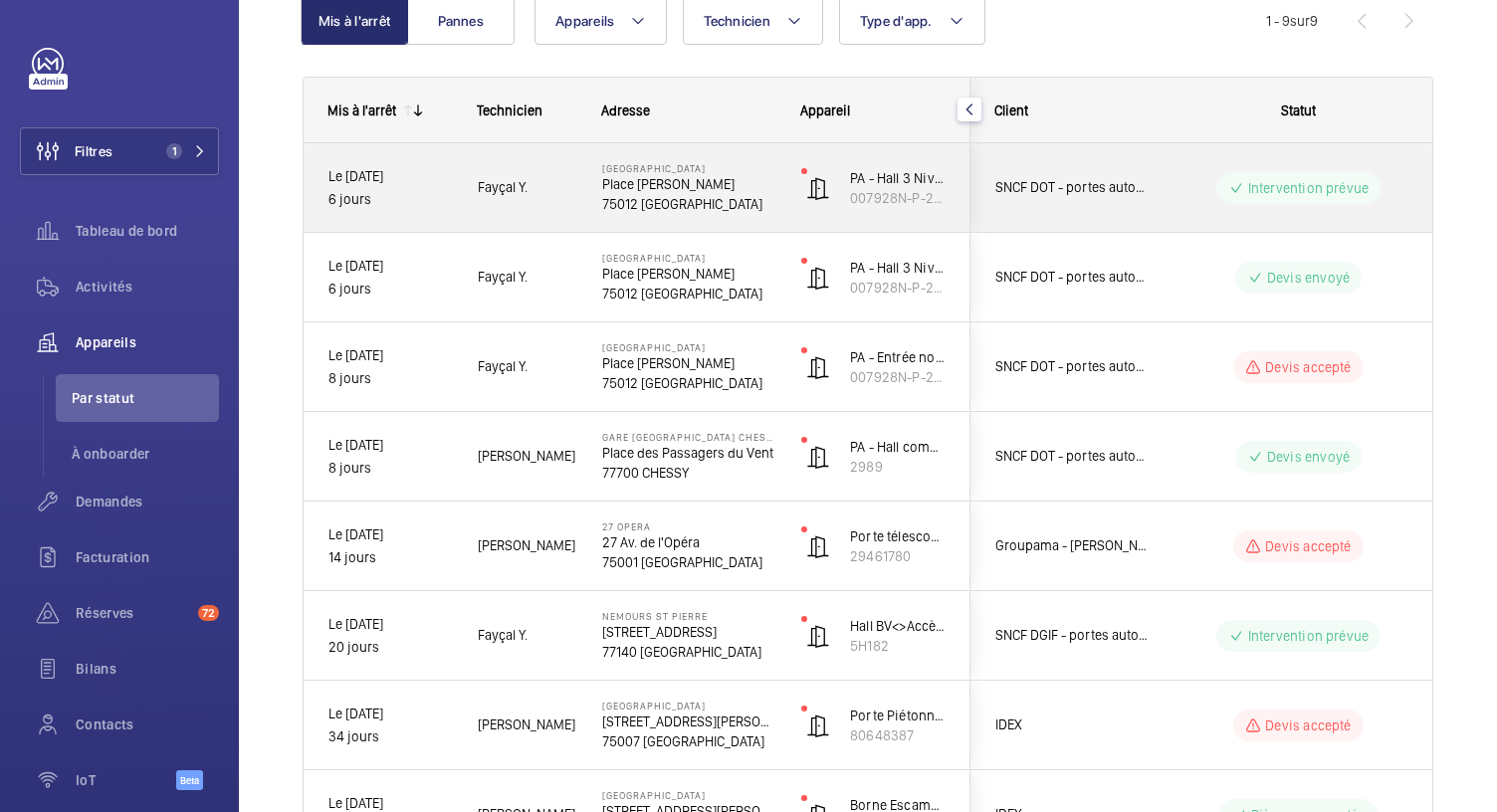 click on "75012 [GEOGRAPHIC_DATA]" 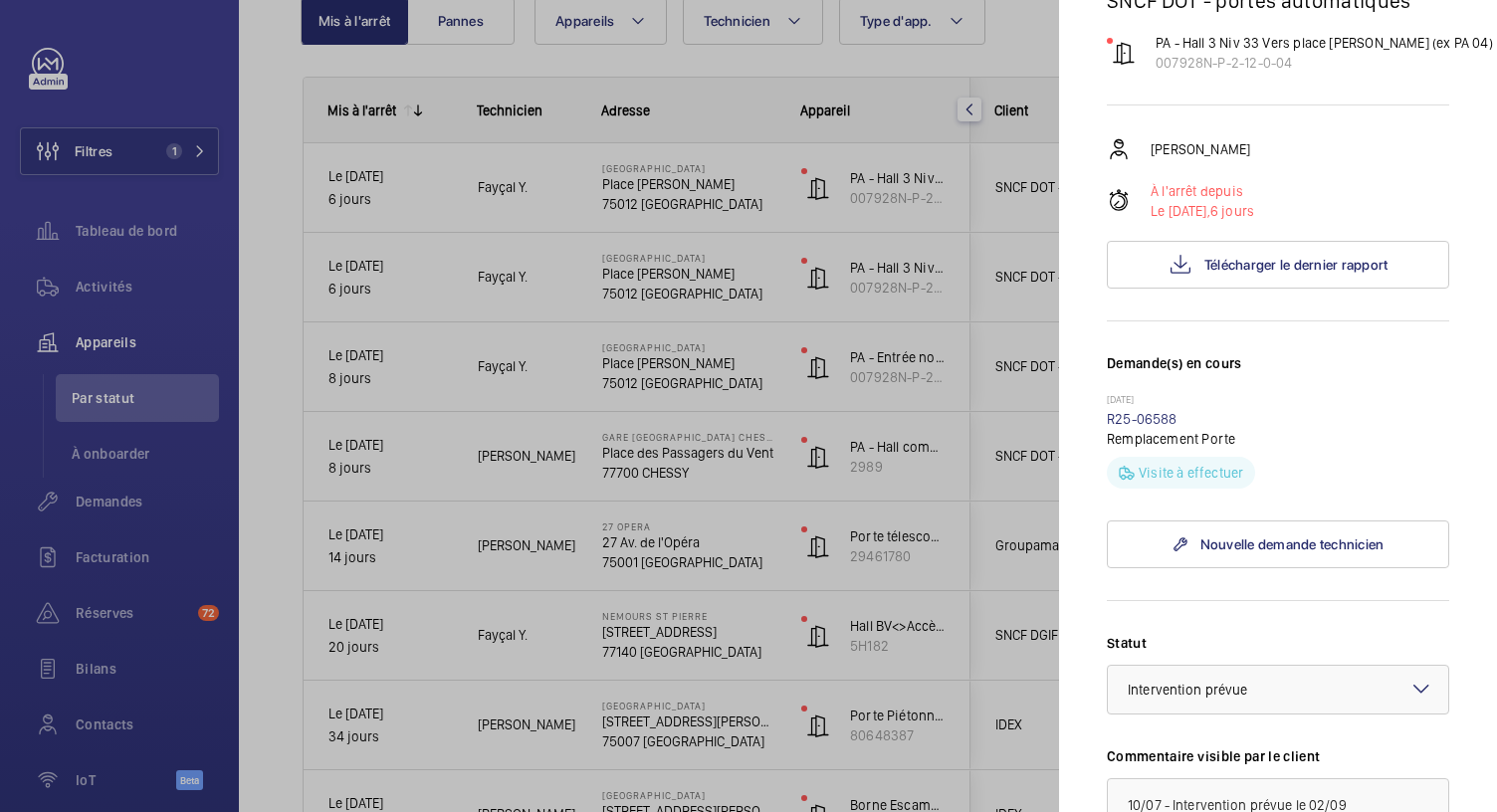 scroll, scrollTop: 754, scrollLeft: 0, axis: vertical 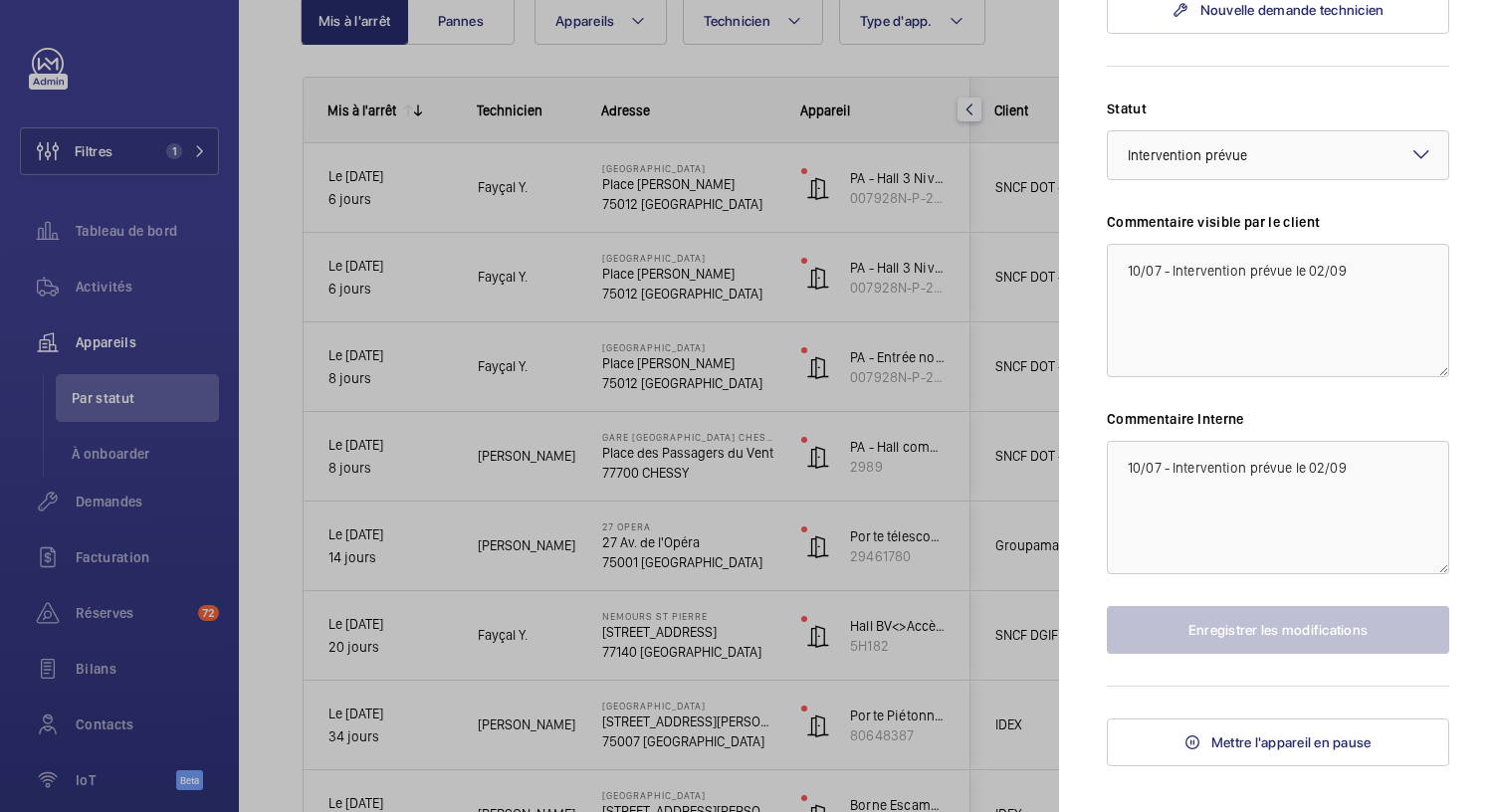 click 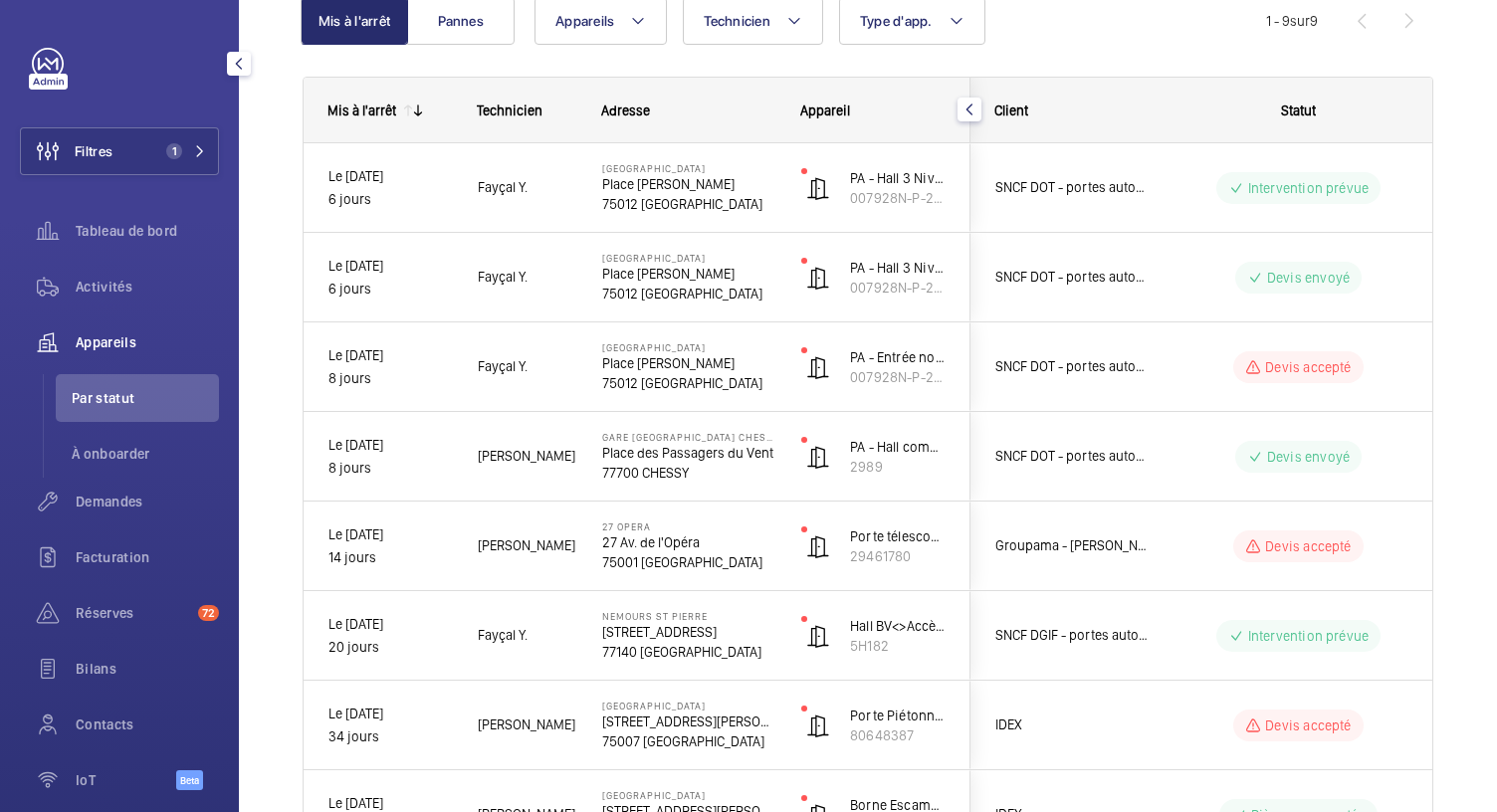 click on "1" 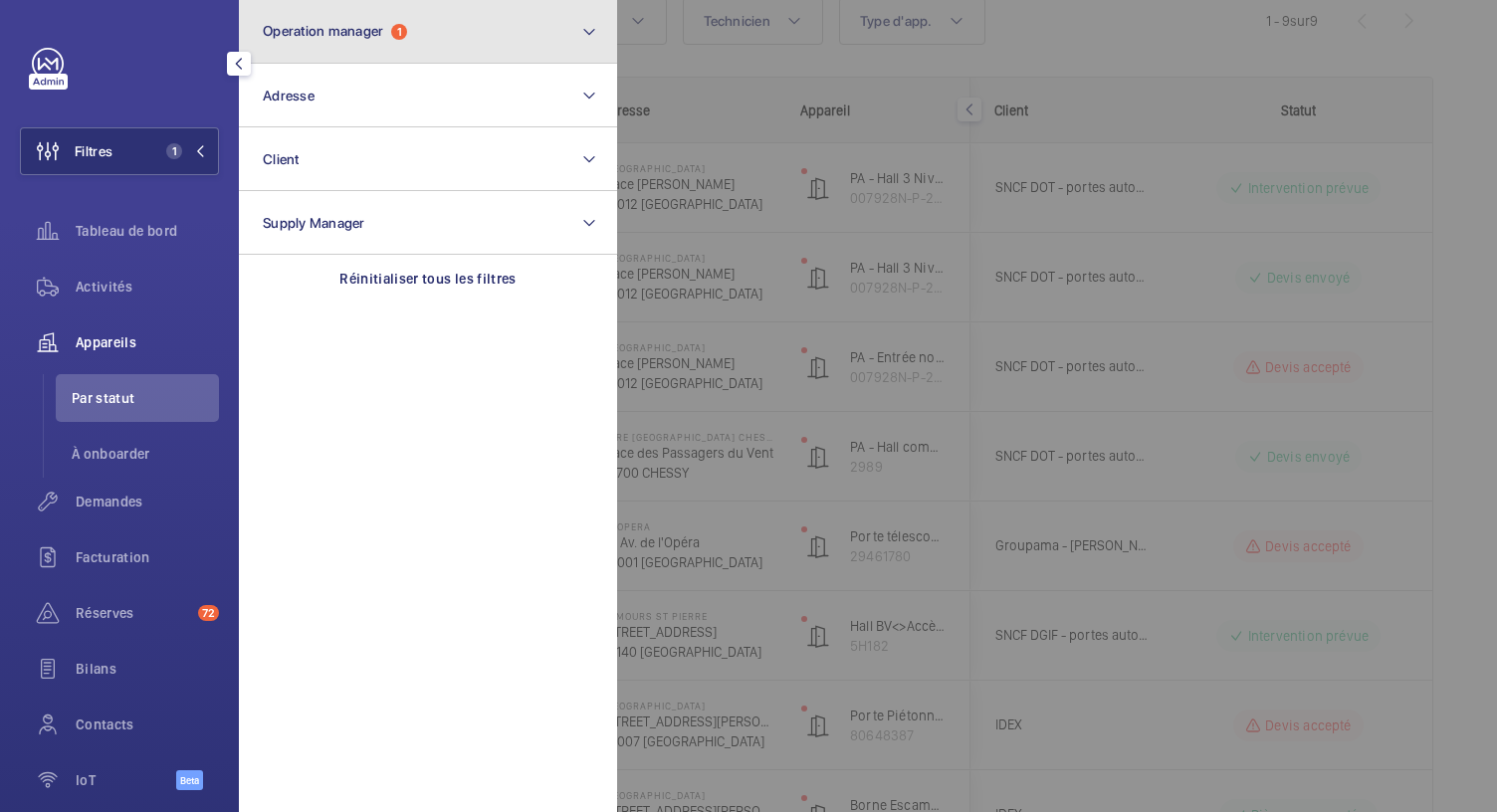 click on "Operation manager  1" 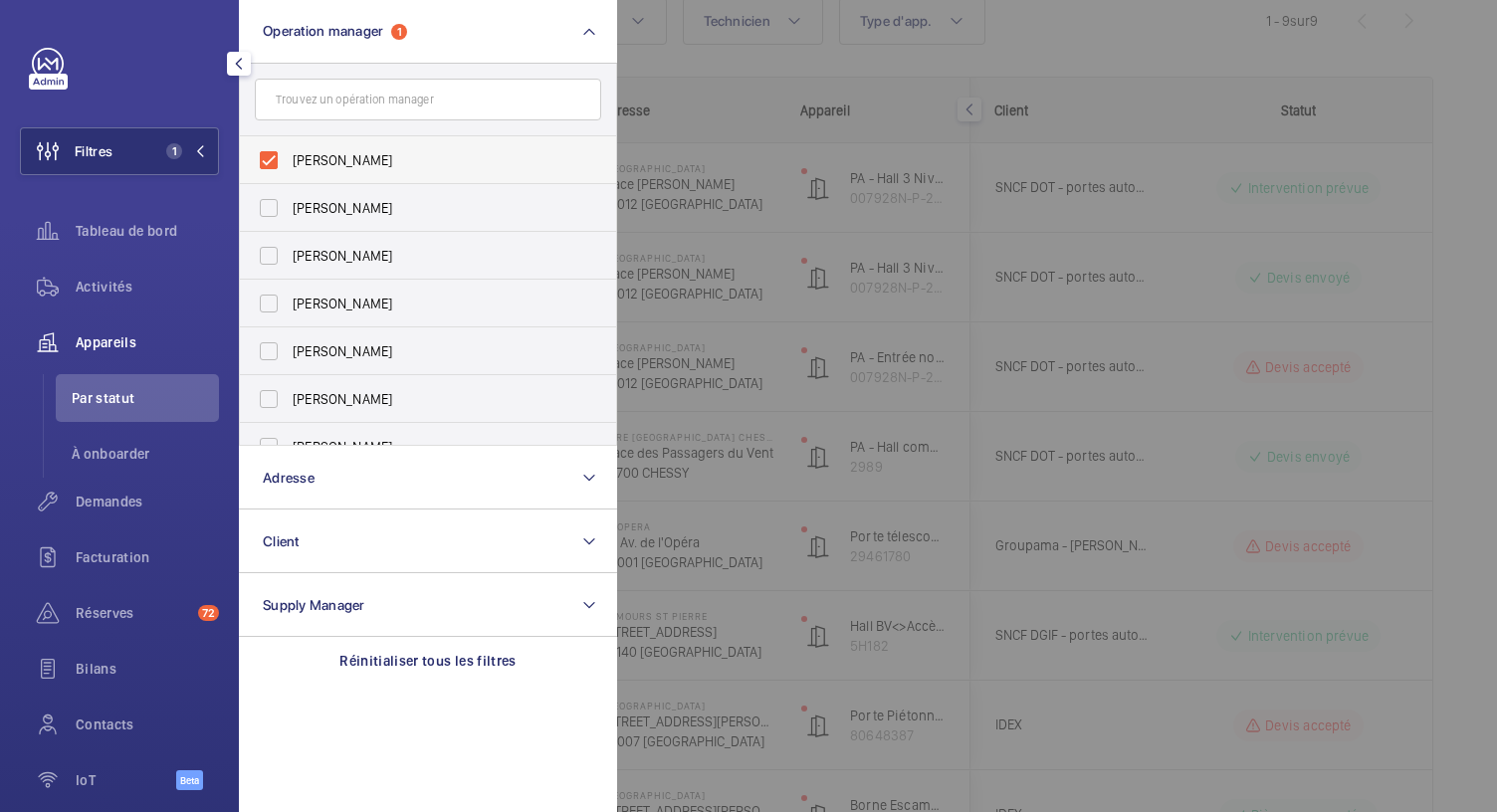click on "[PERSON_NAME]" at bounding box center [413, 160] 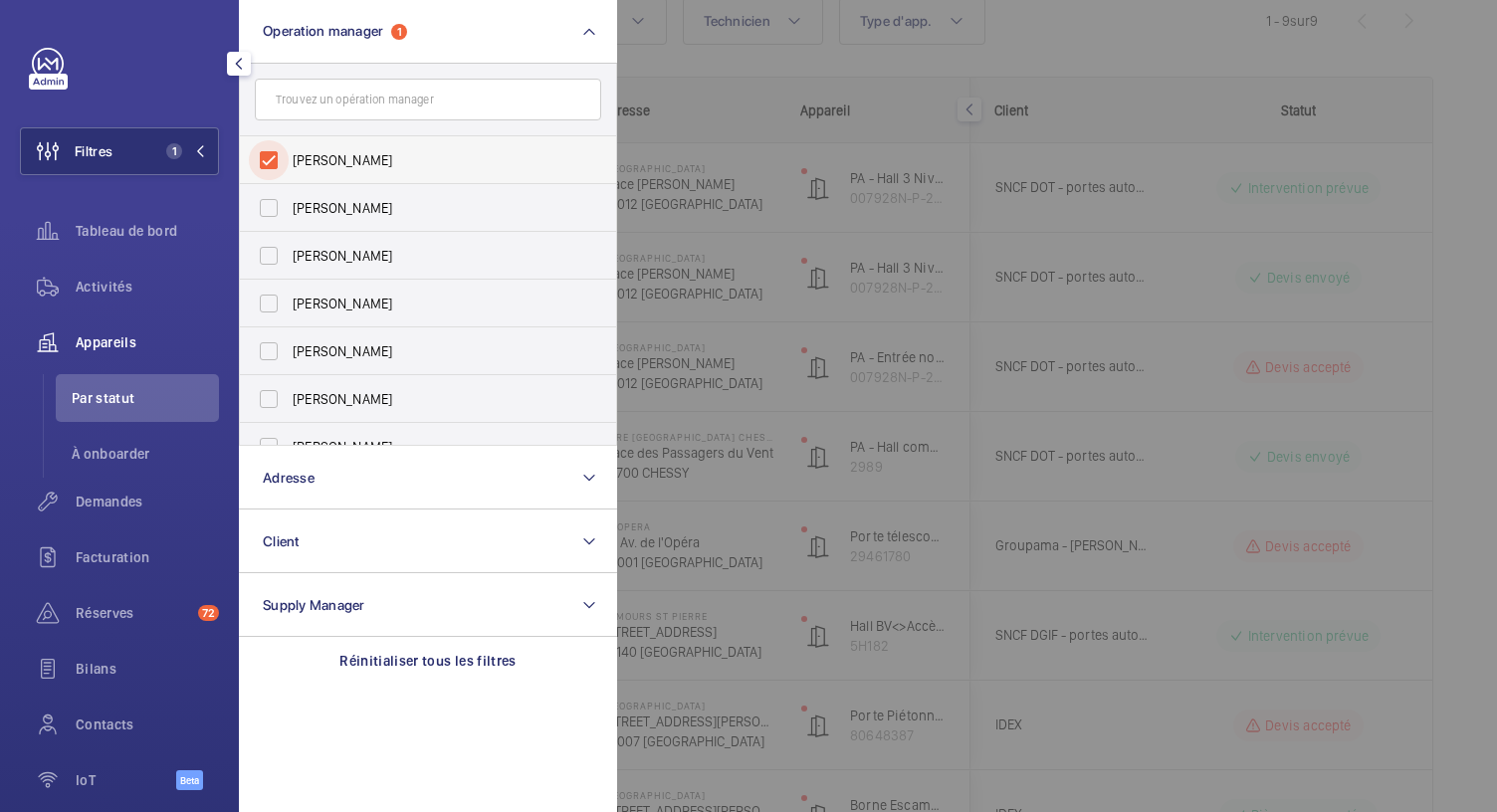 click on "[PERSON_NAME]" at bounding box center [269, 160] 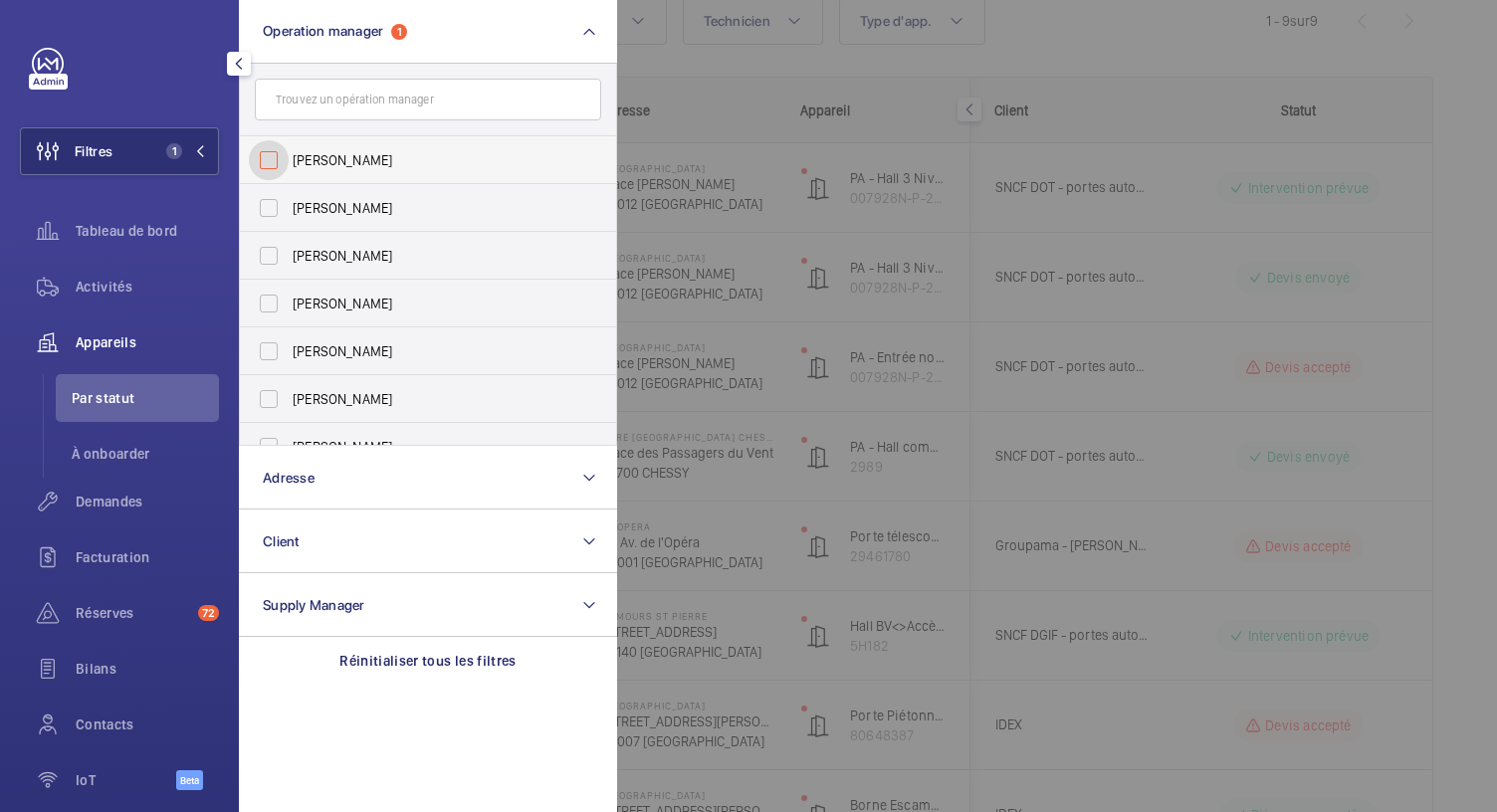 checkbox on "false" 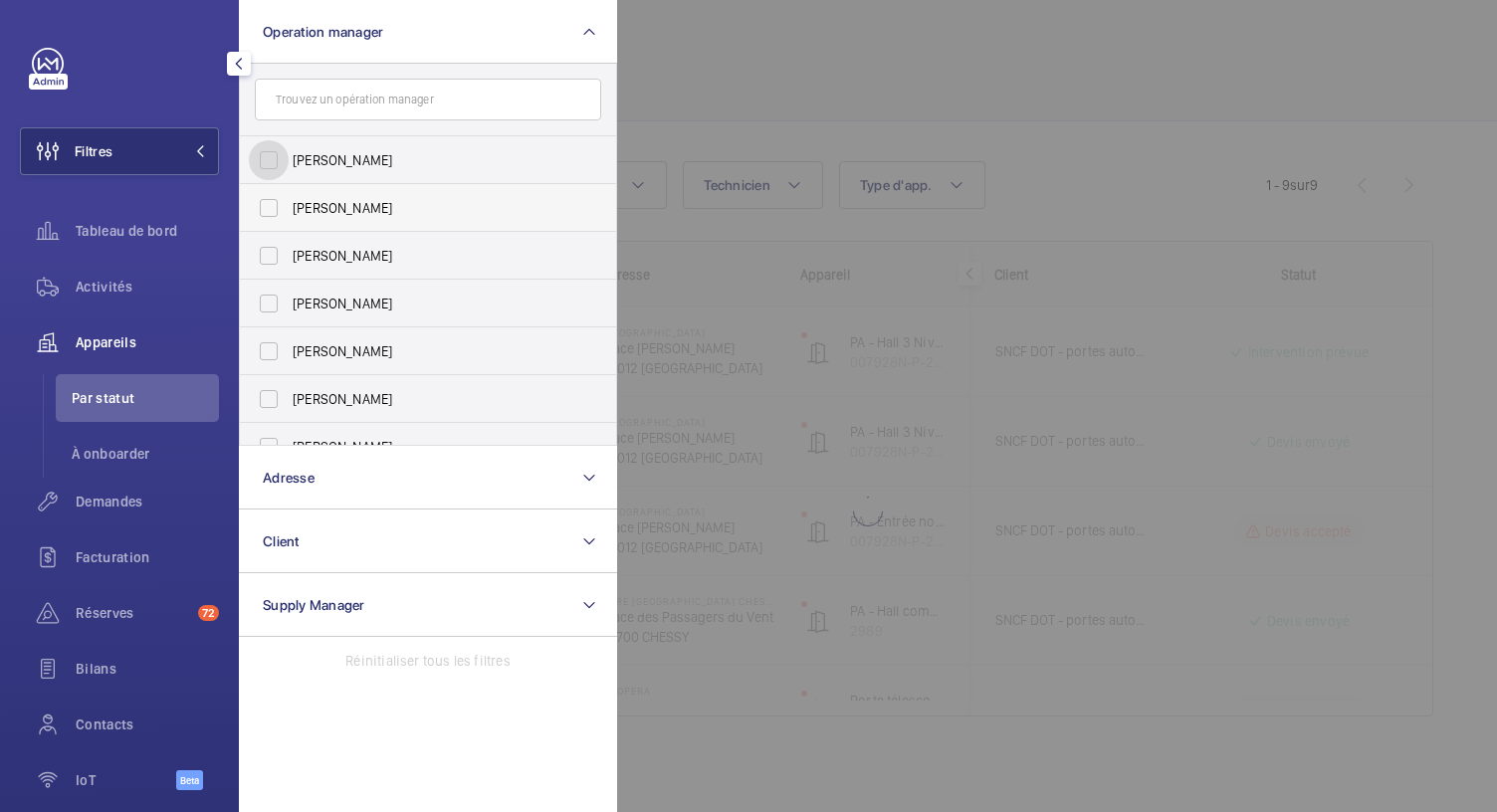 scroll, scrollTop: 59, scrollLeft: 0, axis: vertical 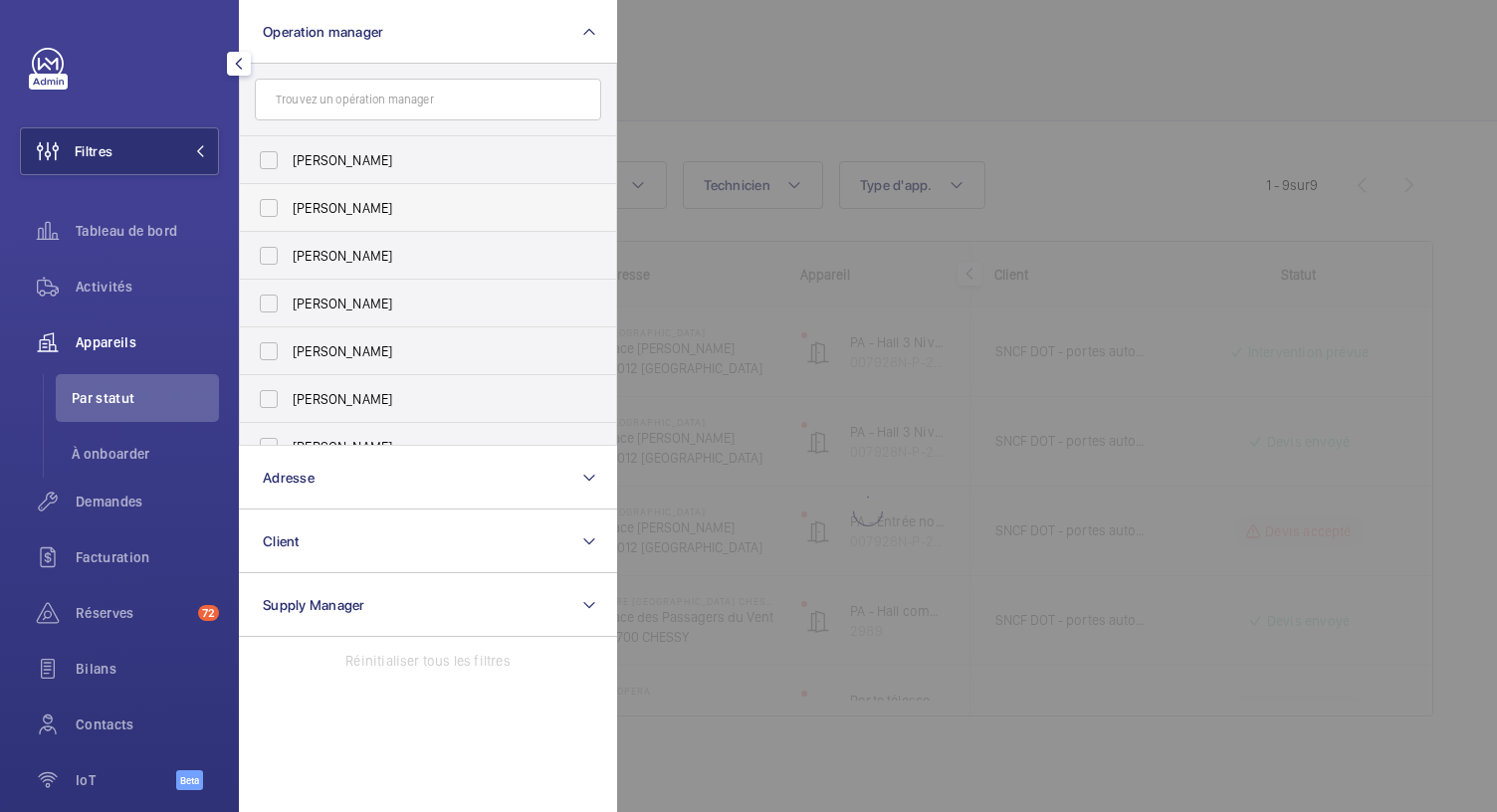 click on "[PERSON_NAME]" at bounding box center (413, 208) 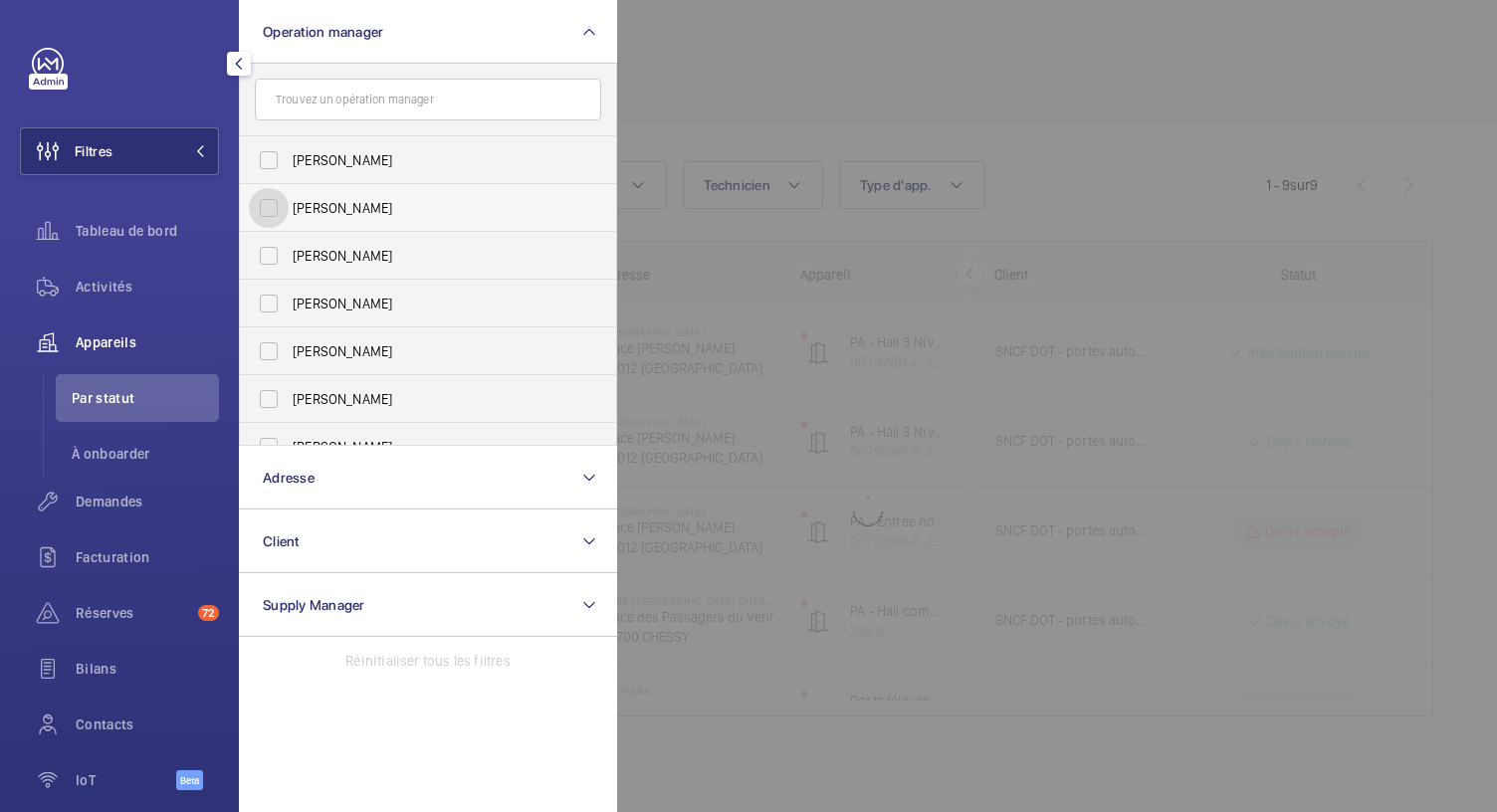 click on "[PERSON_NAME]" at bounding box center (269, 208) 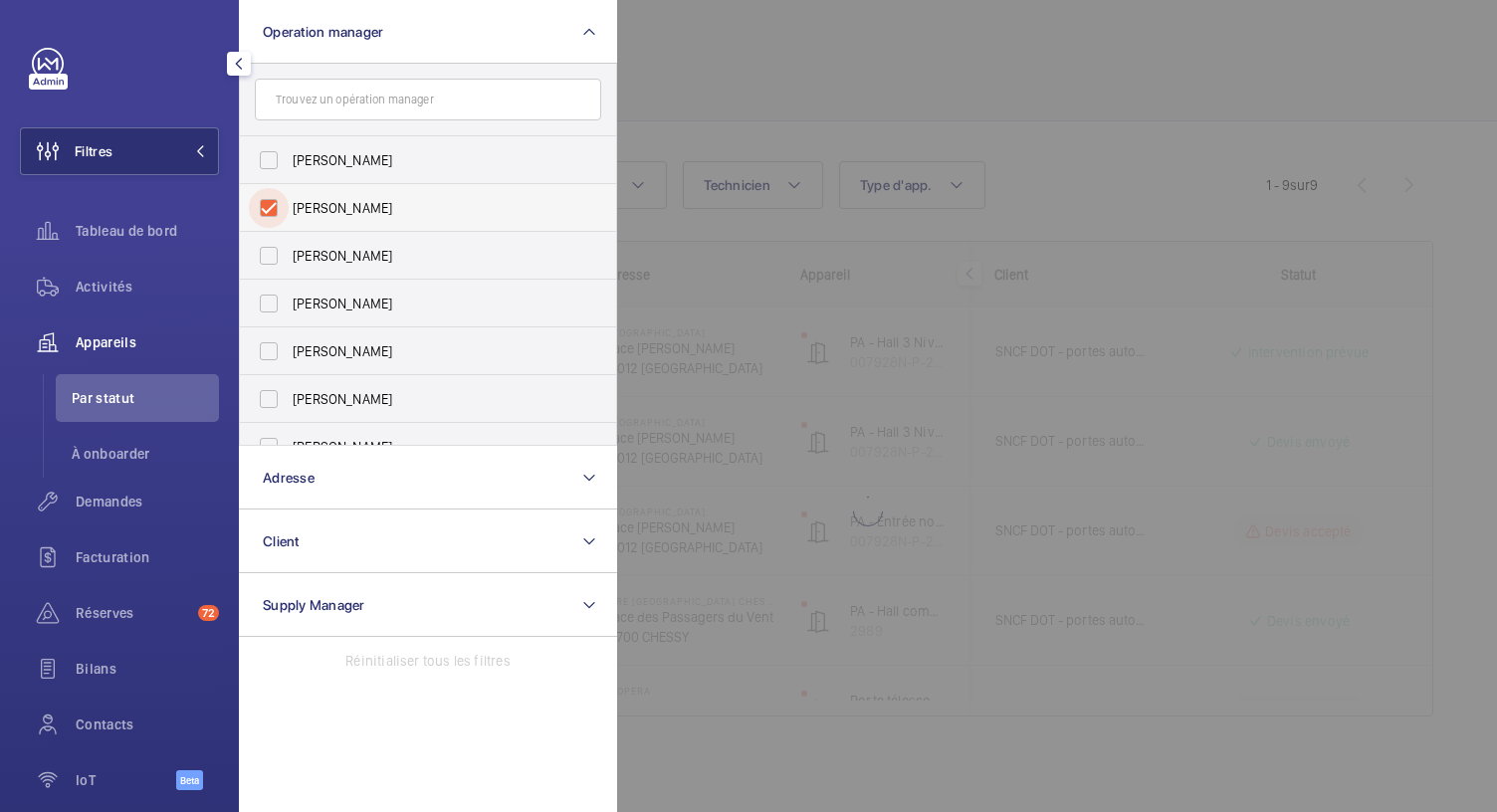 checkbox on "true" 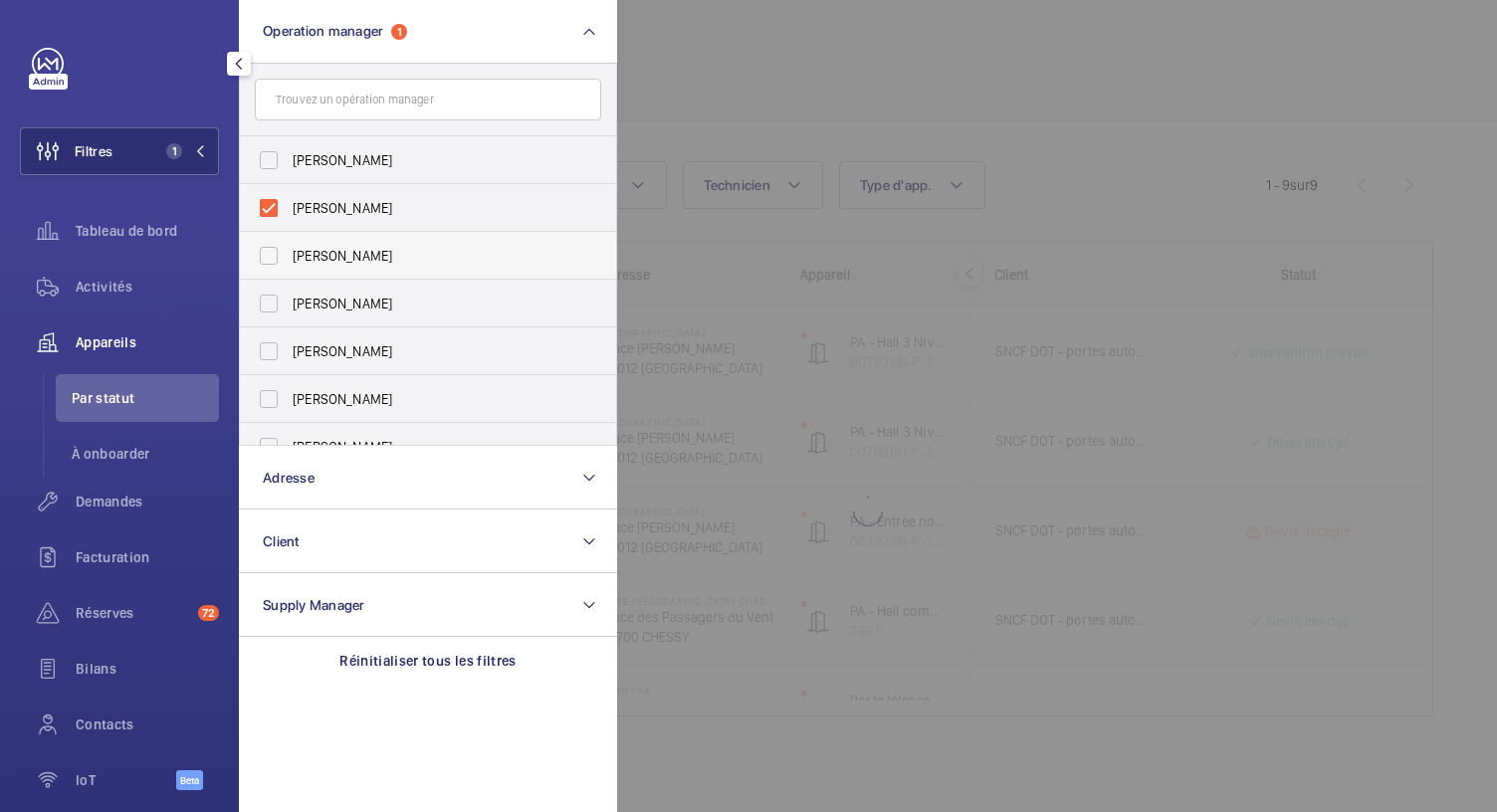 click on "[PERSON_NAME]" at bounding box center [413, 256] 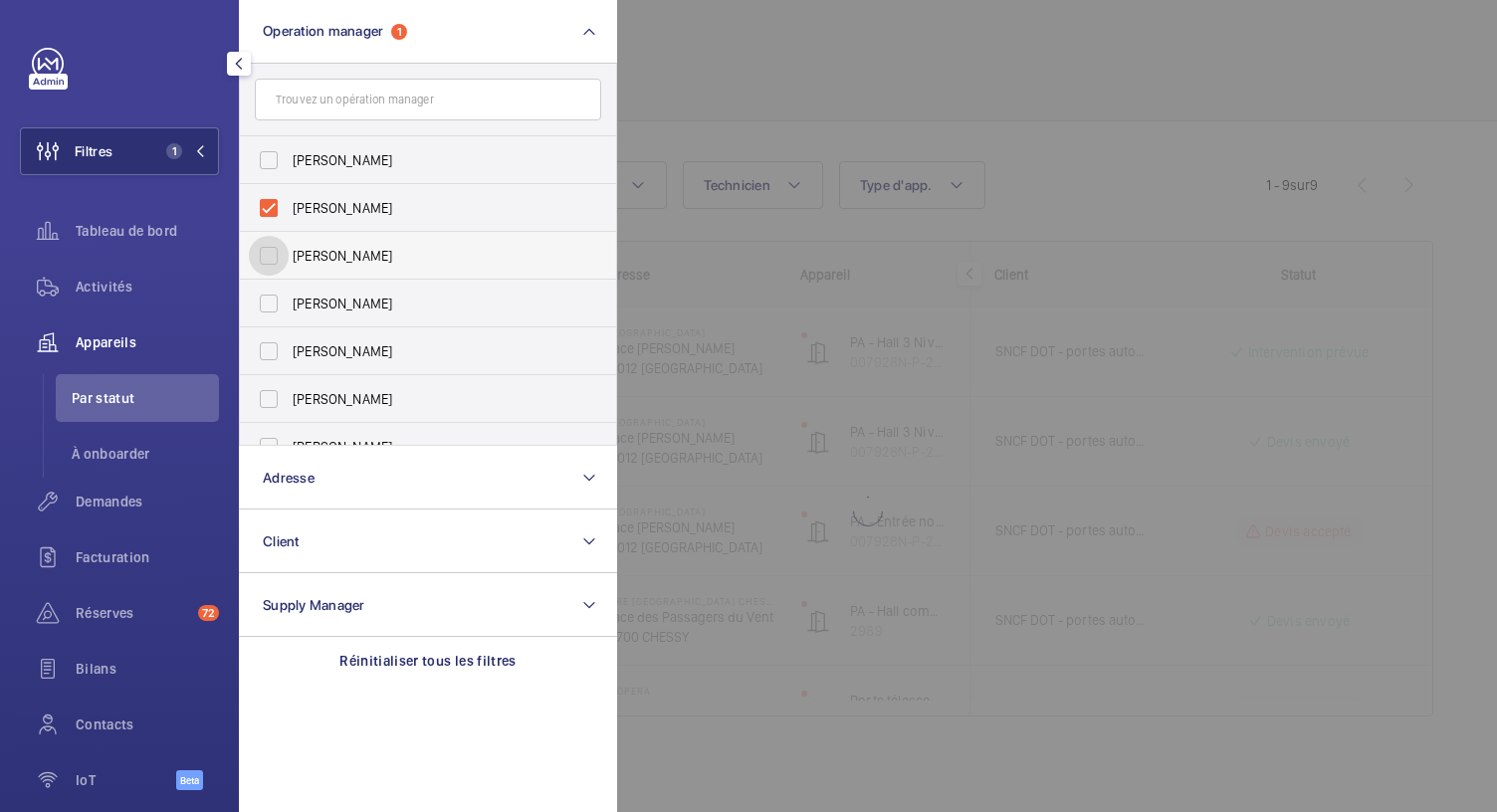 click on "[PERSON_NAME]" at bounding box center (269, 256) 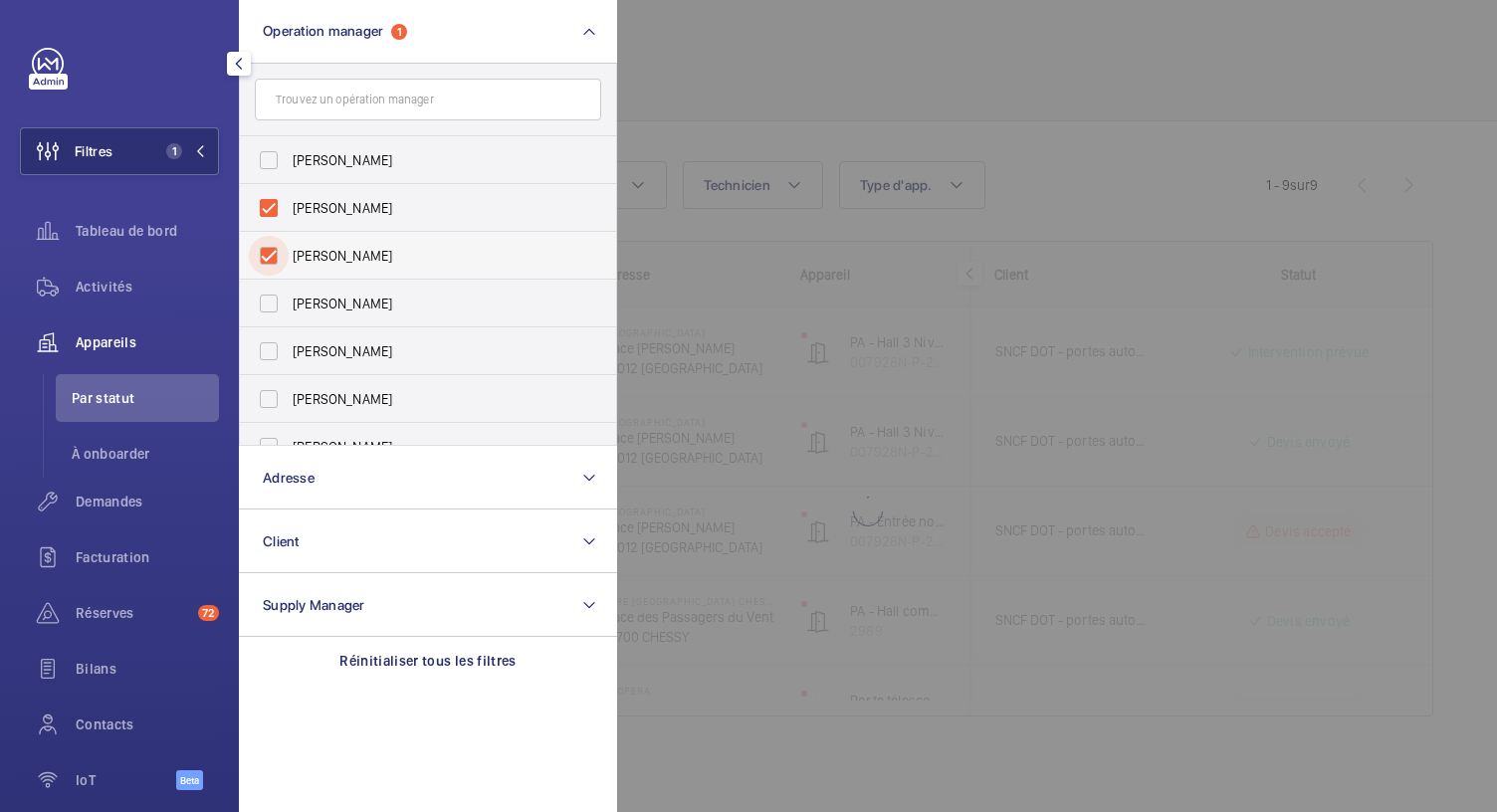 checkbox on "true" 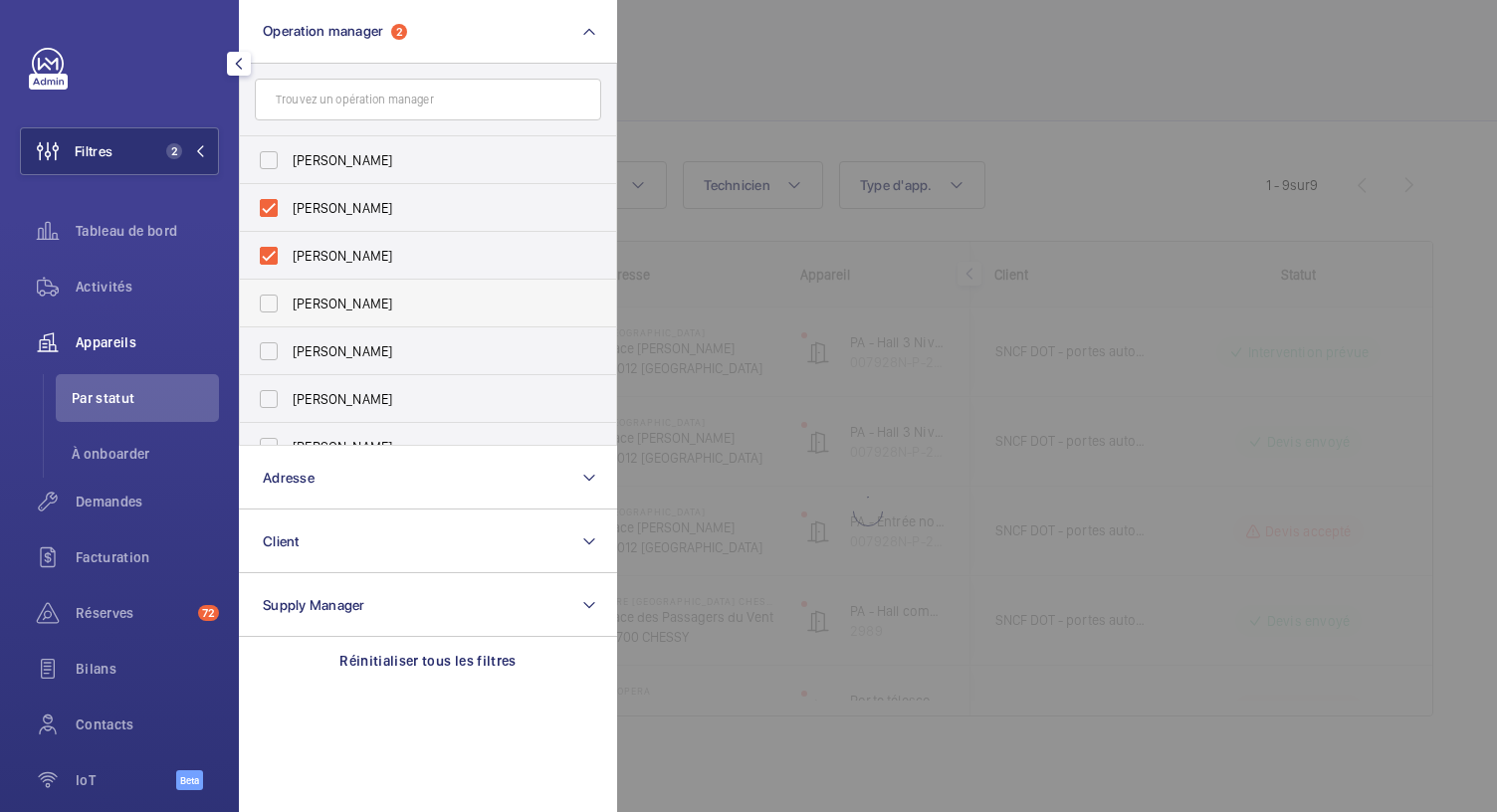 click on "[PERSON_NAME]" at bounding box center [413, 304] 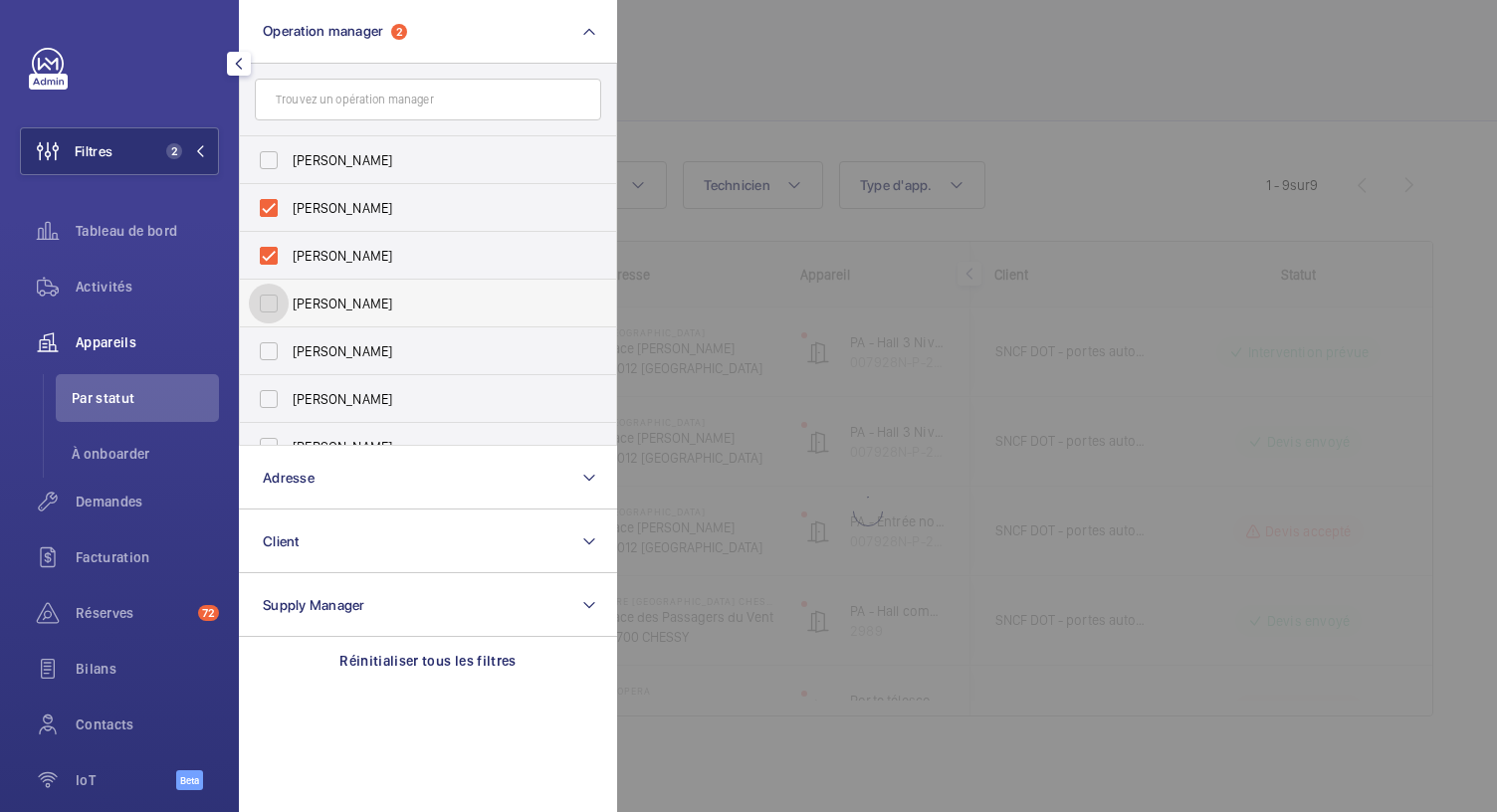 click on "[PERSON_NAME]" at bounding box center [269, 304] 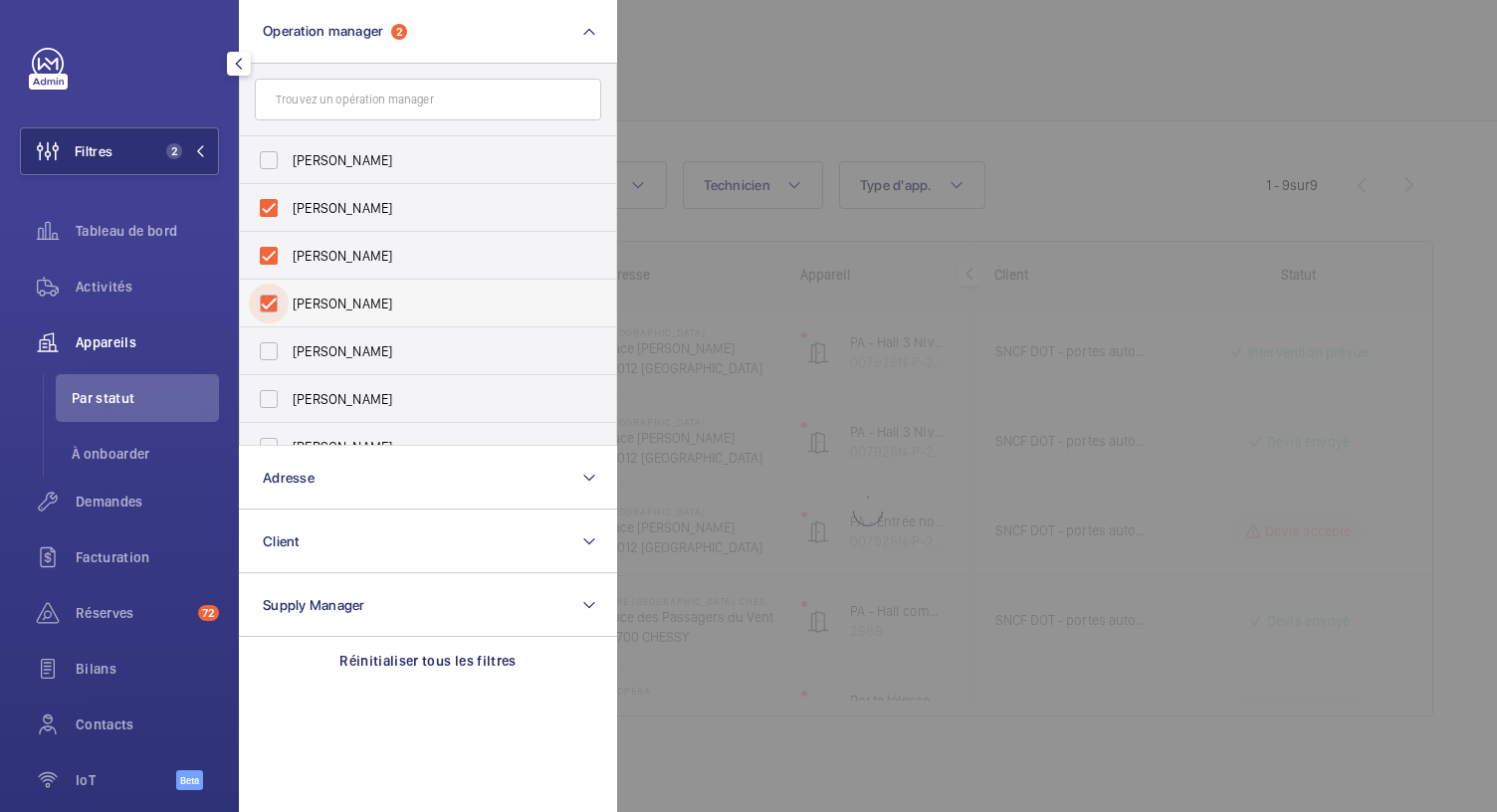 checkbox on "true" 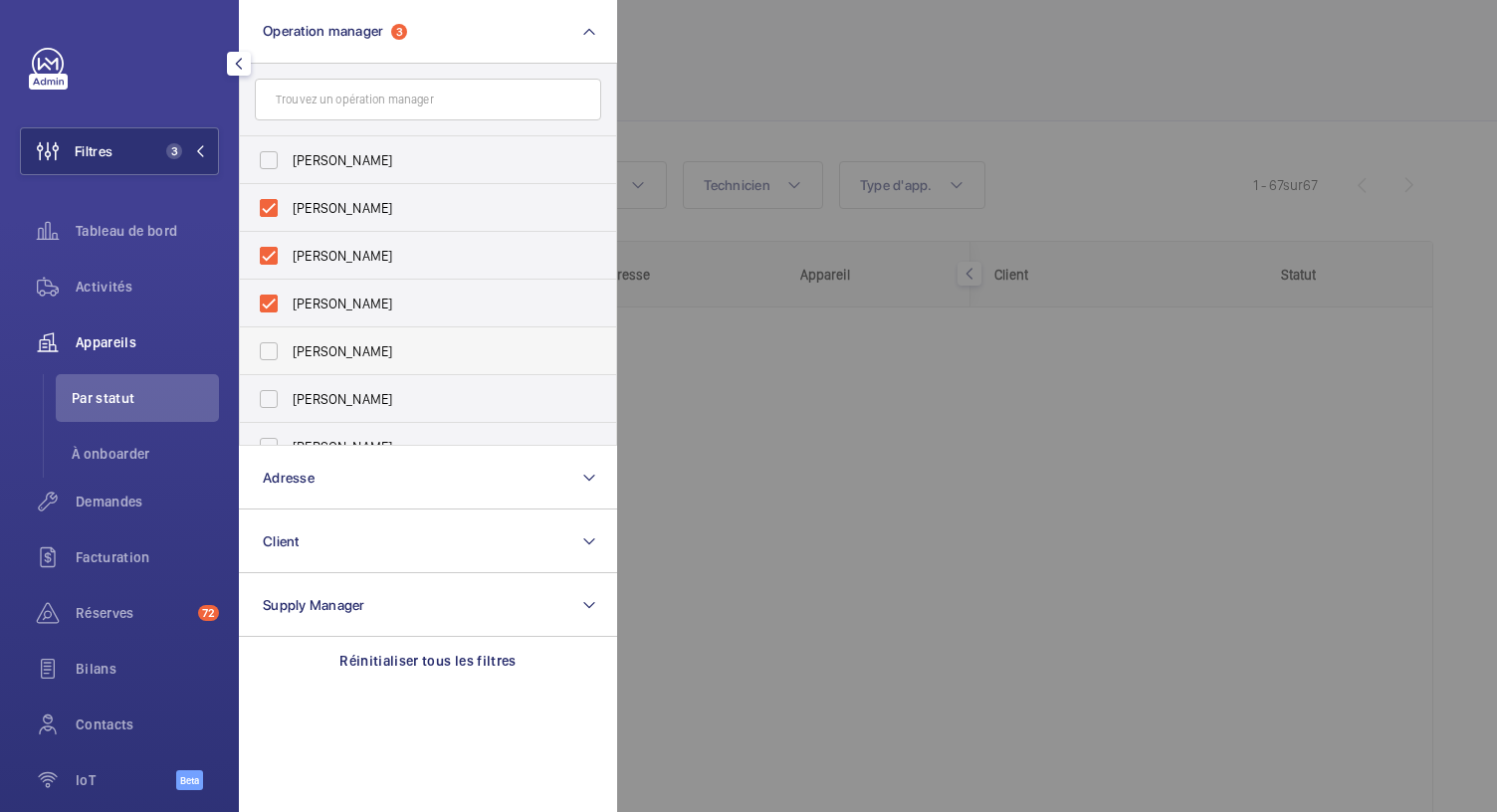 click on "[PERSON_NAME]" at bounding box center [413, 351] 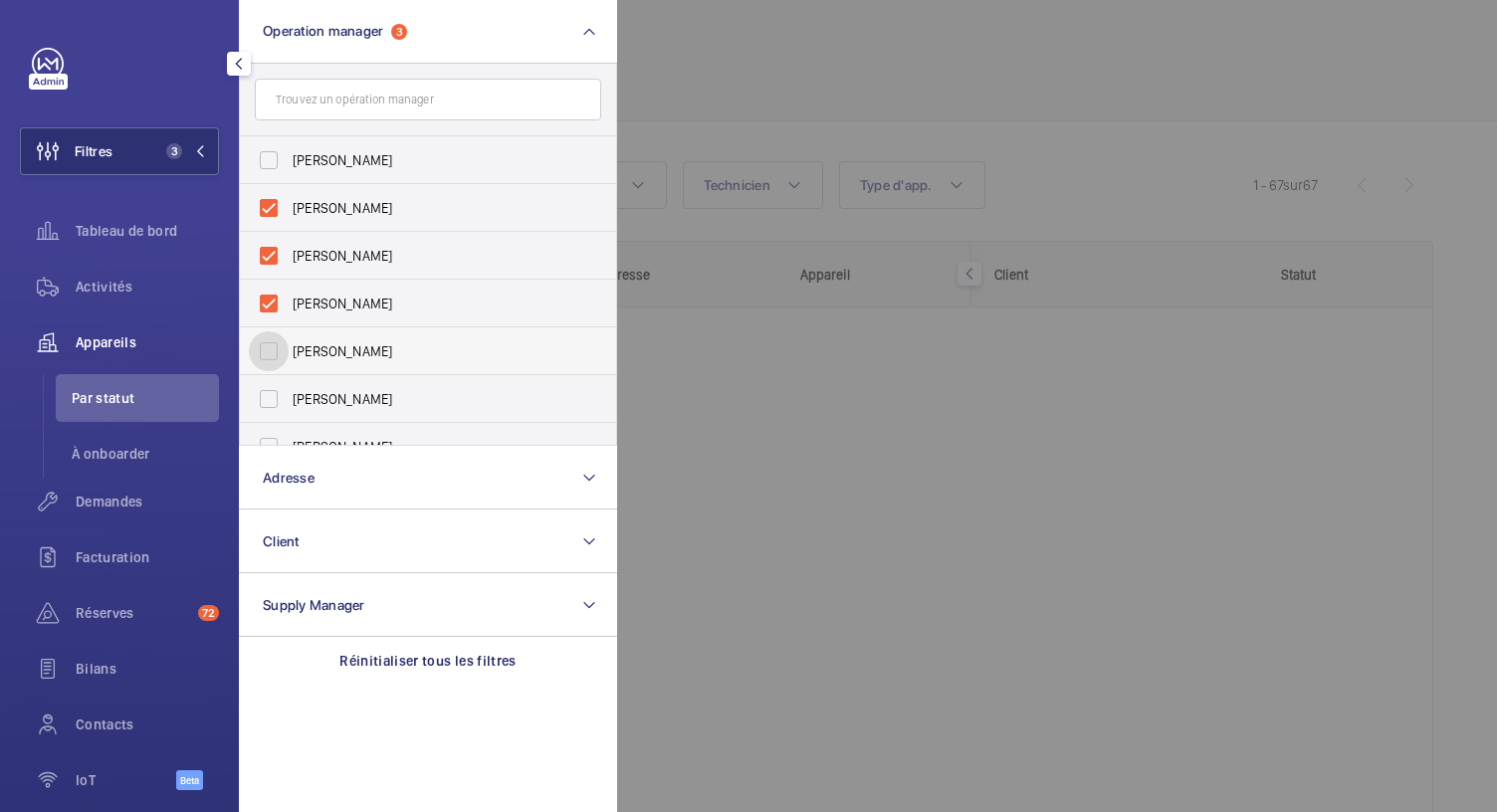 click on "[PERSON_NAME]" at bounding box center [269, 351] 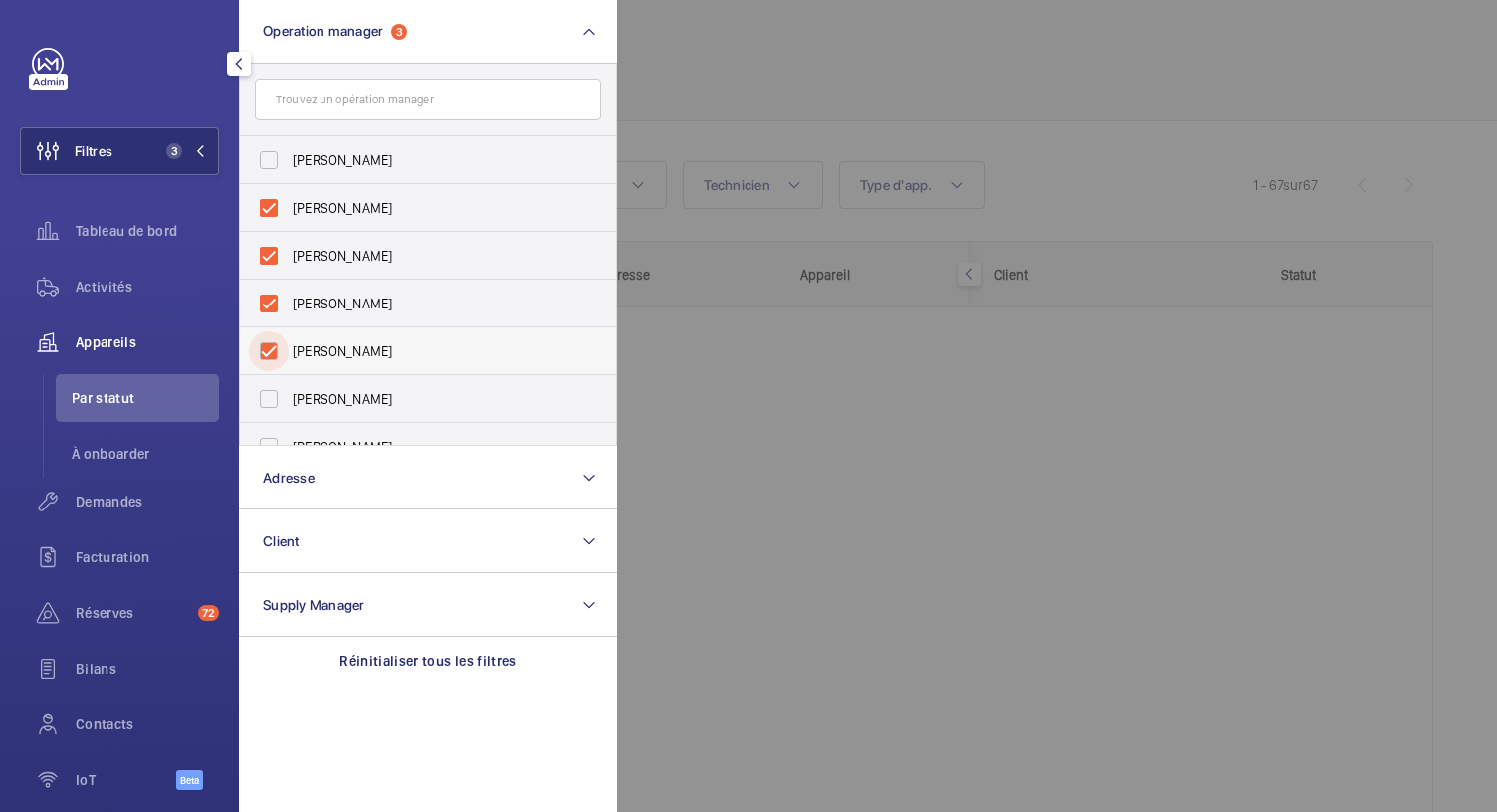 checkbox on "true" 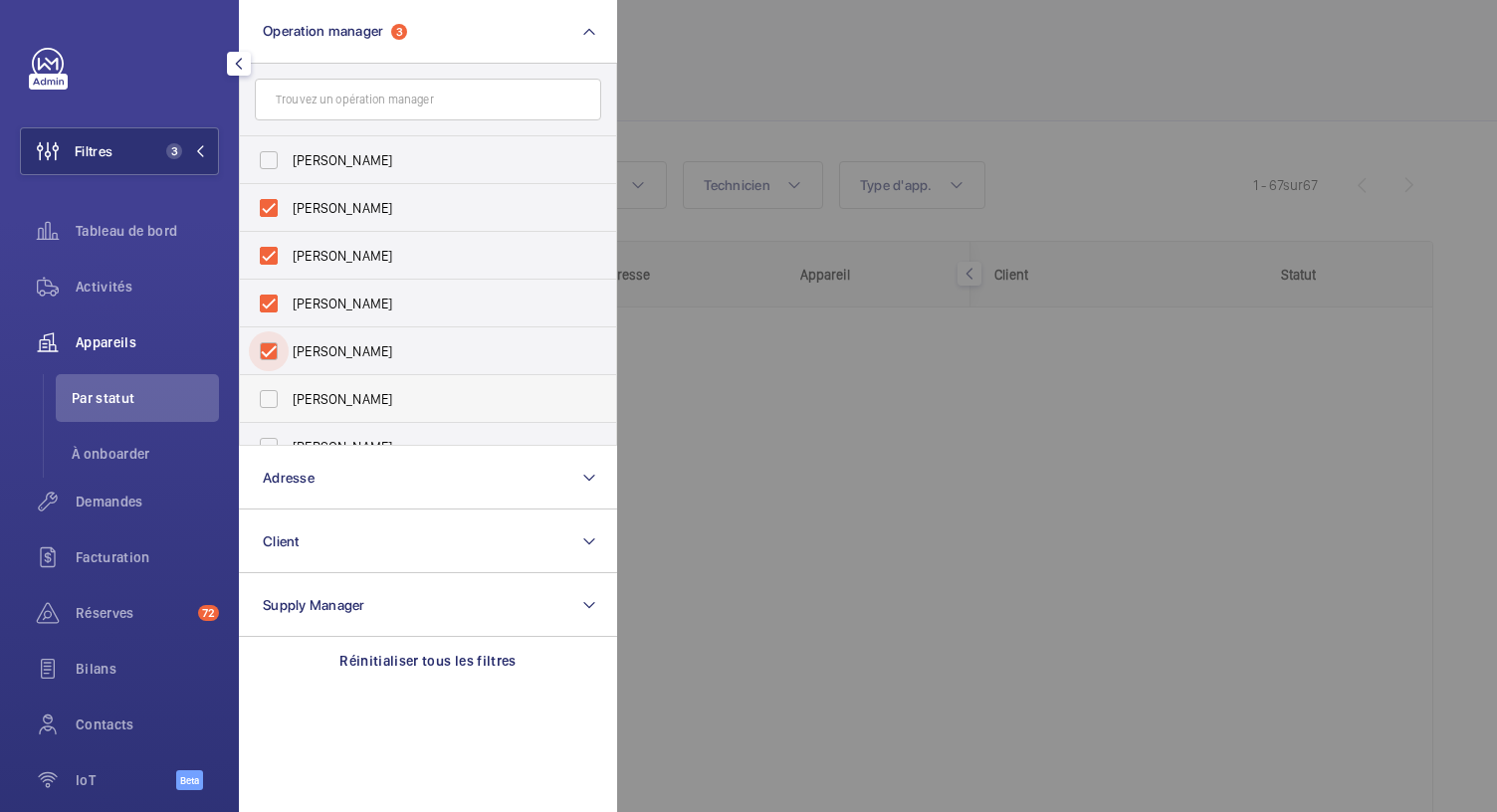 scroll, scrollTop: 59, scrollLeft: 0, axis: vertical 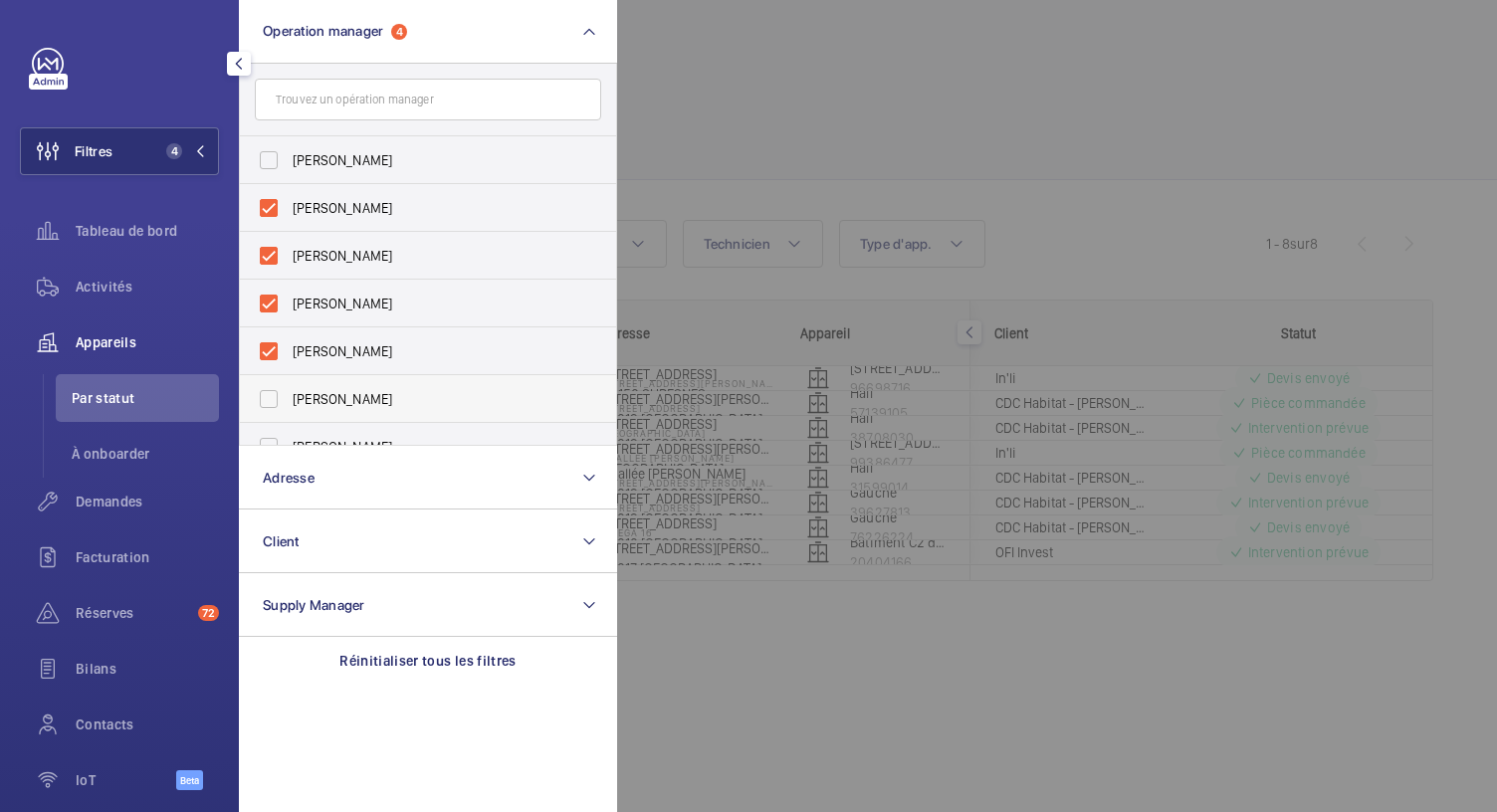 click on "[PERSON_NAME]" at bounding box center [413, 399] 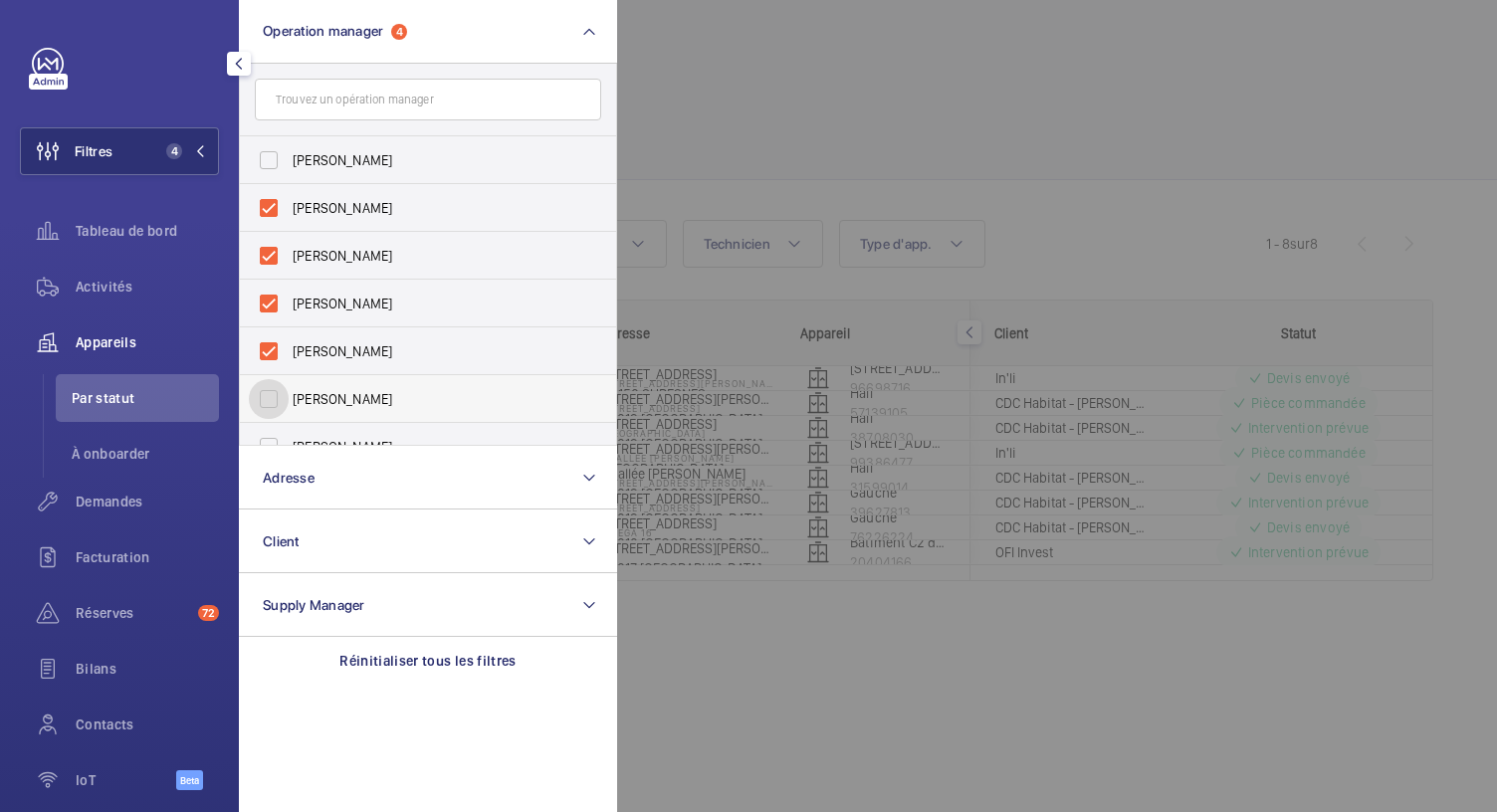click on "[PERSON_NAME]" at bounding box center (269, 399) 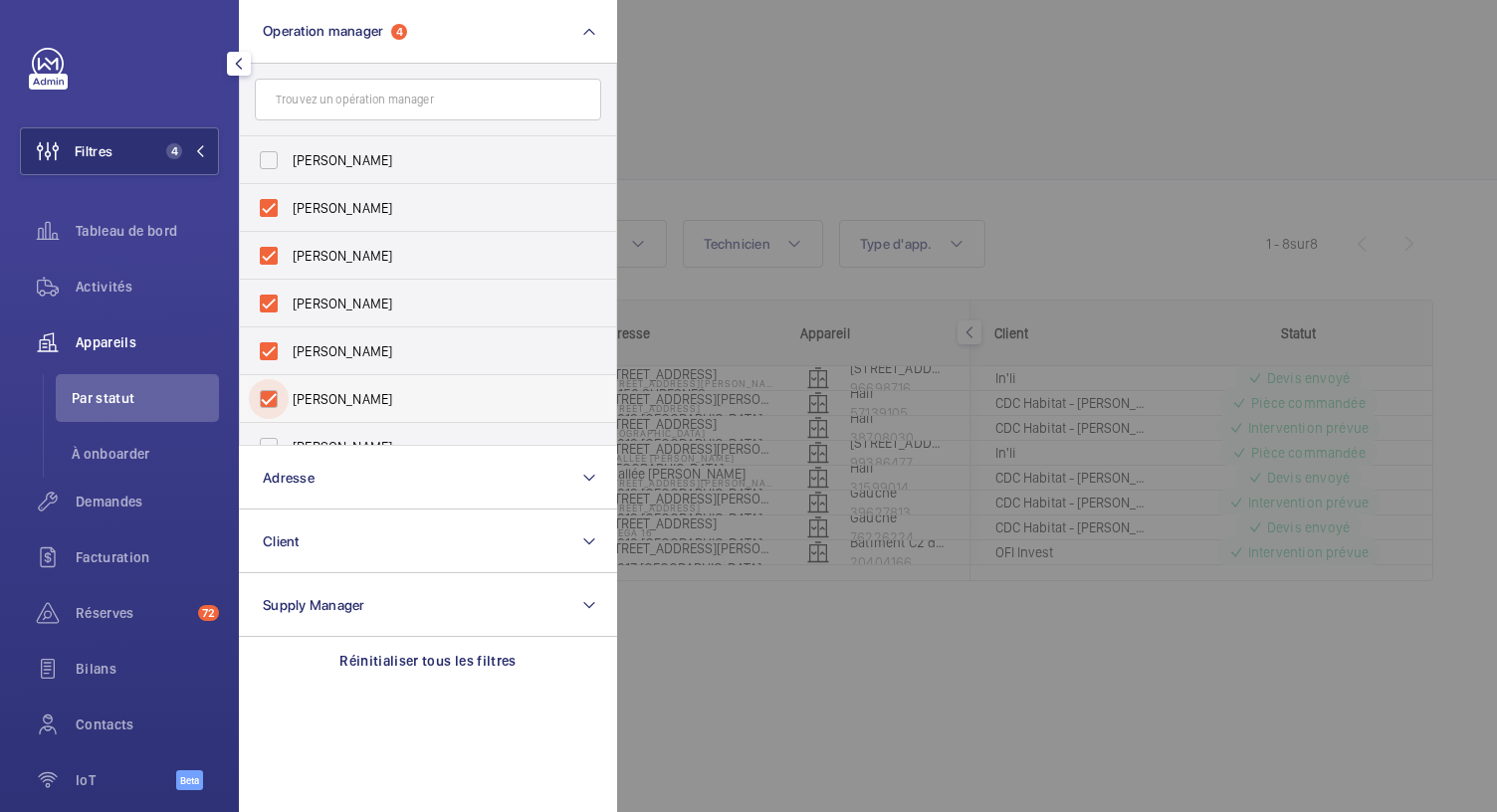 checkbox on "true" 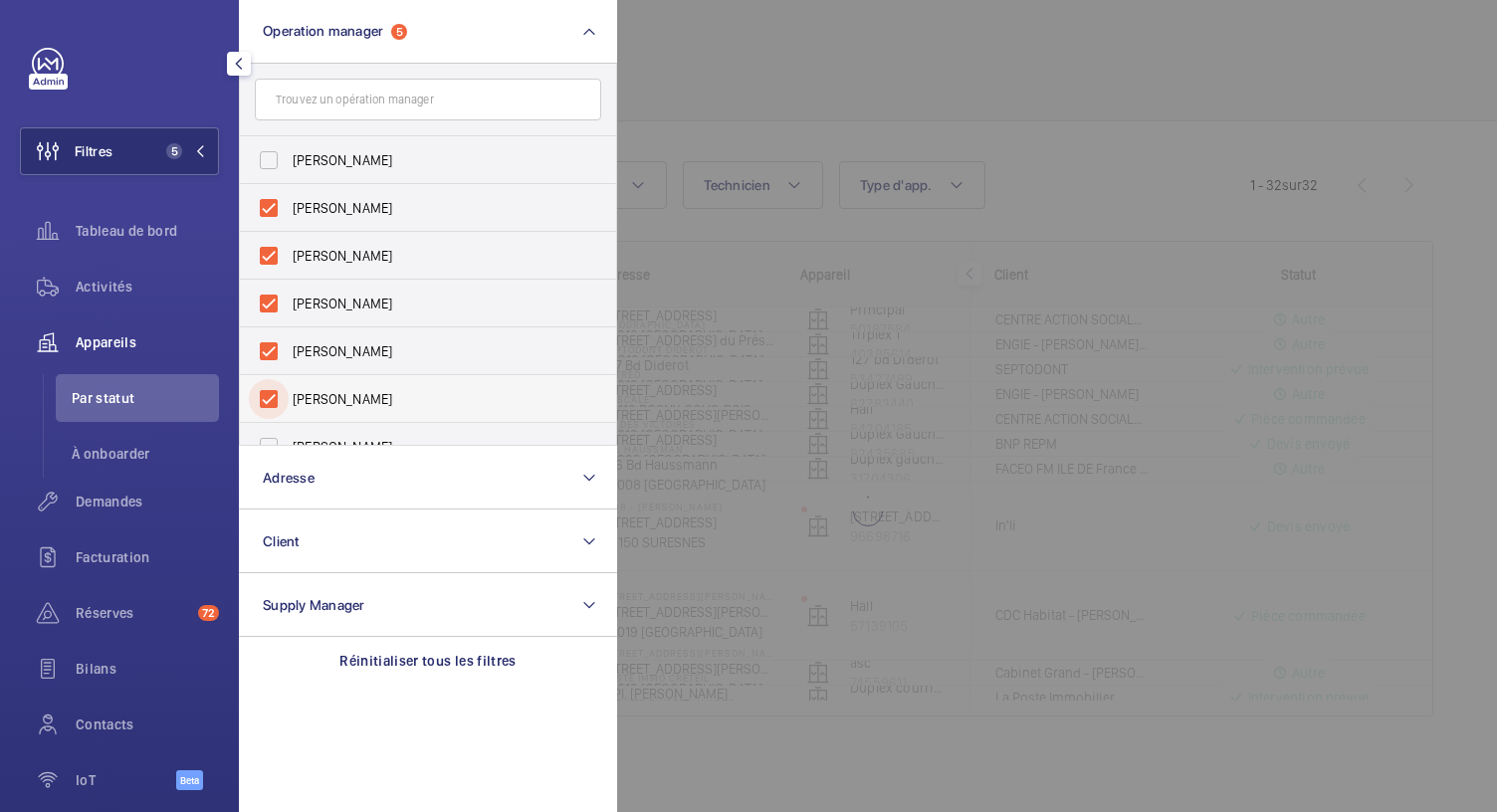 scroll, scrollTop: 0, scrollLeft: 0, axis: both 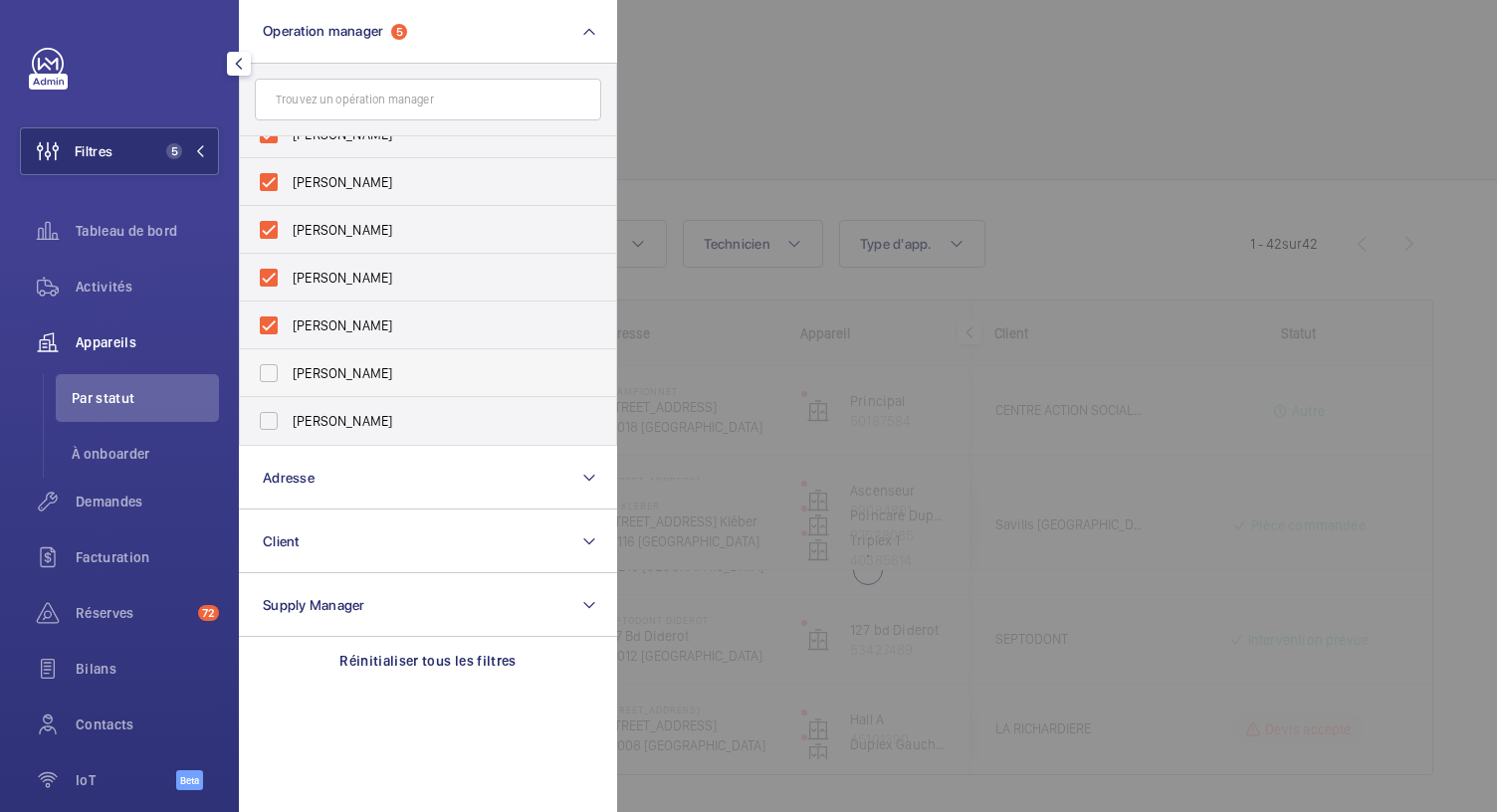 click on "[PERSON_NAME]" at bounding box center (413, 373) 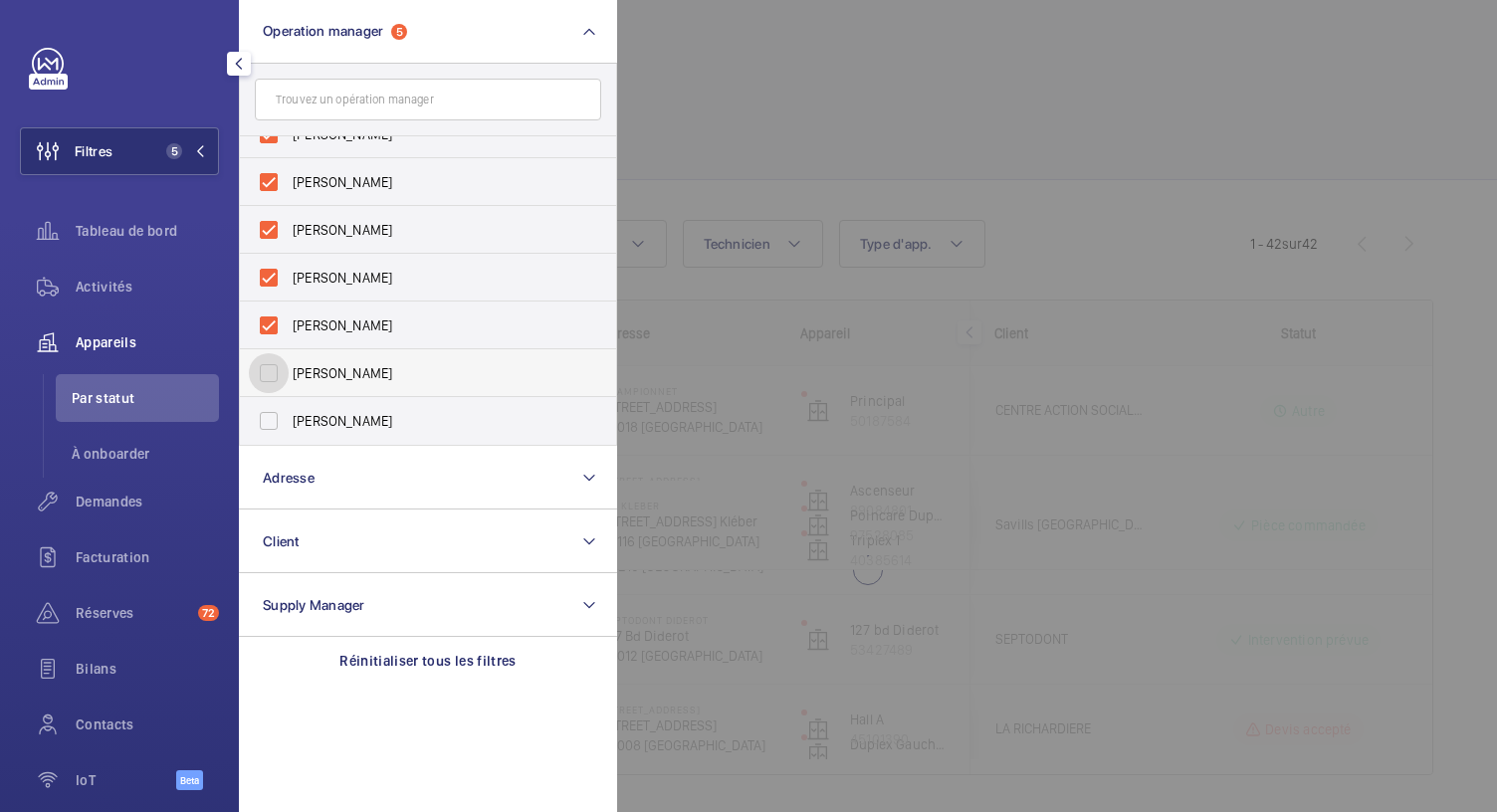 click on "[PERSON_NAME]" at bounding box center (269, 373) 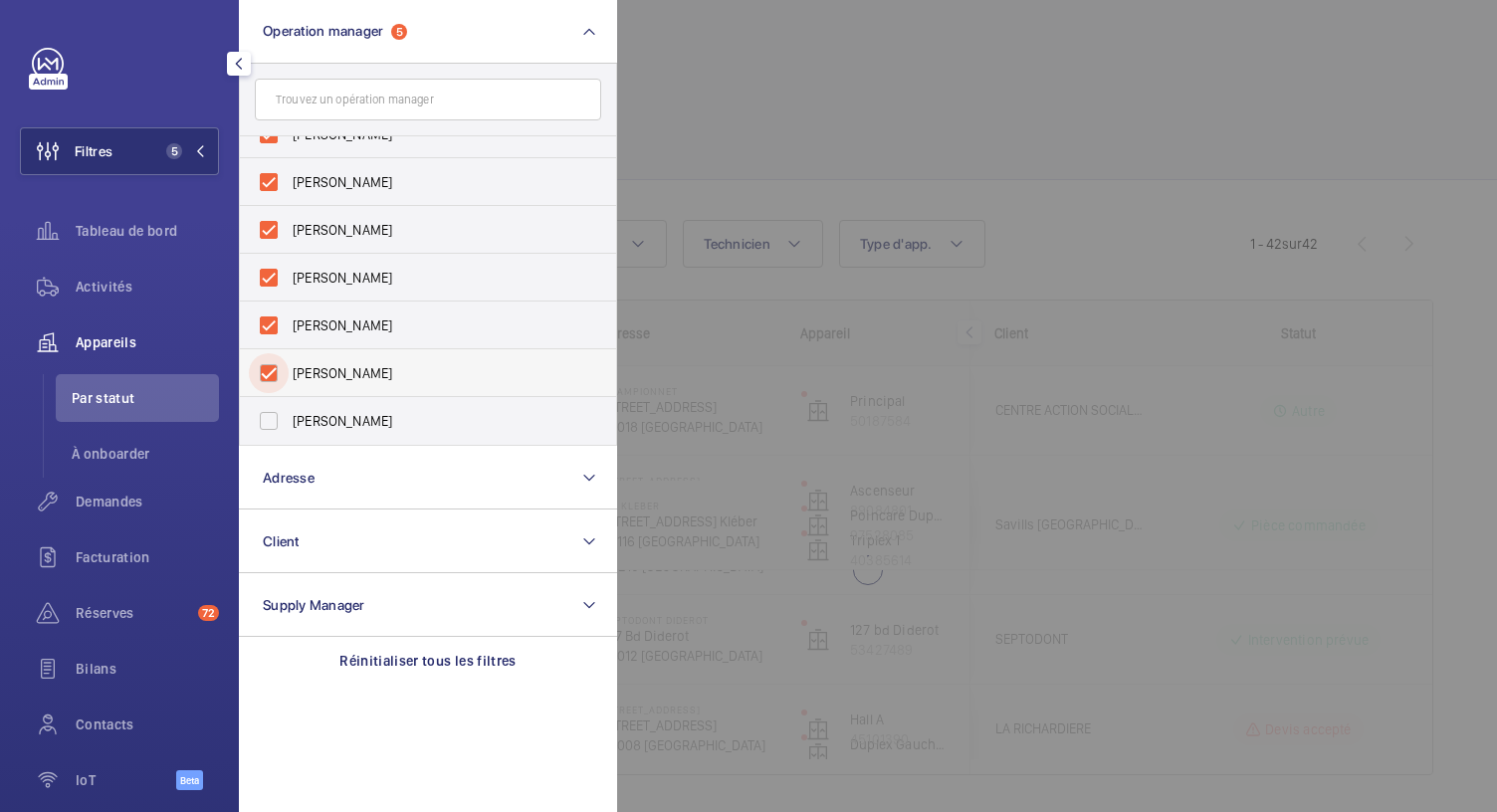 checkbox on "true" 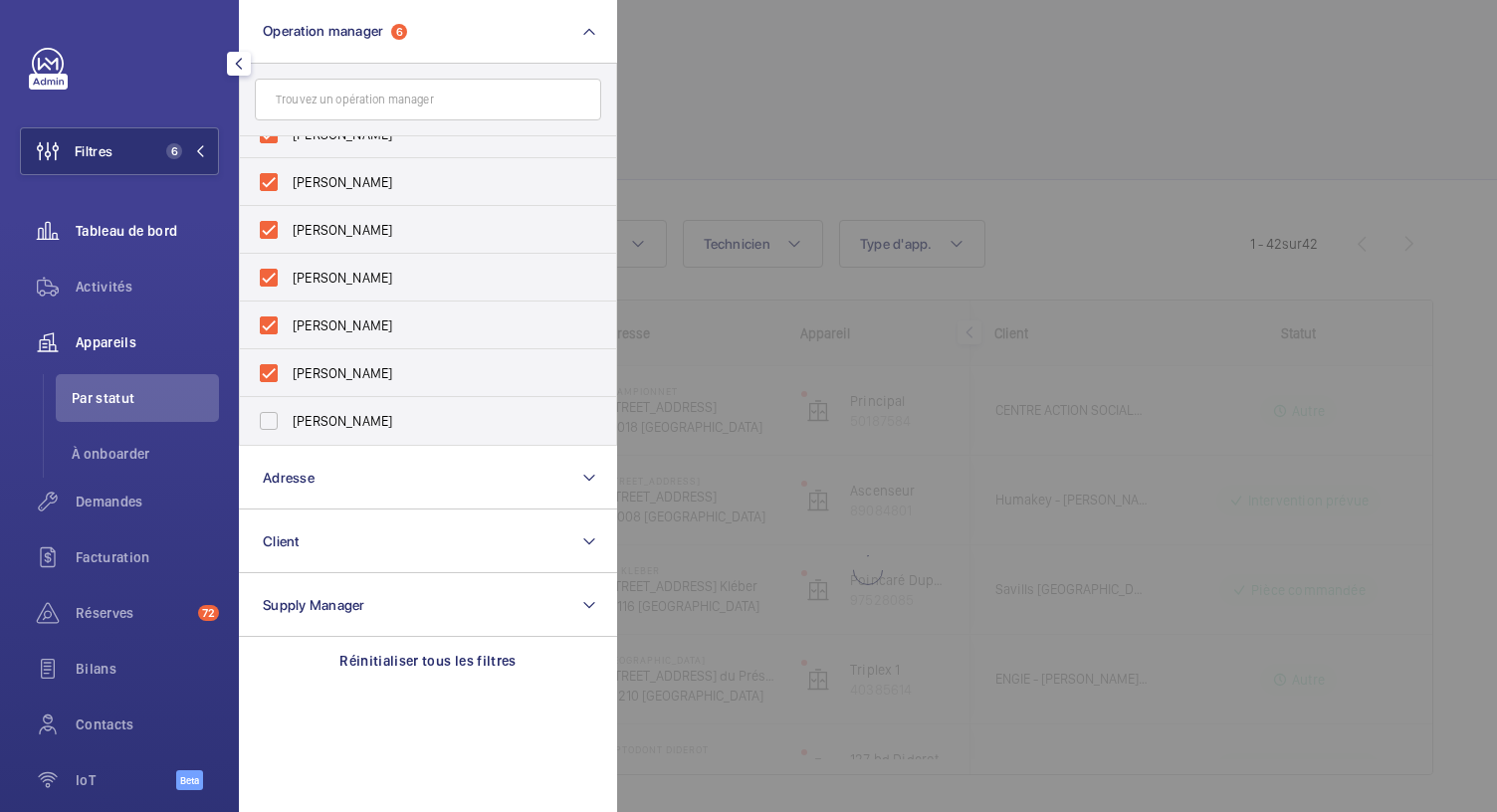 click on "Tableau de bord" 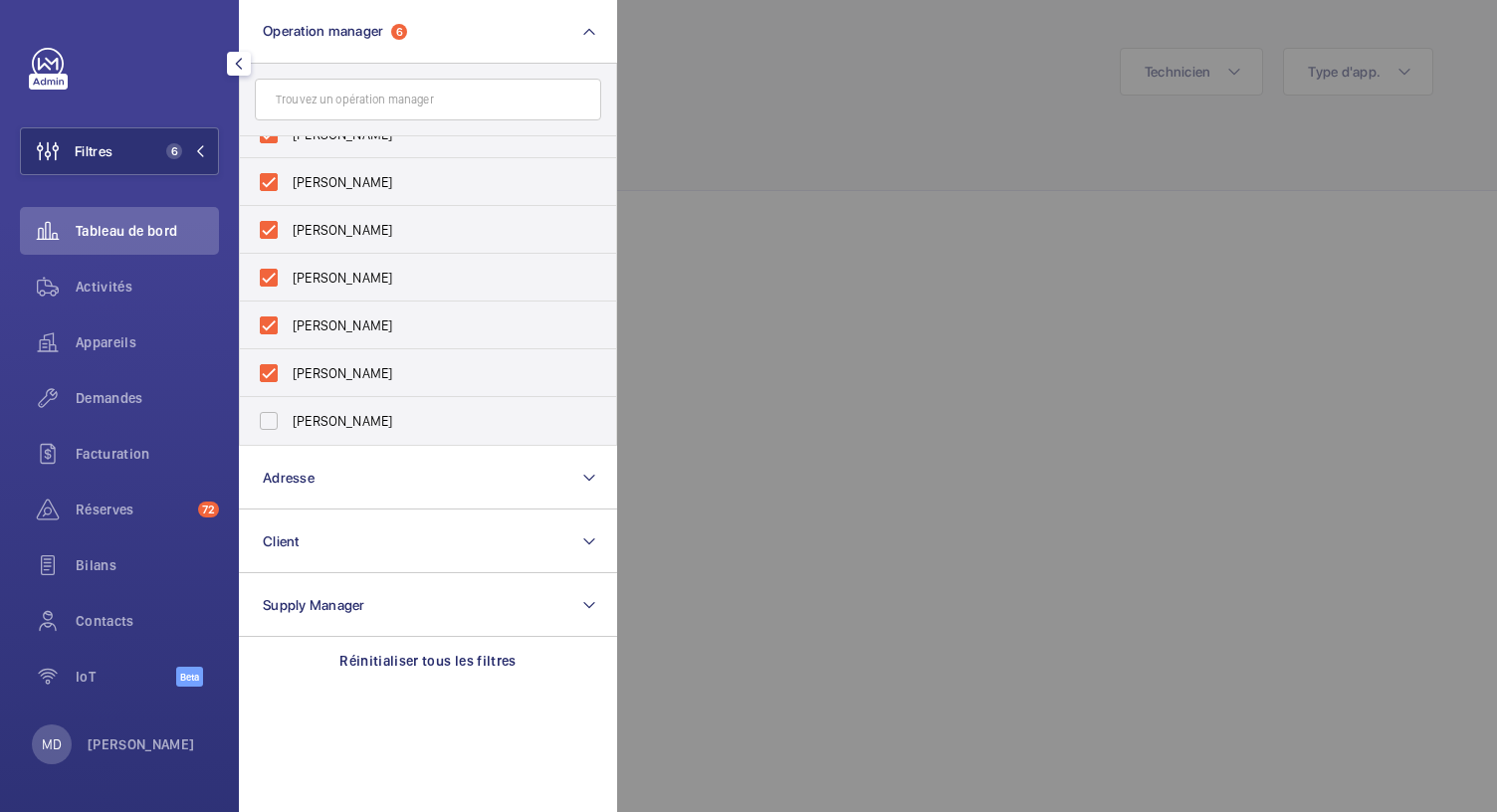 click 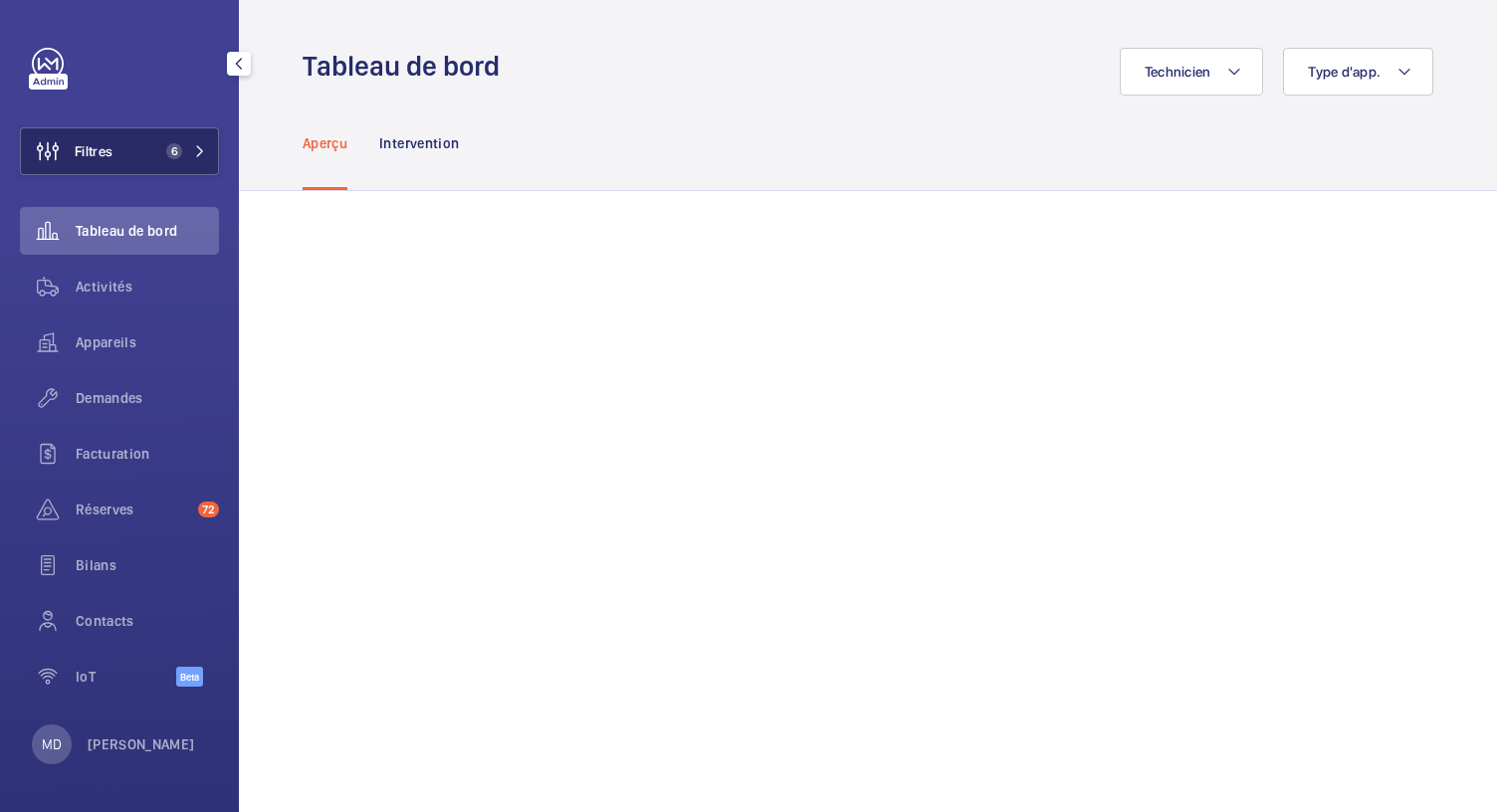 click 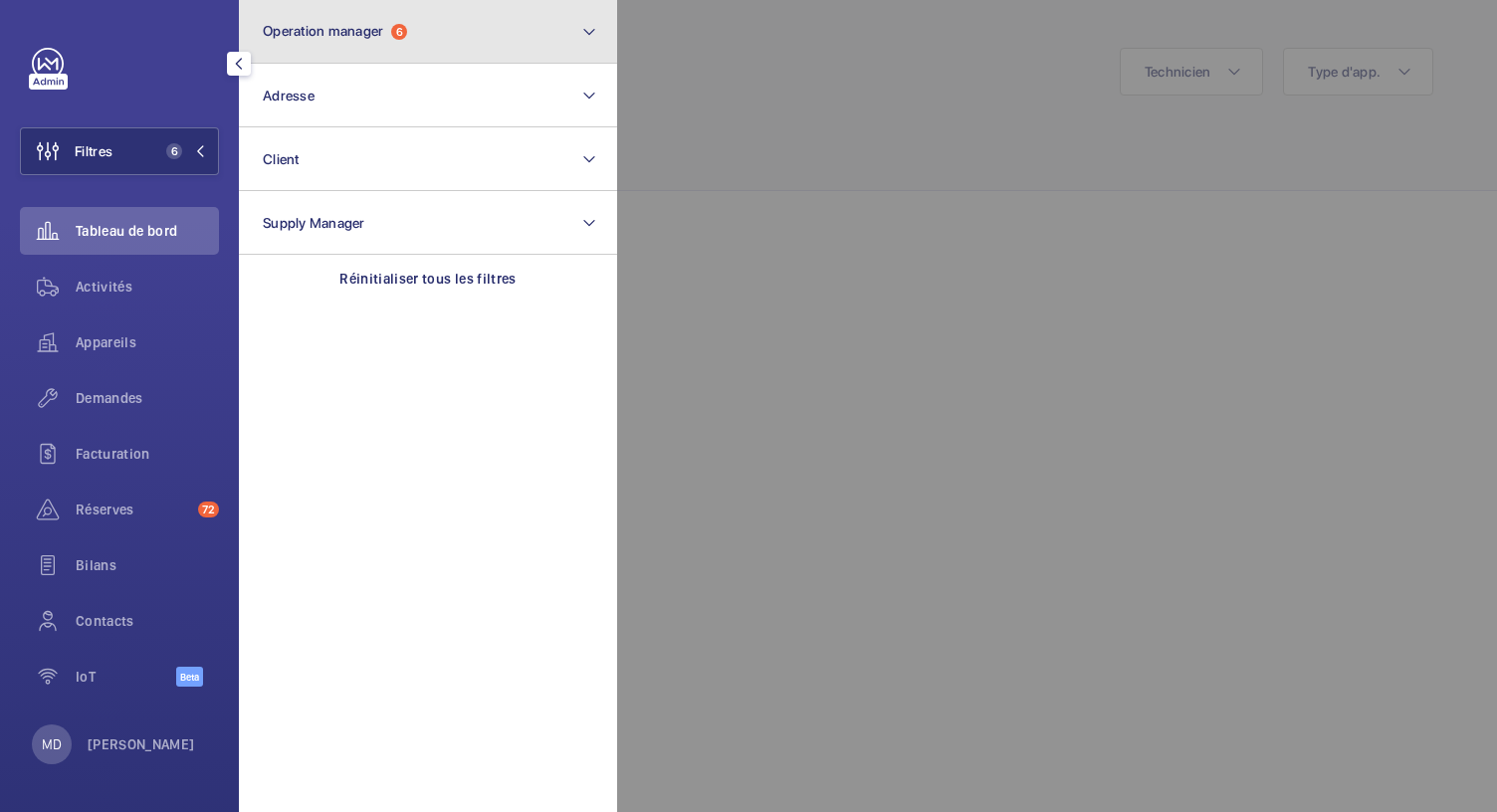 click on "Operation manager  6" 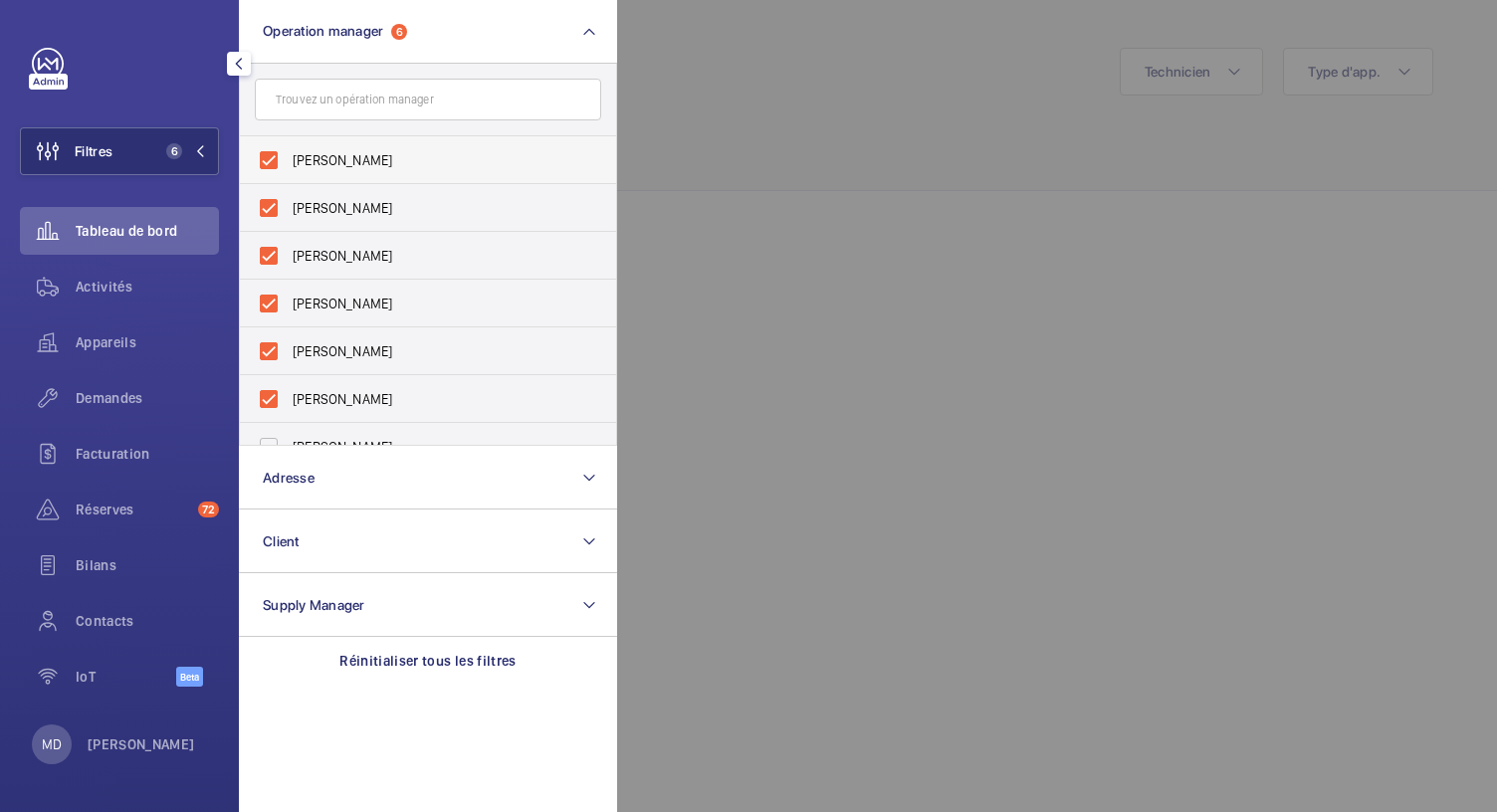 click on "[PERSON_NAME]" at bounding box center [413, 160] 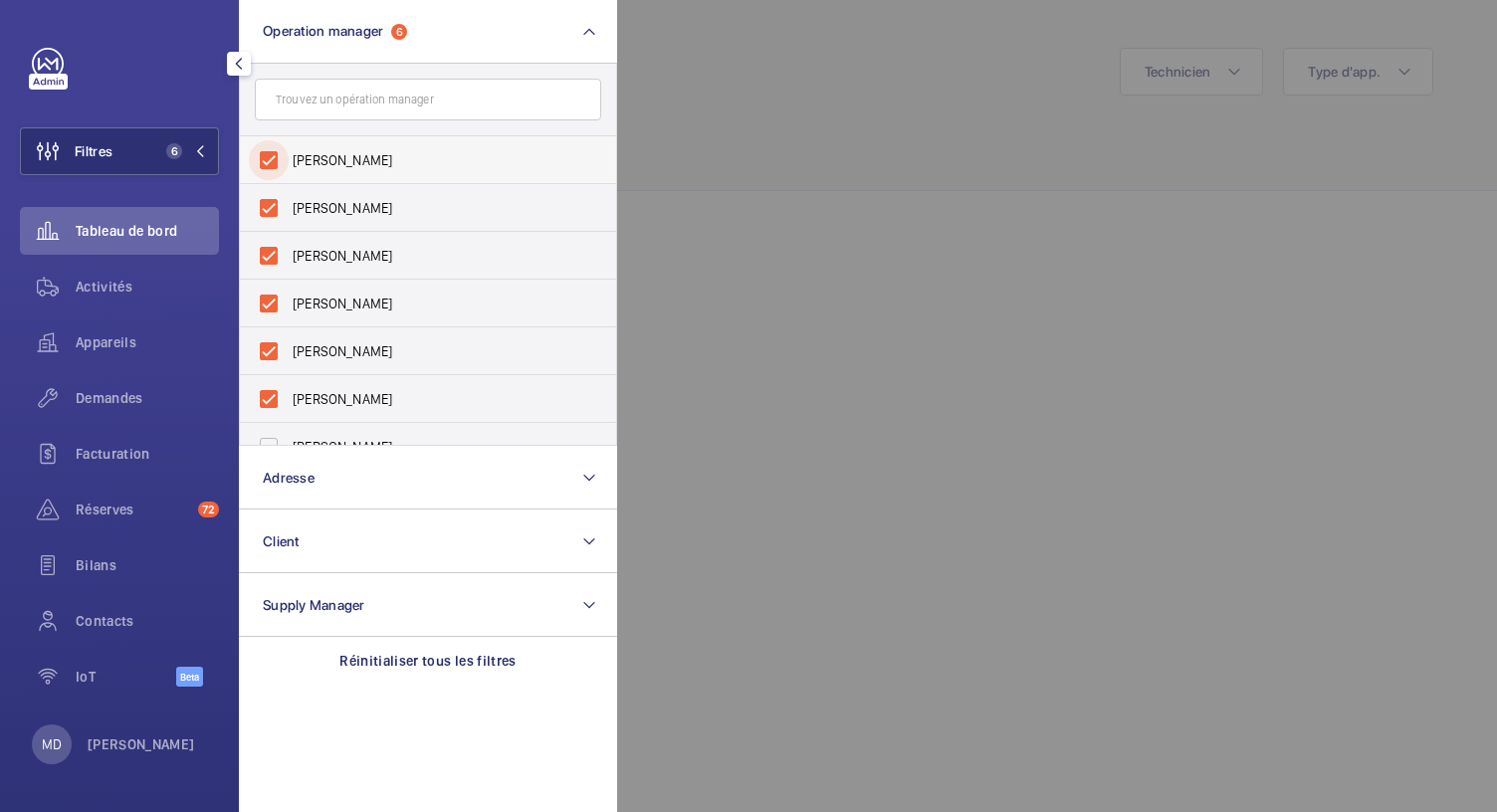 click on "[PERSON_NAME]" at bounding box center (269, 160) 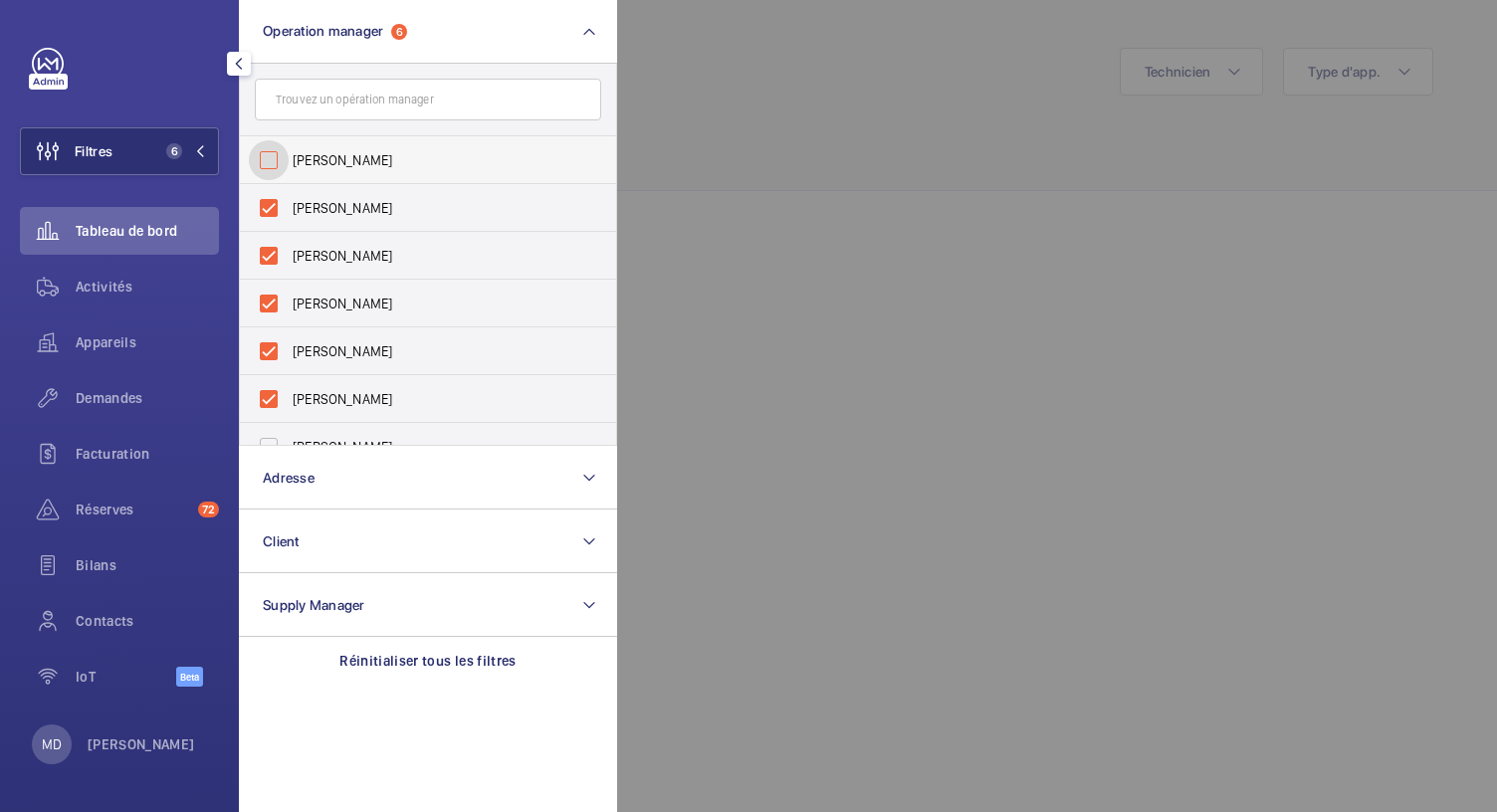 checkbox on "false" 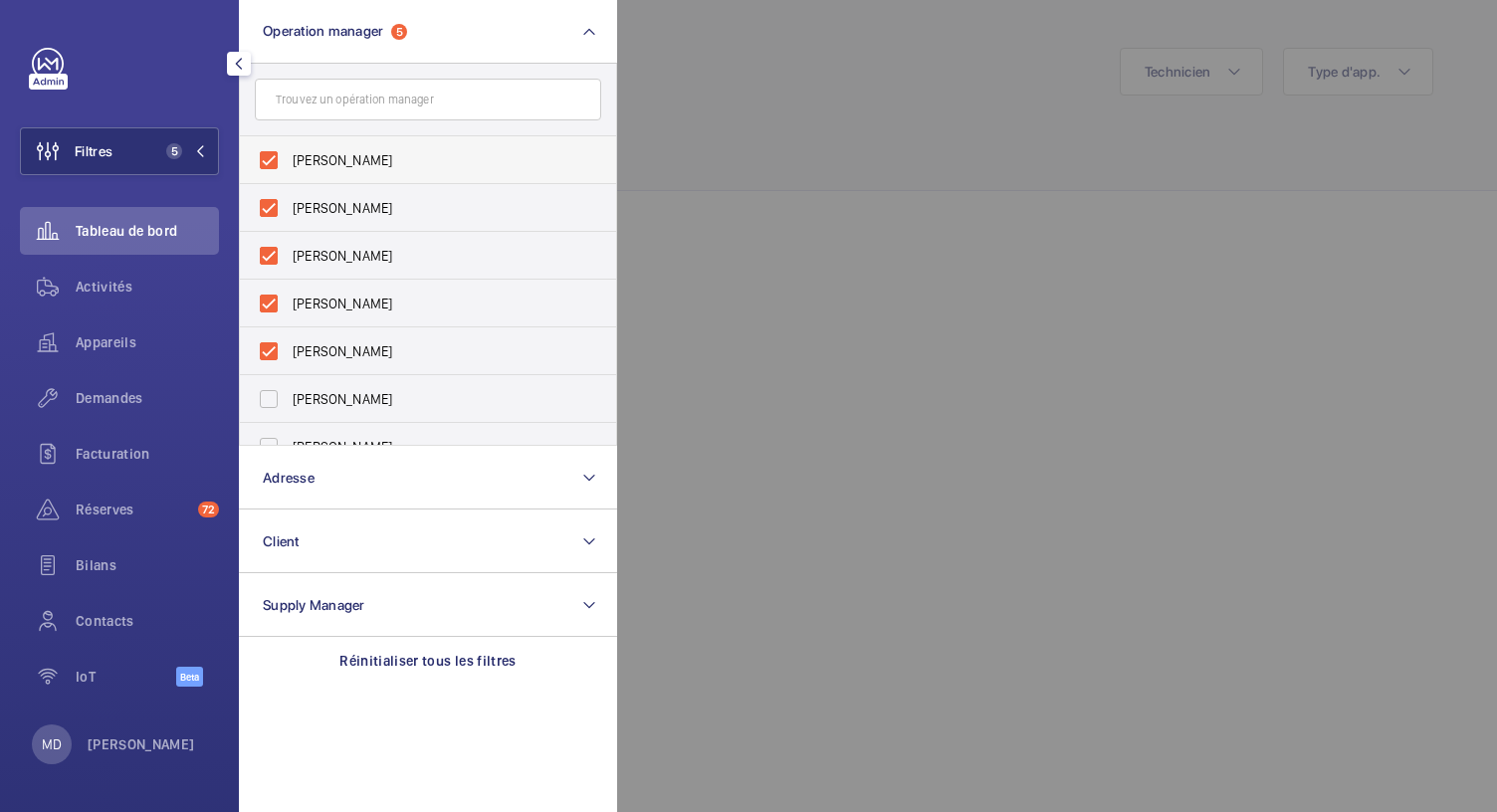 click on "[PERSON_NAME]" at bounding box center (413, 160) 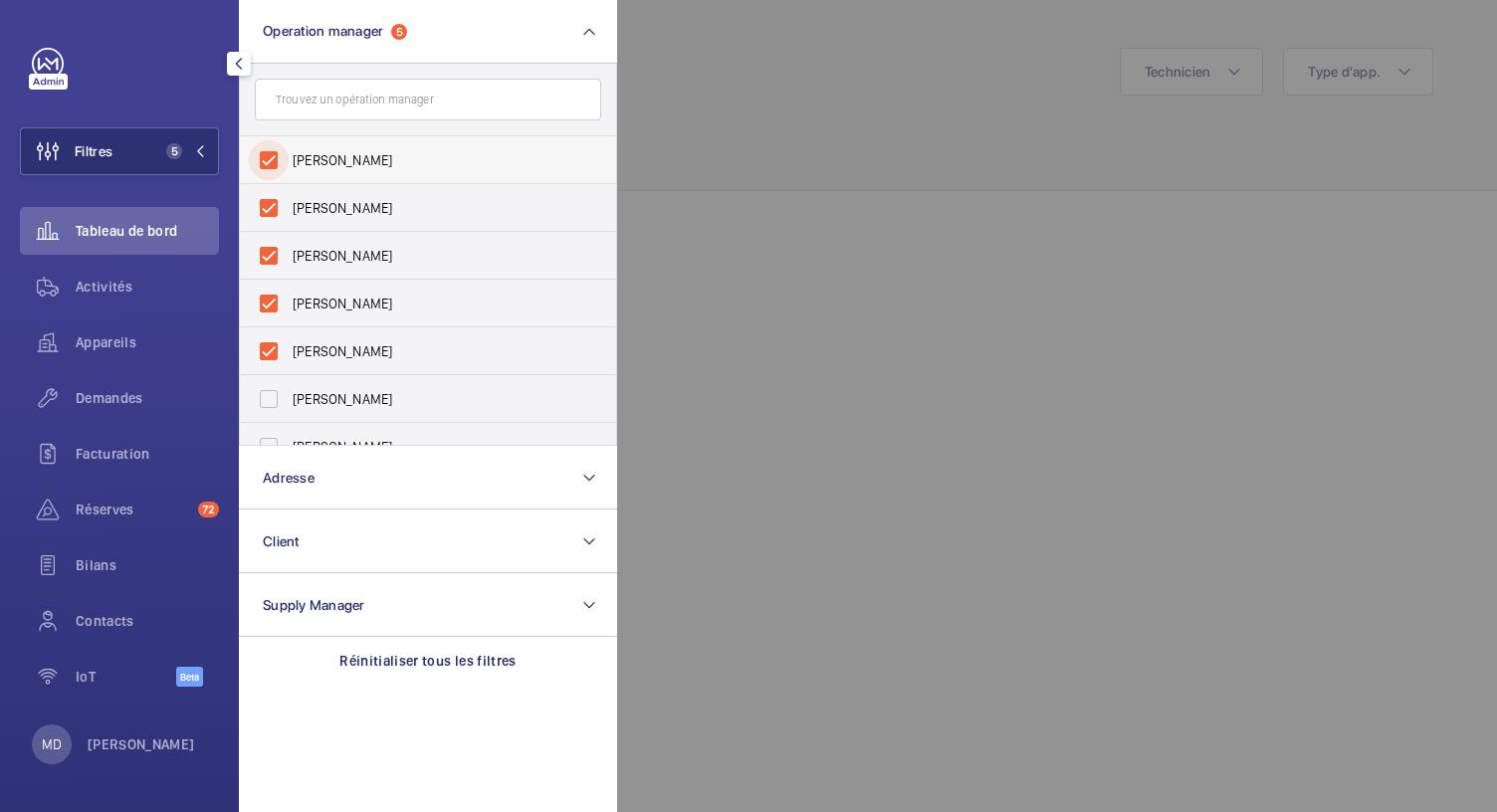 click on "[PERSON_NAME]" at bounding box center [269, 160] 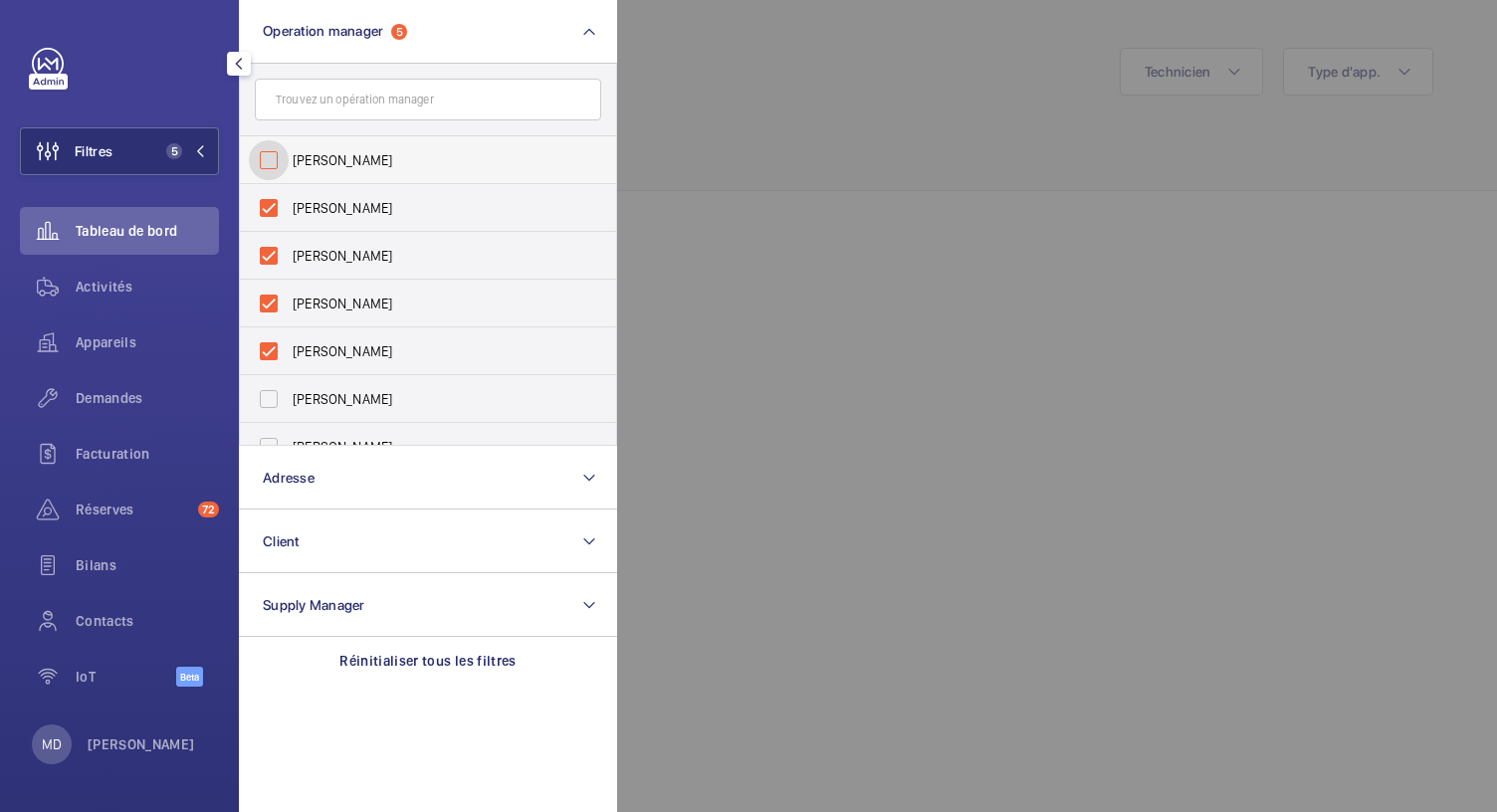 checkbox on "false" 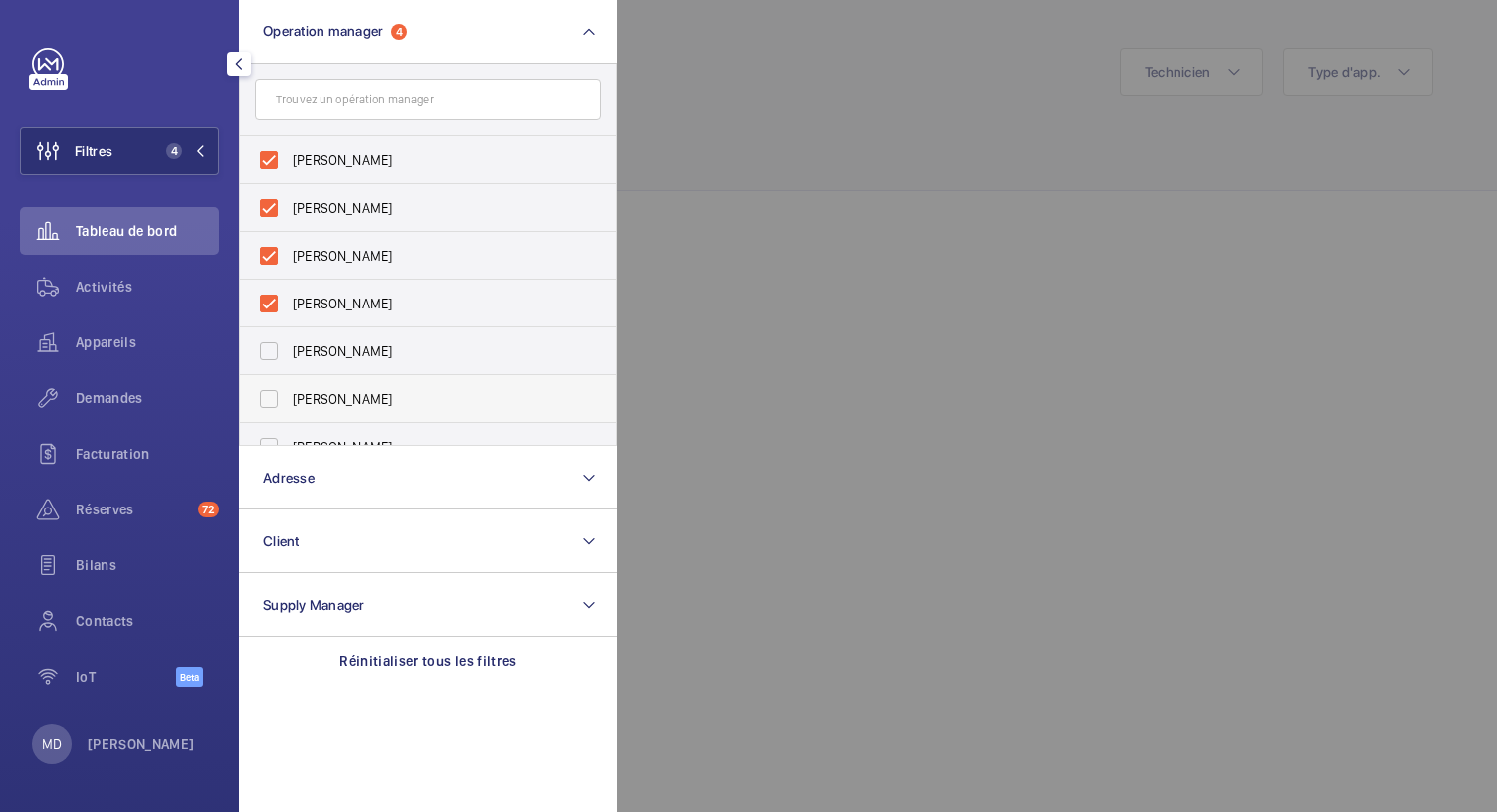 click on "[PERSON_NAME]" at bounding box center (413, 160) 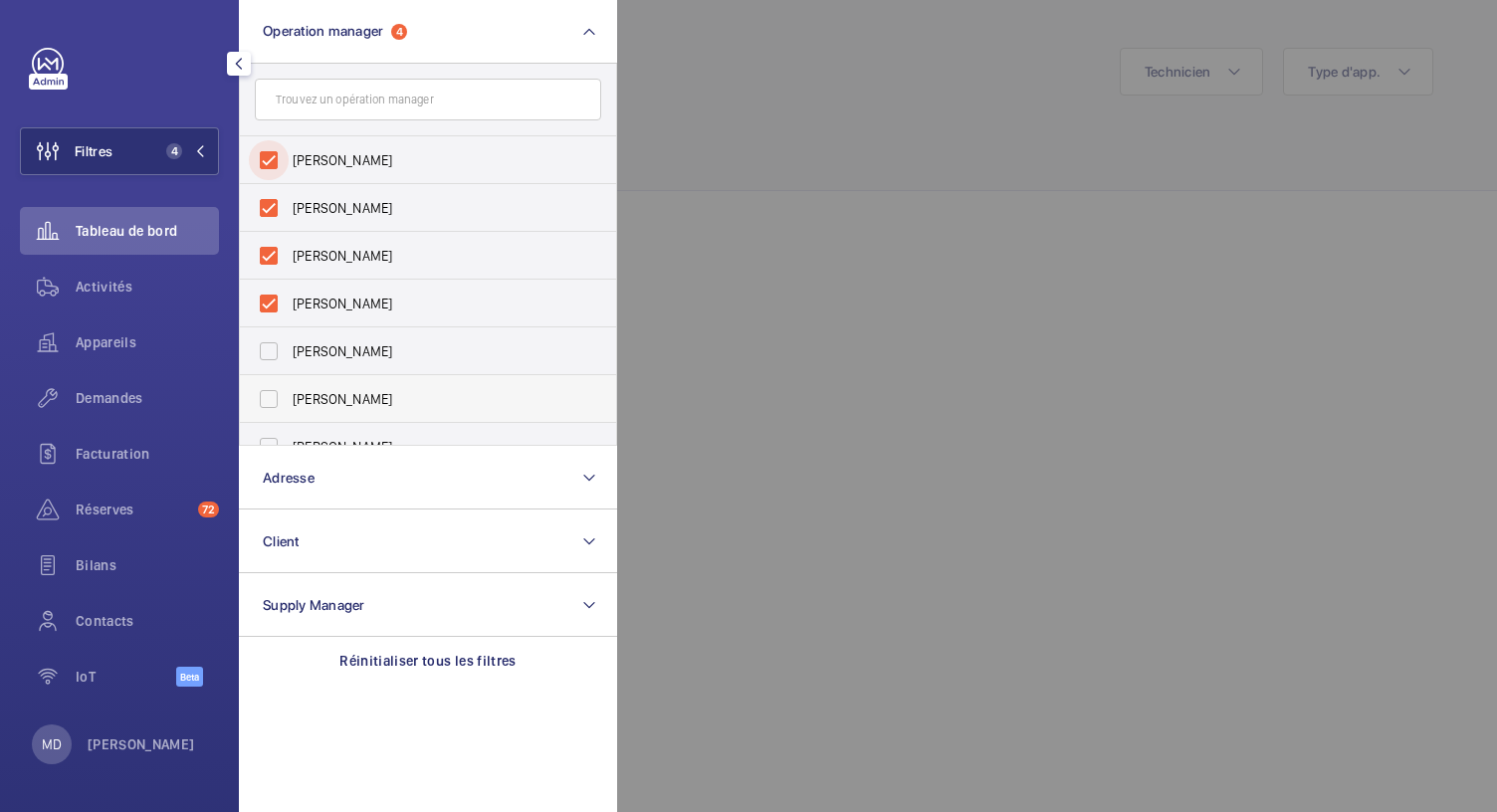 click on "[PERSON_NAME]" at bounding box center [269, 160] 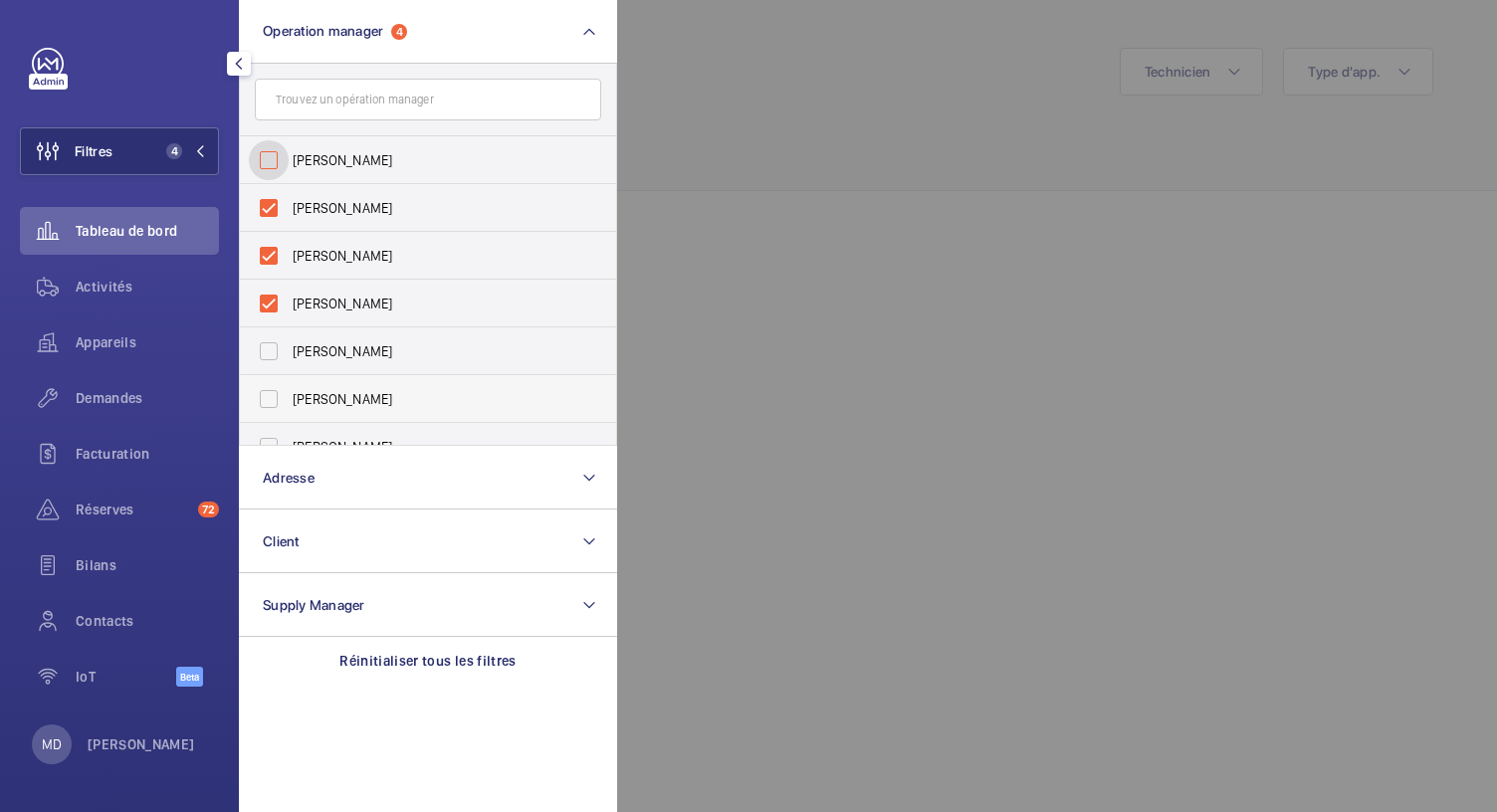checkbox on "false" 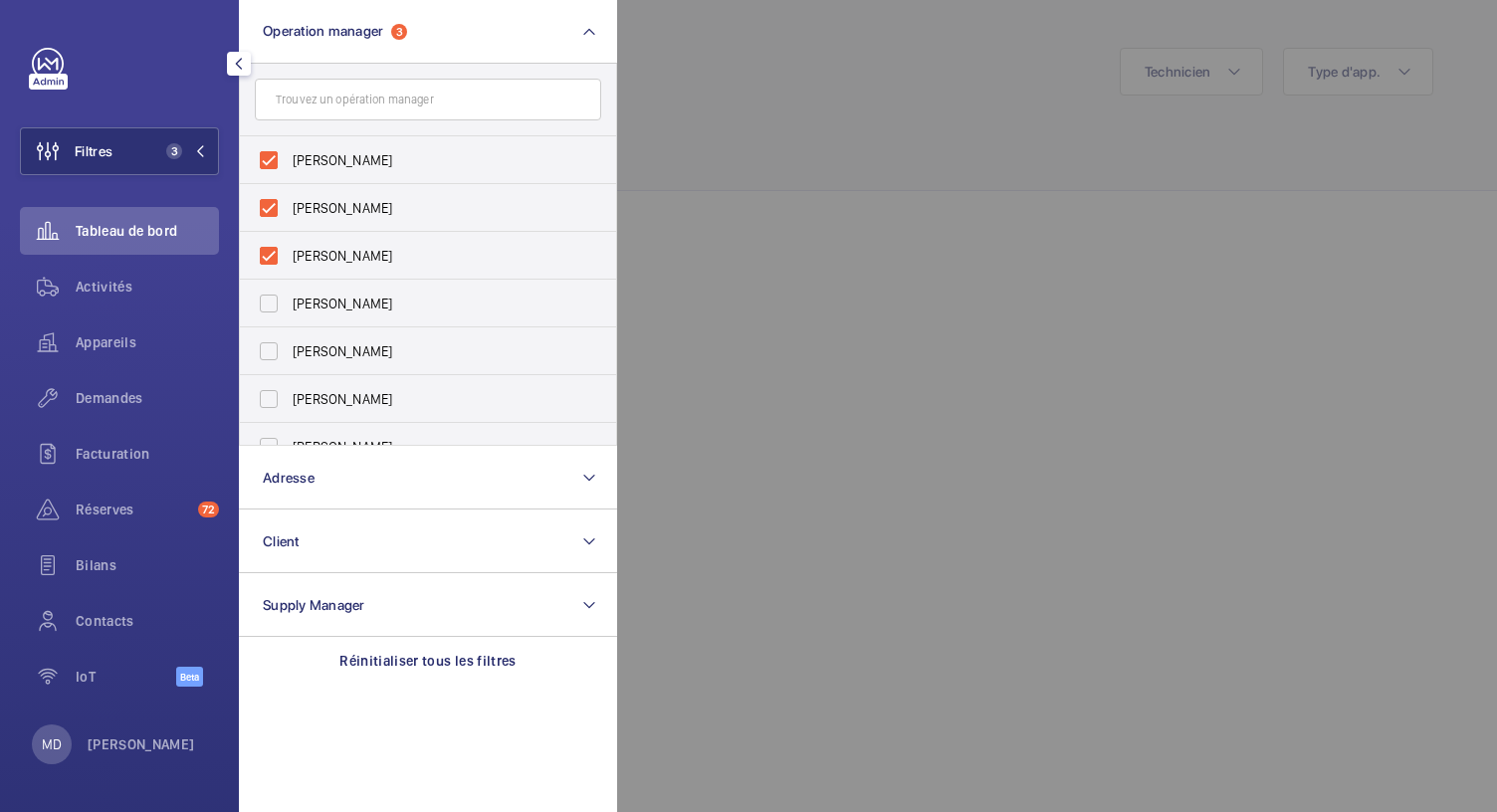 click on "[PERSON_NAME]" at bounding box center [413, 160] 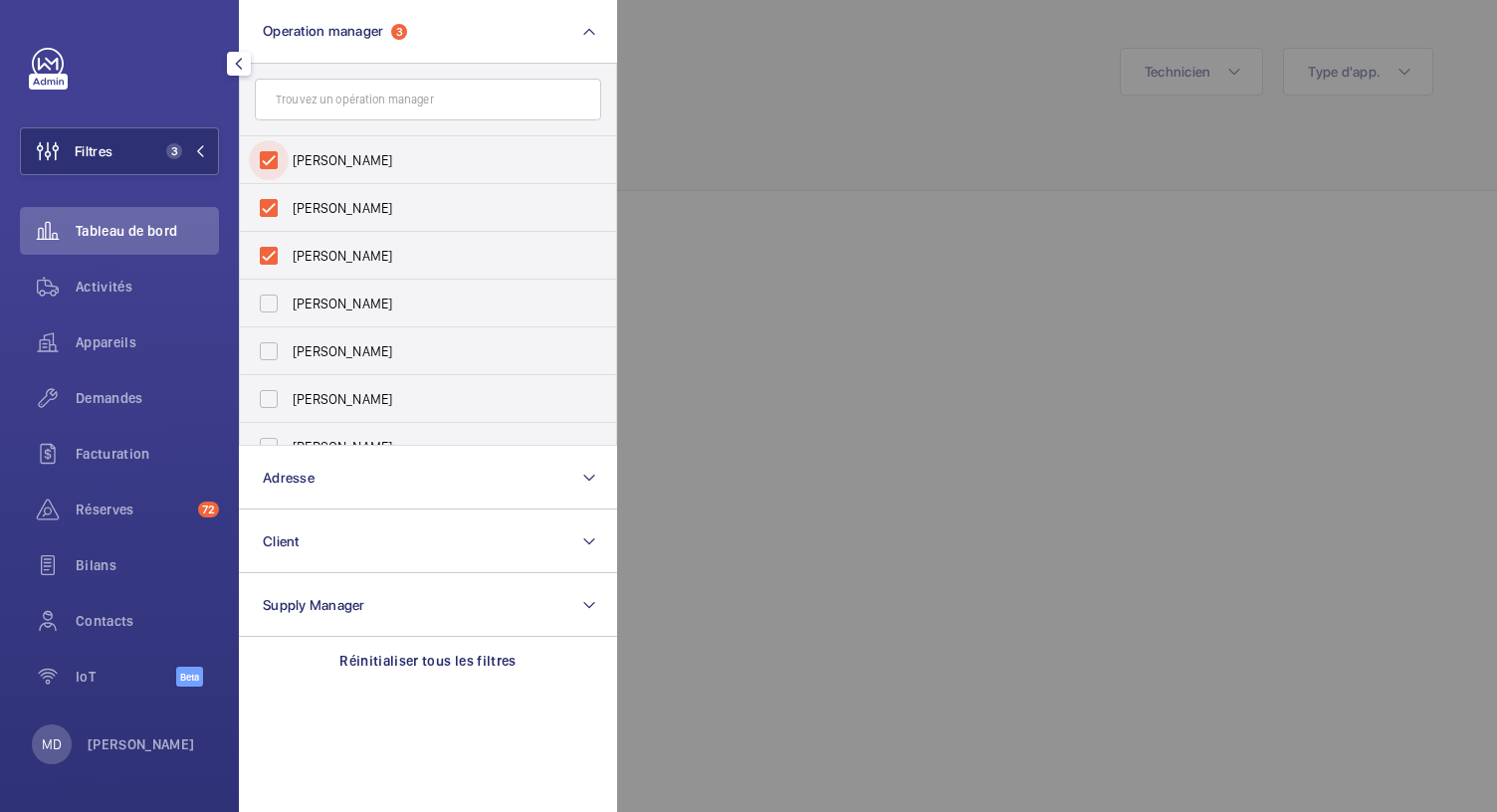 click on "[PERSON_NAME]" at bounding box center (269, 160) 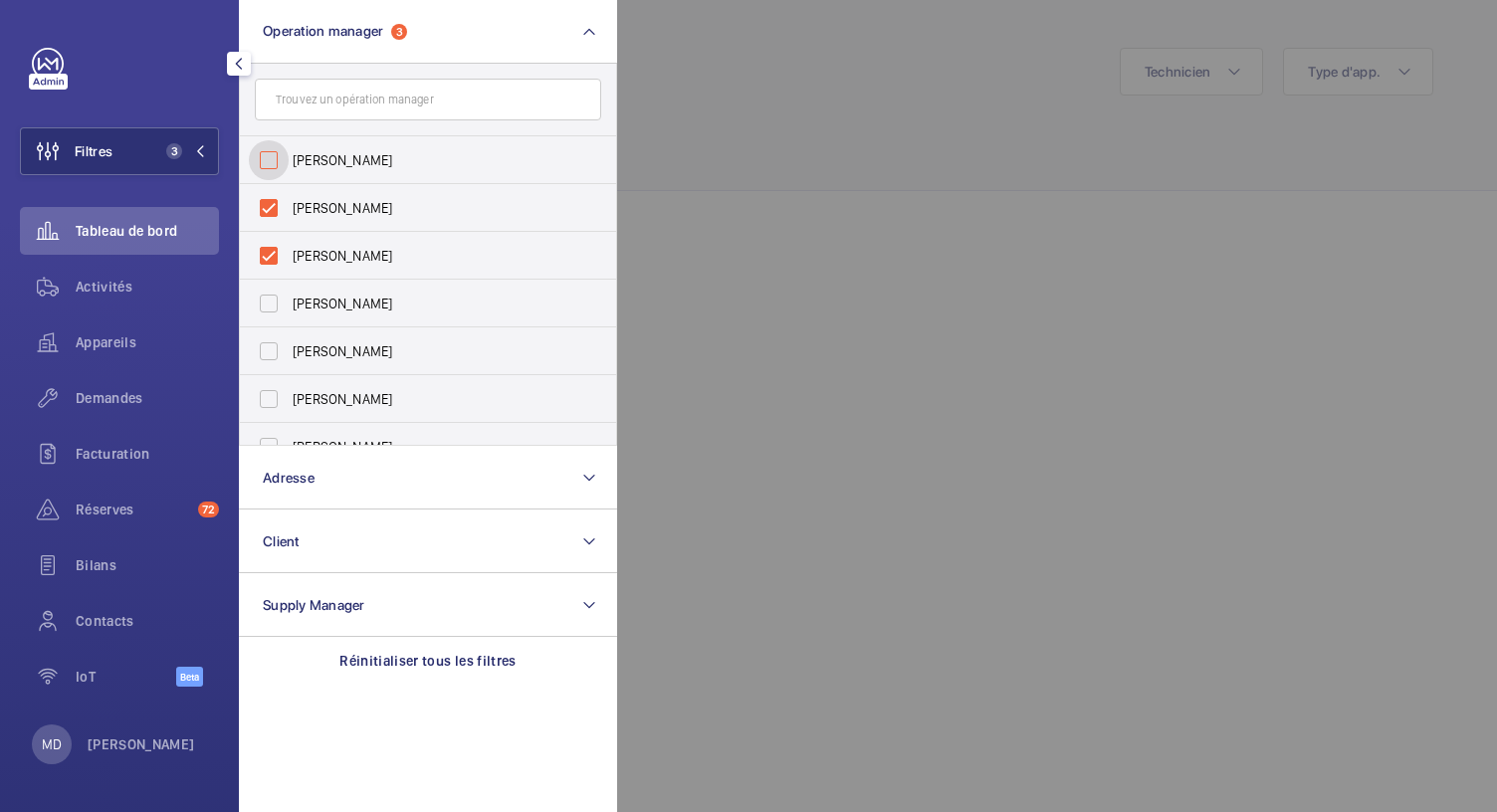 checkbox on "false" 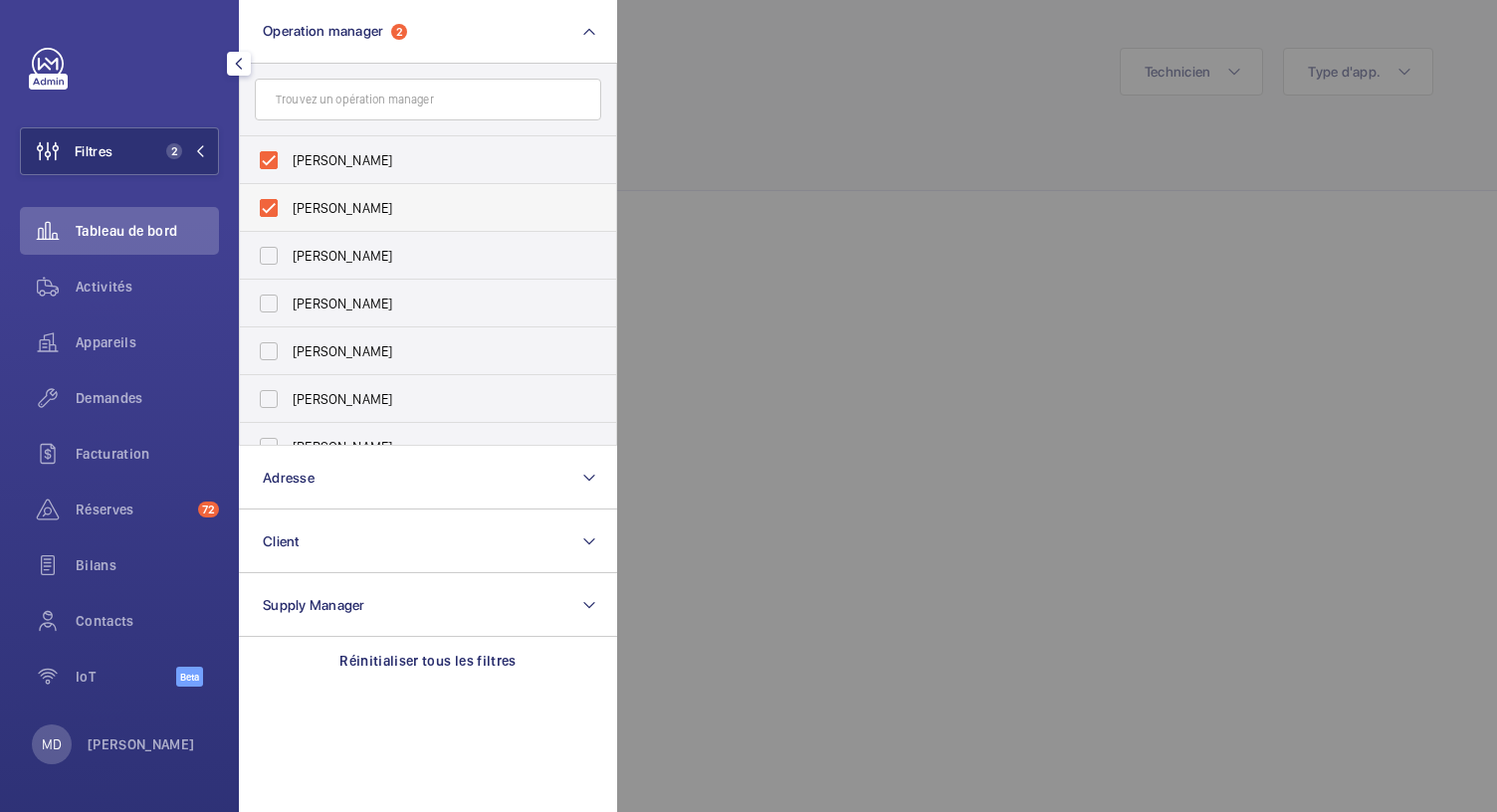 click on "[PERSON_NAME]" at bounding box center [413, 208] 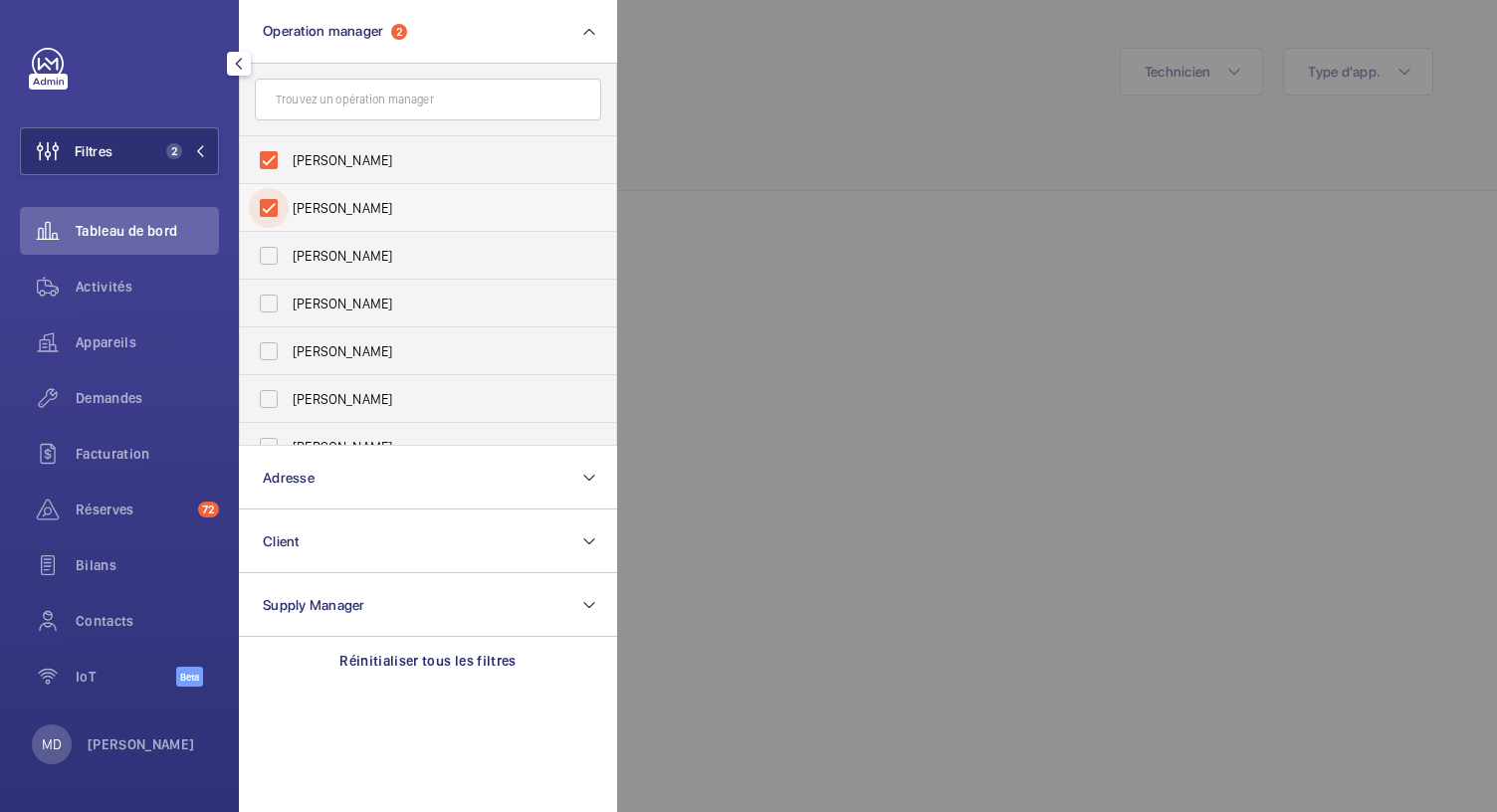 click on "[PERSON_NAME]" at bounding box center [269, 208] 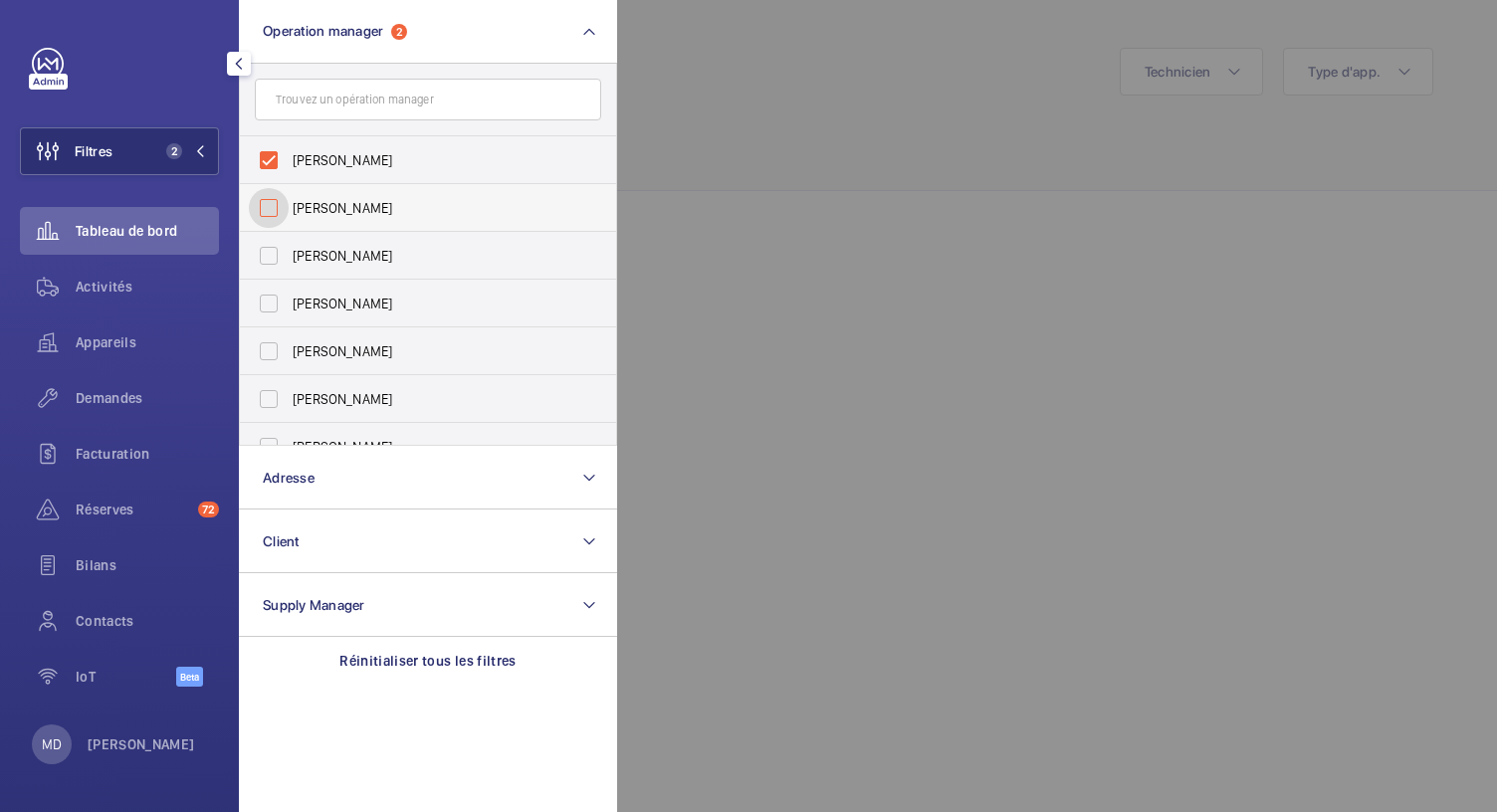 checkbox on "false" 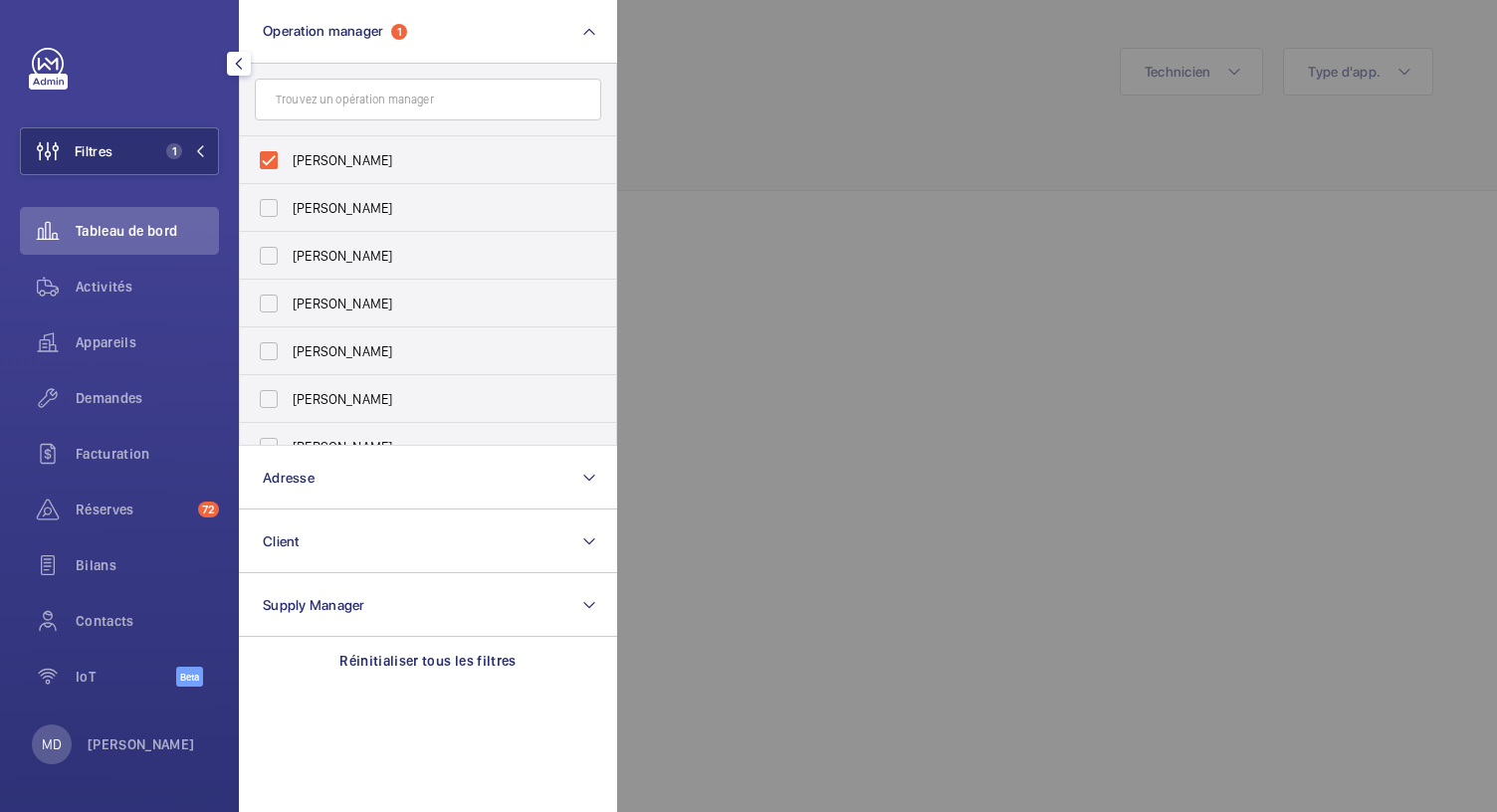 click 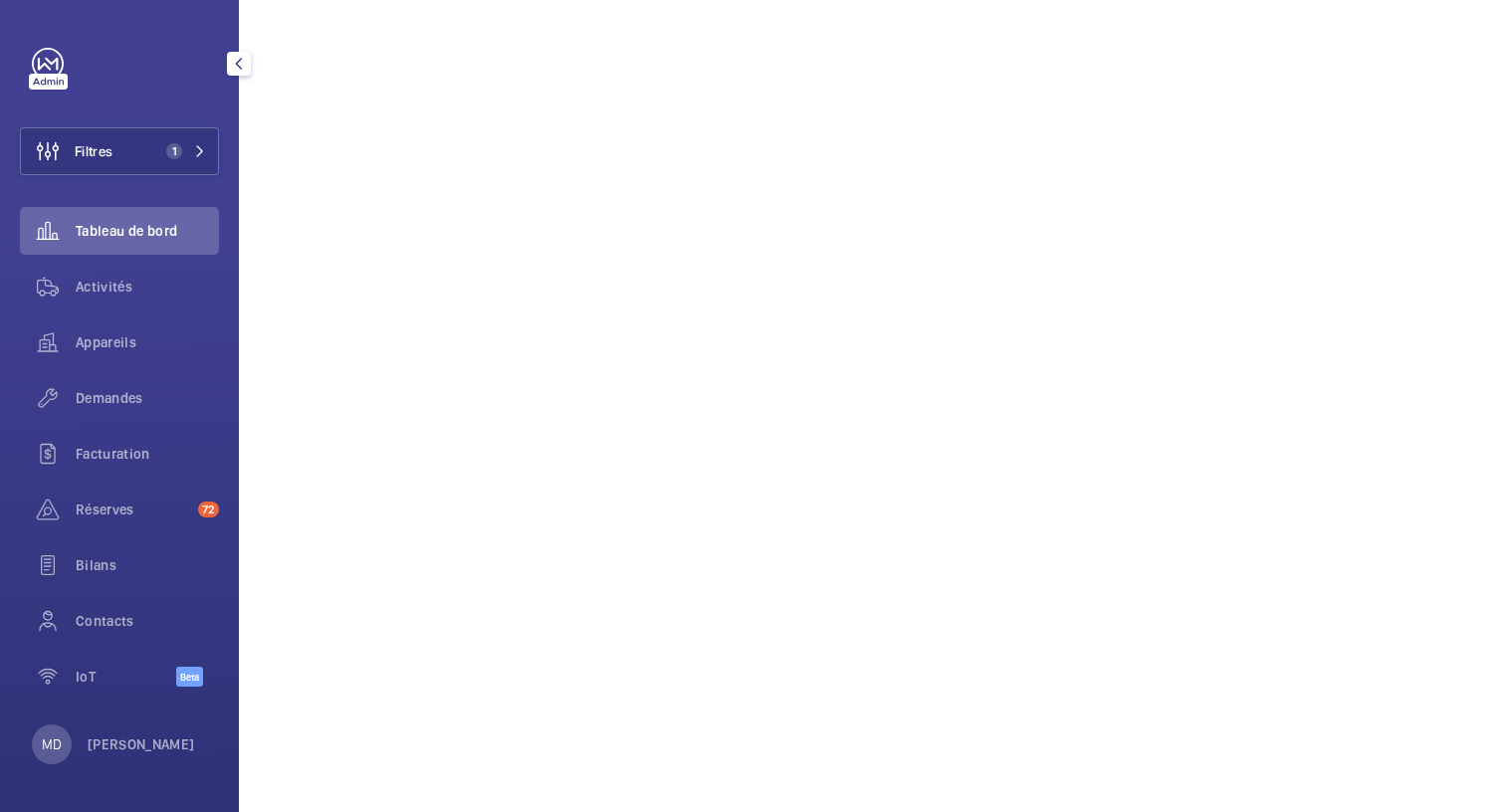 scroll, scrollTop: 213, scrollLeft: 0, axis: vertical 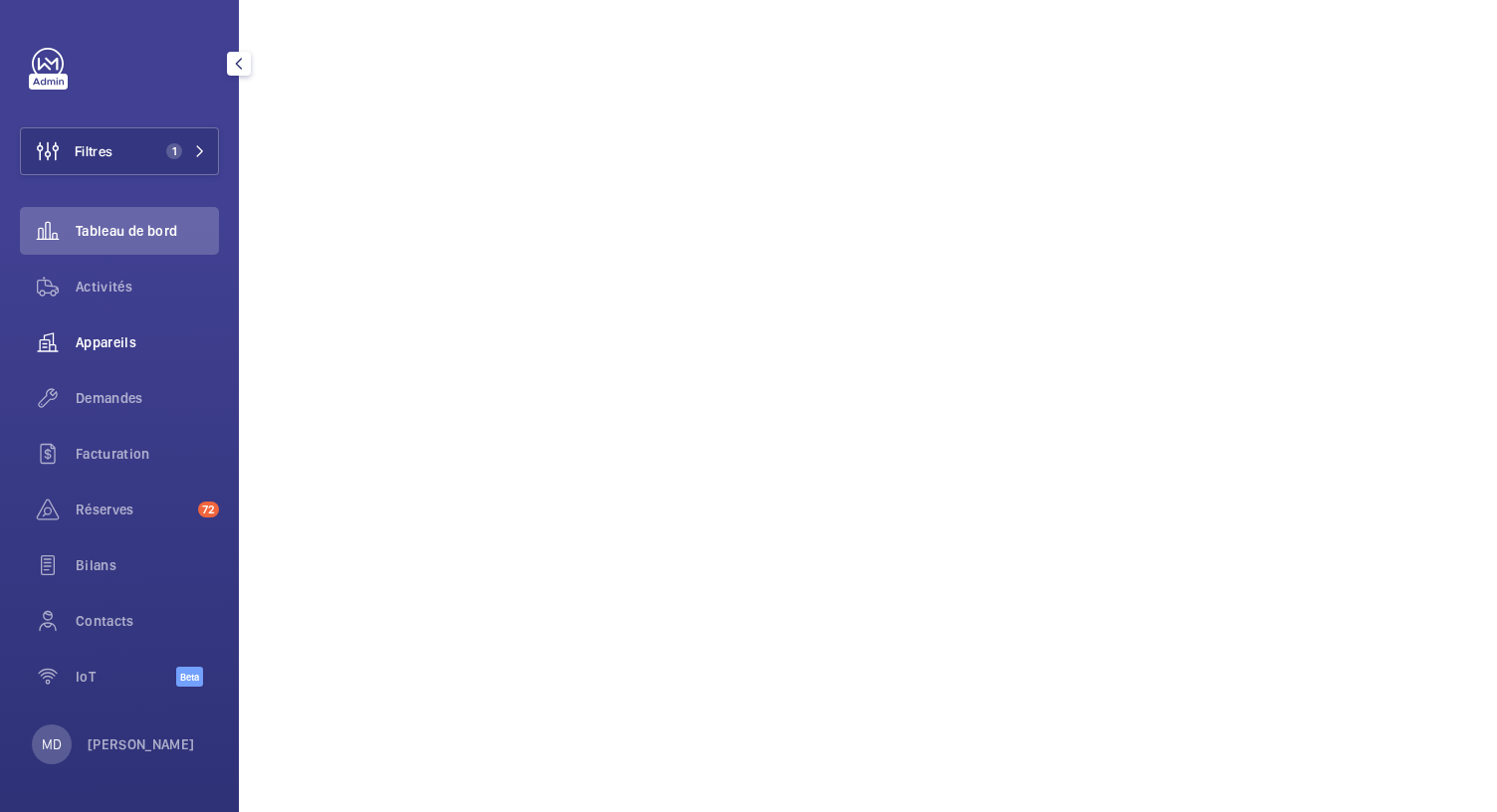 click on "Appareils" 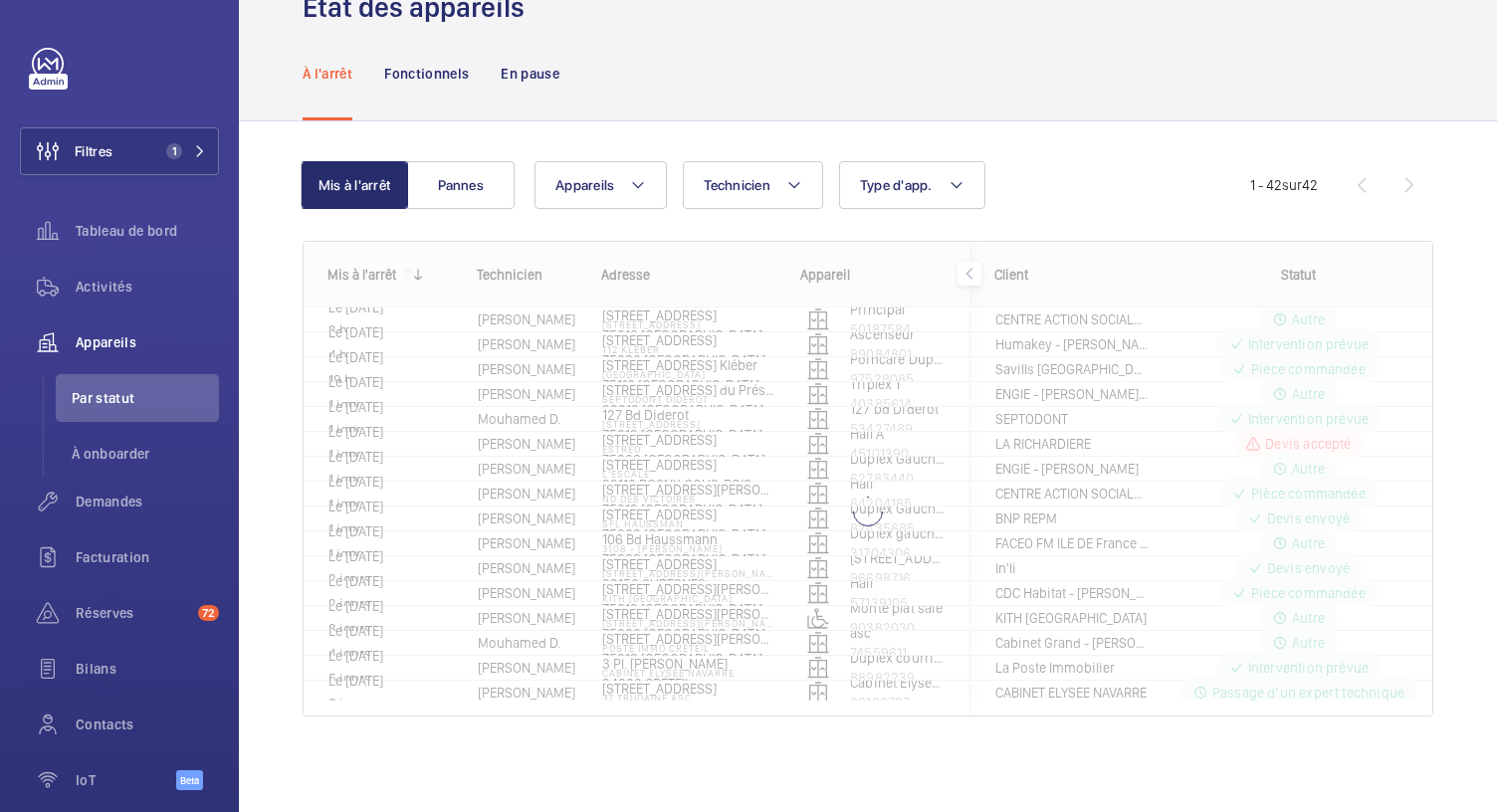 scroll, scrollTop: 59, scrollLeft: 0, axis: vertical 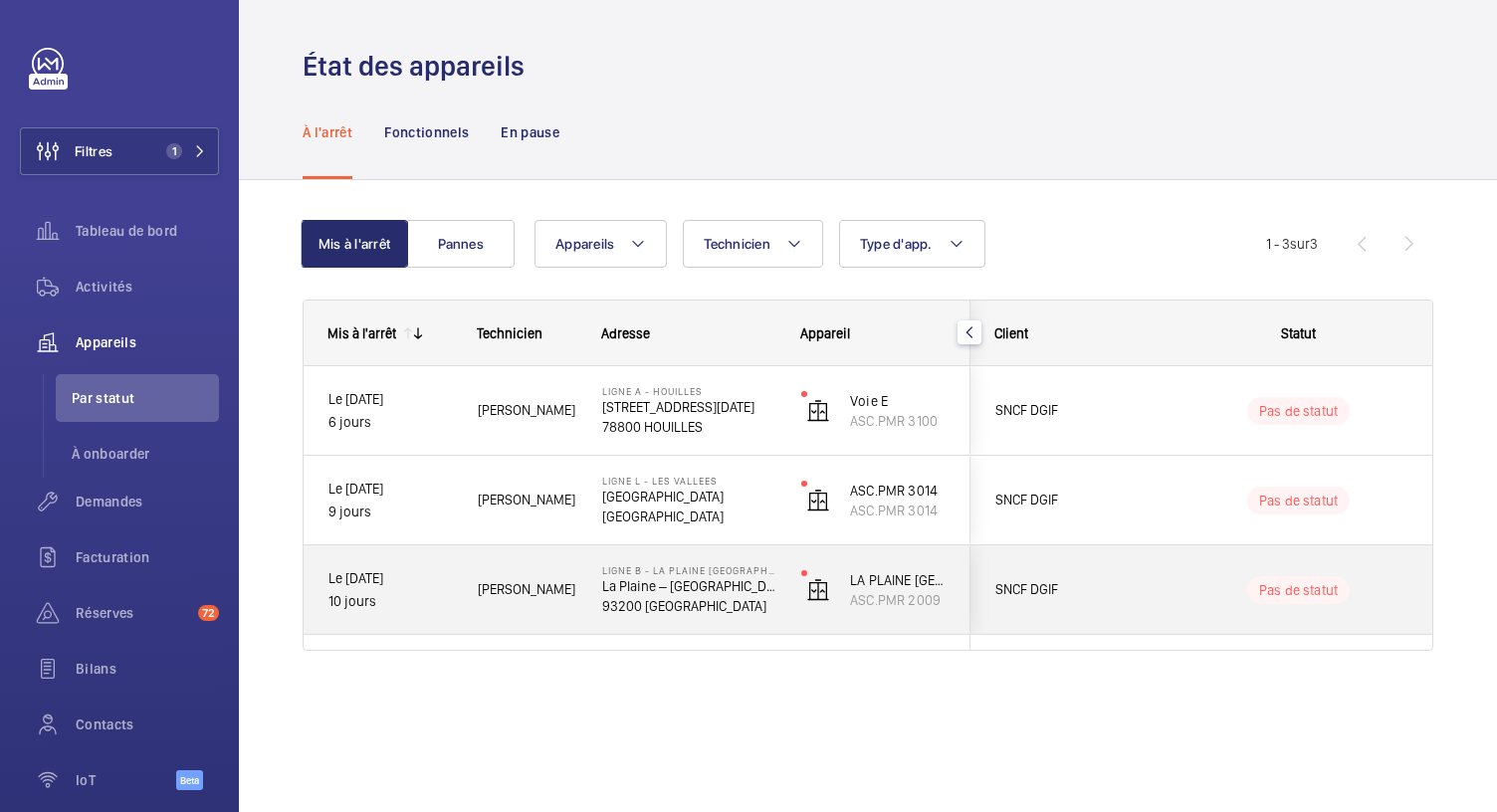 click on "93200 [GEOGRAPHIC_DATA]" 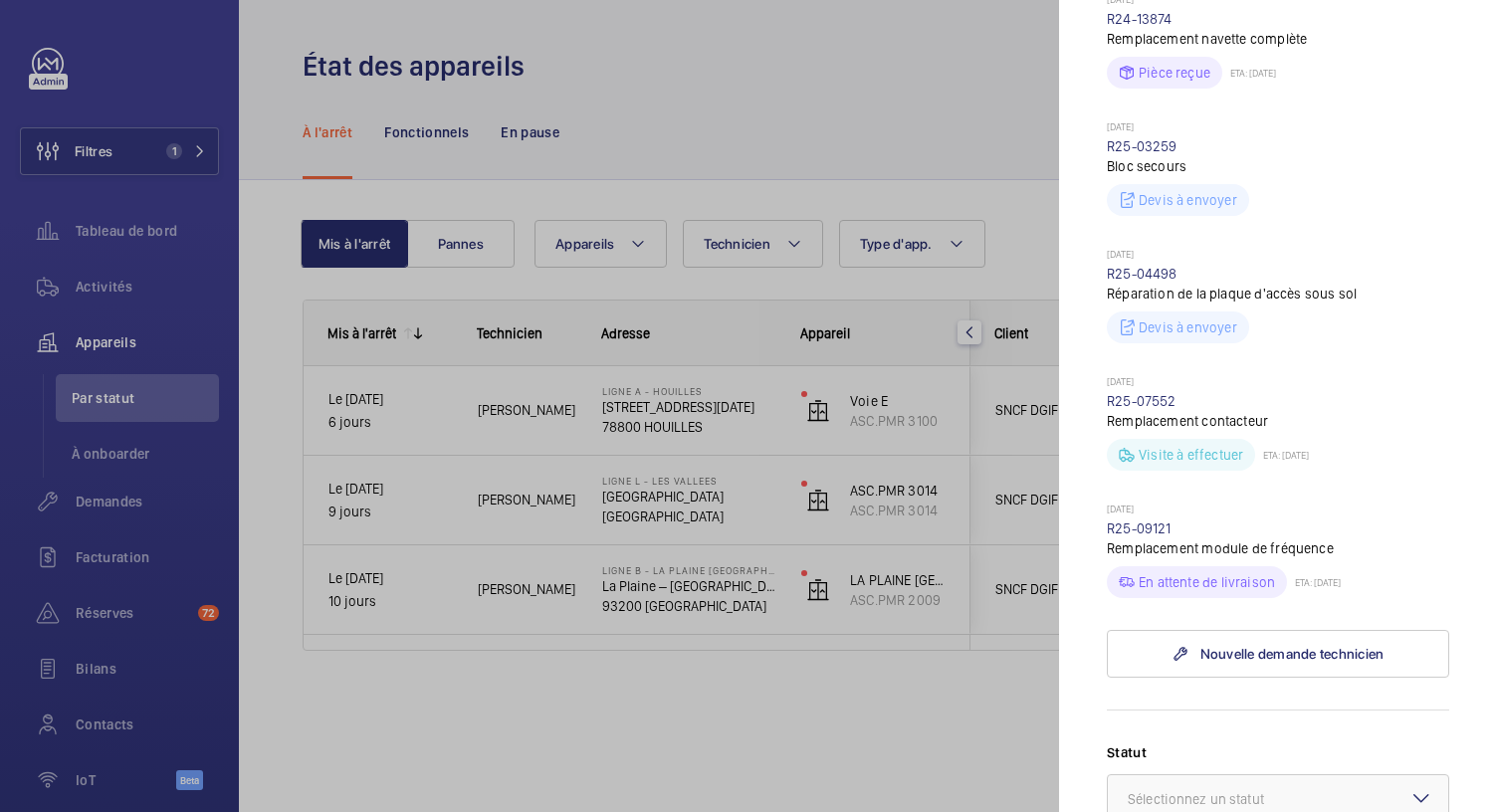 scroll, scrollTop: 695, scrollLeft: 0, axis: vertical 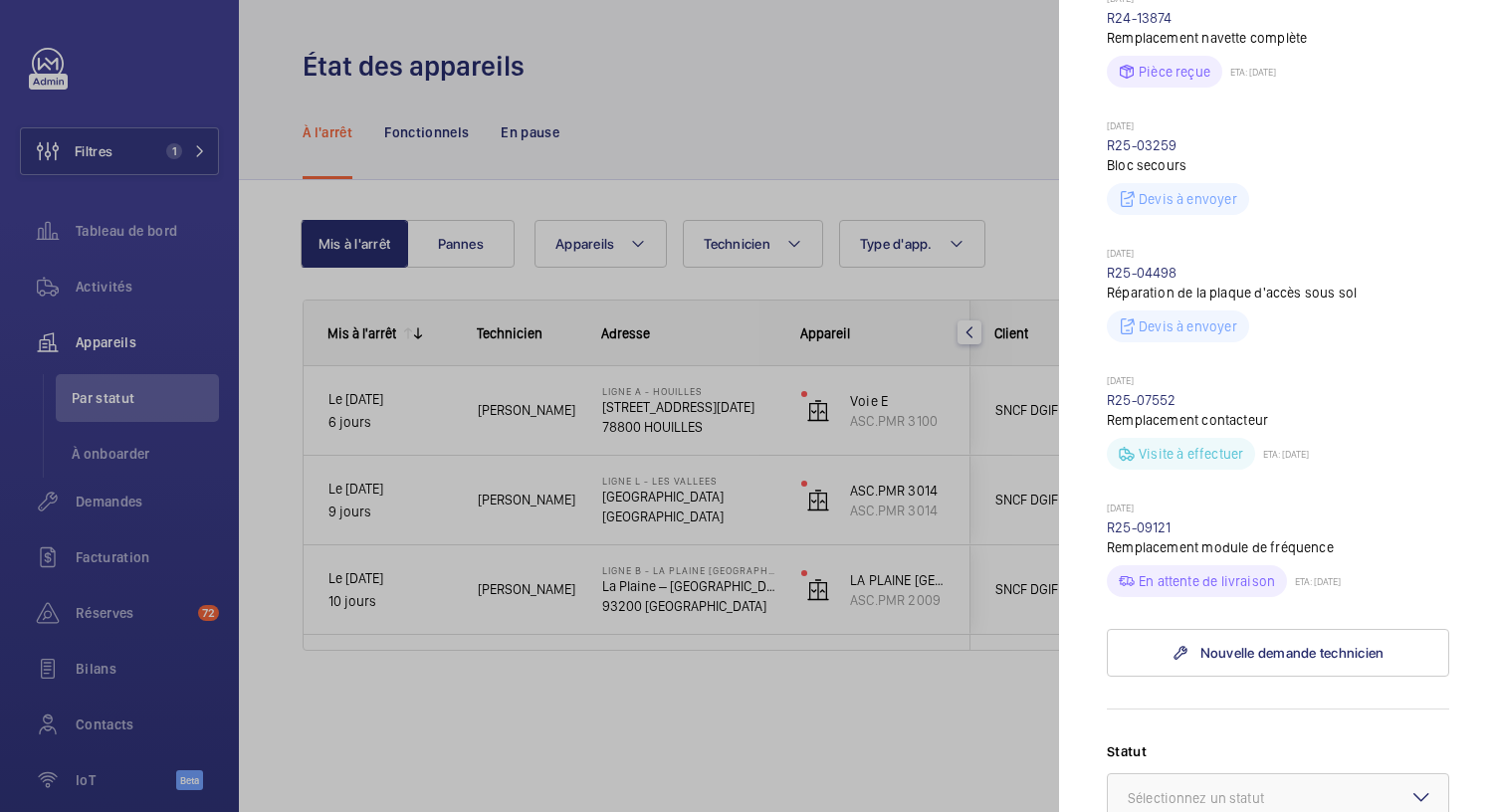 click 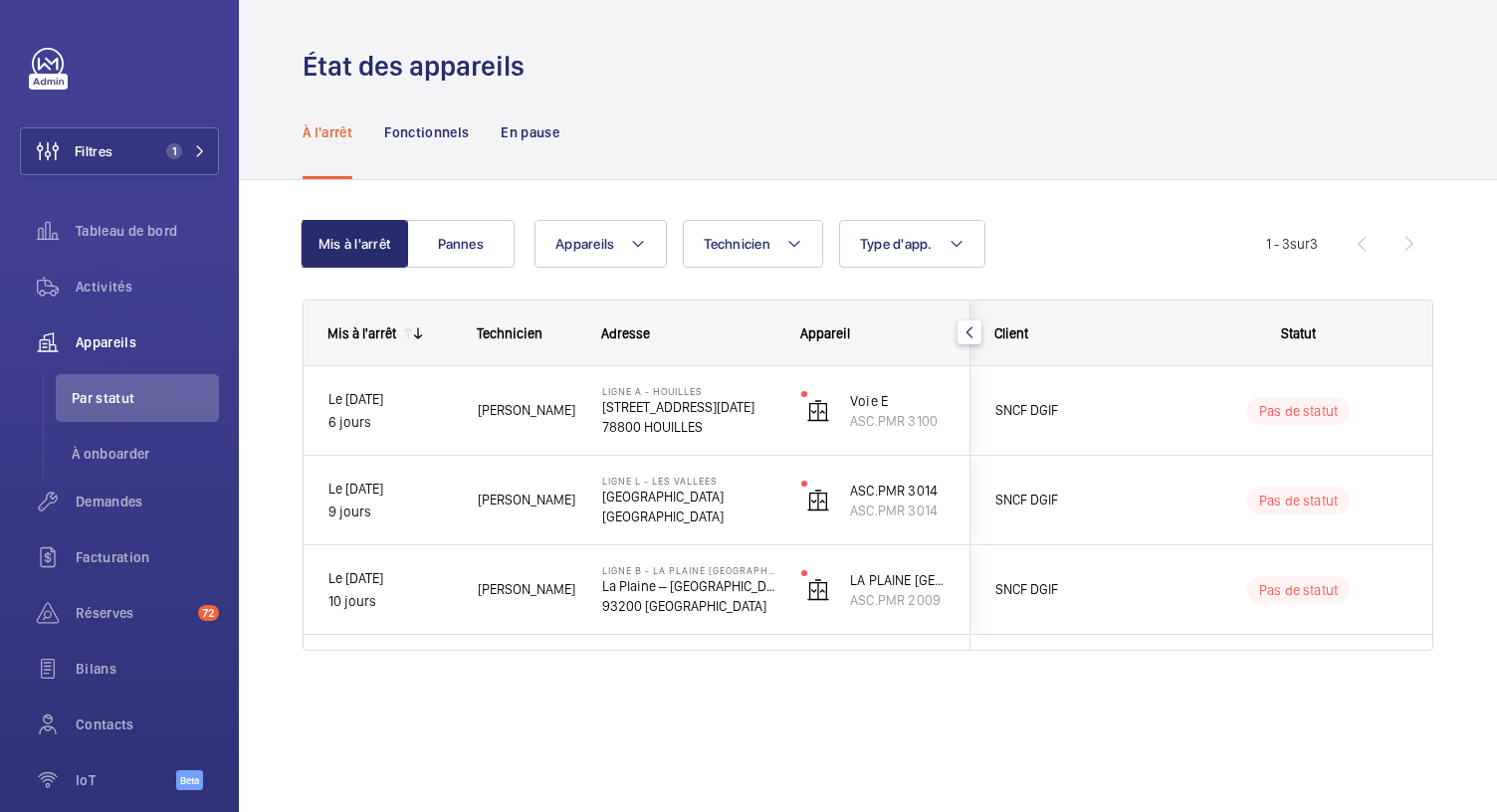 scroll, scrollTop: 0, scrollLeft: 0, axis: both 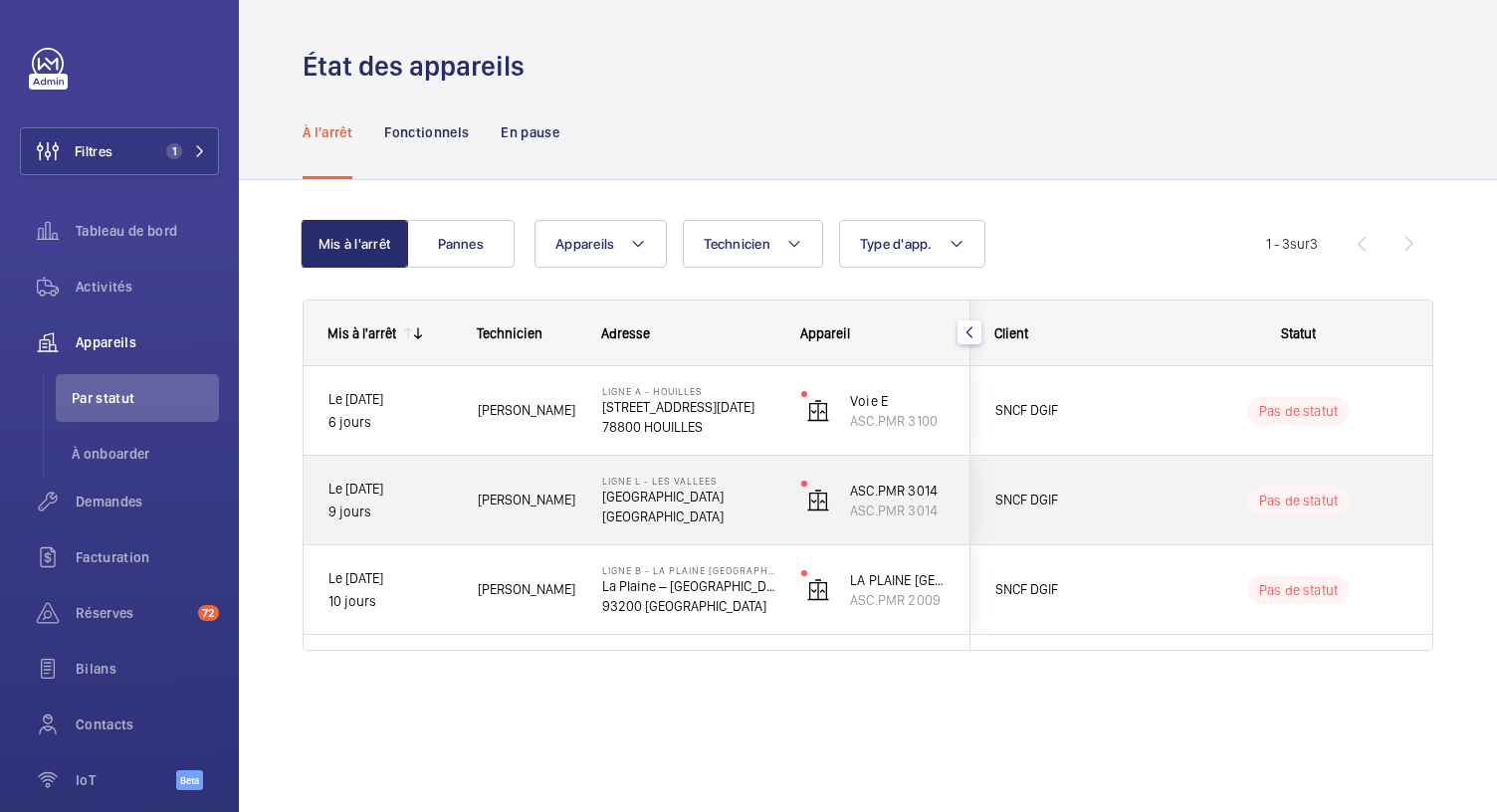 click on "[GEOGRAPHIC_DATA]   [GEOGRAPHIC_DATA]" 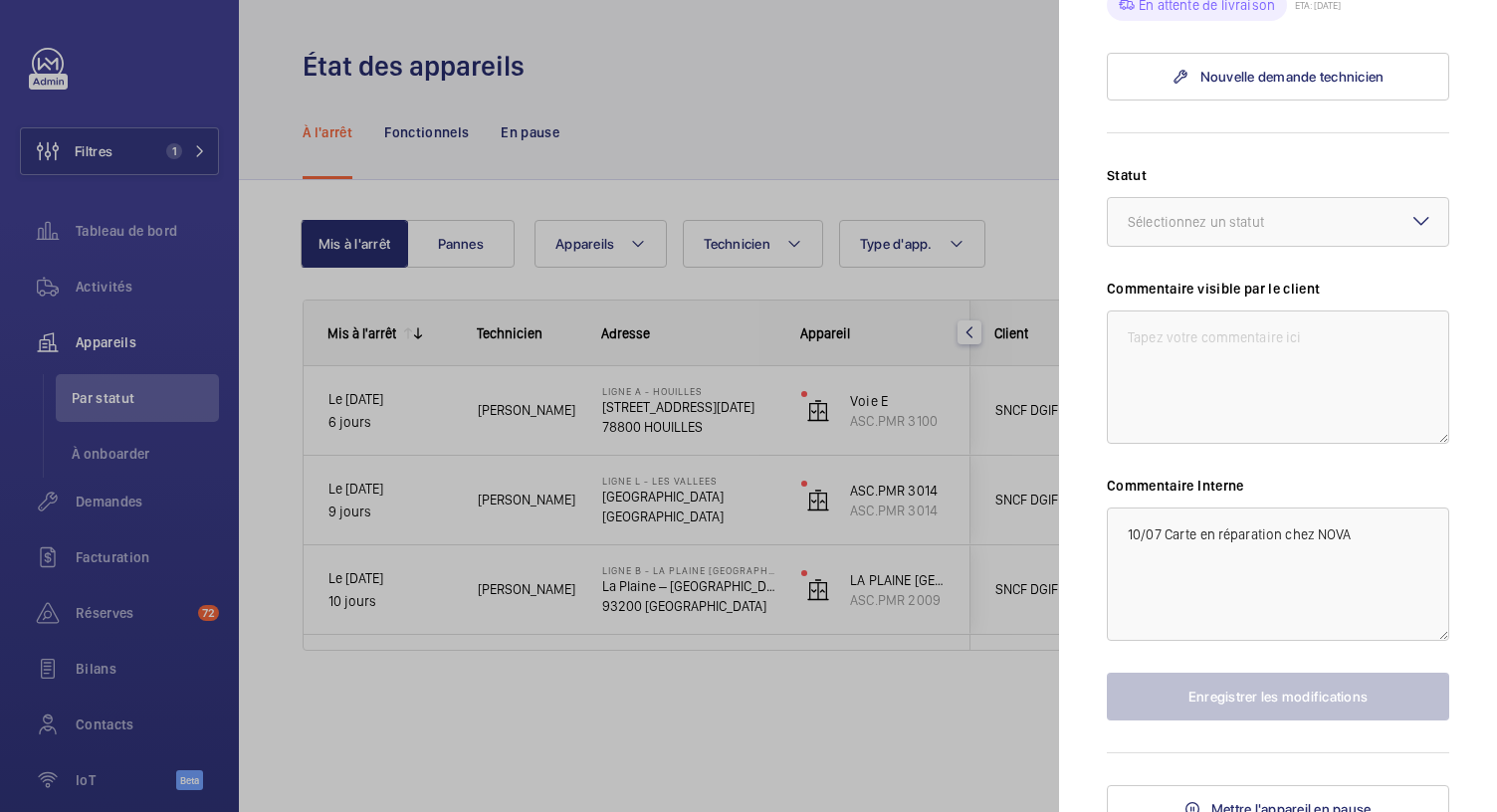 scroll, scrollTop: 817, scrollLeft: 0, axis: vertical 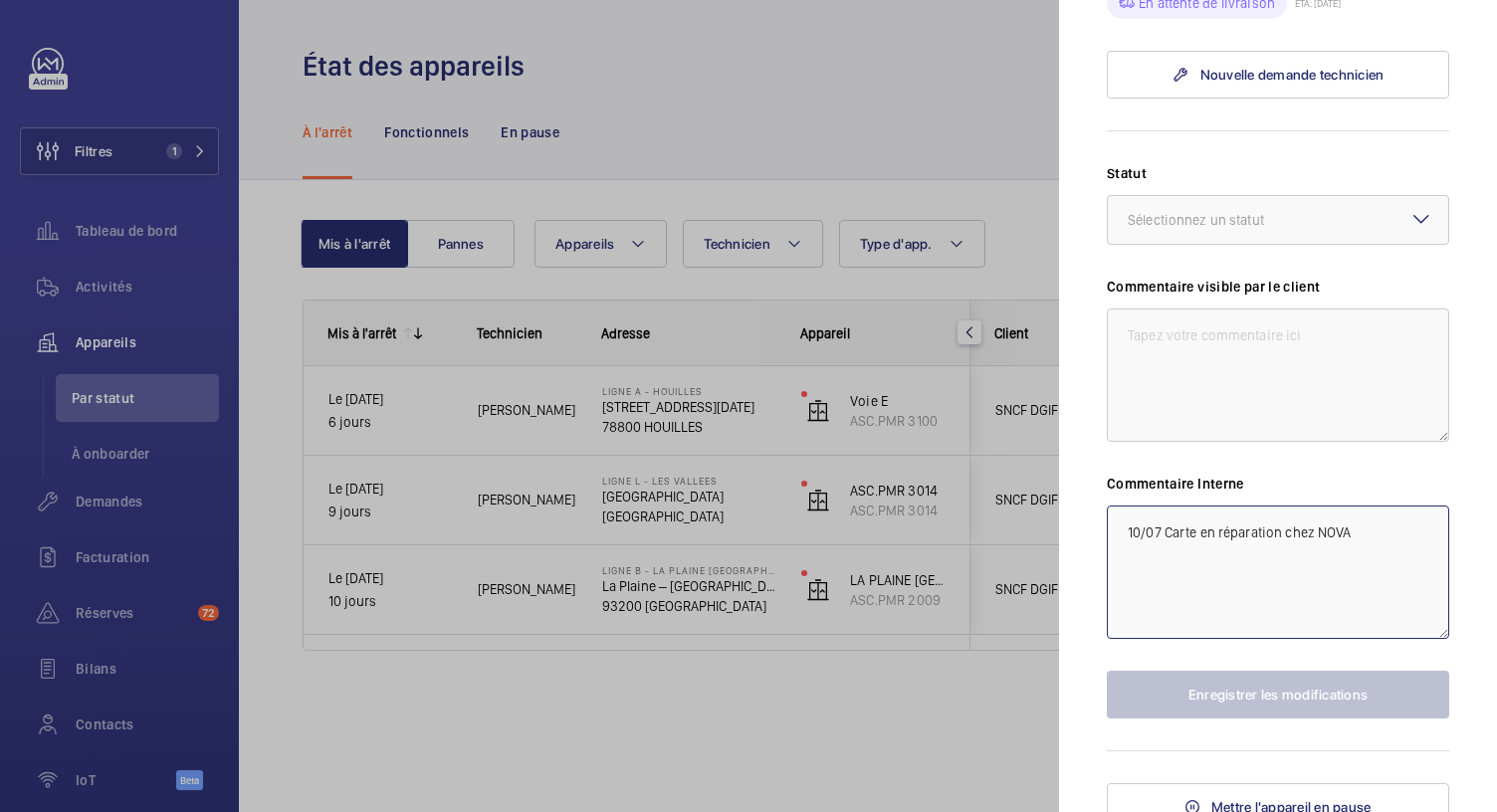 click on "10/07 Carte en réparation chez NOVA" 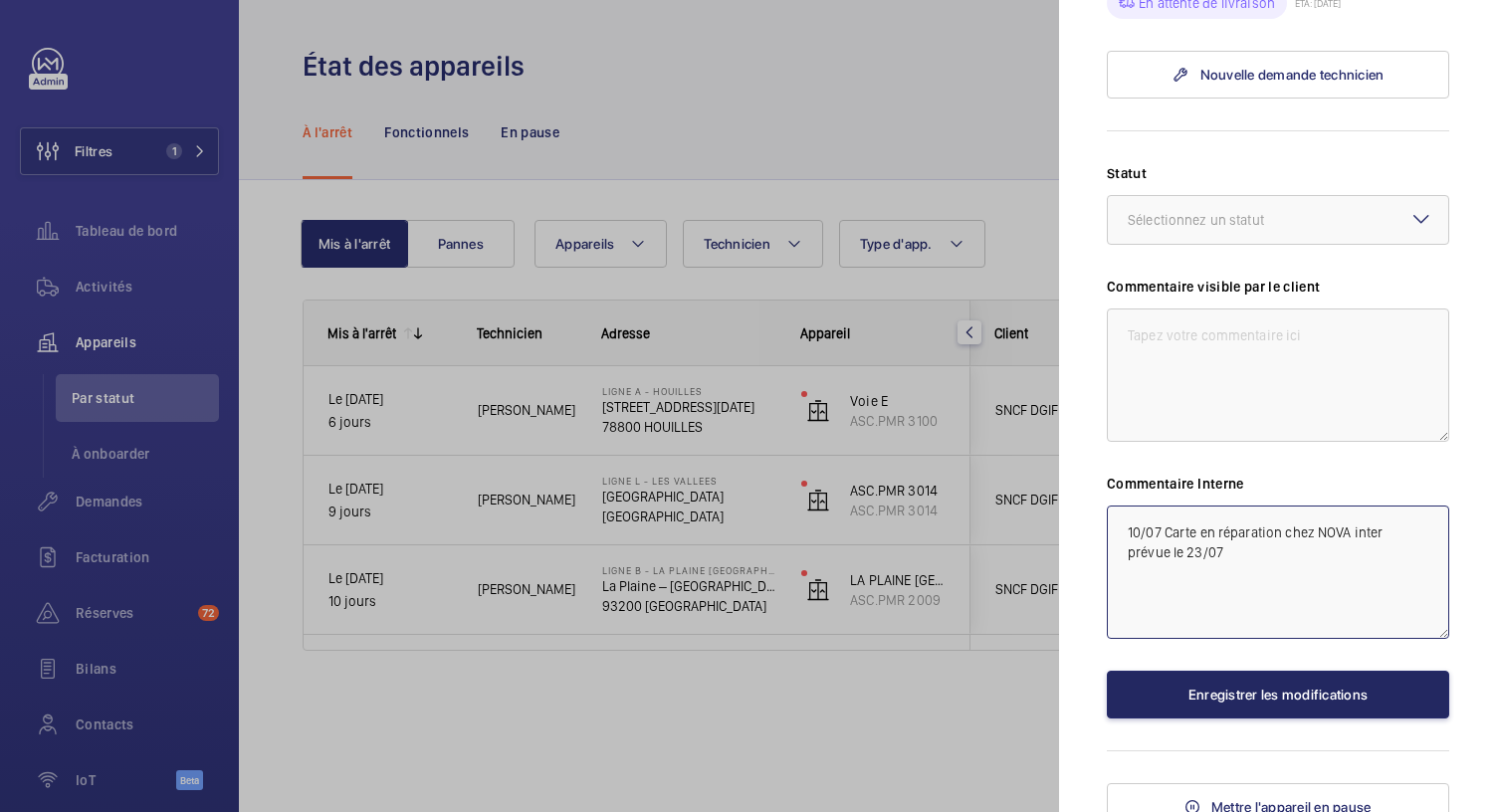 type on "10/07 Carte en réparation chez NOVA inter prévue le 23/07" 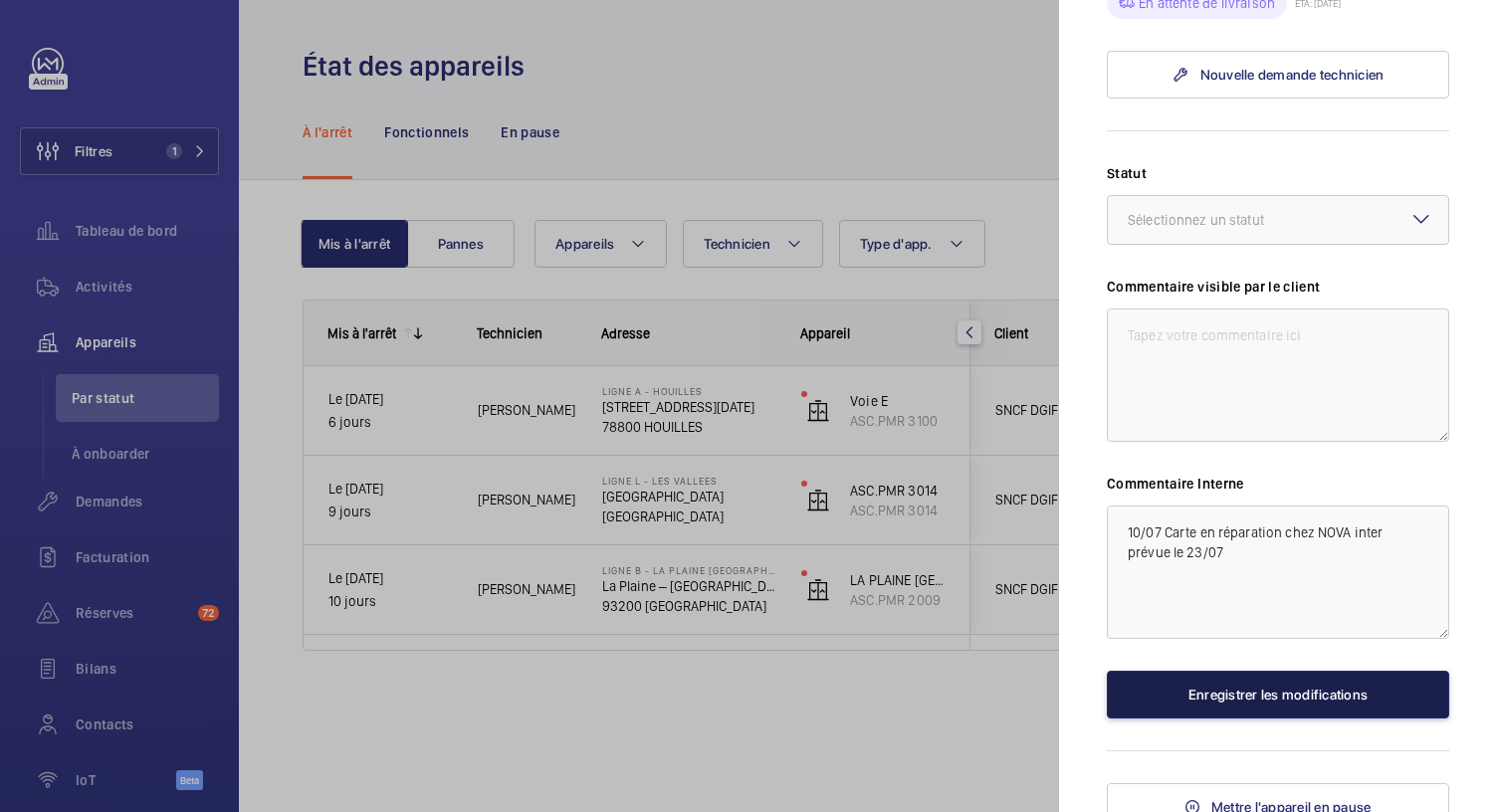 click on "Enregistrer les modifications" 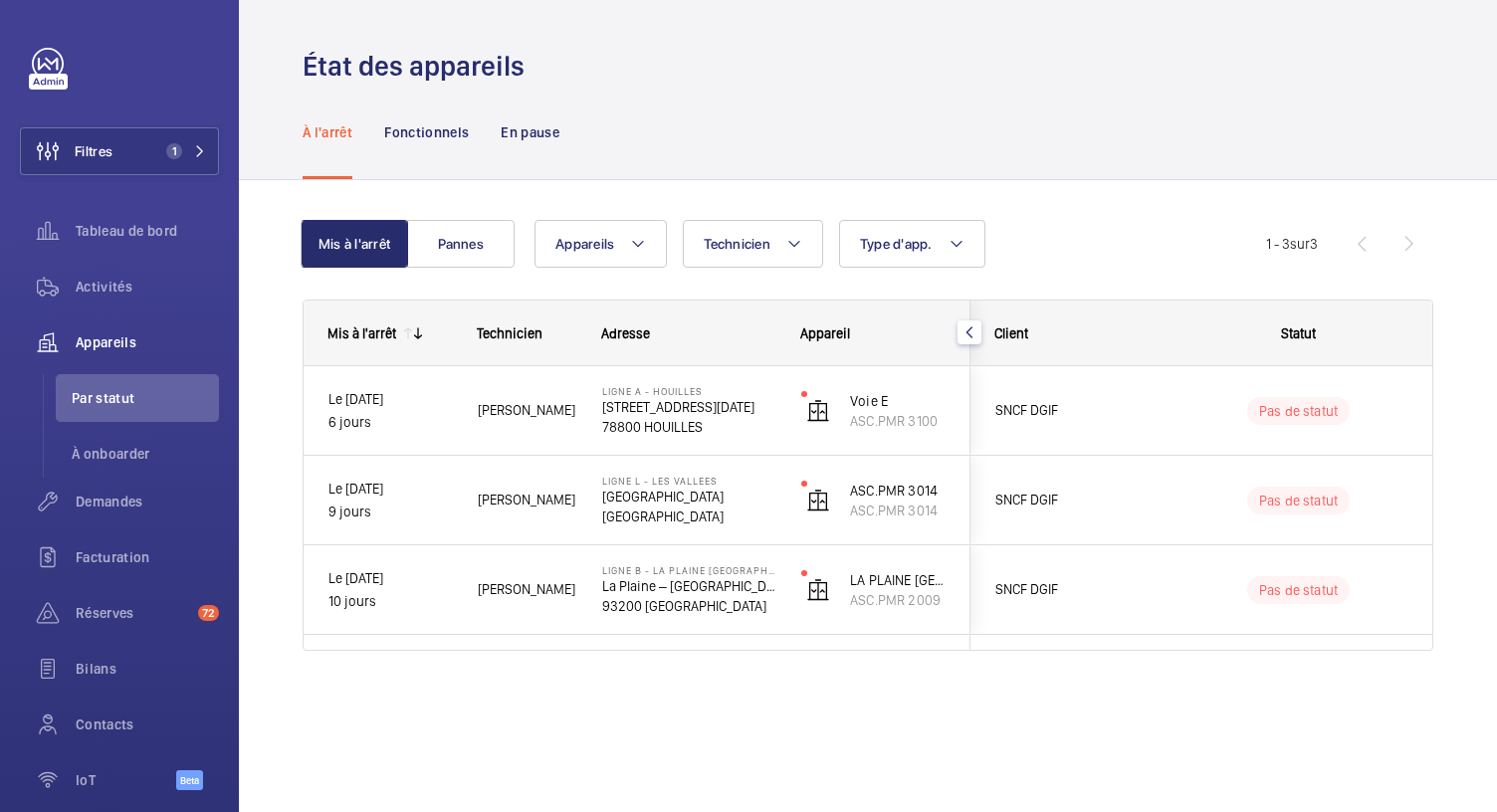 scroll, scrollTop: 0, scrollLeft: 0, axis: both 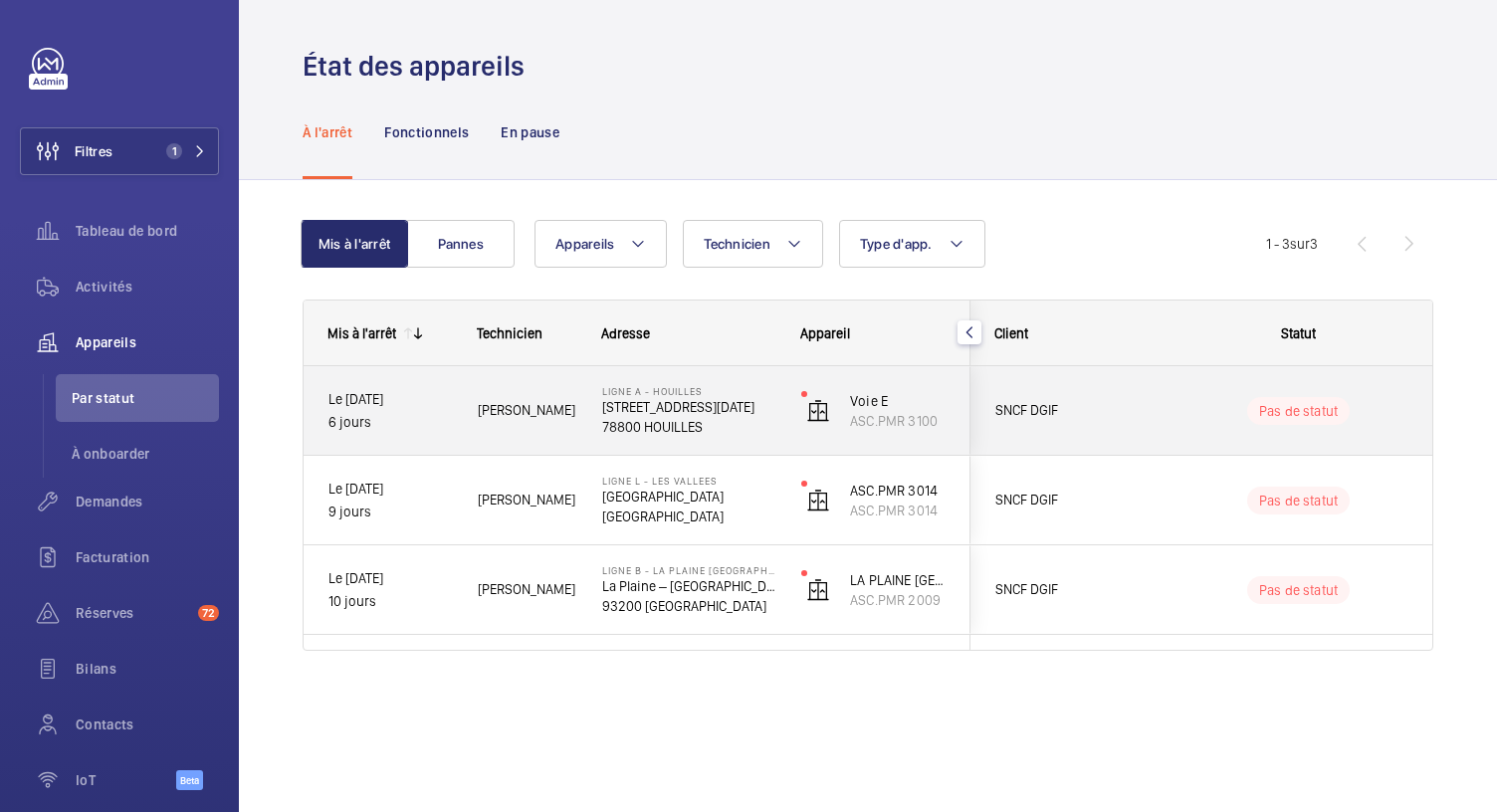 click on "[STREET_ADDRESS][DATE]" 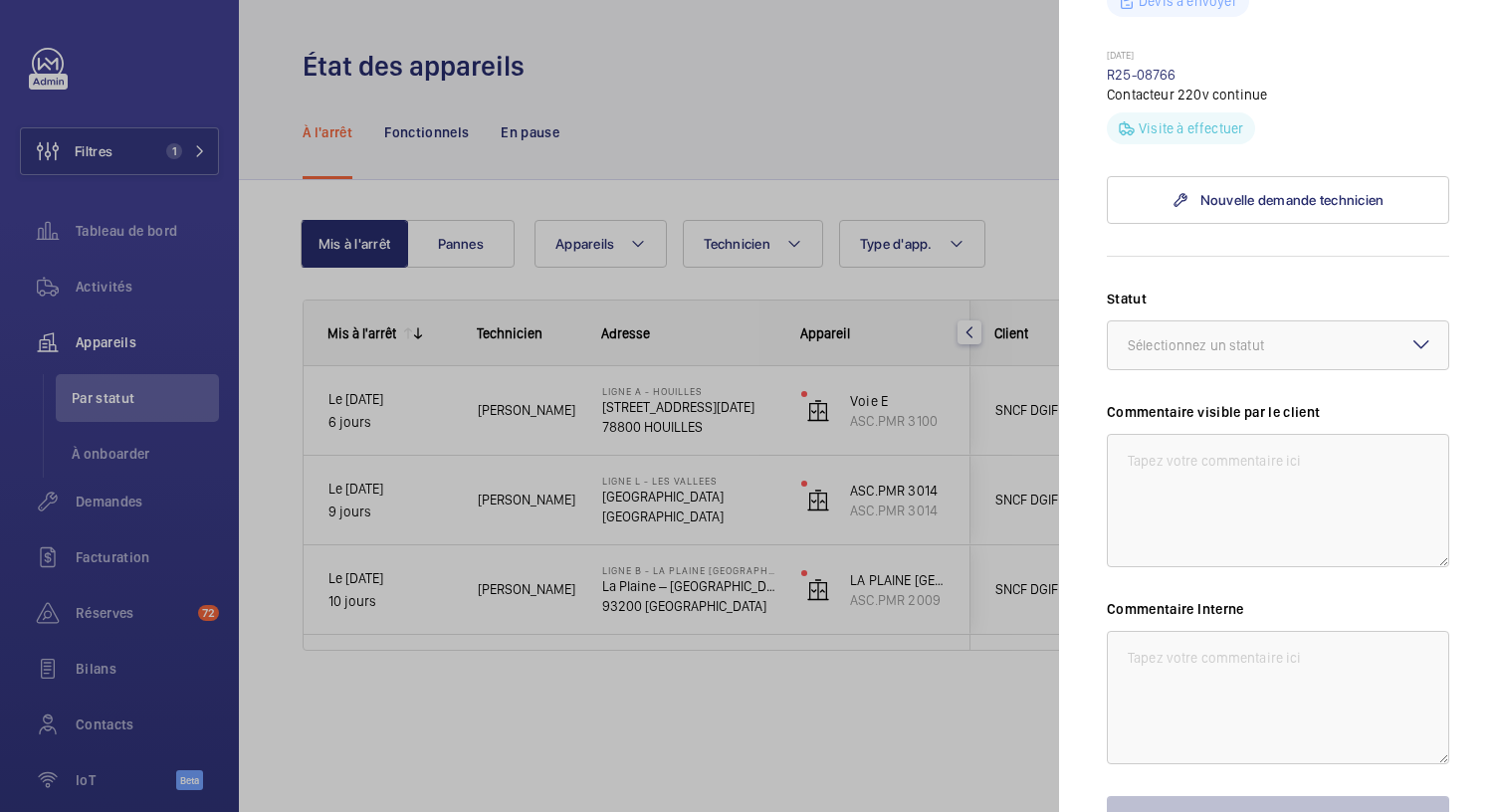 scroll, scrollTop: 823, scrollLeft: 0, axis: vertical 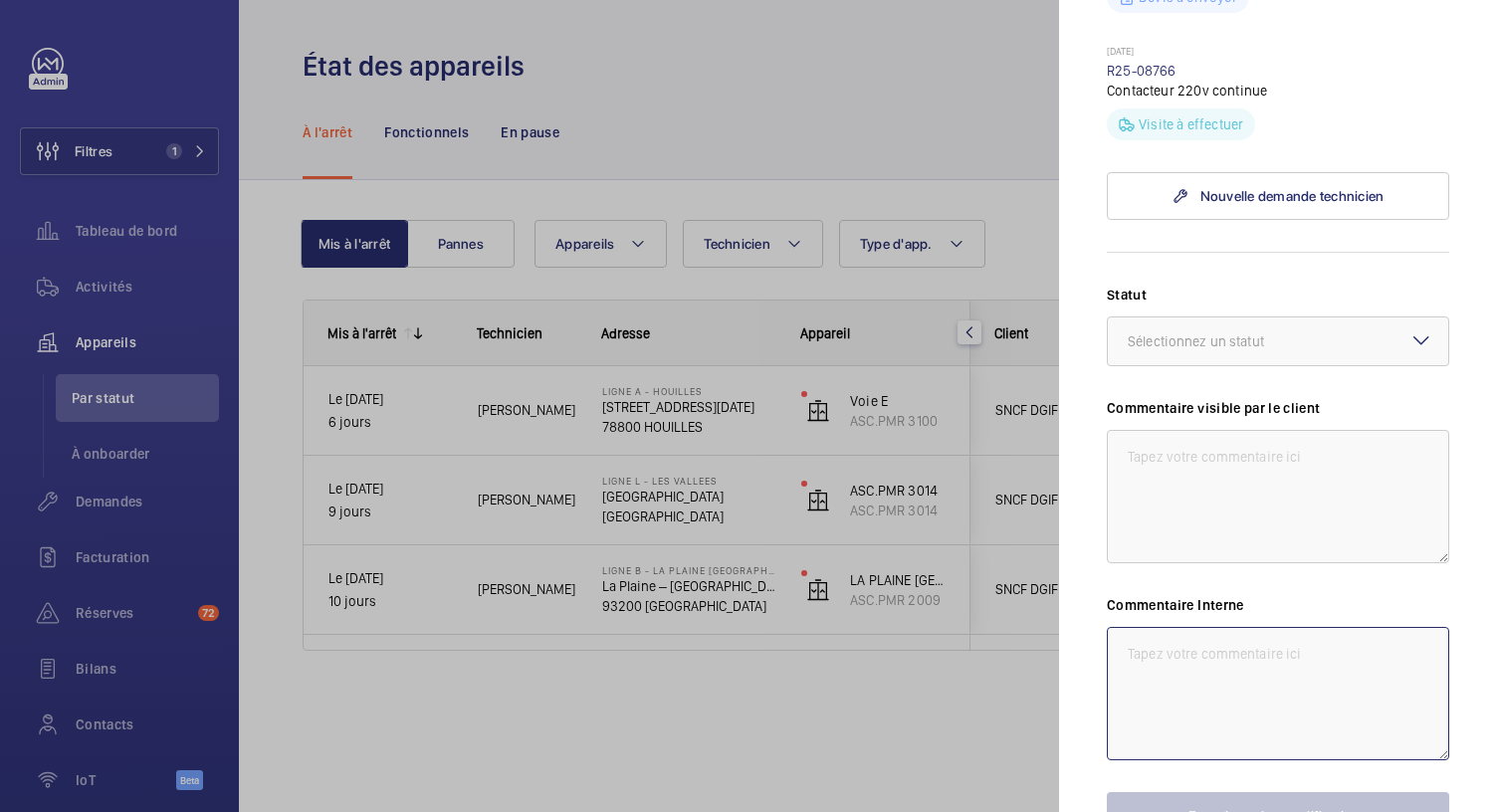 click 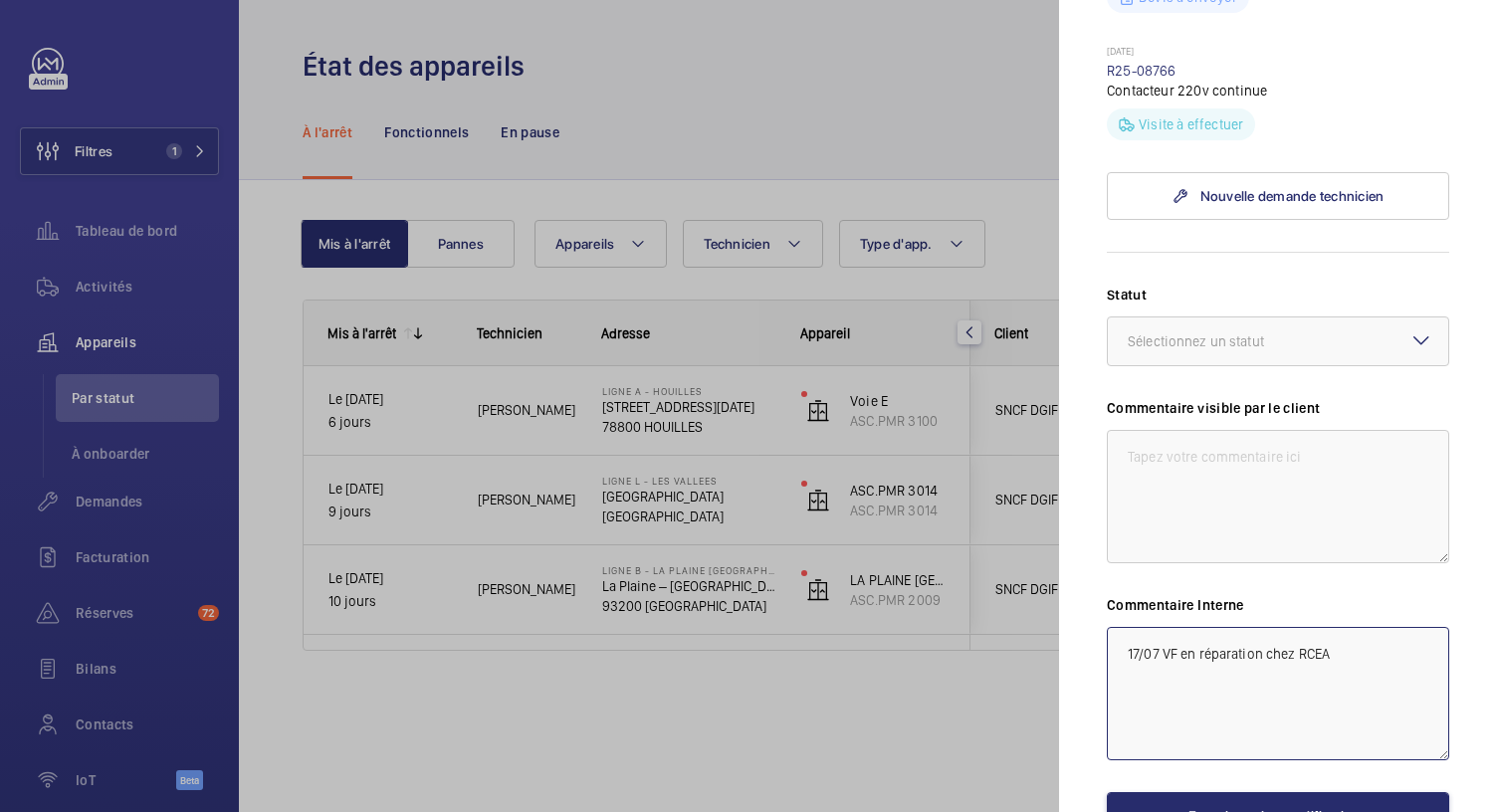 click on "17/07 VF en réparation chez RCEA" 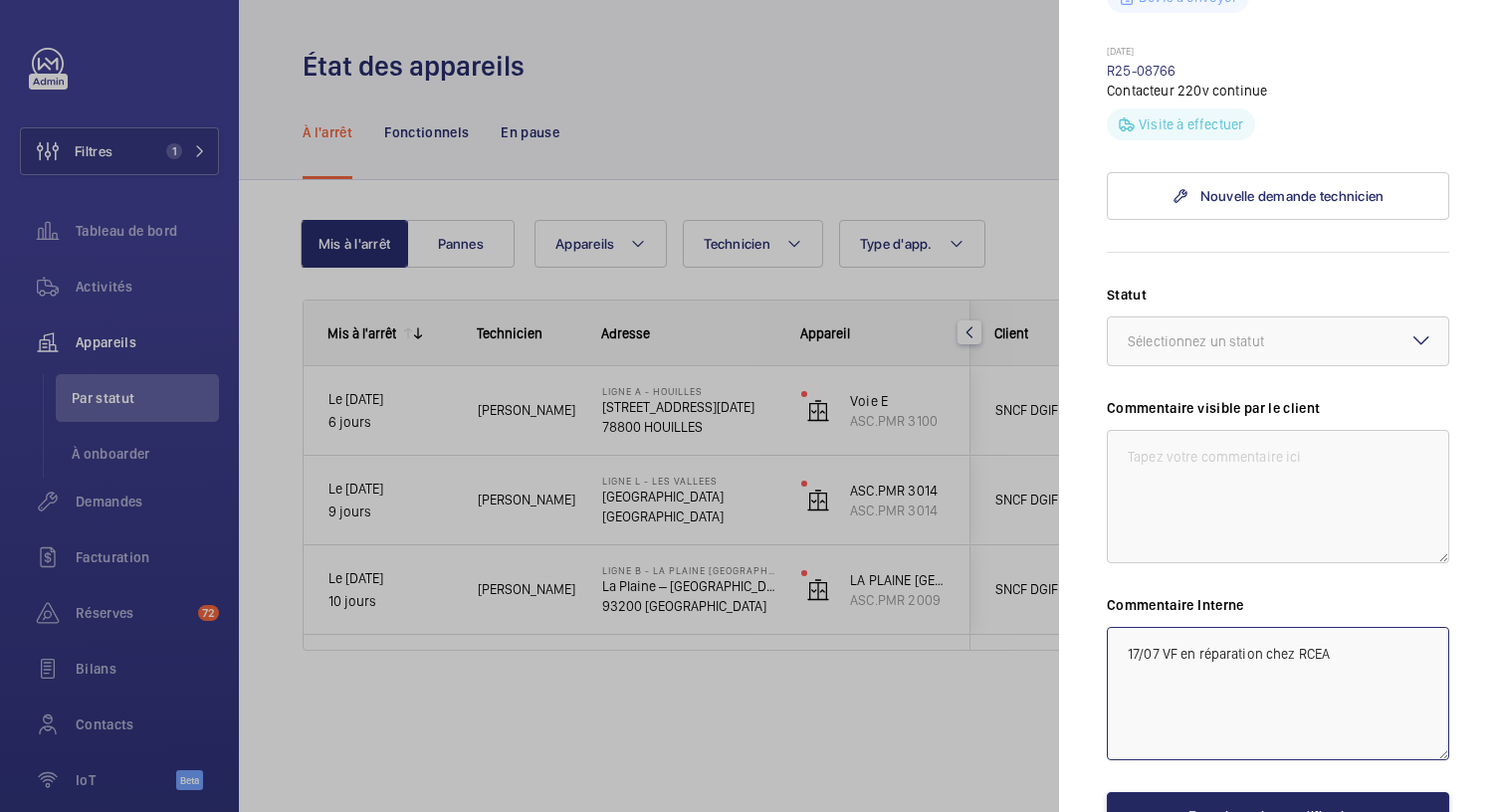 type on "17/07 VF en réparation chez RCEA" 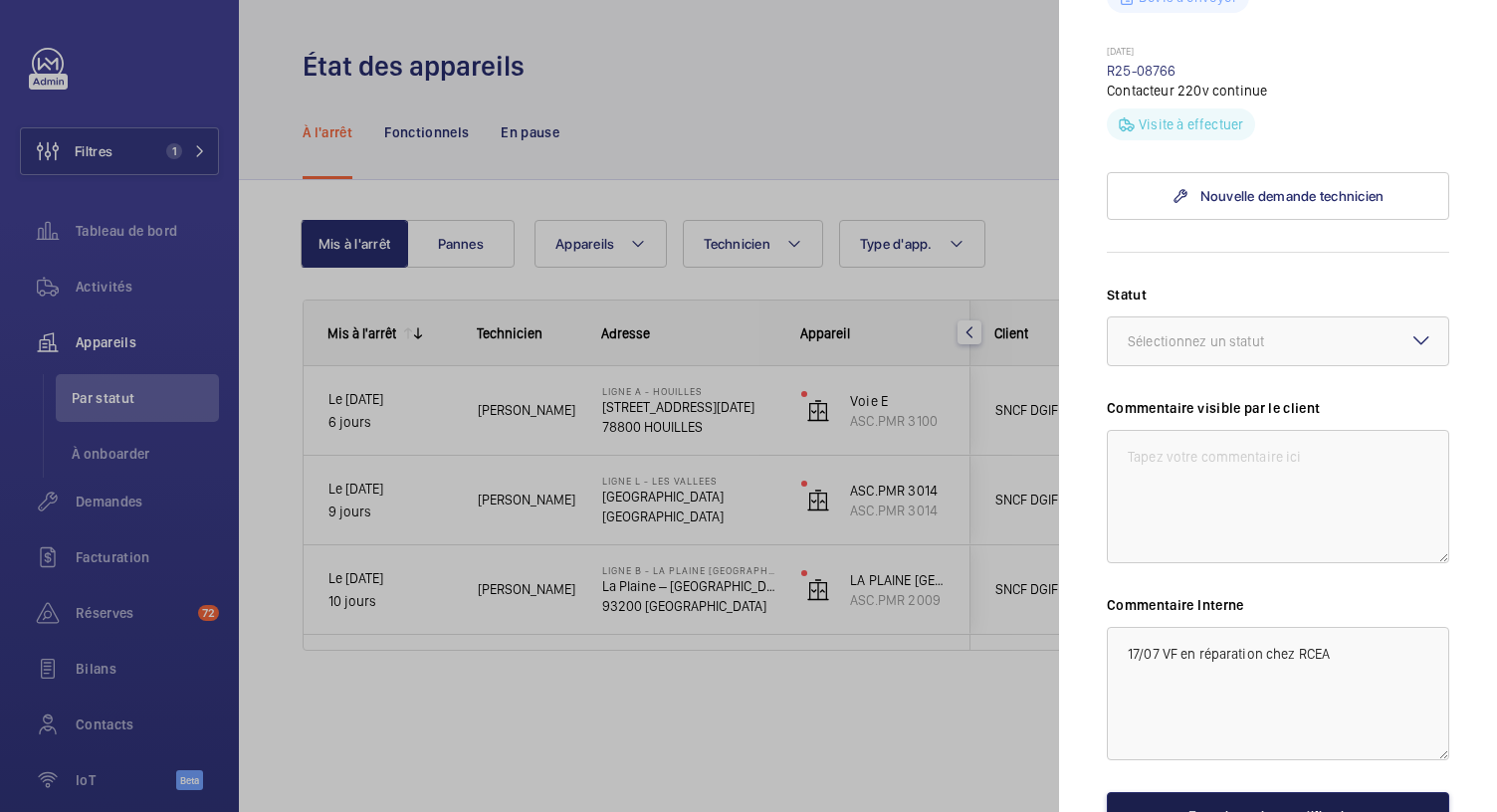 click on "Enregistrer les modifications" 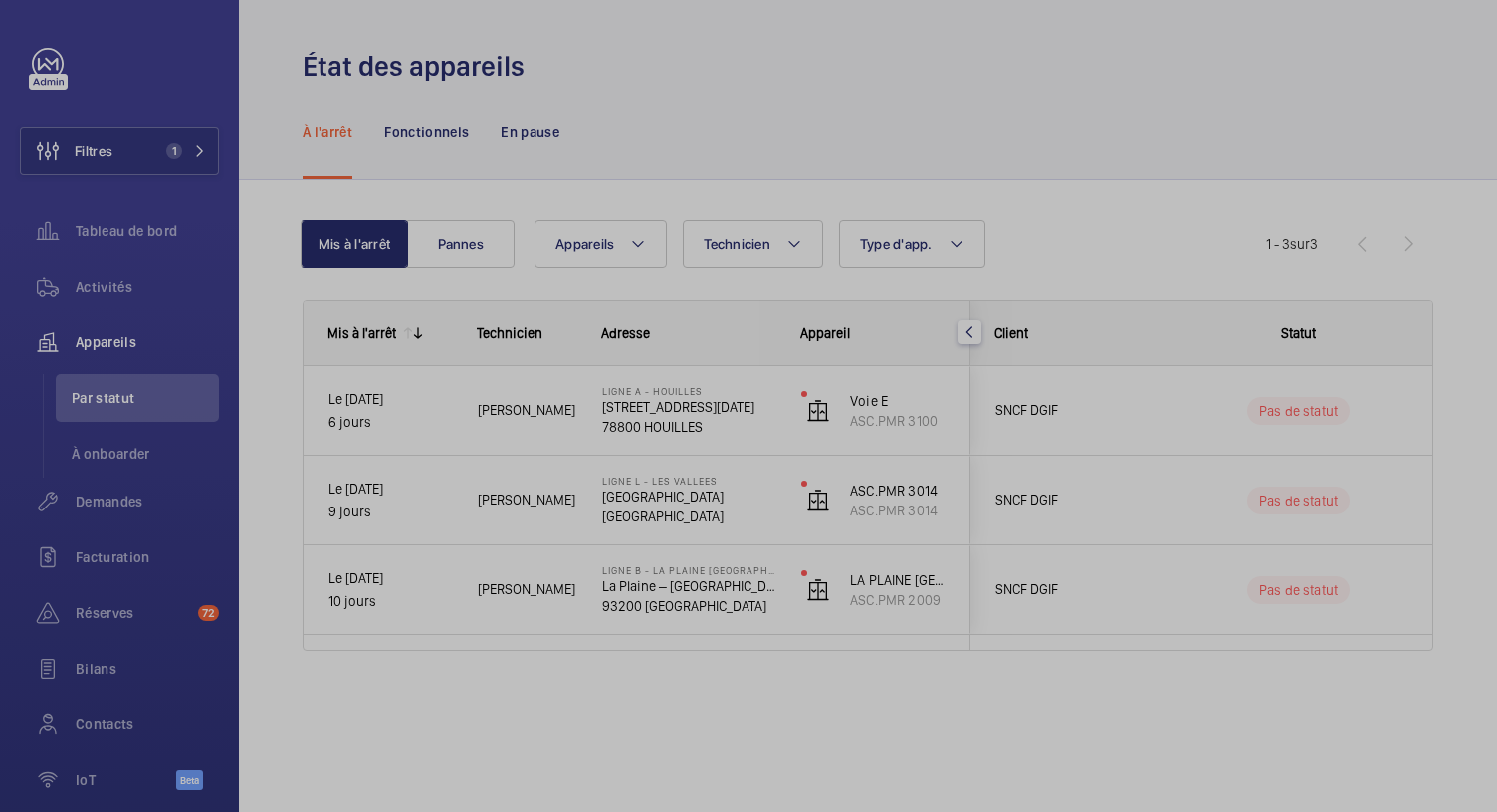 scroll, scrollTop: 0, scrollLeft: 0, axis: both 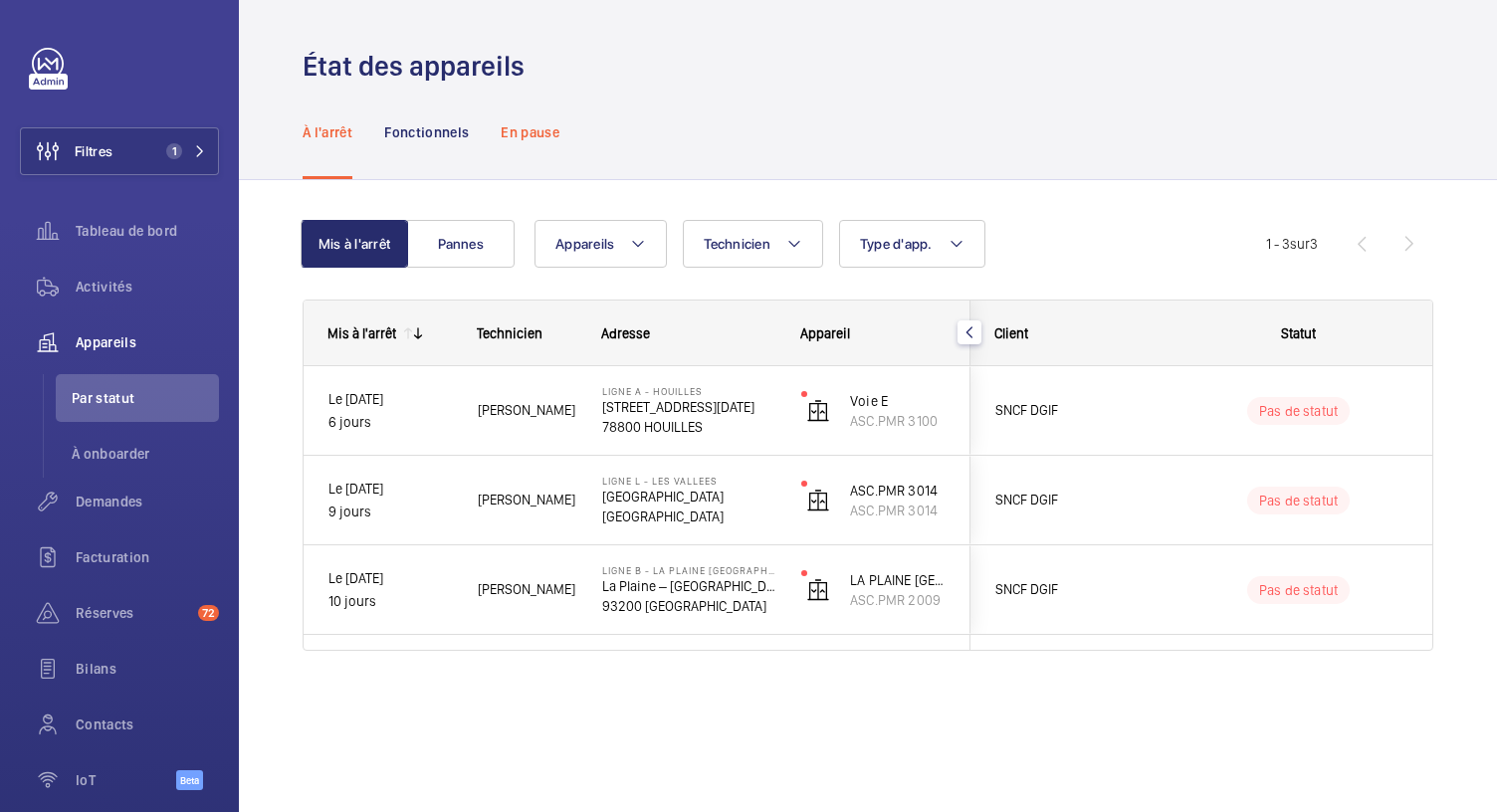 click on "En pause" 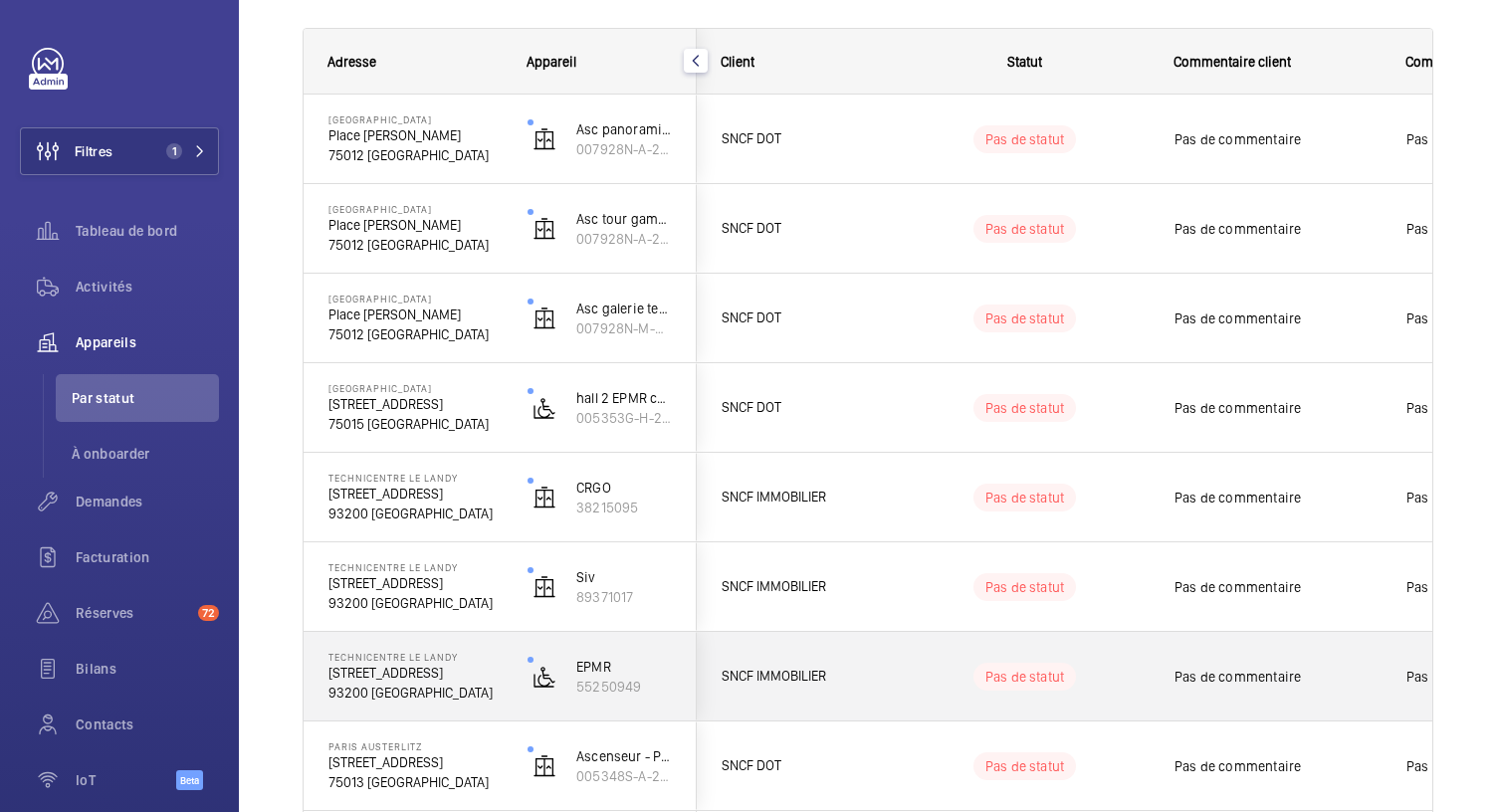 scroll, scrollTop: 271, scrollLeft: 0, axis: vertical 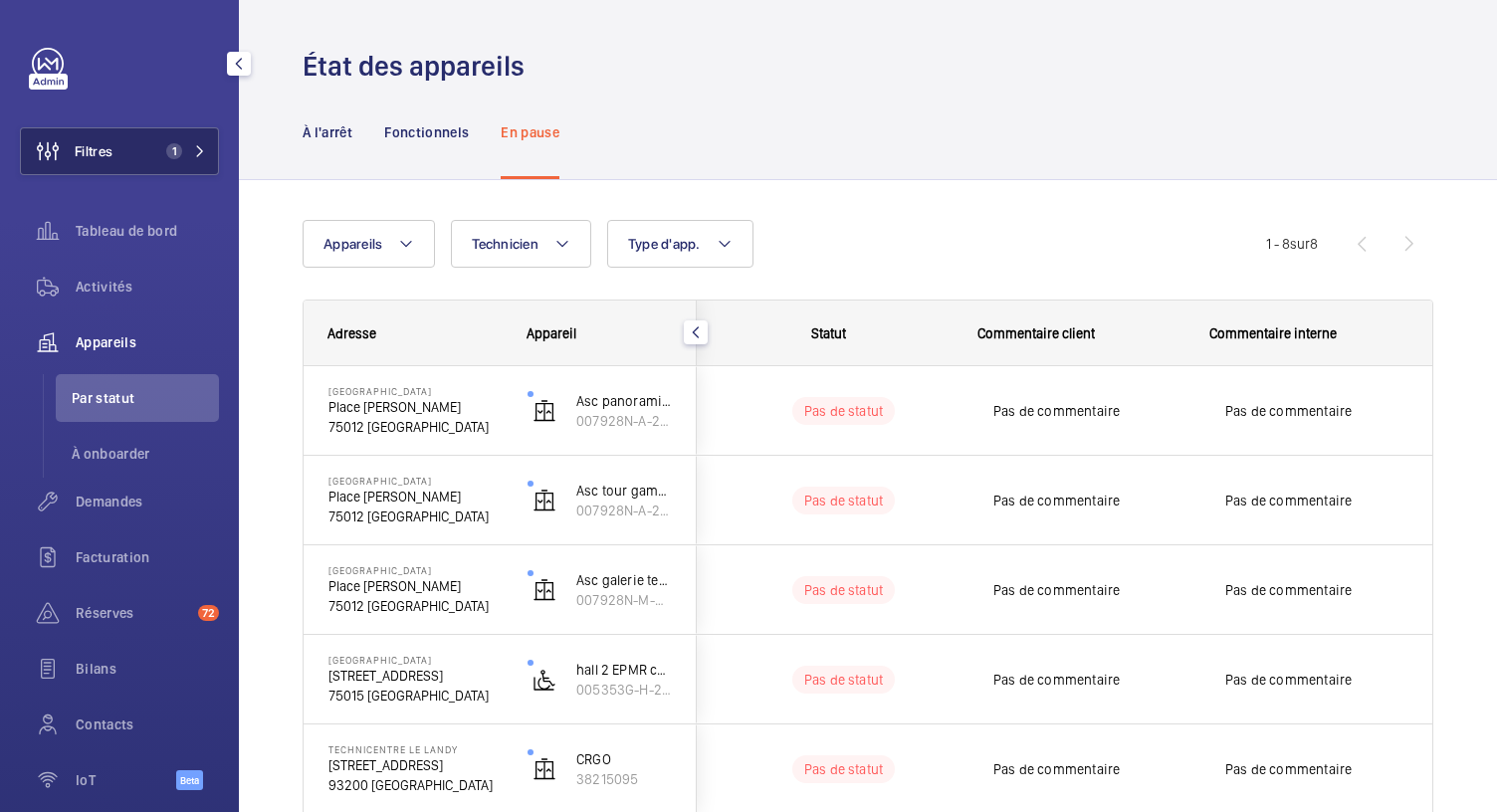 click on "1" 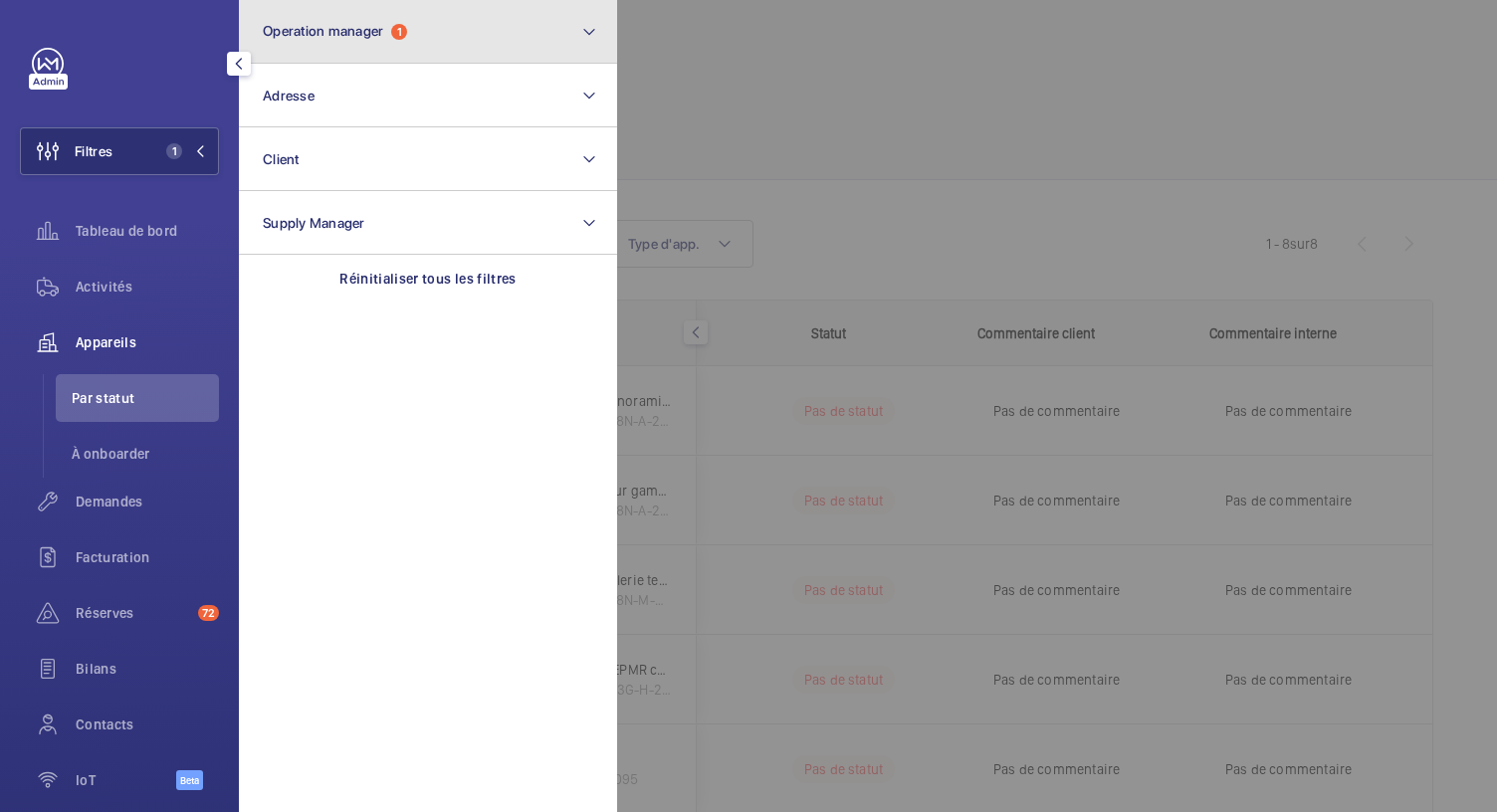 click on "Operation manager  1" 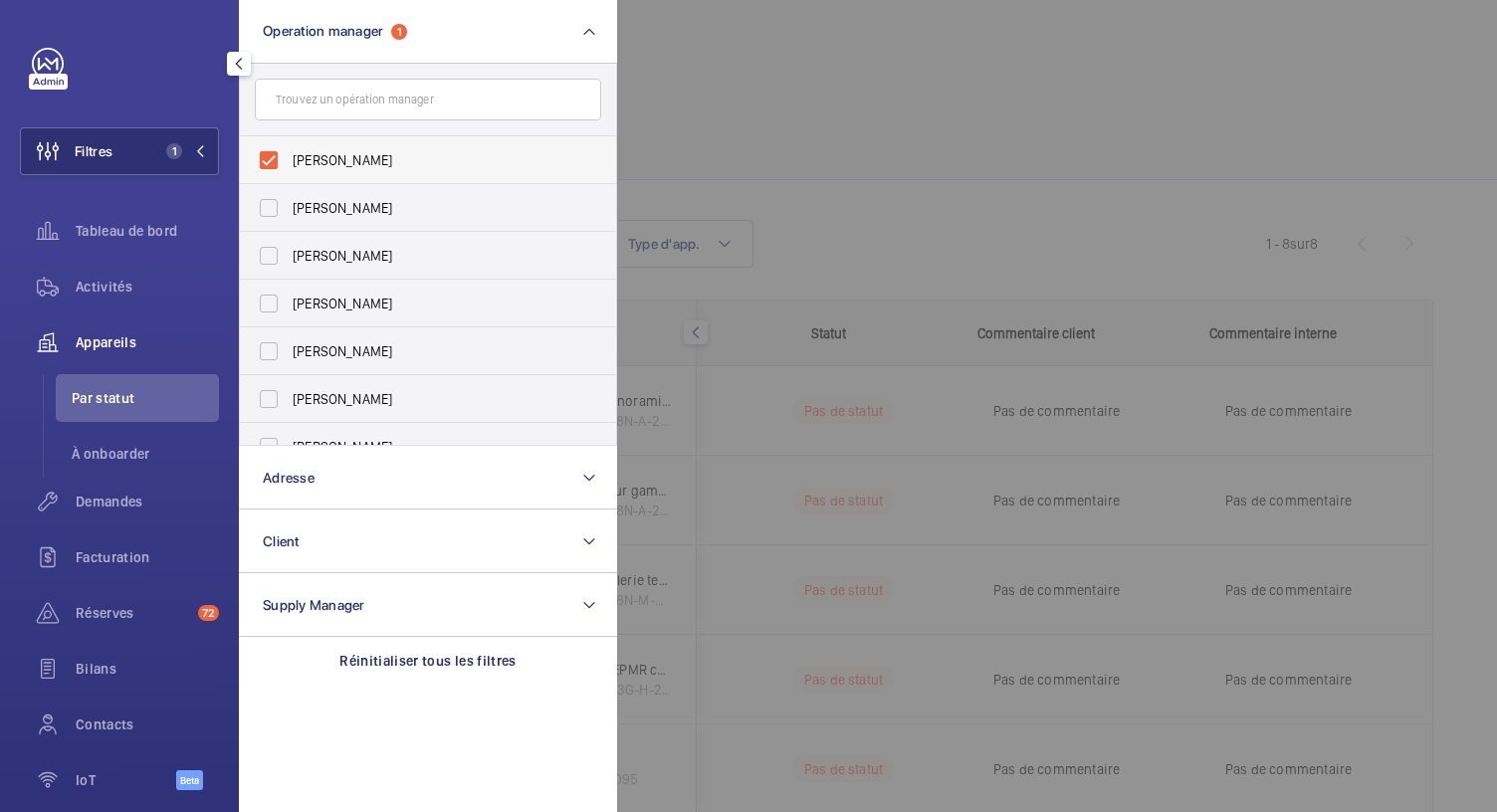 click on "[PERSON_NAME]" at bounding box center (413, 160) 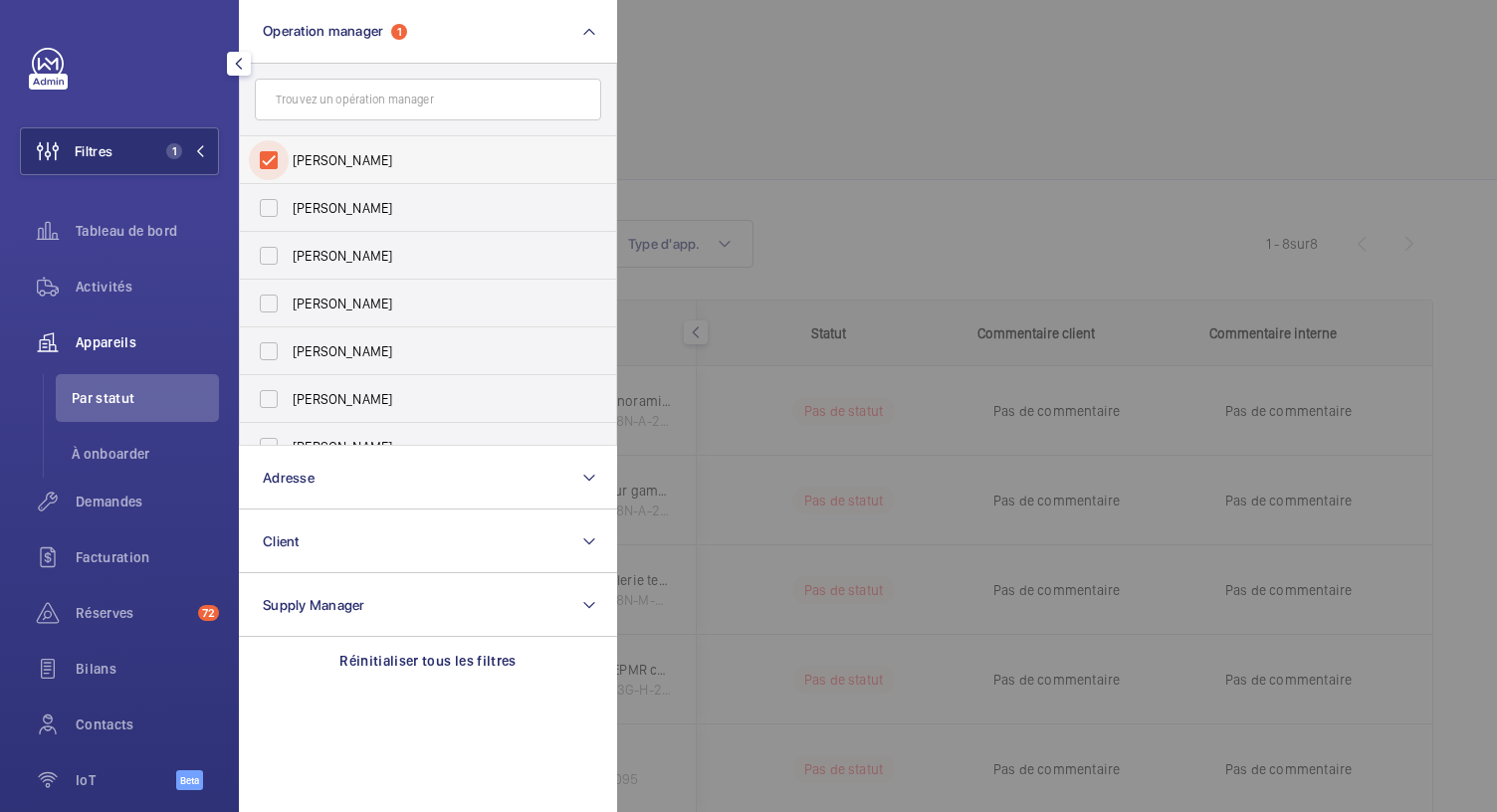click on "[PERSON_NAME]" at bounding box center (269, 160) 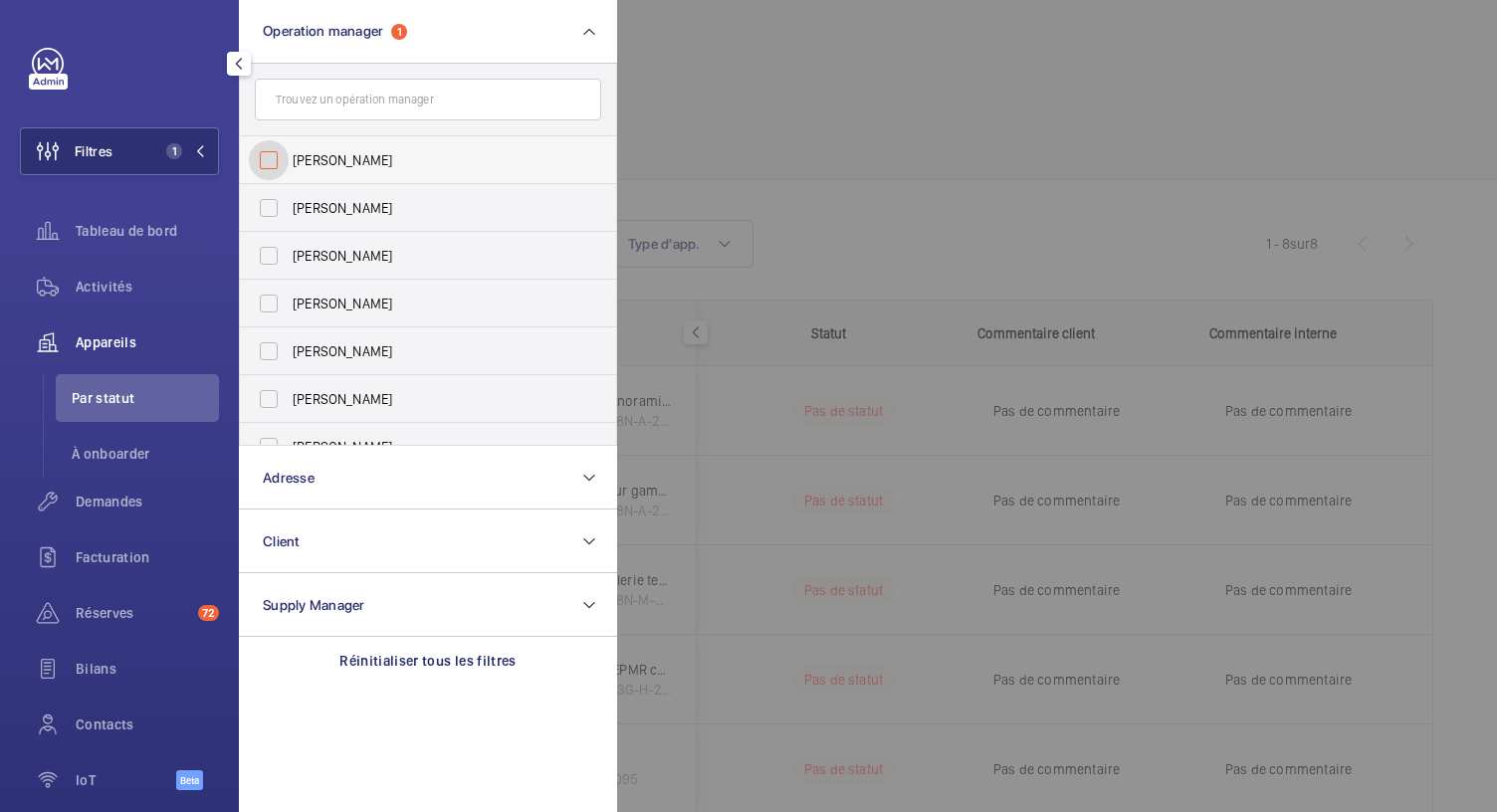 checkbox on "false" 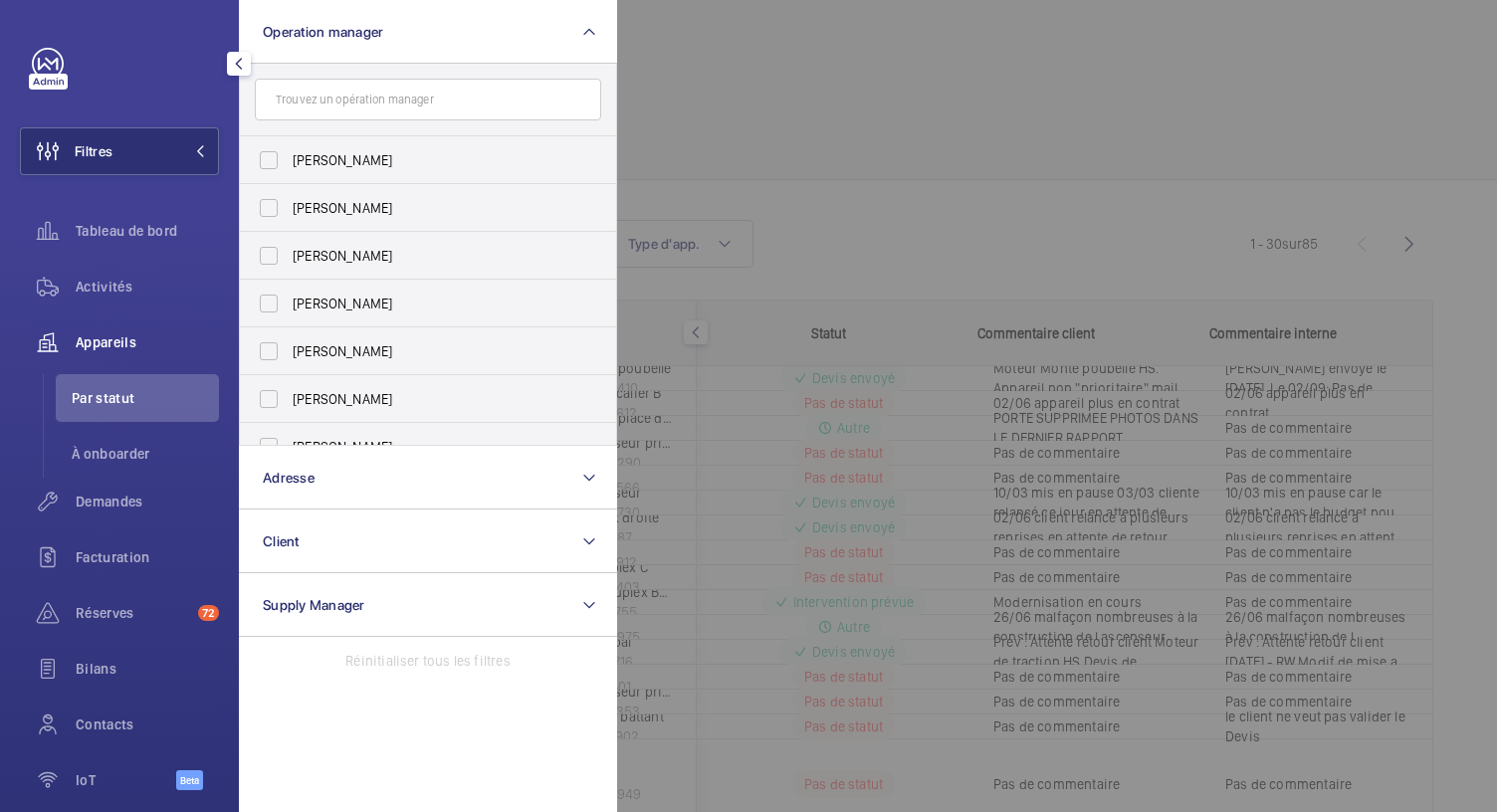 click 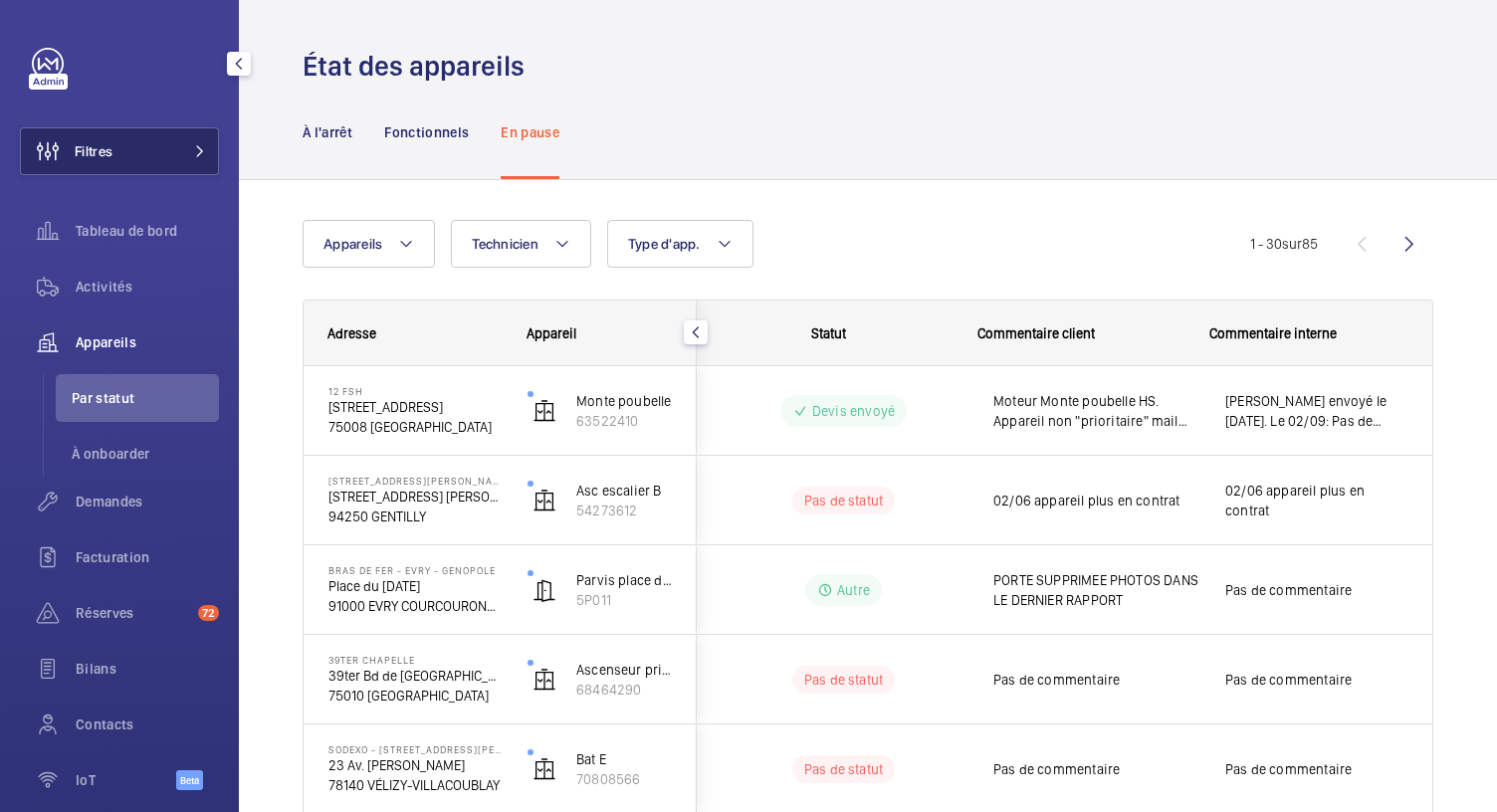 click 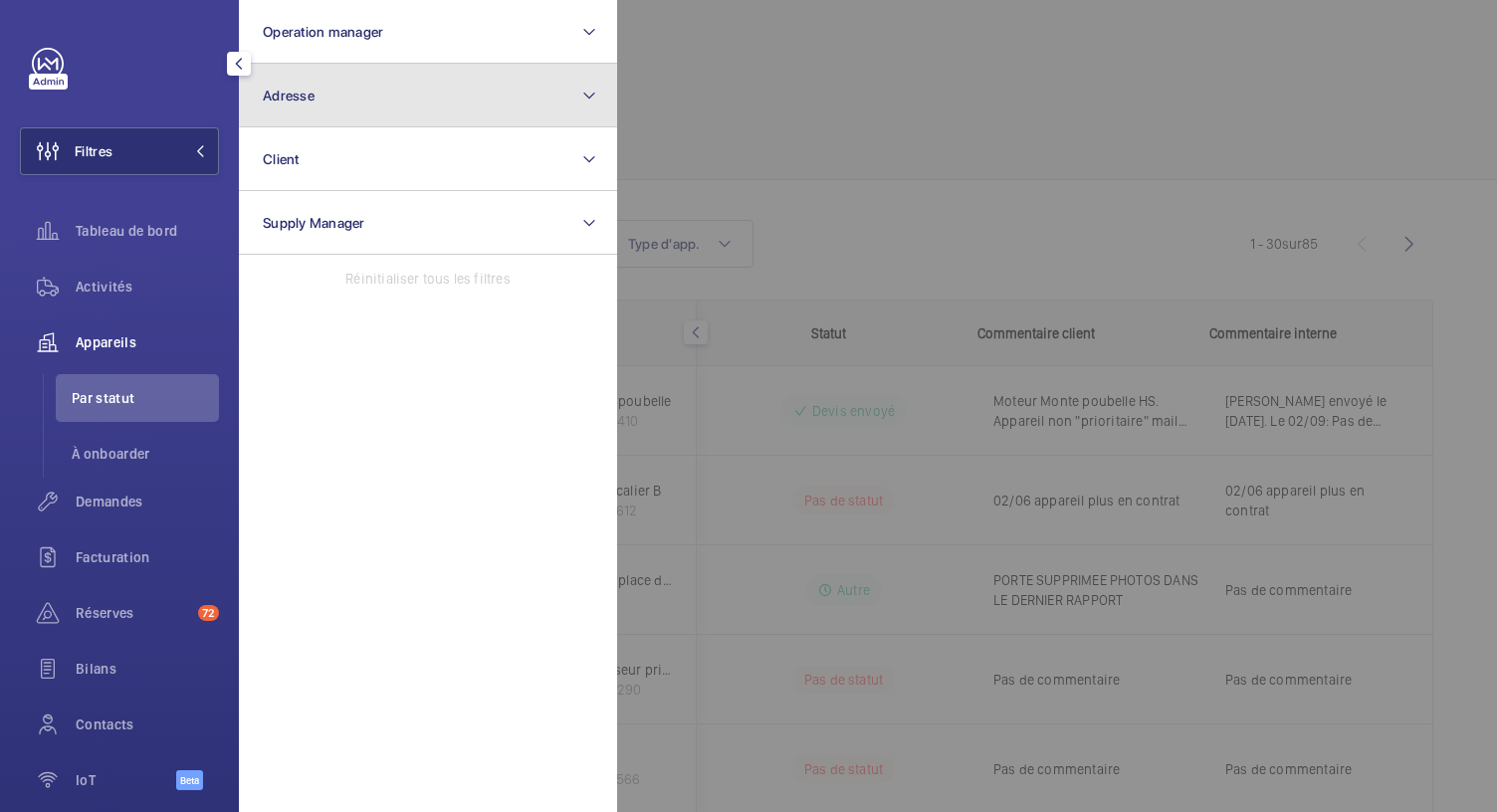 click on "Adresse" 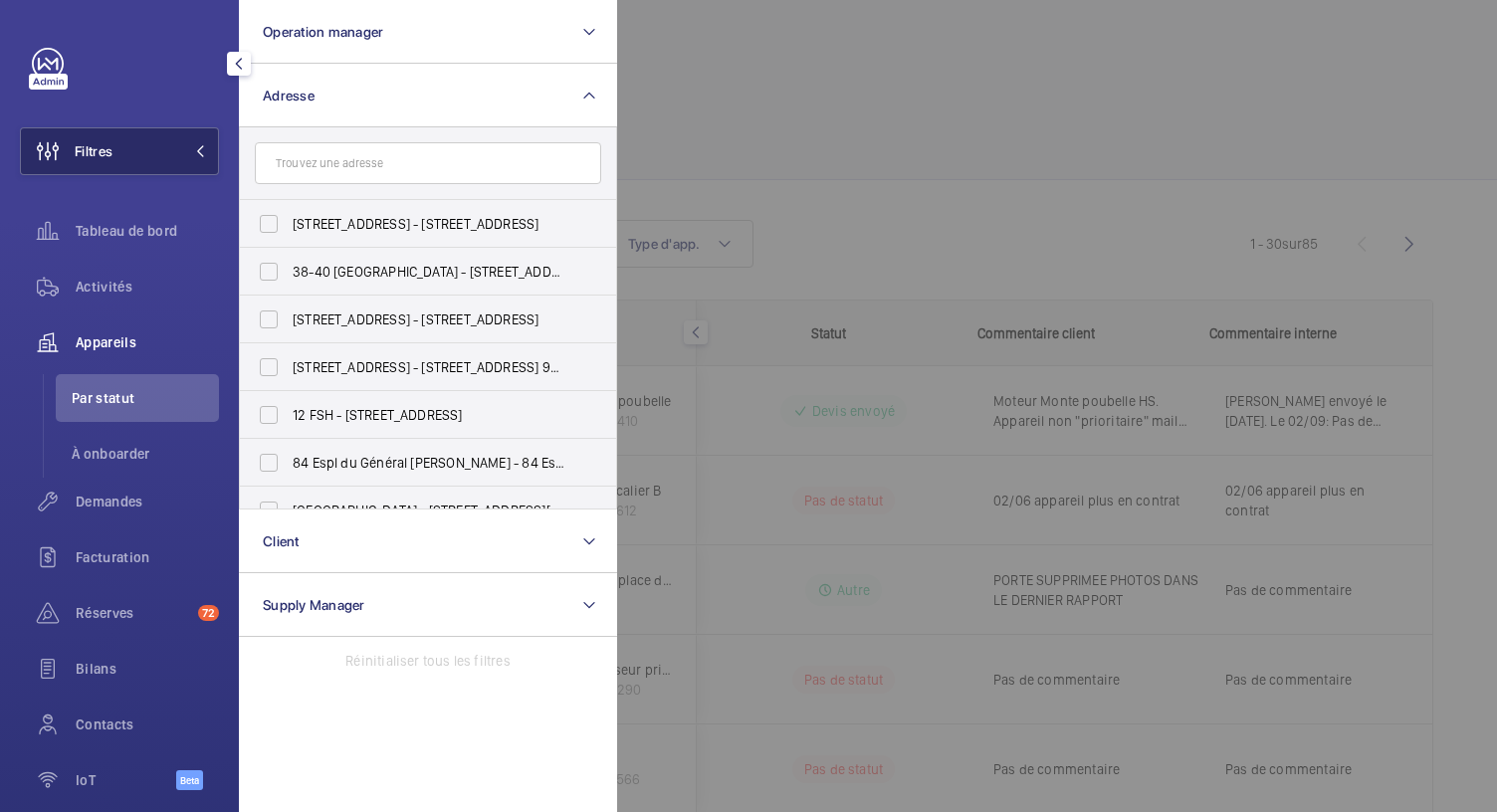 click 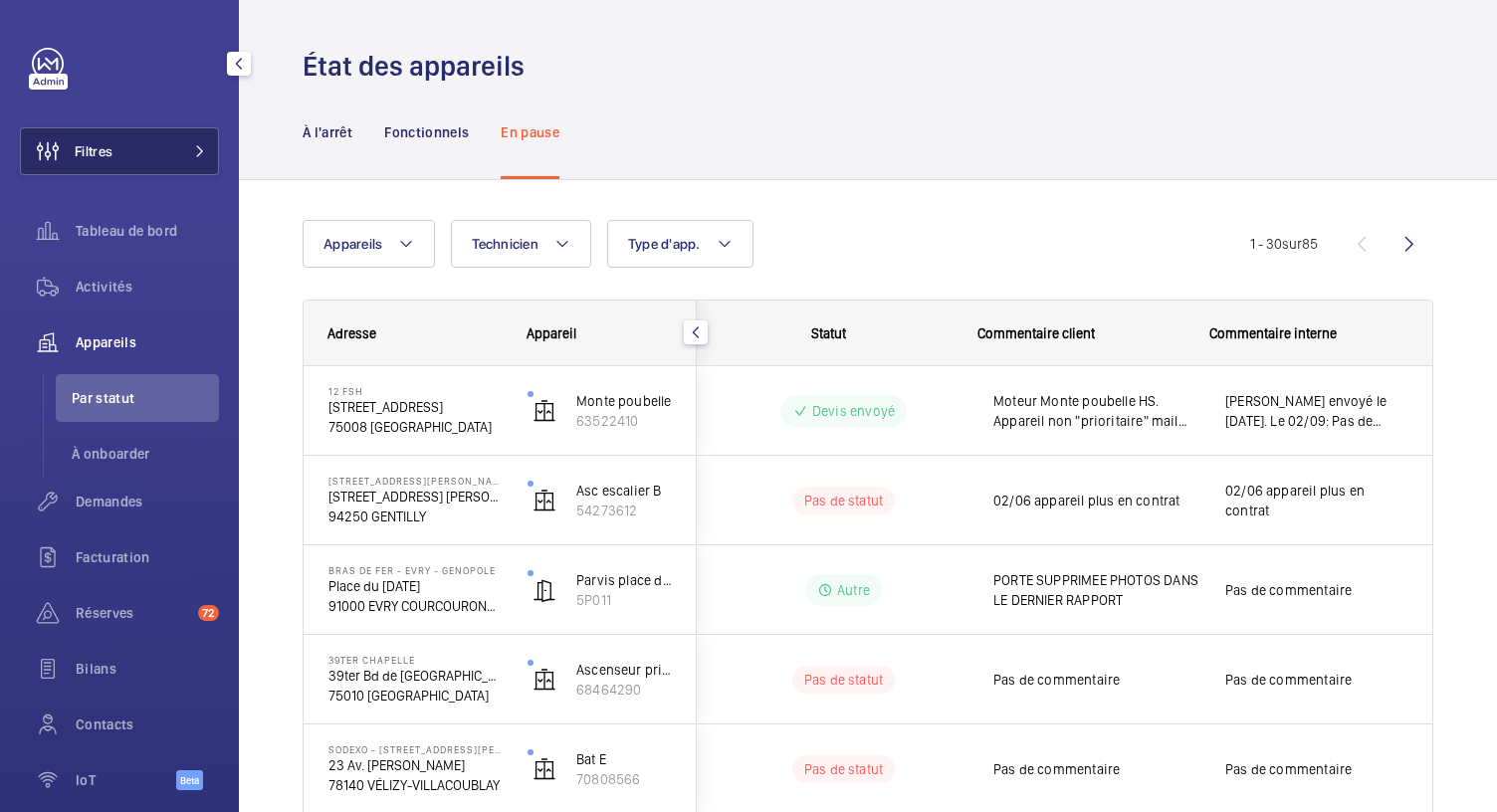 click on "Filtres" 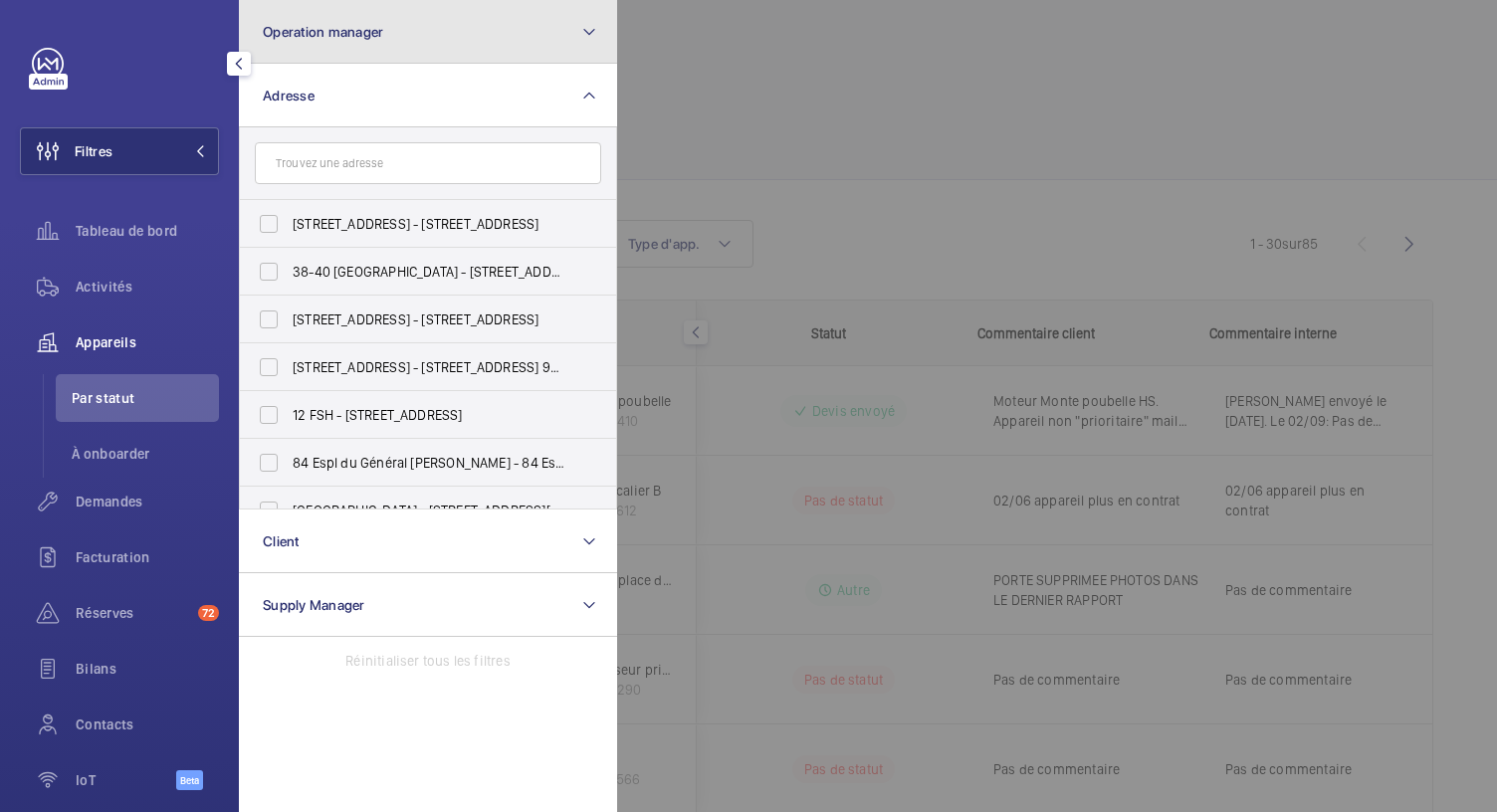 click on "Operation manager" 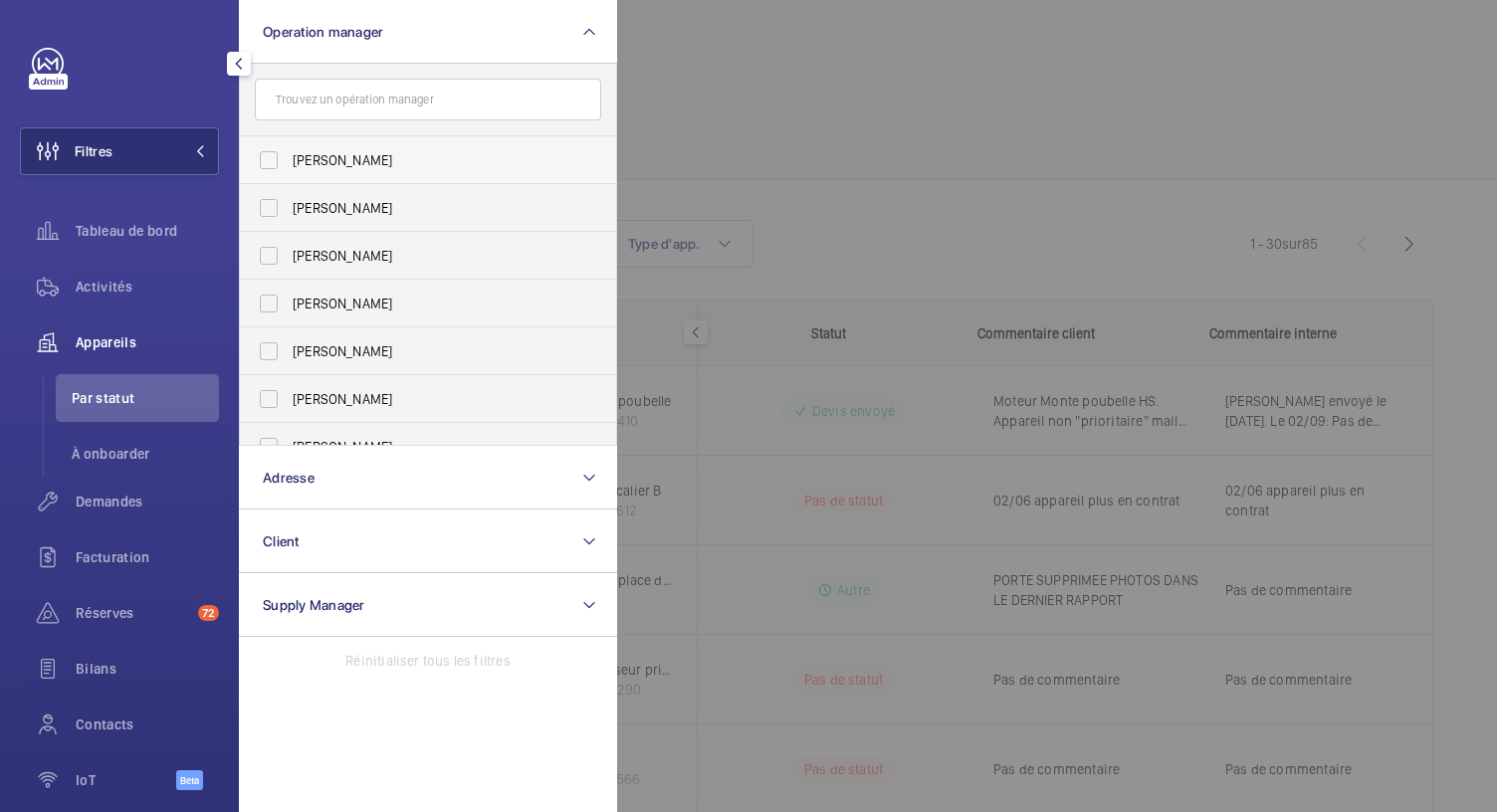 click on "[PERSON_NAME]" at bounding box center [429, 160] 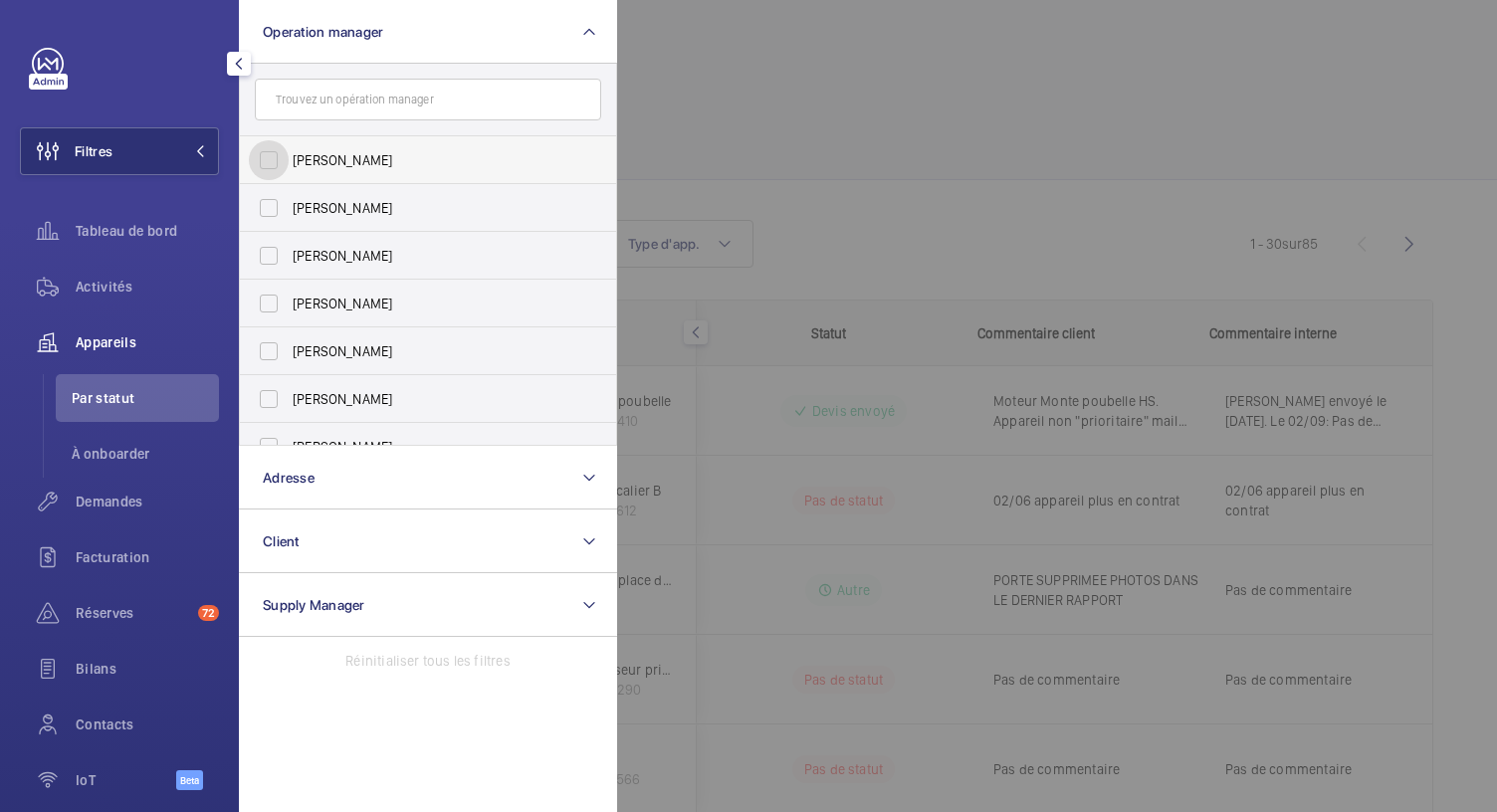 click on "[PERSON_NAME]" at bounding box center [269, 160] 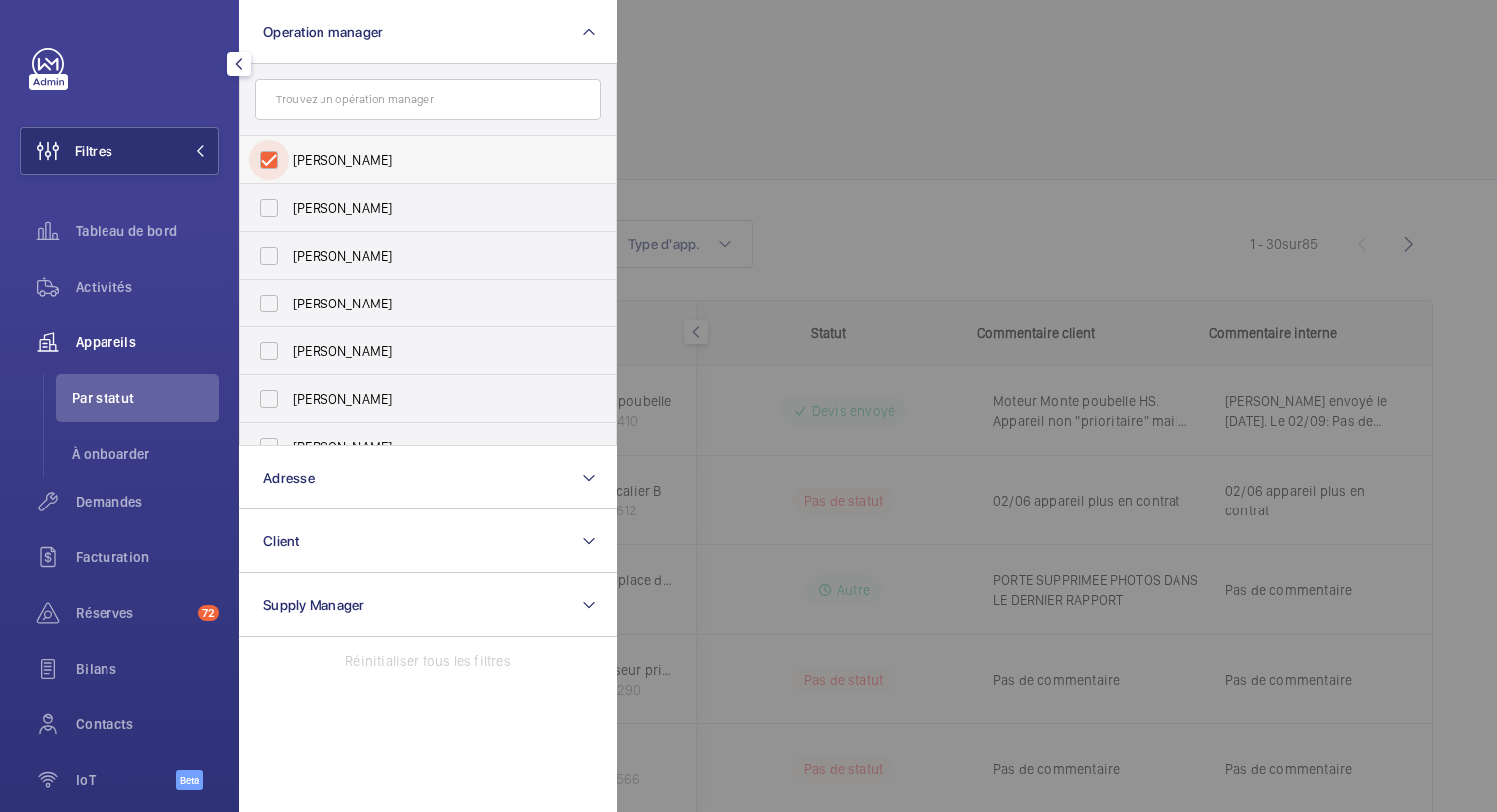 checkbox on "true" 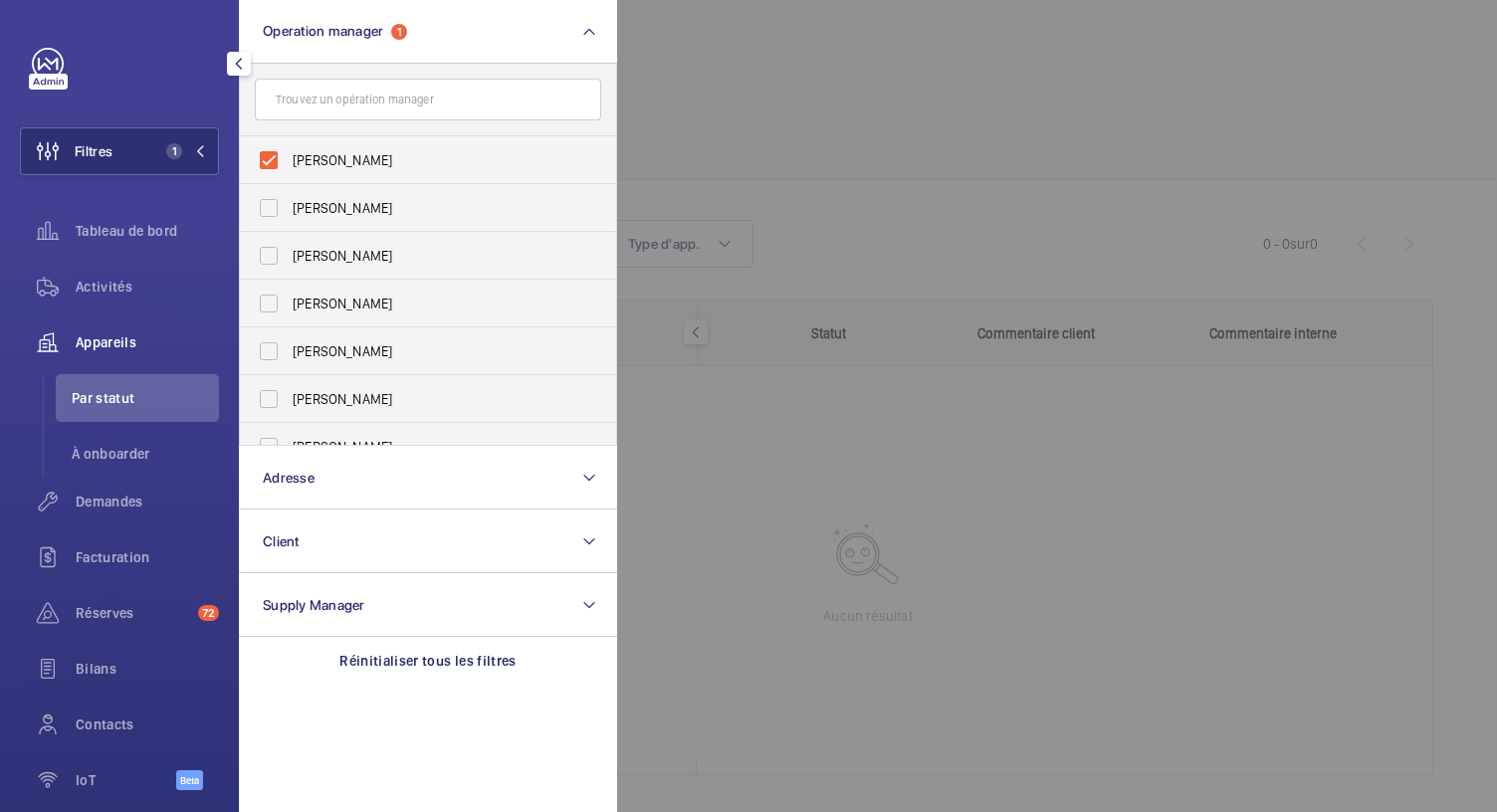 click 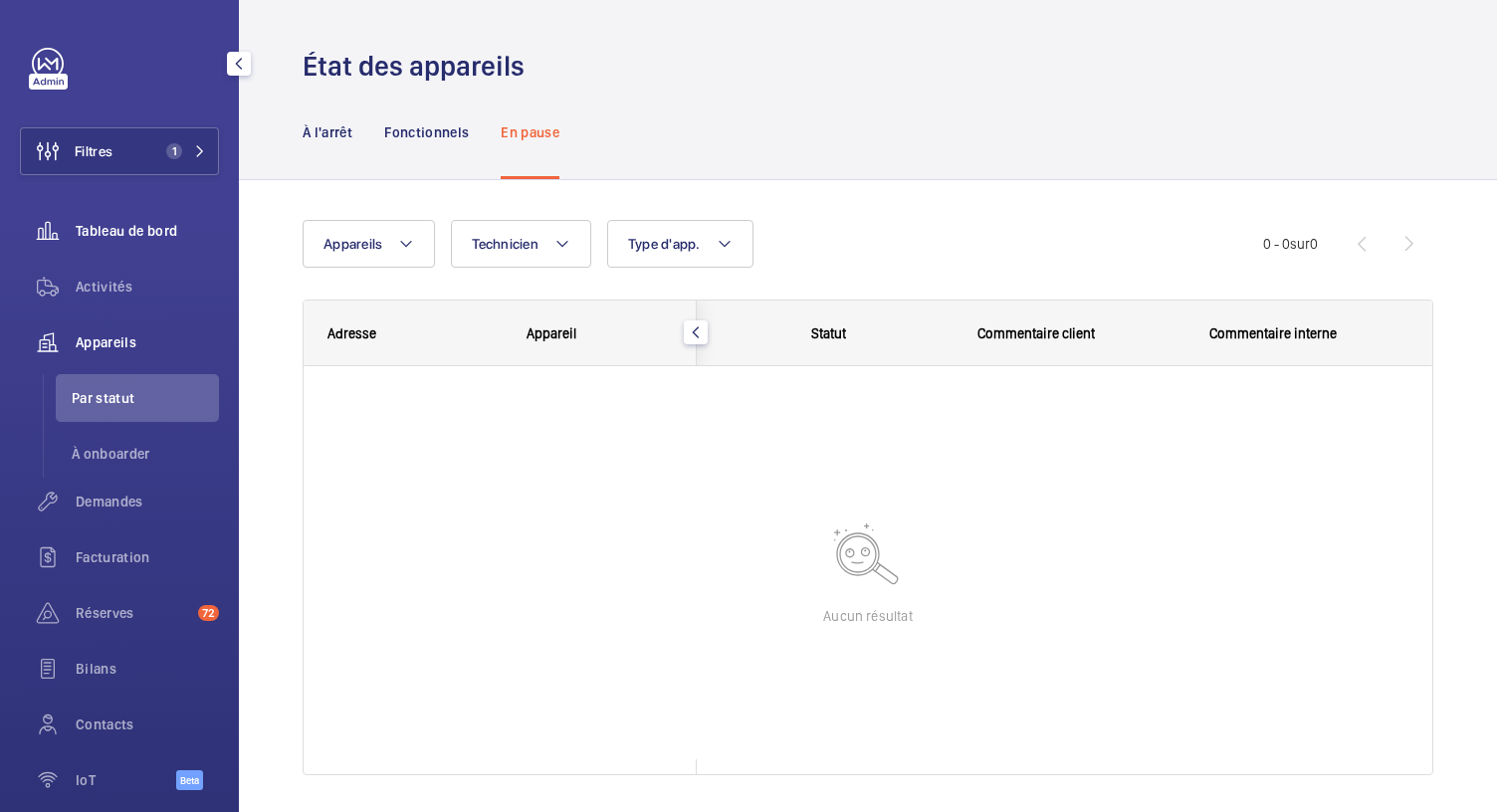 click on "Tableau de bord" 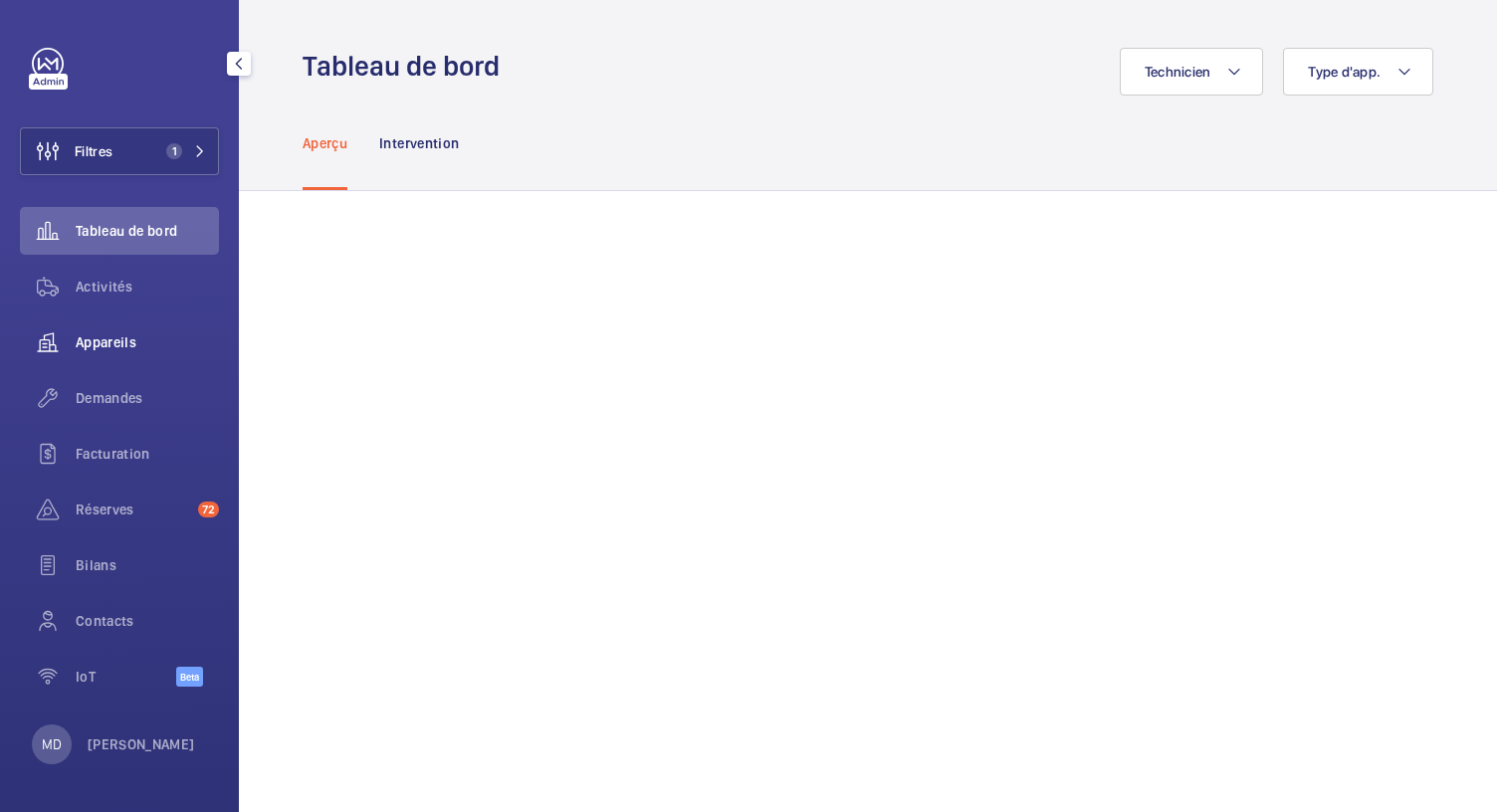 click on "Appareils" 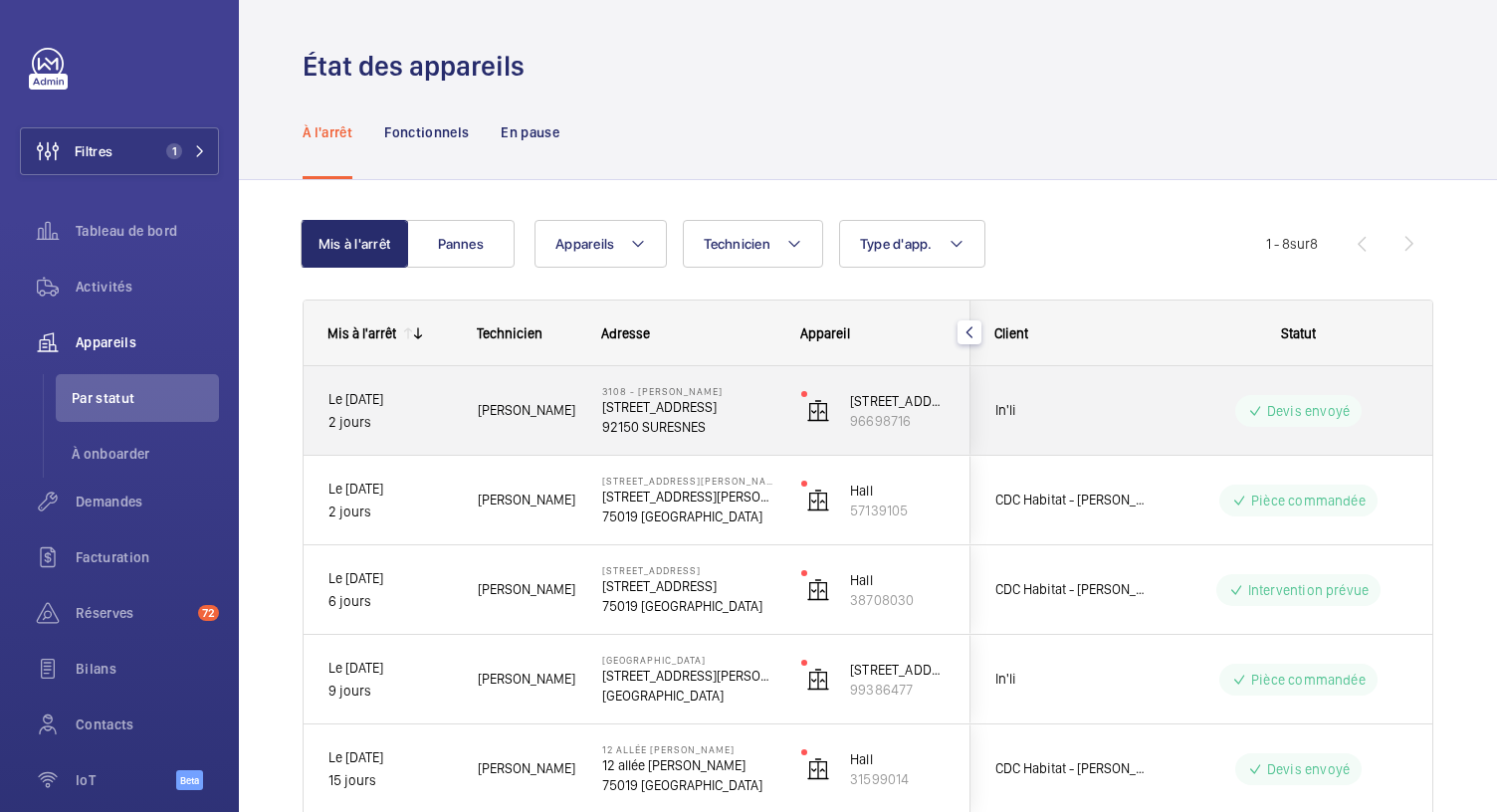 scroll, scrollTop: 381, scrollLeft: 0, axis: vertical 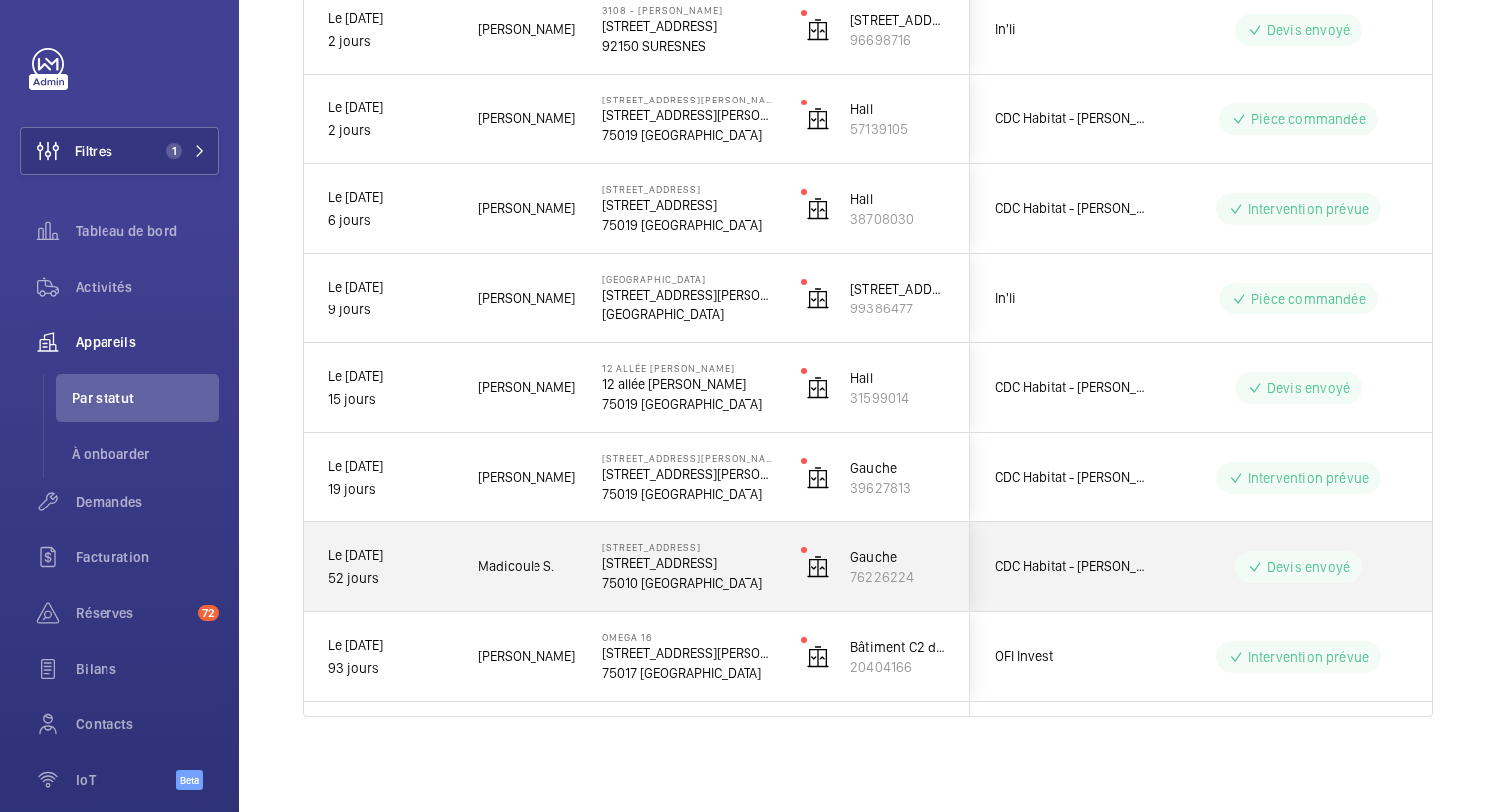 click on "[STREET_ADDRESS]" 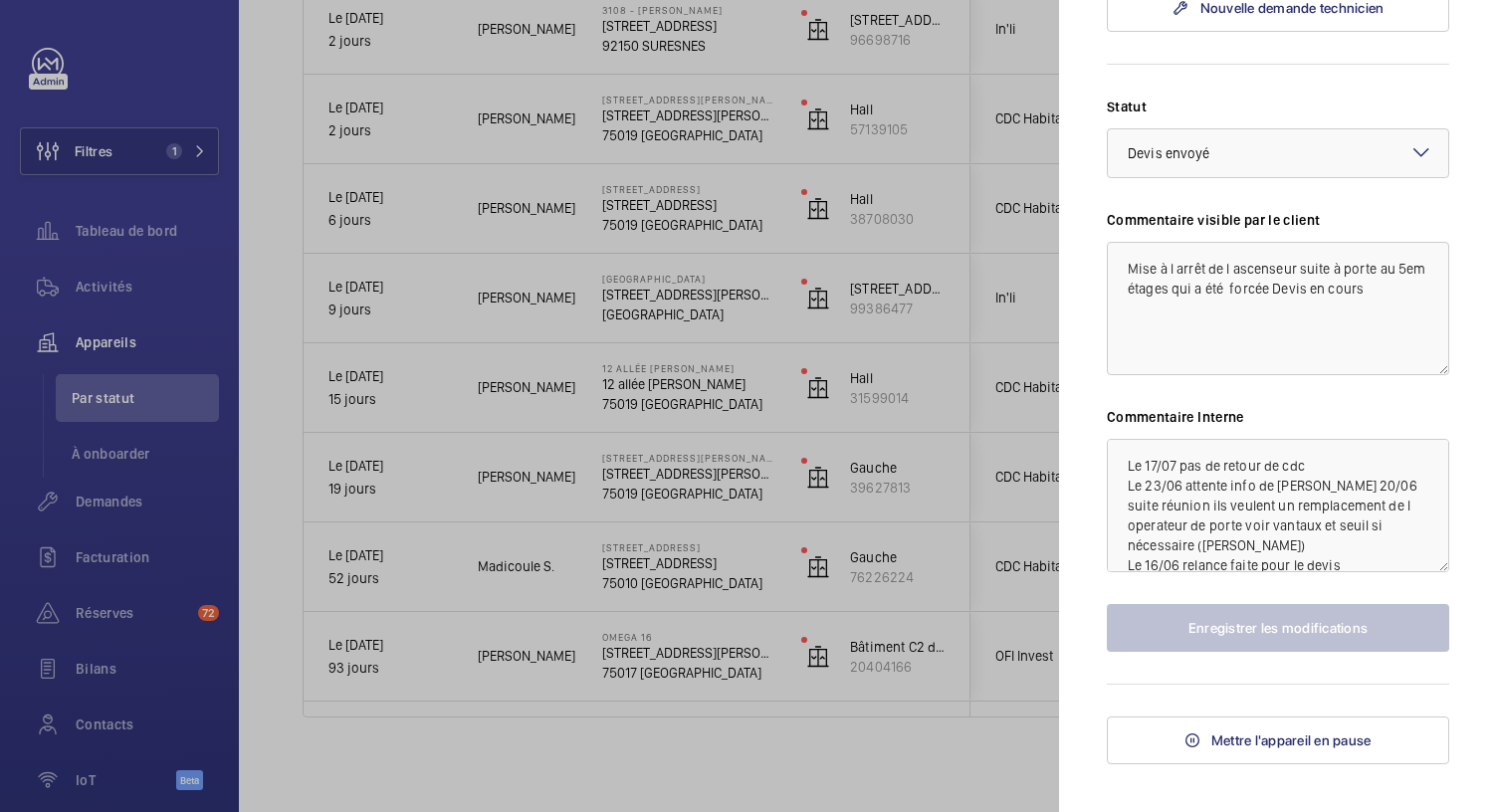 scroll, scrollTop: 828, scrollLeft: 0, axis: vertical 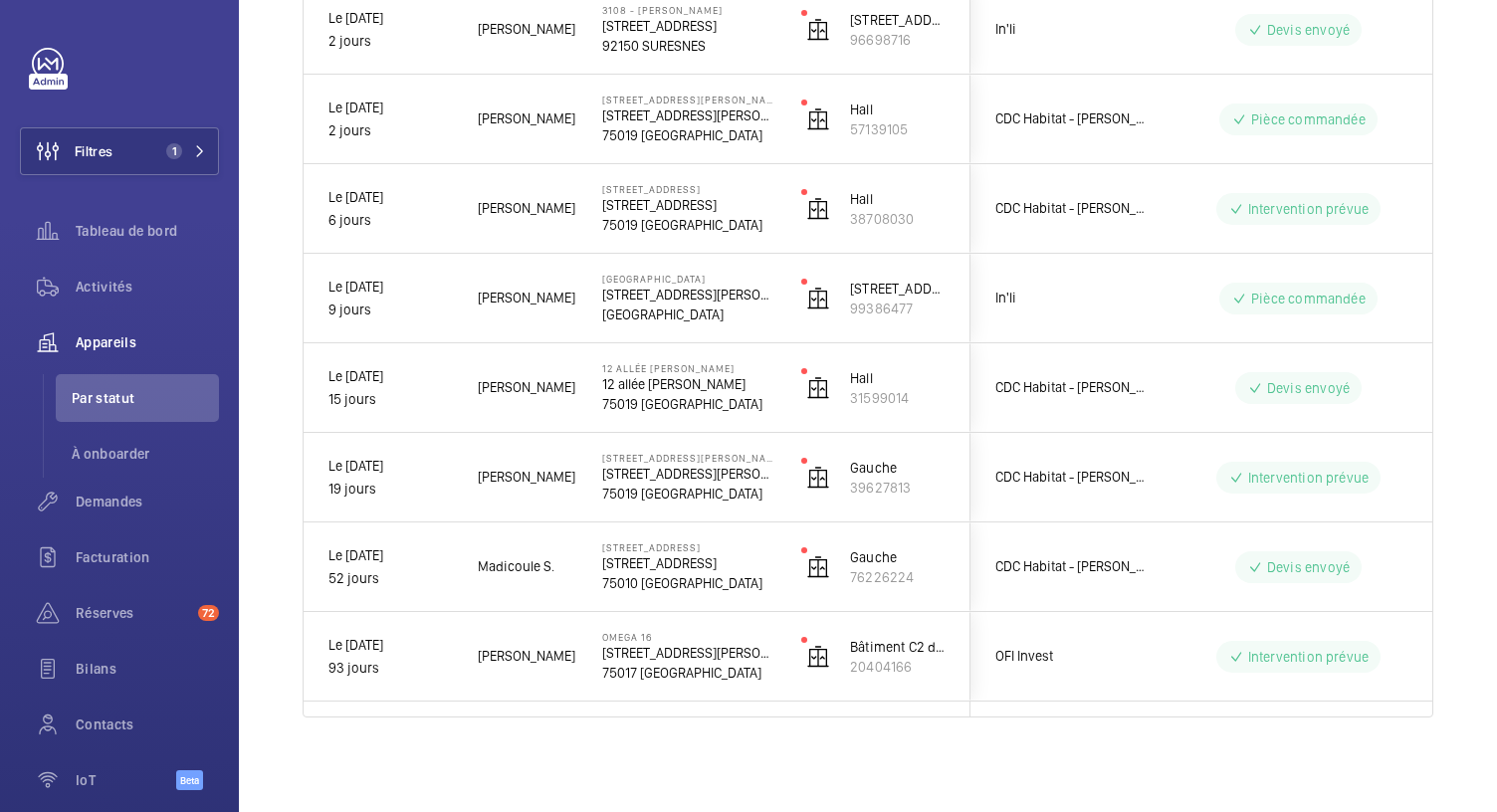 click on "75019 [GEOGRAPHIC_DATA]" 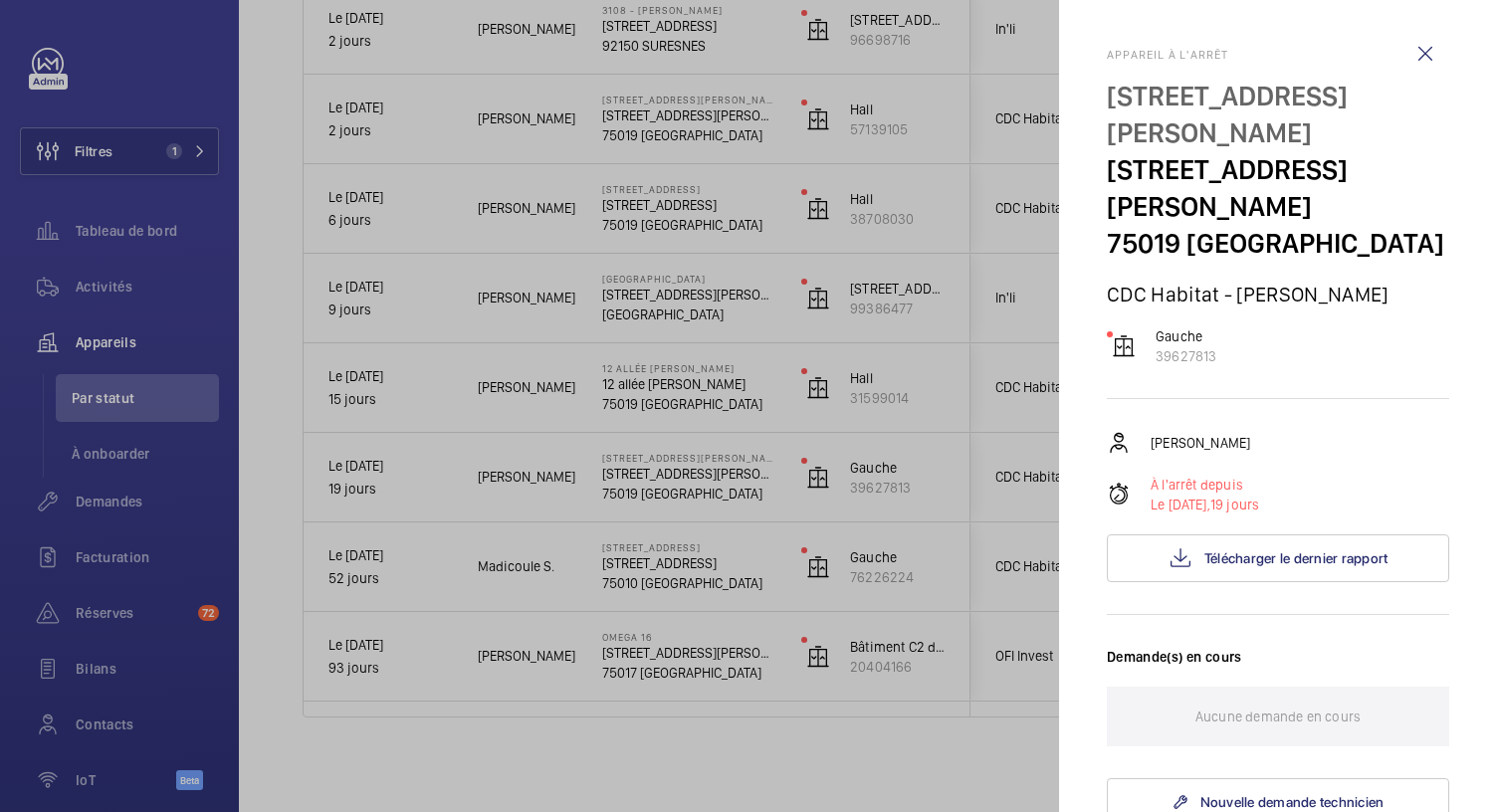 scroll, scrollTop: 718, scrollLeft: 0, axis: vertical 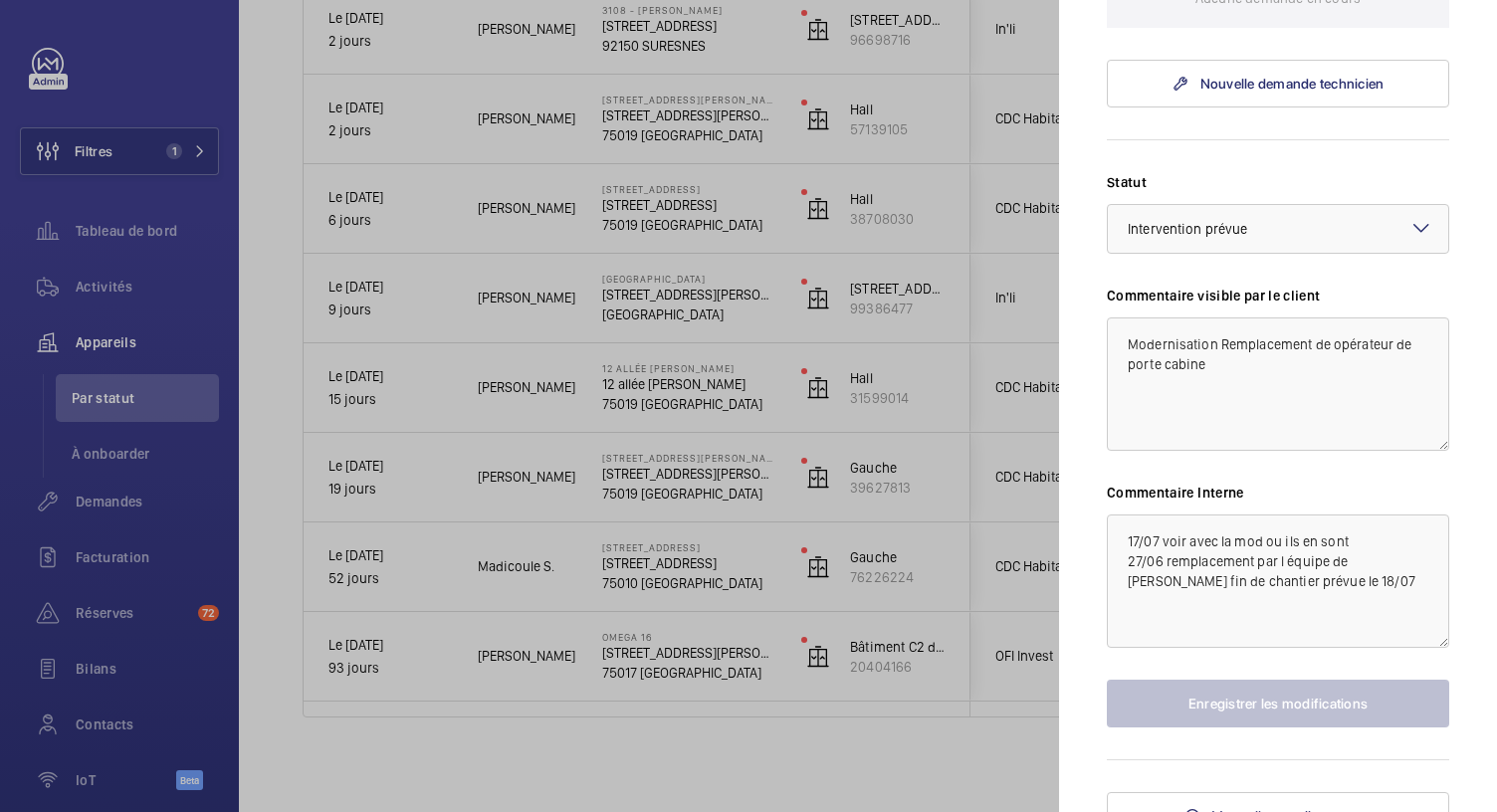 click 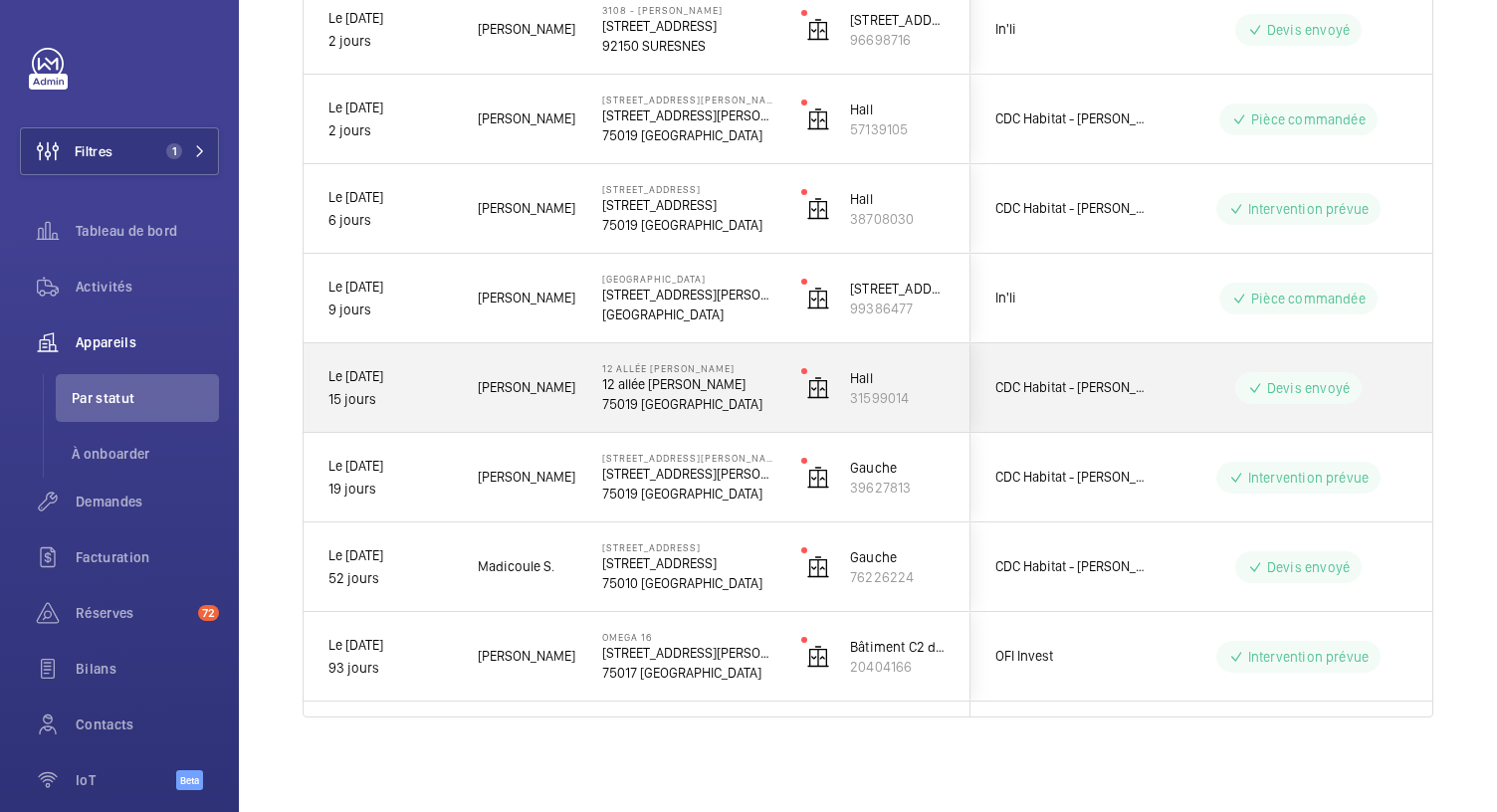 click on "75019 [GEOGRAPHIC_DATA]" 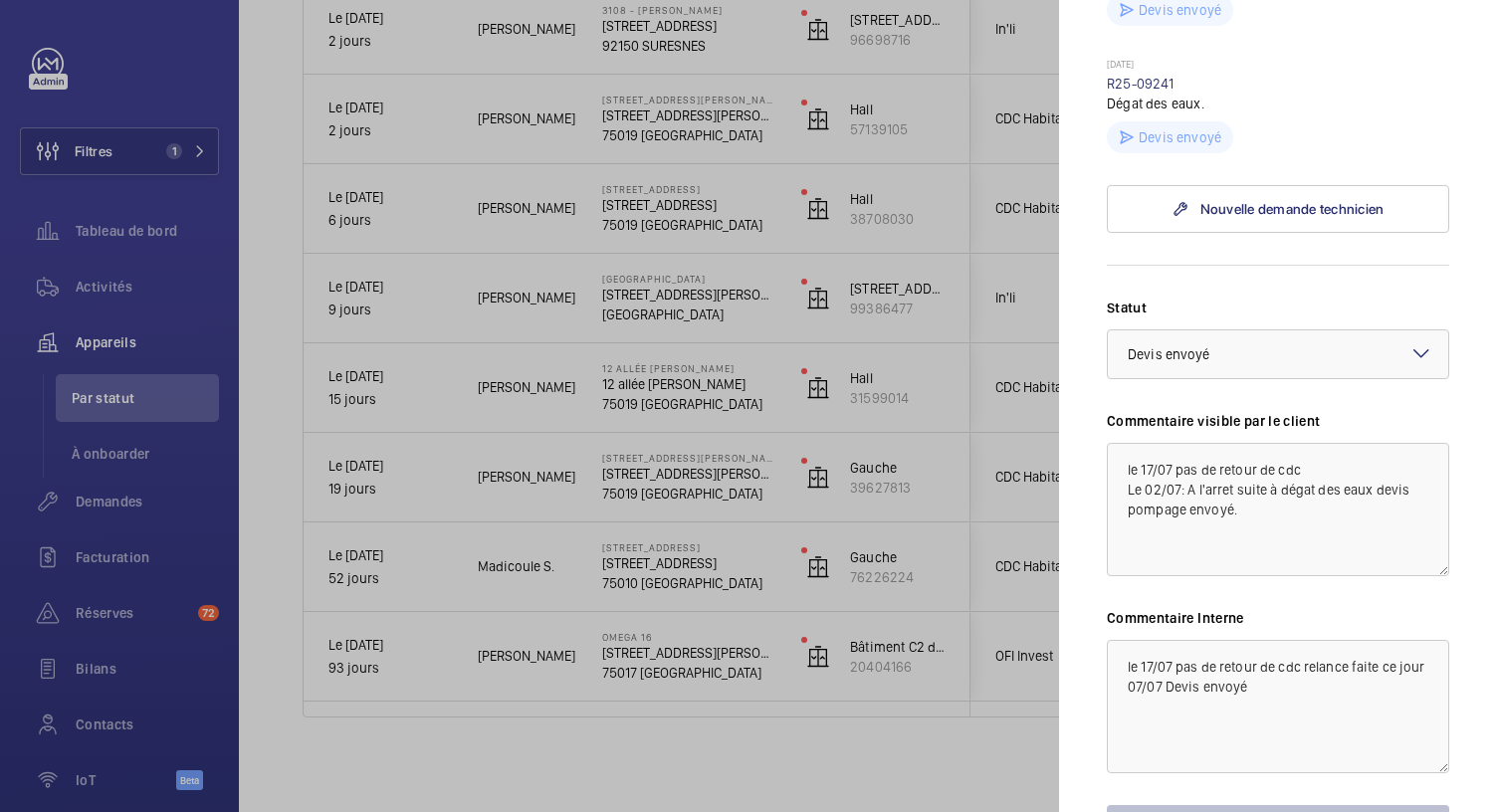 scroll, scrollTop: 1118, scrollLeft: 0, axis: vertical 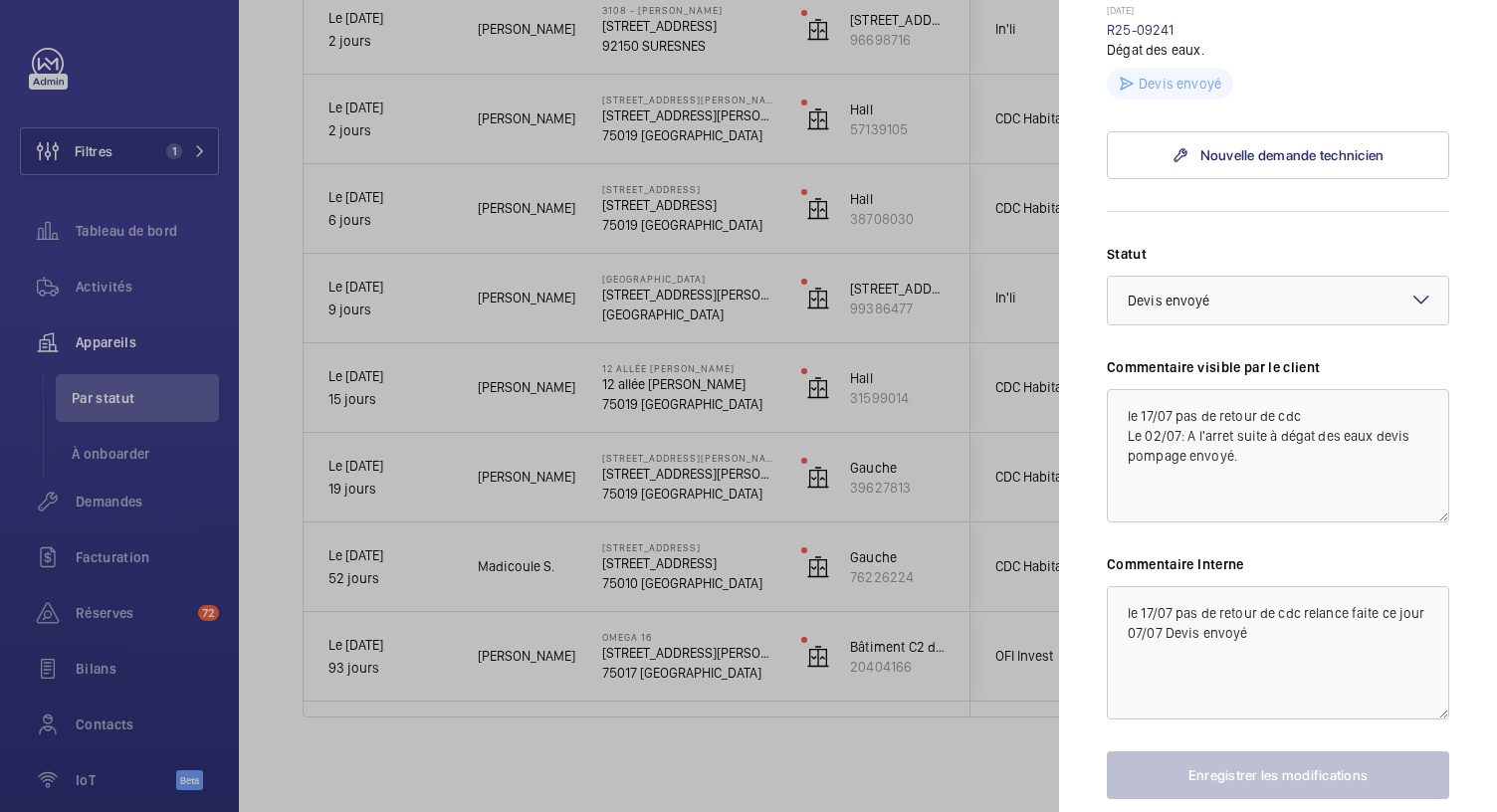 click 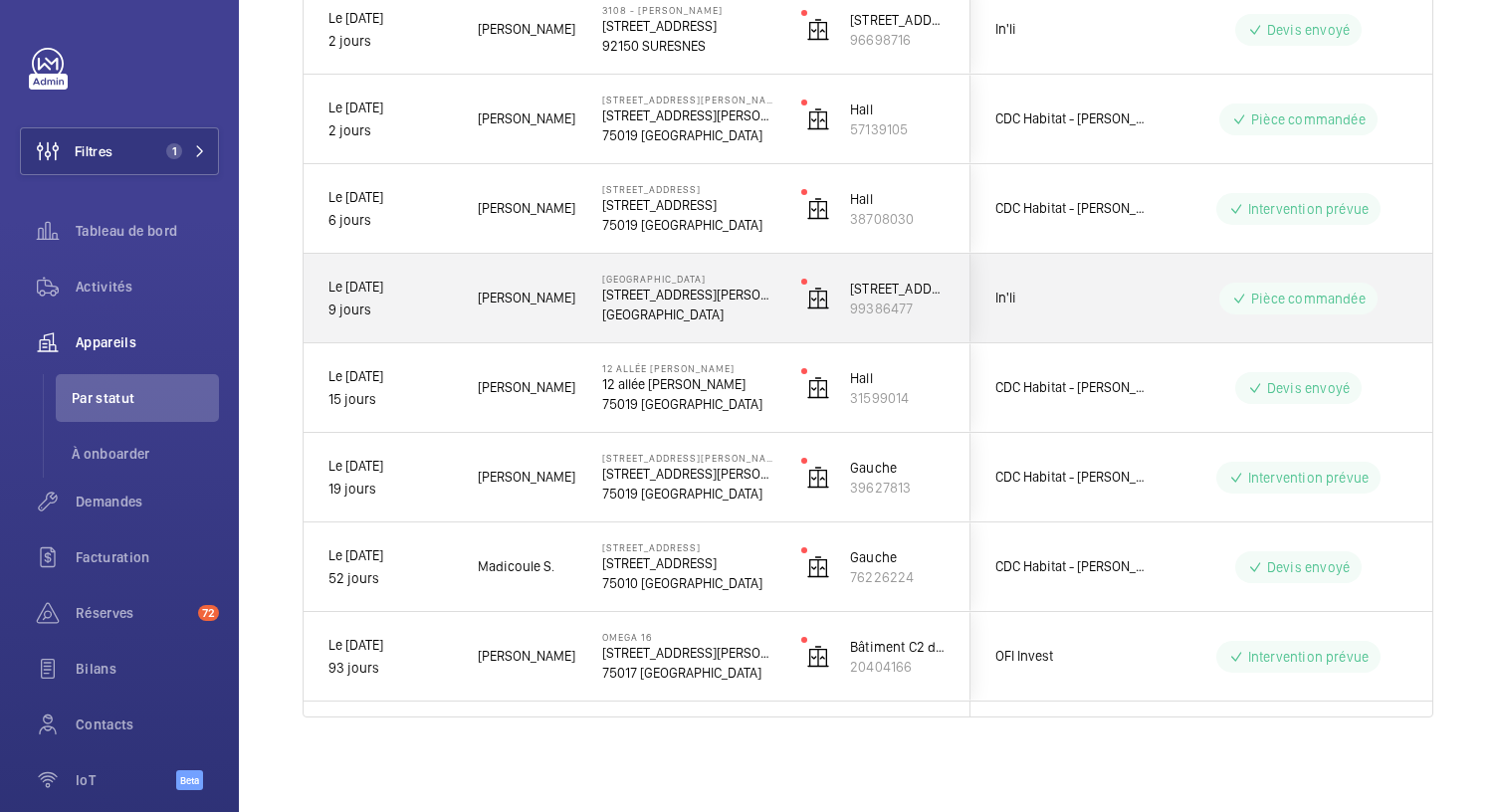click on "[GEOGRAPHIC_DATA]" 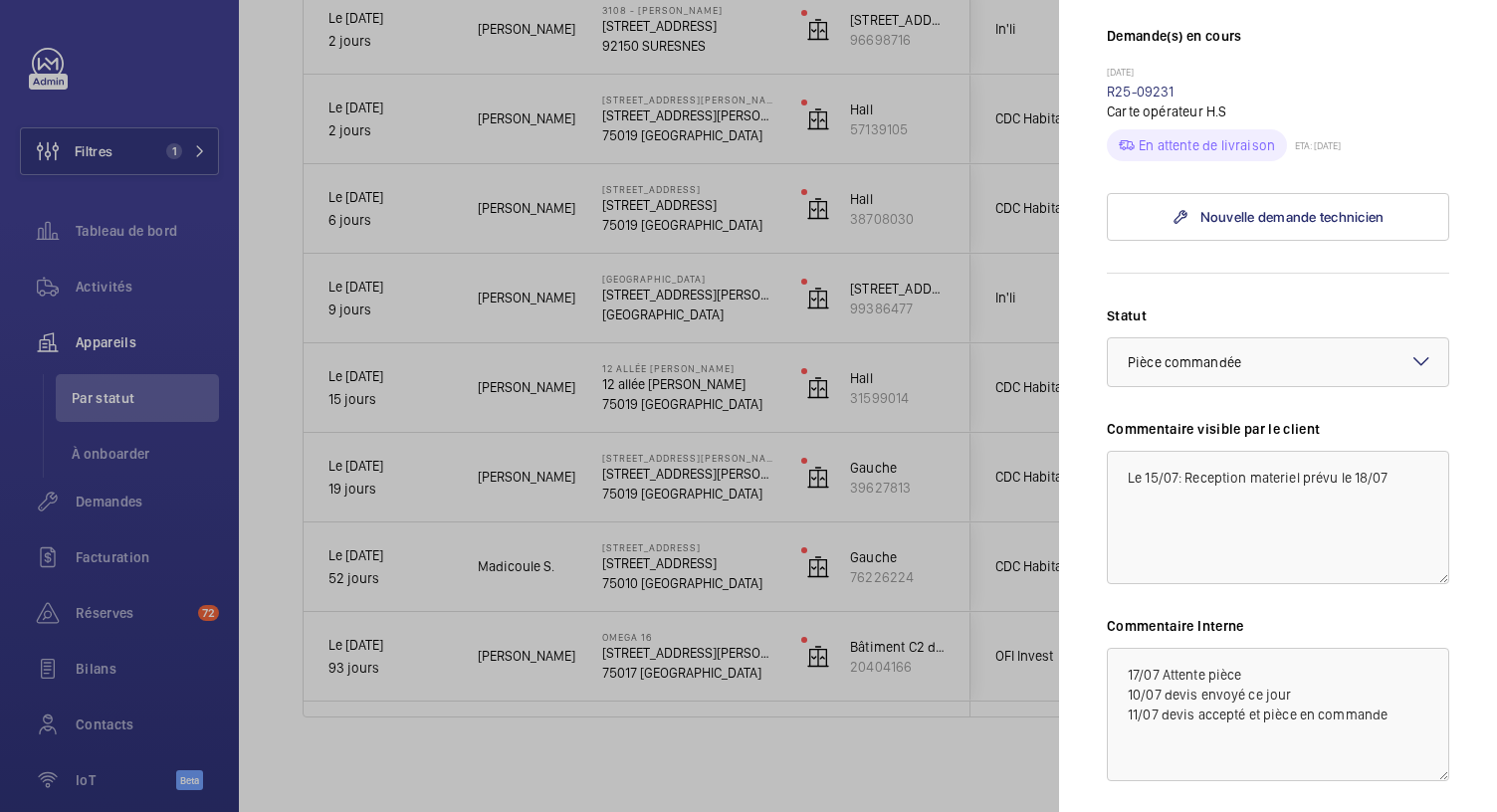 scroll, scrollTop: 583, scrollLeft: 0, axis: vertical 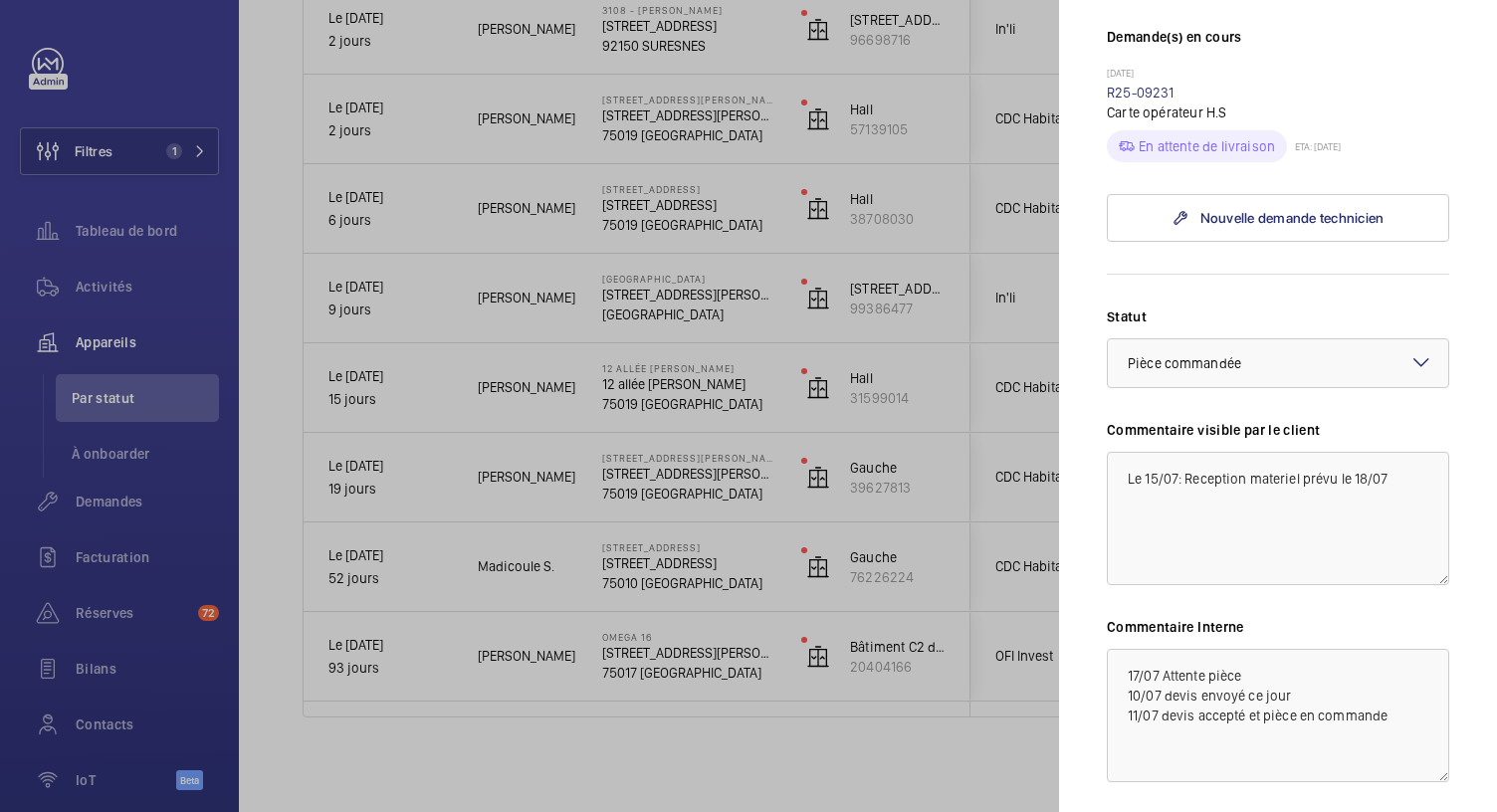 click 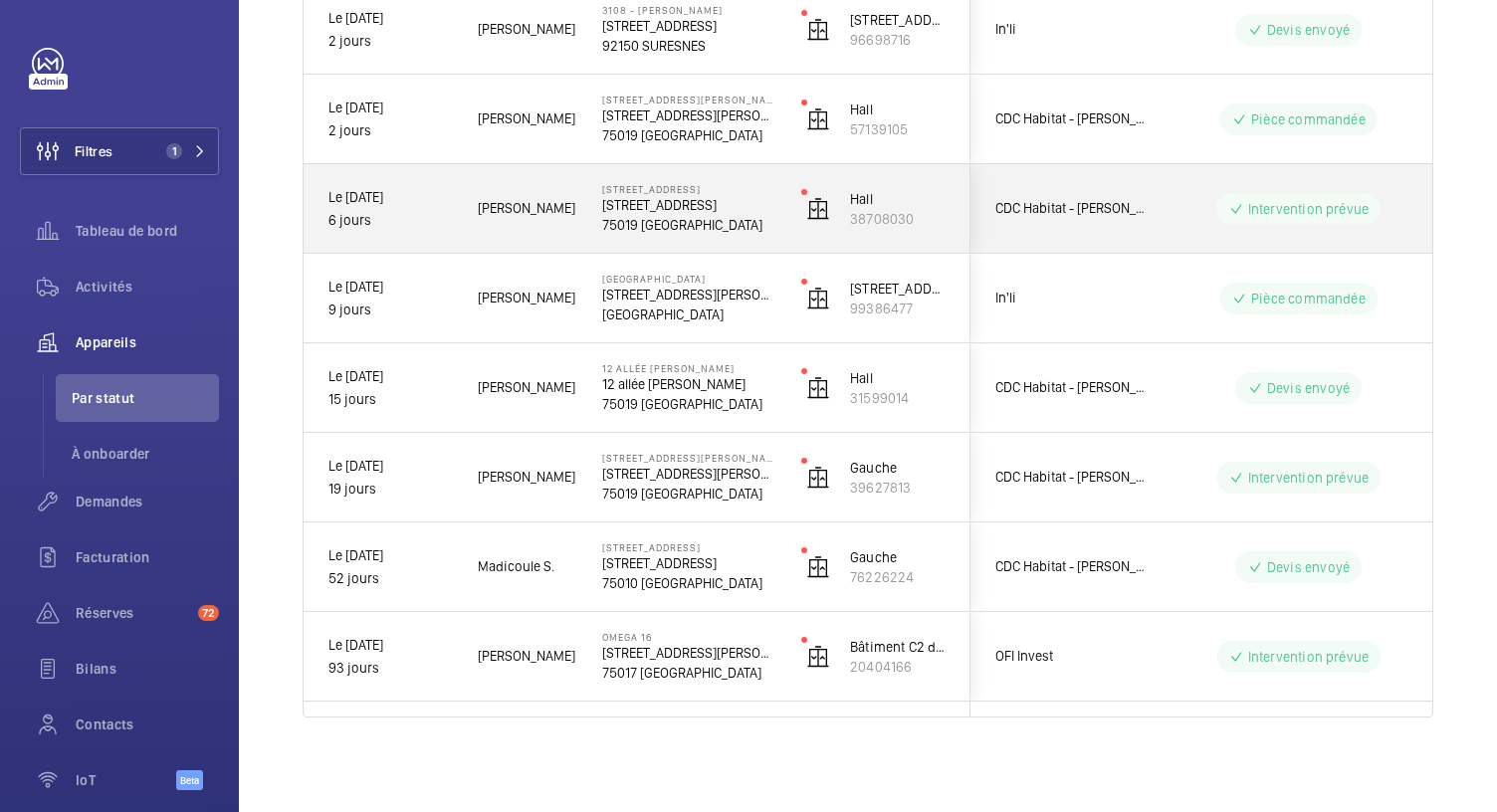 click on "75019 [GEOGRAPHIC_DATA]" 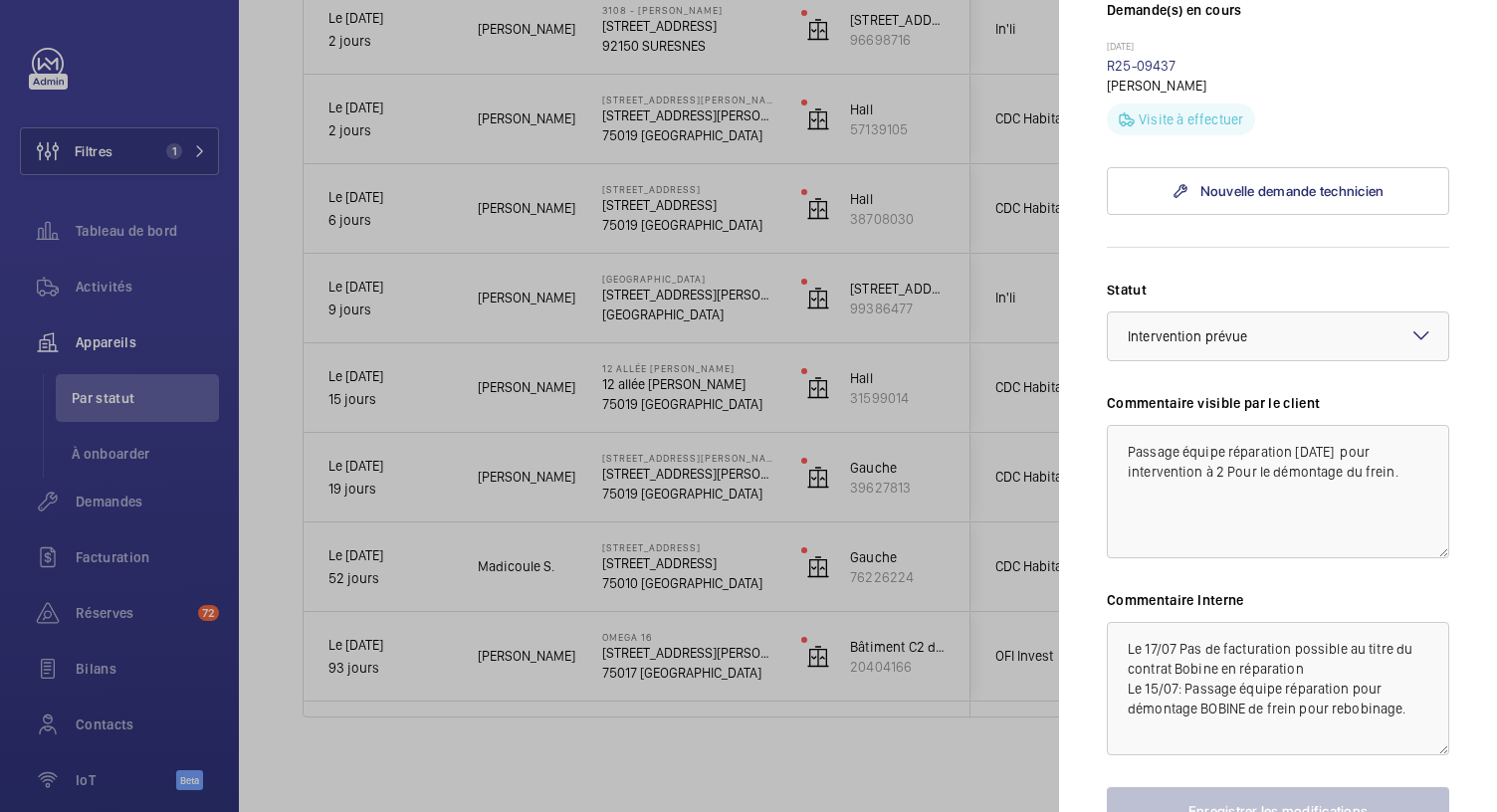 scroll, scrollTop: 828, scrollLeft: 0, axis: vertical 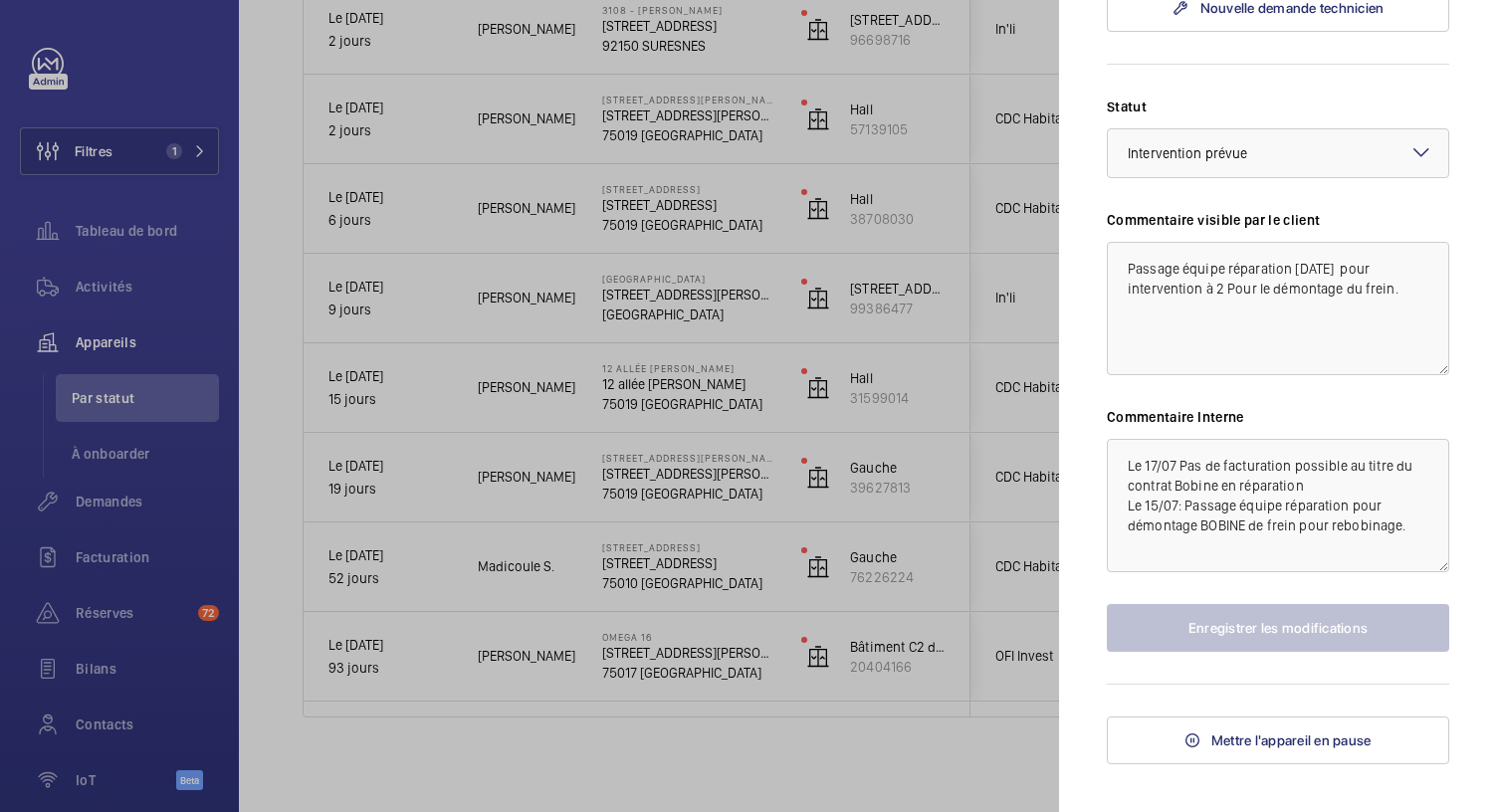 click 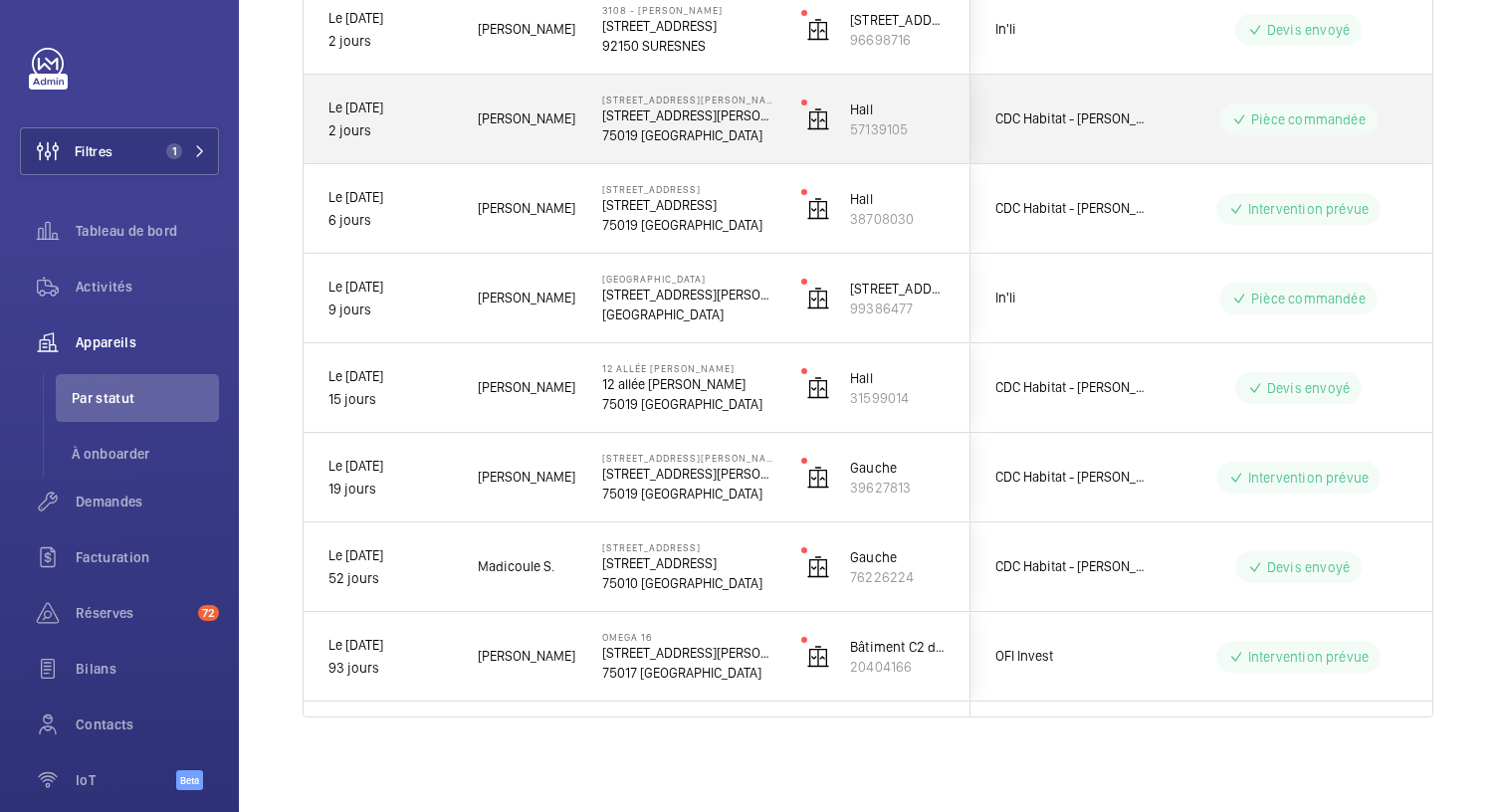click on "[STREET_ADDRESS][PERSON_NAME]" 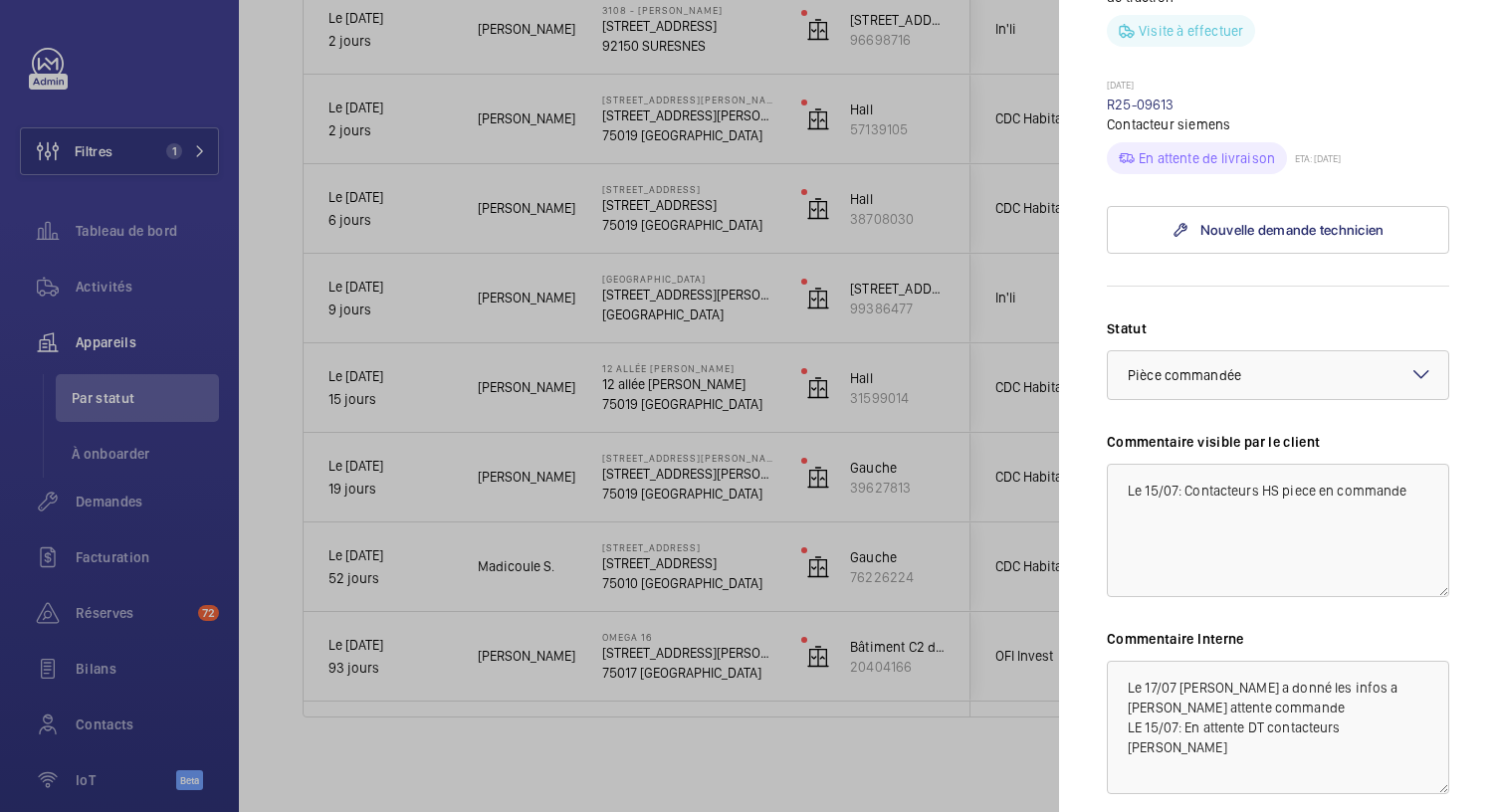 scroll, scrollTop: 955, scrollLeft: 0, axis: vertical 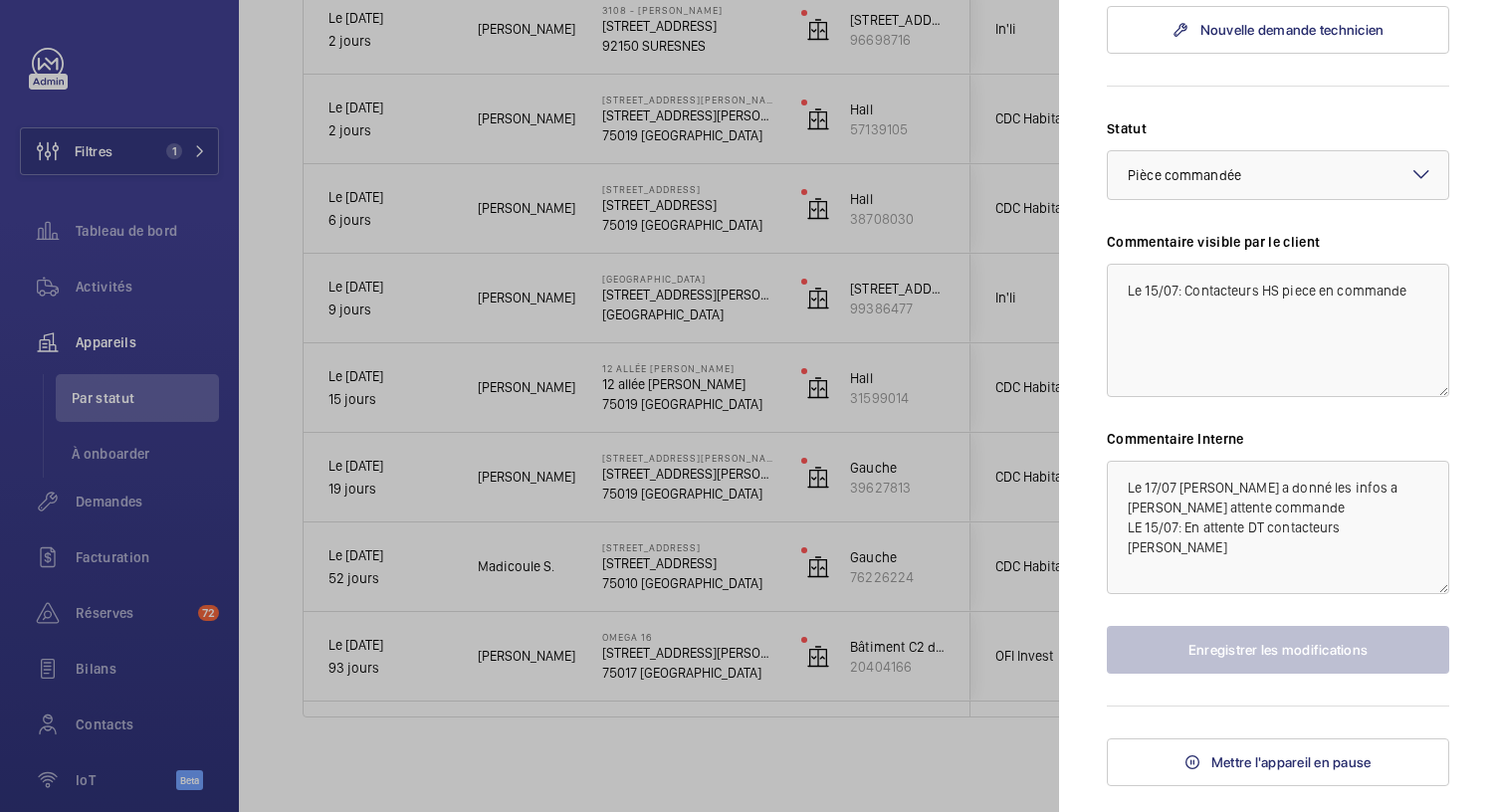 click 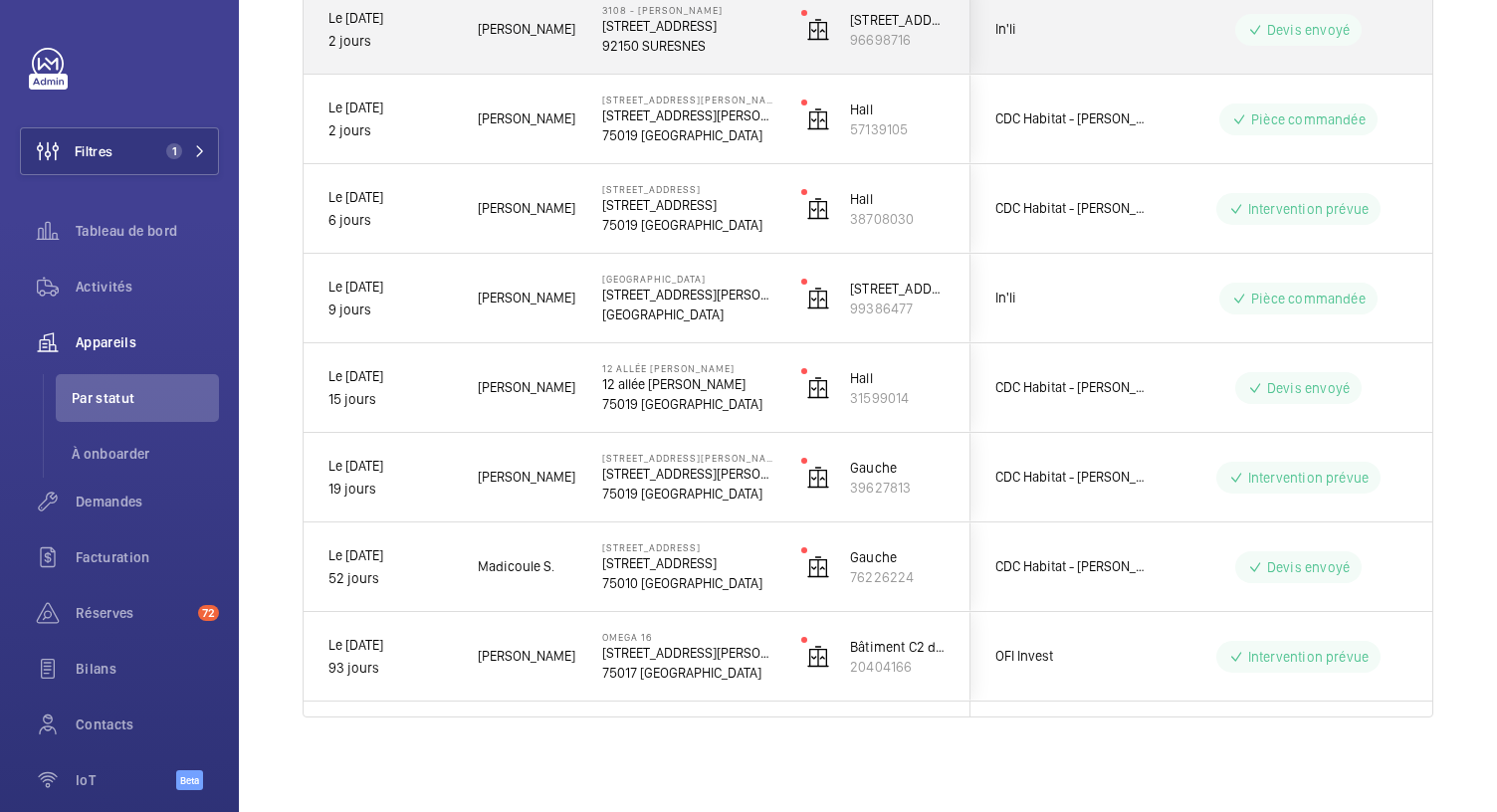 click on "92150 SURESNES" 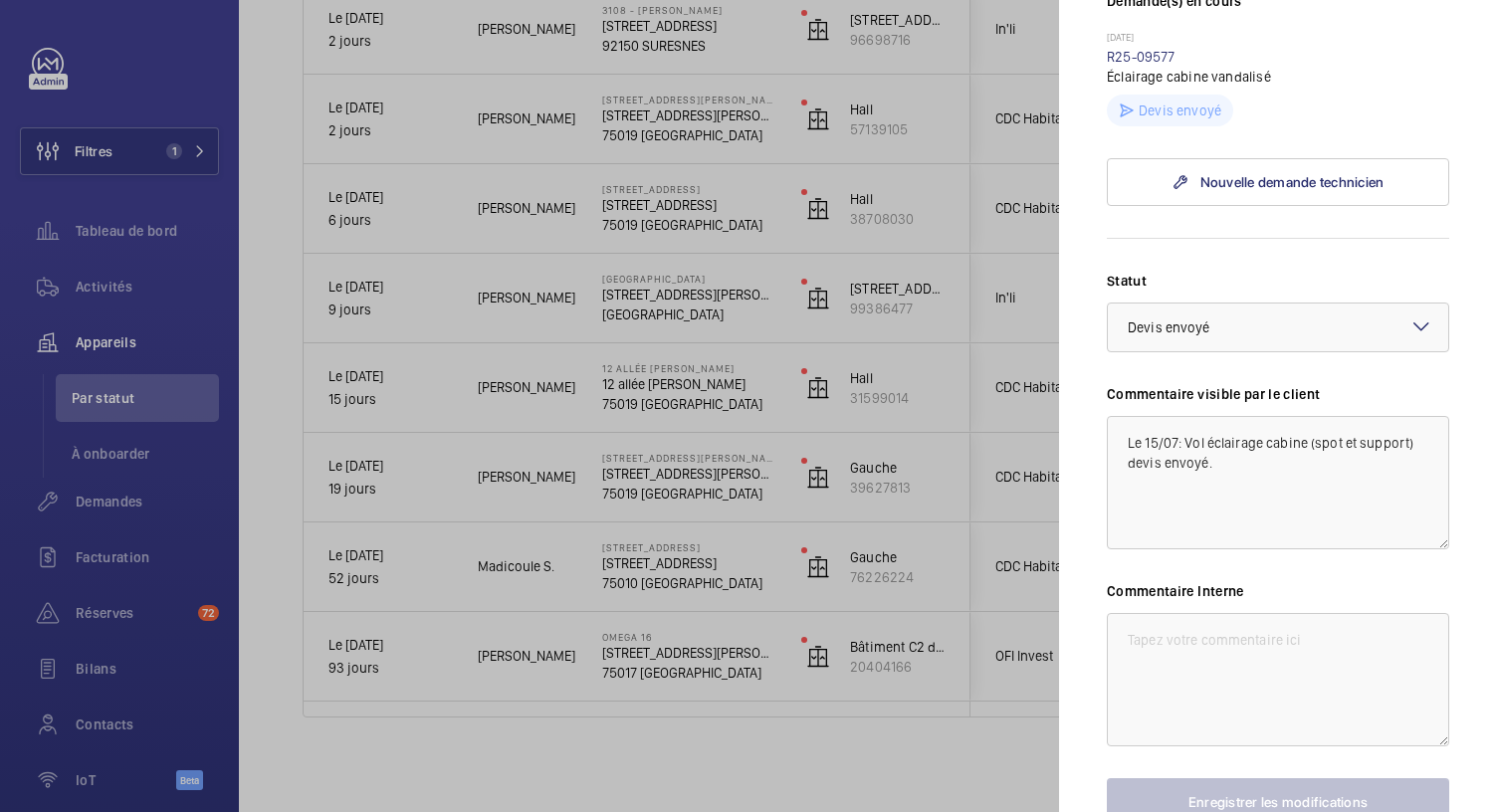 scroll, scrollTop: 790, scrollLeft: 0, axis: vertical 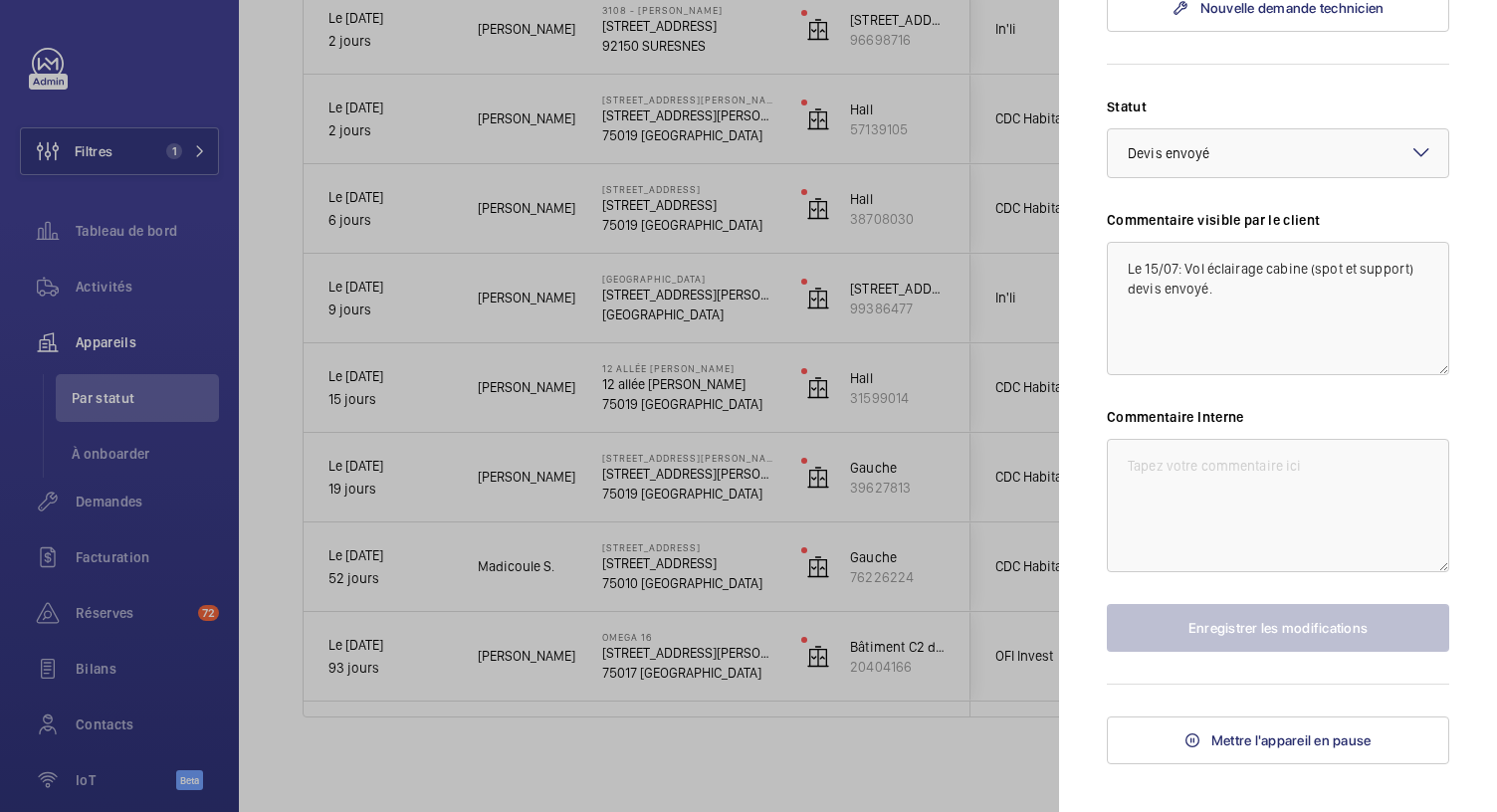 click 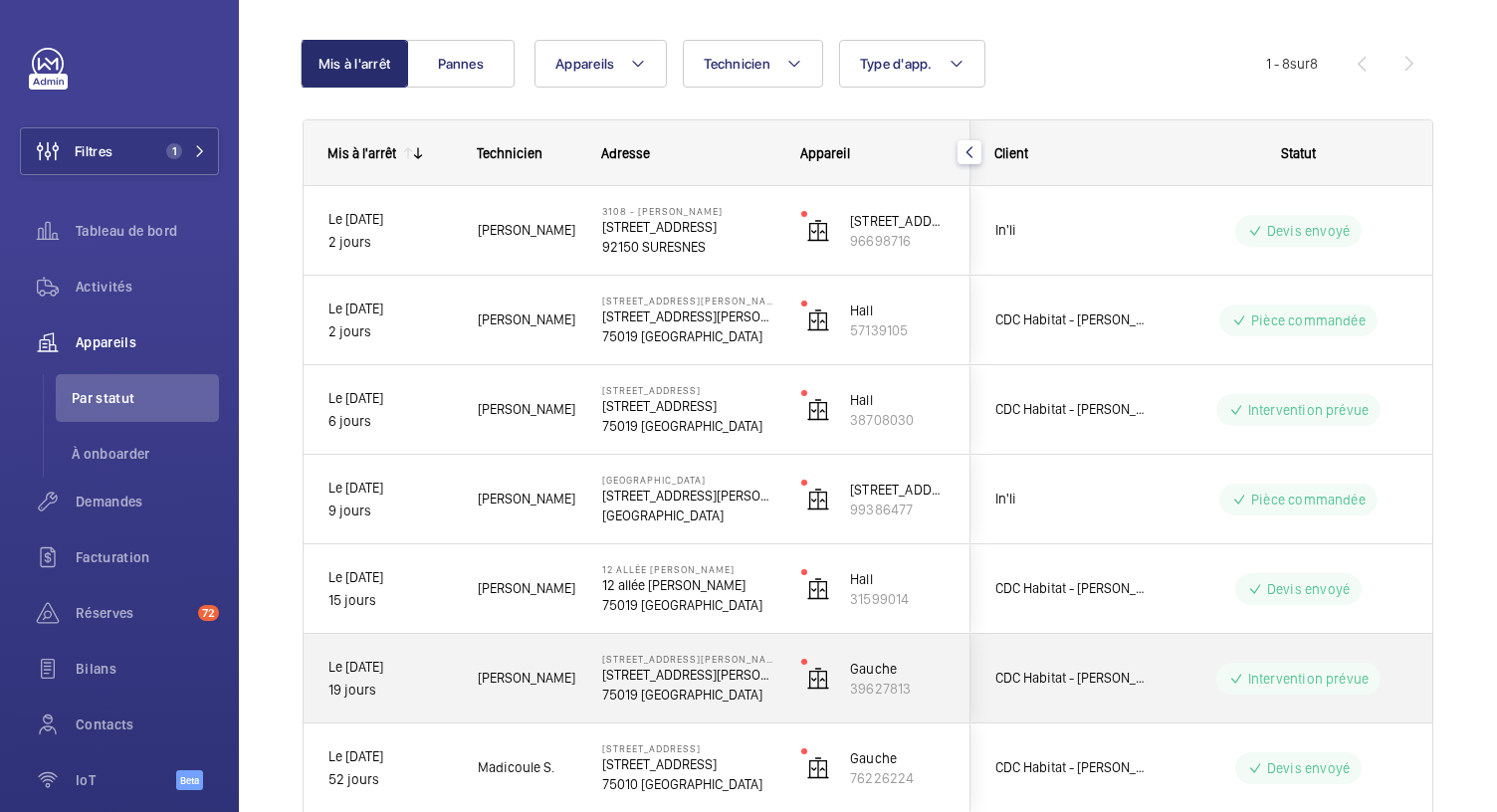 scroll, scrollTop: 115, scrollLeft: 0, axis: vertical 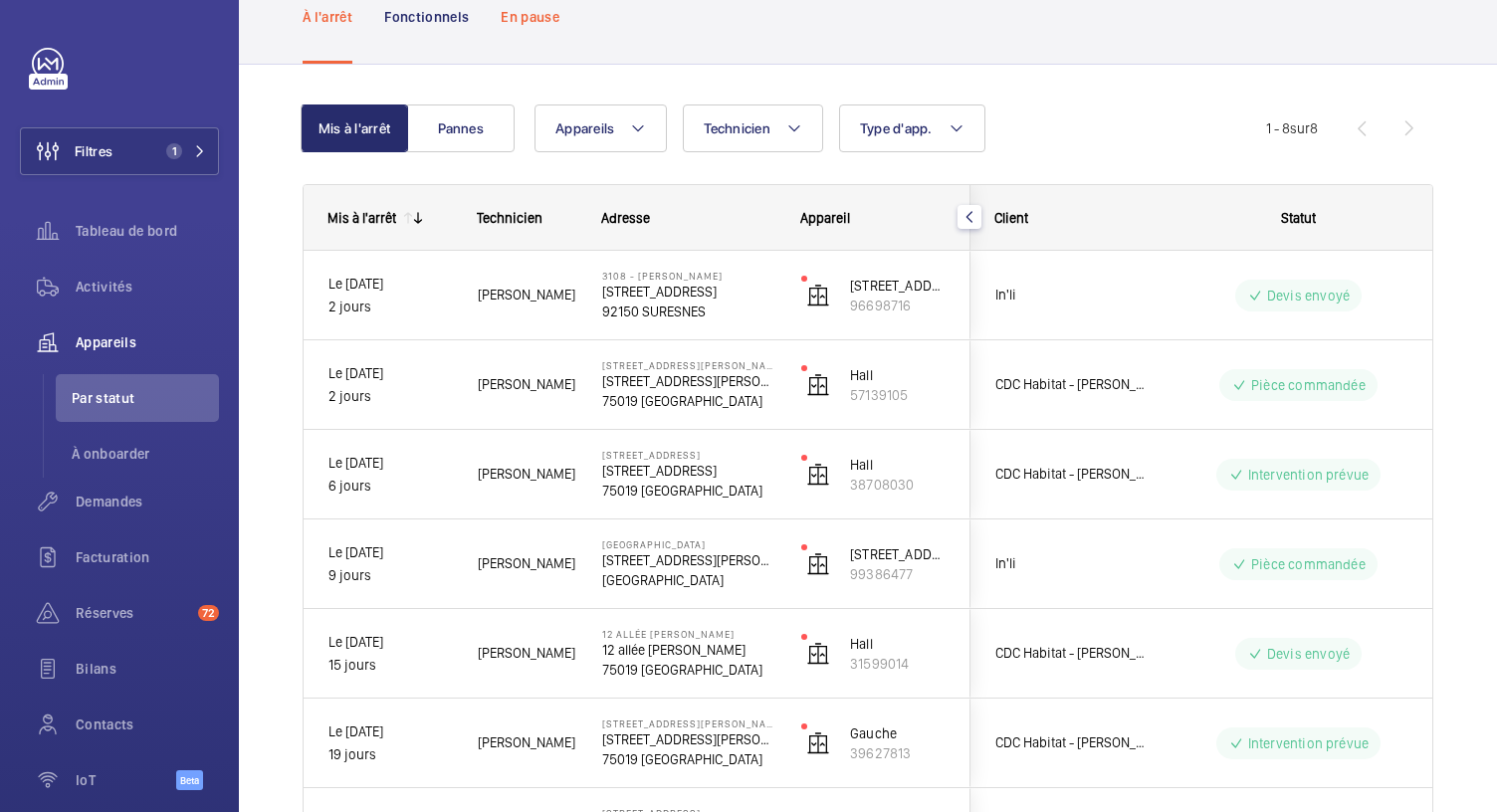 click on "En pause" 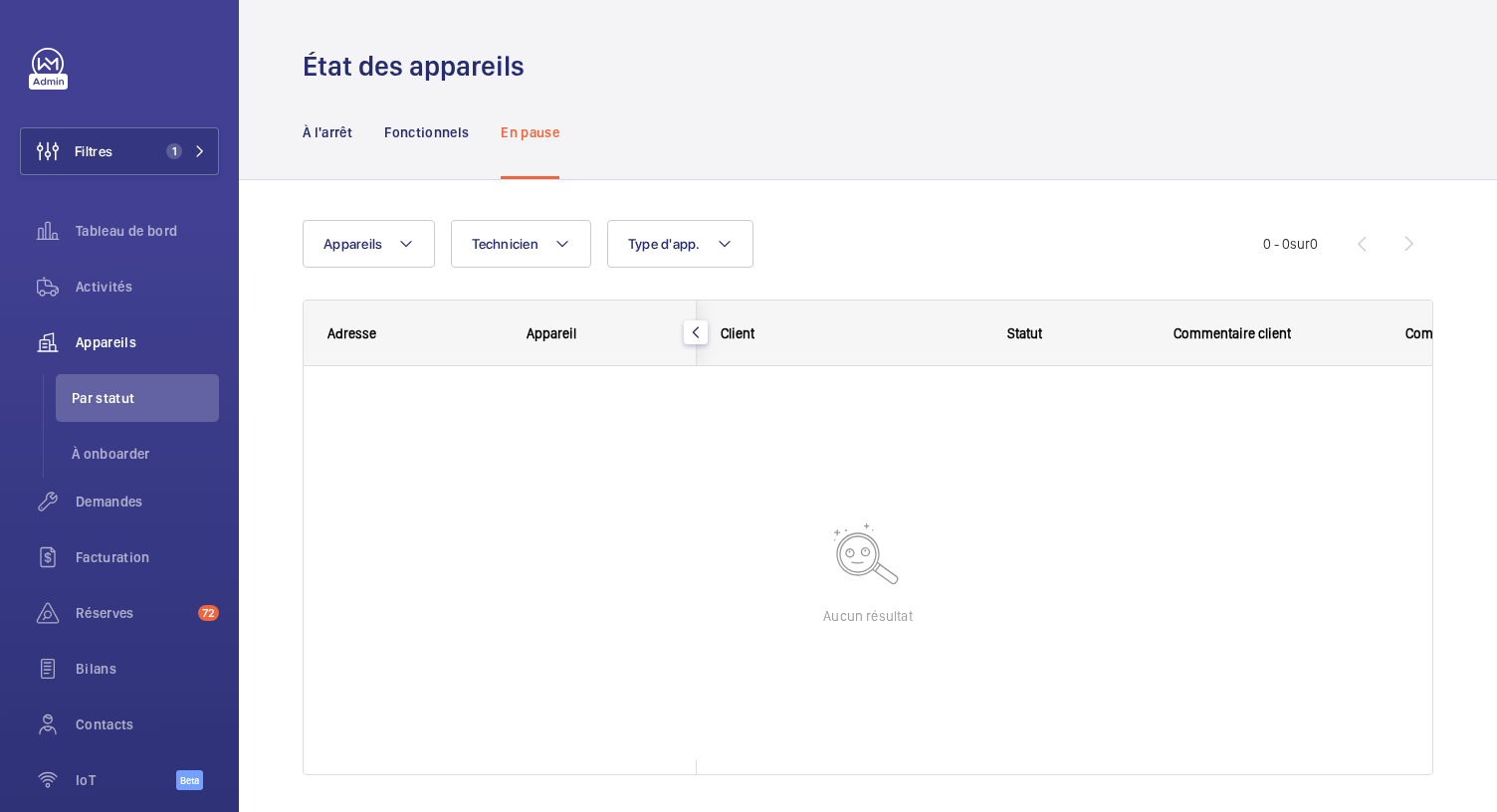 scroll, scrollTop: 59, scrollLeft: 0, axis: vertical 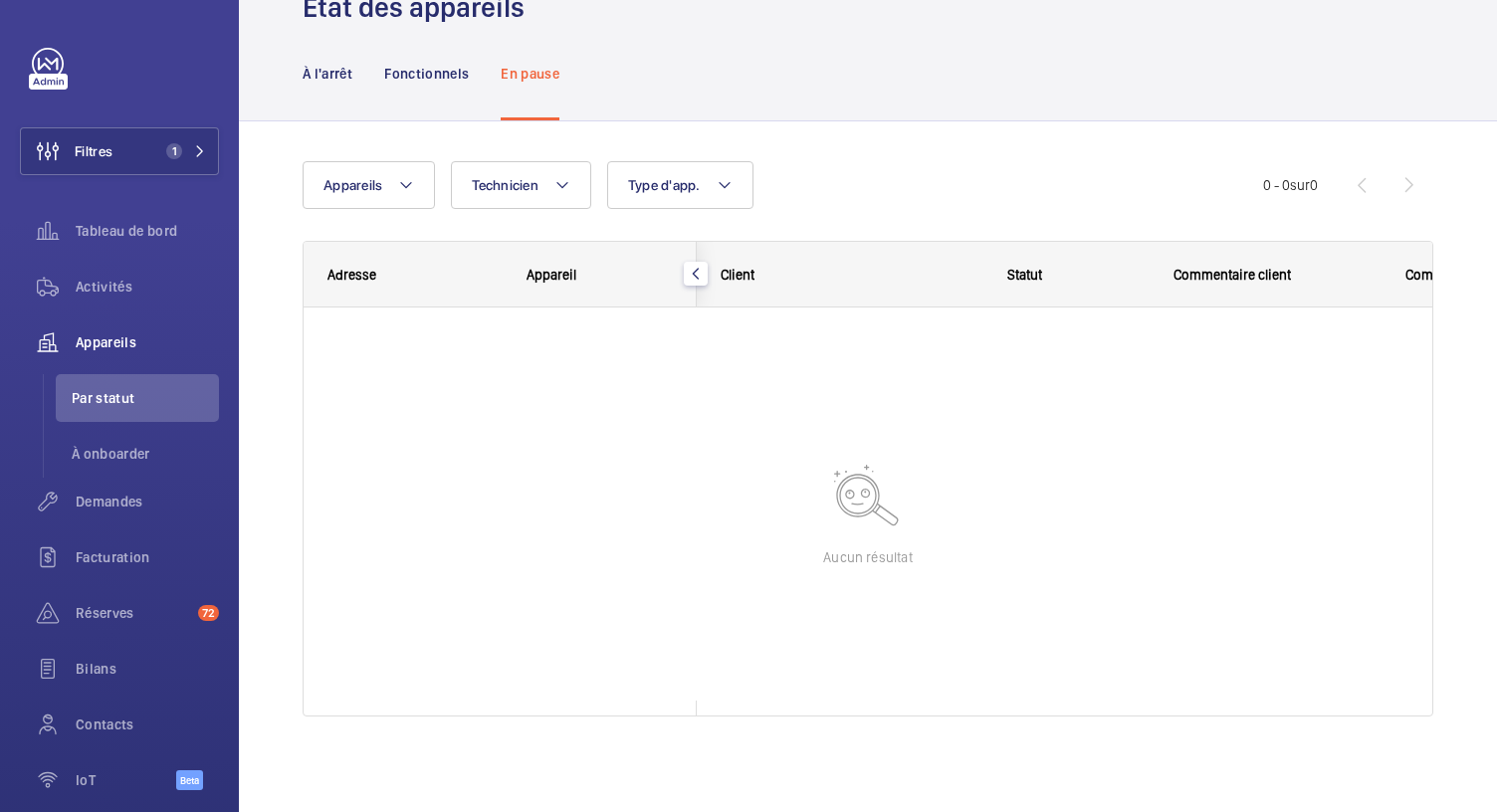 click on "En pause" 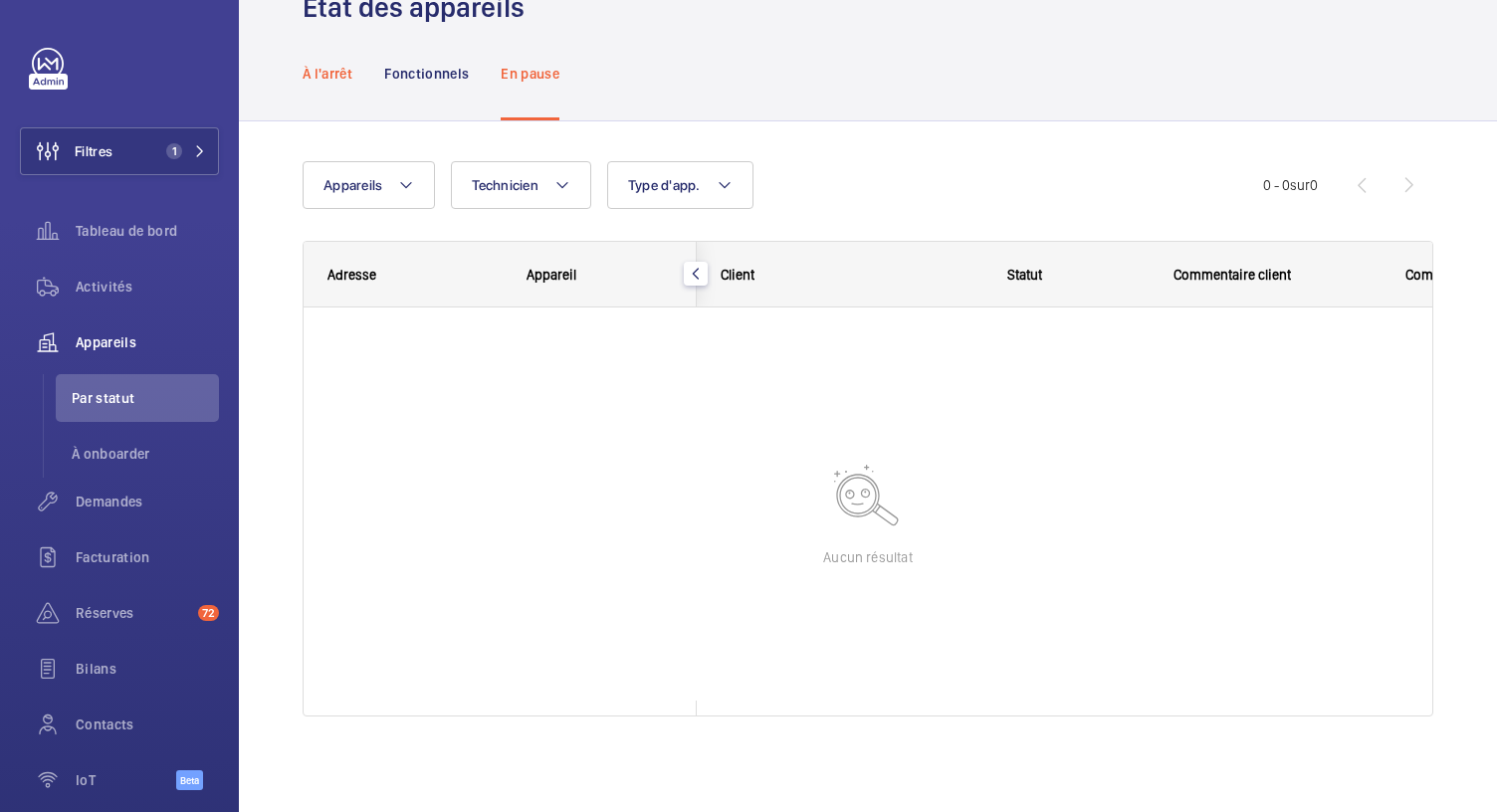 click on "À l'arrêt" 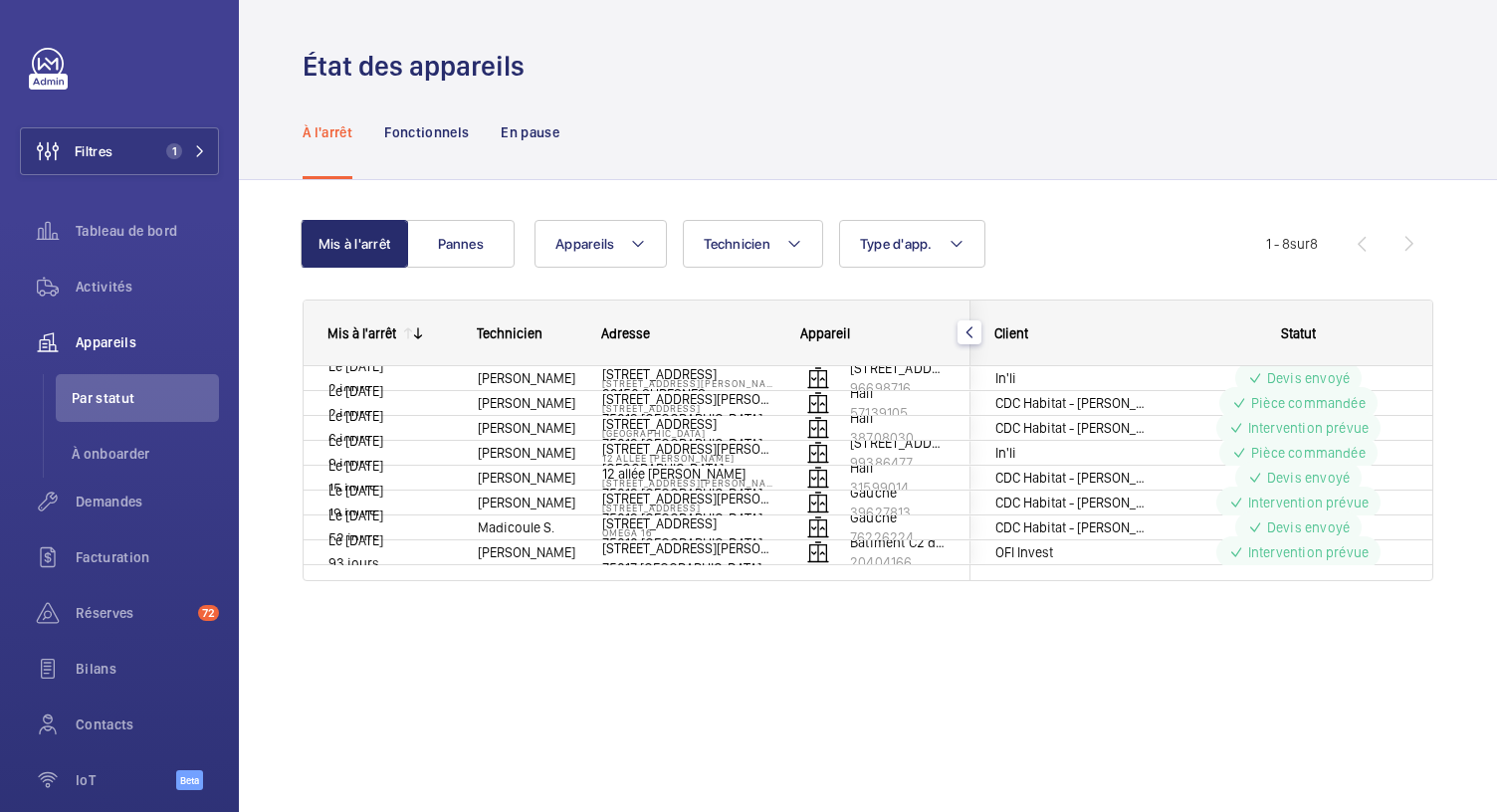 scroll, scrollTop: 0, scrollLeft: 0, axis: both 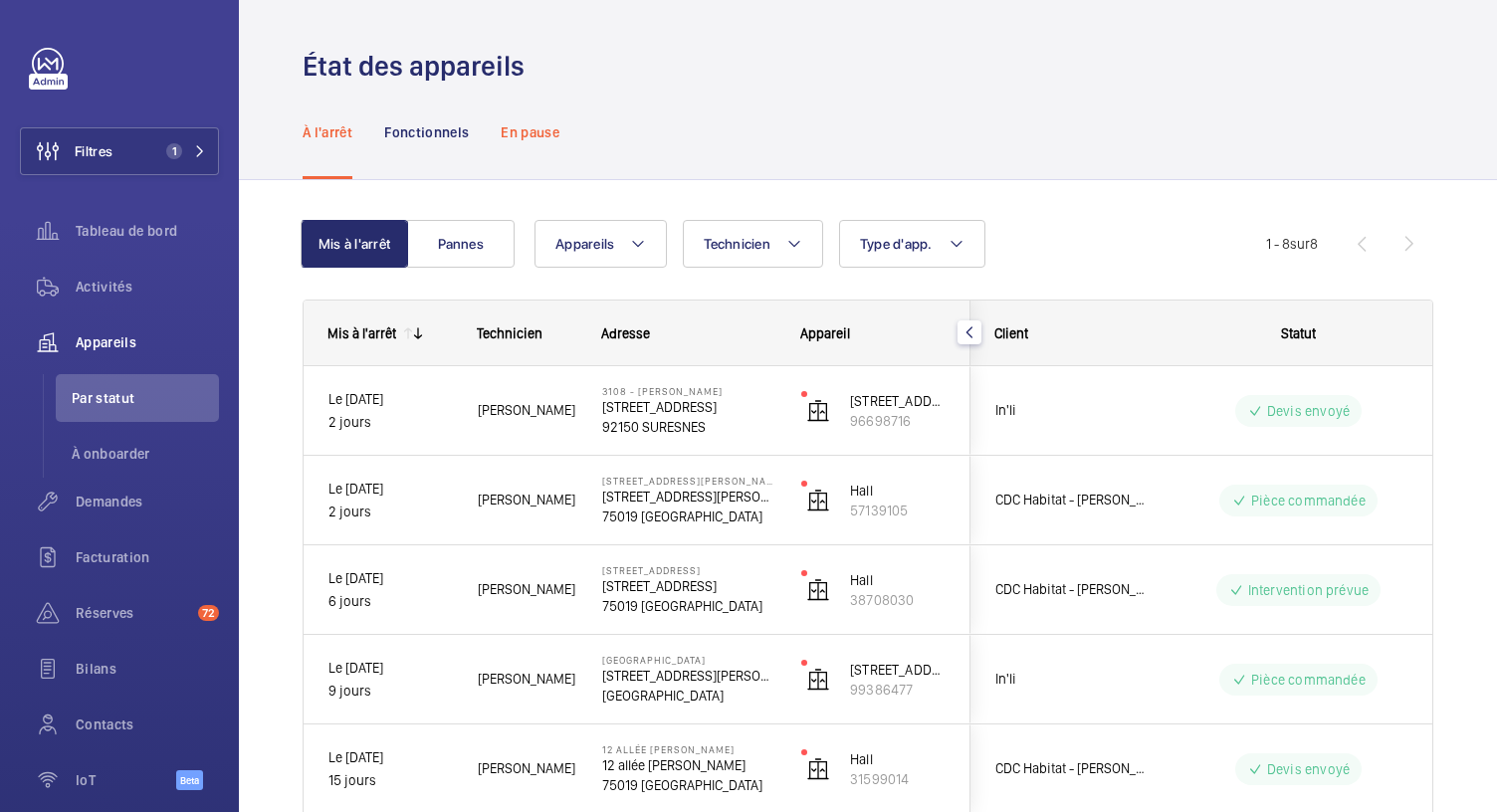 click on "En pause" 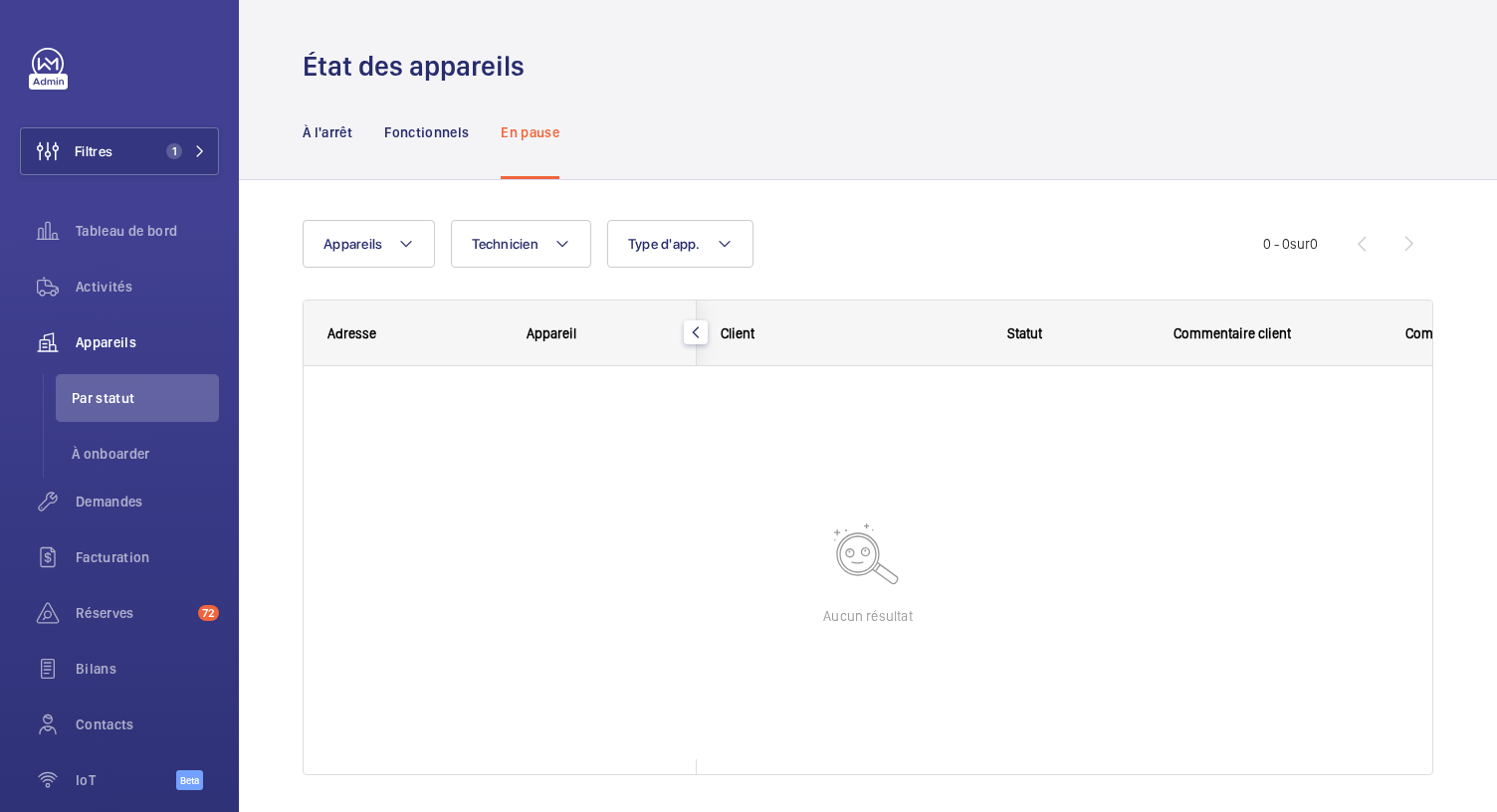 scroll, scrollTop: 59, scrollLeft: 0, axis: vertical 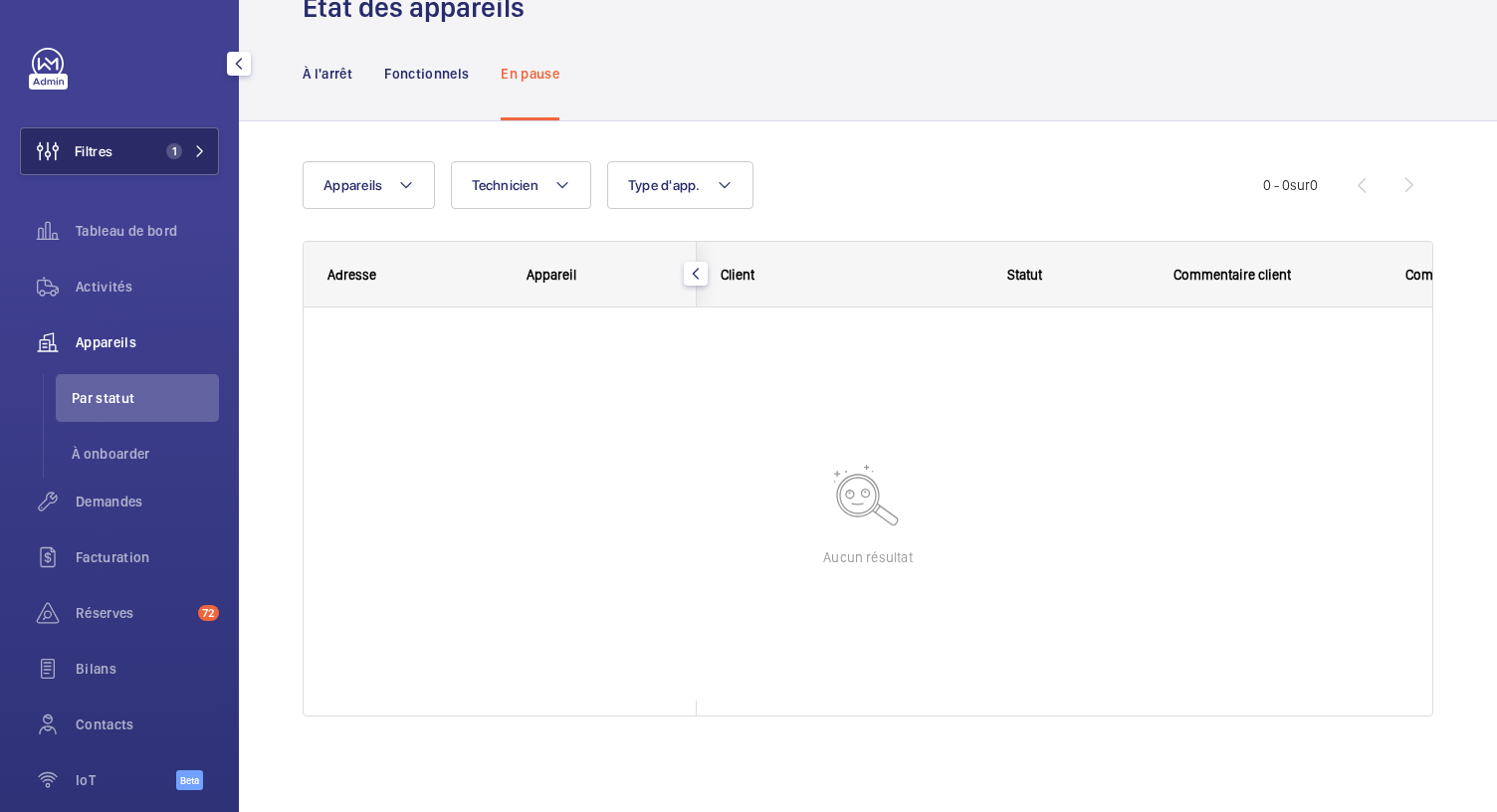 click on "1" 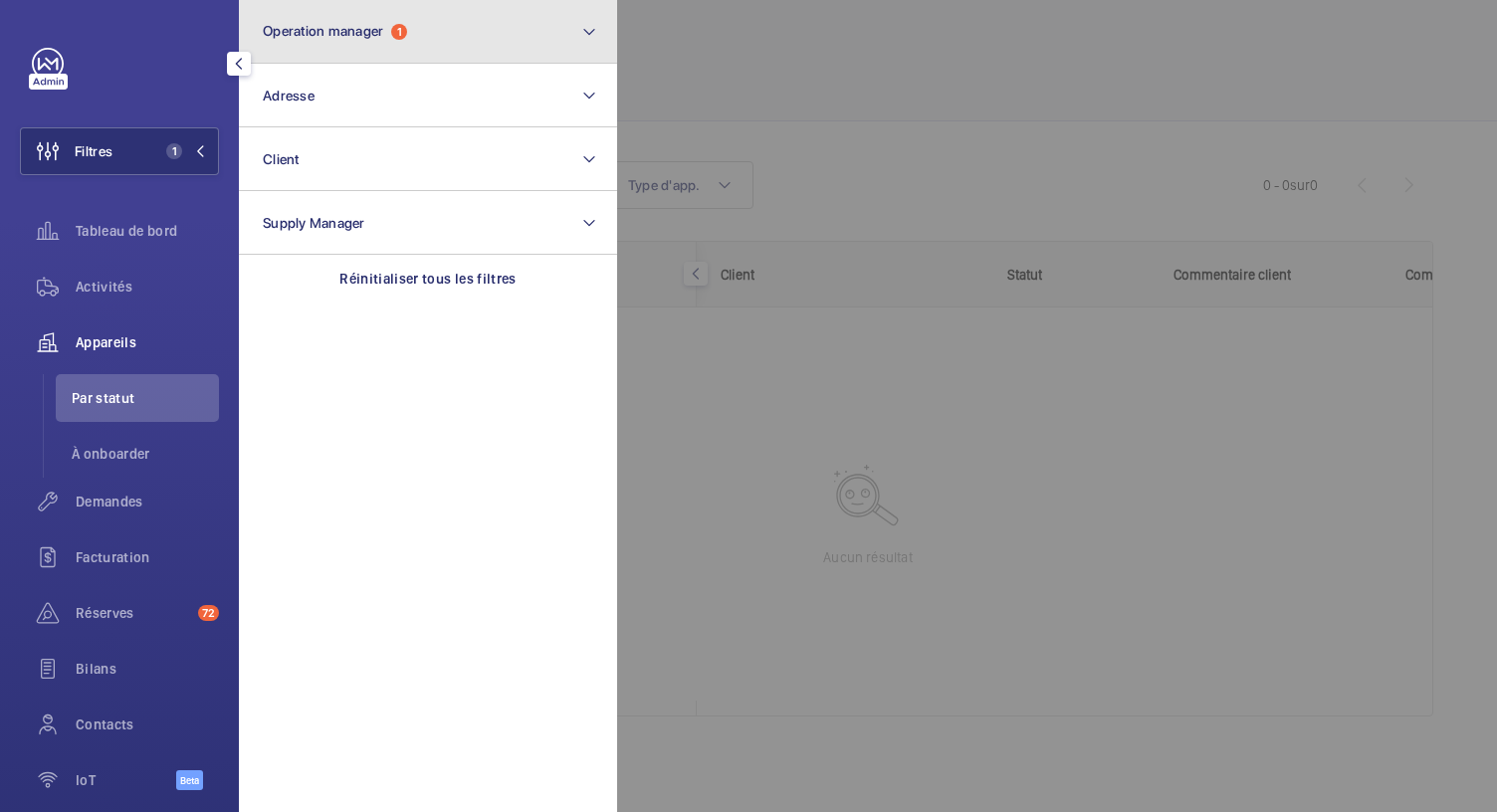 click on "Operation manager  1" 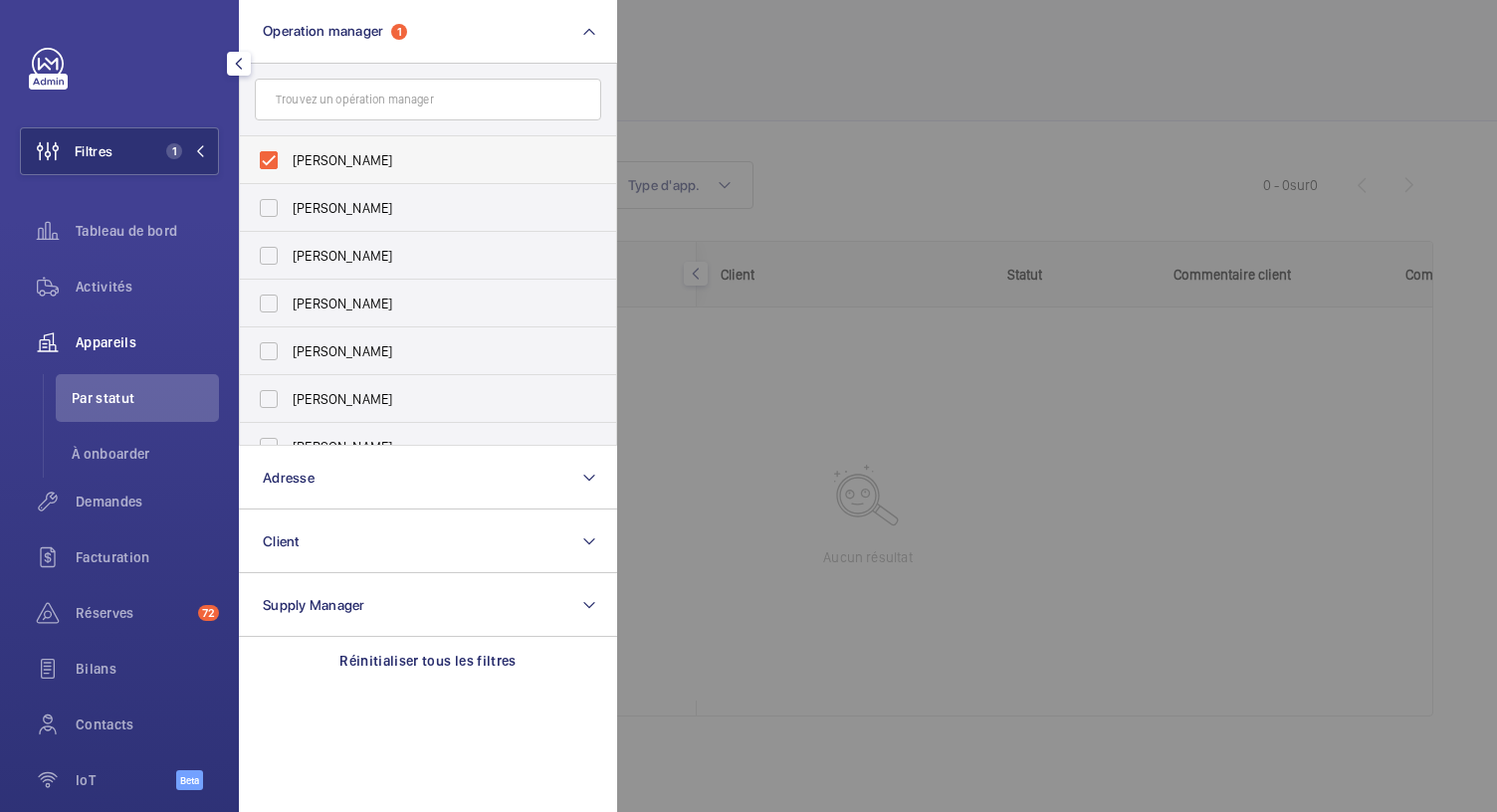 click on "[PERSON_NAME]" at bounding box center (413, 160) 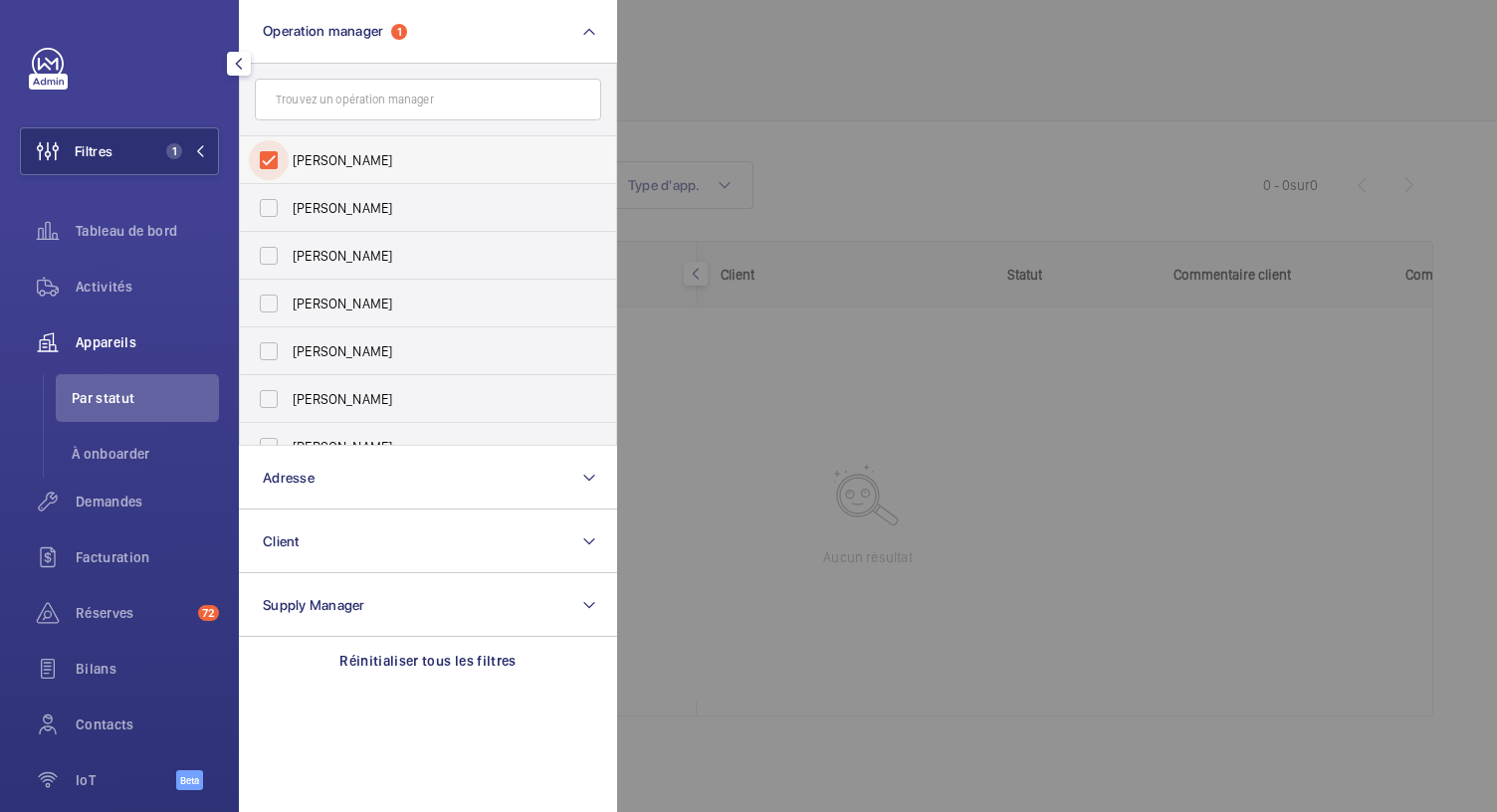click on "[PERSON_NAME]" at bounding box center (269, 160) 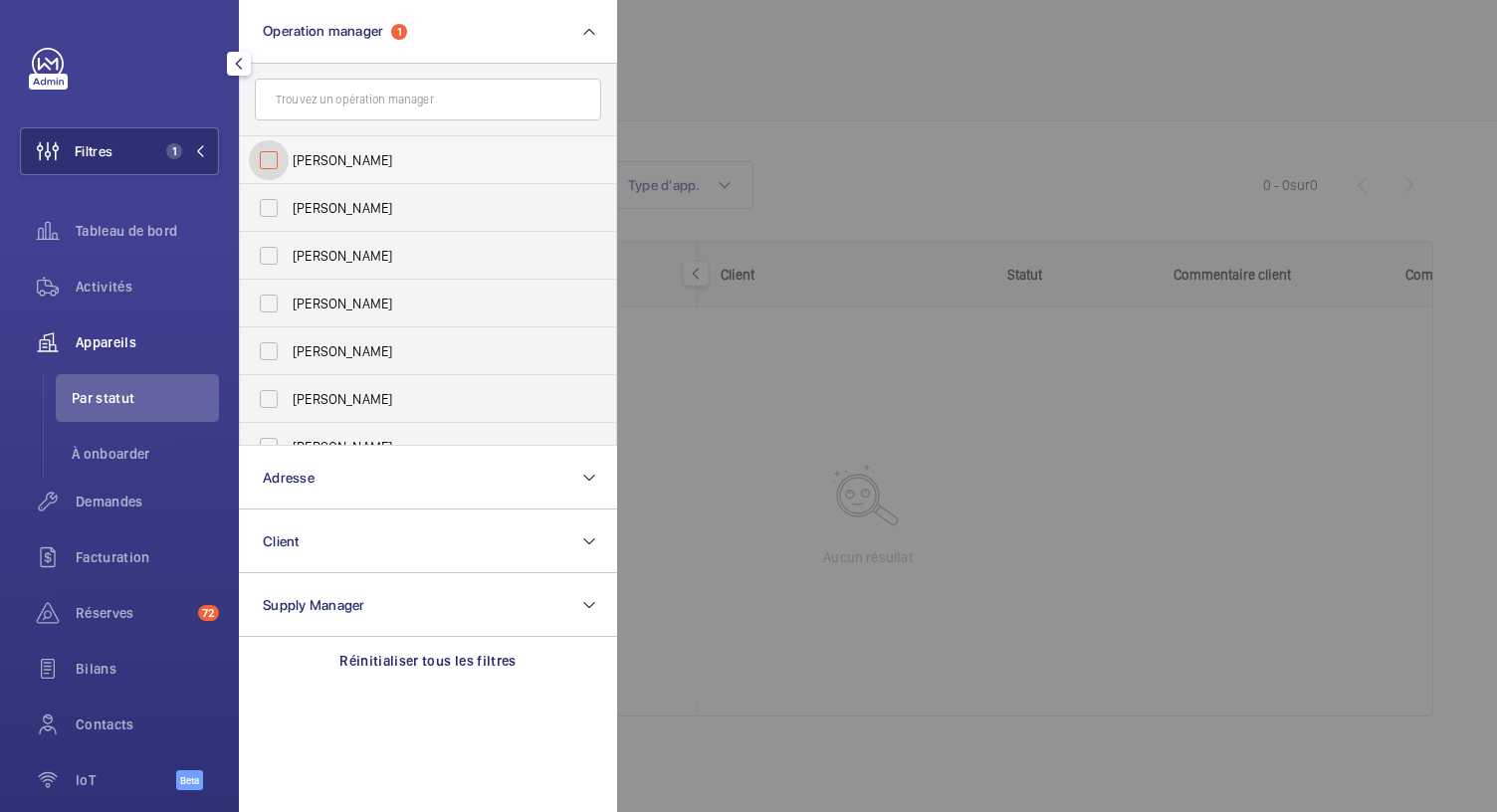 checkbox on "false" 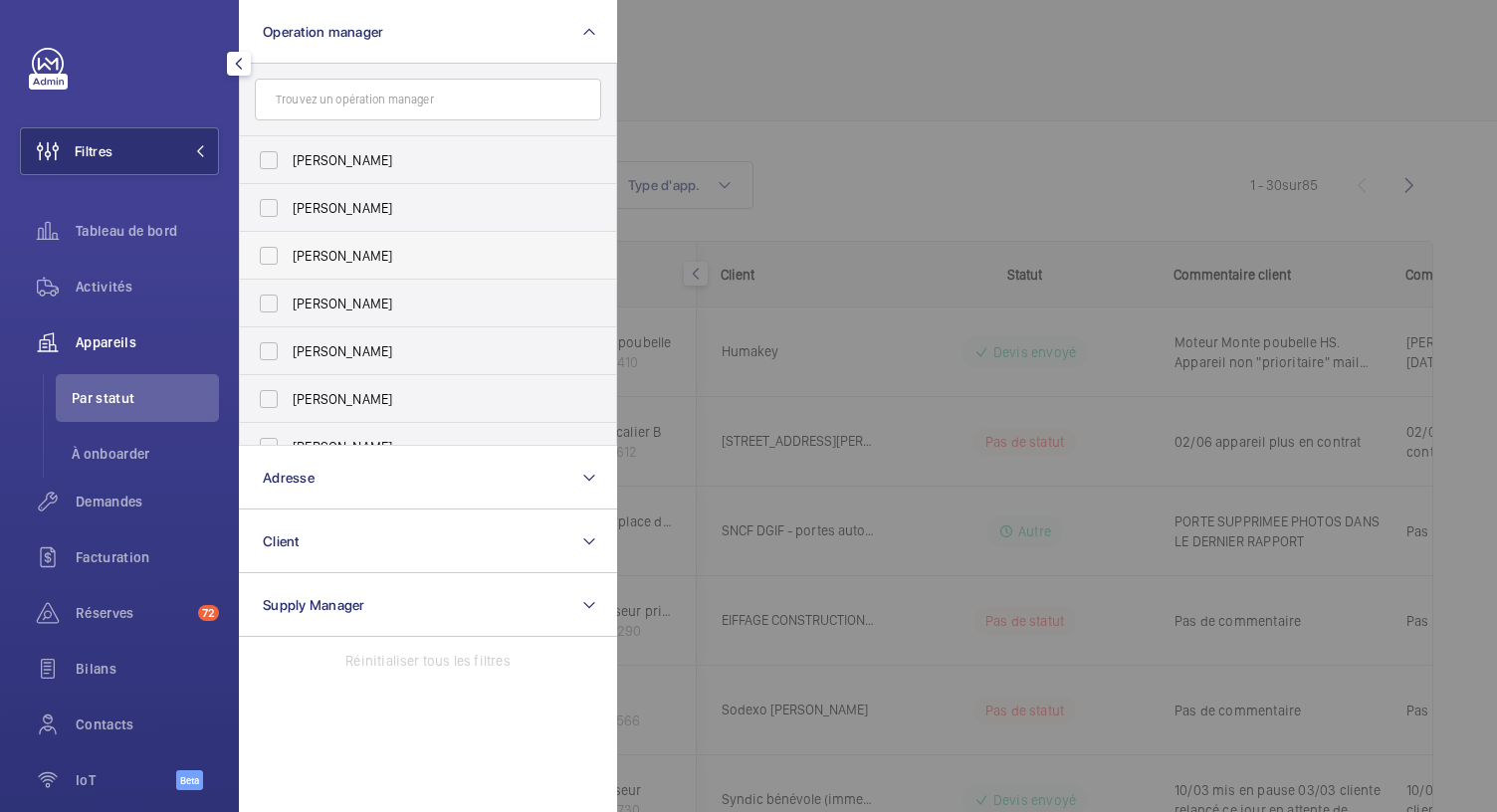 click on "[PERSON_NAME]" at bounding box center [413, 256] 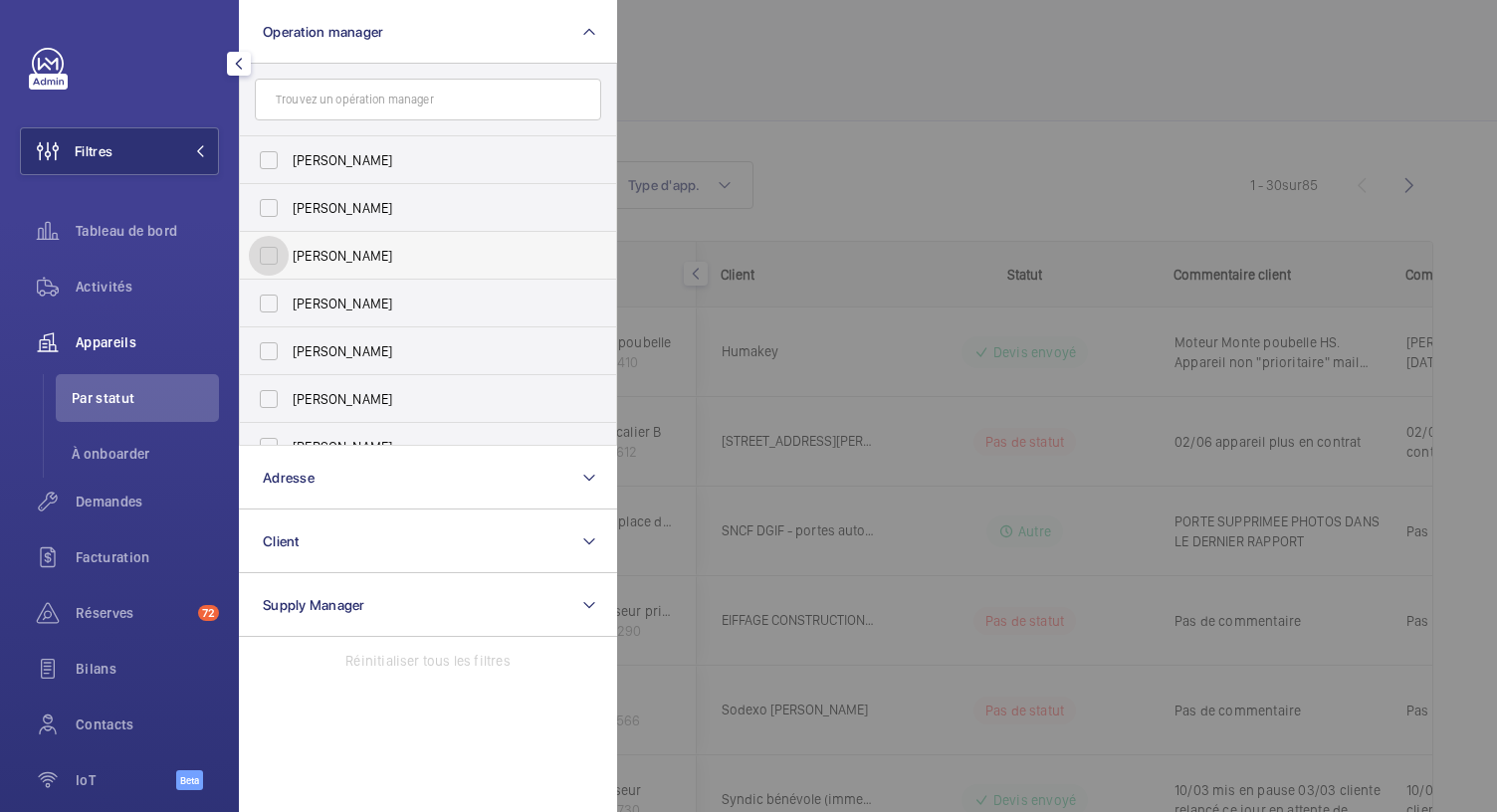 click on "[PERSON_NAME]" at bounding box center [269, 256] 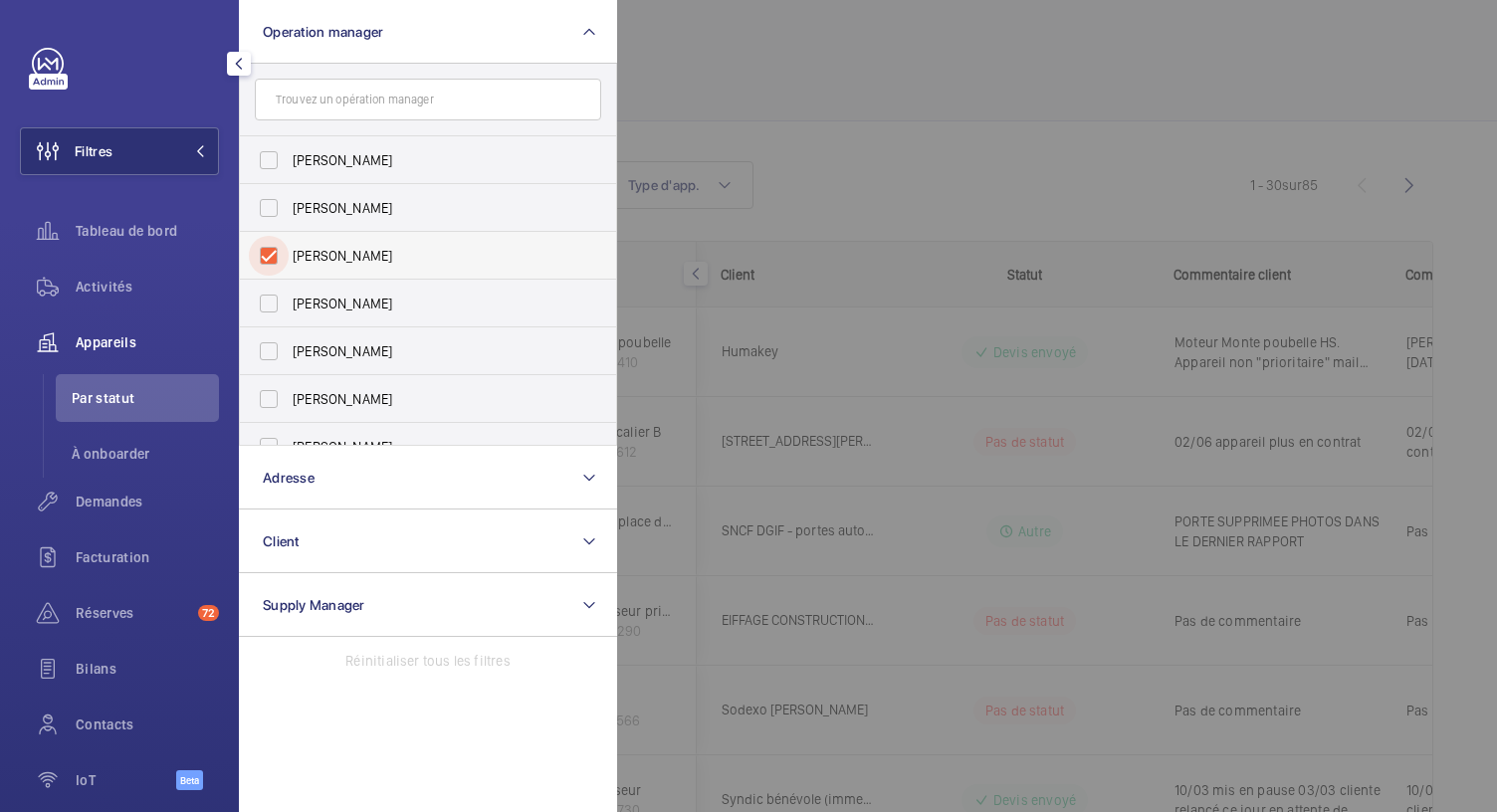 checkbox on "true" 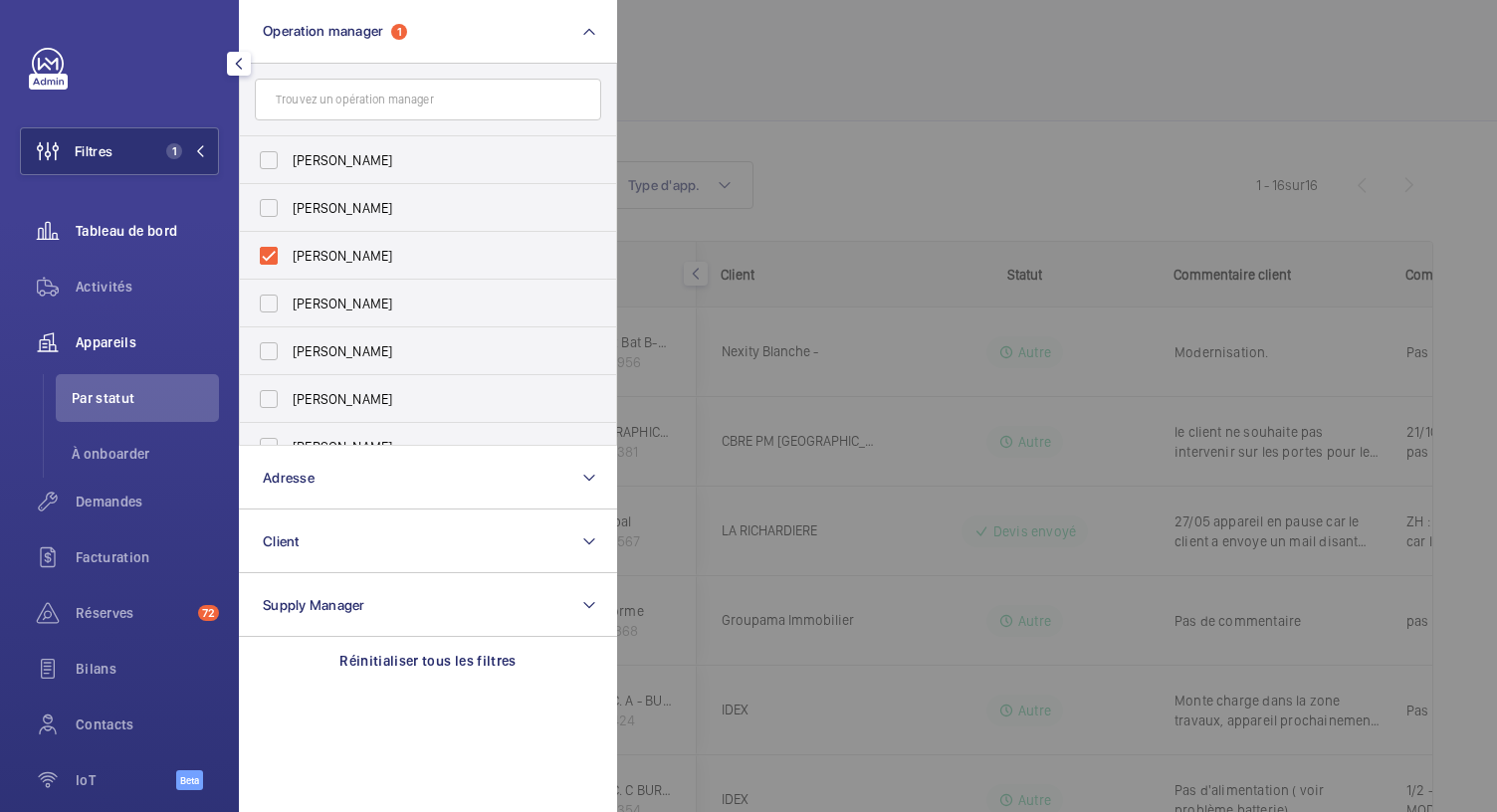 click on "Tableau de bord" 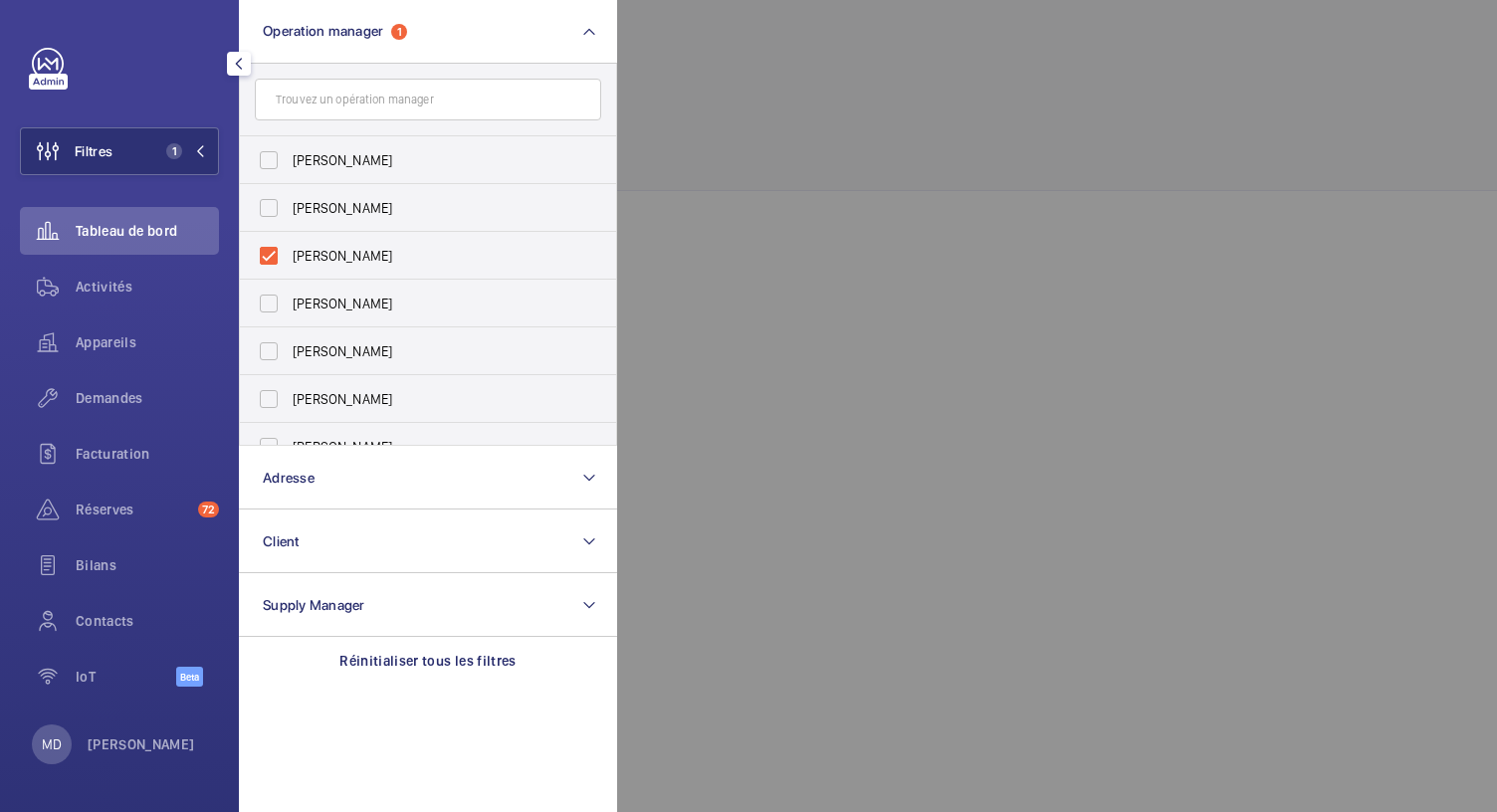 scroll, scrollTop: 0, scrollLeft: 0, axis: both 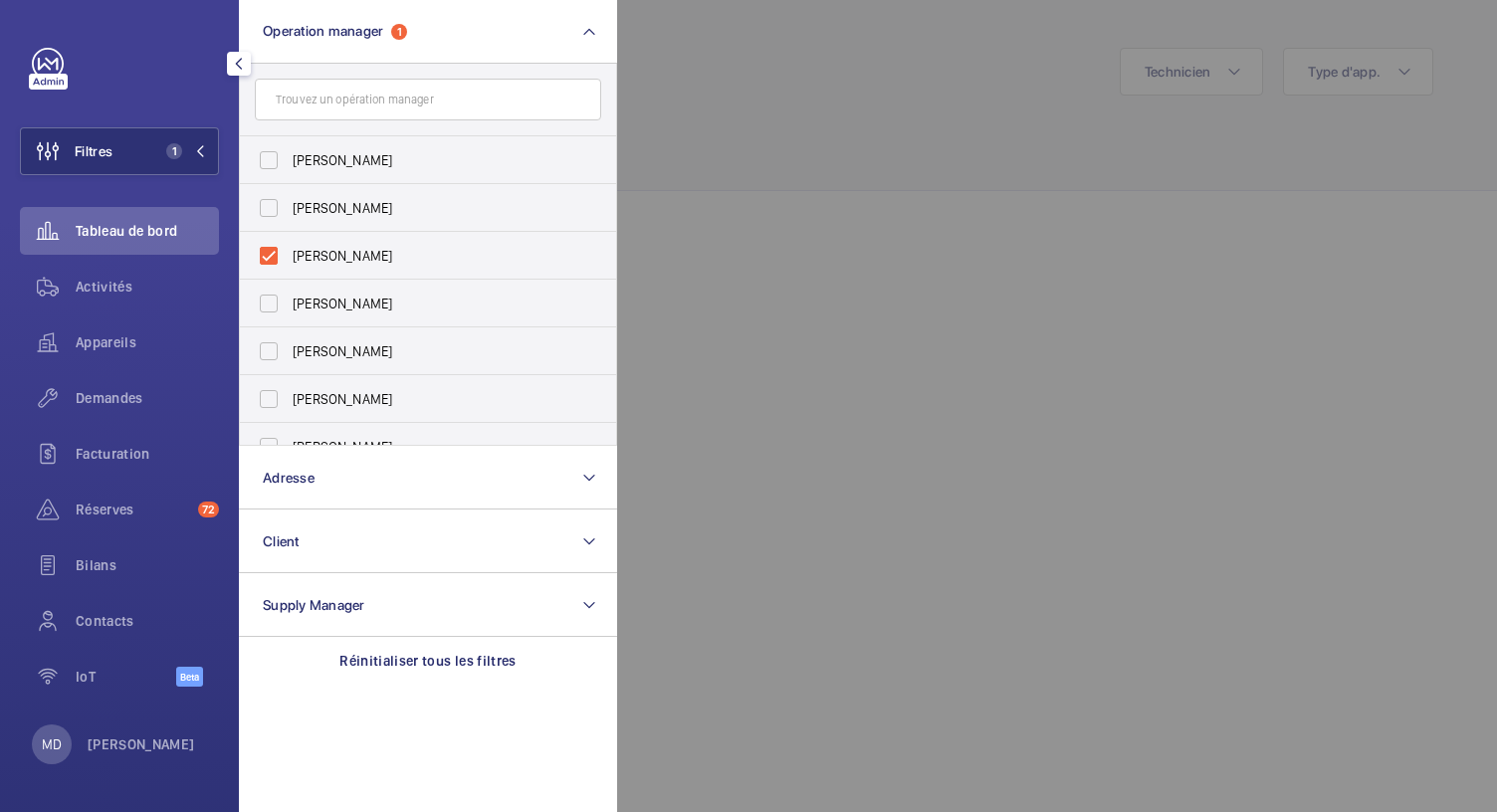click 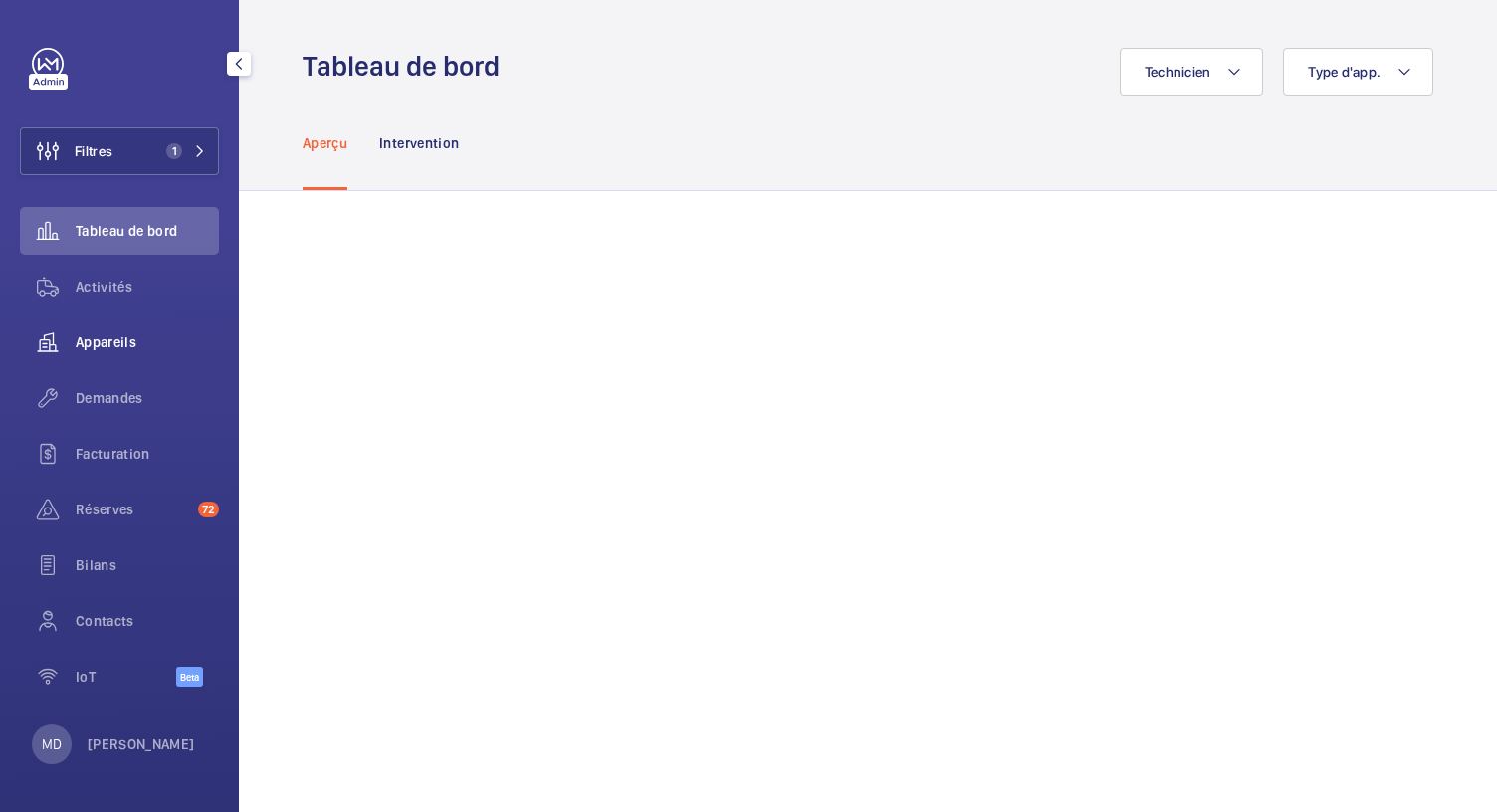 click on "Appareils" 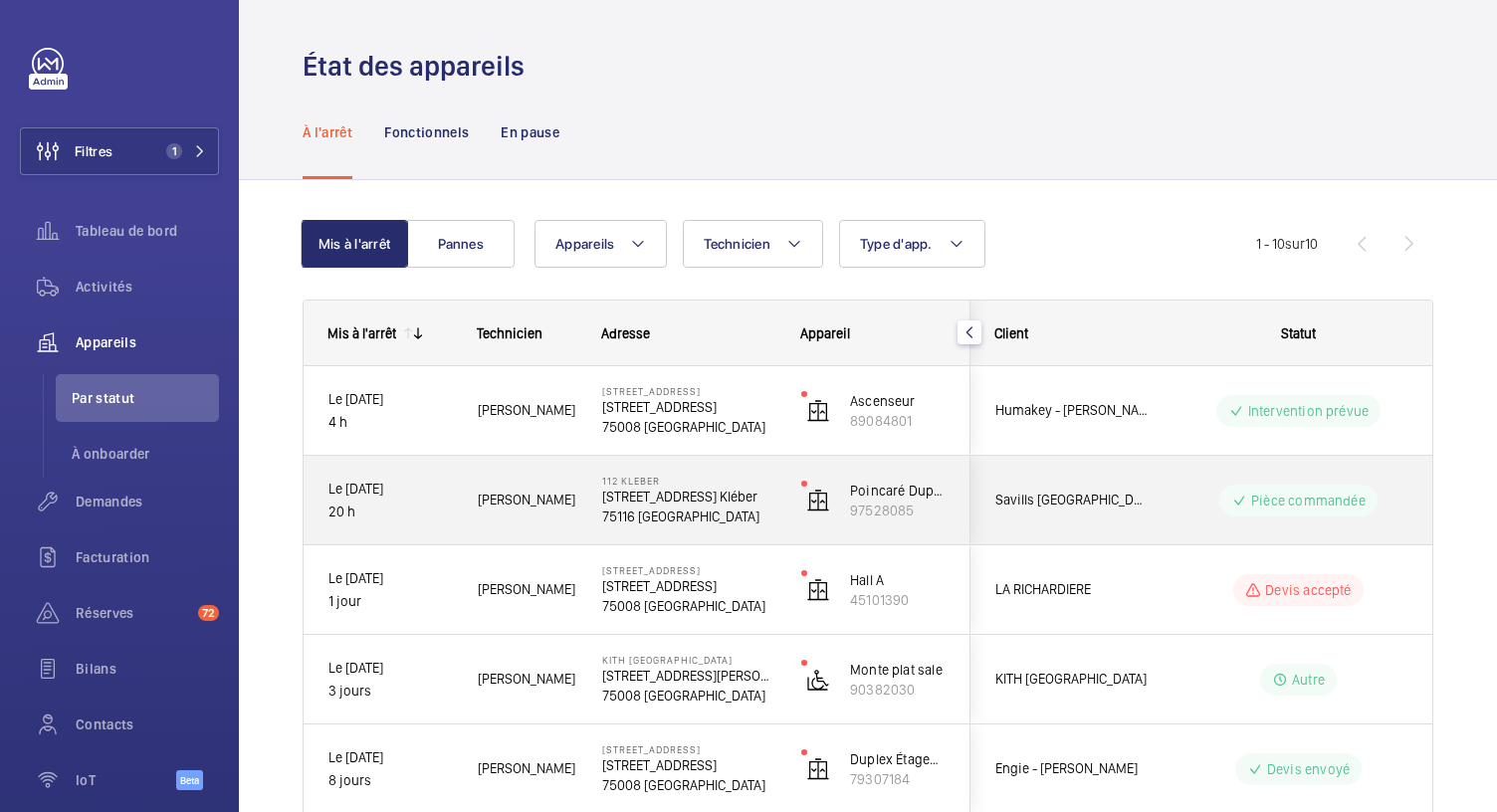 scroll, scrollTop: 560, scrollLeft: 0, axis: vertical 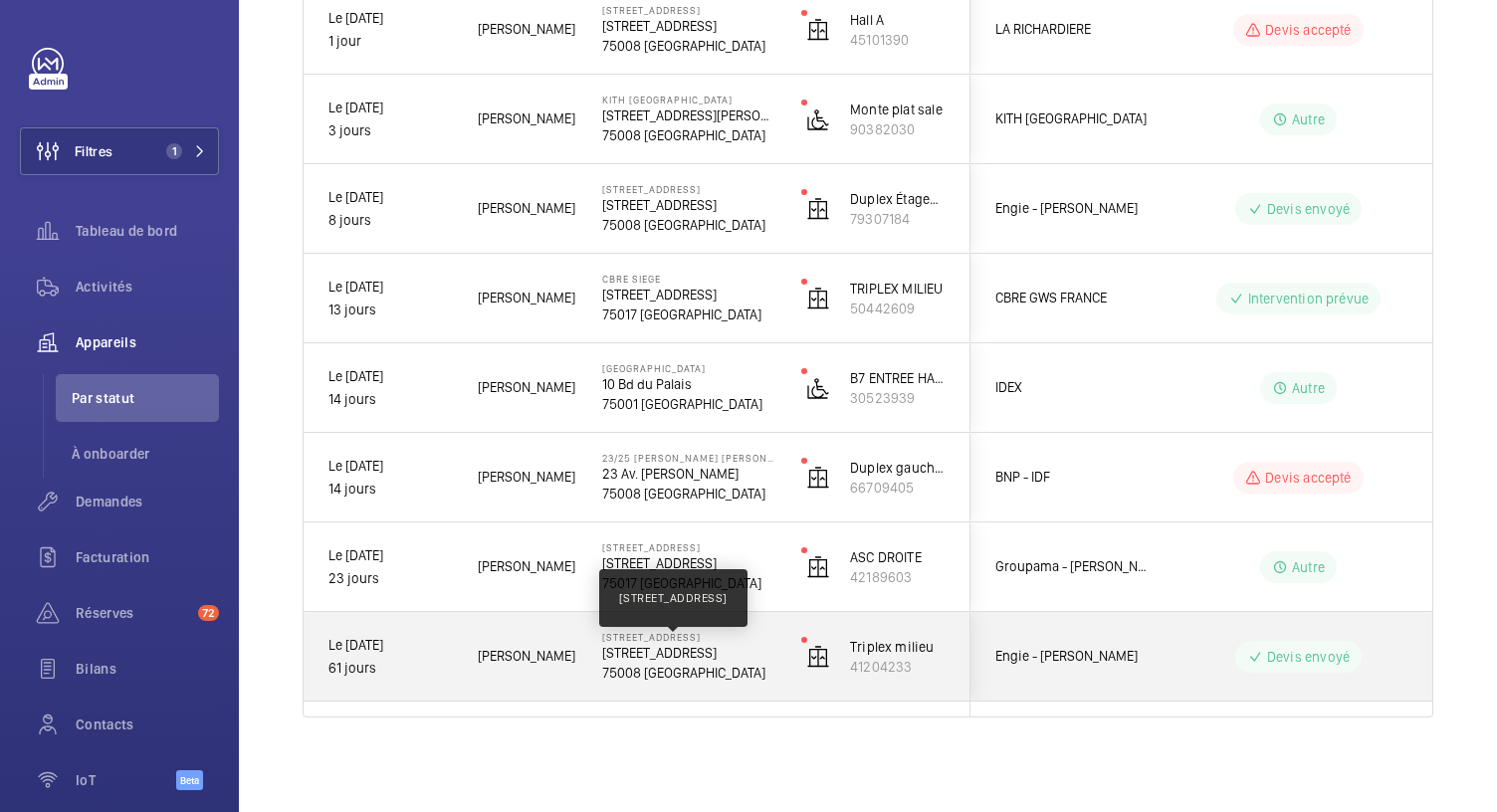 click on "[STREET_ADDRESS]" 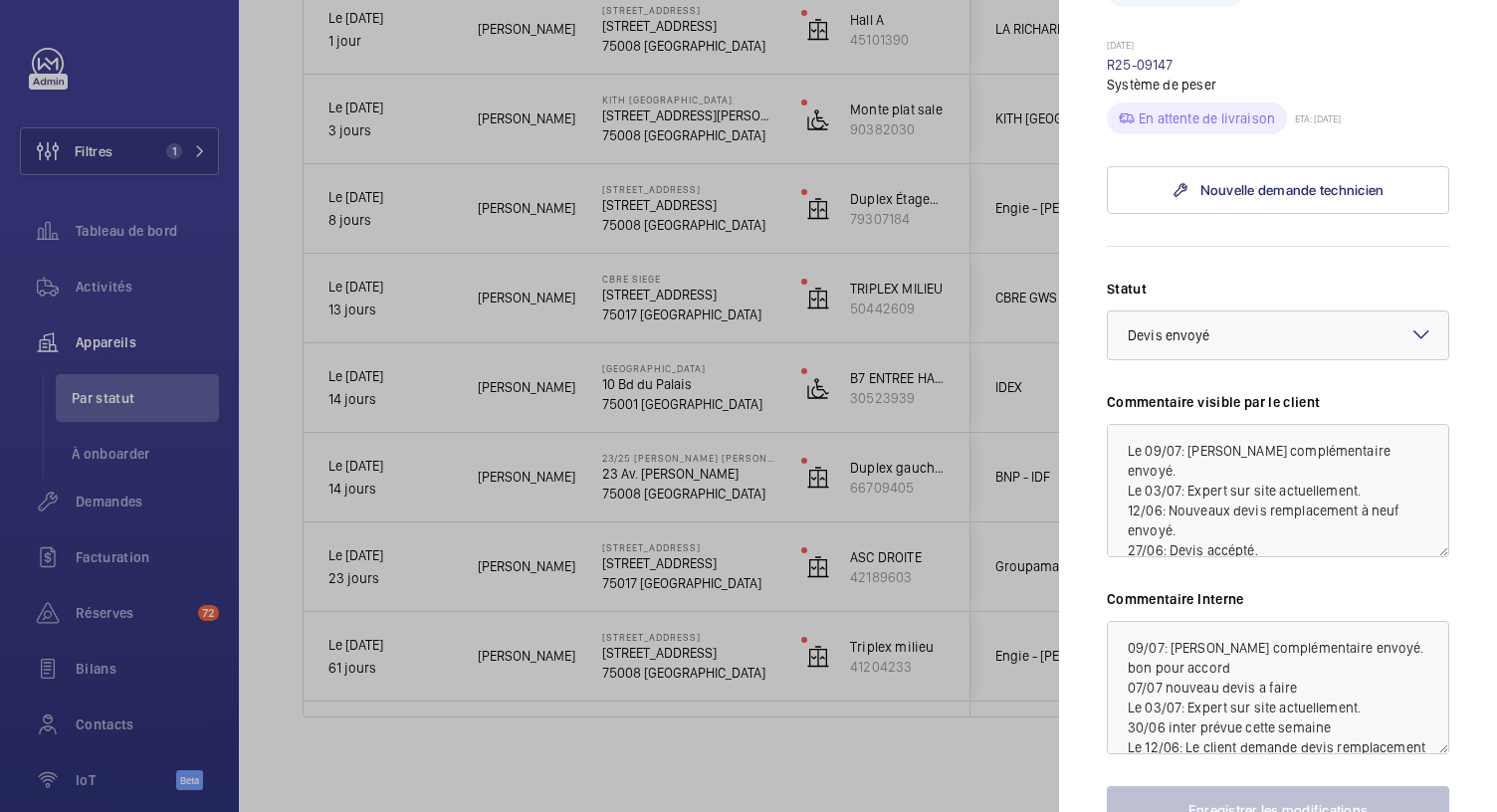 scroll, scrollTop: 970, scrollLeft: 0, axis: vertical 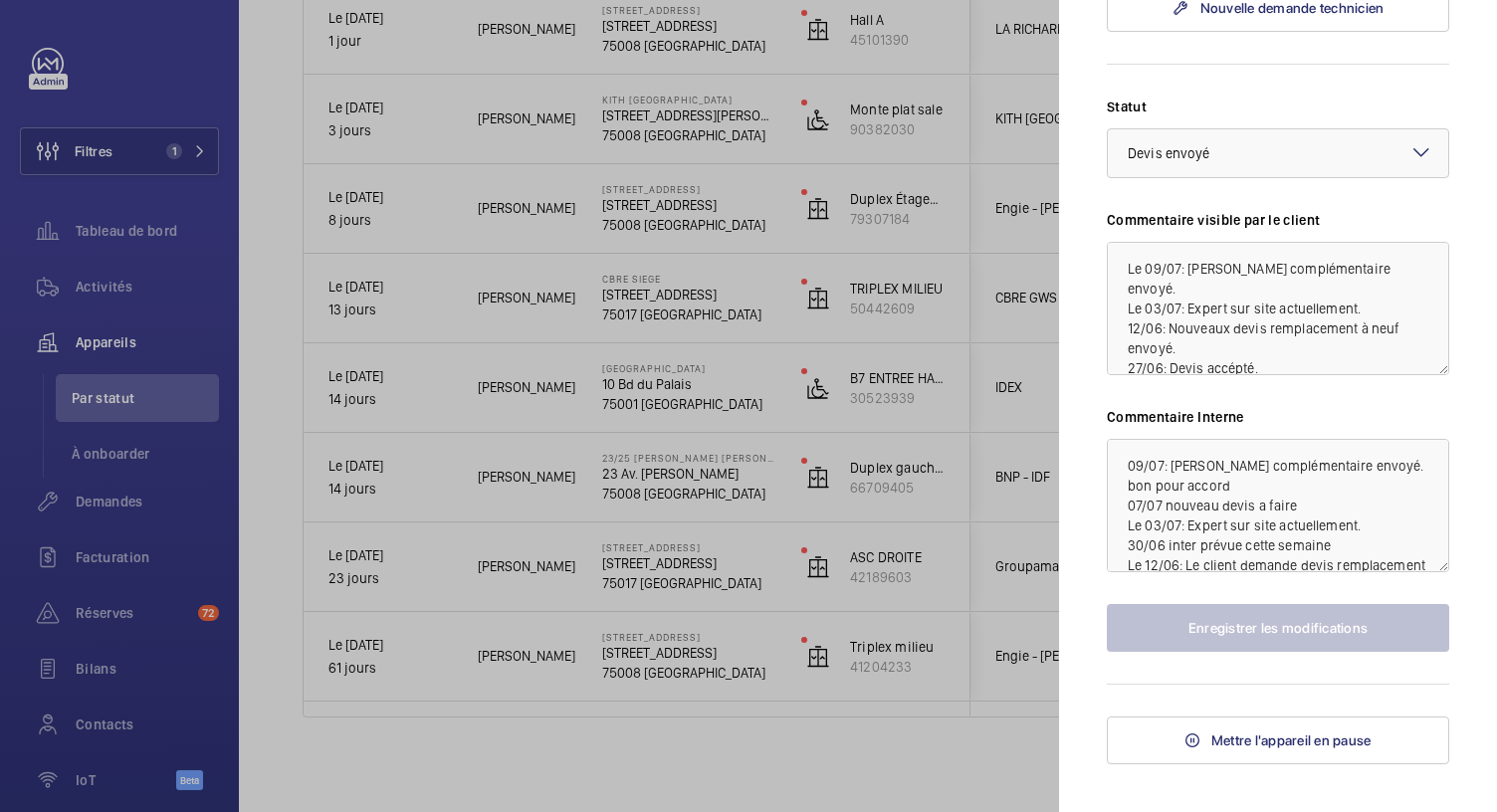 click 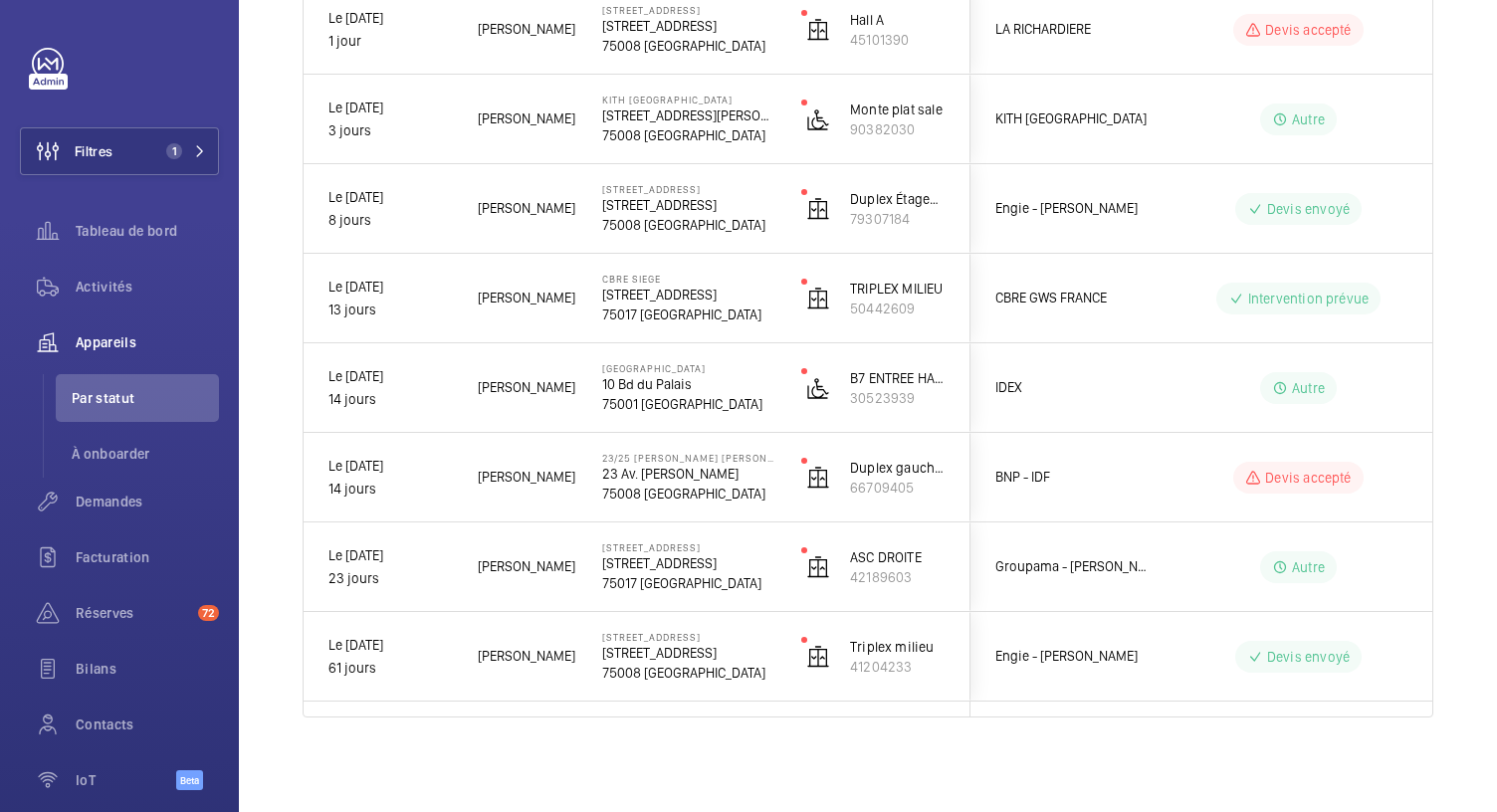 scroll, scrollTop: 0, scrollLeft: 0, axis: both 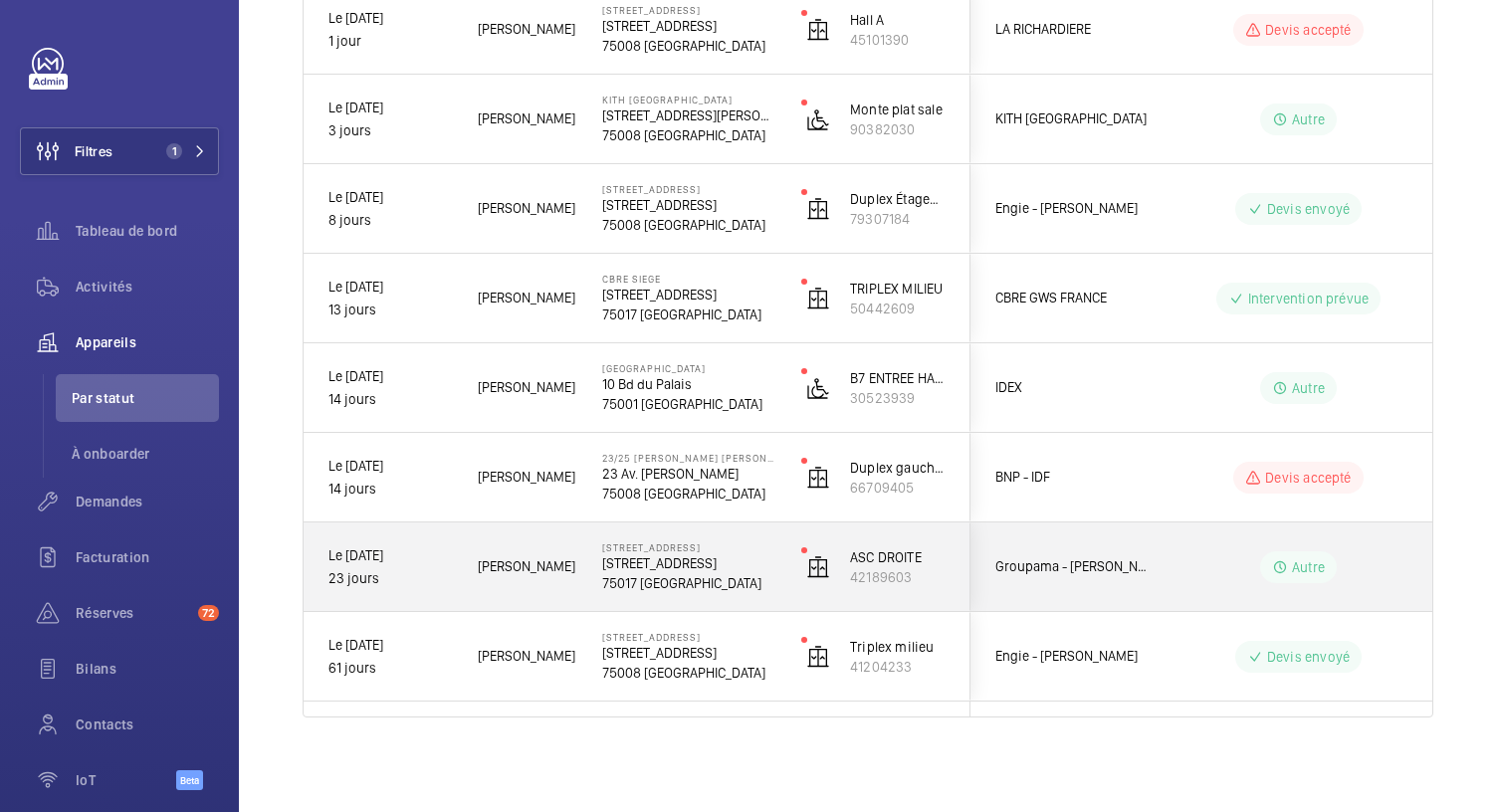 click on "75017 [GEOGRAPHIC_DATA]" 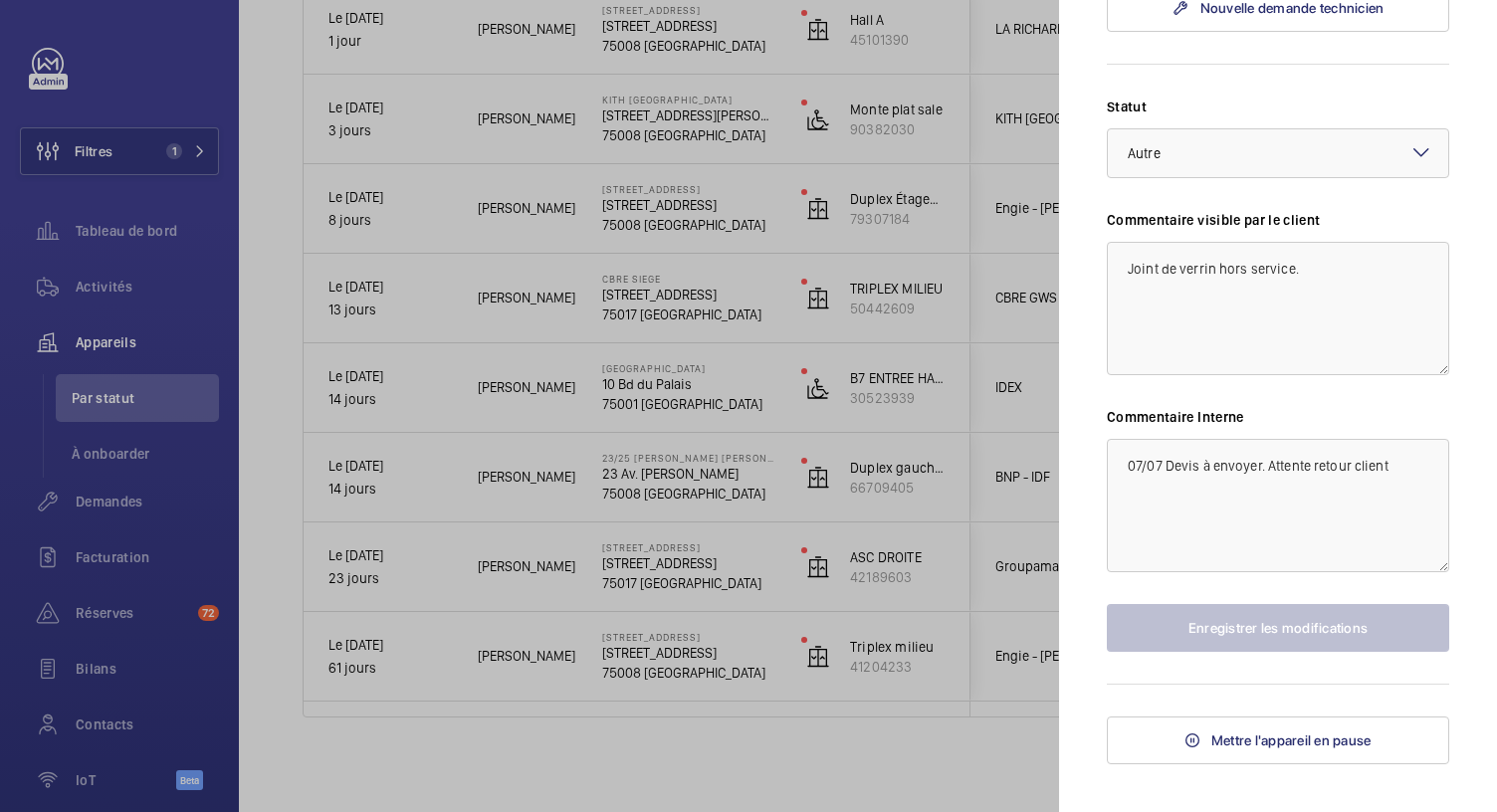 scroll, scrollTop: 1029, scrollLeft: 0, axis: vertical 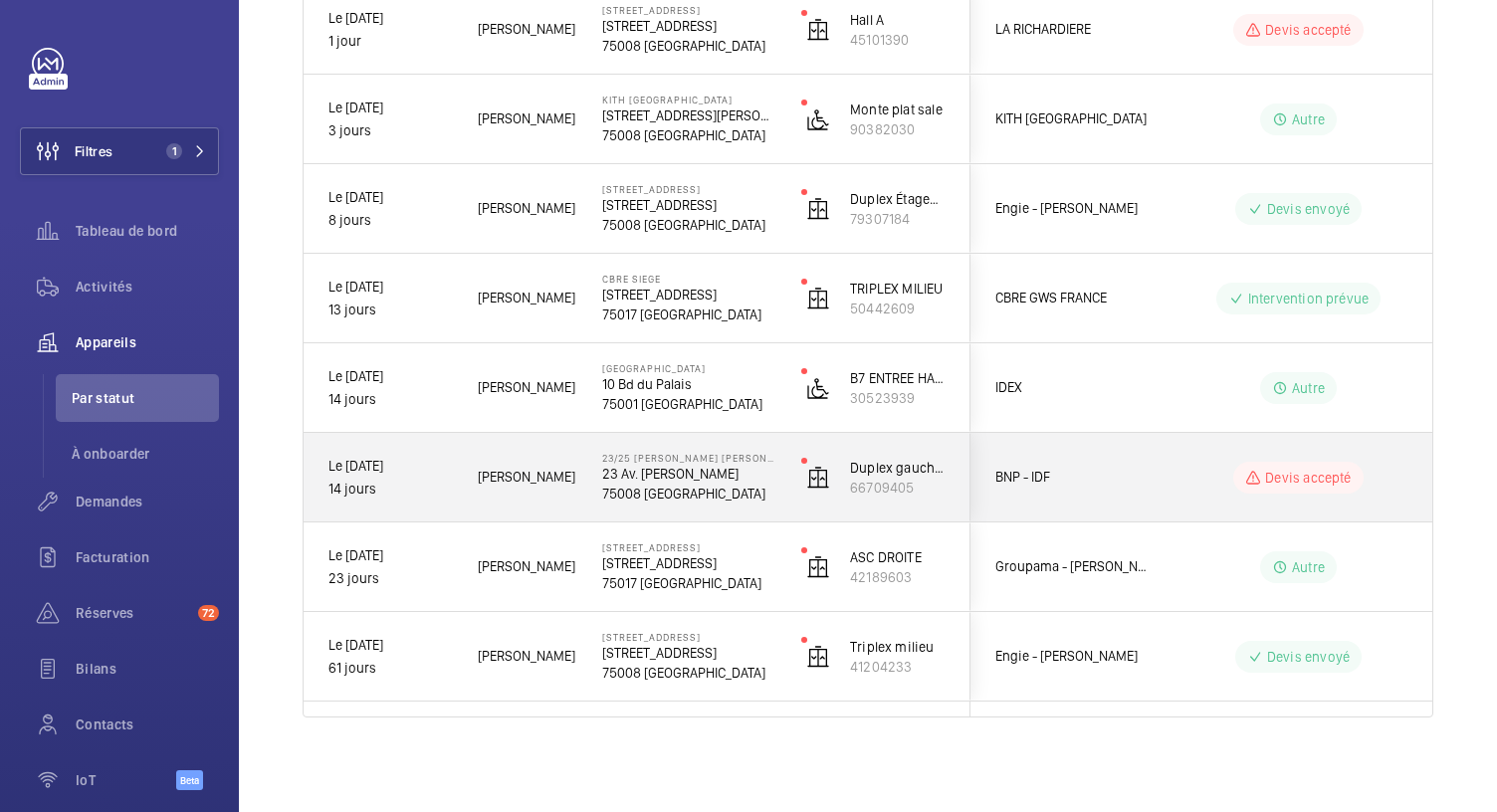 click on "75008 [GEOGRAPHIC_DATA]" 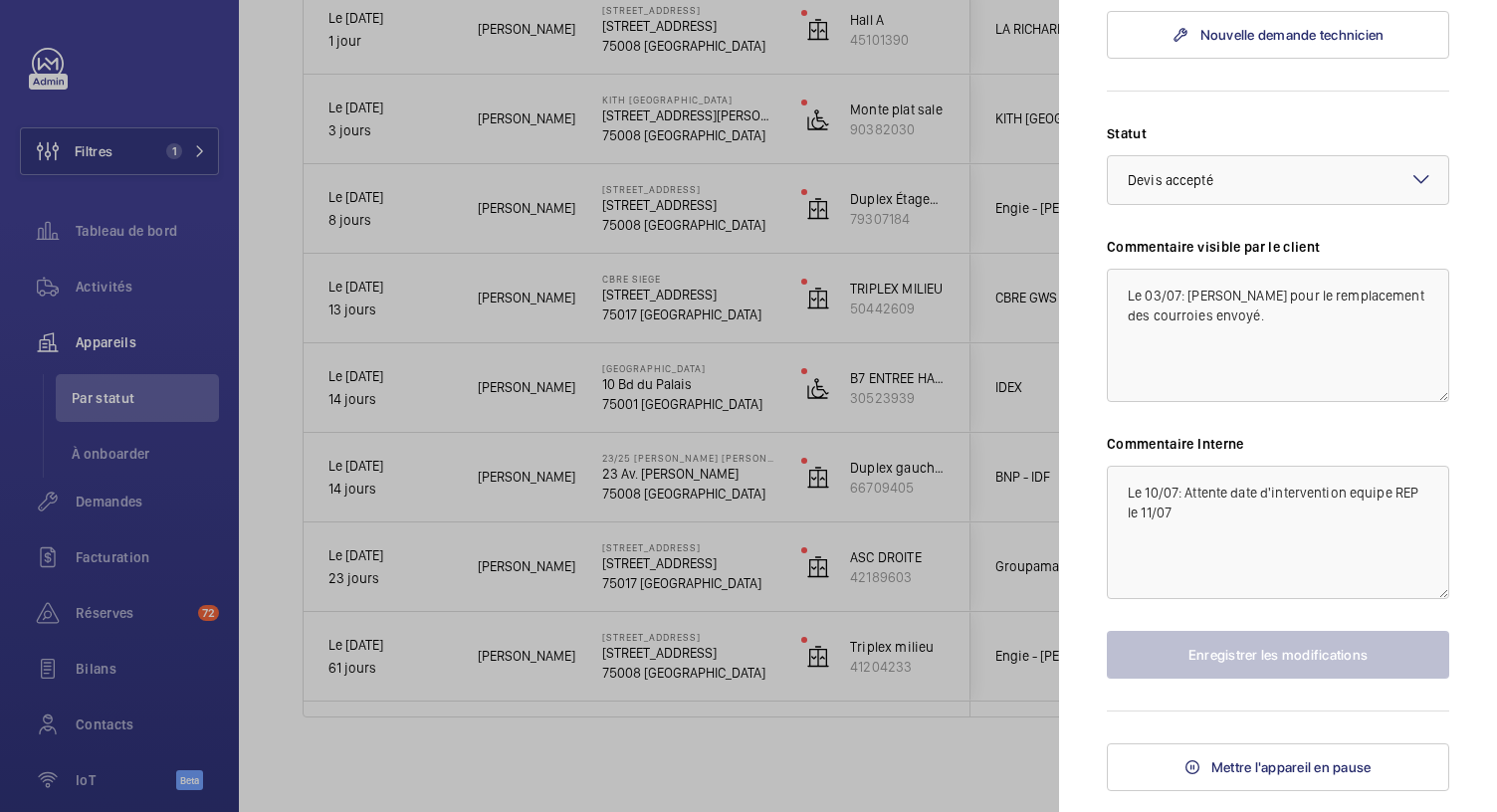 scroll, scrollTop: 1083, scrollLeft: 0, axis: vertical 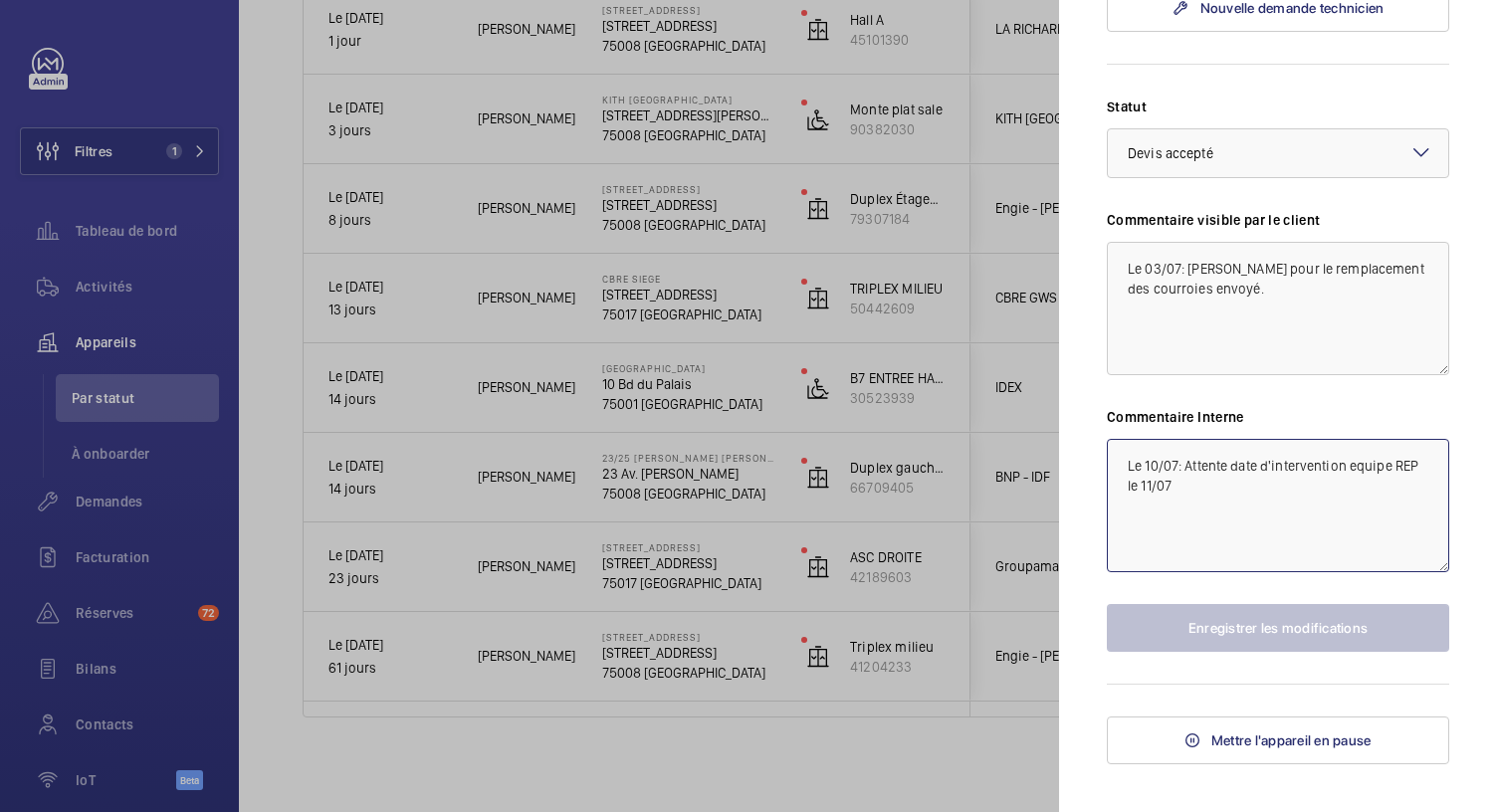 click on "Le 10/07: Attente date d'intervention equipe REP le 11/07" 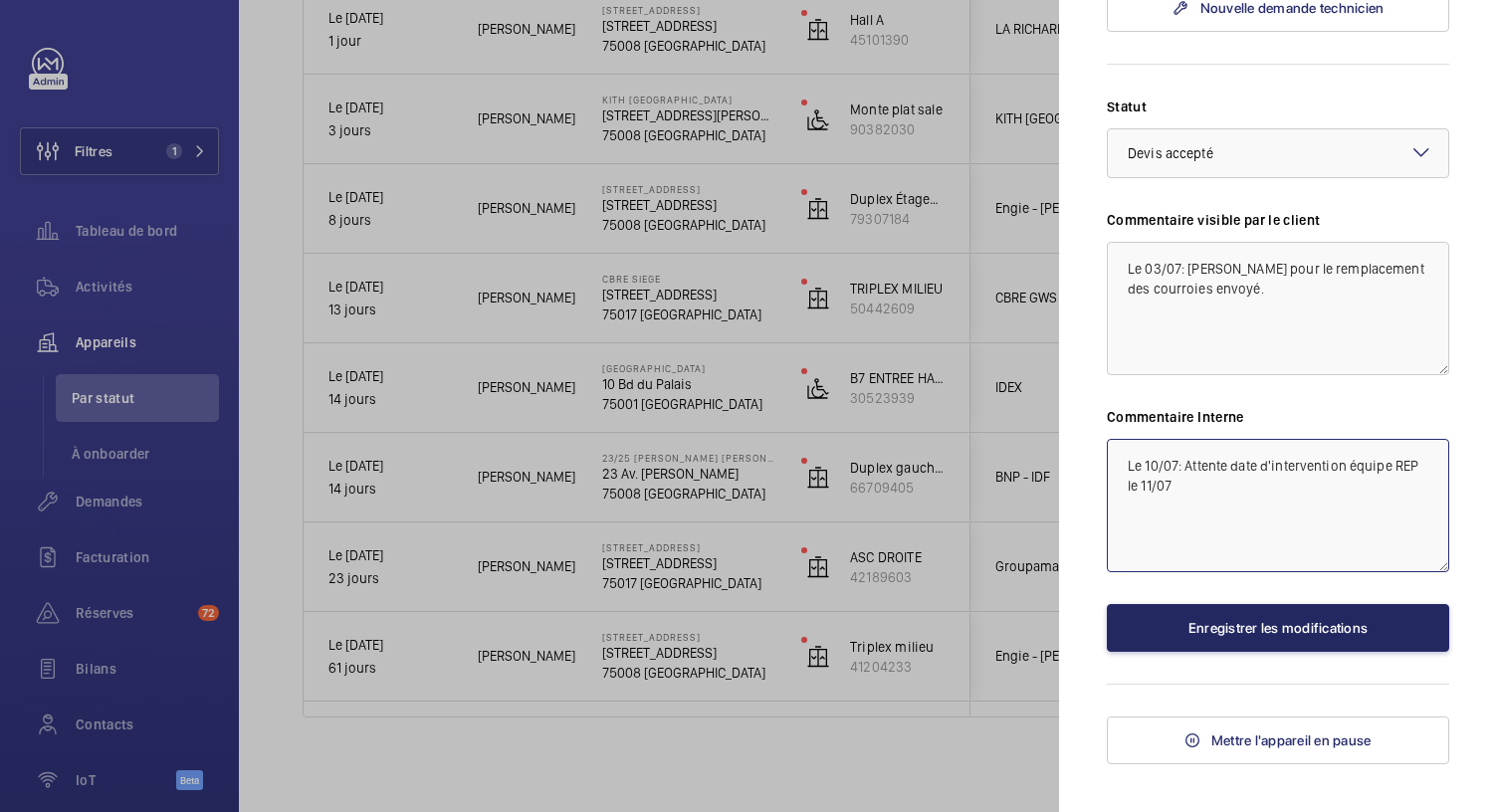 type on "Le 10/07: Attente date d'intervention équipe REP le 11/07" 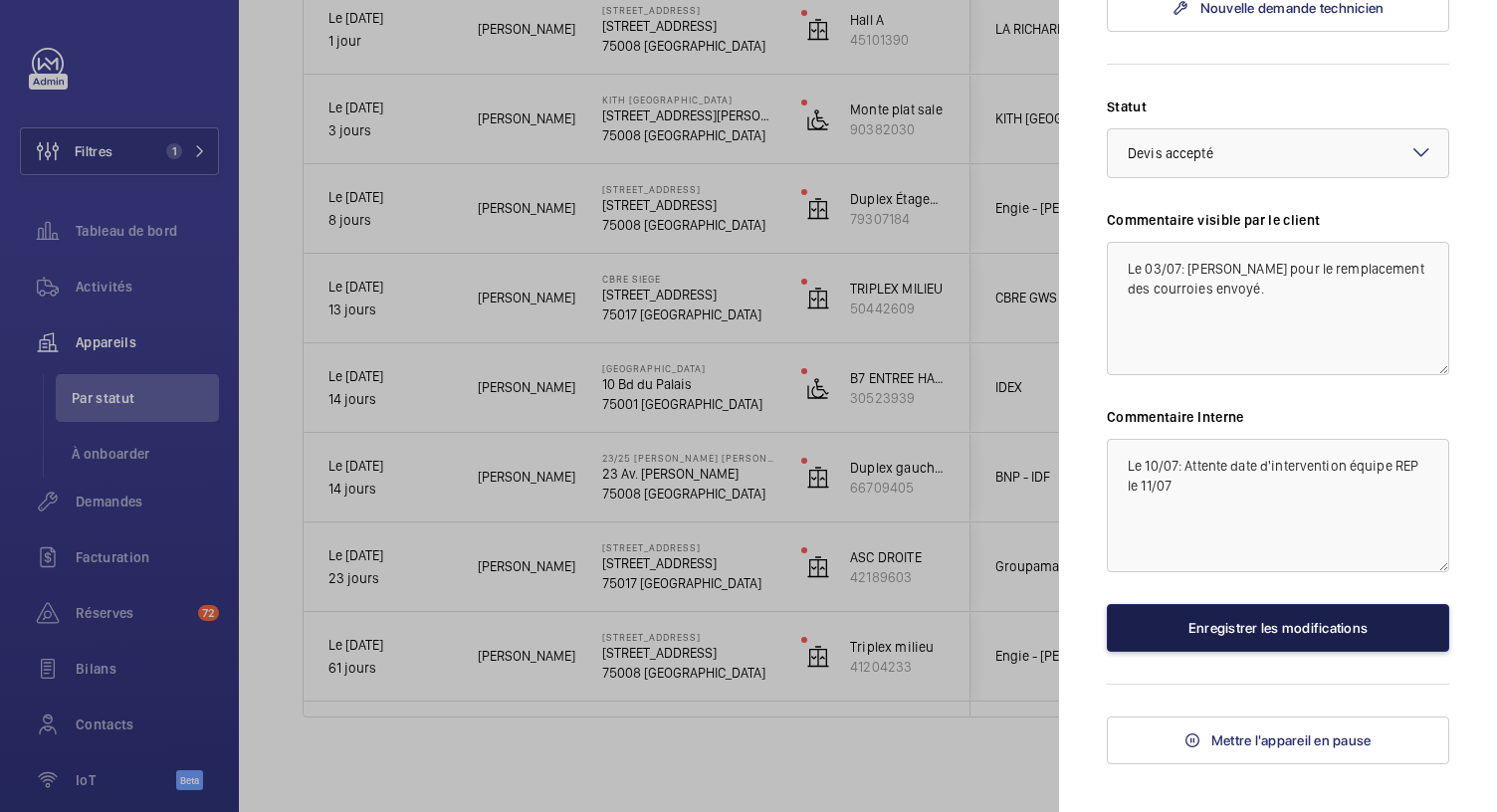 click on "Enregistrer les modifications" 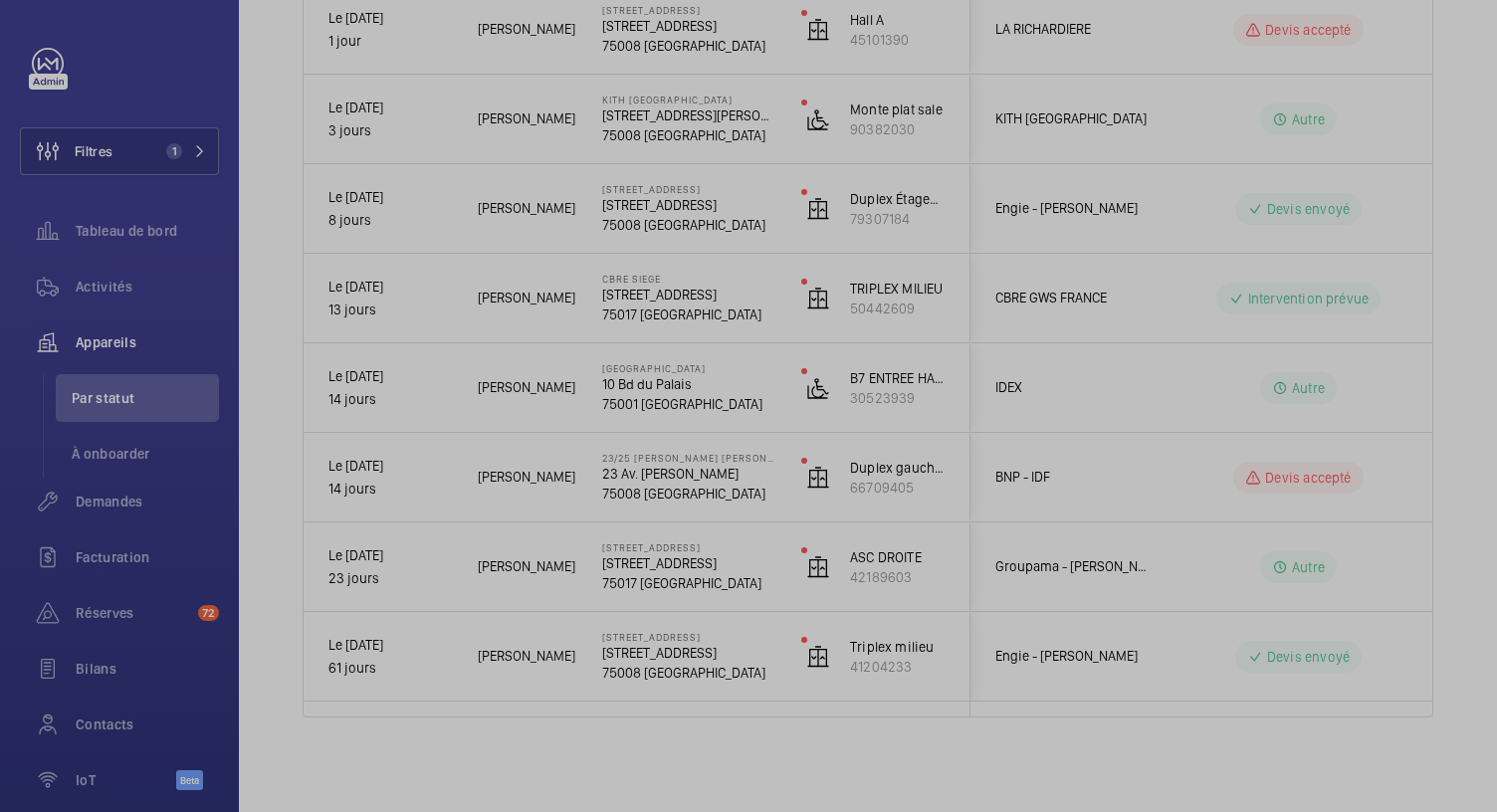 scroll, scrollTop: 0, scrollLeft: 0, axis: both 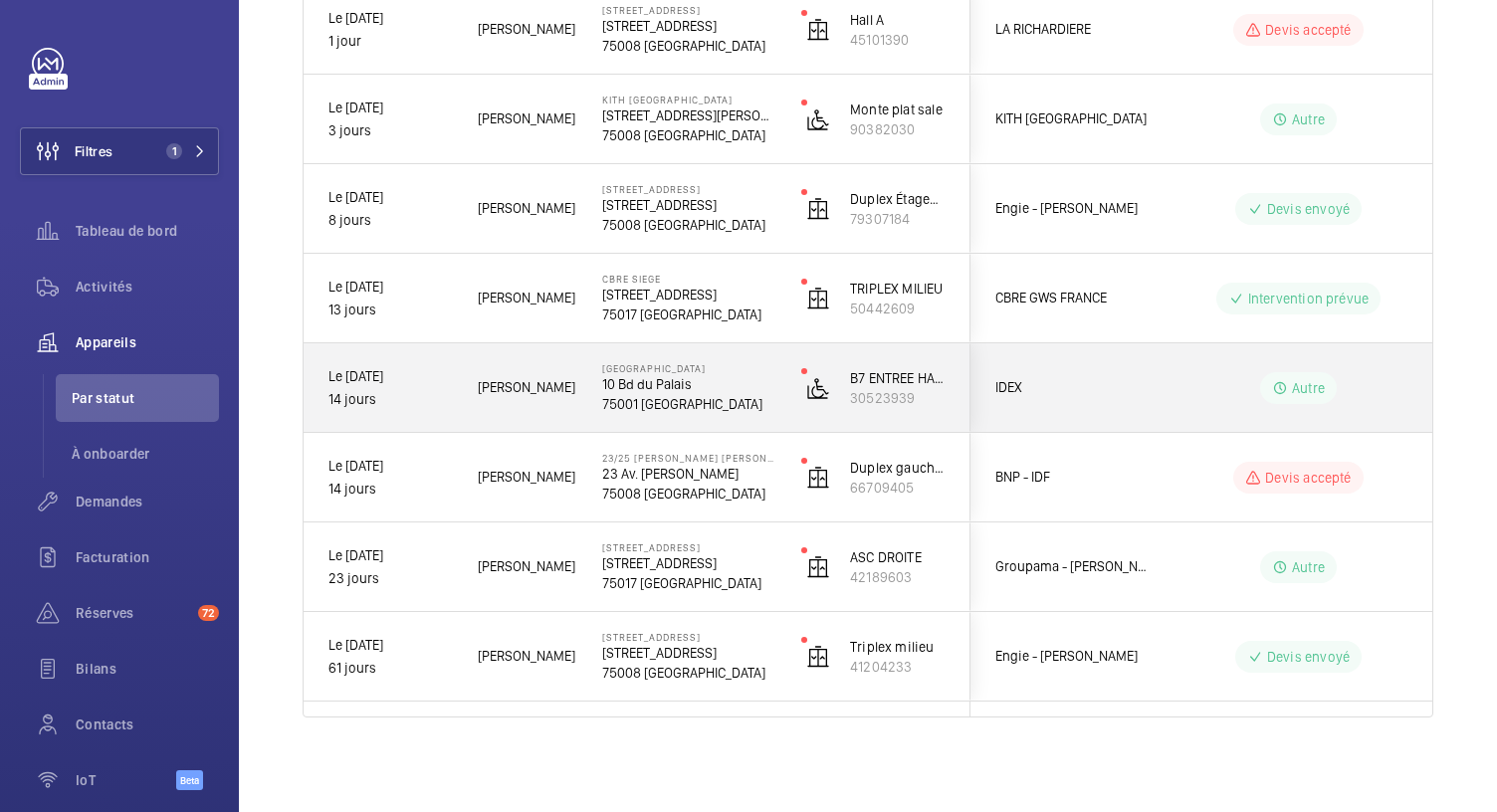 click on "10 Bd du Palais" 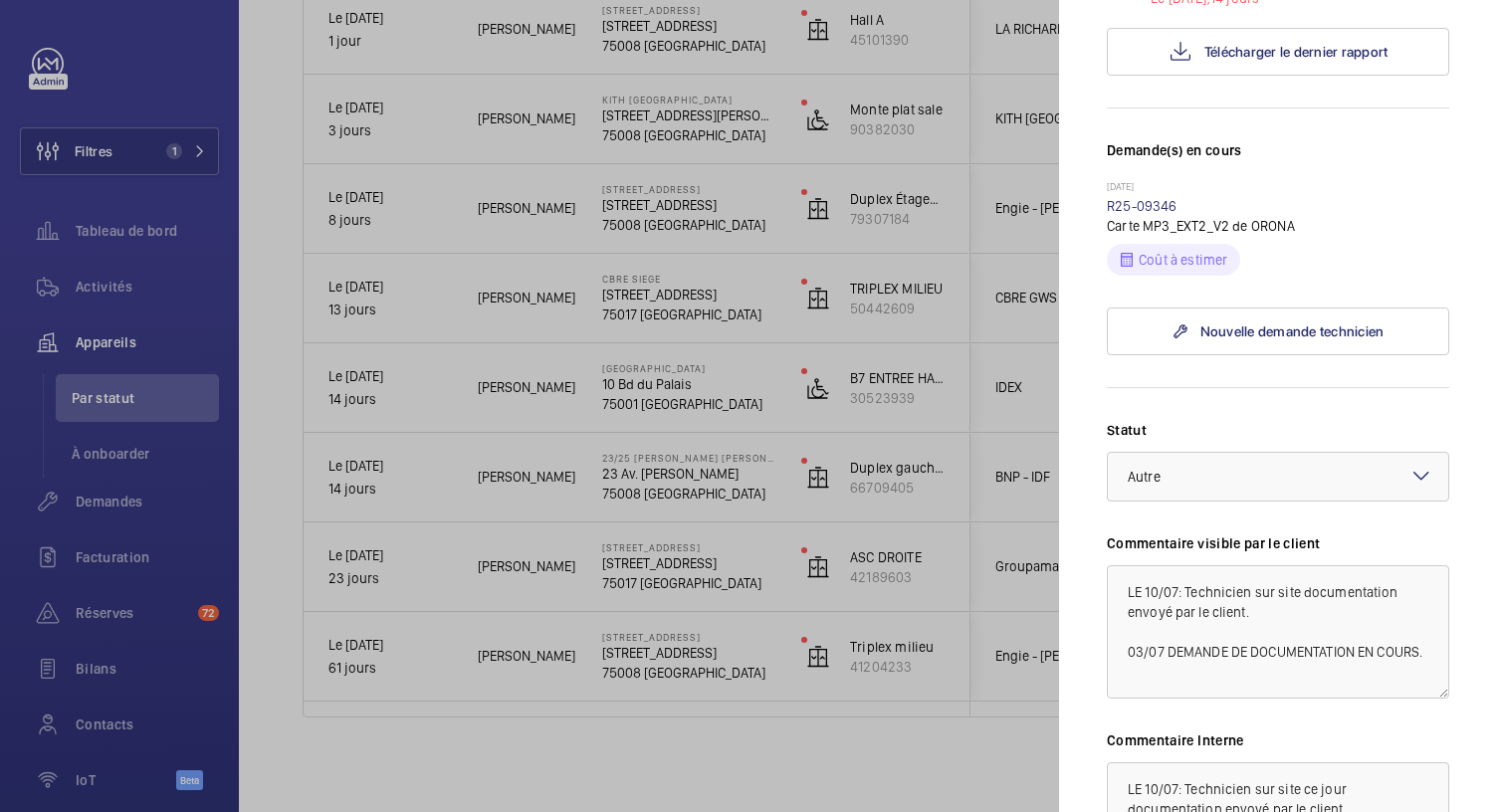 scroll, scrollTop: 430, scrollLeft: 0, axis: vertical 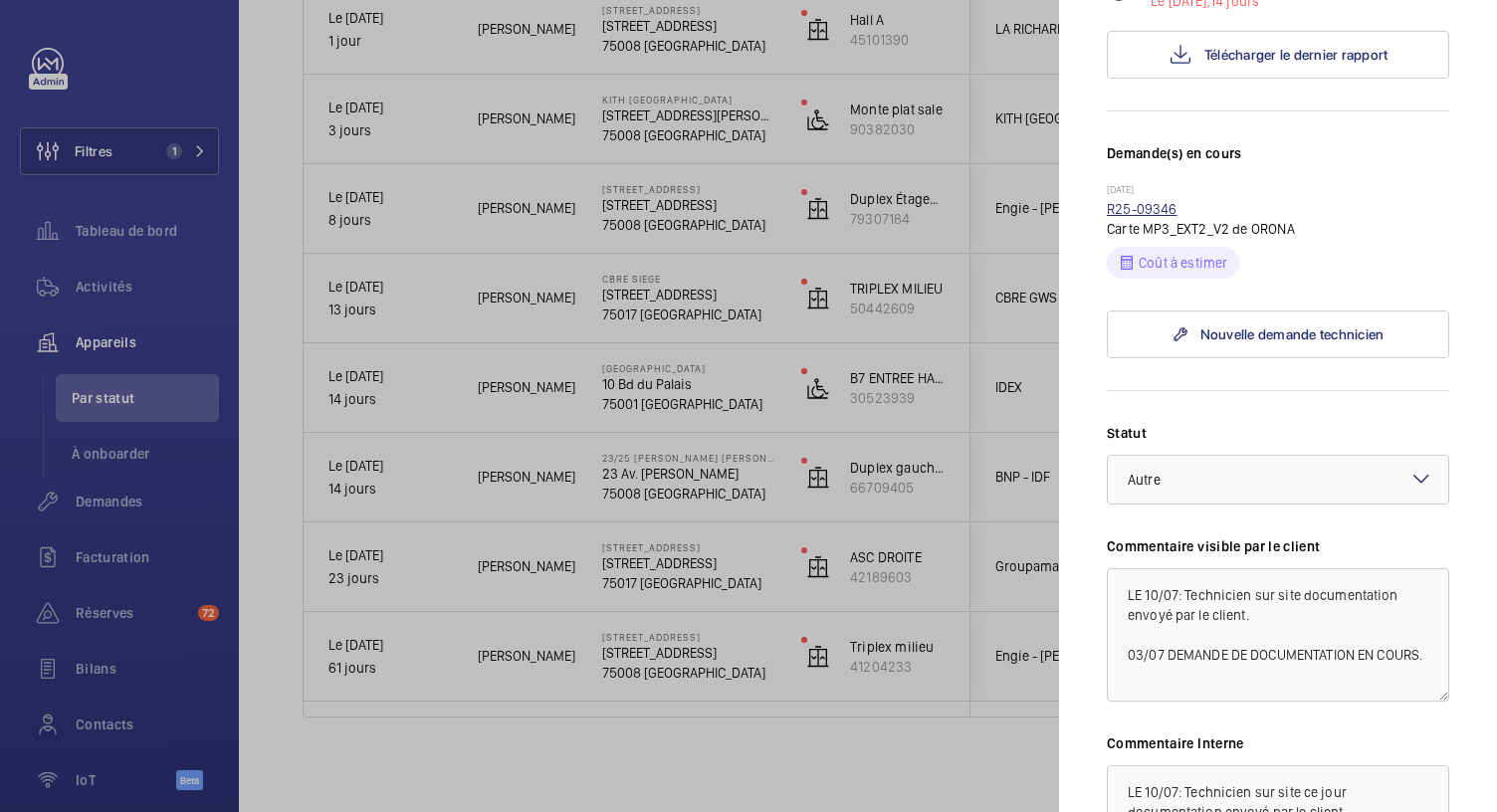 click on "R25-09346" 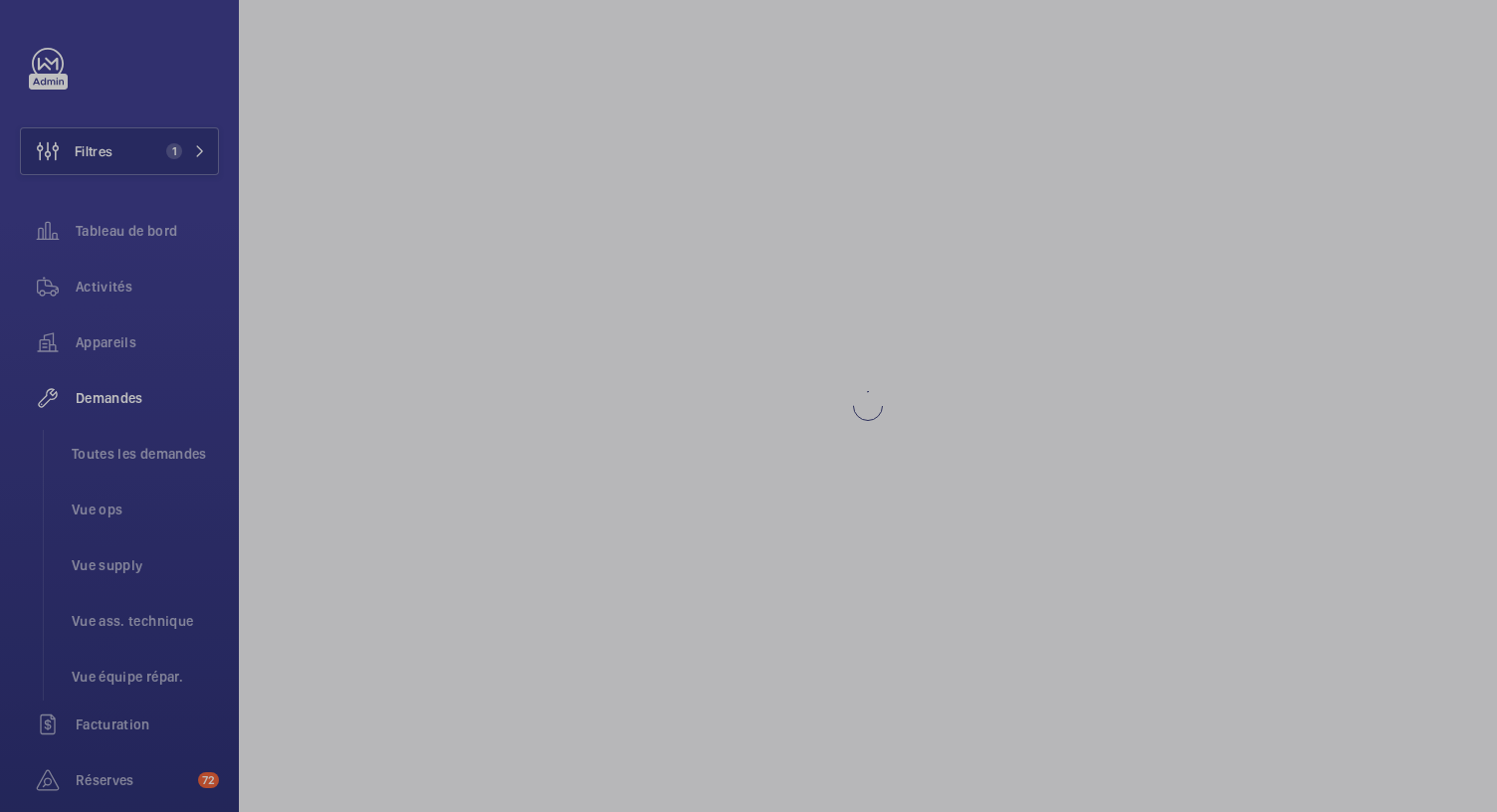 scroll, scrollTop: 0, scrollLeft: 0, axis: both 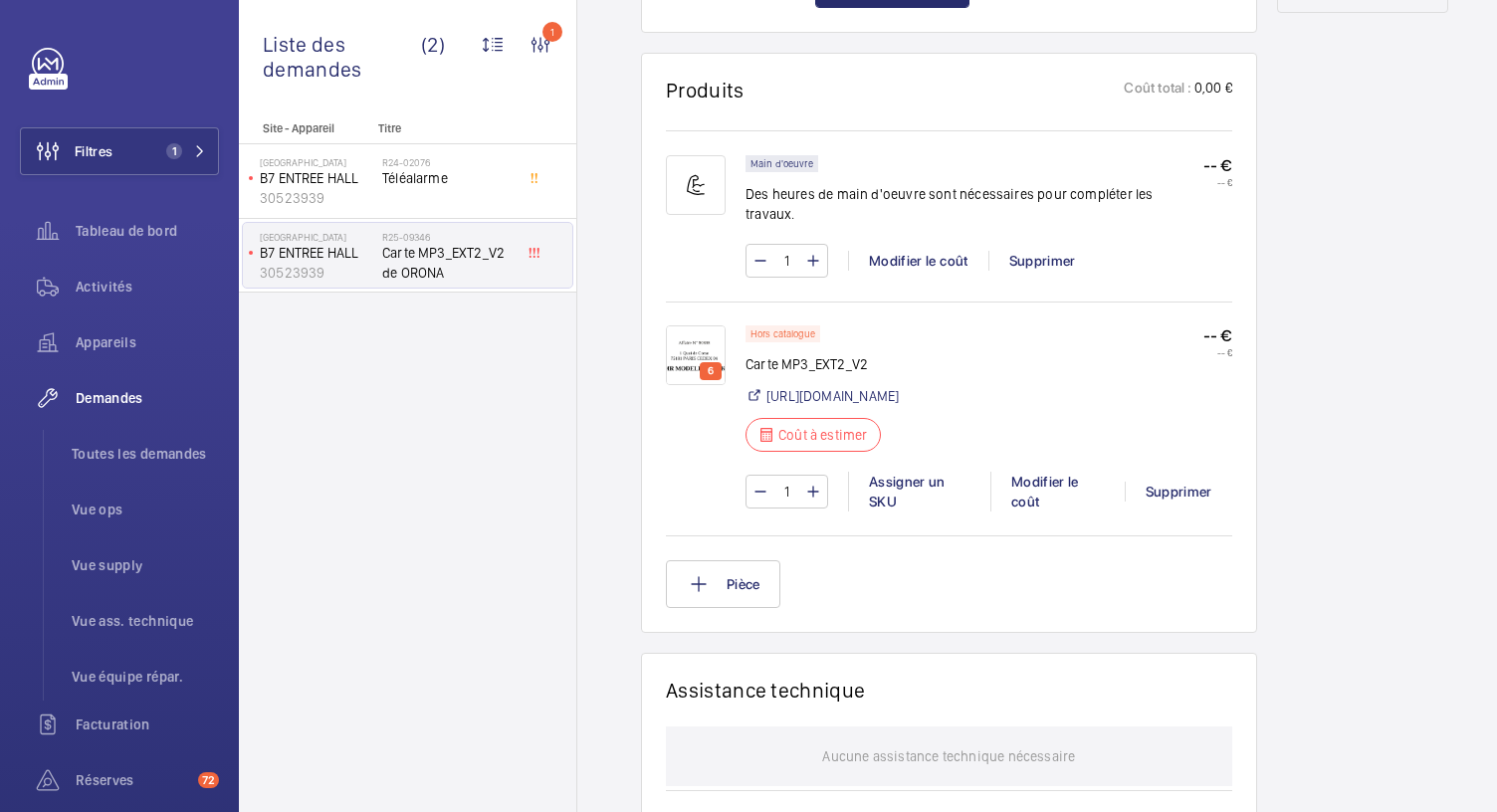 click 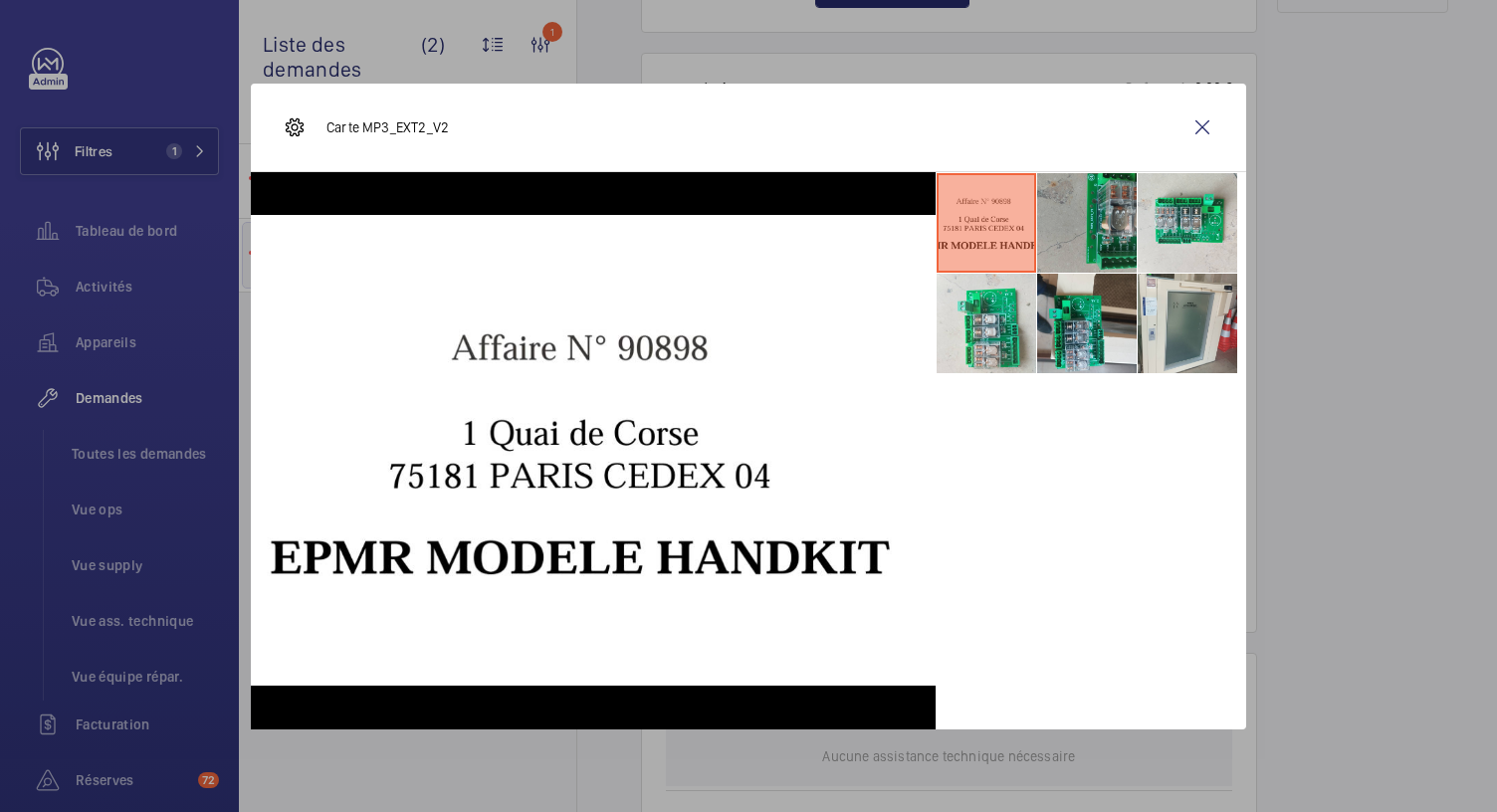 click at bounding box center (1087, 223) 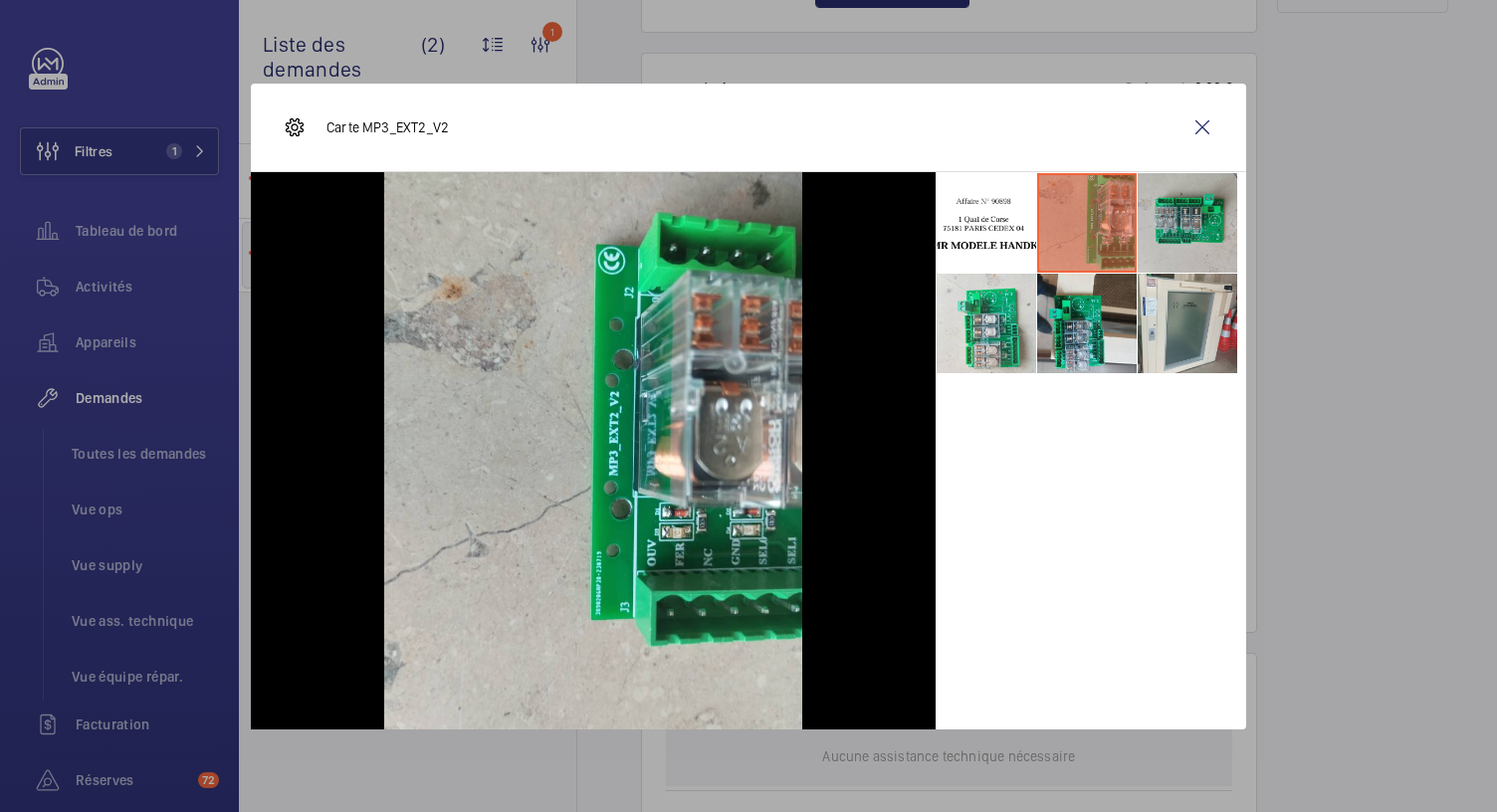 click at bounding box center (1187, 223) 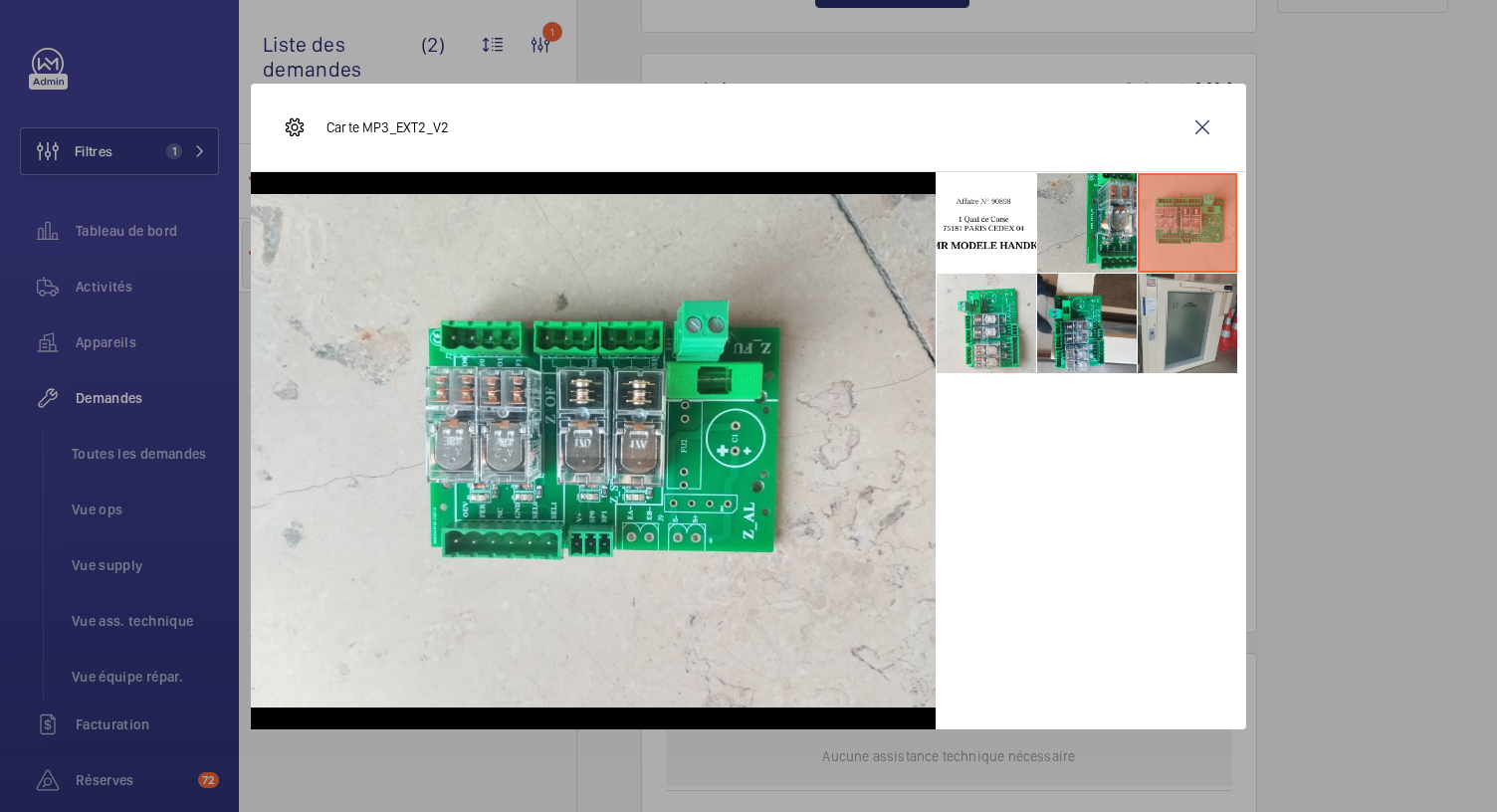 click at bounding box center [1187, 323] 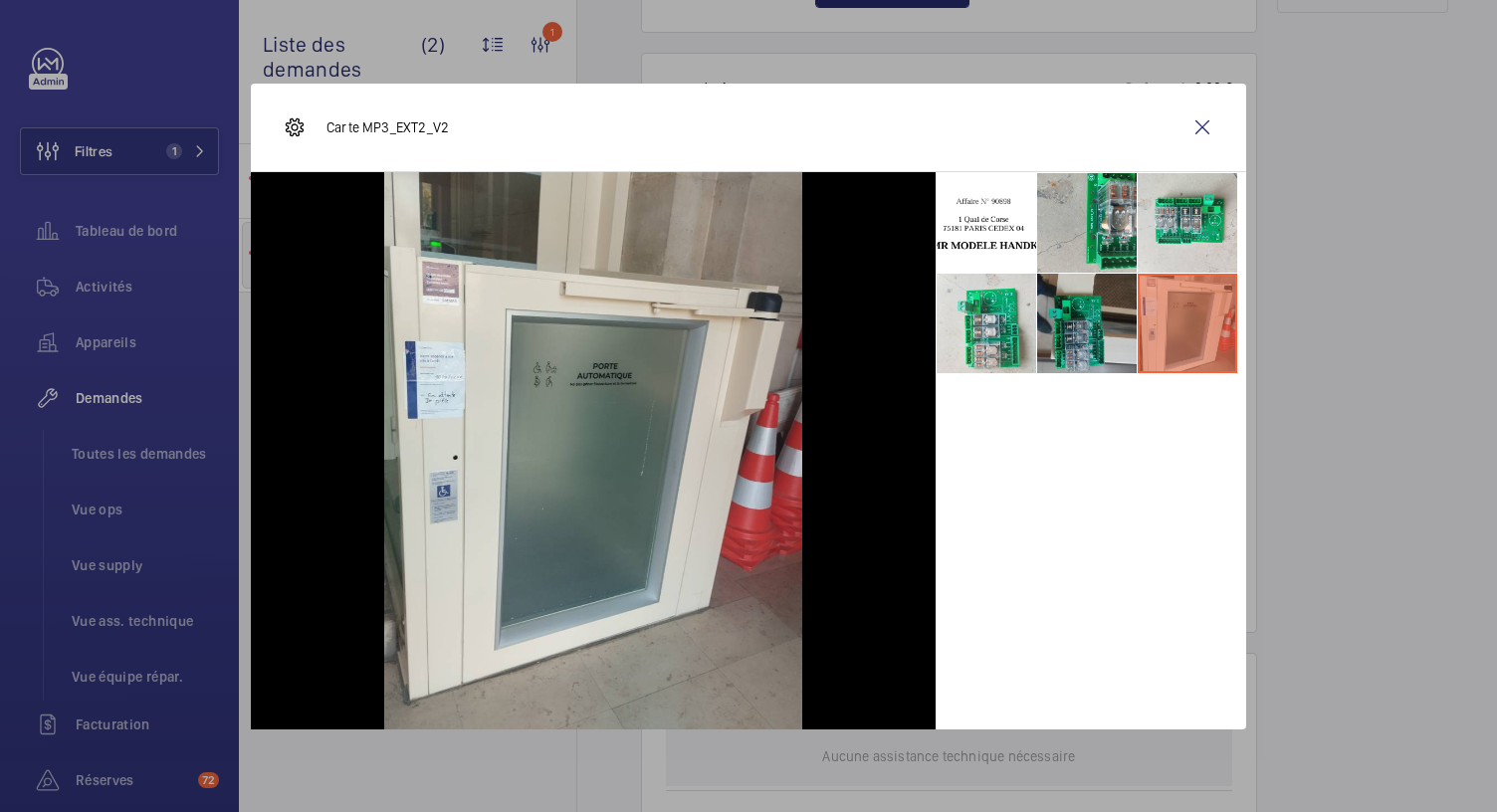 click at bounding box center (1087, 323) 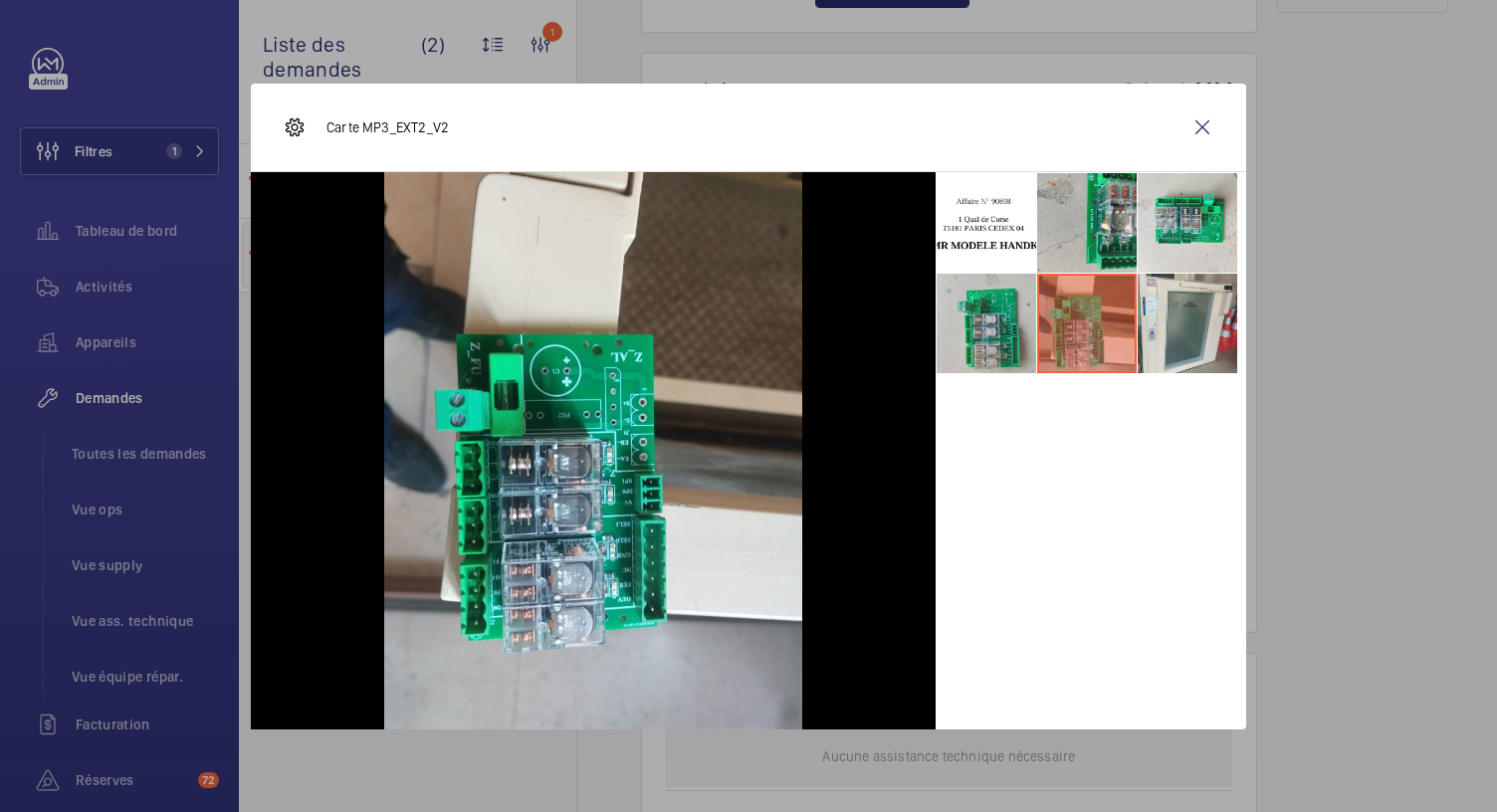 click at bounding box center [986, 323] 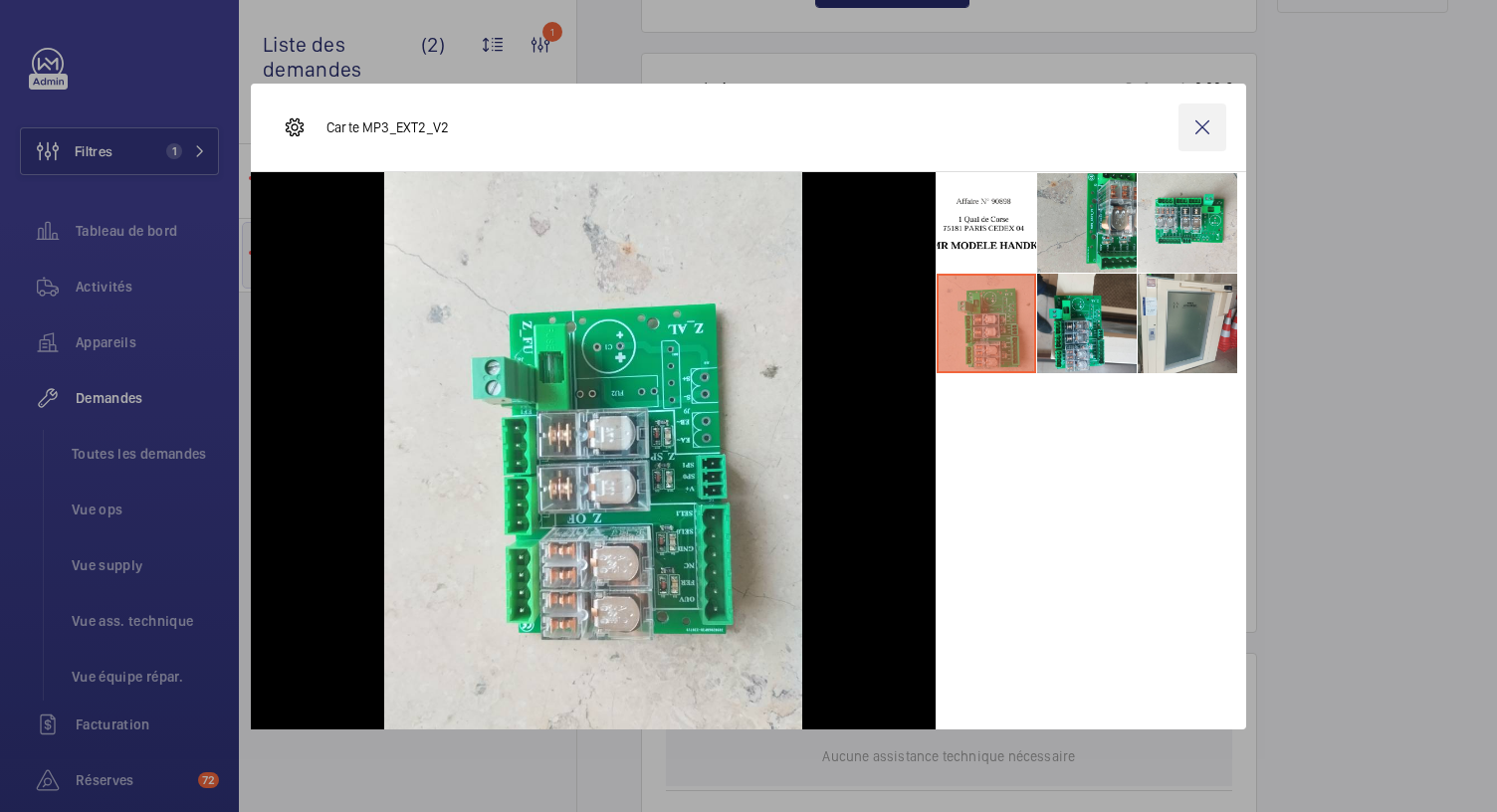 click at bounding box center [1202, 127] 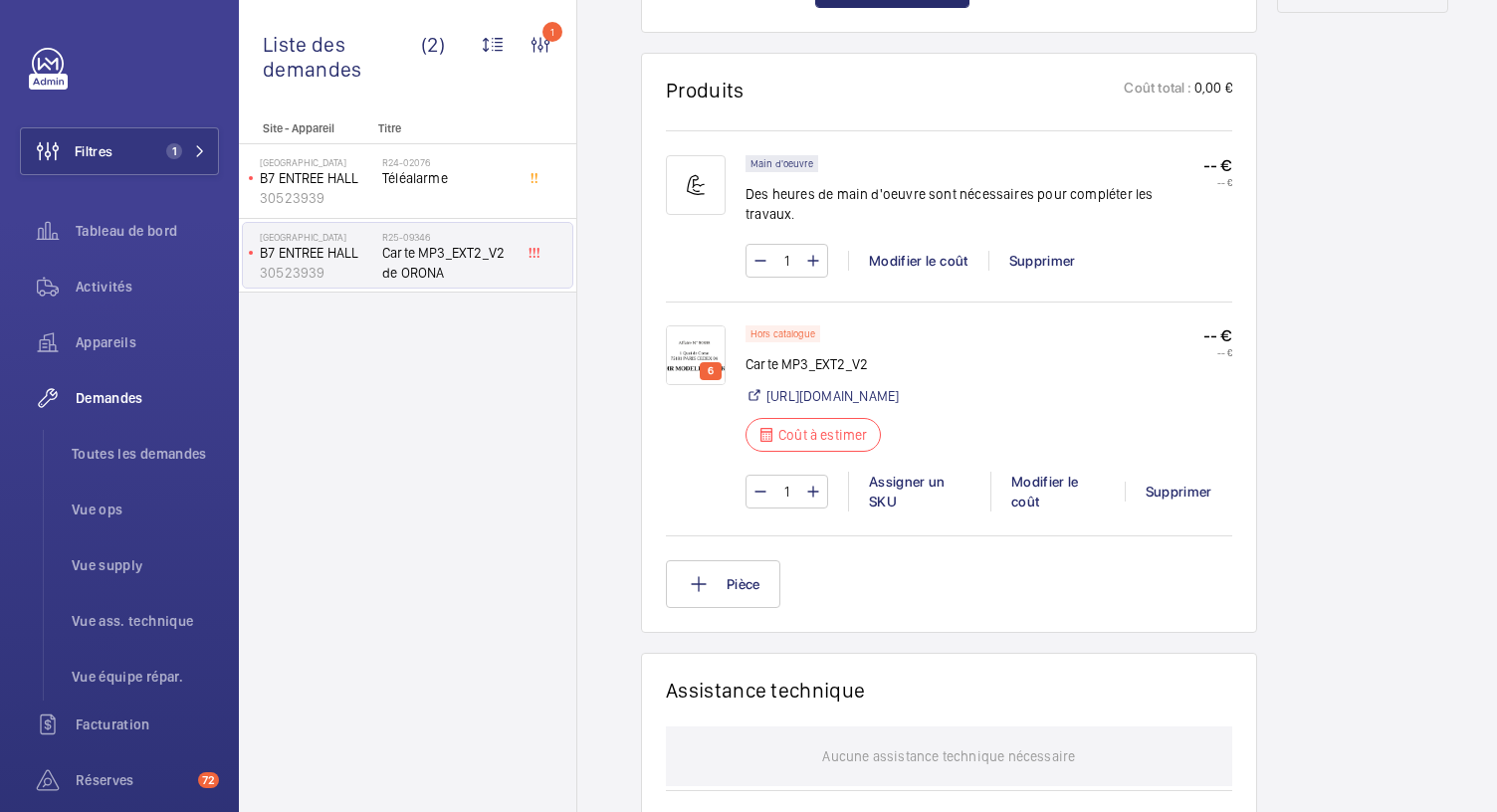 scroll, scrollTop: 0, scrollLeft: 0, axis: both 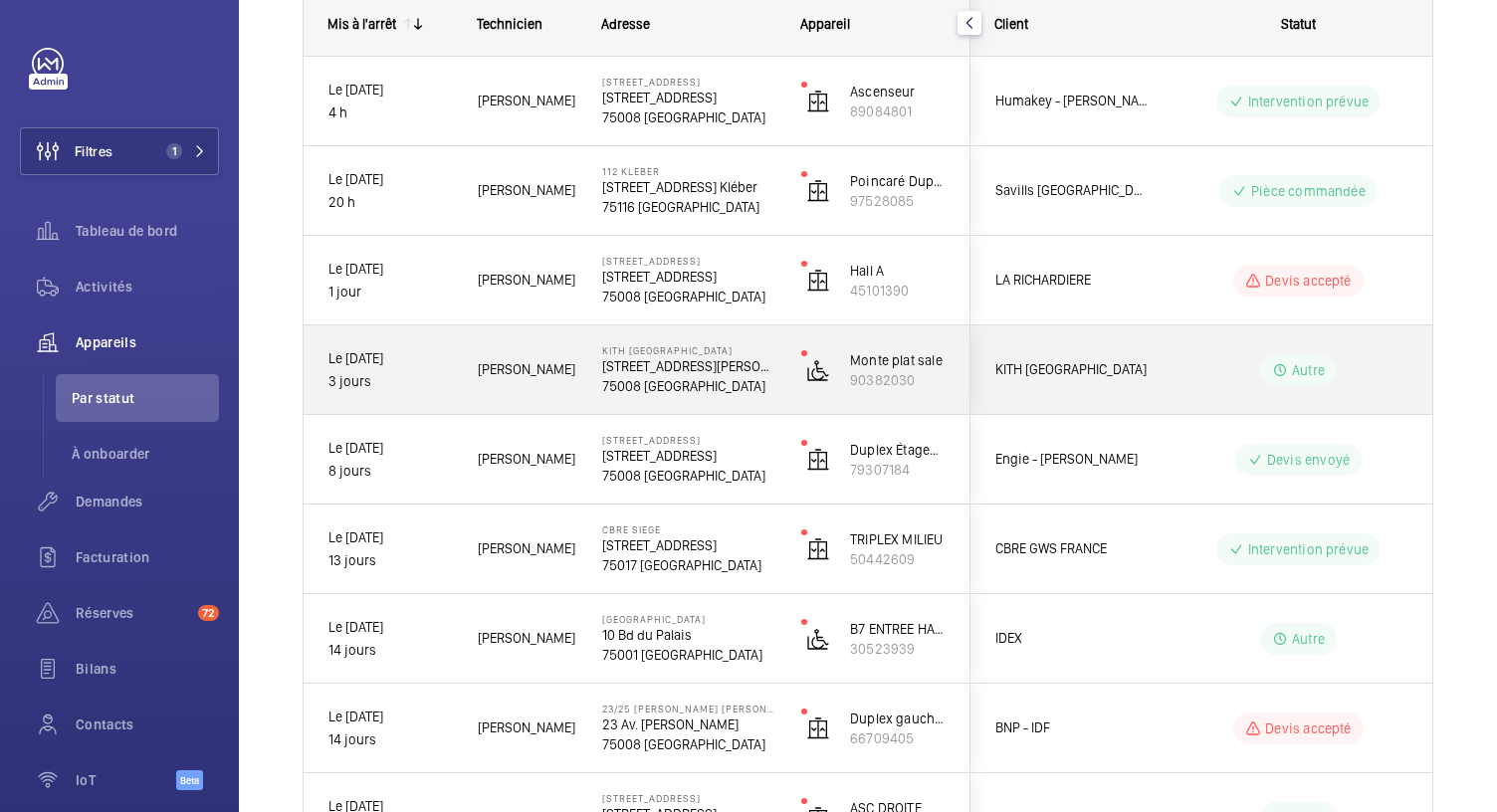 click on "75008 [GEOGRAPHIC_DATA]" 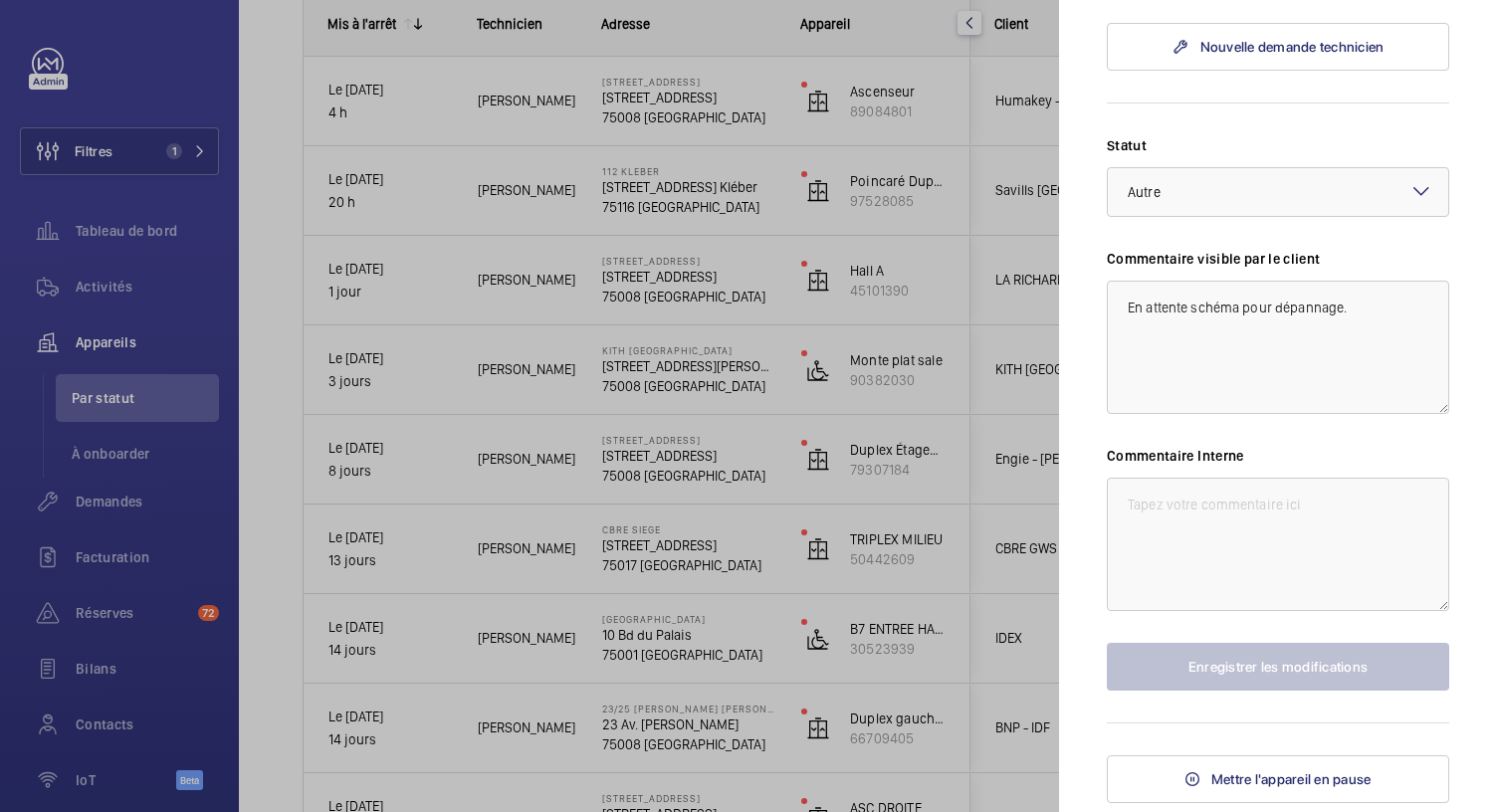 scroll, scrollTop: 717, scrollLeft: 0, axis: vertical 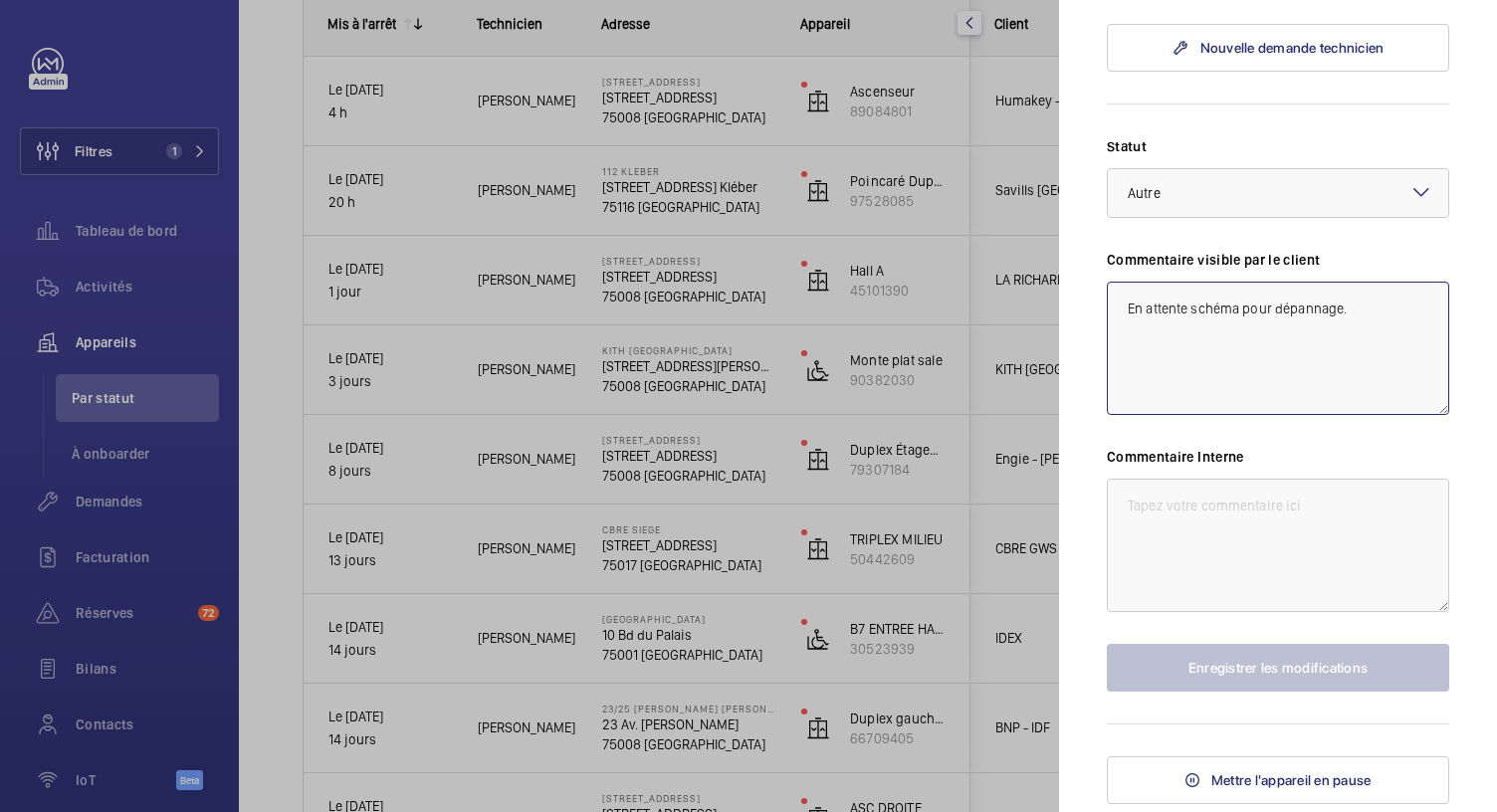 click on "En attente schéma pour dépannage." 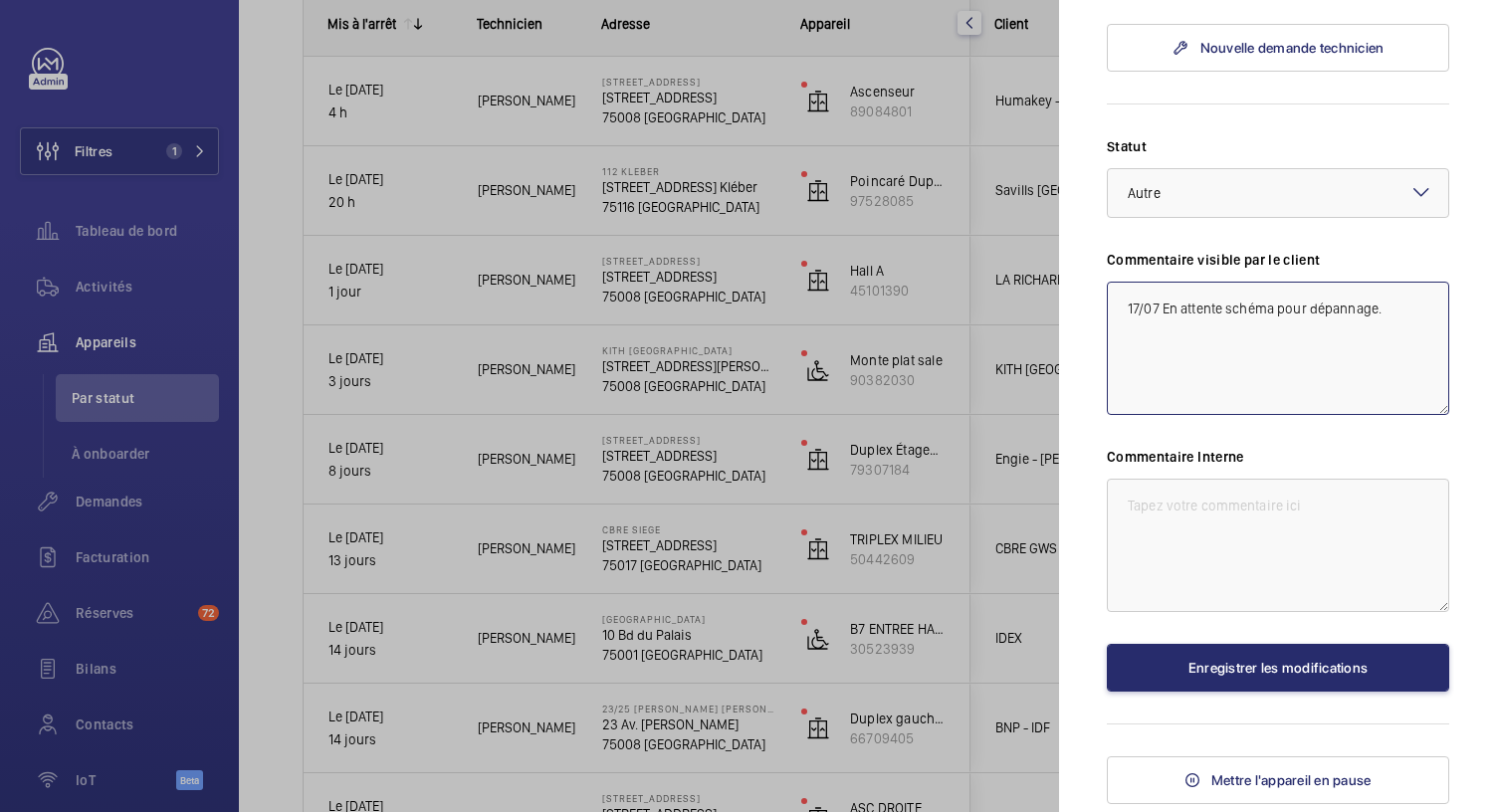 type on "17/07 En attente schéma pour dépannage." 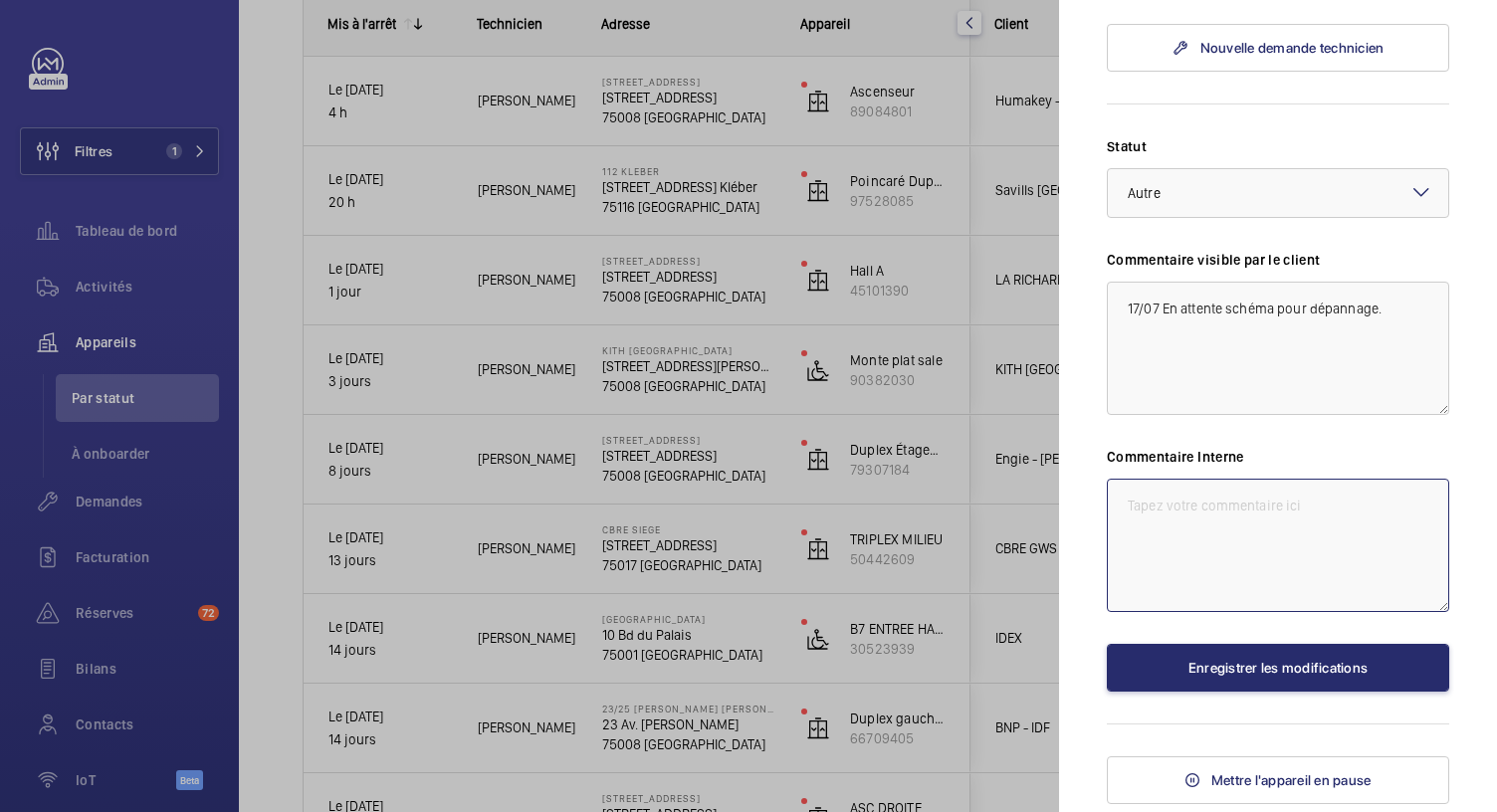 click 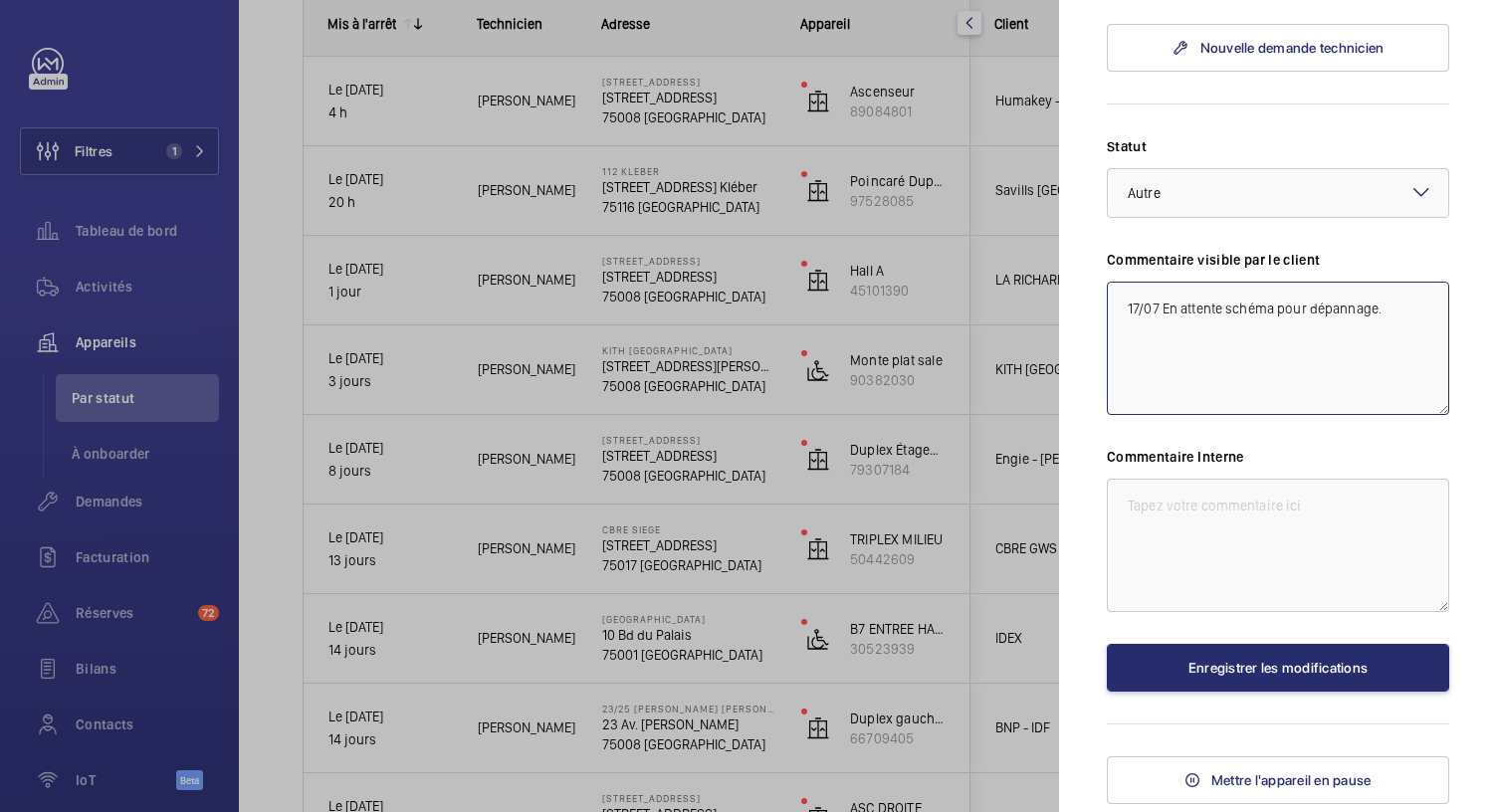 drag, startPoint x: 1126, startPoint y: 268, endPoint x: 1421, endPoint y: 273, distance: 295.04237 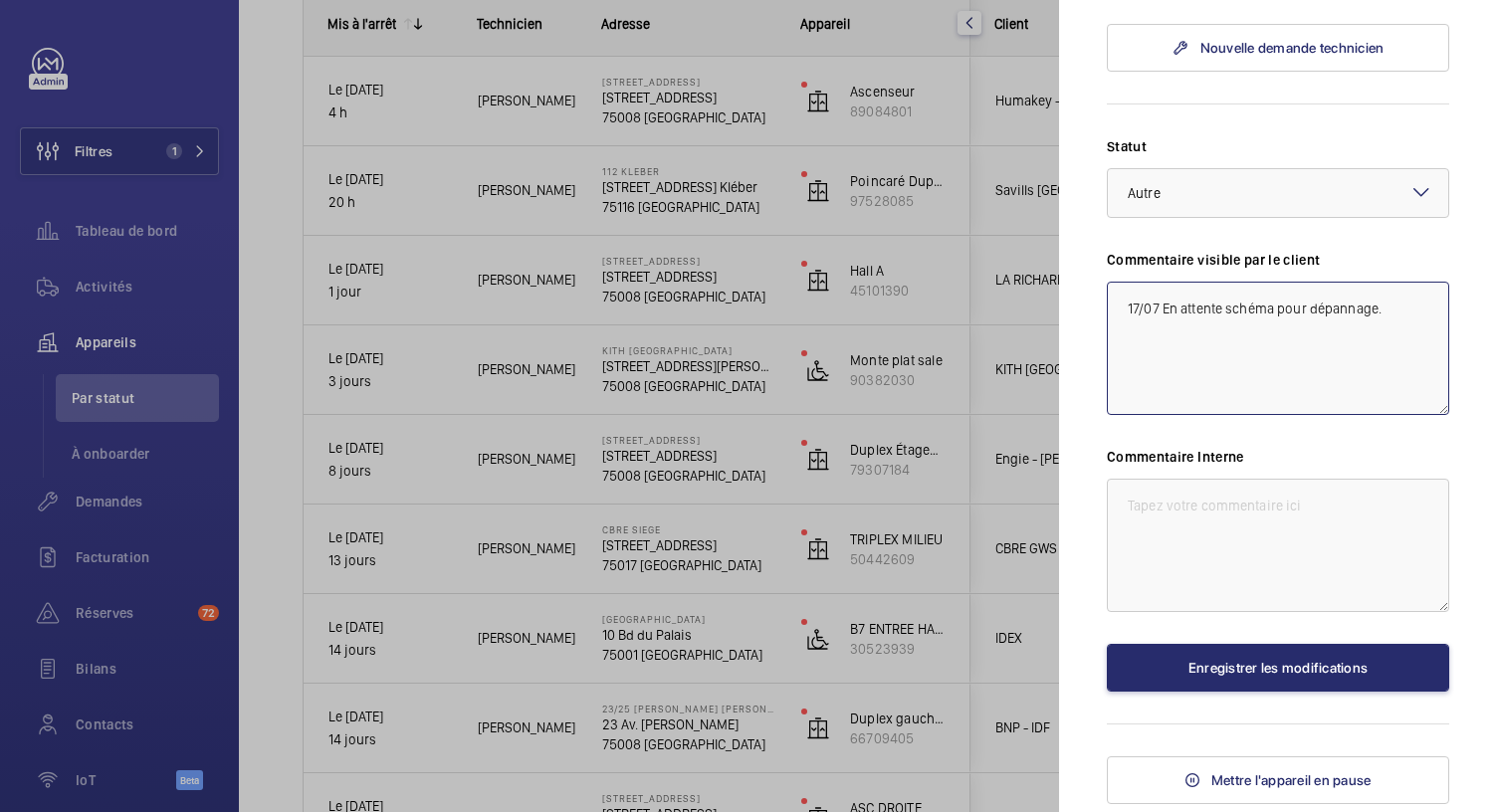 click on "17/07 En attente schéma pour dépannage." 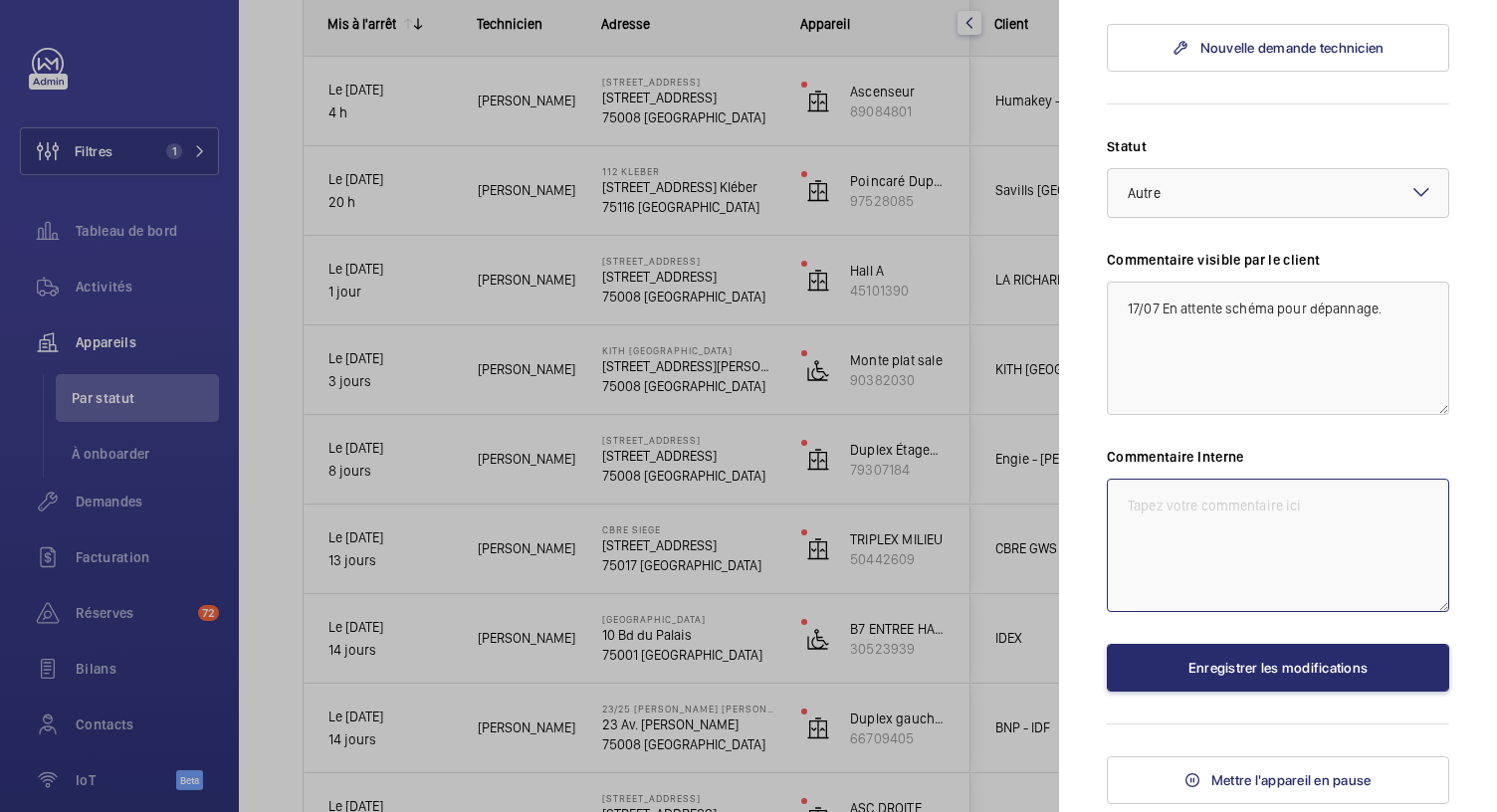 click 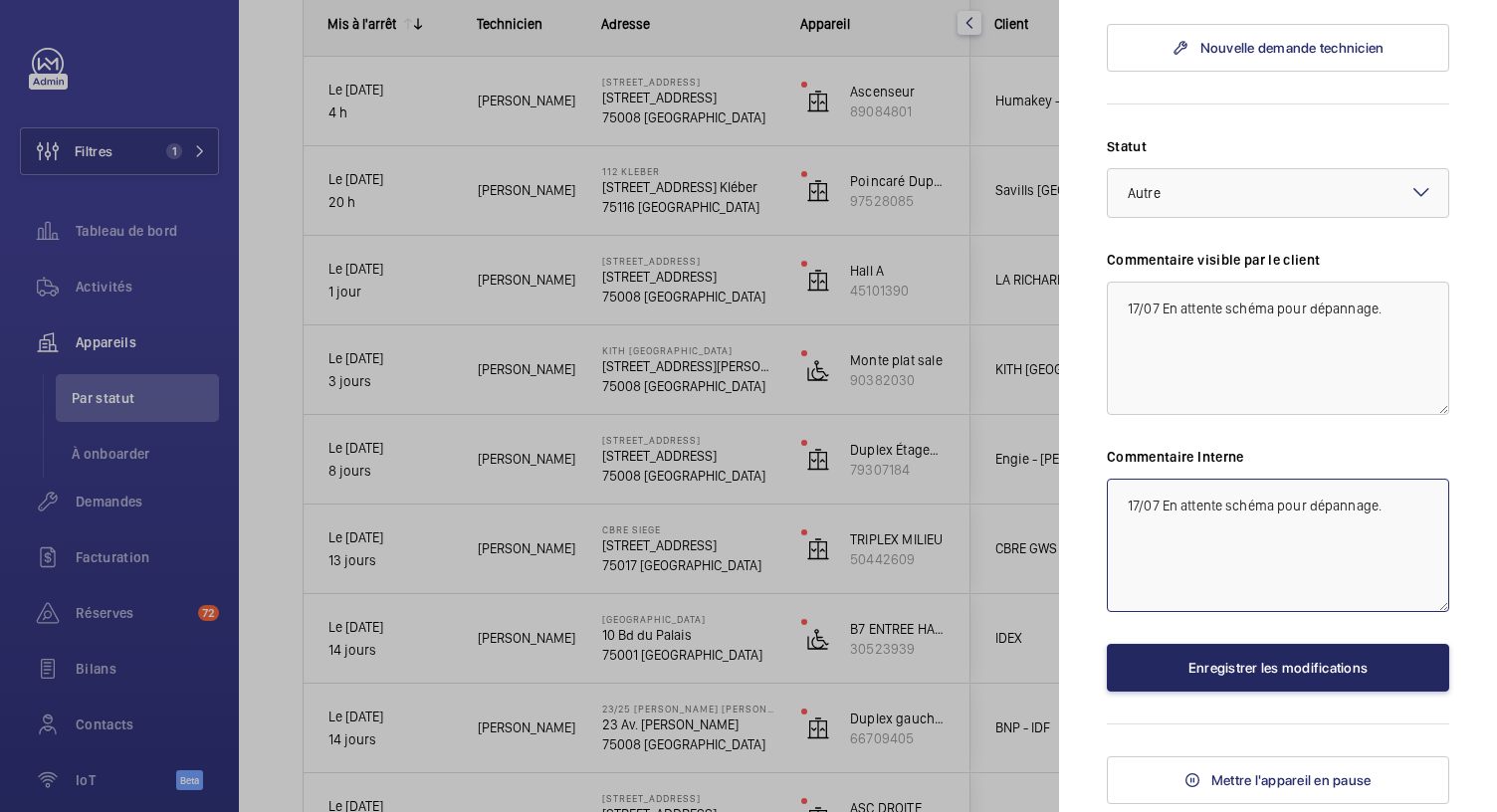 type on "17/07 En attente schéma pour dépannage." 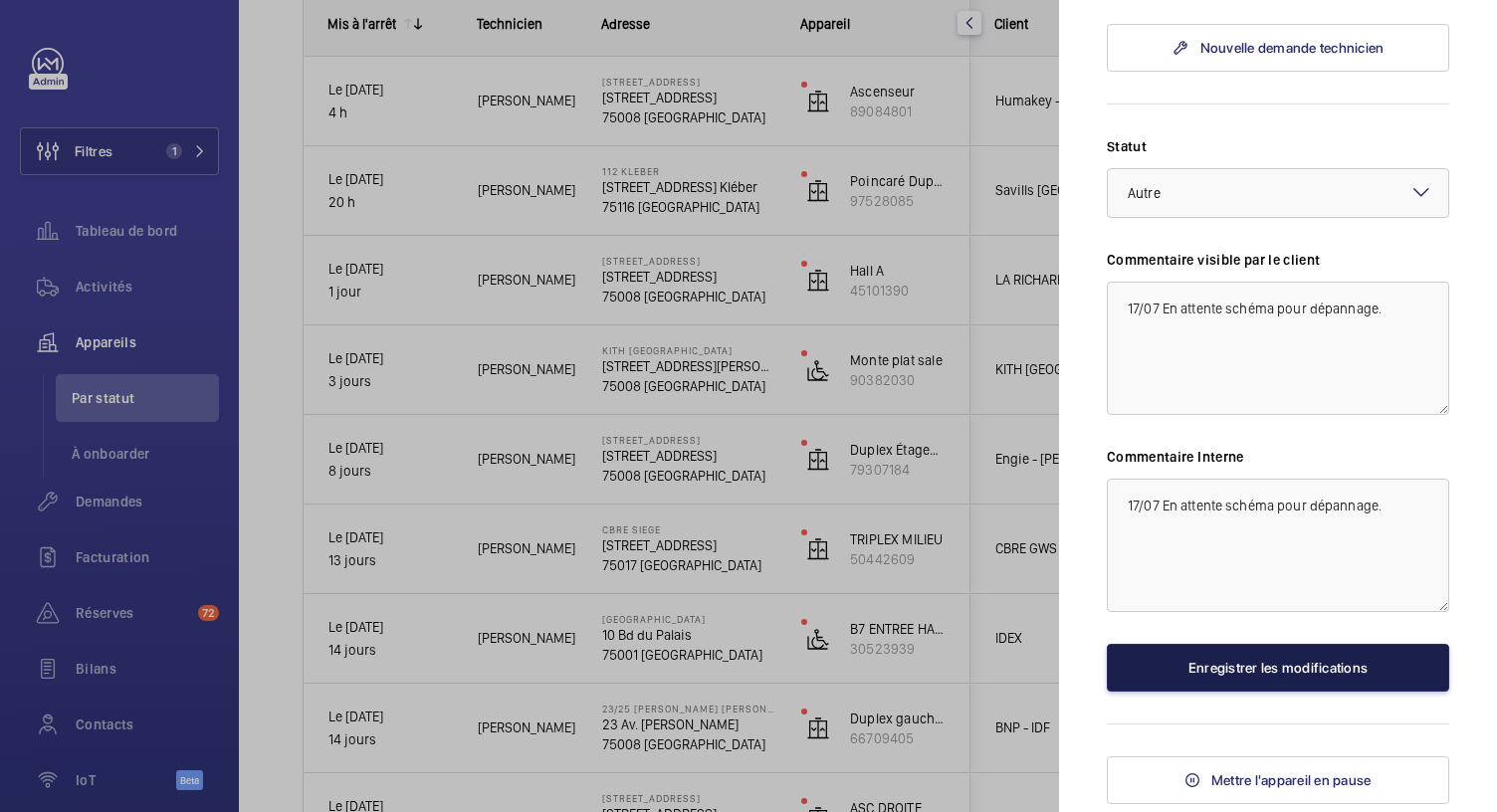 click on "Enregistrer les modifications" 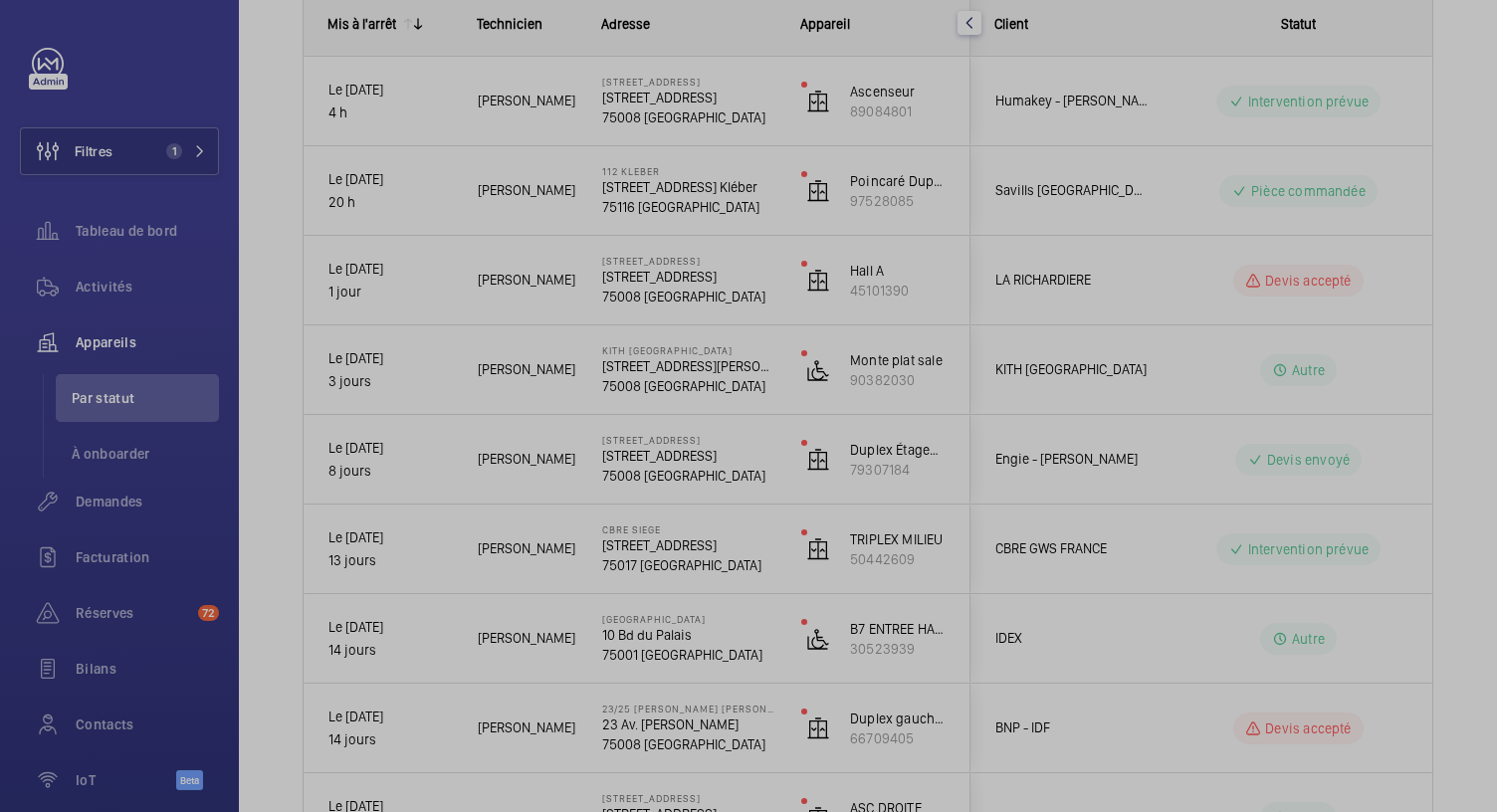 scroll, scrollTop: 0, scrollLeft: 0, axis: both 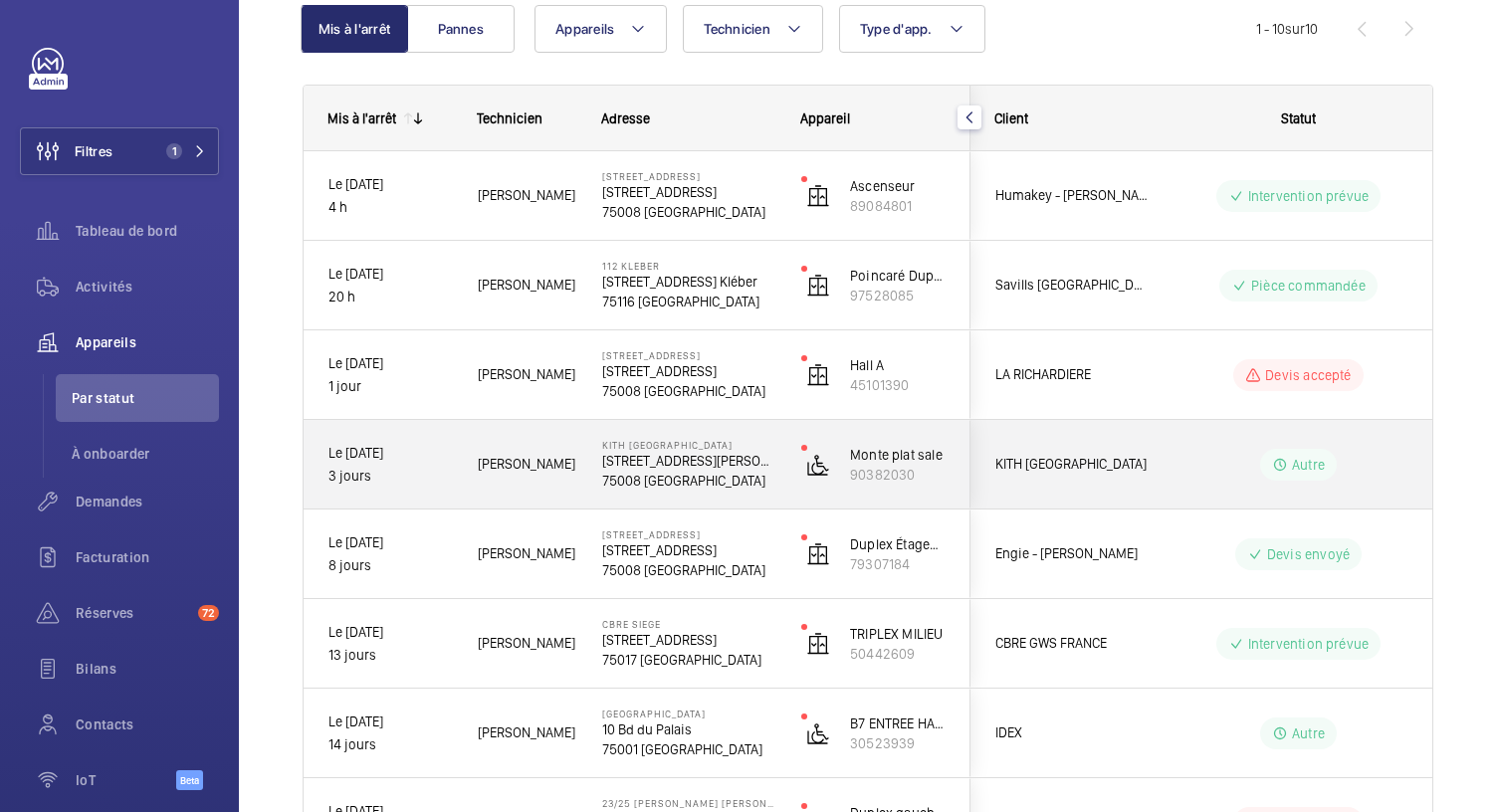 click on "[STREET_ADDRESS][PERSON_NAME]" 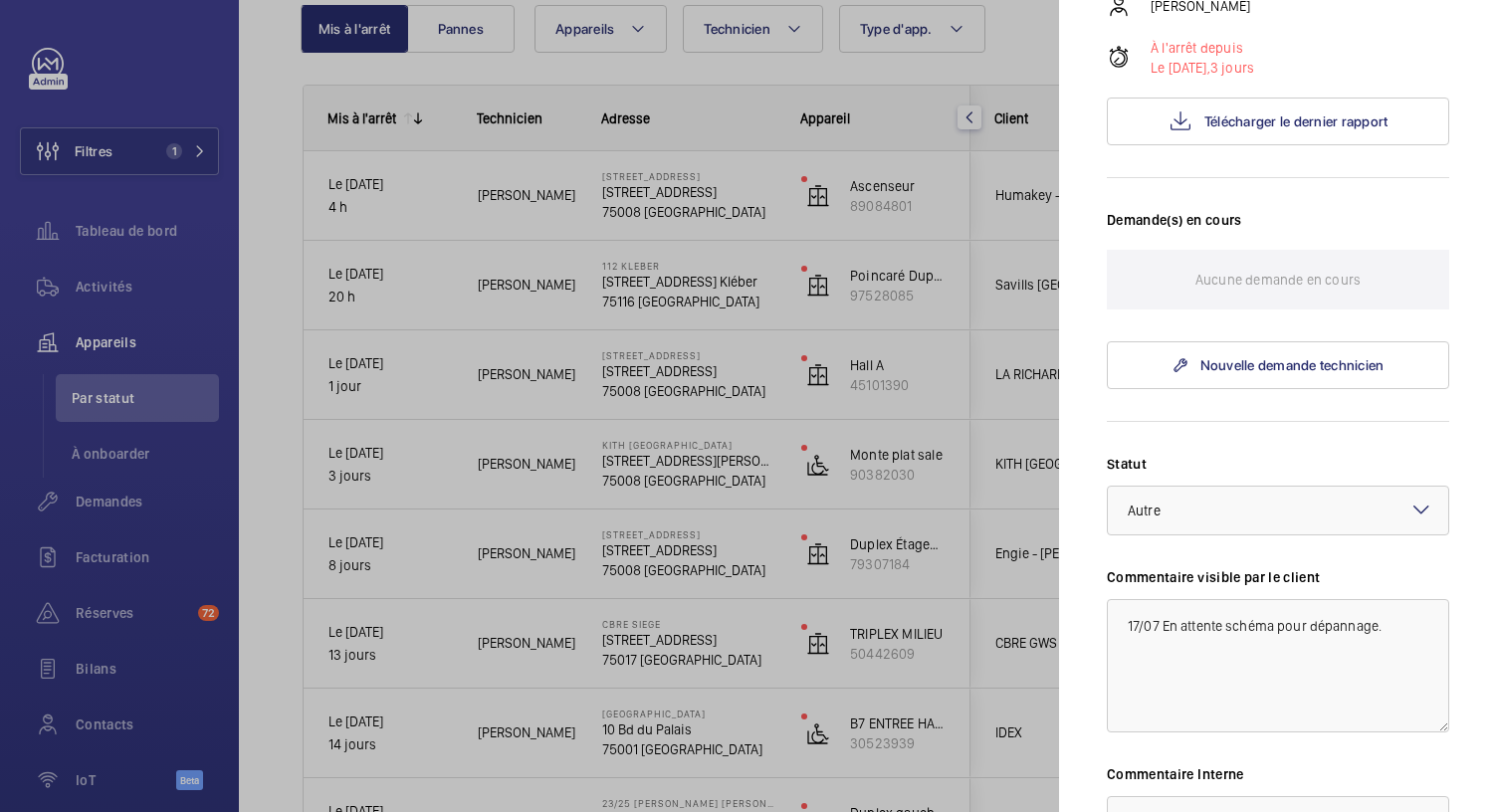scroll, scrollTop: 382, scrollLeft: 0, axis: vertical 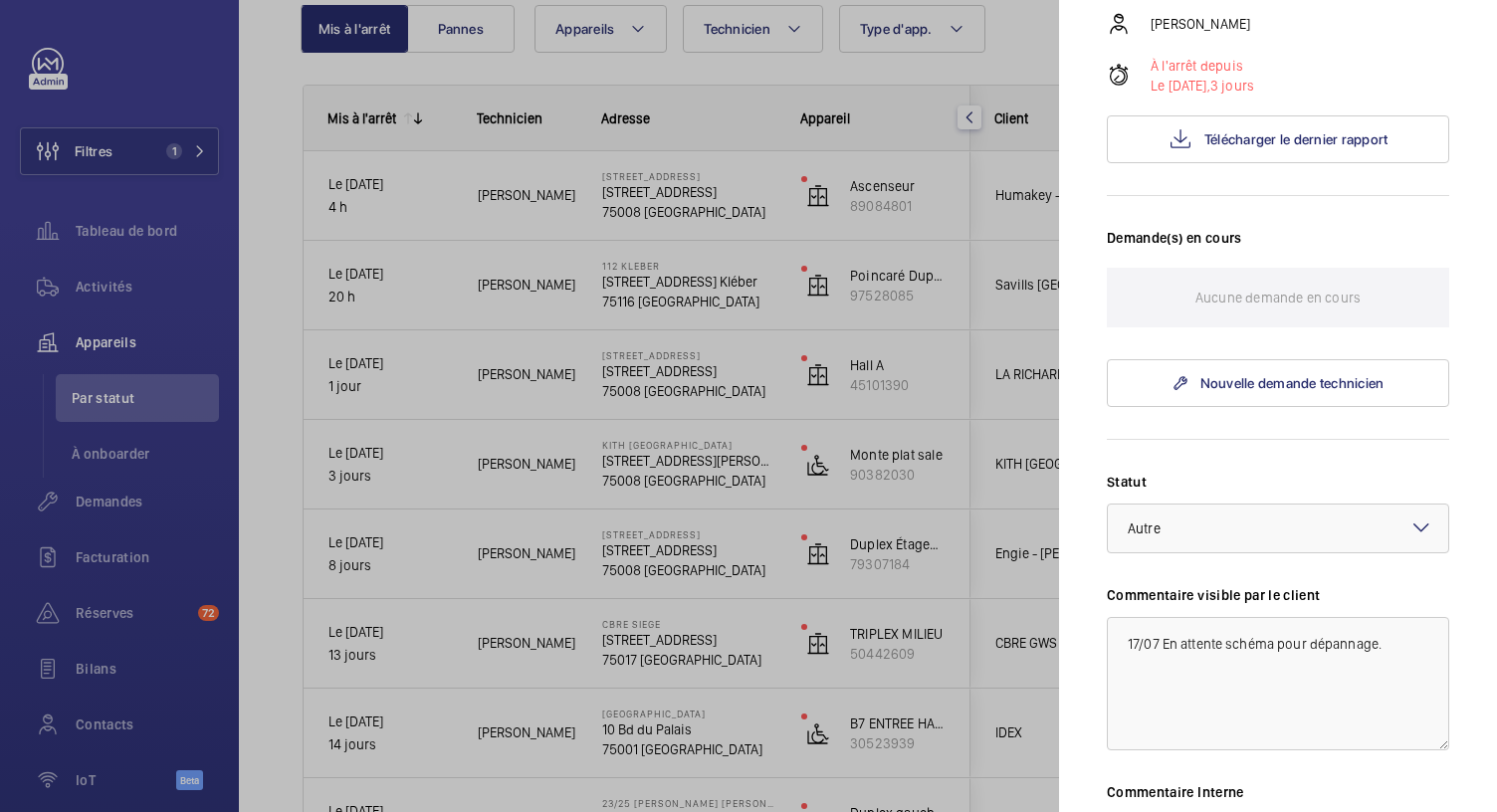 click 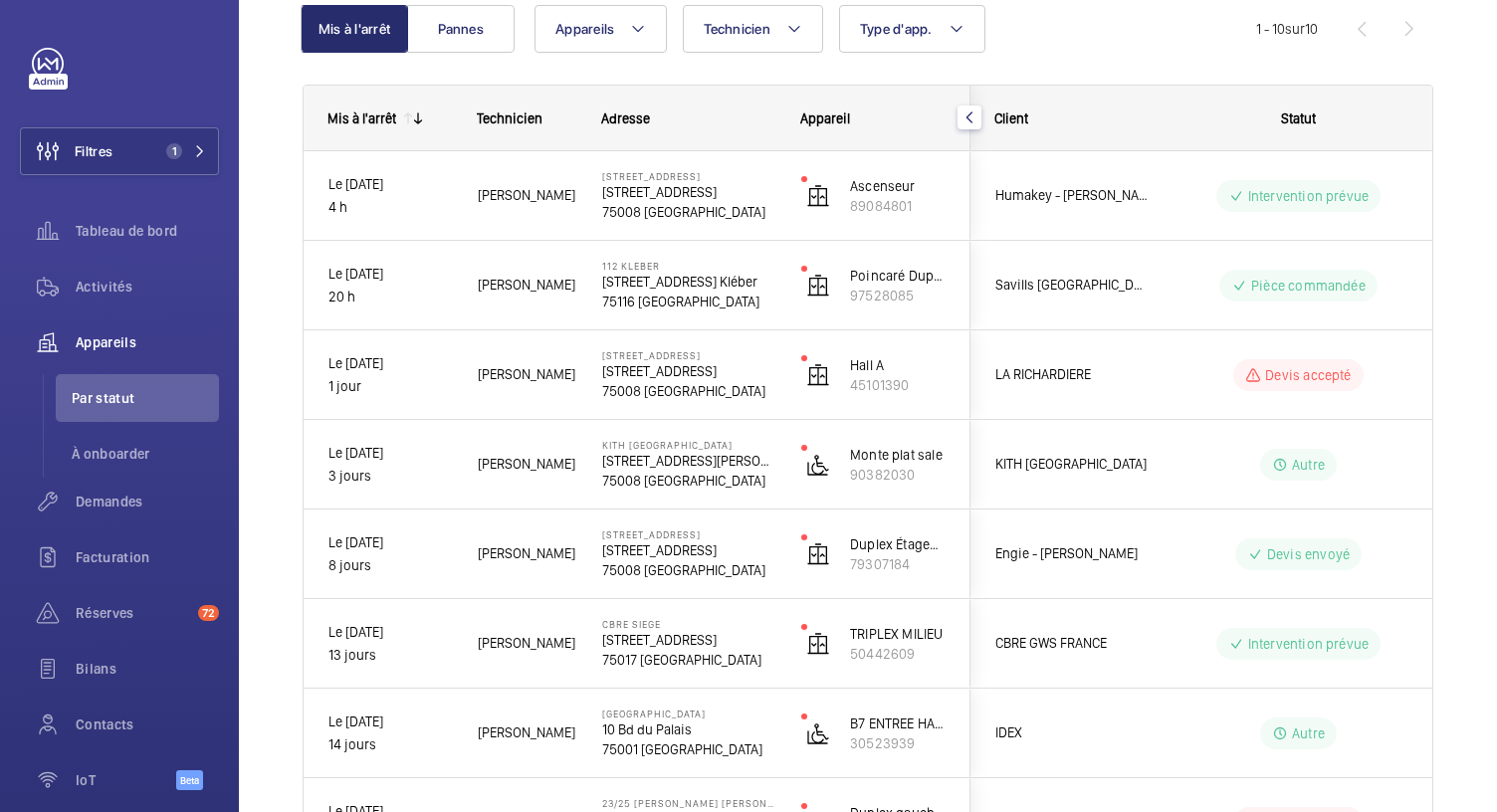 scroll, scrollTop: 0, scrollLeft: 0, axis: both 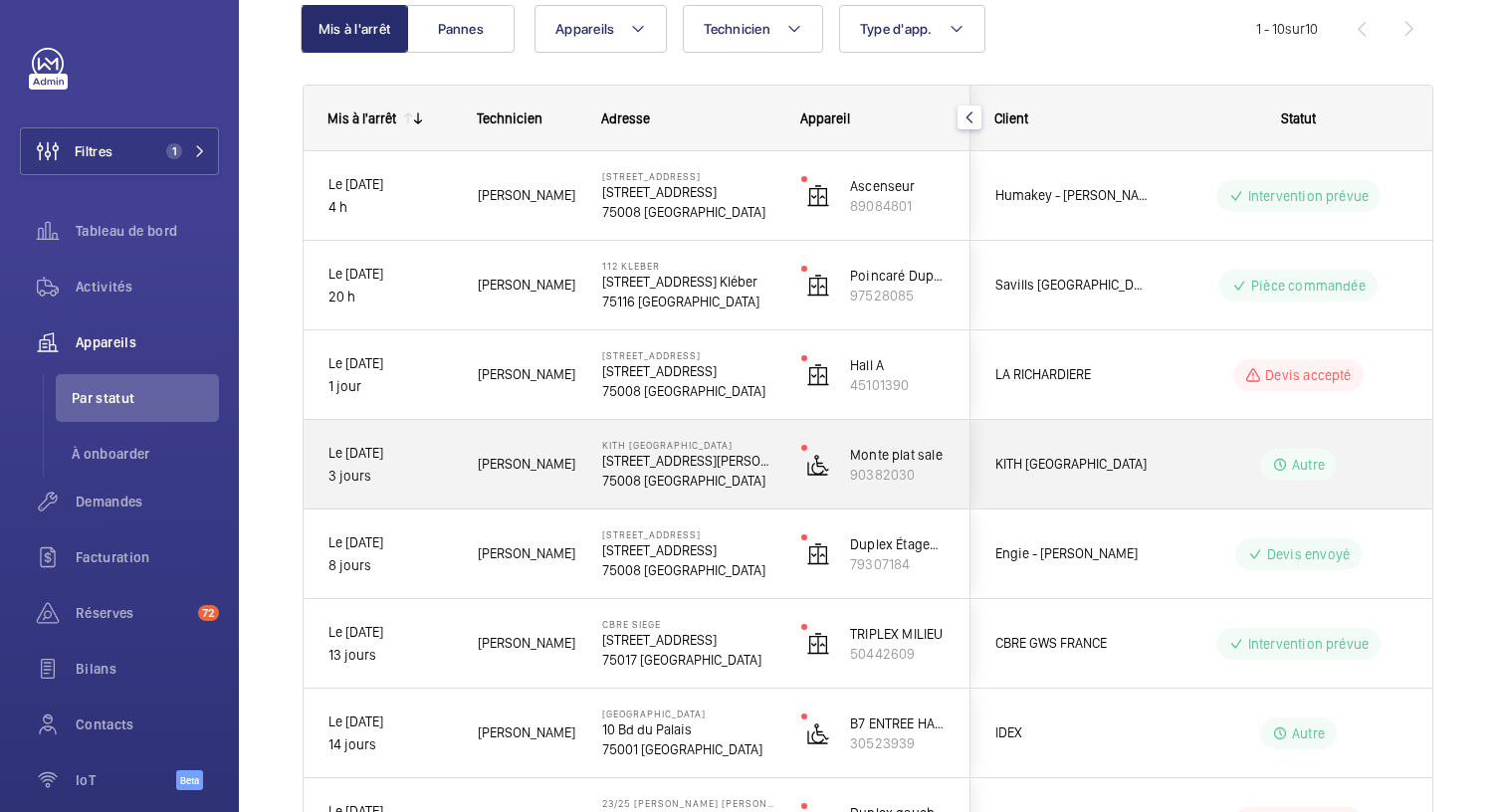 click on "[STREET_ADDRESS][PERSON_NAME]" 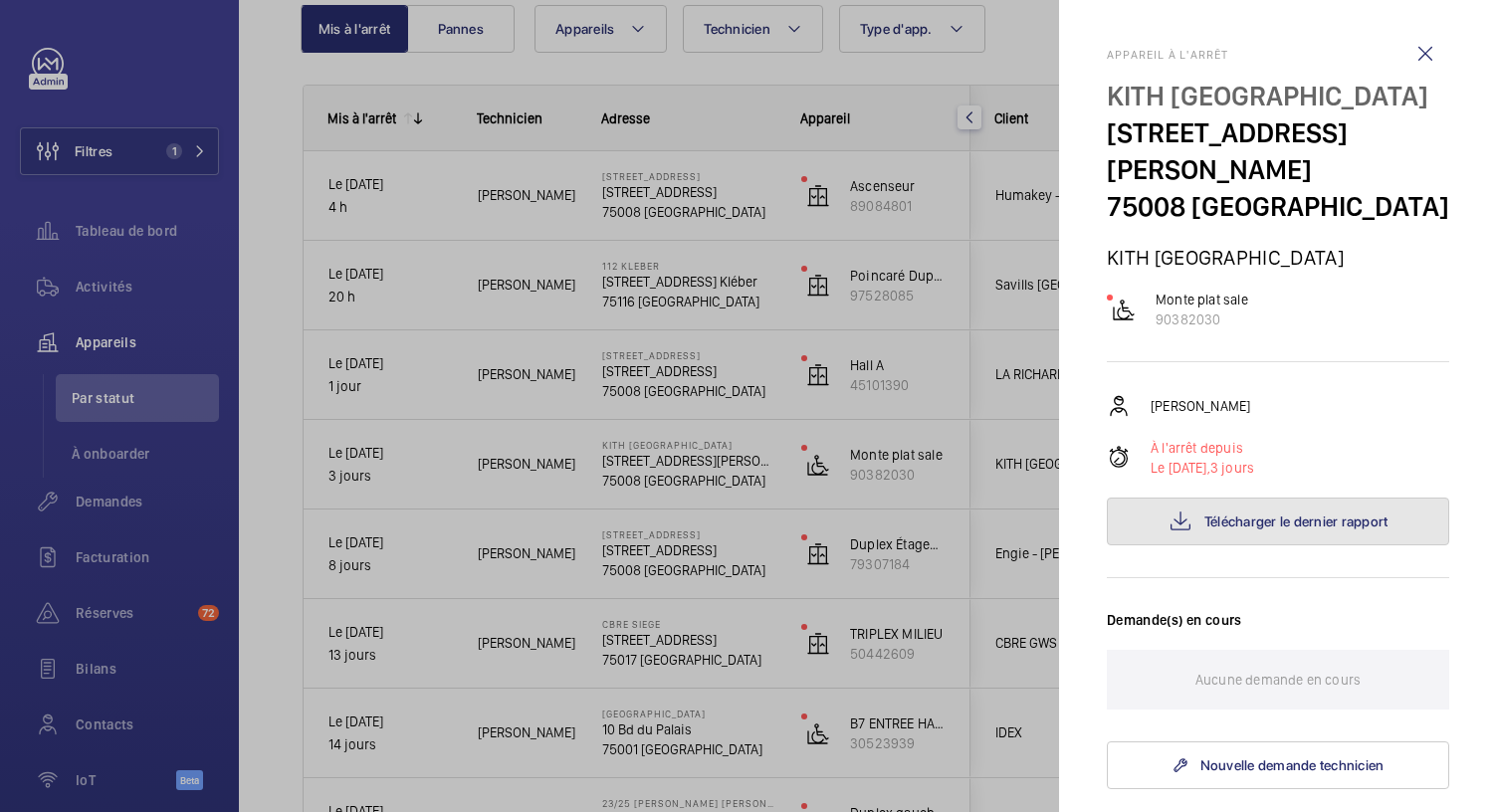 click 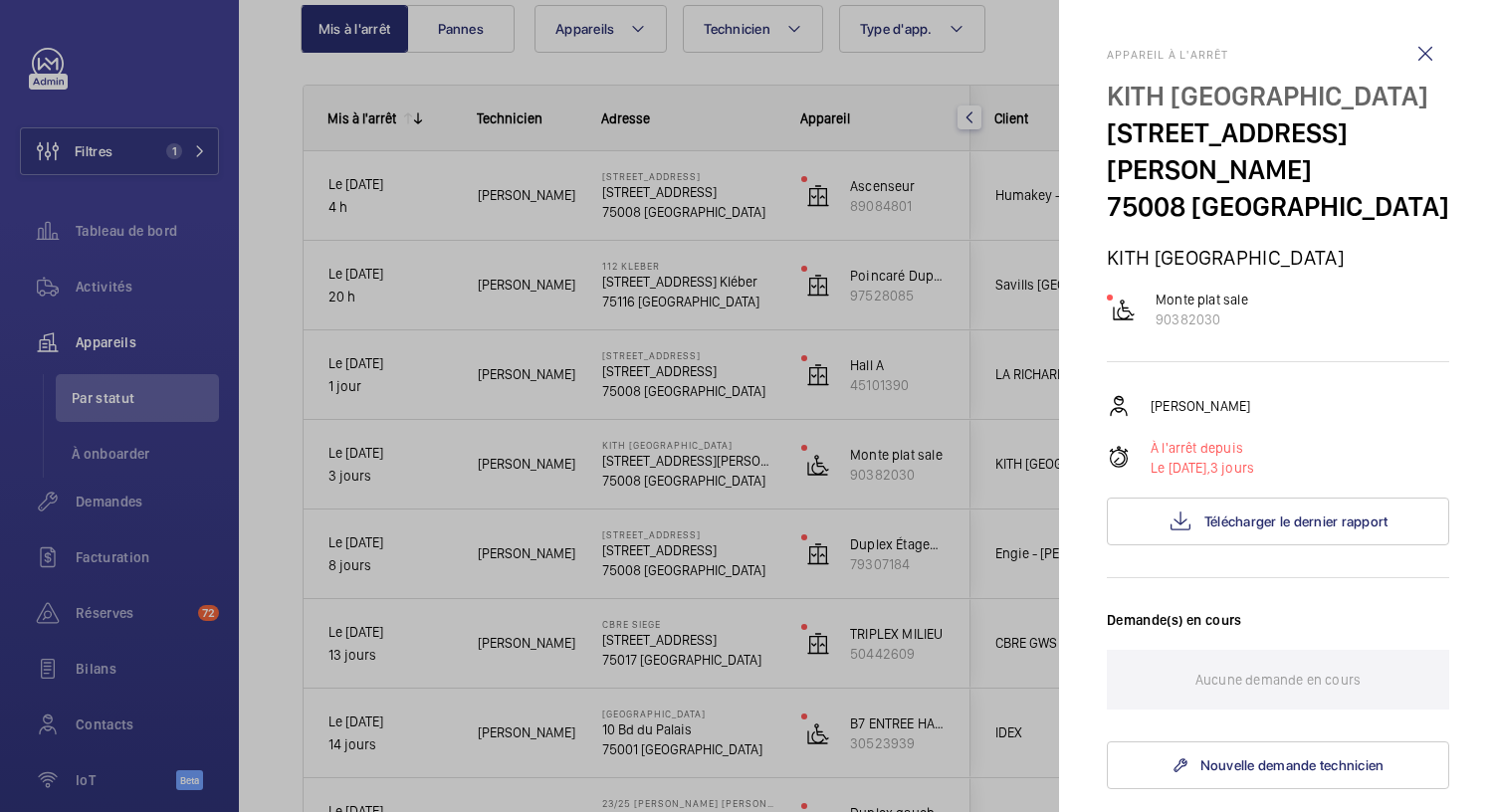 click 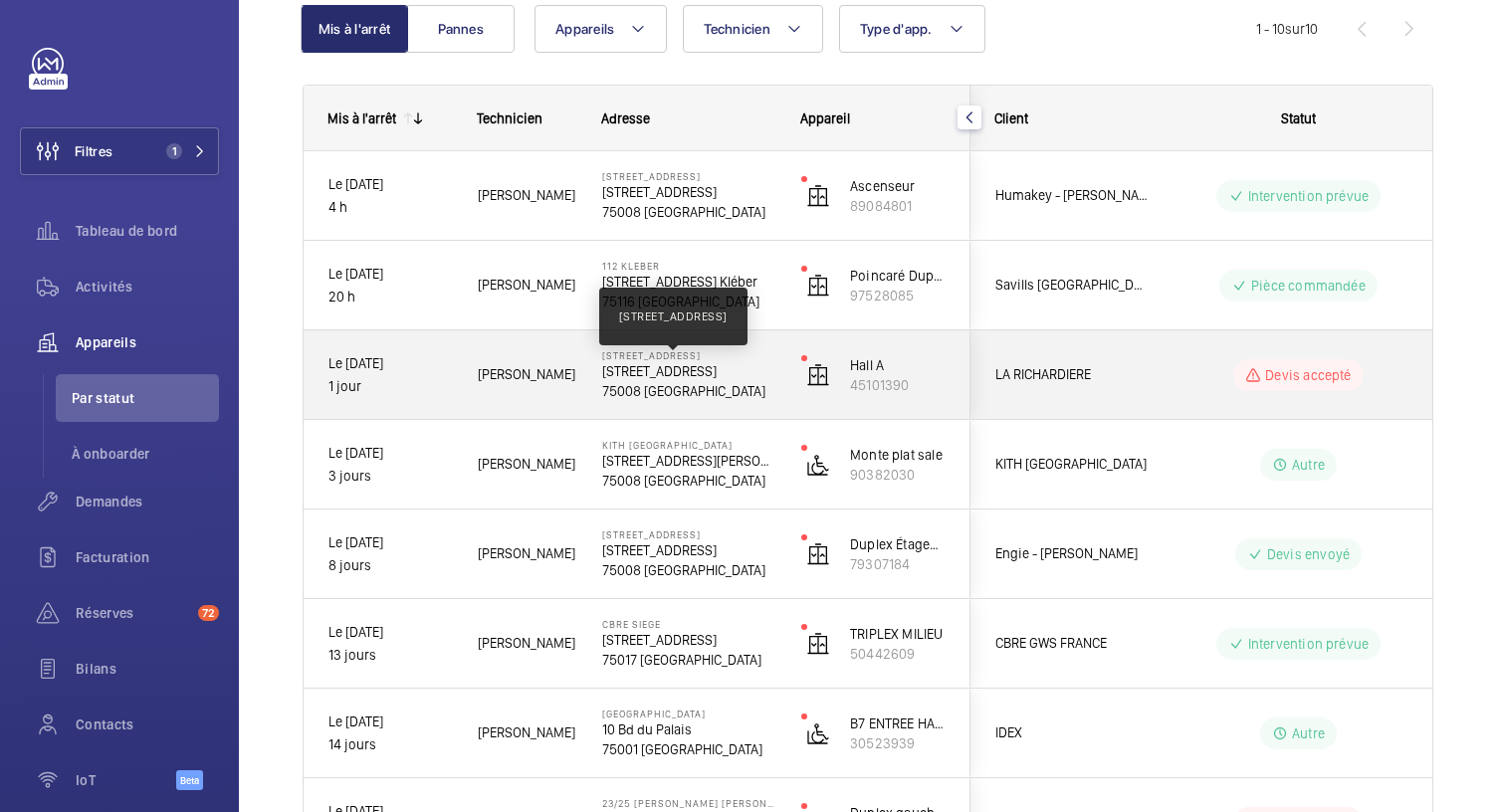 click on "[STREET_ADDRESS]" 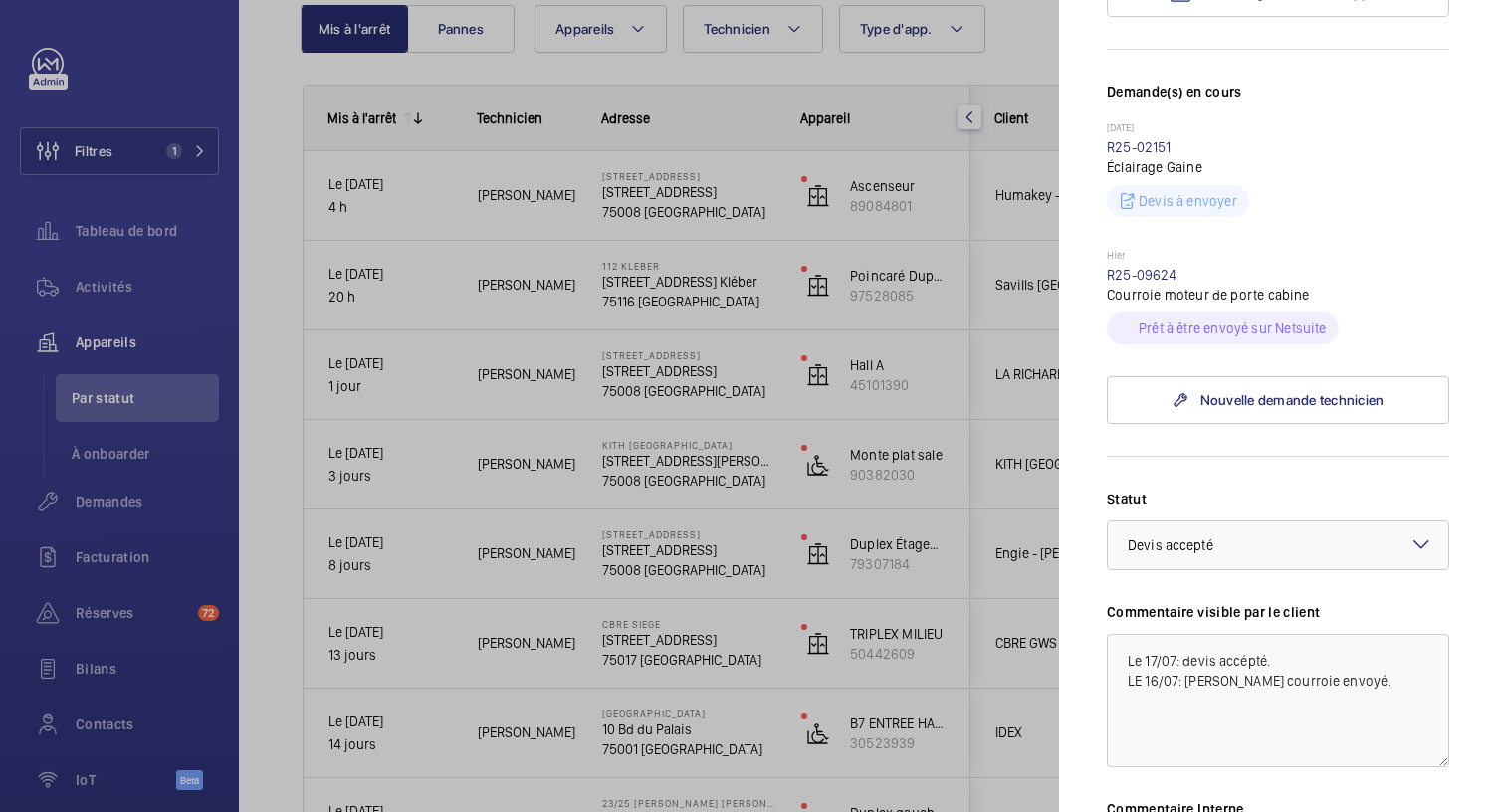 scroll, scrollTop: 493, scrollLeft: 0, axis: vertical 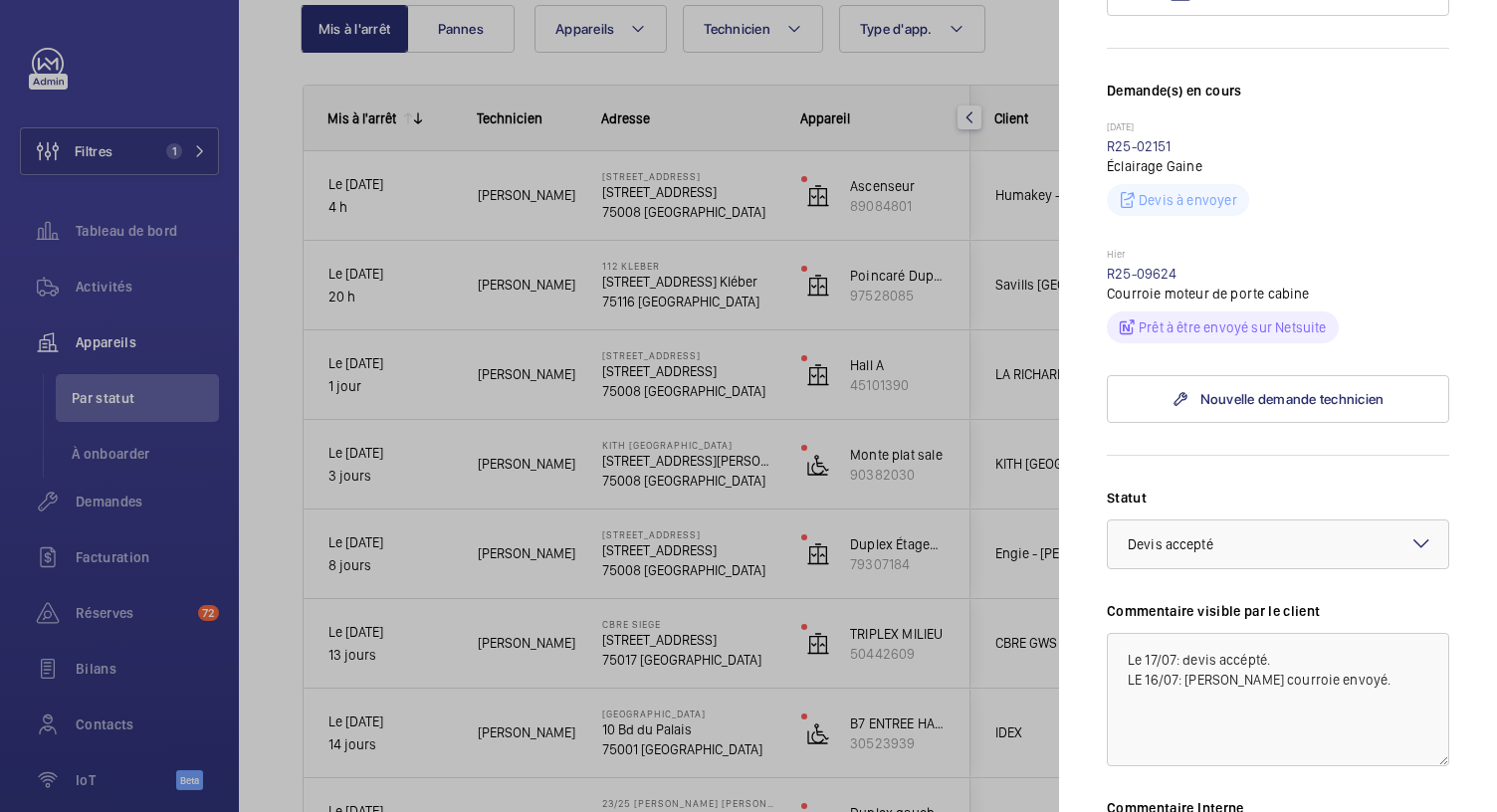 click on "Appareil à l'arrêt [STREET_ADDRESS][GEOGRAPHIC_DATA] A   45101390   [PERSON_NAME]   À l'arrêt depuis Le [DATE],  1 jour  Télécharger le dernier rapport   Demande(s) en cours
[DATE]  R25-02151
Éclairage Gaine  Devis à envoyer [DATE]  R25-09624
Courroie moteur de porte cabine Prêt à être envoyé sur Netsuite  Nouvelle demande technicien Statut Sélectionnez un statut × Devis accepté × Commentaire visible par le client Le 17/07: devis accépté.
LE 16/07: [PERSON_NAME] courroie envoyé. Commentaire Interne Enregistrer les modifications  Mettre l'appareil en pause" 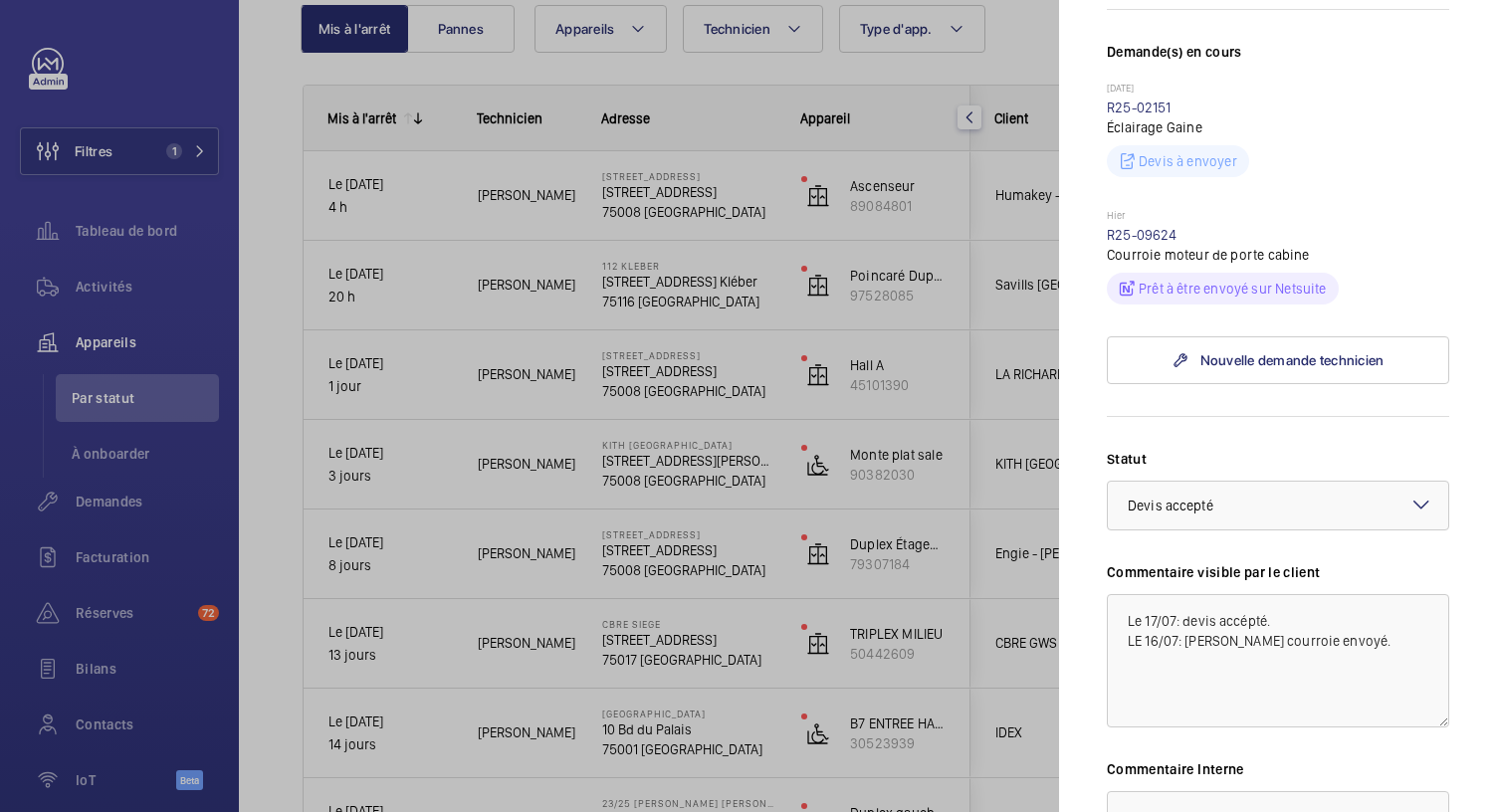 scroll, scrollTop: 0, scrollLeft: 0, axis: both 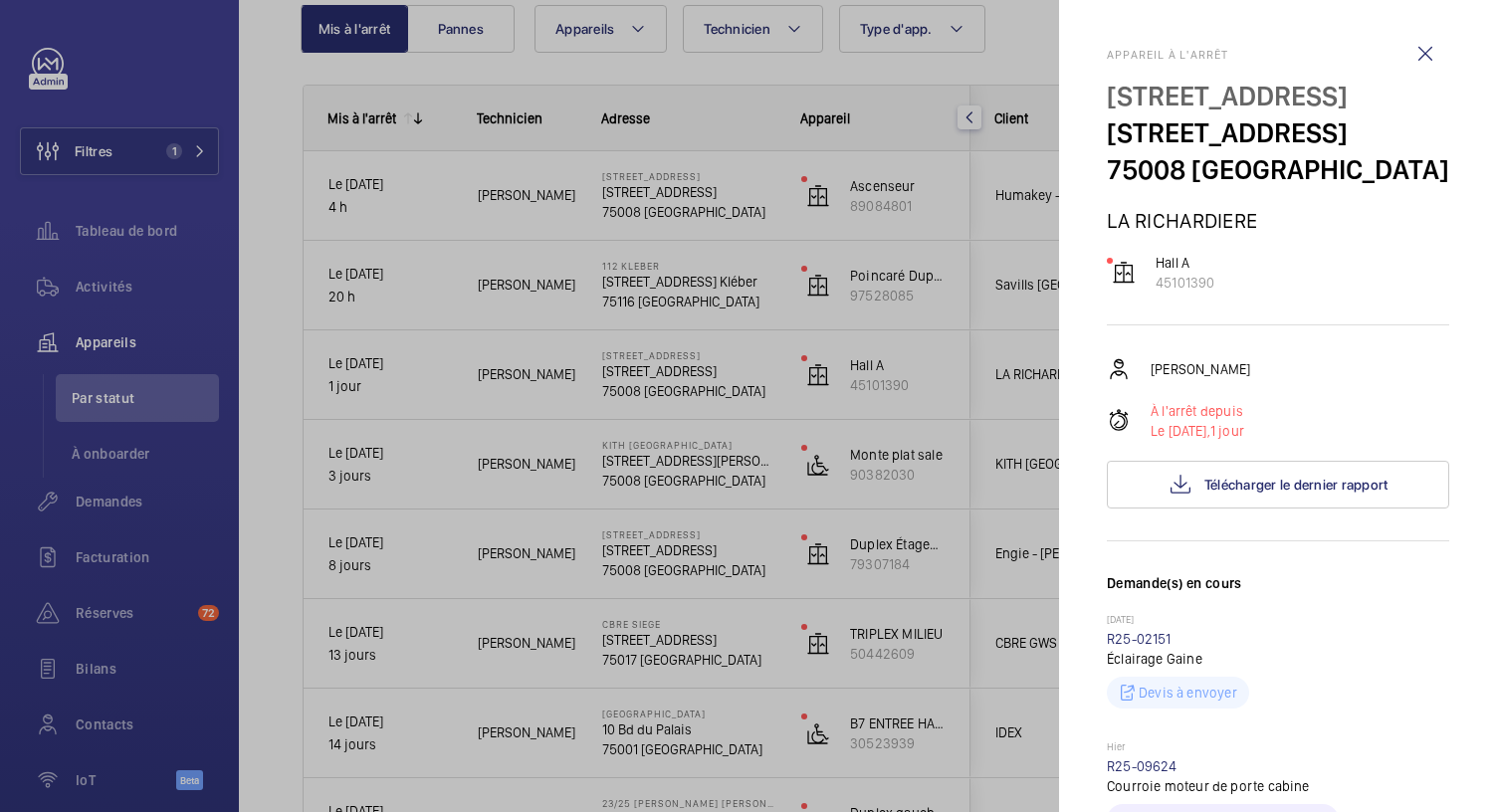 click 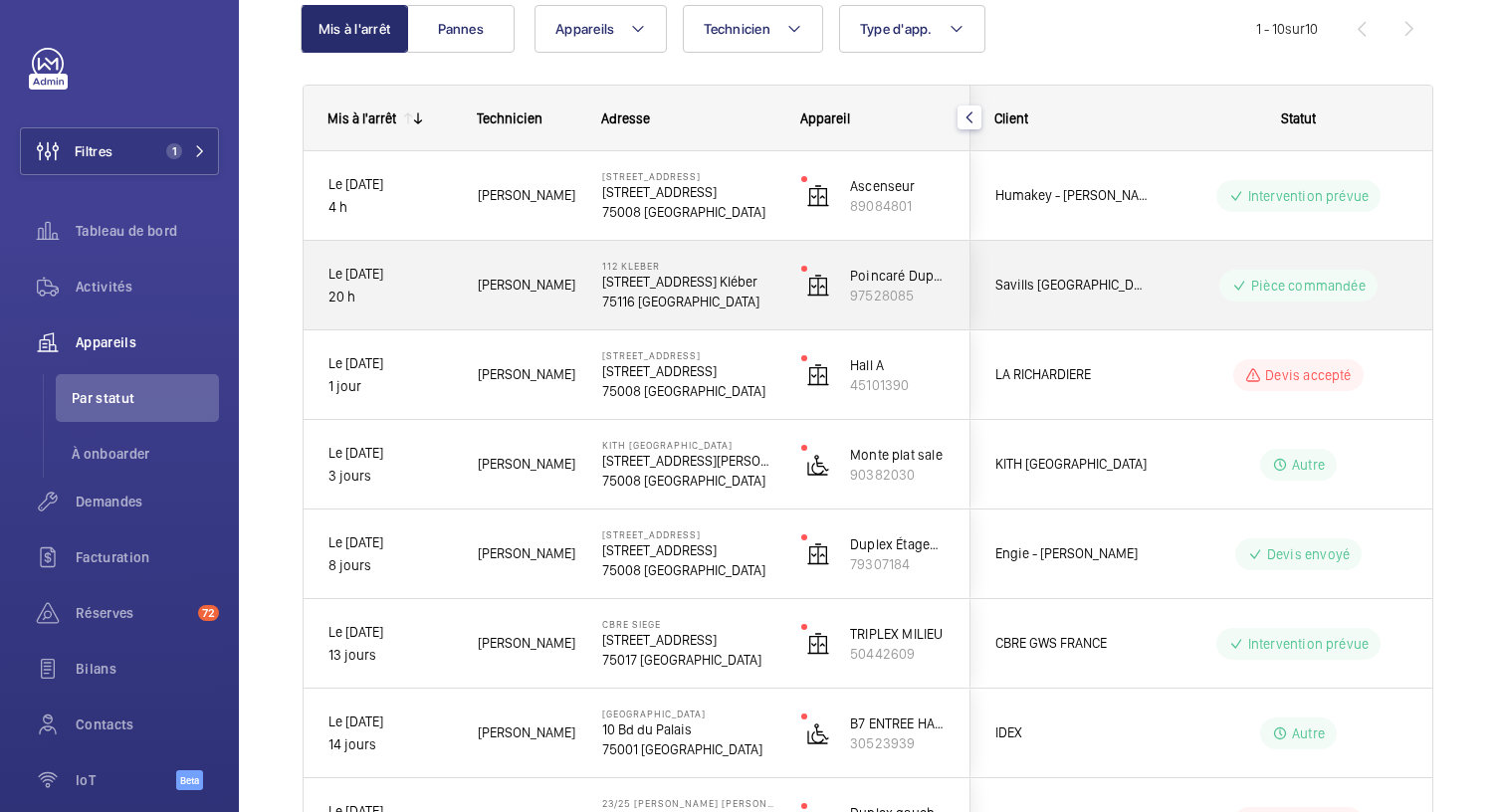 click on "[STREET_ADDRESS] Kléber" 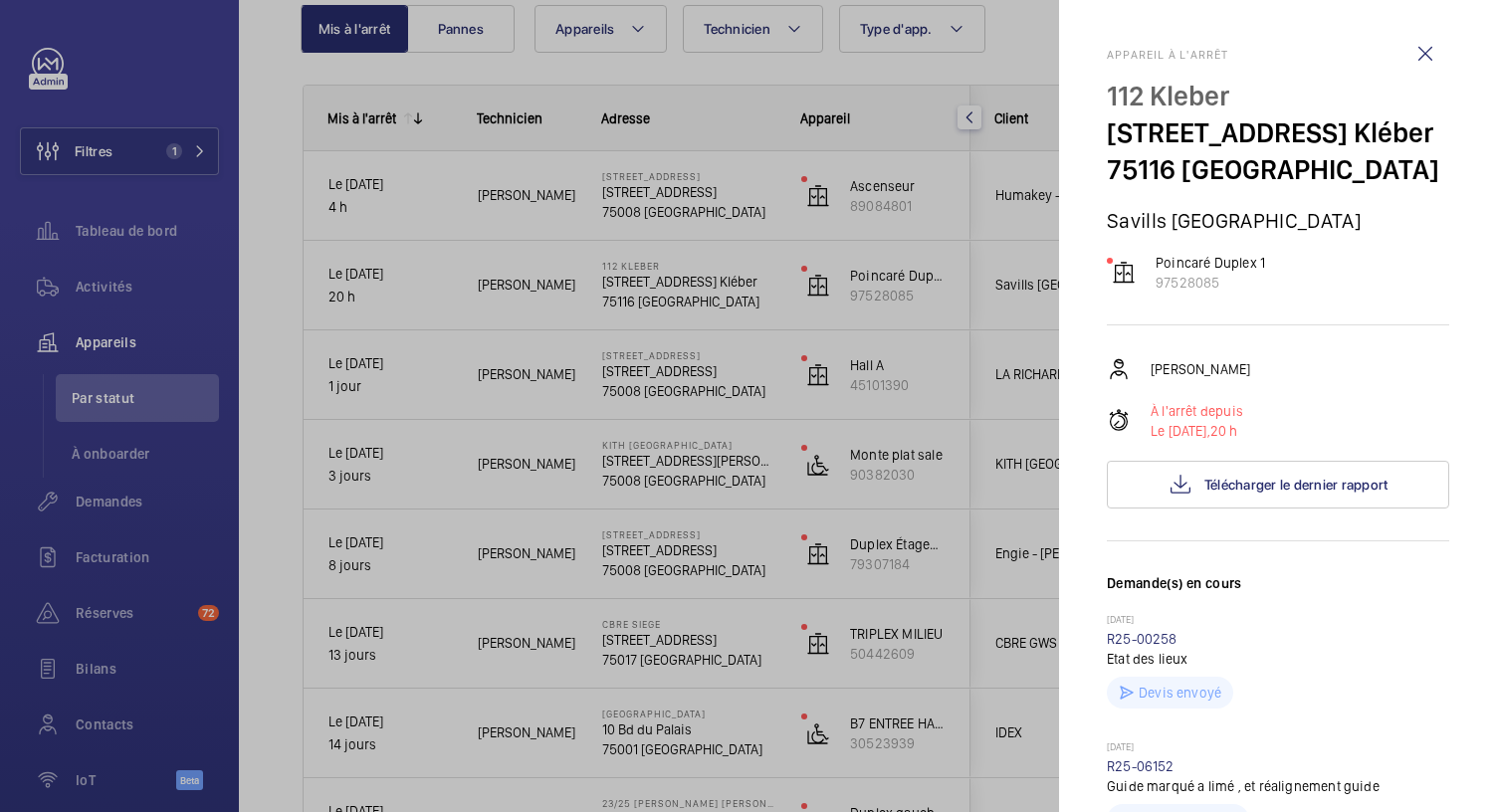 click 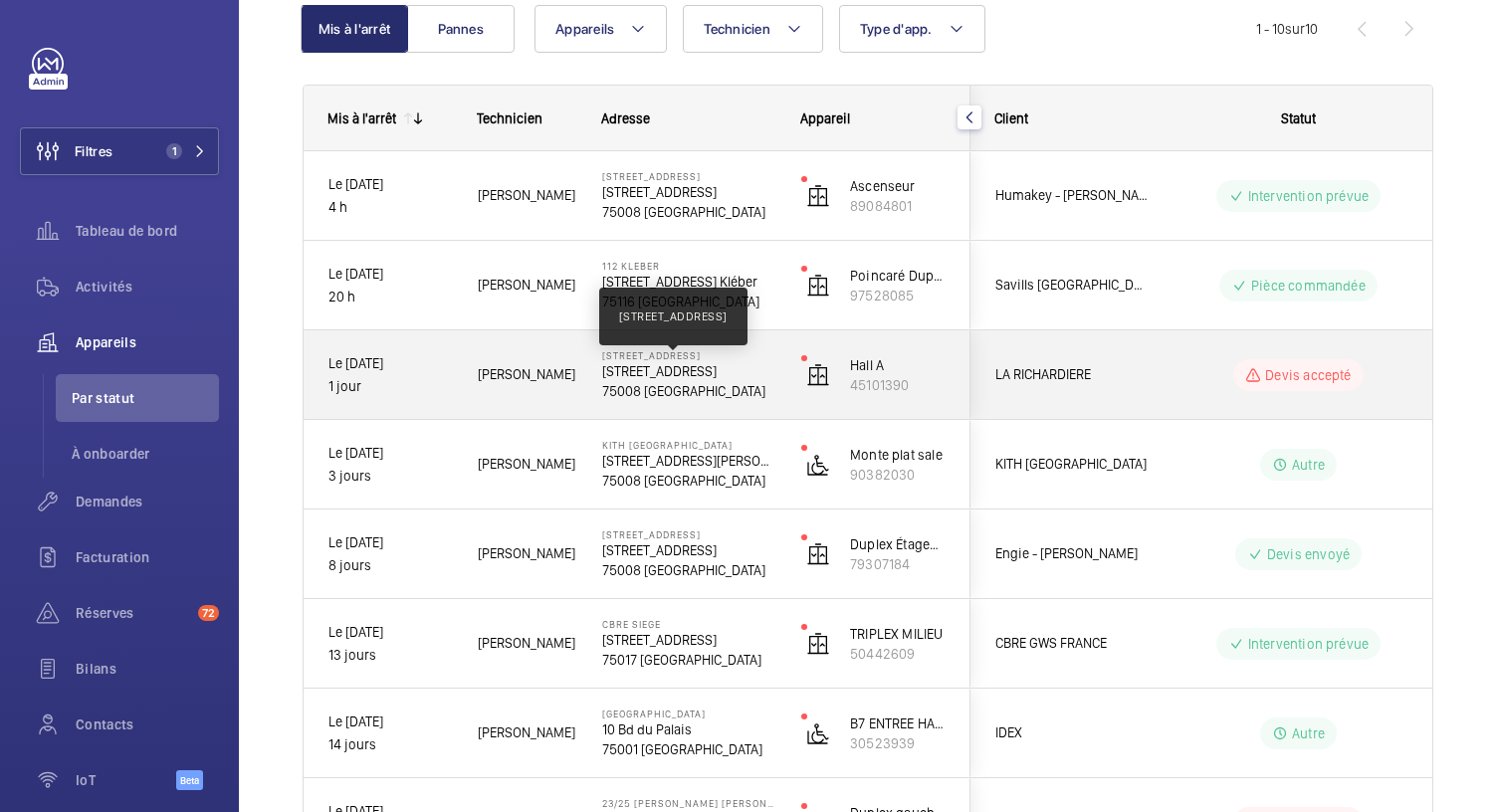 click on "[STREET_ADDRESS]" 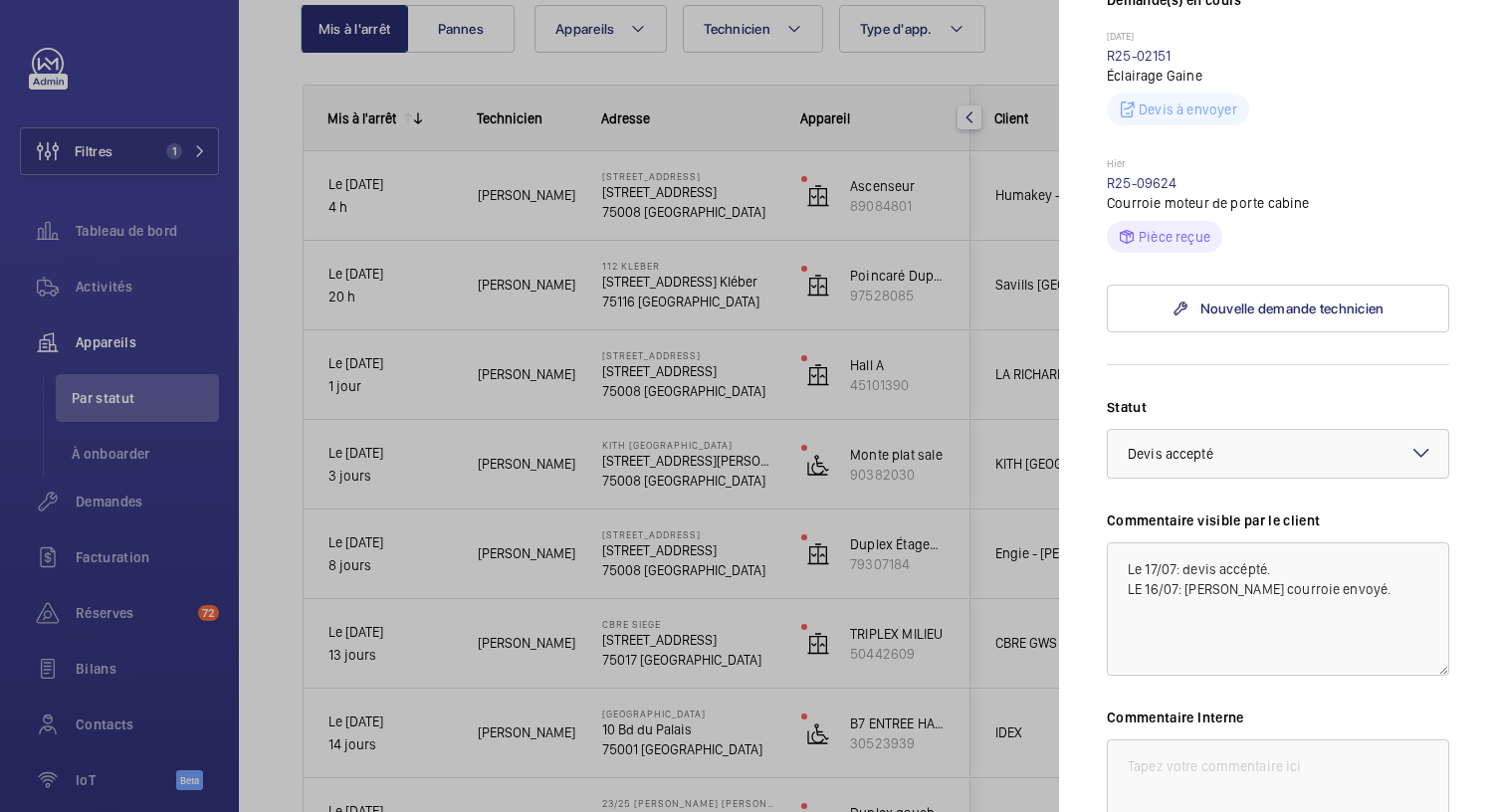 scroll, scrollTop: 565, scrollLeft: 0, axis: vertical 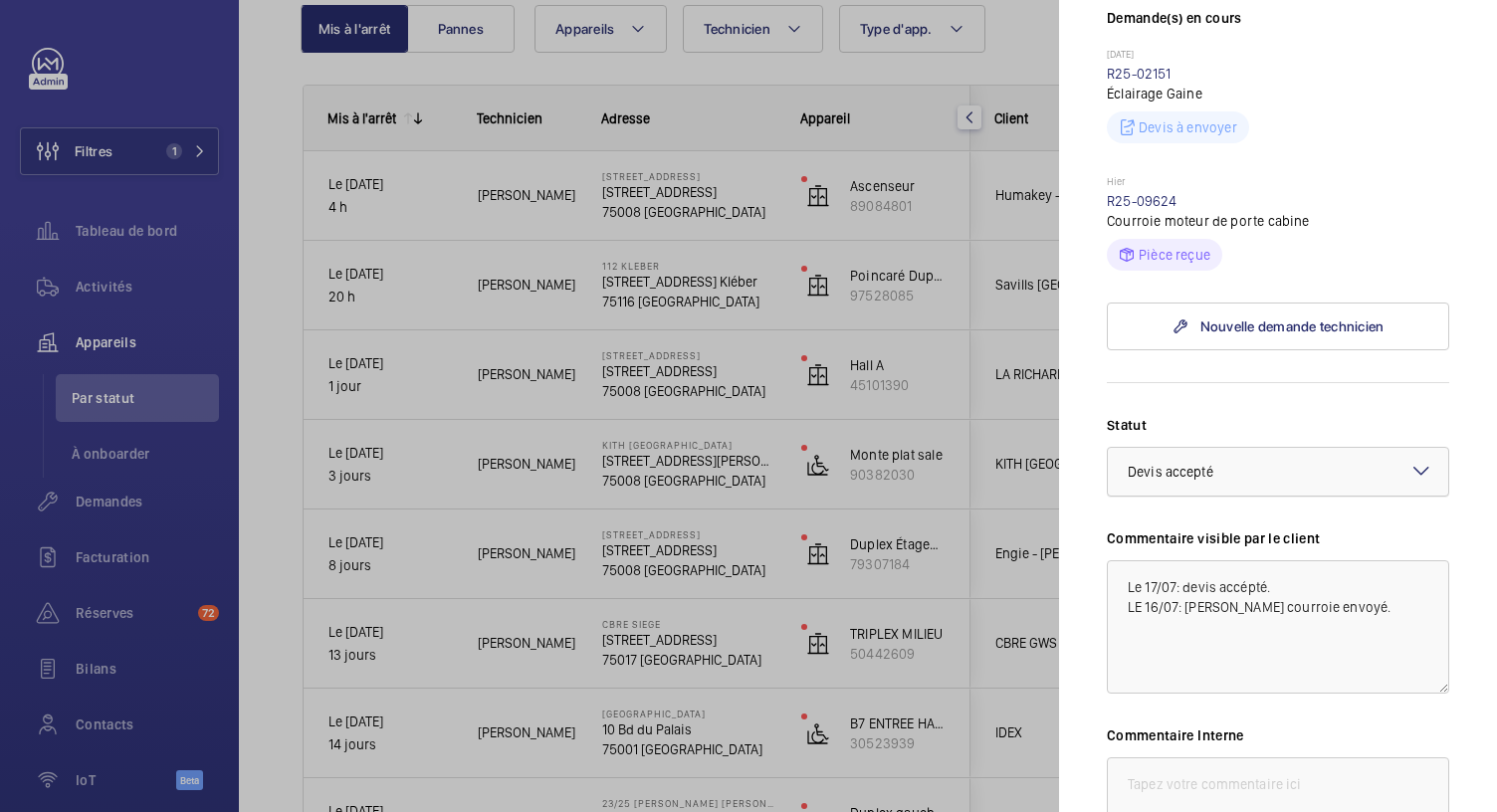 click 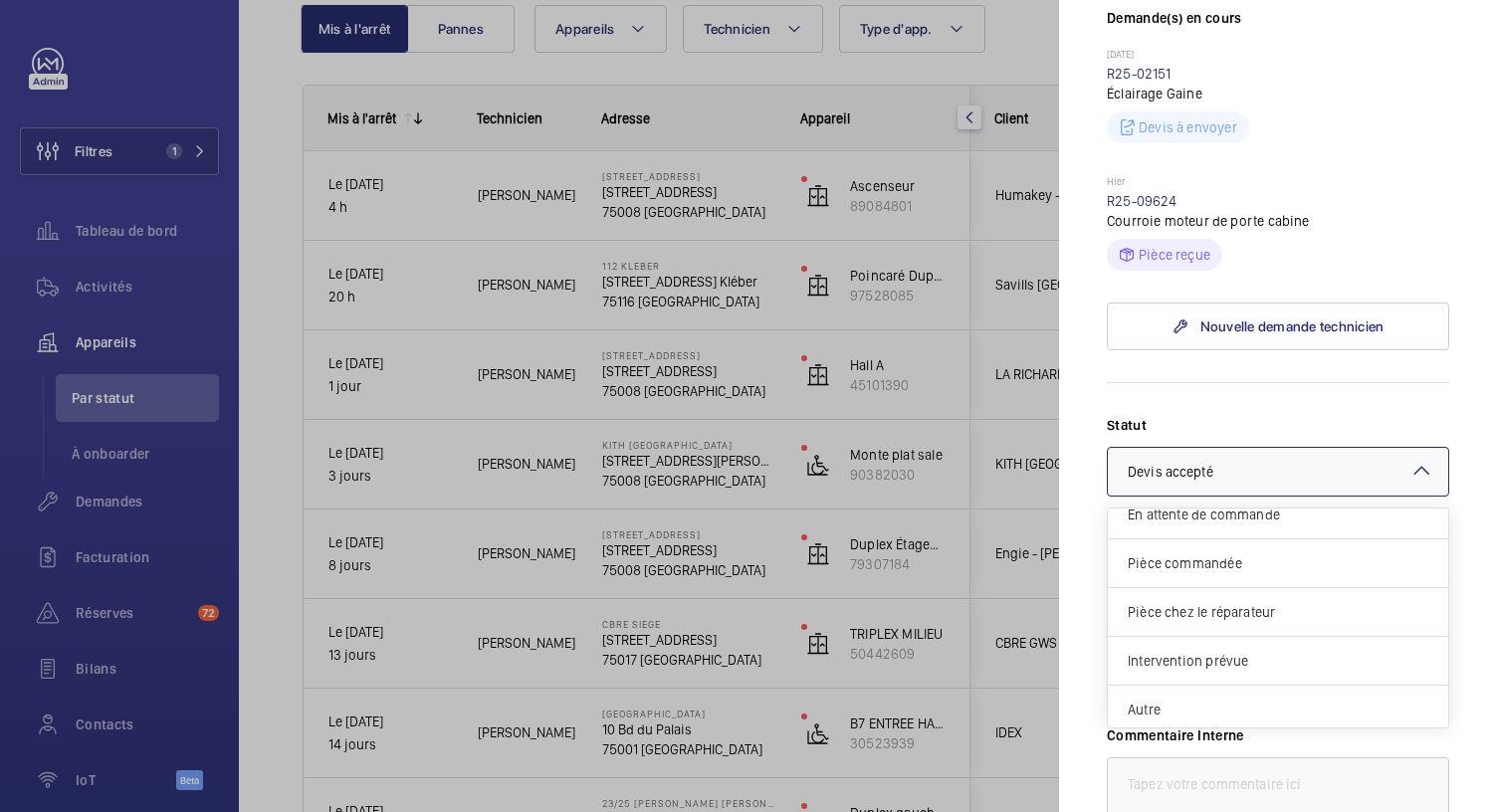 scroll, scrollTop: 167, scrollLeft: 0, axis: vertical 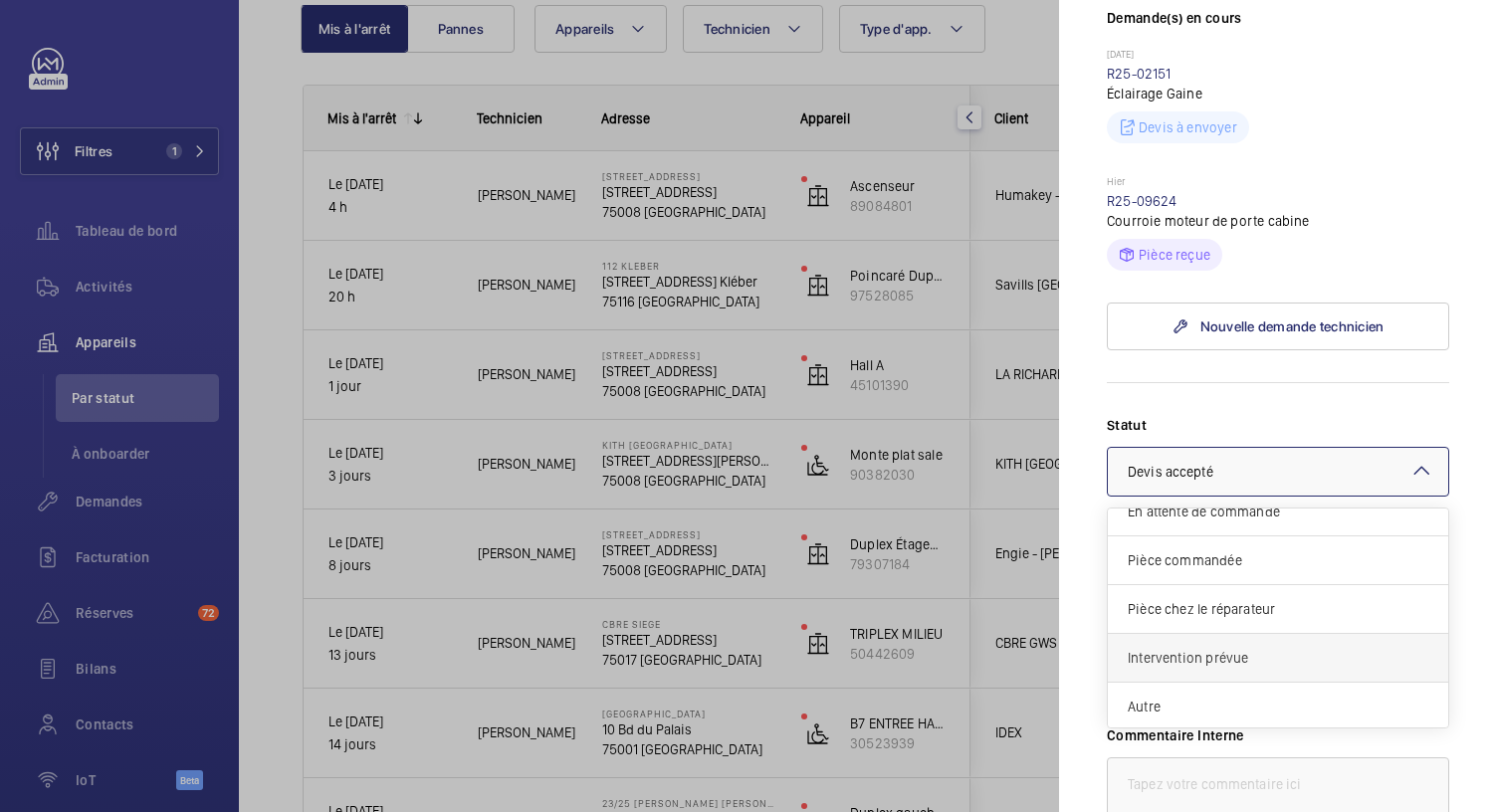 click on "Intervention prévue" at bounding box center [1278, 658] 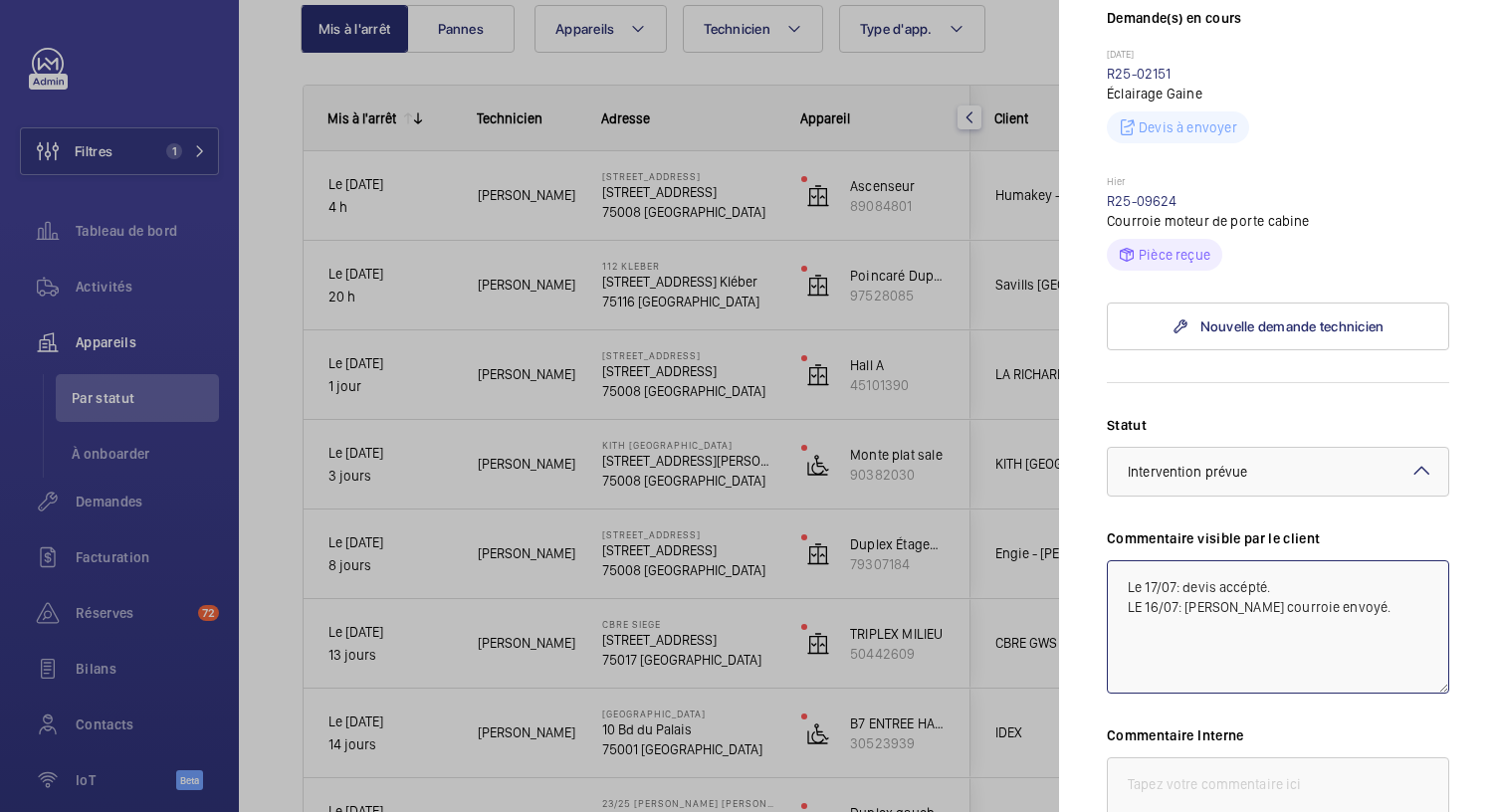 click on "Le 17/07: devis accépté.
LE 16/07: [PERSON_NAME] courroie envoyé." 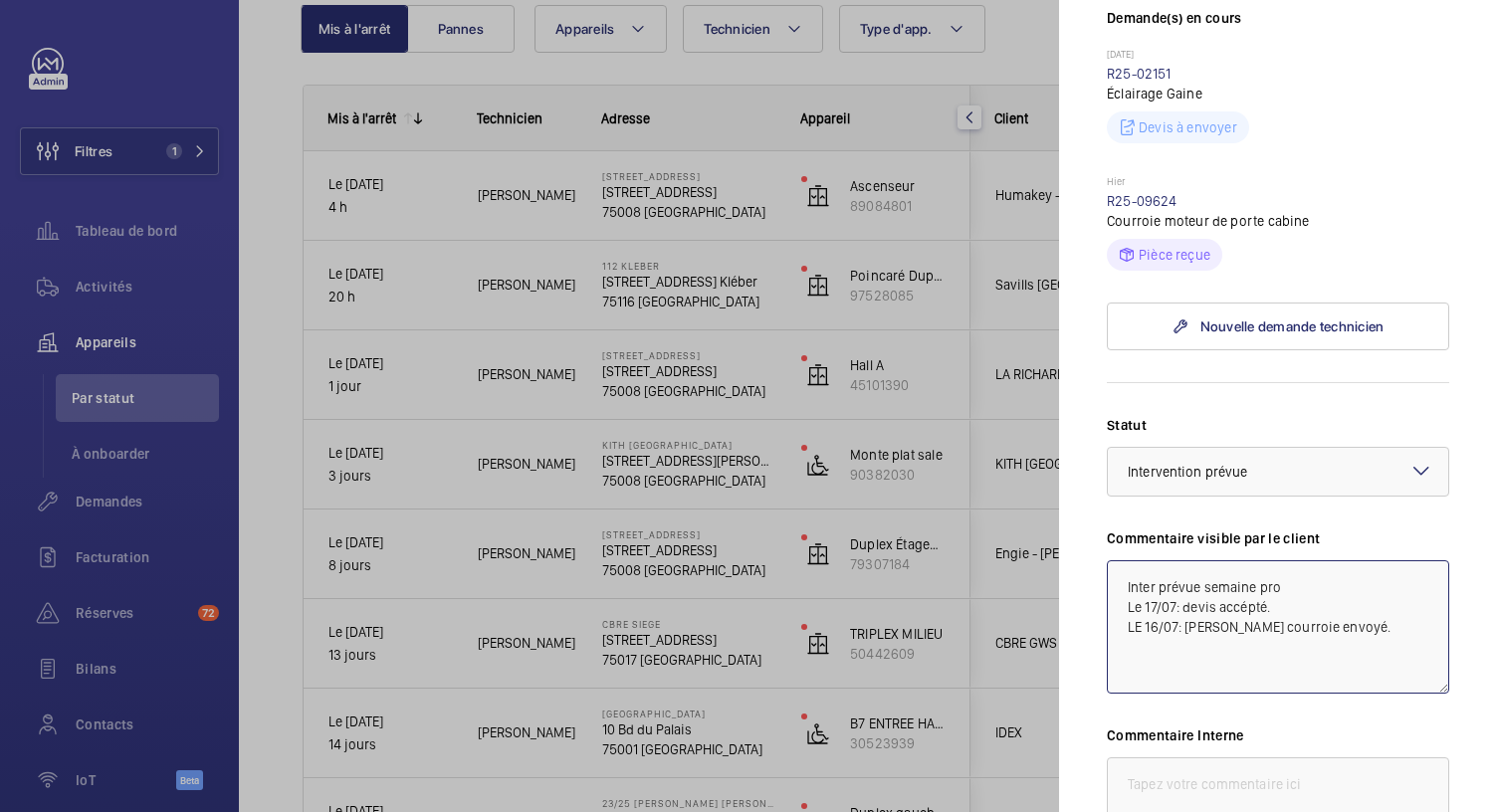 click on "Inter prévue semaine pro
Le 17/07: devis accépté.
LE 16/07: [PERSON_NAME] courroie envoyé." 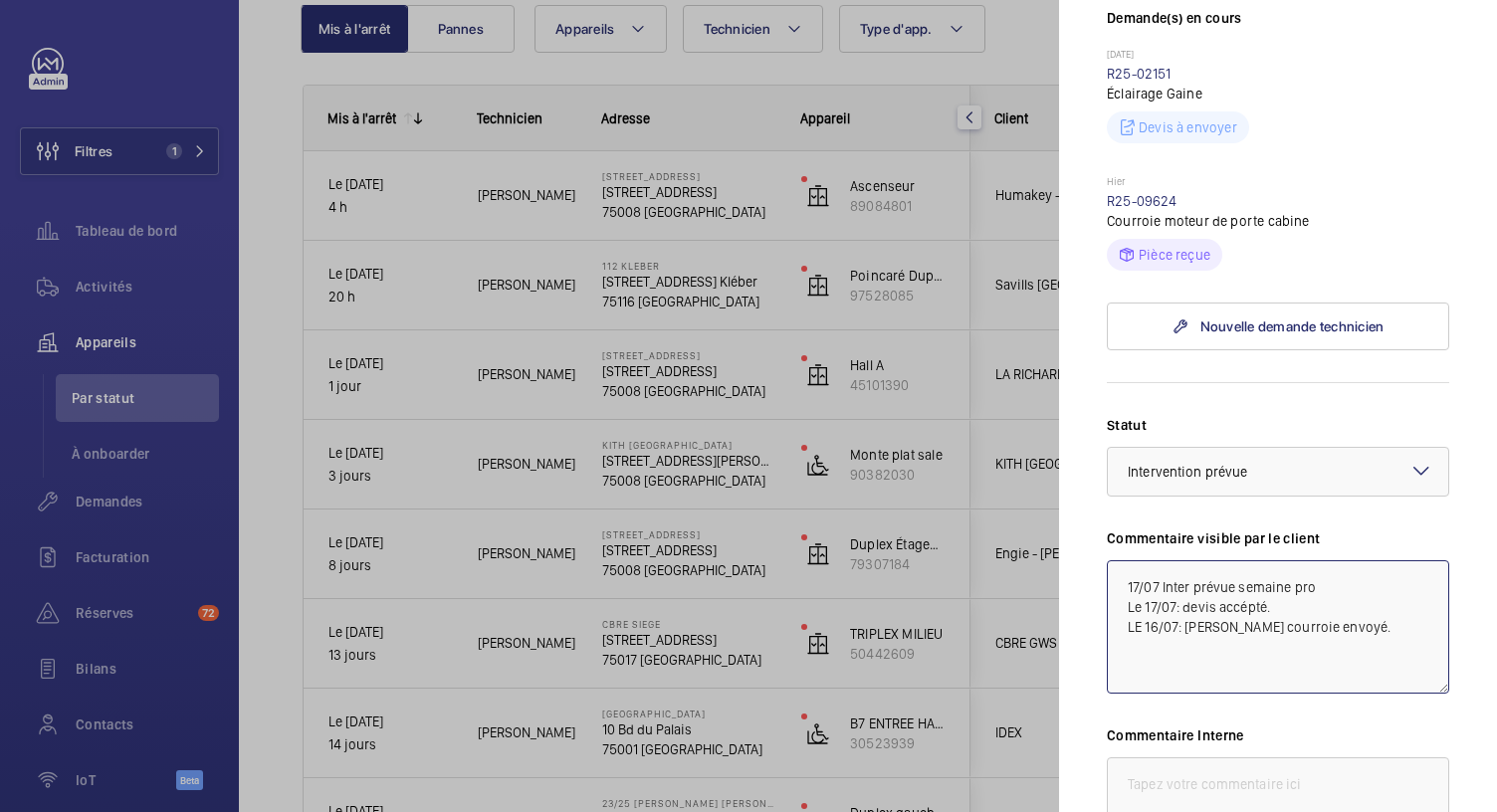 click on "17/07 Inter prévue semaine pro
Le 17/07: devis accépté.
LE 16/07: [PERSON_NAME] courroie envoyé." 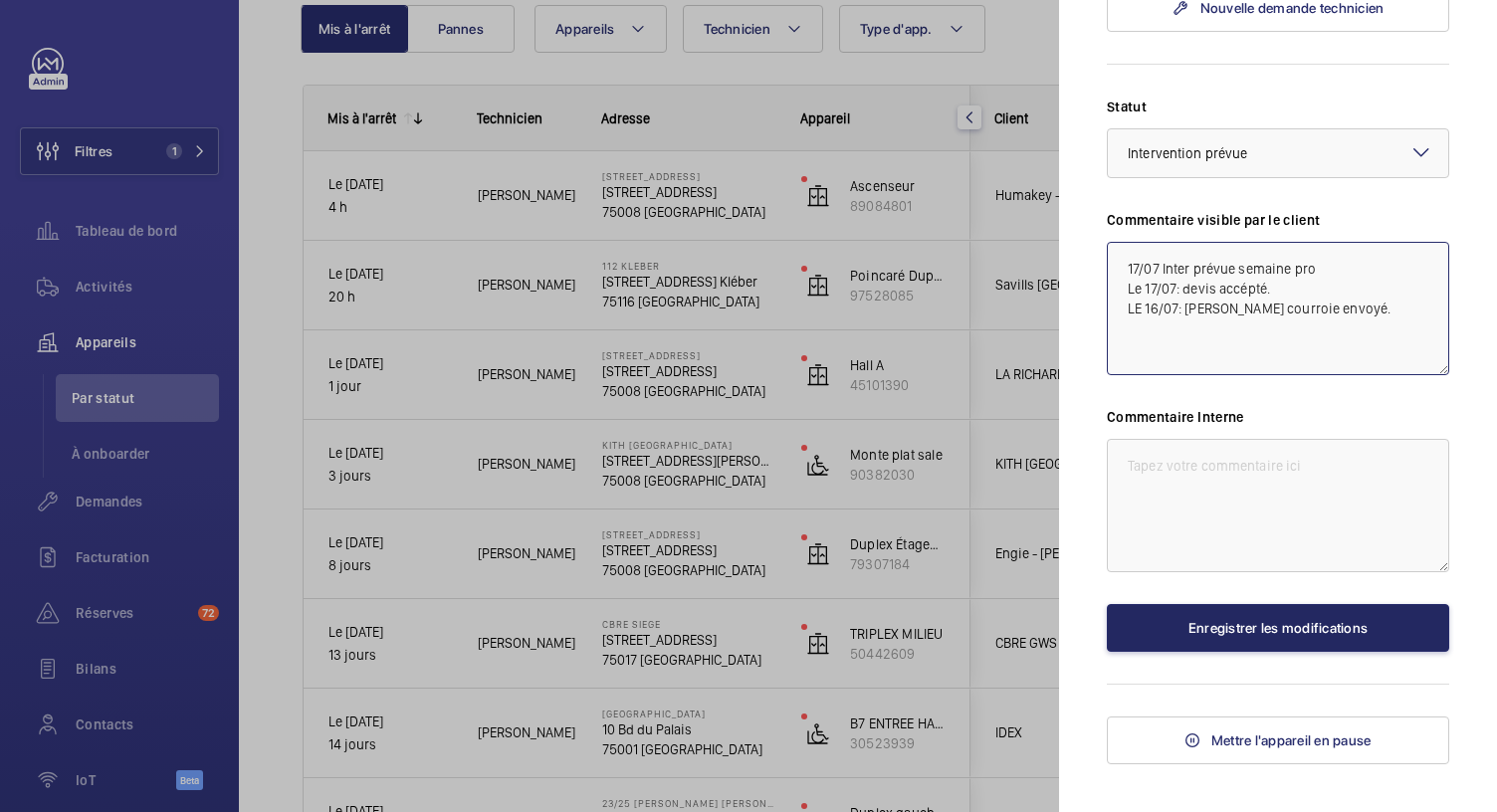 type on "17/07 Inter prévue semaine pro
Le 17/07: devis accépté.
LE 16/07: [PERSON_NAME] courroie envoyé." 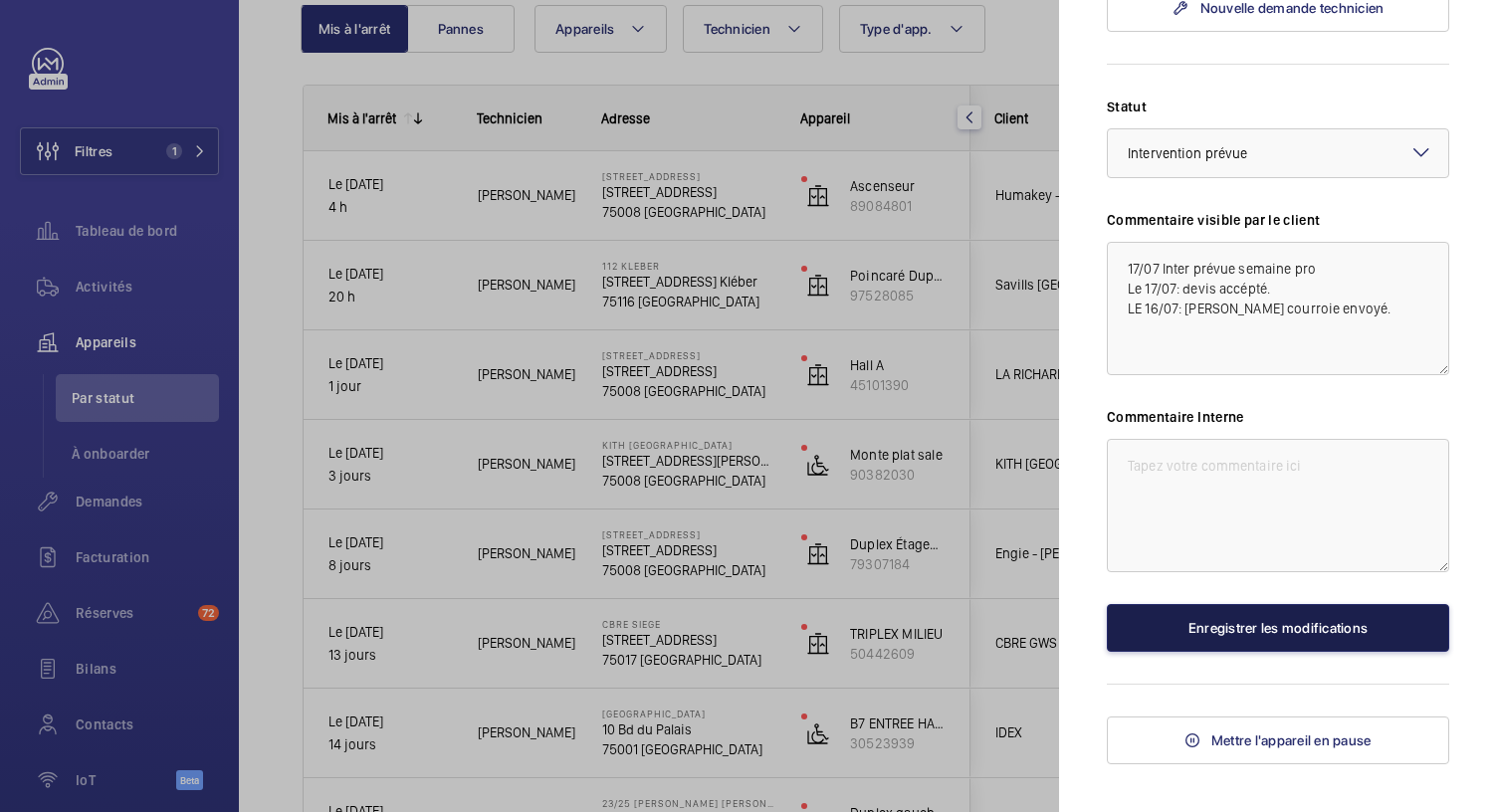 click on "Enregistrer les modifications" 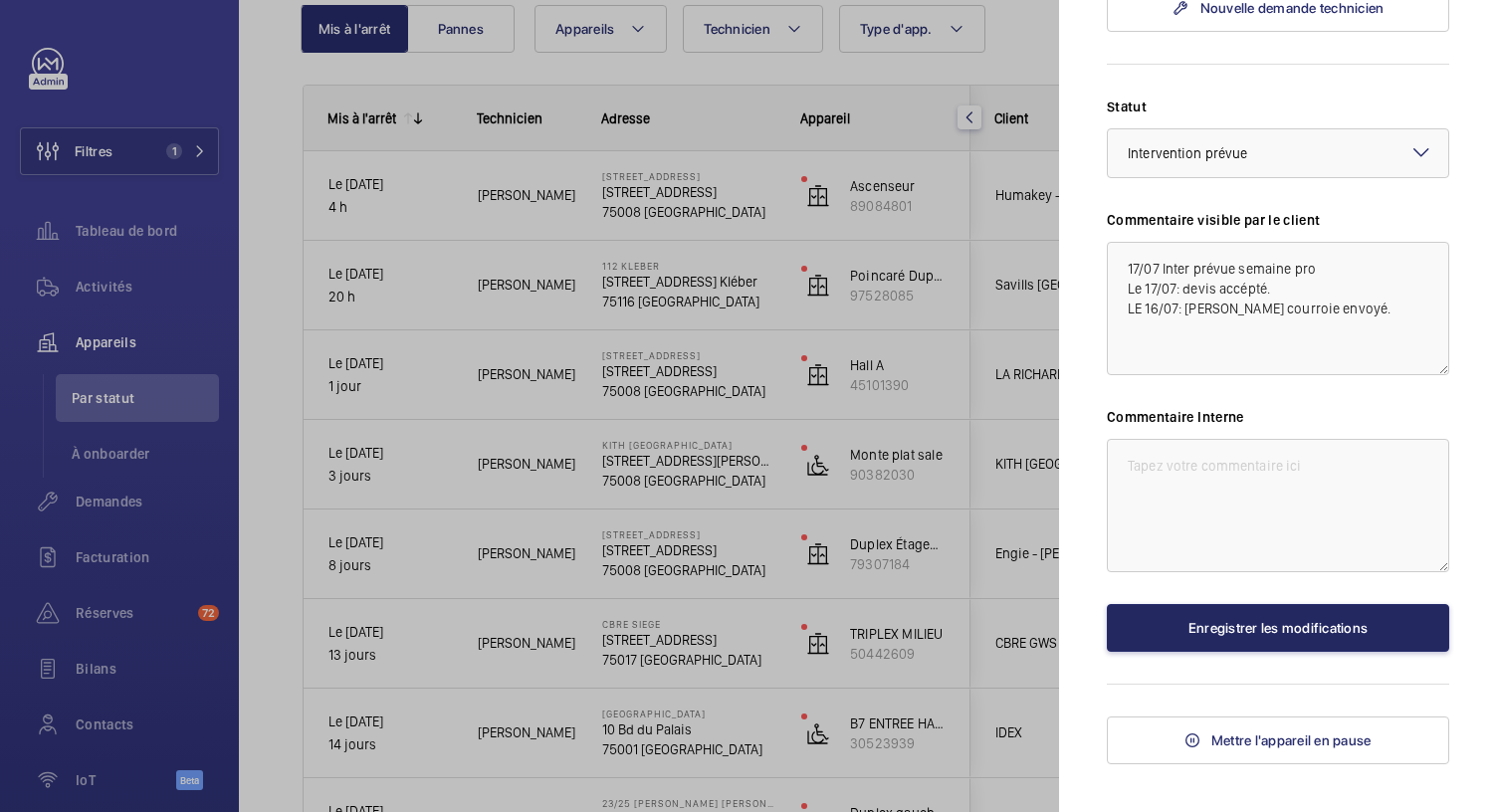 scroll, scrollTop: 0, scrollLeft: 0, axis: both 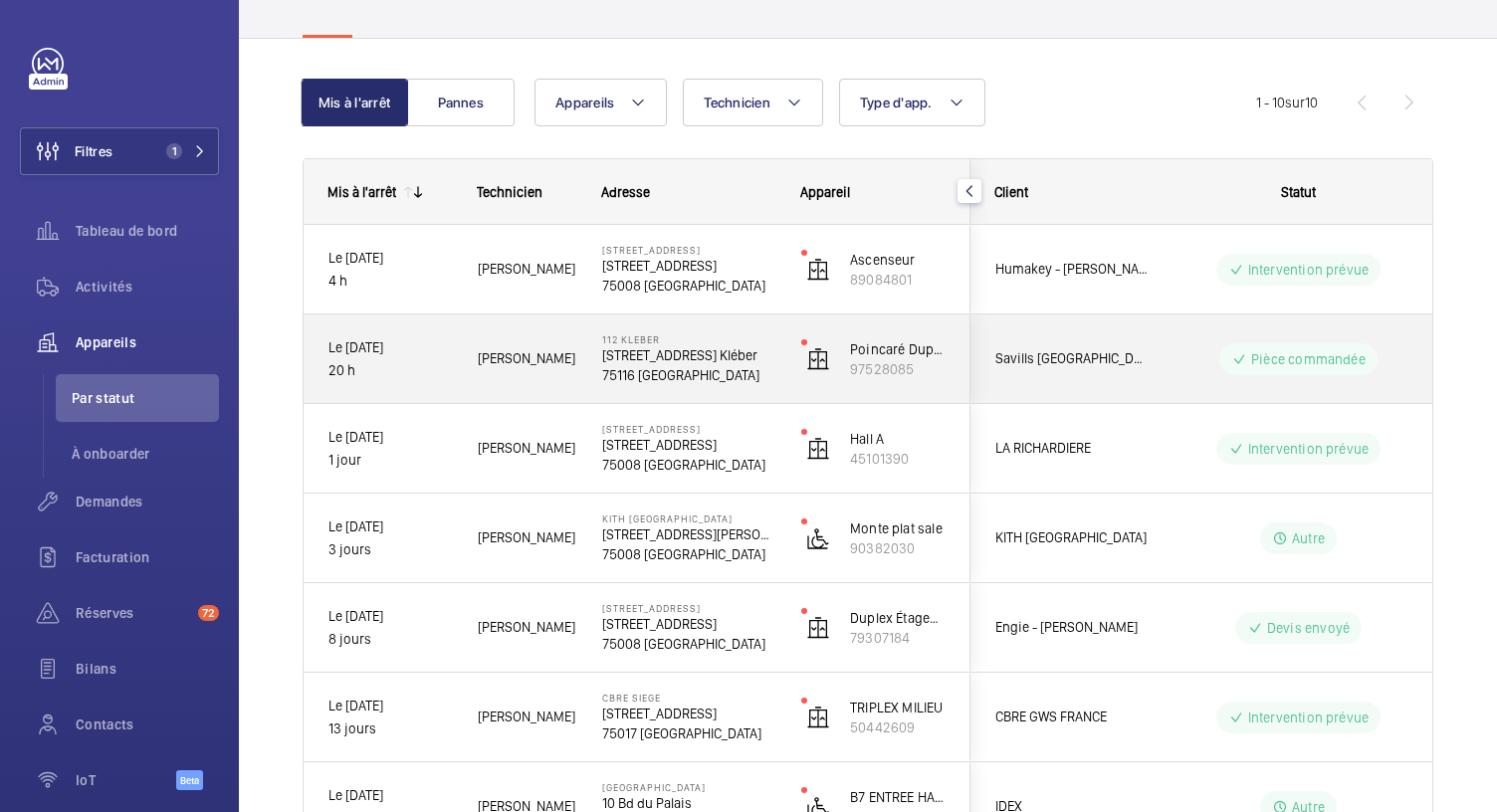 click on "[STREET_ADDRESS] Kléber" 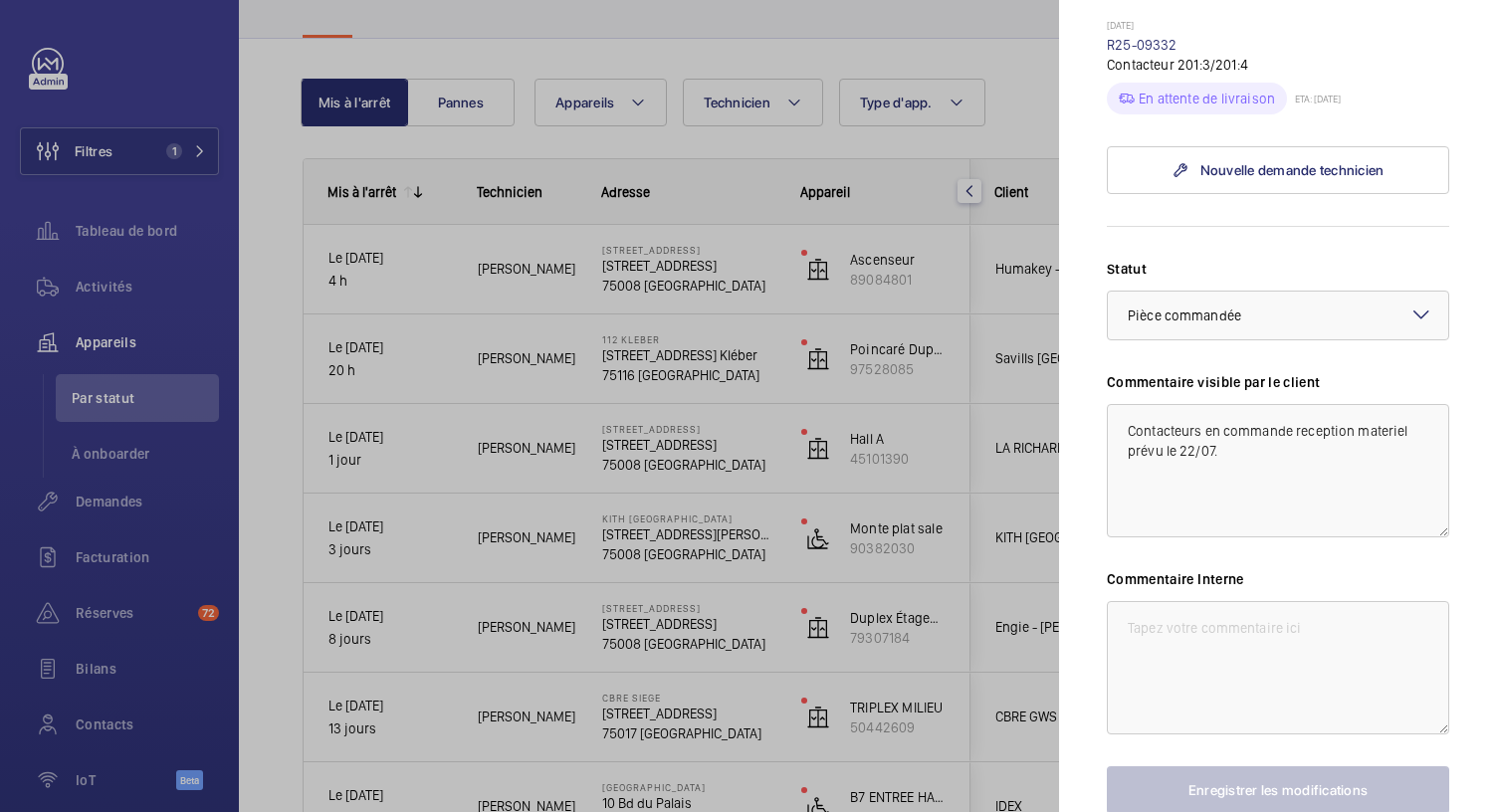 scroll, scrollTop: 850, scrollLeft: 0, axis: vertical 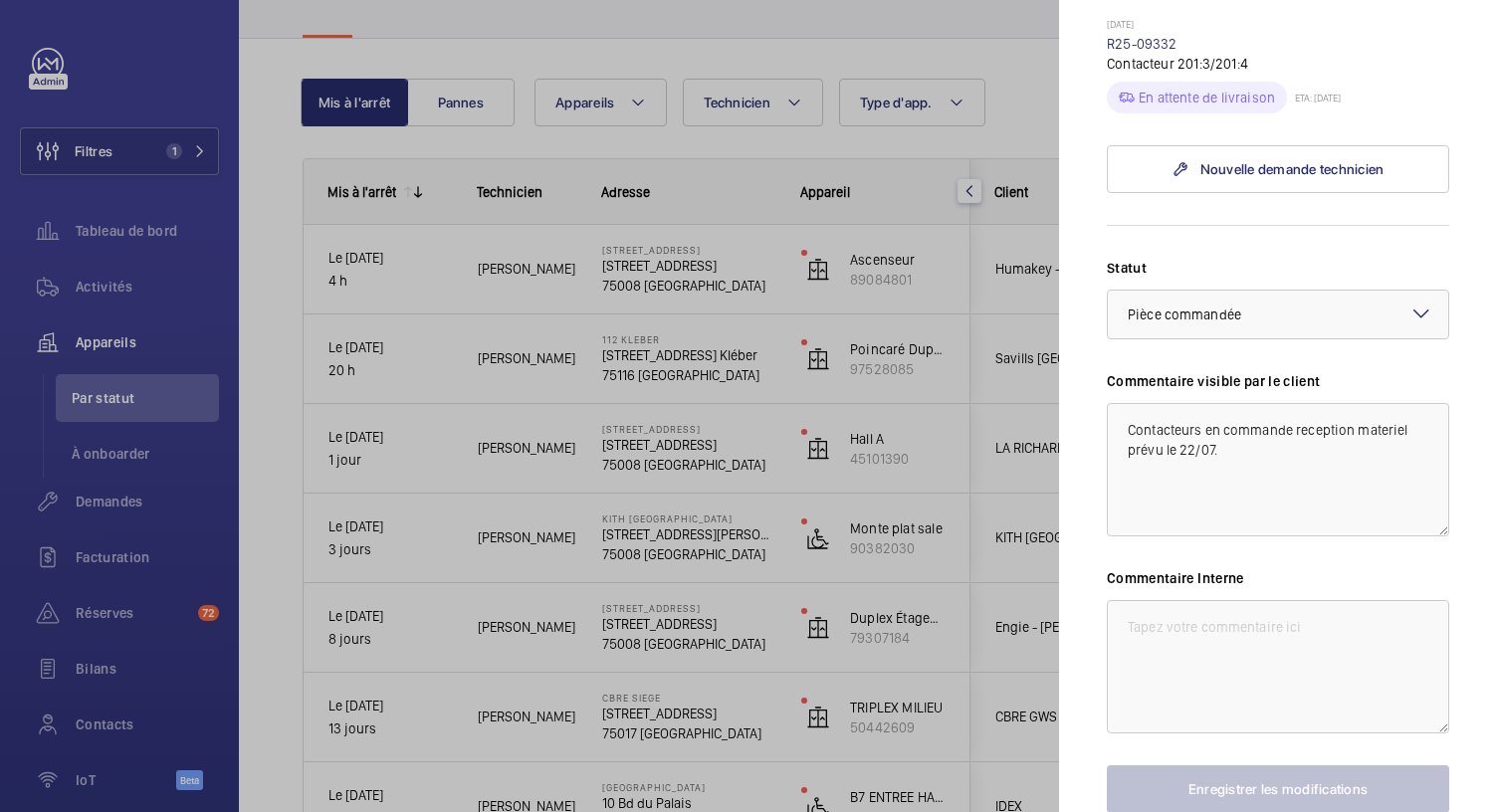 click 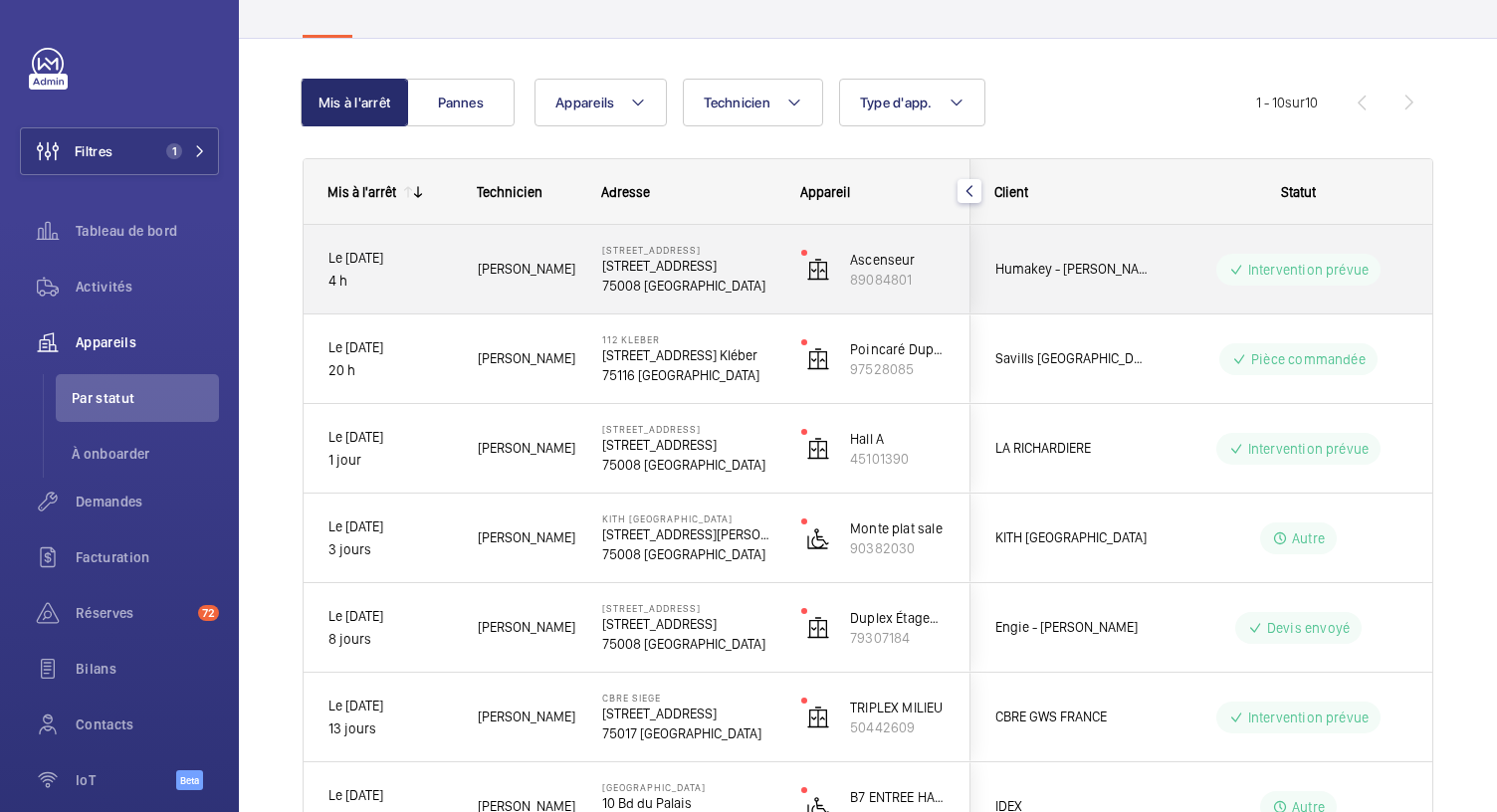 click on "75008 [GEOGRAPHIC_DATA]" 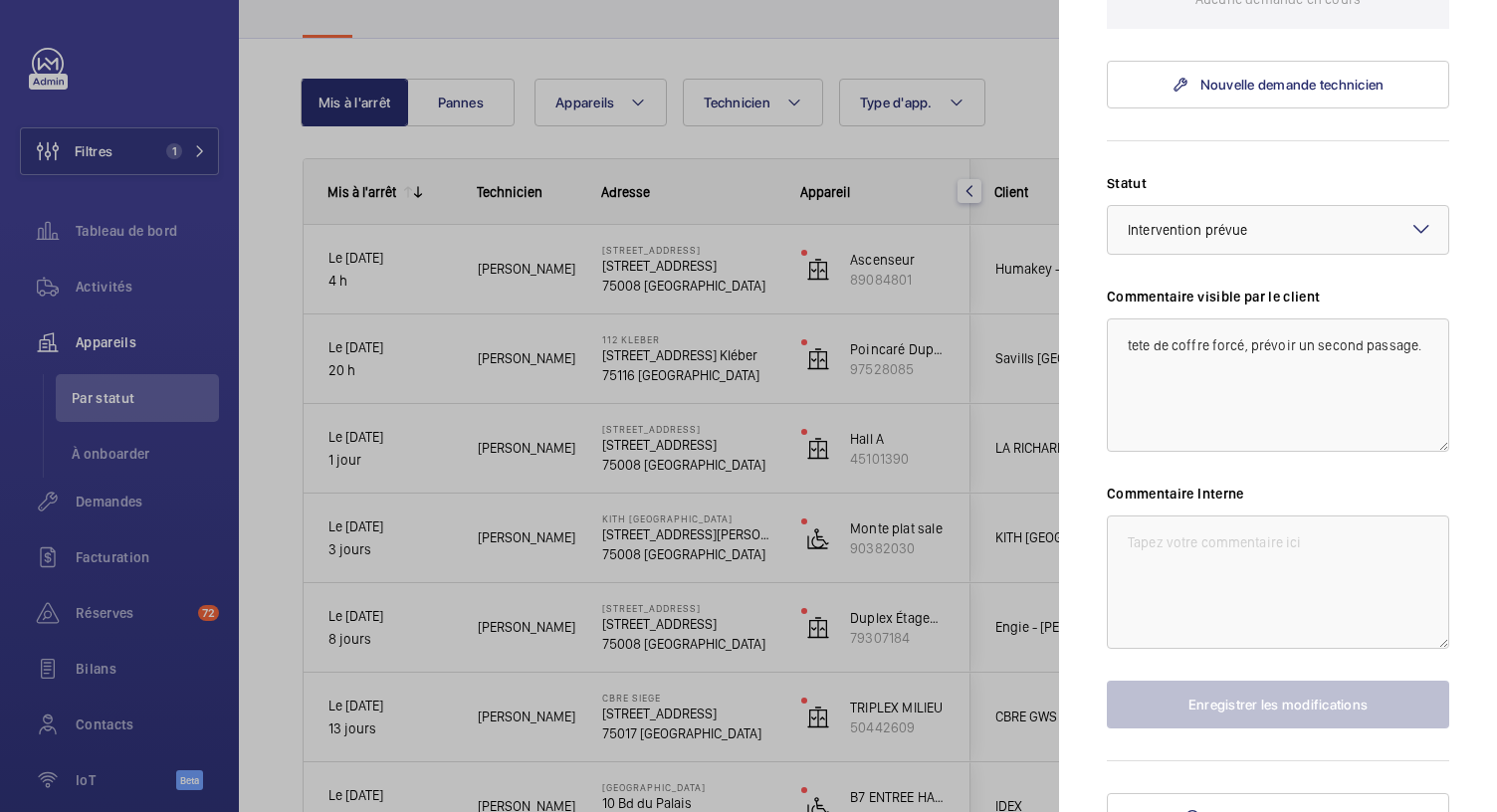 scroll, scrollTop: 792, scrollLeft: 0, axis: vertical 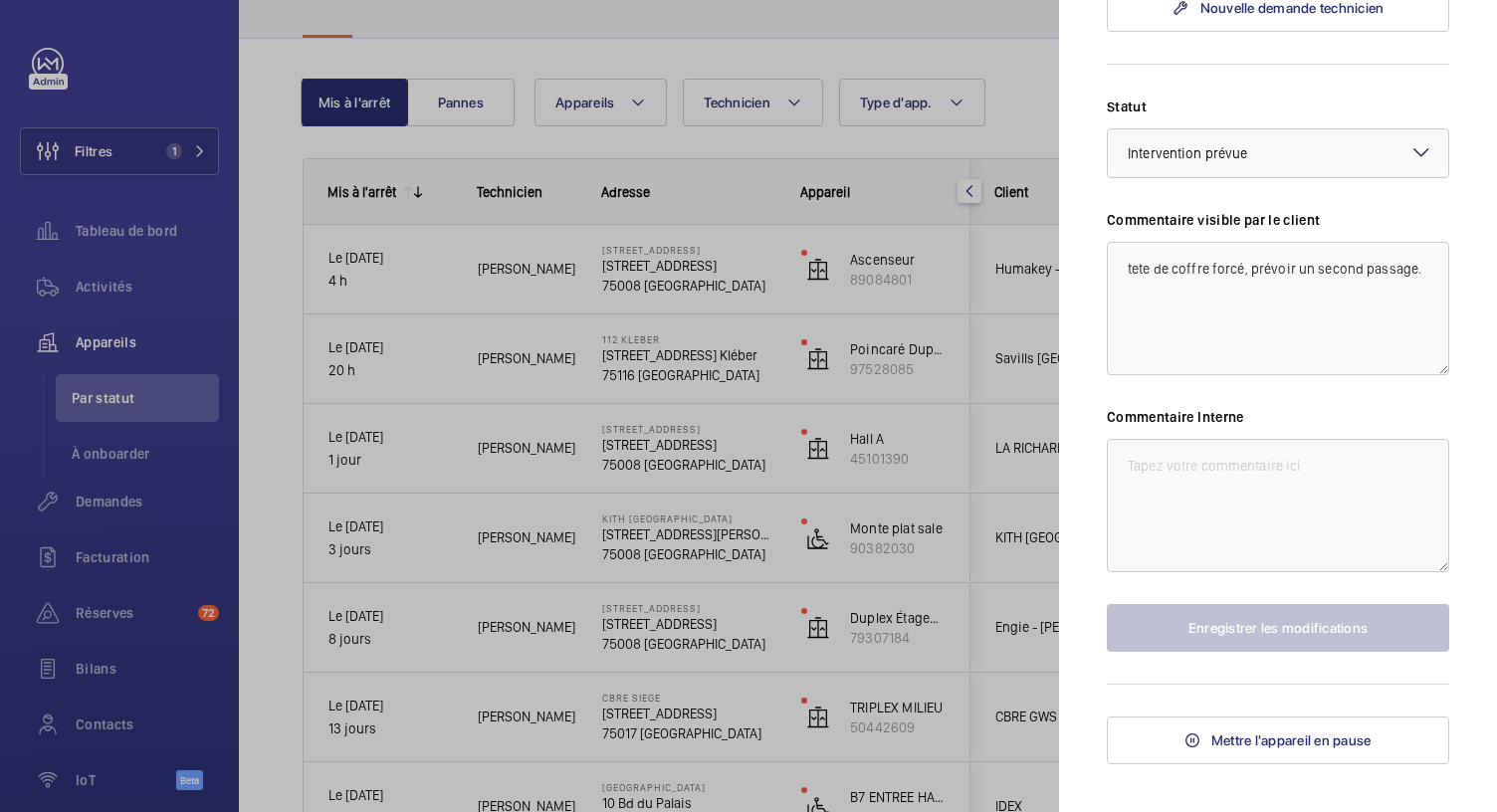 click 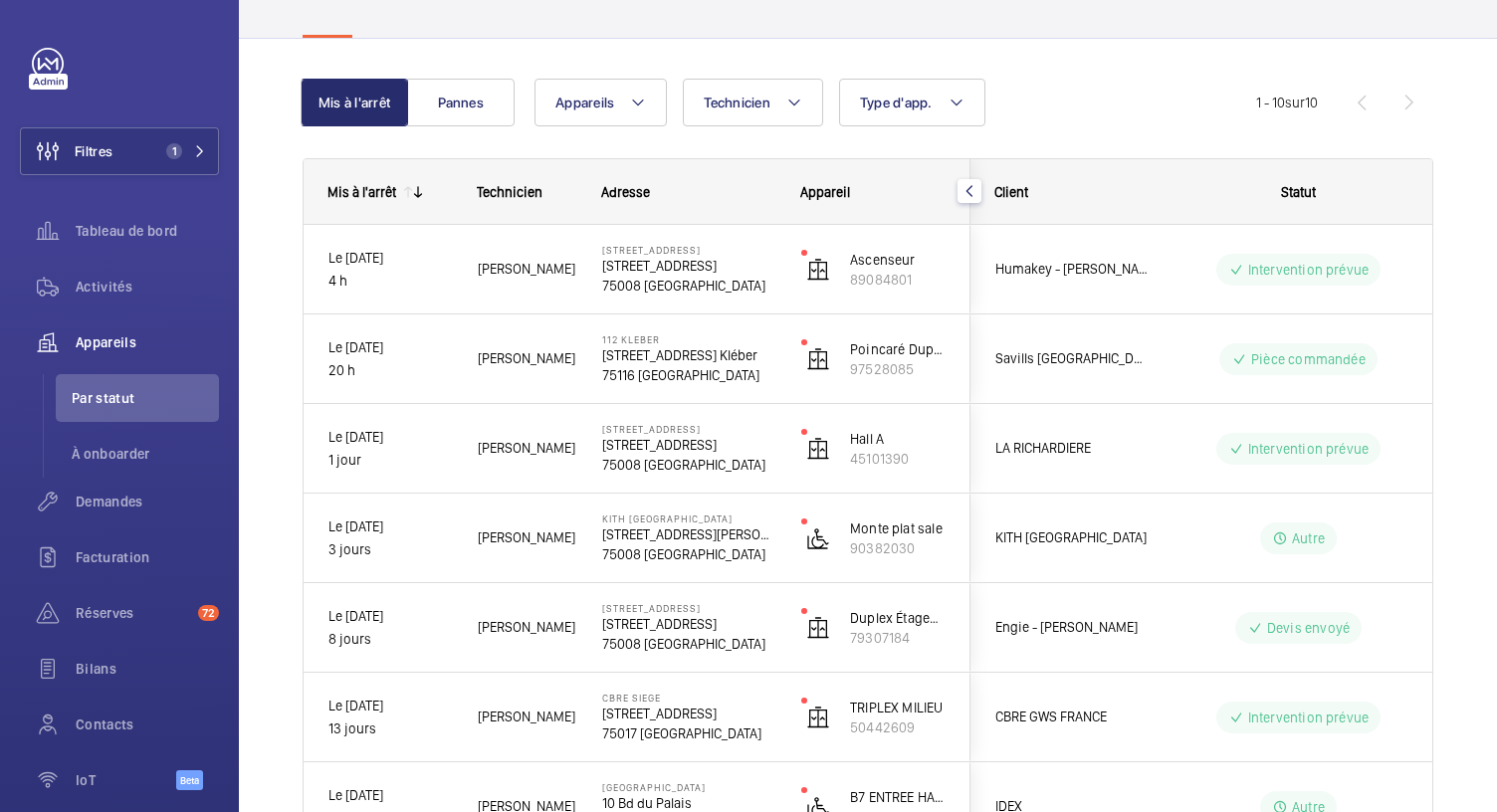 scroll, scrollTop: 0, scrollLeft: 0, axis: both 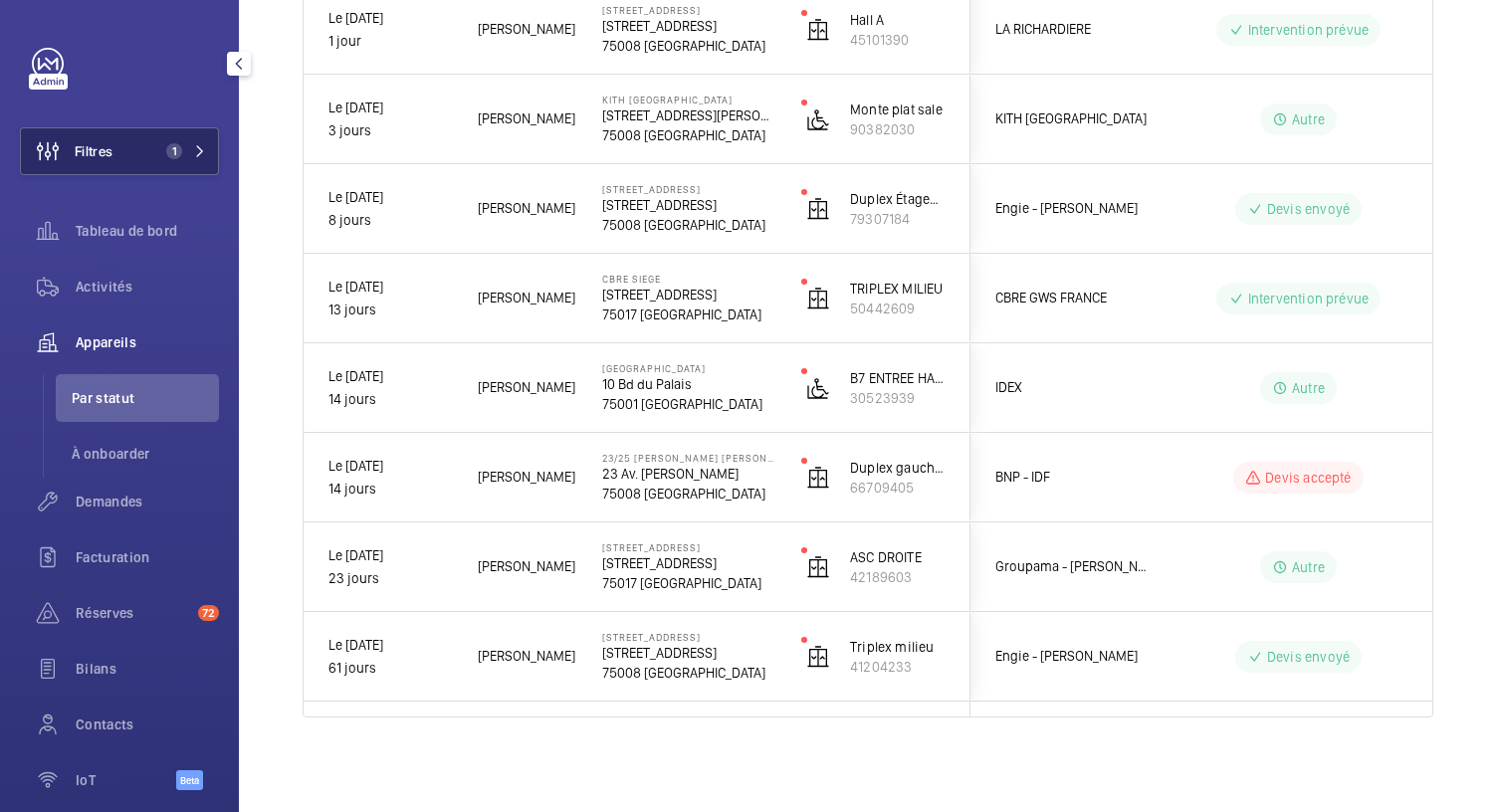 click on "1" 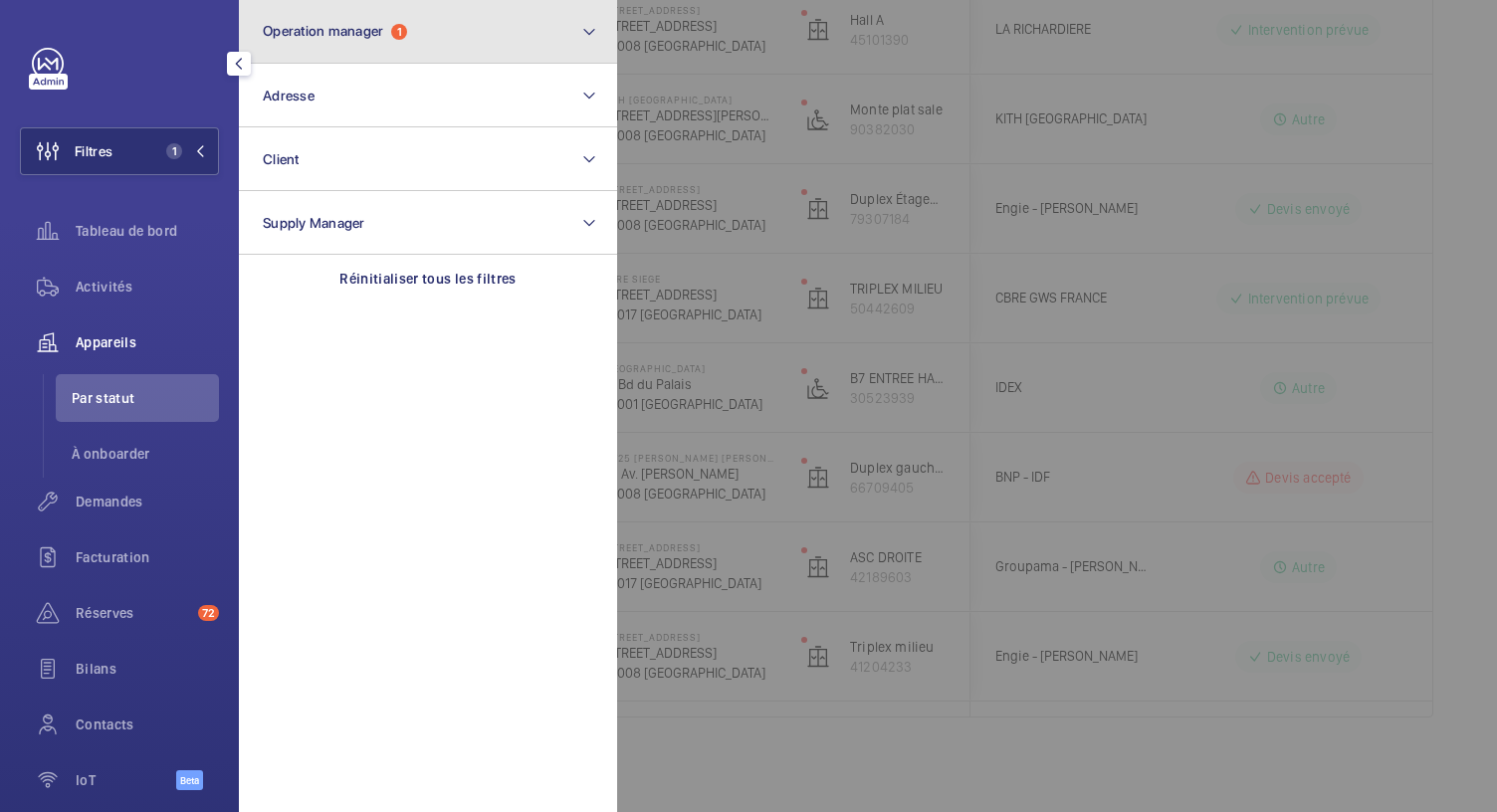 click on "Operation manager  1" 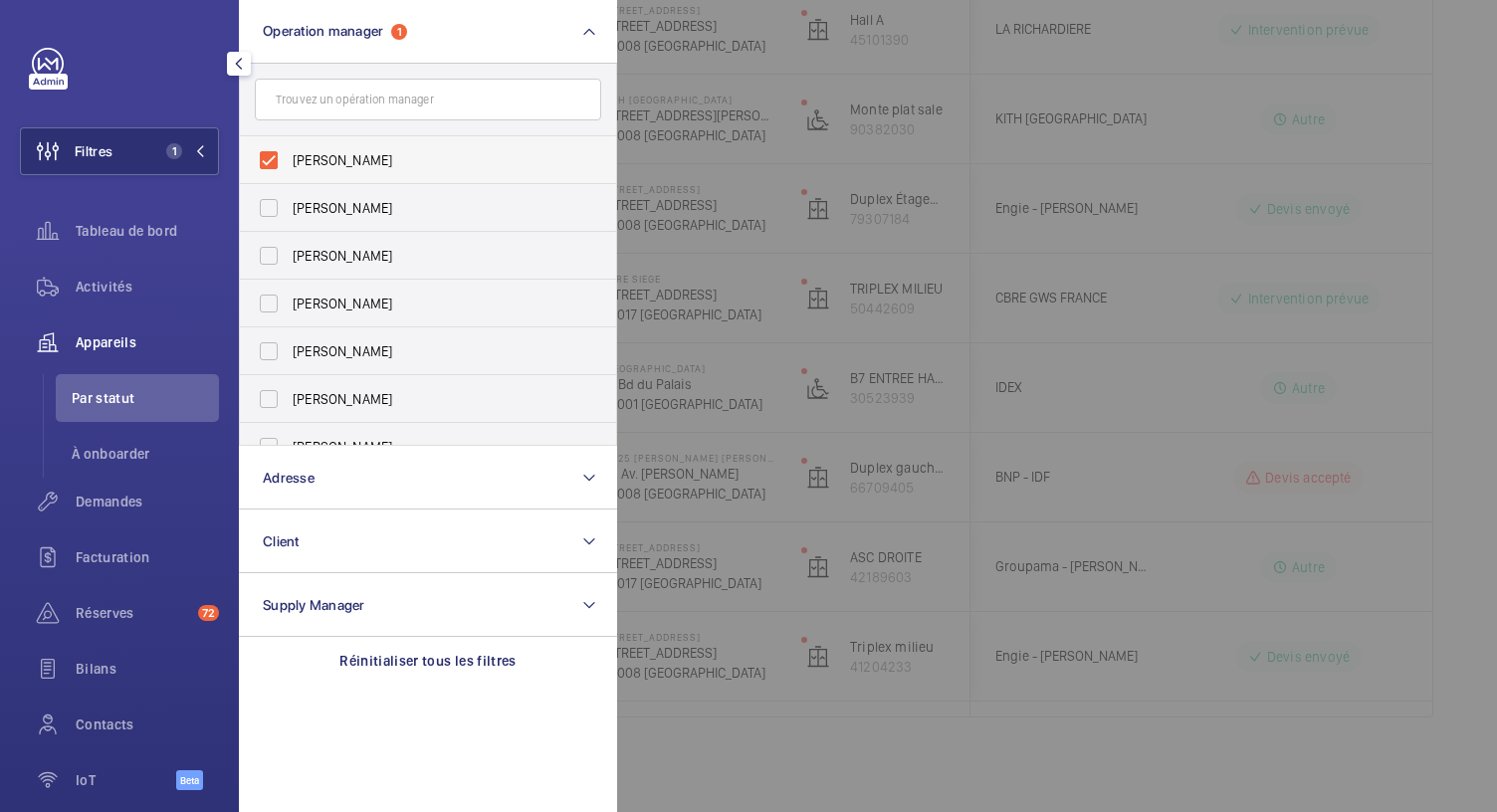 click on "[PERSON_NAME]" at bounding box center [413, 160] 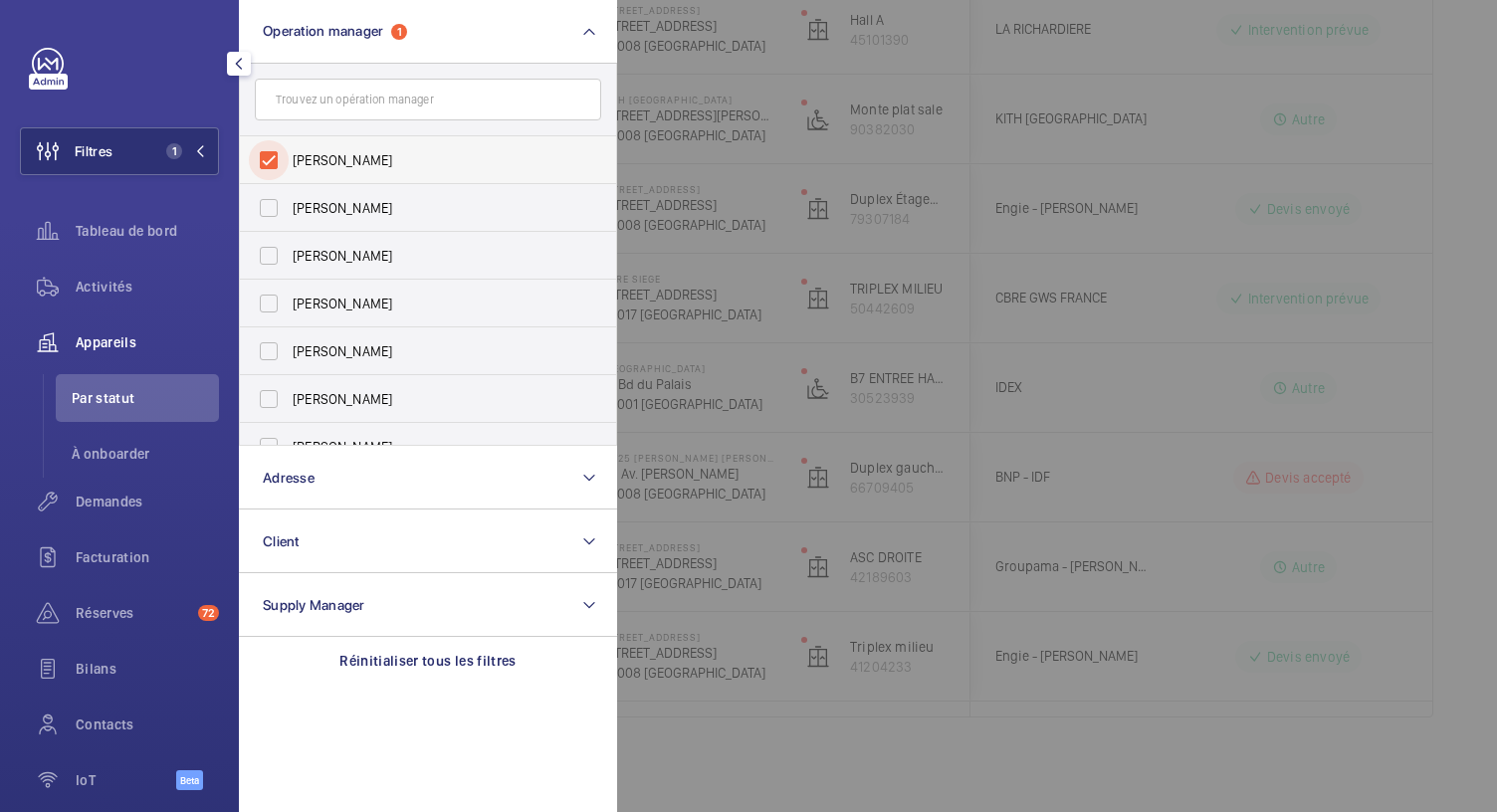 click on "[PERSON_NAME]" at bounding box center [269, 160] 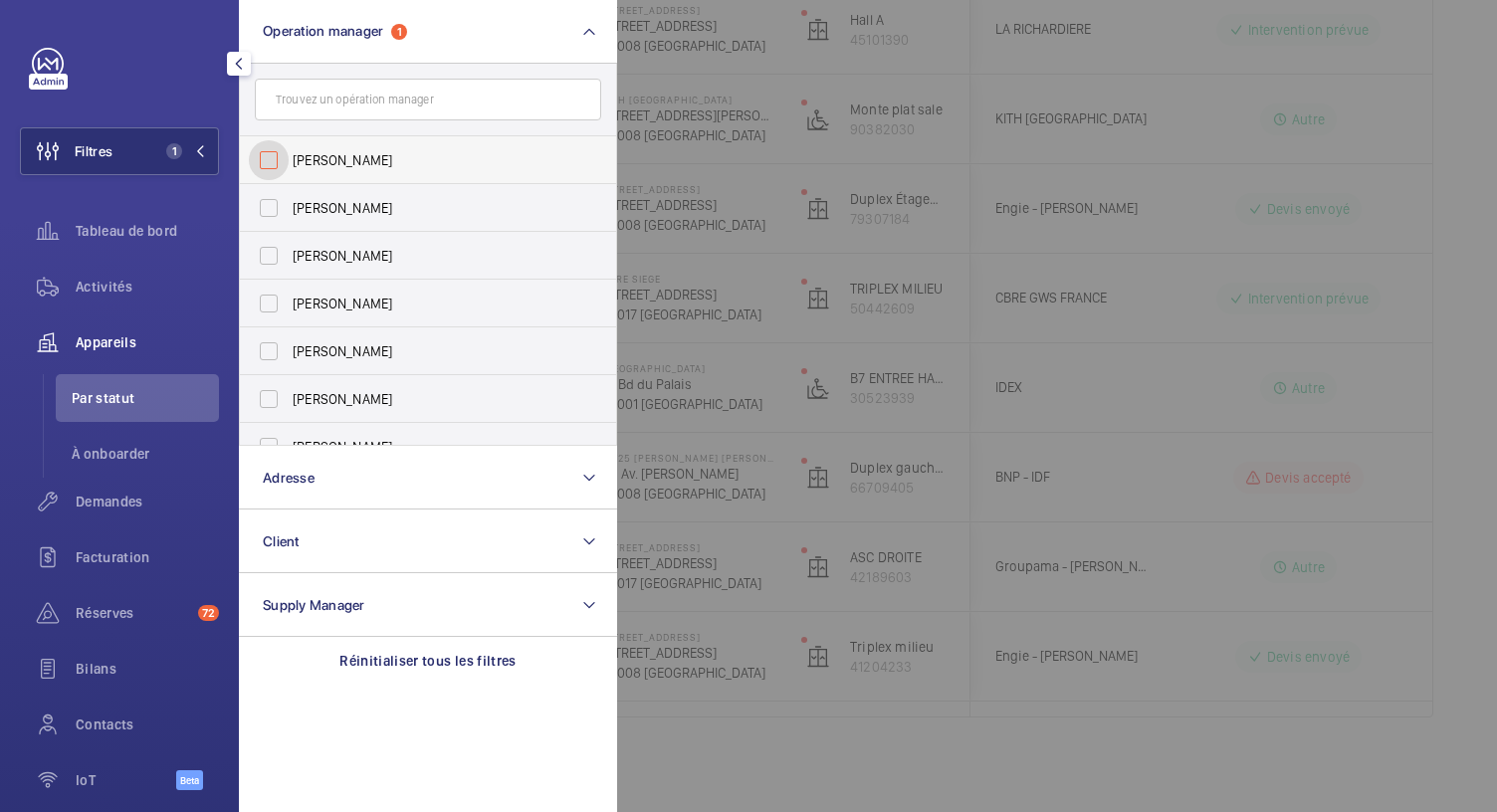 checkbox on "false" 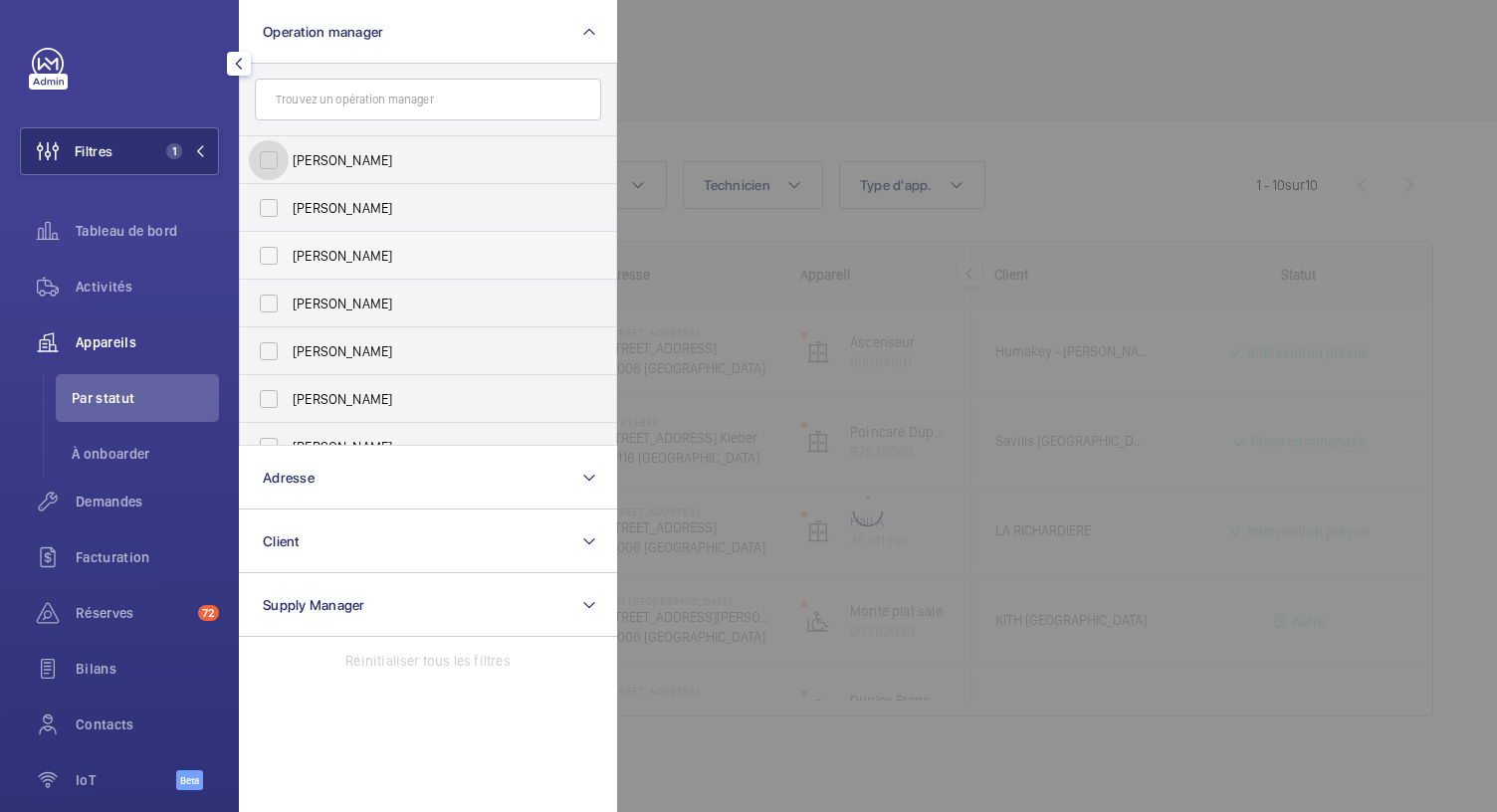 scroll, scrollTop: 59, scrollLeft: 0, axis: vertical 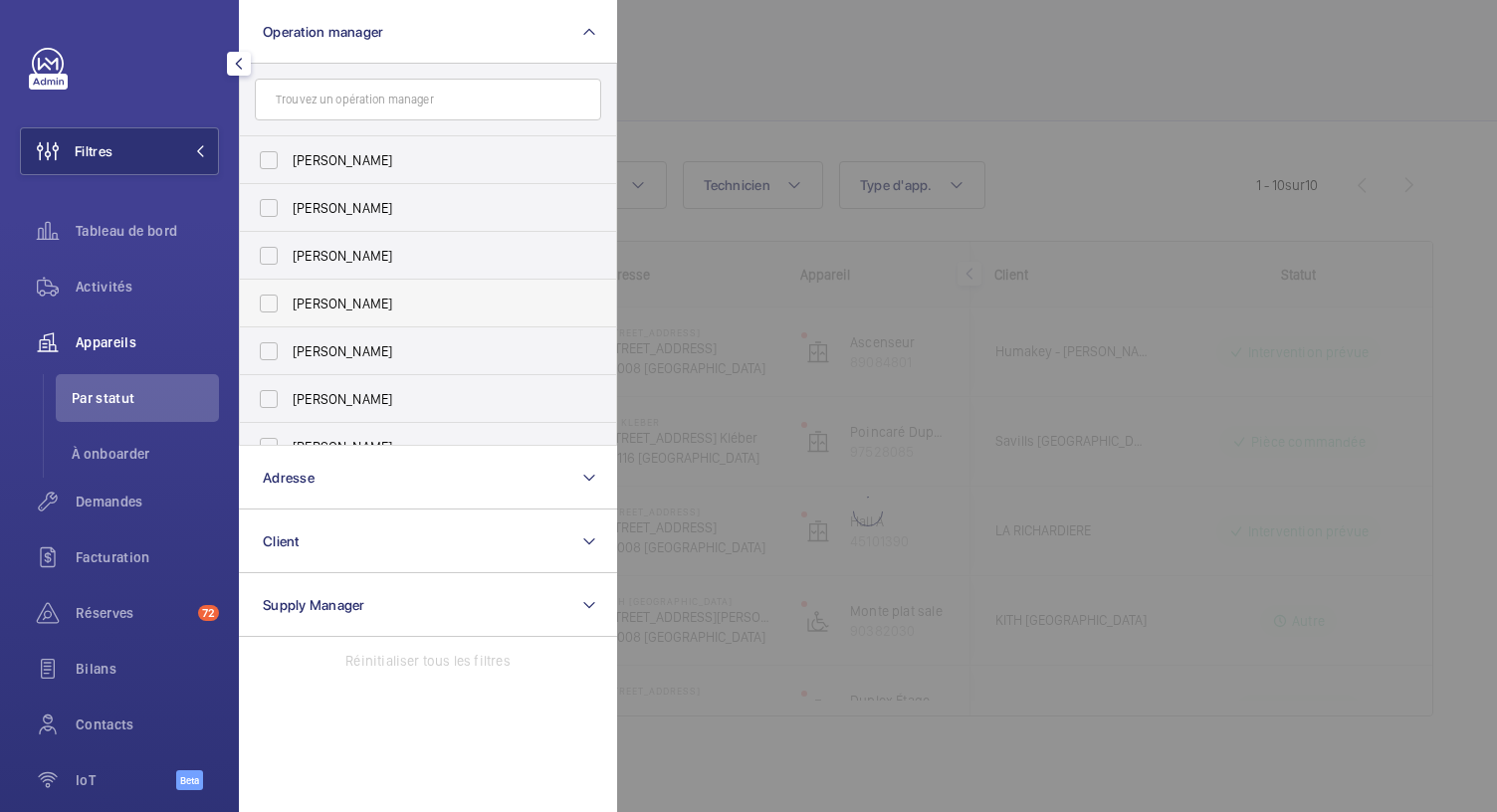 click on "[PERSON_NAME]" at bounding box center [413, 304] 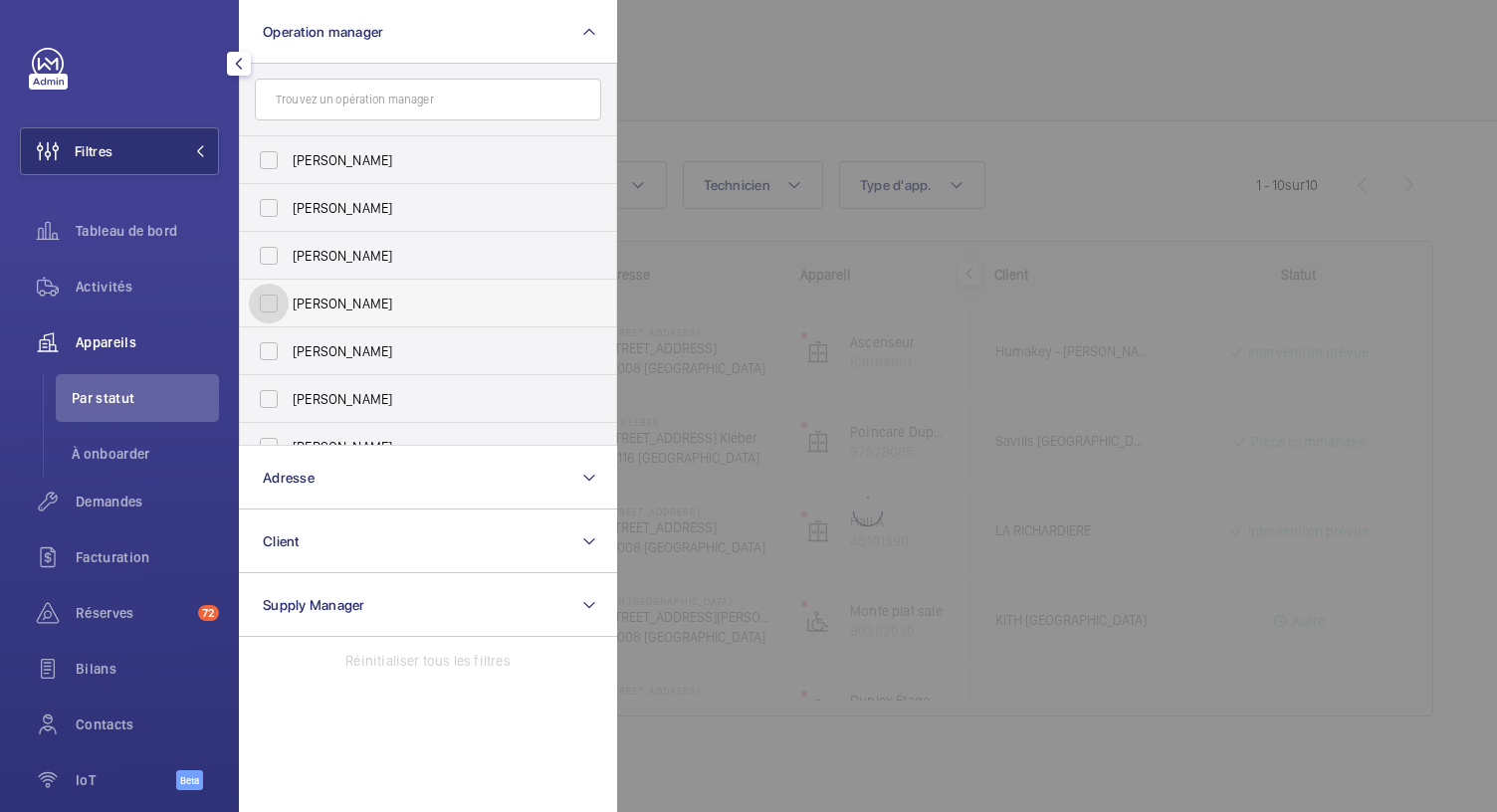 click on "[PERSON_NAME]" at bounding box center (269, 304) 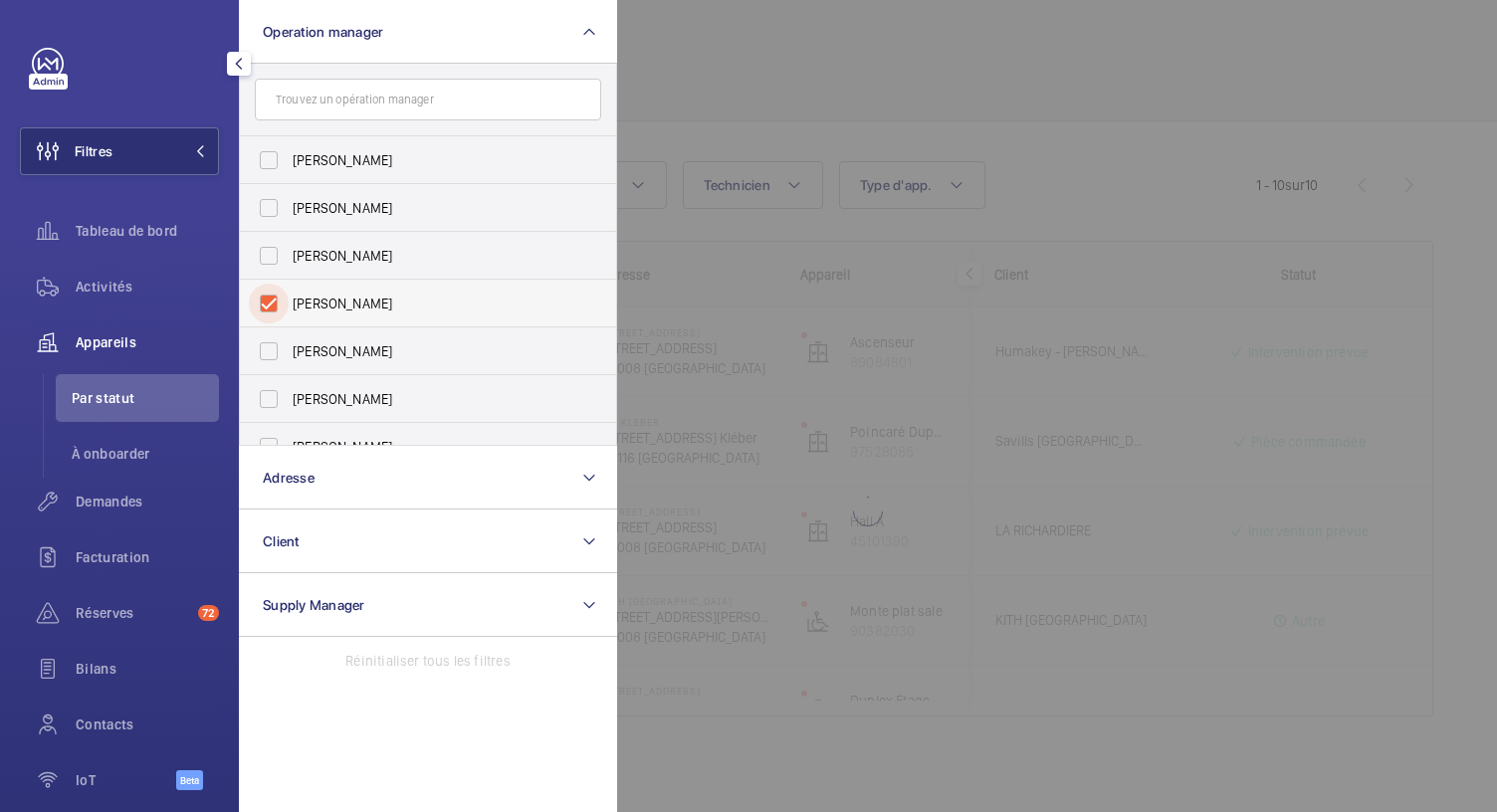 checkbox on "true" 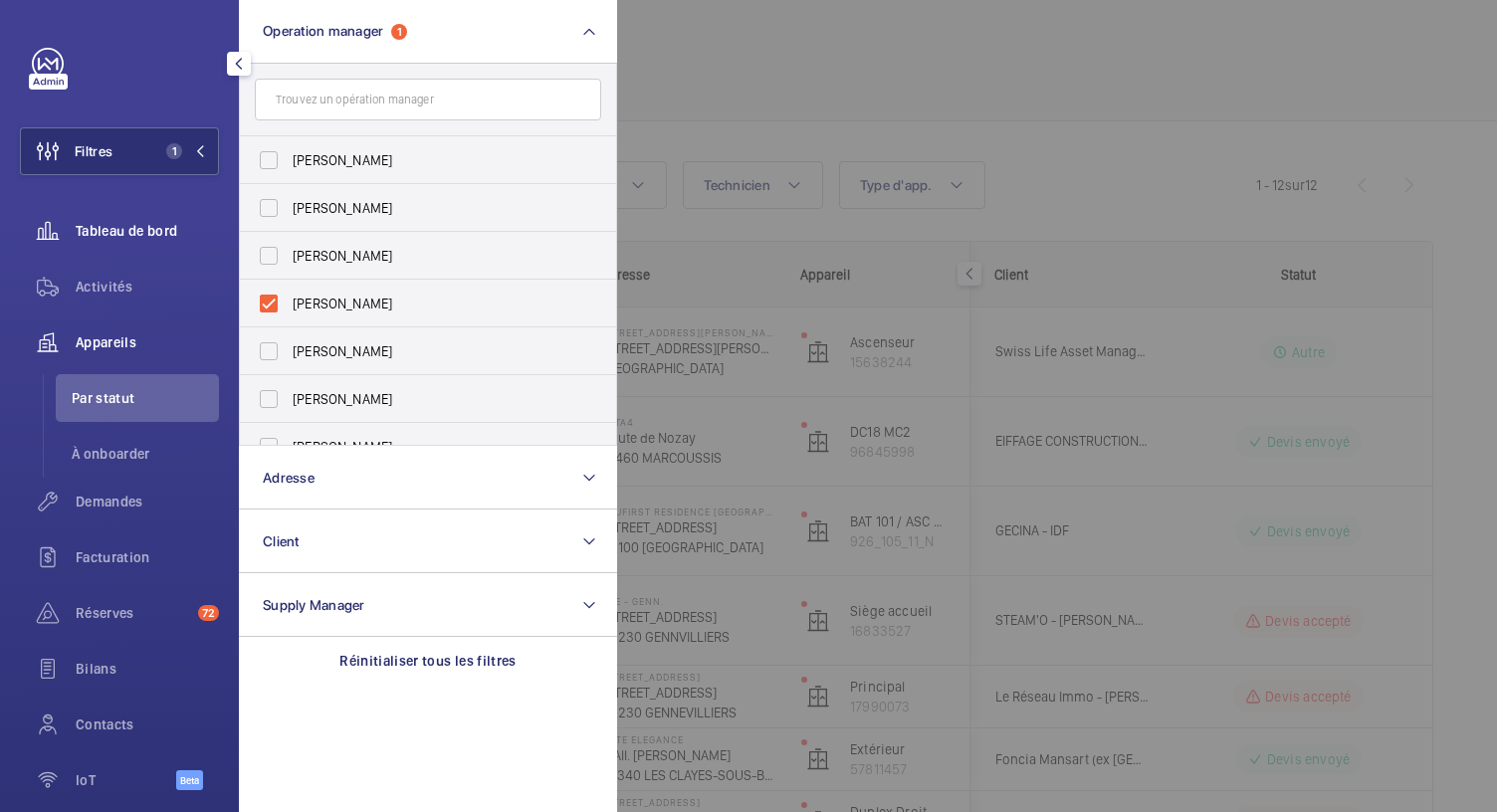 click on "Tableau de bord" 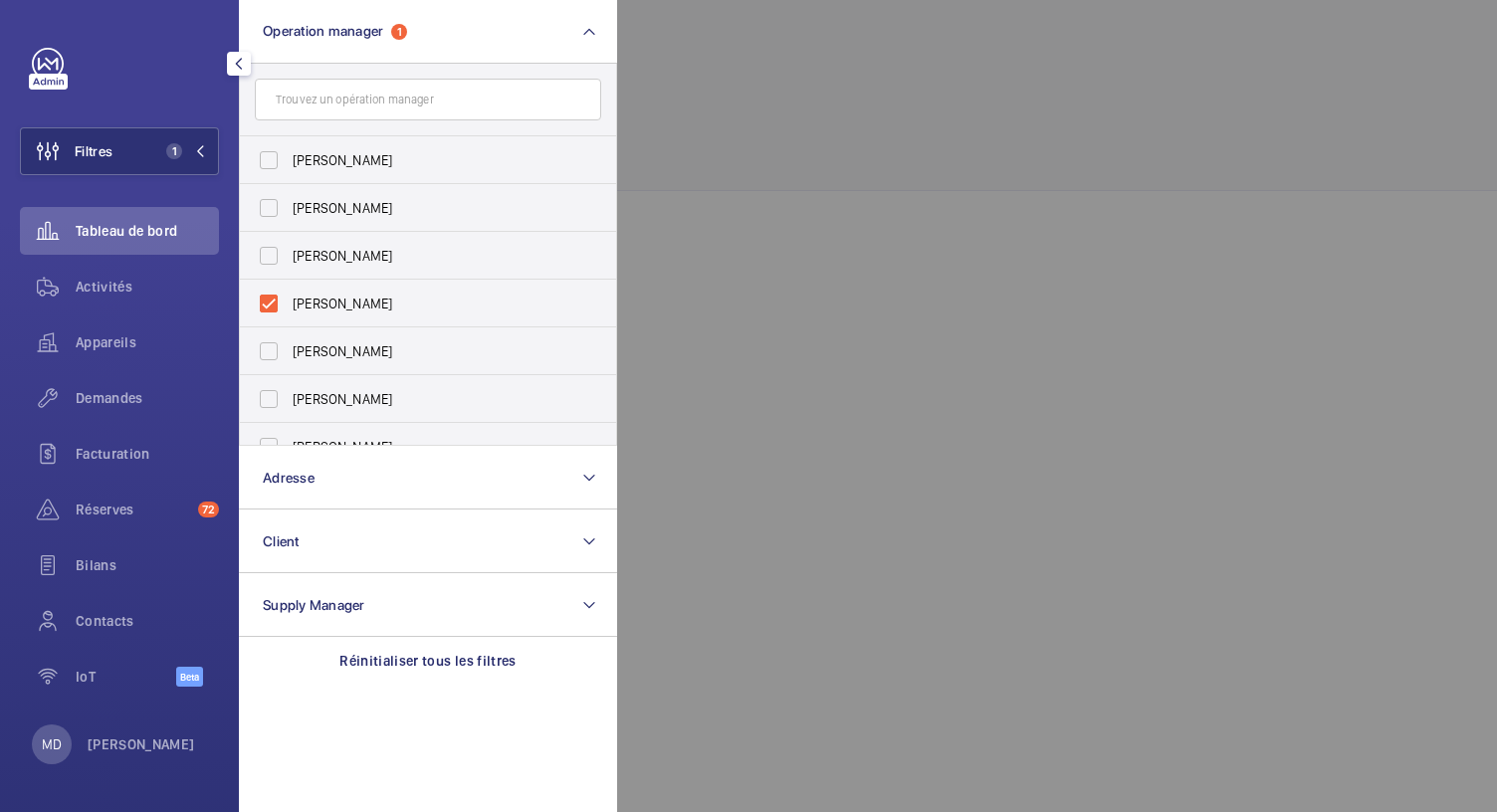 scroll, scrollTop: 0, scrollLeft: 0, axis: both 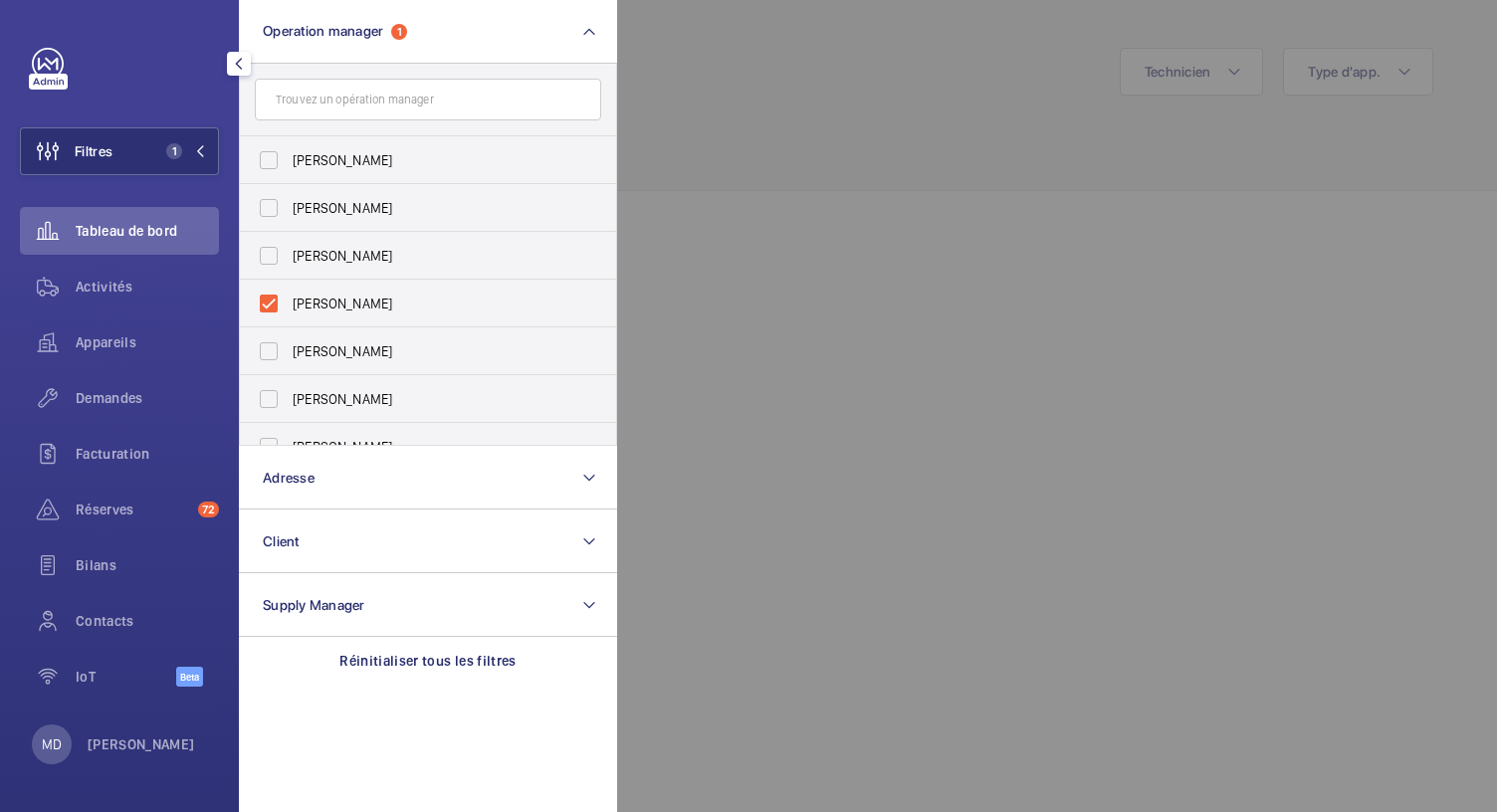 click 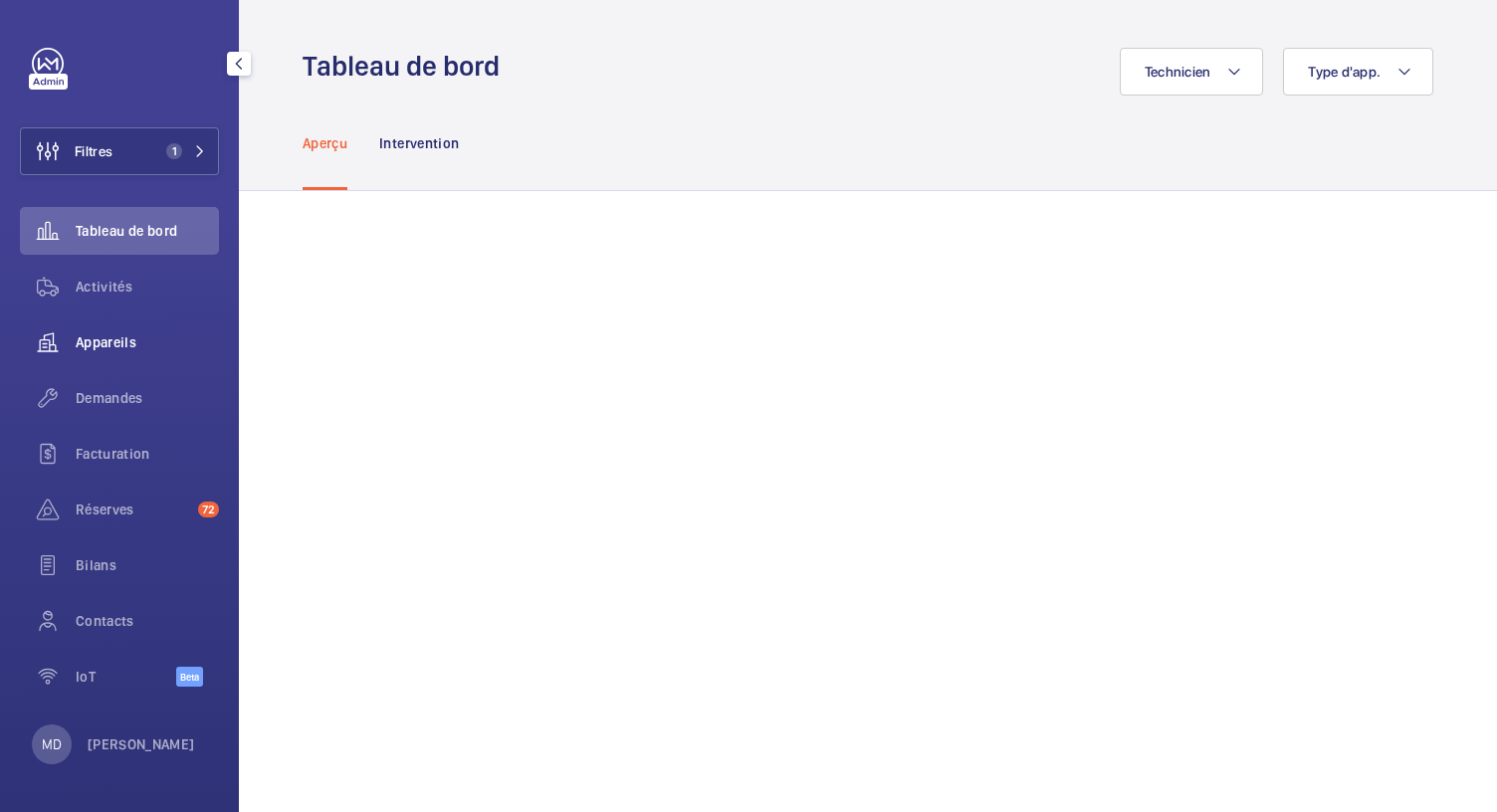 click on "Appareils" 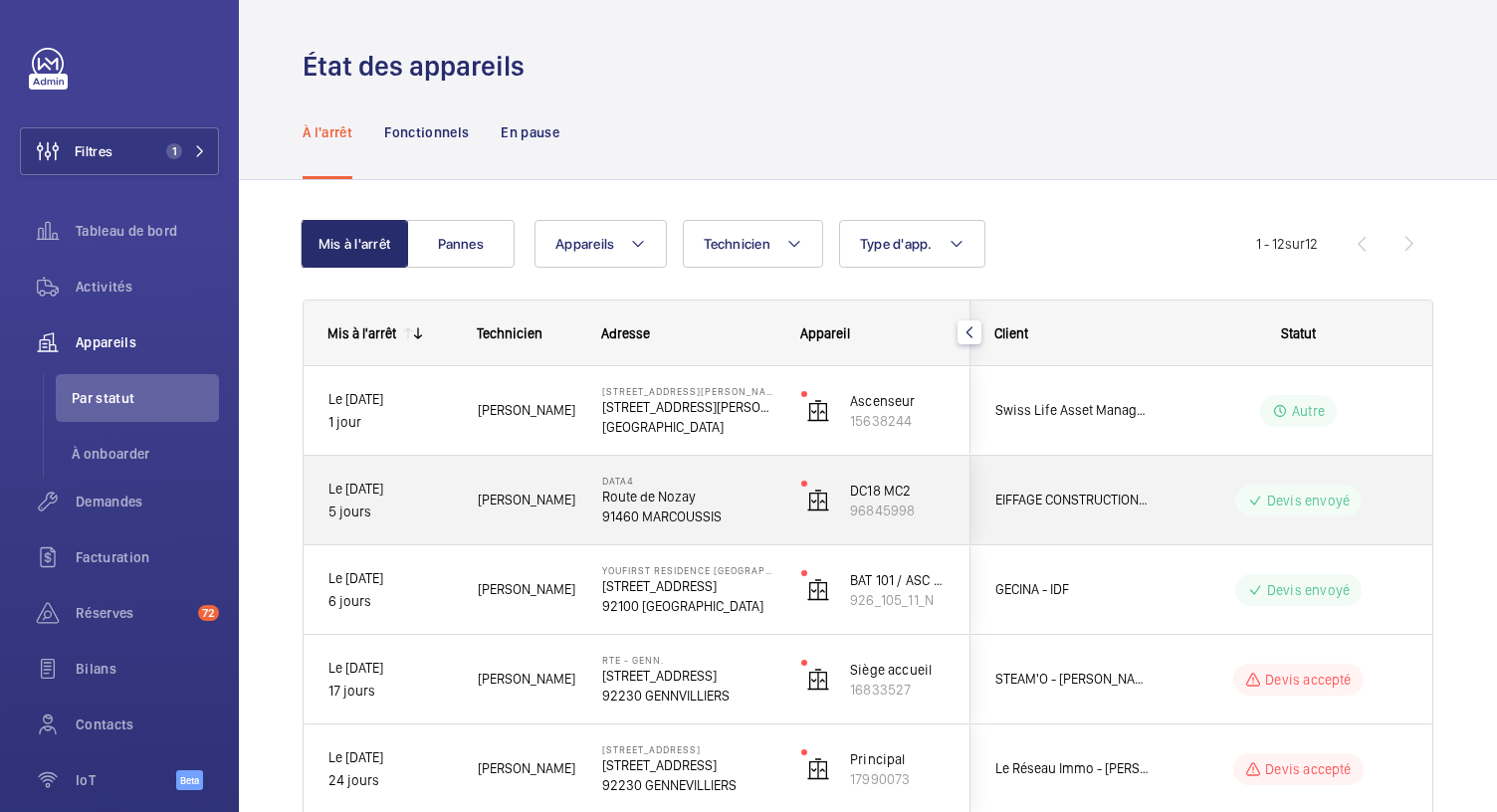 scroll, scrollTop: 739, scrollLeft: 0, axis: vertical 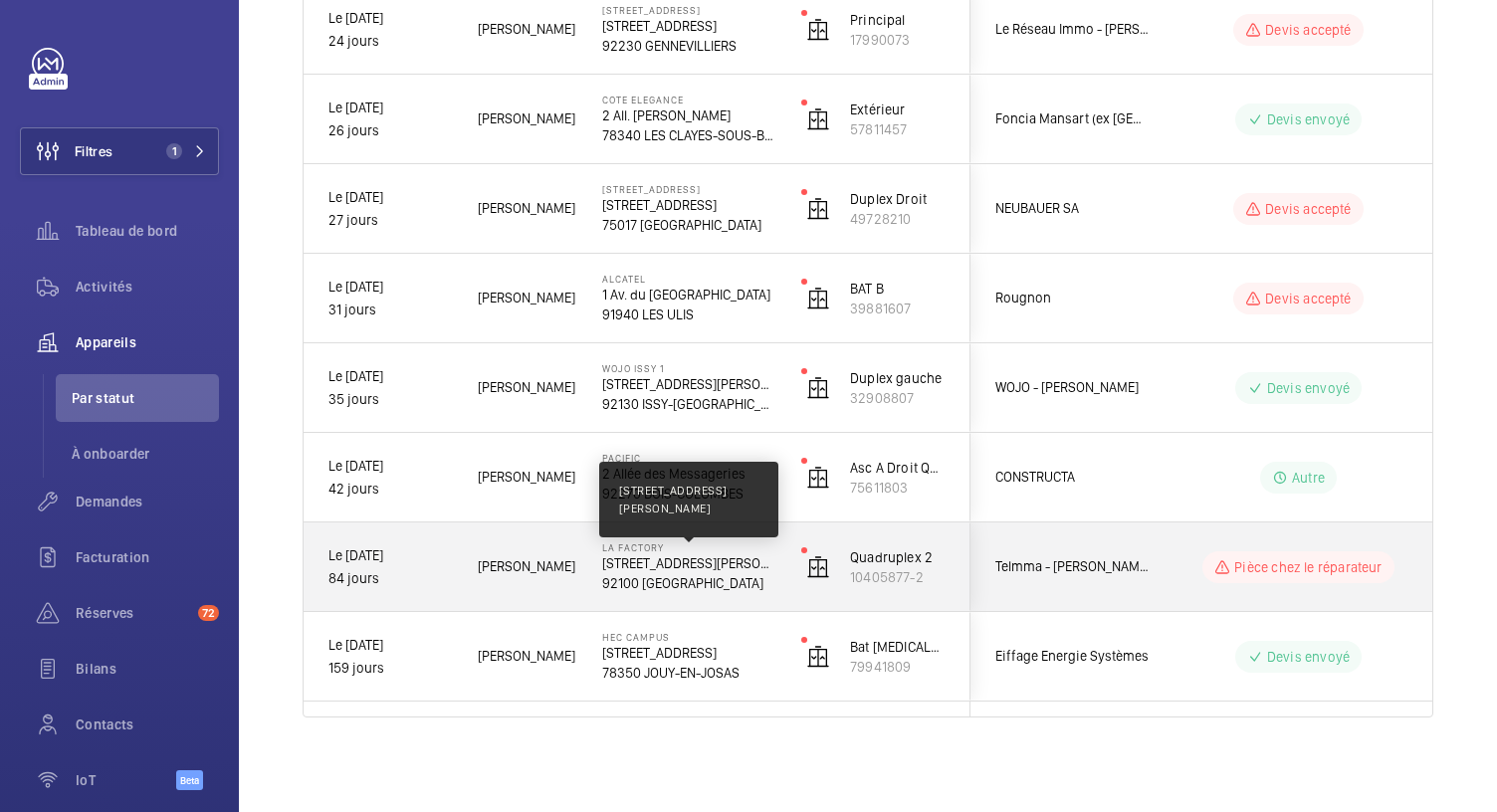 click on "[STREET_ADDRESS][PERSON_NAME]" 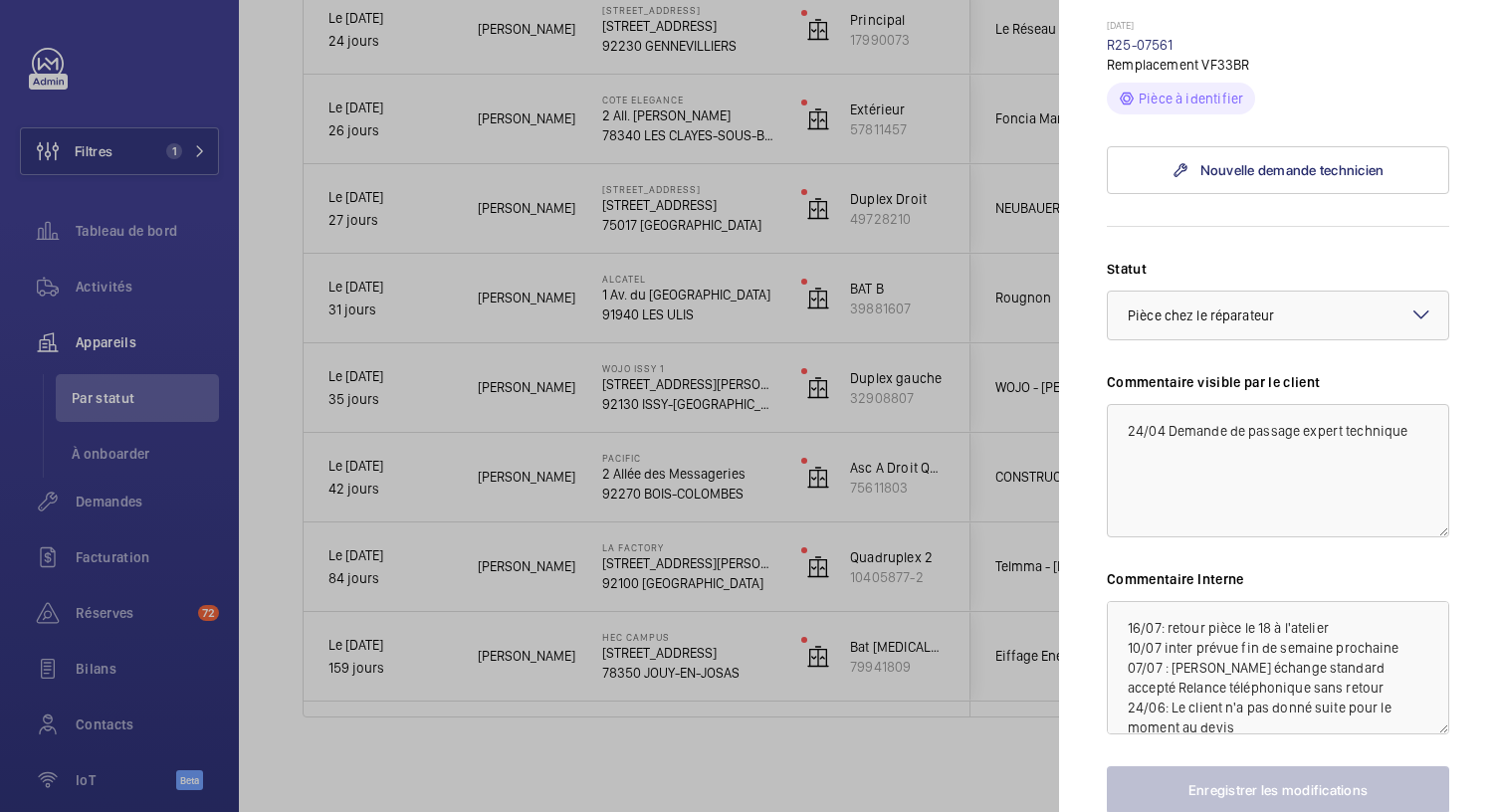 scroll, scrollTop: 991, scrollLeft: 0, axis: vertical 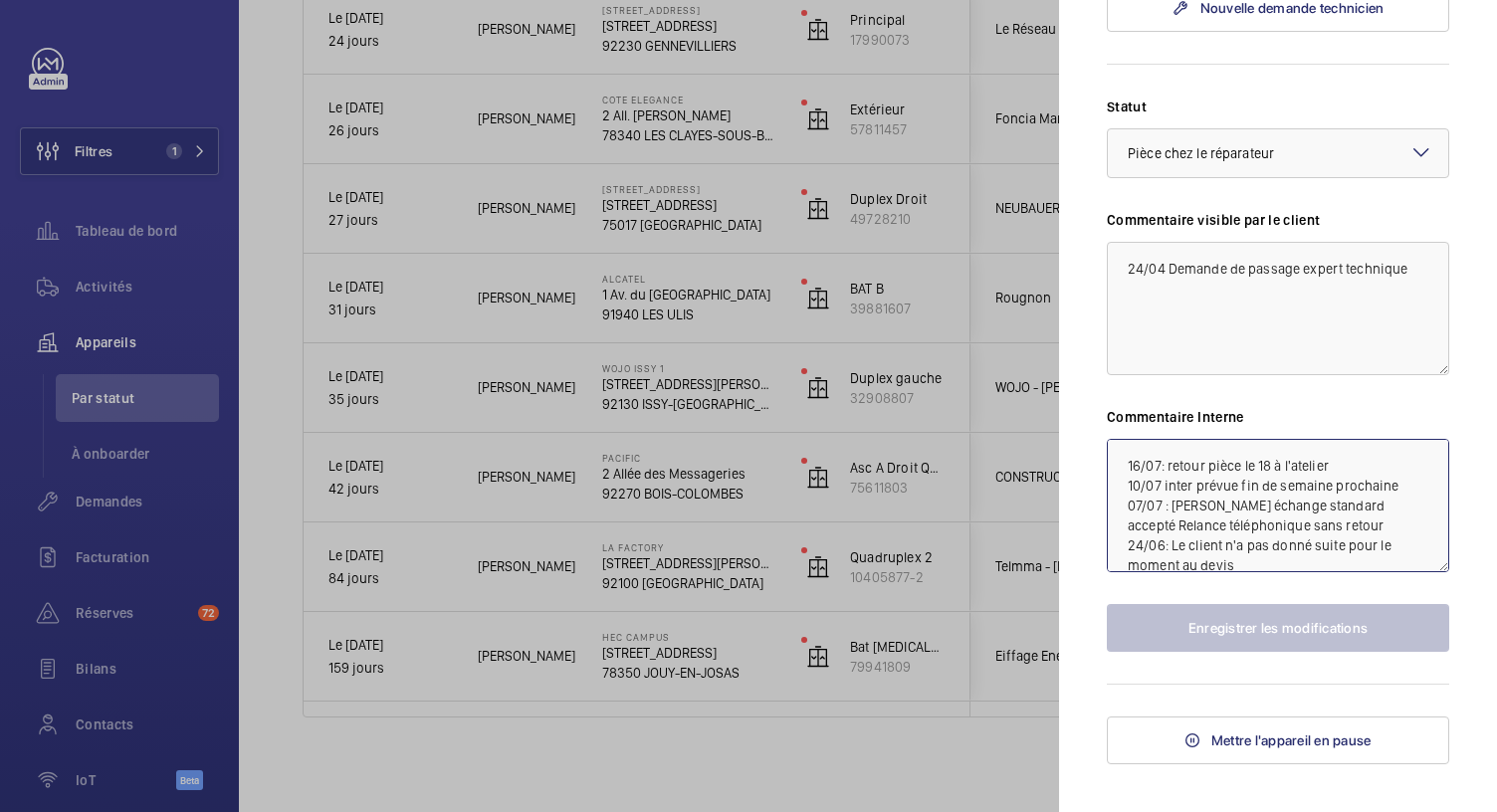 click on "16/07: retour pièce le 18 à l'atelier
10/07 inter prévue fin de semaine prochaine 07/07 : [PERSON_NAME] échange standard accepté Relance téléphonique sans retour
24/06: Le client n'a pas donné suite pour le moment au devis
16/06 : Mme Gardien vois sont client le 17/06
[PERSON_NAME] pour échange standard envoyé le 3/06 à Madame Gardien
23/06 : Relance Tel + SMS" 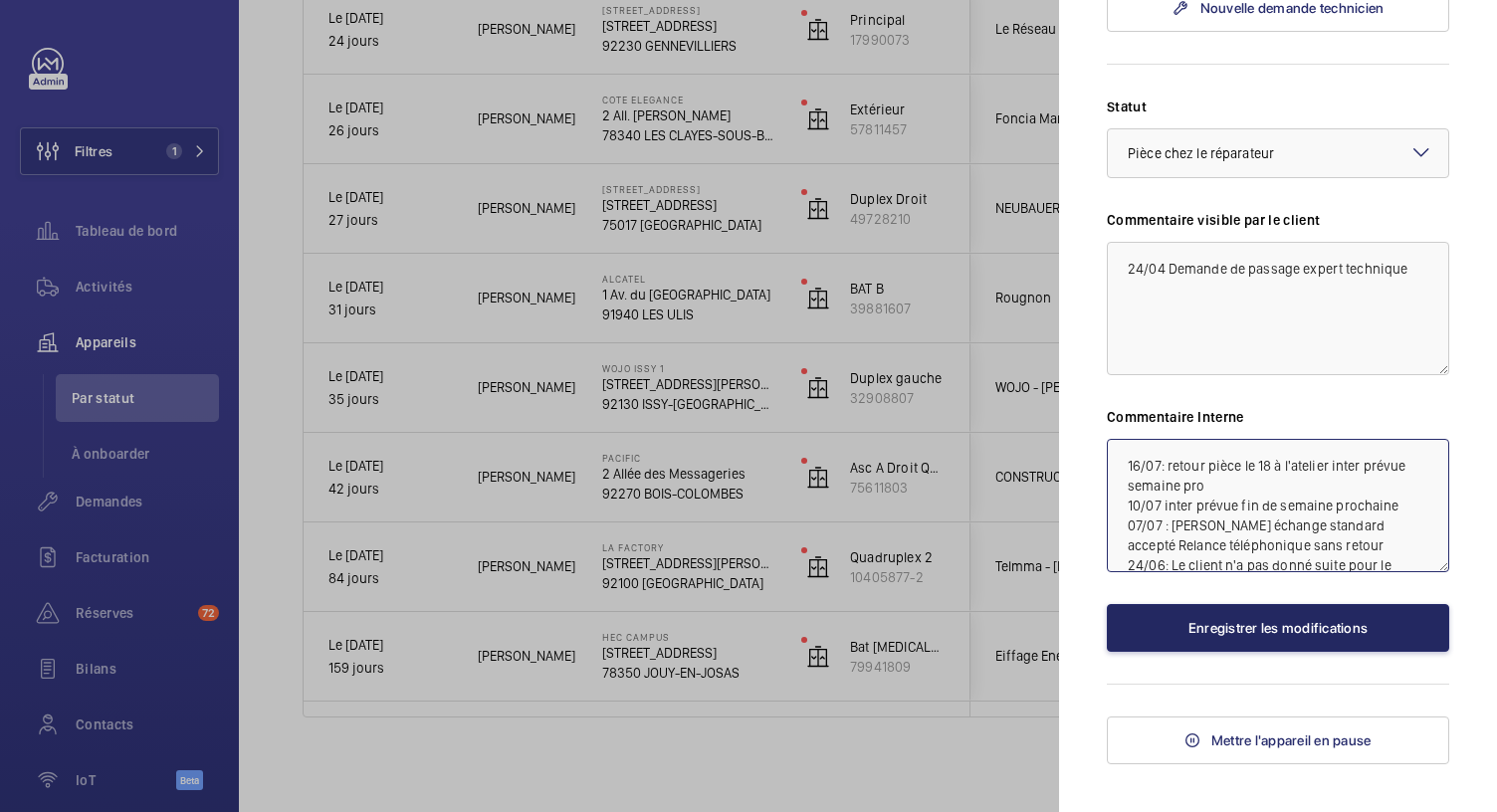 type on "16/07: retour pièce le 18 à l'atelier inter prévue semaine pro
10/07 inter prévue fin de semaine prochaine 07/07 : [PERSON_NAME] échange standard accepté Relance téléphonique sans retour
24/06: Le client n'a pas donné suite pour le moment au devis
16/06 : Mme Gardien vois sont client le 17/06
Devis pour échange standard envoyé le 3/06 à Madame Gardien
23/06 : Relance Tel + SMS" 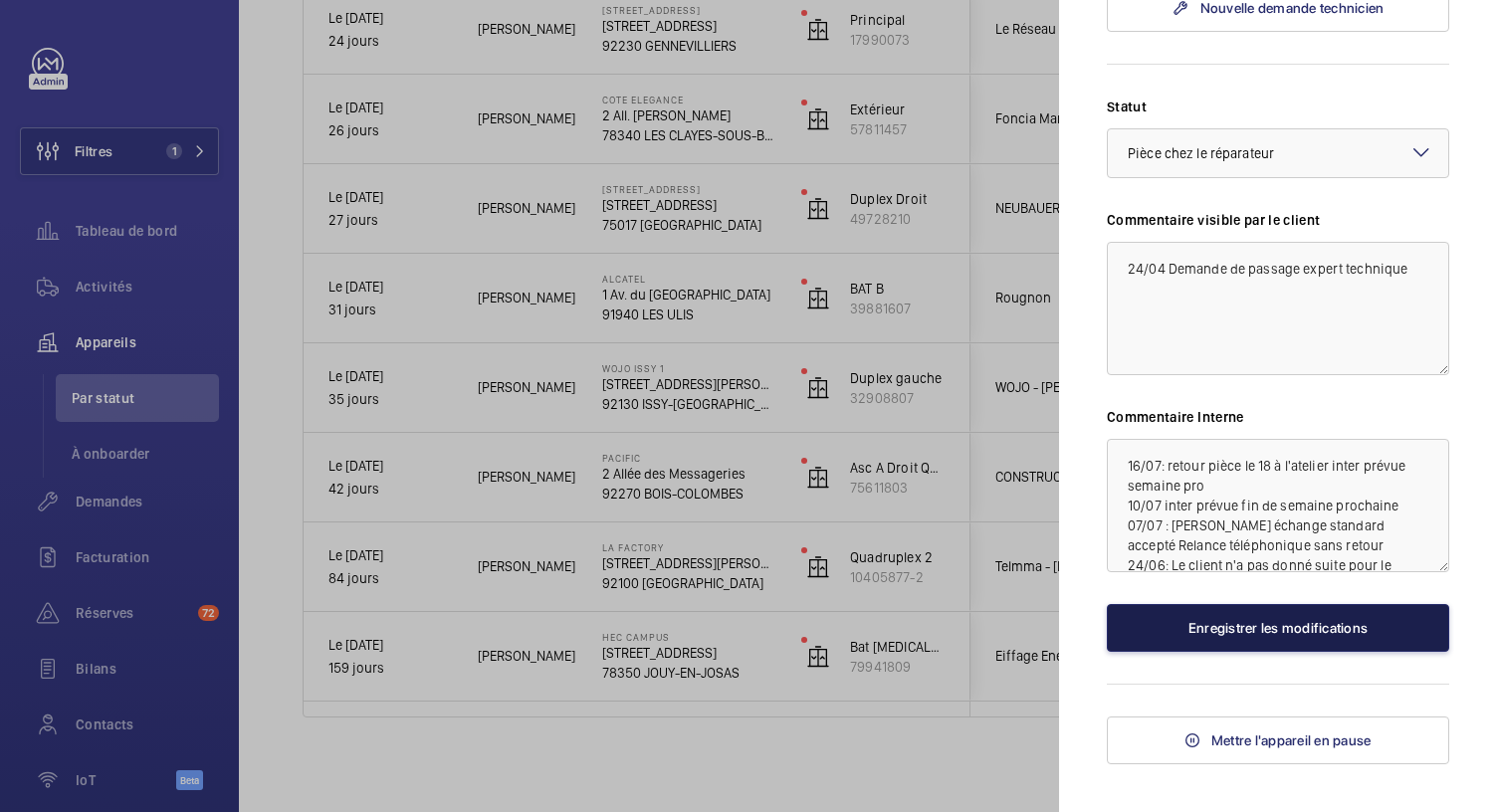 click on "Enregistrer les modifications" 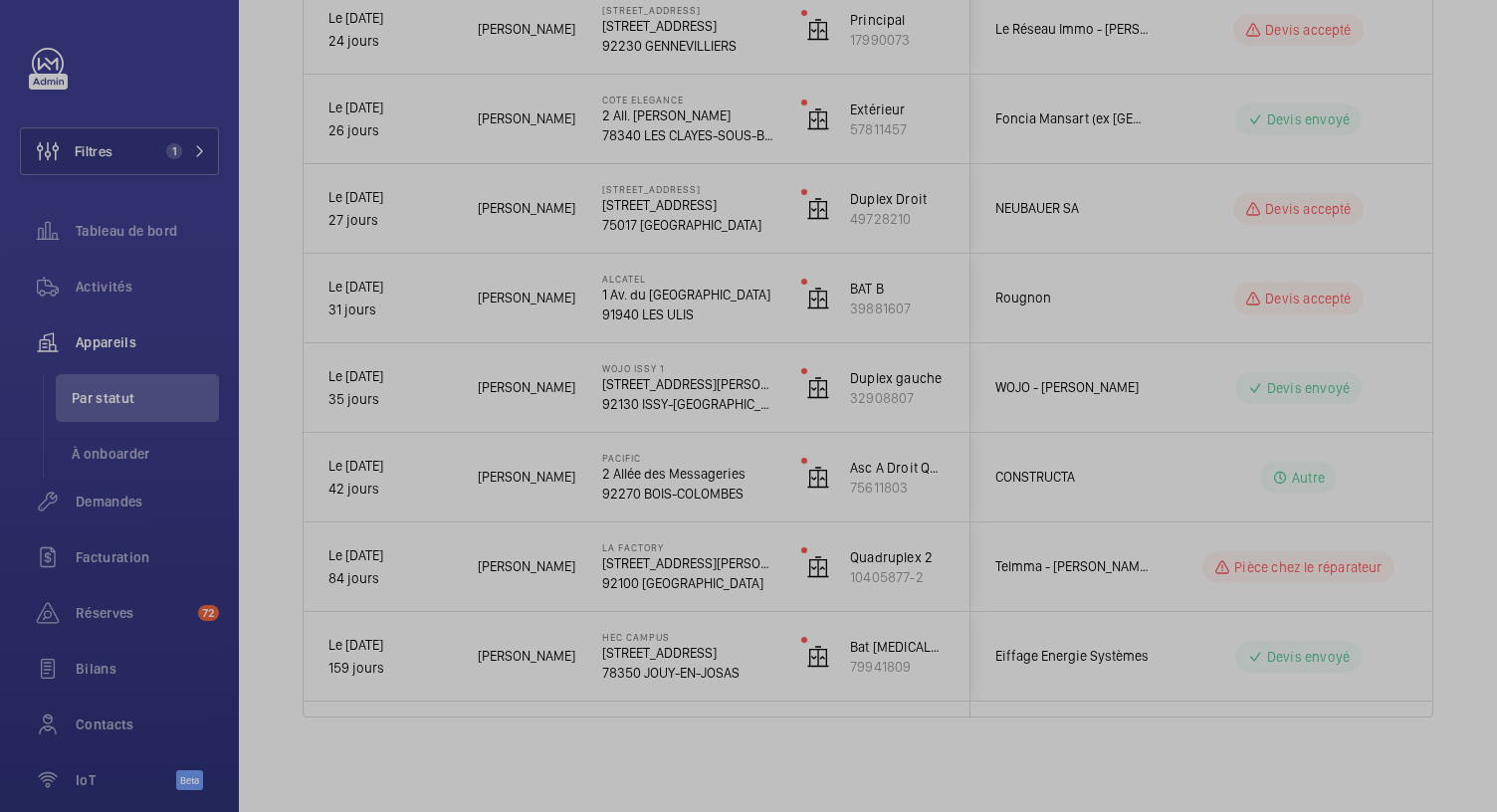 scroll, scrollTop: 0, scrollLeft: 0, axis: both 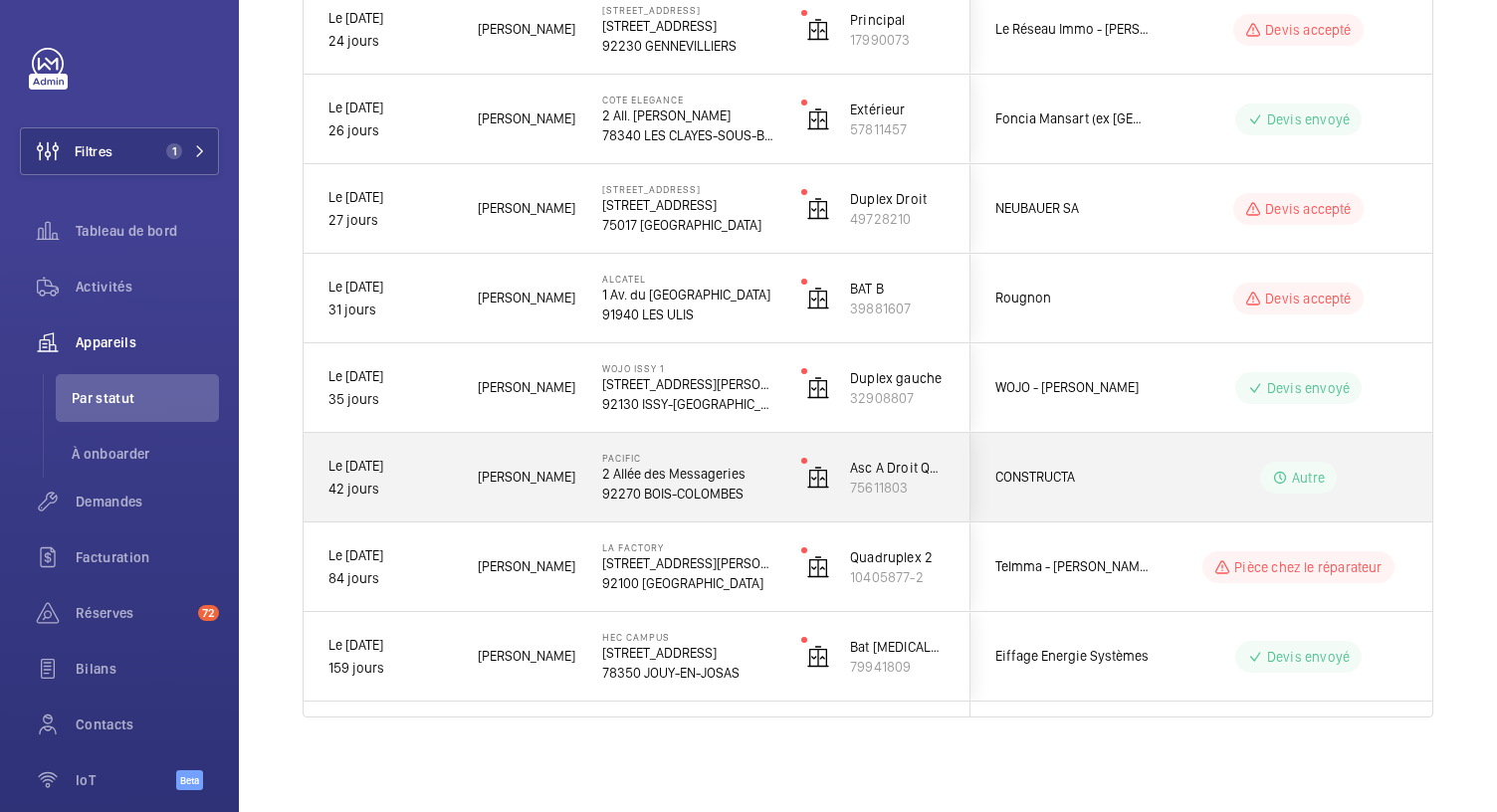 click on "2 Allée des Messageries" 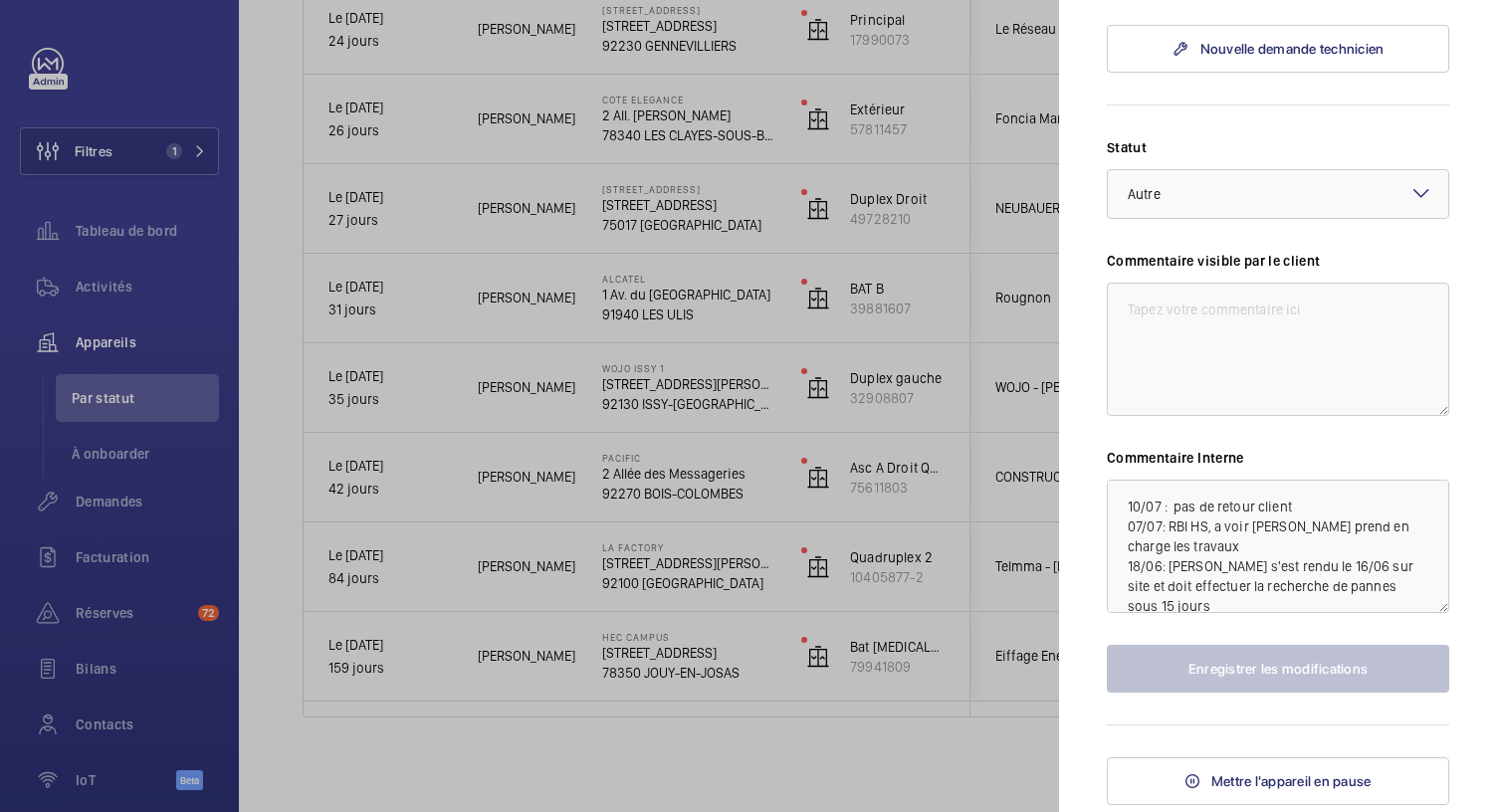 scroll, scrollTop: 774, scrollLeft: 0, axis: vertical 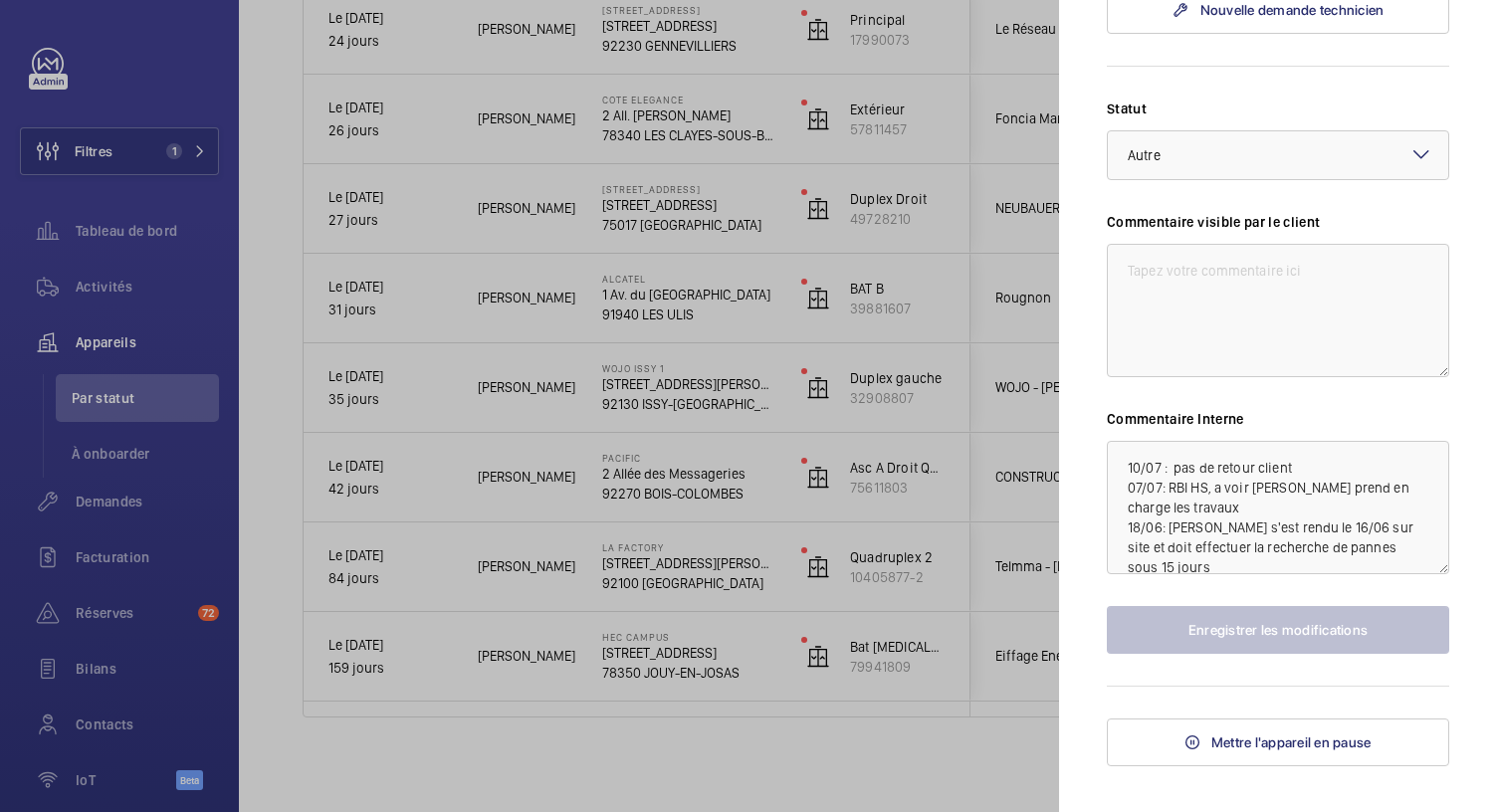 drag, startPoint x: 1184, startPoint y: 526, endPoint x: 1104, endPoint y: 398, distance: 150.9437 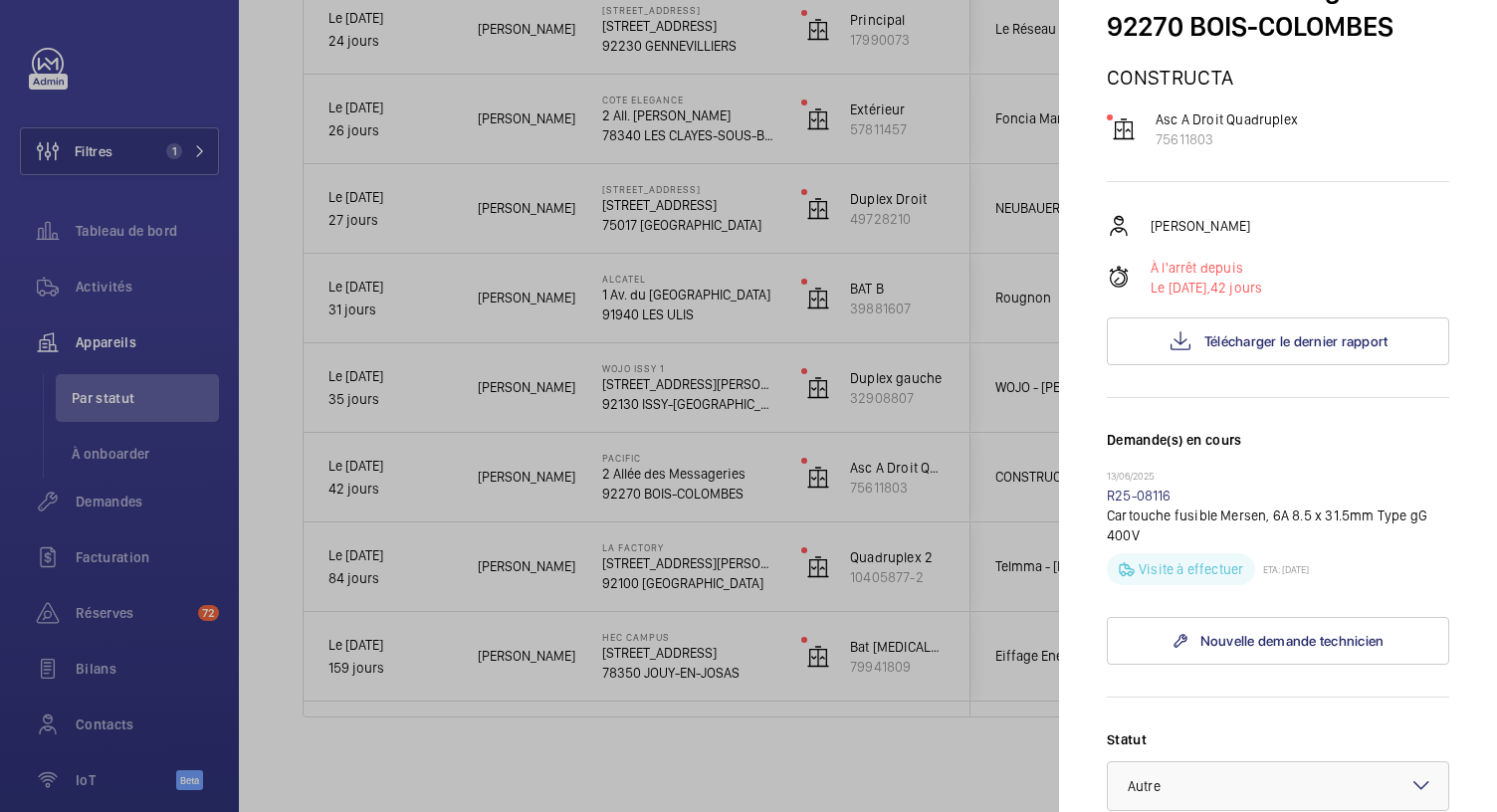 scroll, scrollTop: 0, scrollLeft: 0, axis: both 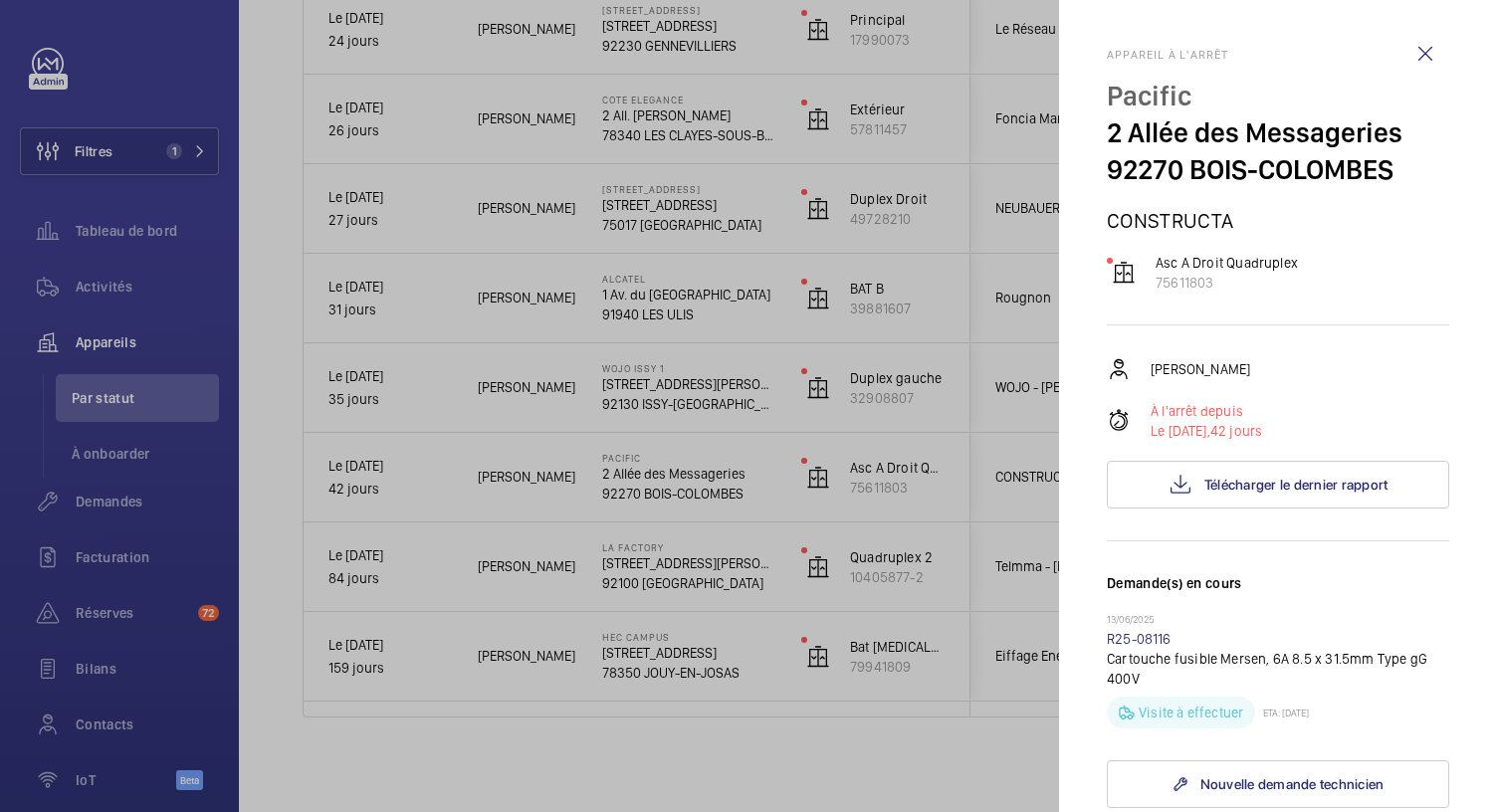 drag, startPoint x: 1443, startPoint y: 553, endPoint x: 1366, endPoint y: 244, distance: 318.4494 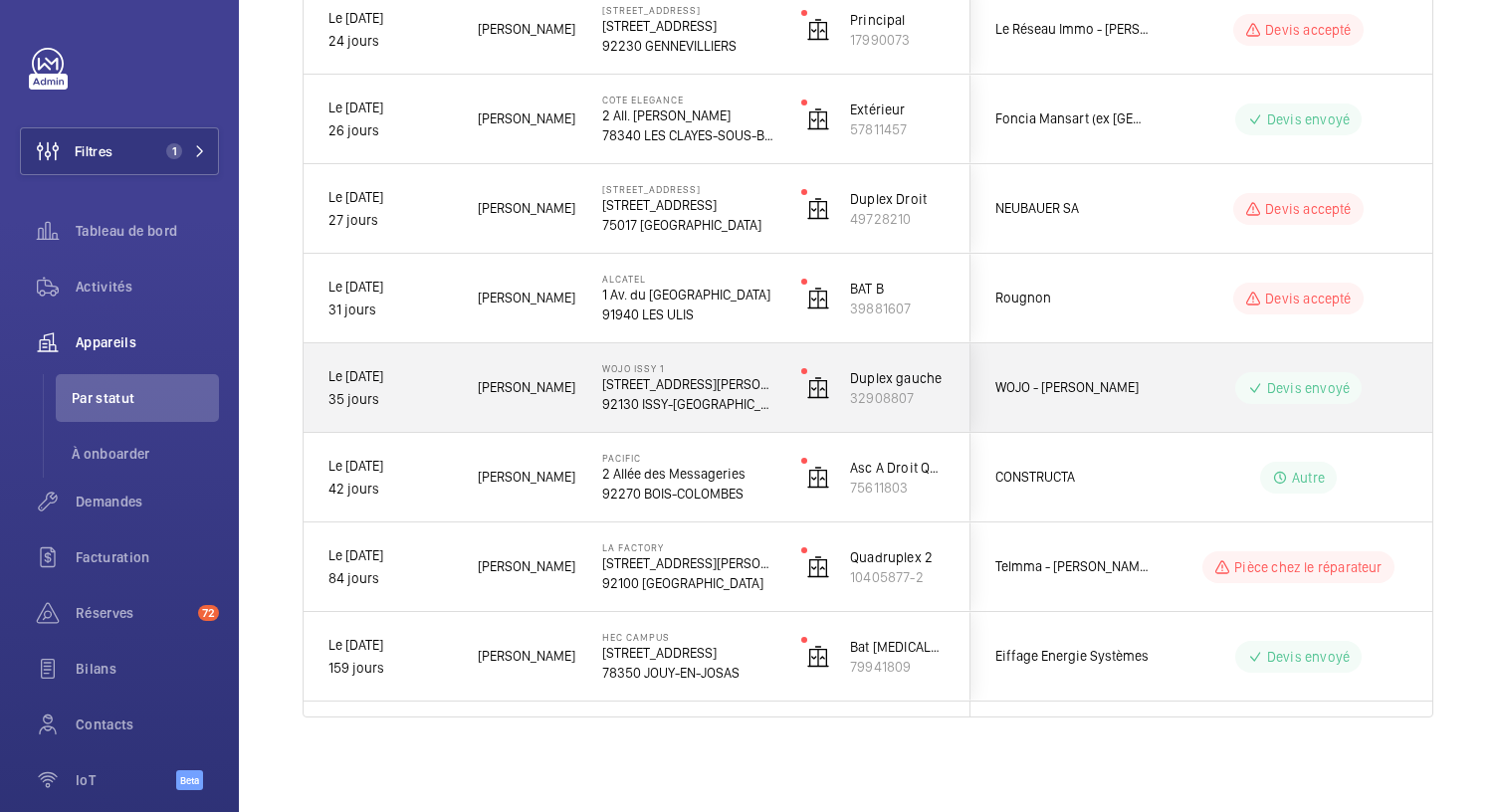 click on "[STREET_ADDRESS][PERSON_NAME]" 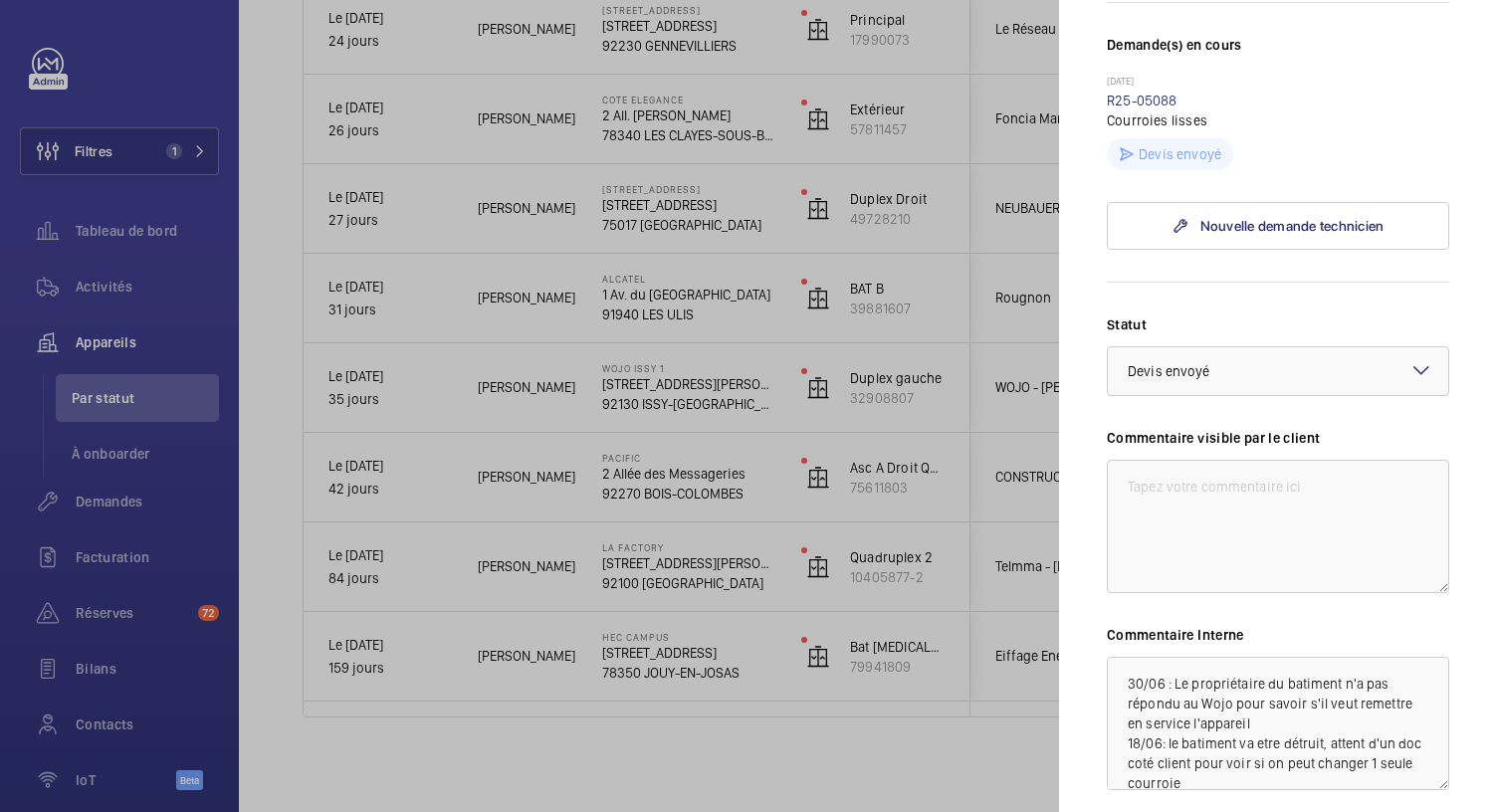 scroll, scrollTop: 828, scrollLeft: 0, axis: vertical 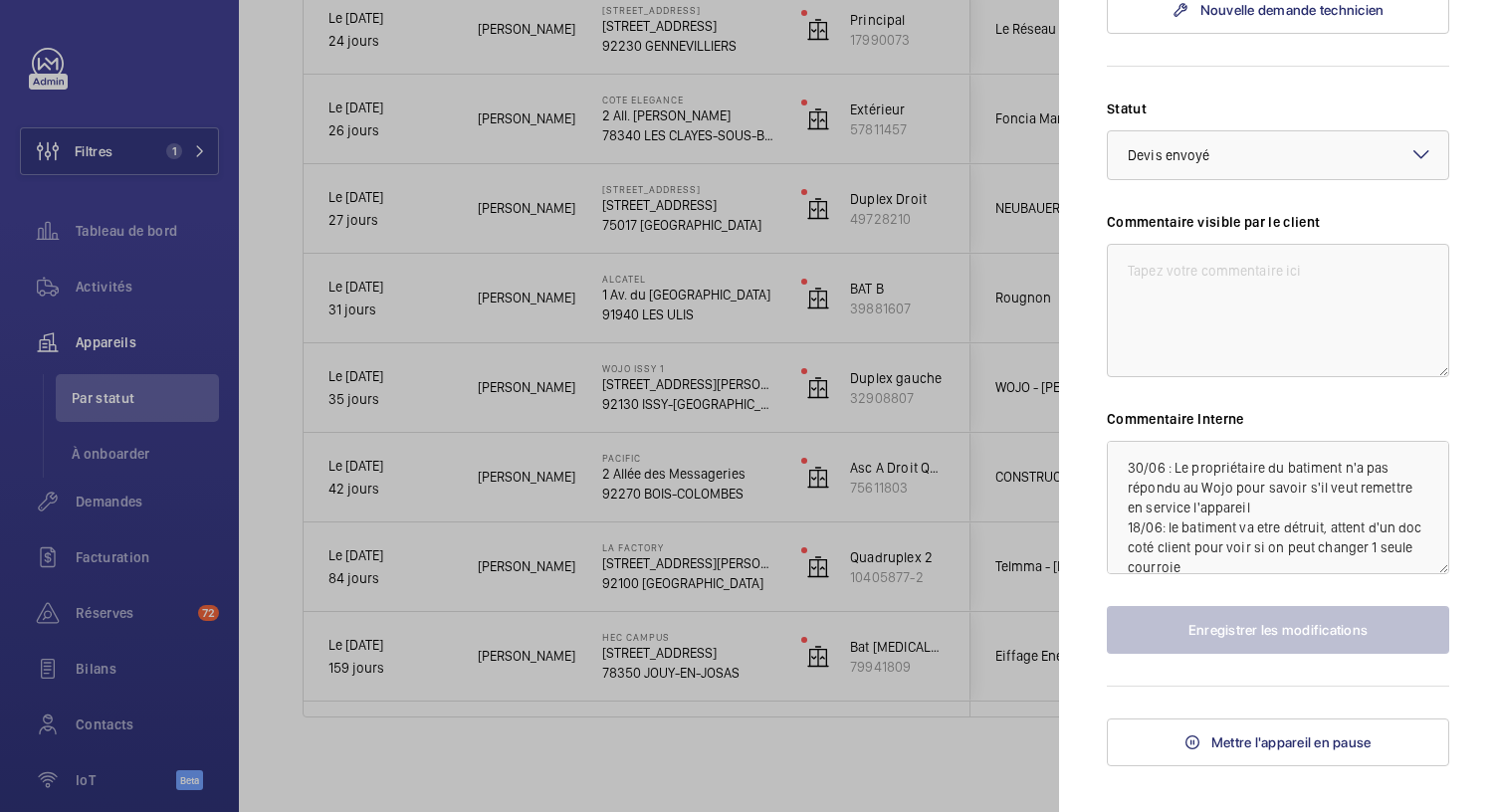 click 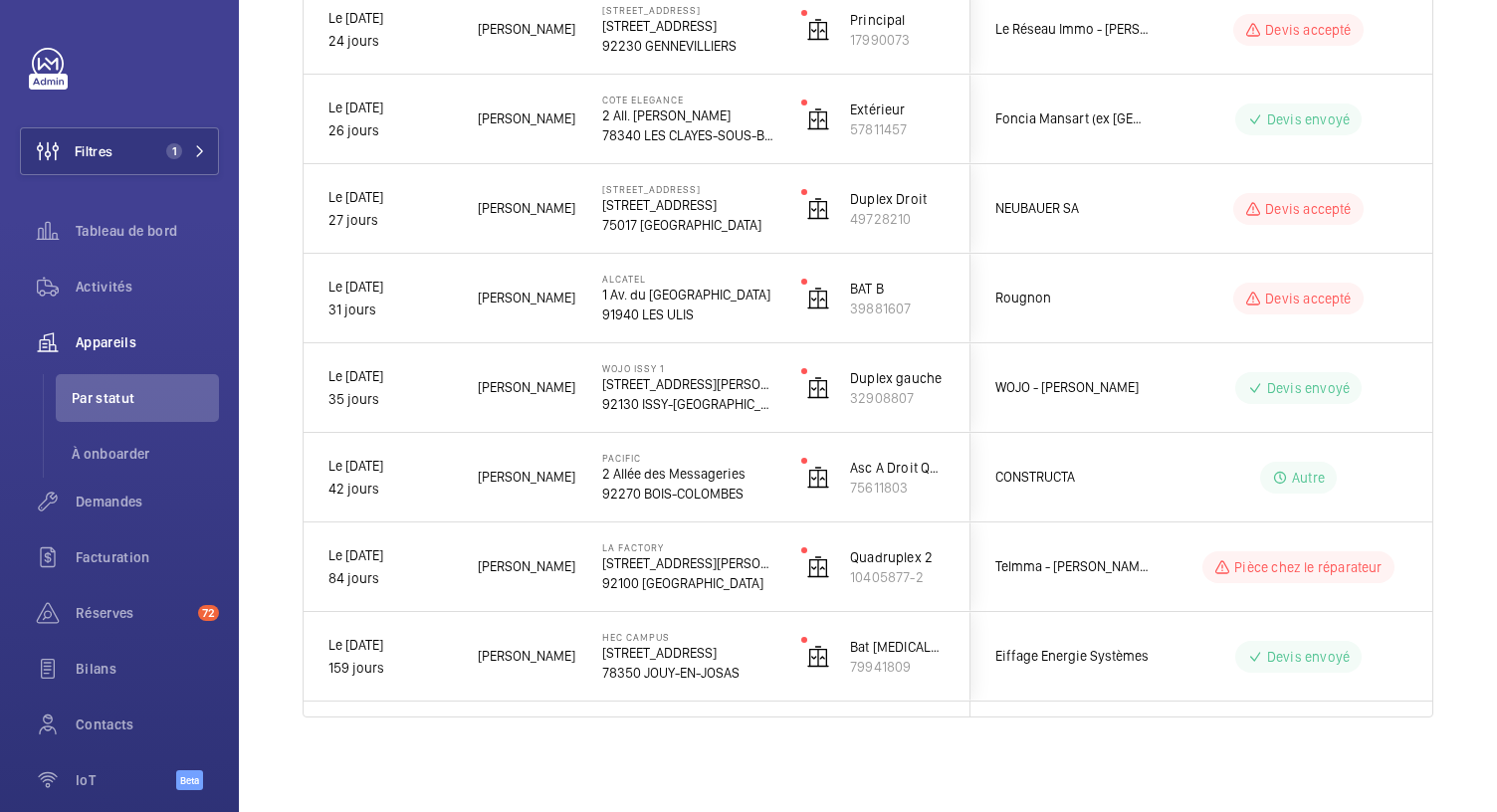 scroll, scrollTop: 0, scrollLeft: 0, axis: both 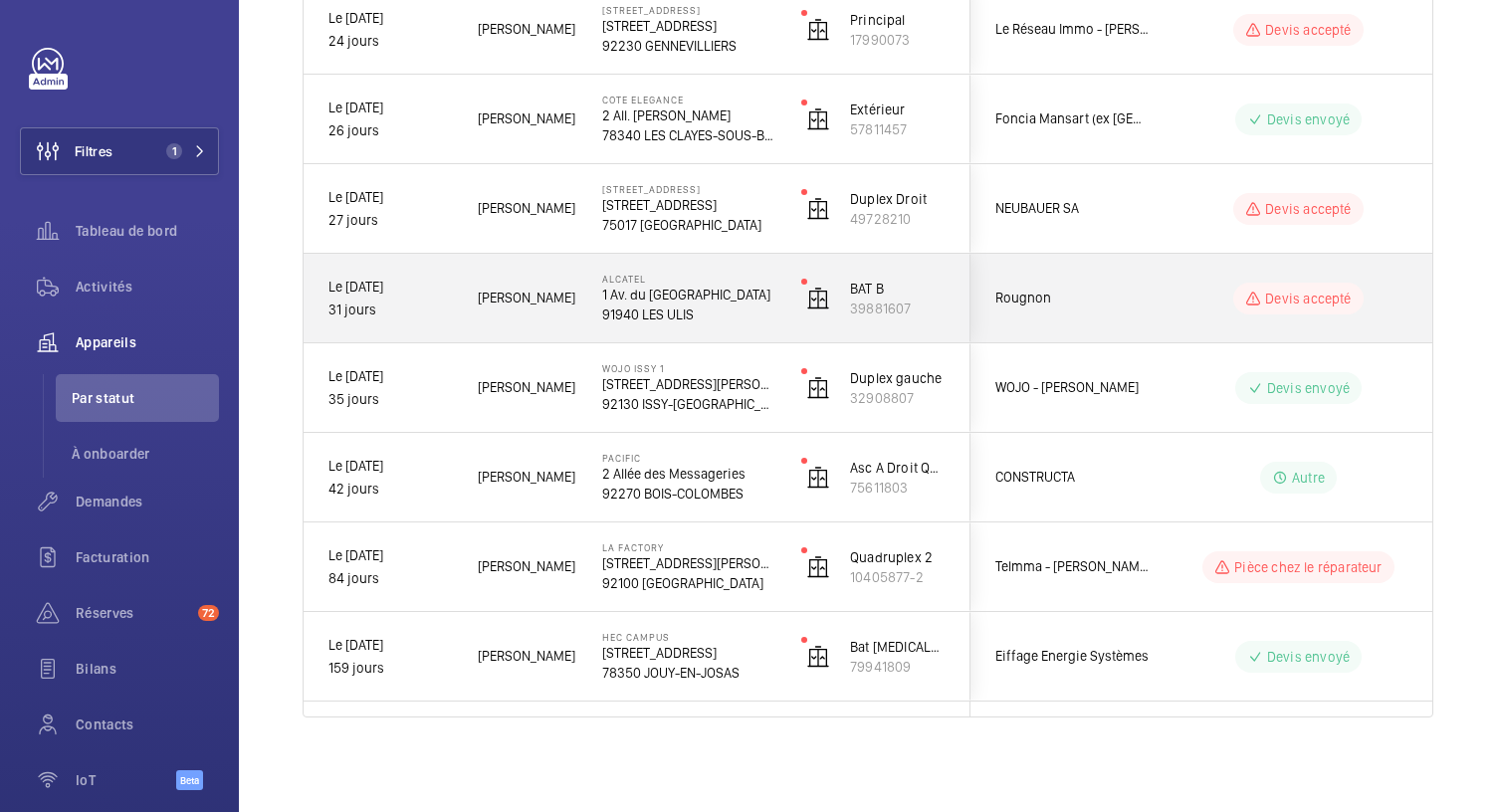 click on "91940 LES ULIS" 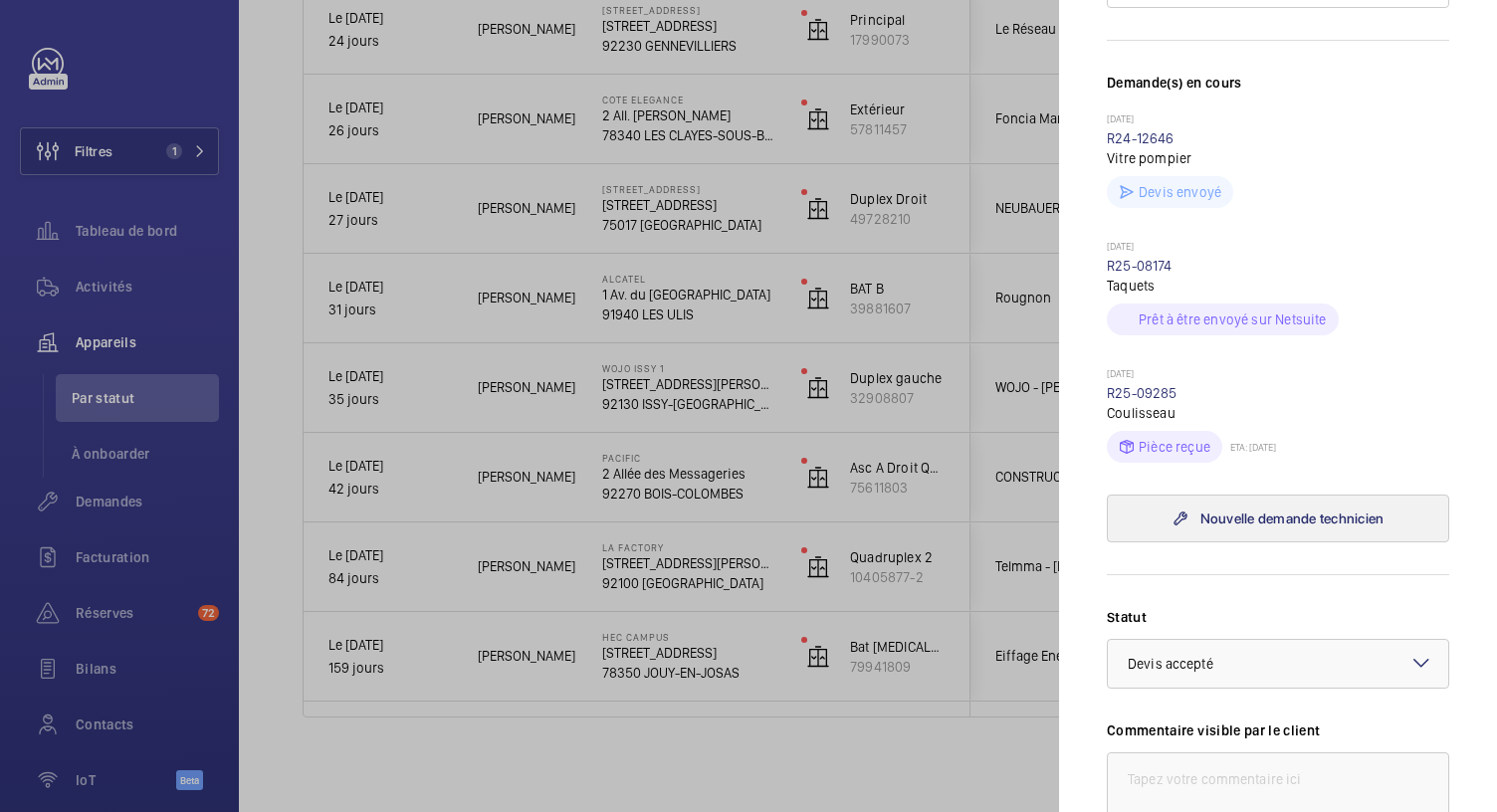 scroll, scrollTop: 1009, scrollLeft: 0, axis: vertical 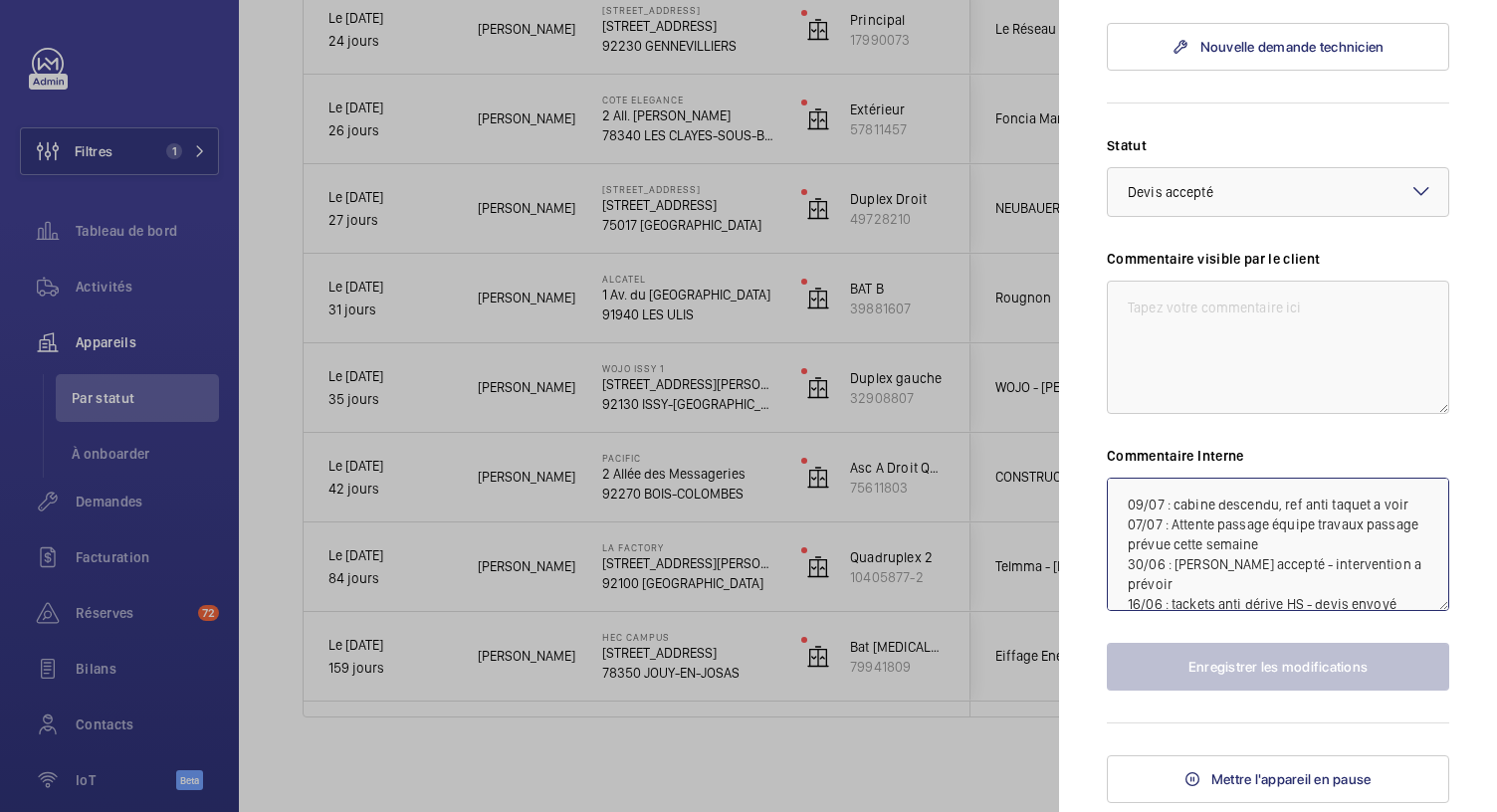 click on "09/07 : cabine descendu, ref anti taquet a voir
07/07 : Attente passage équipe travaux passage prévue cette semaine
30/06 : [PERSON_NAME] accepté - intervention a prévoir
16/06 : tackets anti dérive HS - devis envoyé" 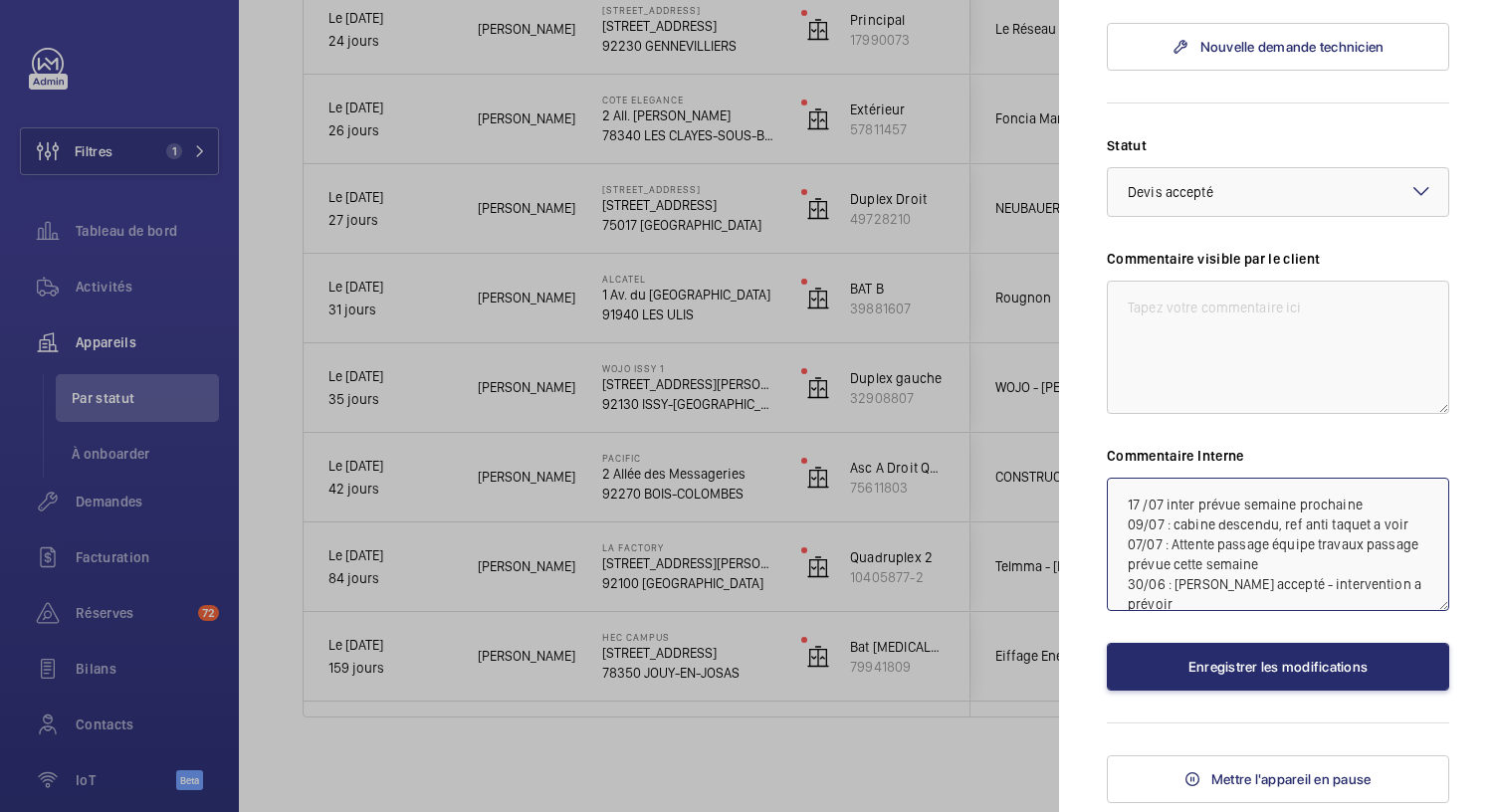 click on "17 /07 inter prévue semaine prochaine
09/07 : cabine descendu, ref anti taquet a voir
07/07 : Attente passage équipe travaux passage prévue cette semaine
30/06 : [PERSON_NAME] accepté - intervention a prévoir
16/06 : tackets anti dérive HS - devis envoyé" 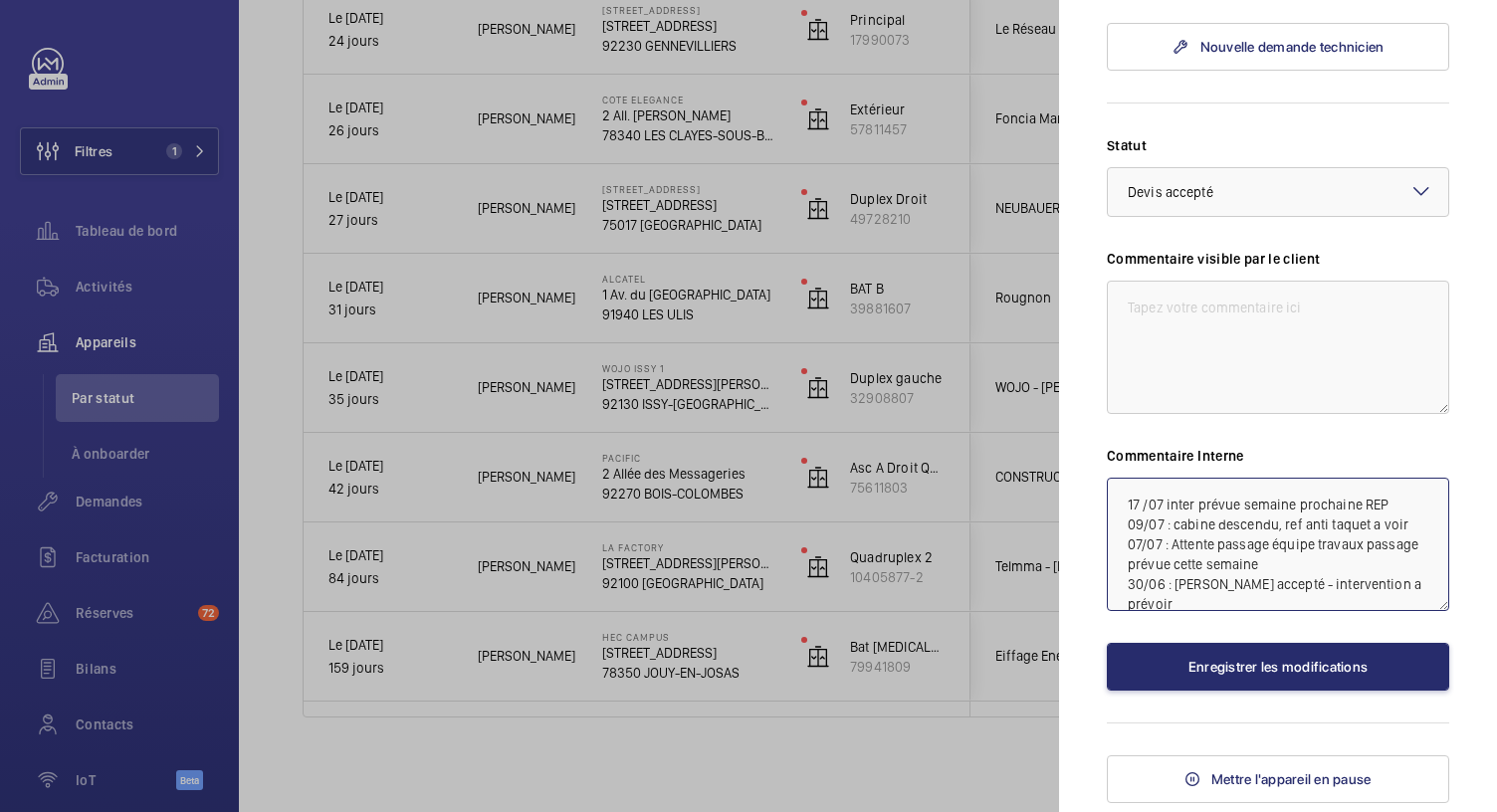 type on "17 /07 inter prévue semaine prochaine REP
09/07 : cabine descendu, ref anti taquet a voir
07/07 : Attente passage équipe travaux passage prévue cette semaine
30/06 : [PERSON_NAME] accepté - intervention a prévoir
16/06 : tackets anti dérive HS - devis envoyé" 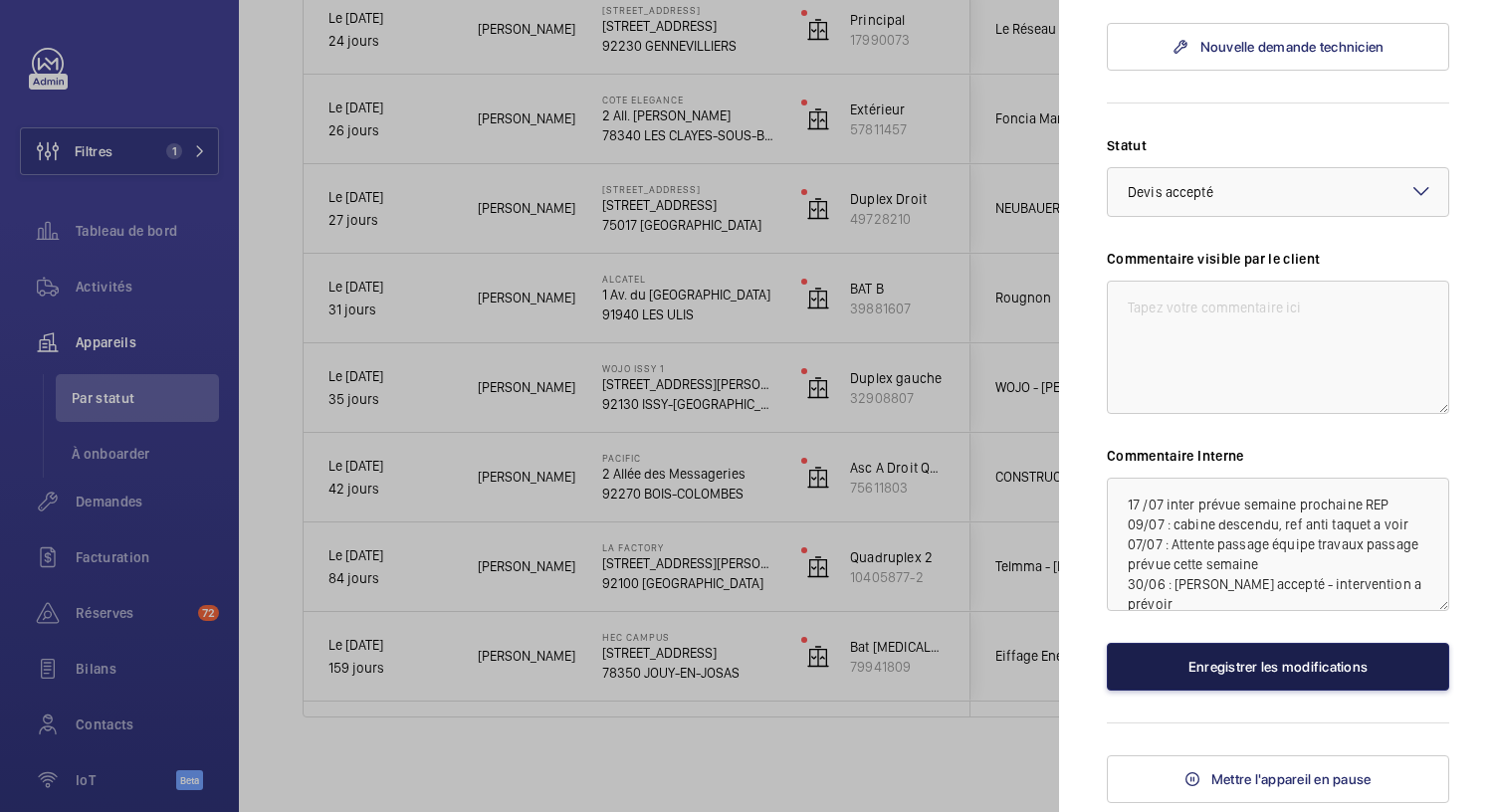 click on "Enregistrer les modifications" 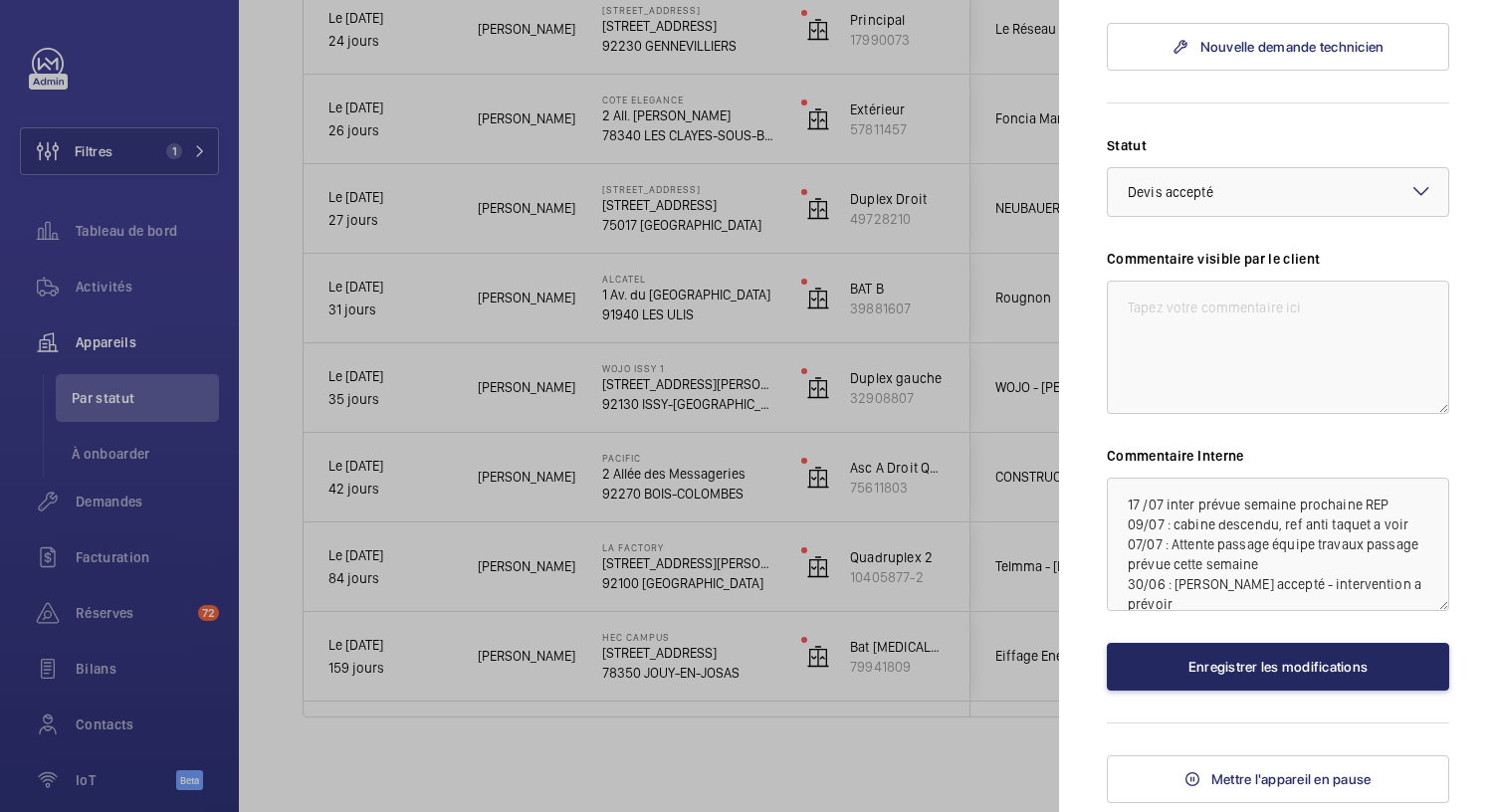 scroll, scrollTop: 0, scrollLeft: 0, axis: both 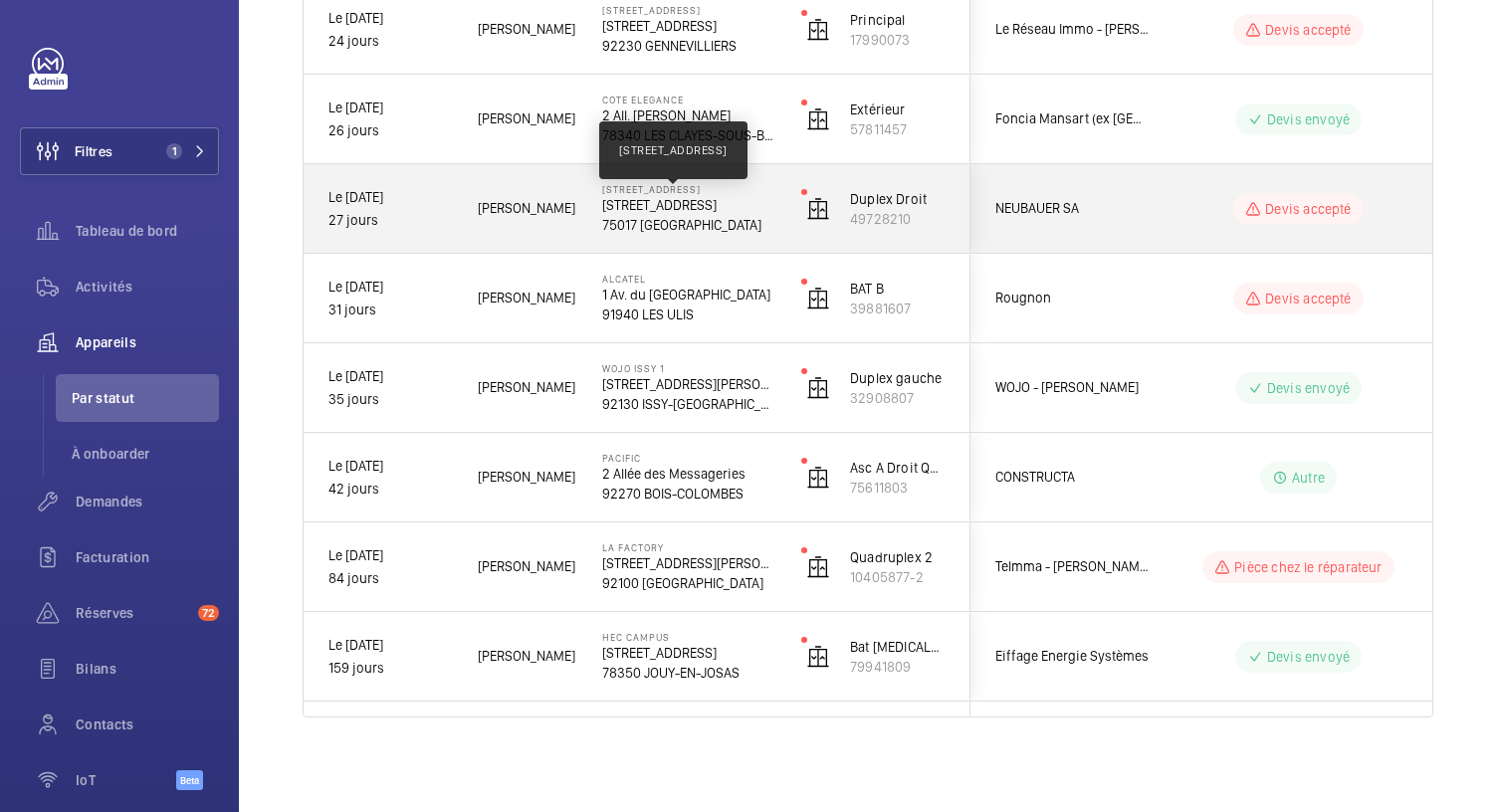 click on "[STREET_ADDRESS]" 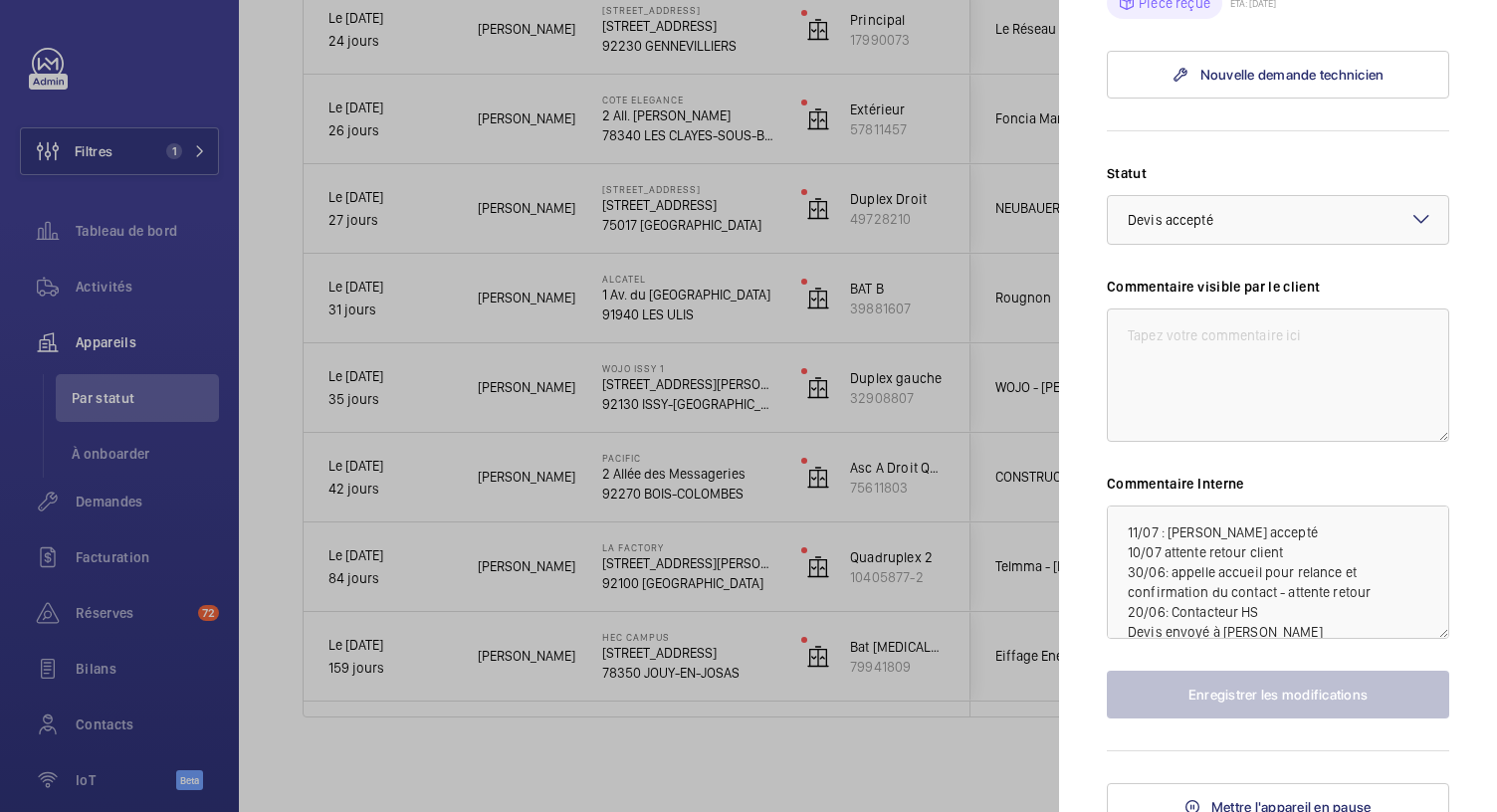 scroll, scrollTop: 700, scrollLeft: 0, axis: vertical 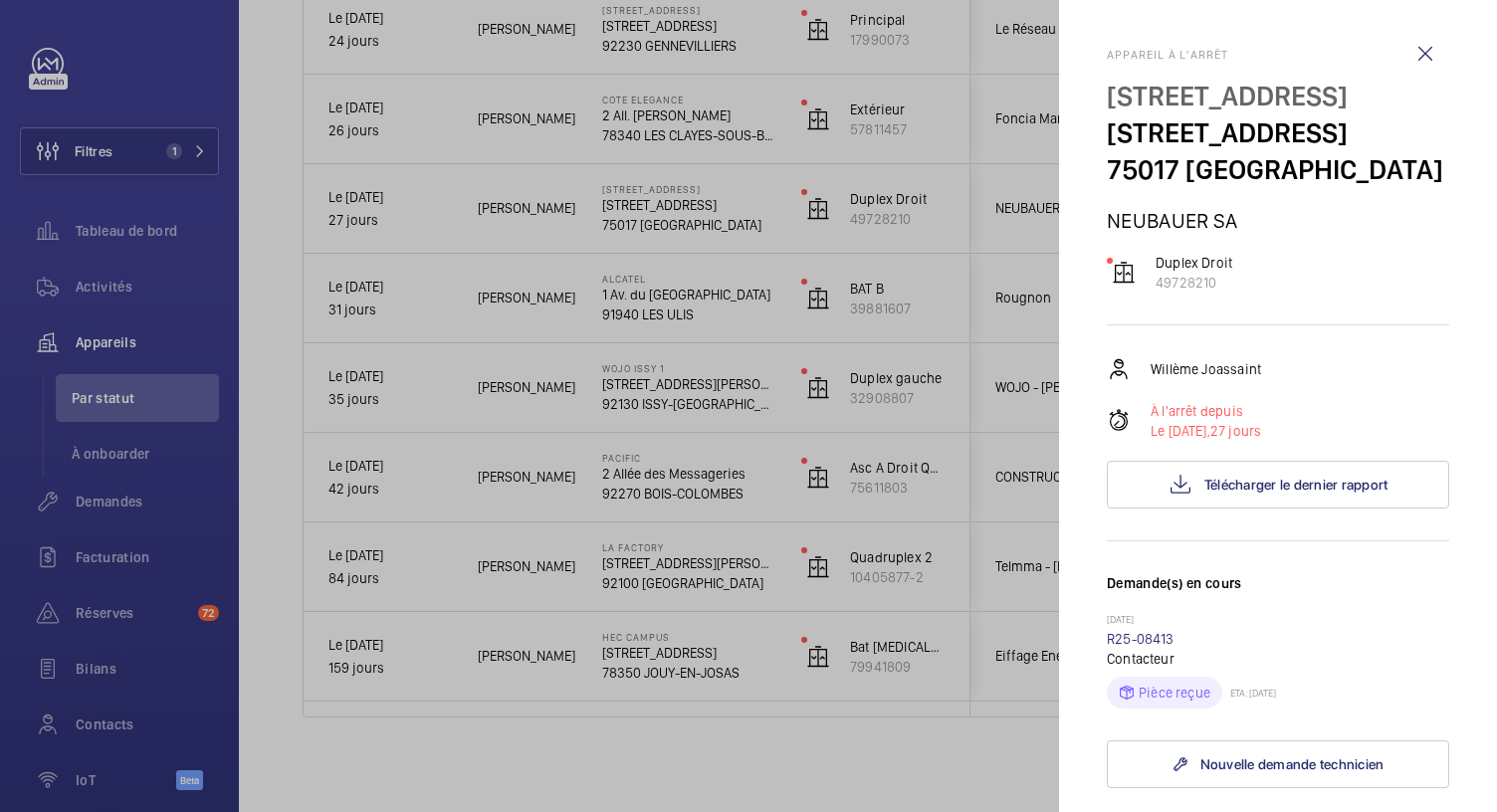 drag, startPoint x: 1109, startPoint y: 167, endPoint x: 1400, endPoint y: 196, distance: 292.44145 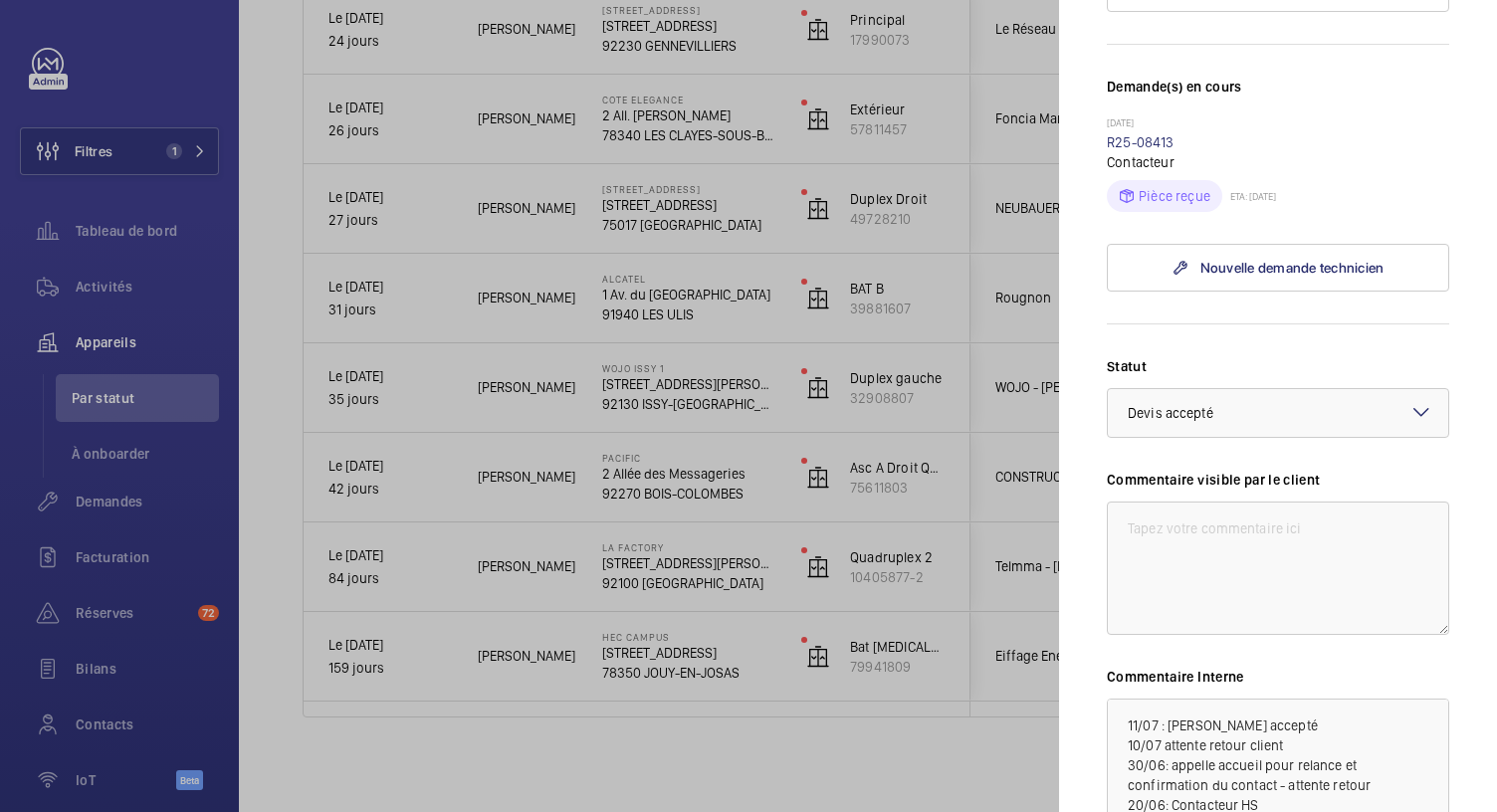 scroll, scrollTop: 0, scrollLeft: 0, axis: both 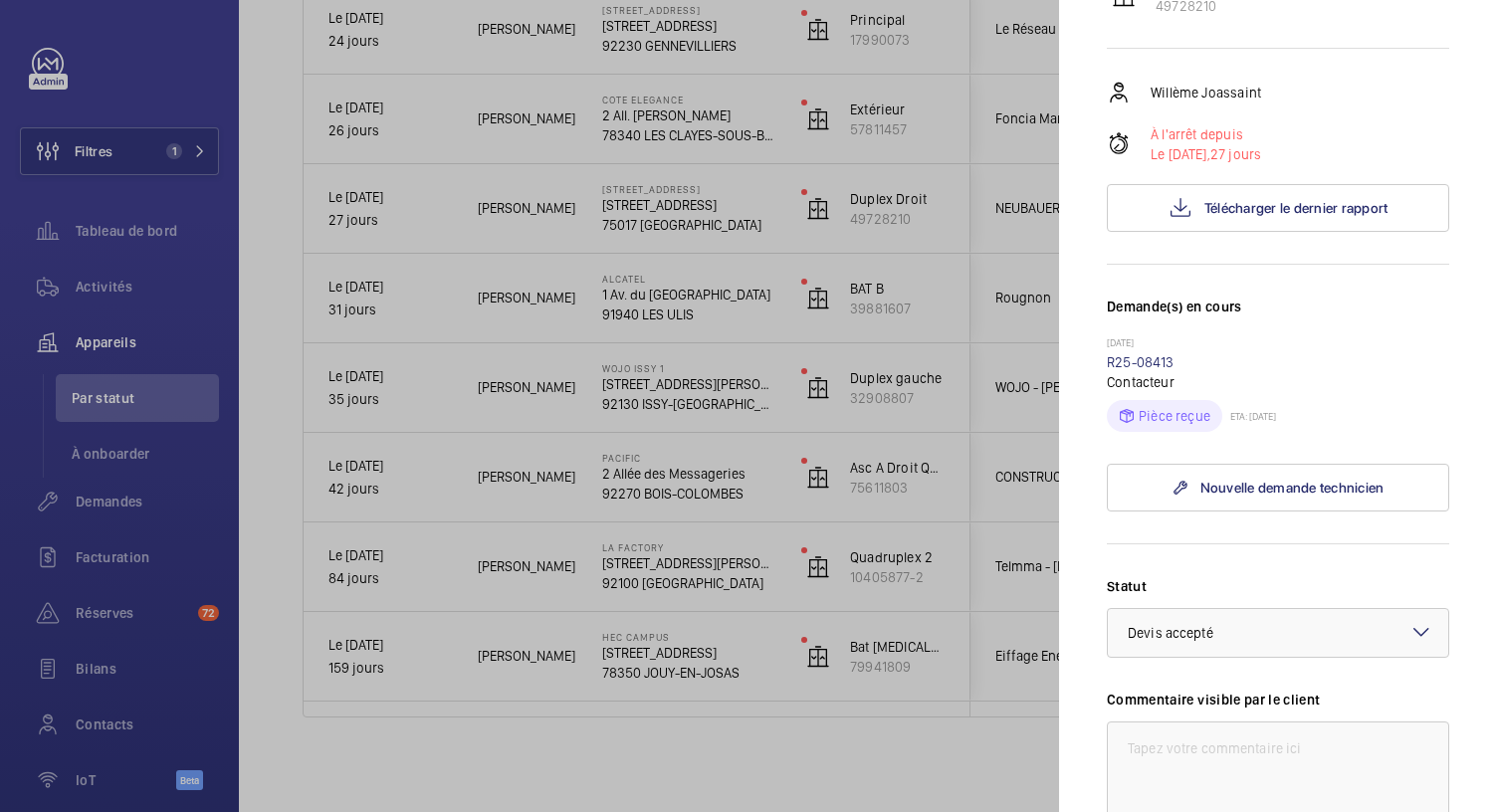 drag, startPoint x: 1176, startPoint y: 437, endPoint x: 1101, endPoint y: 442, distance: 75.1665 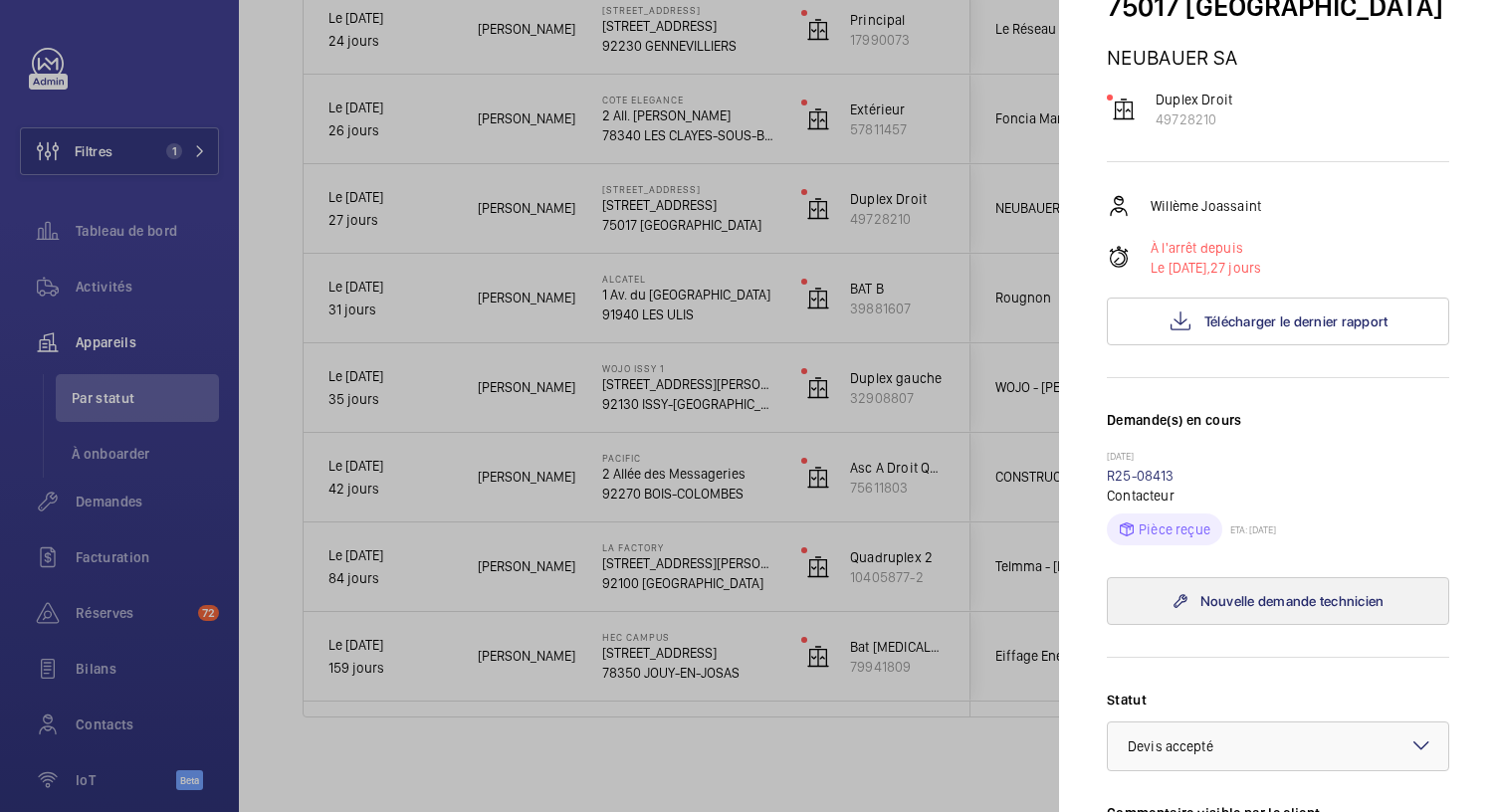 scroll, scrollTop: 0, scrollLeft: 0, axis: both 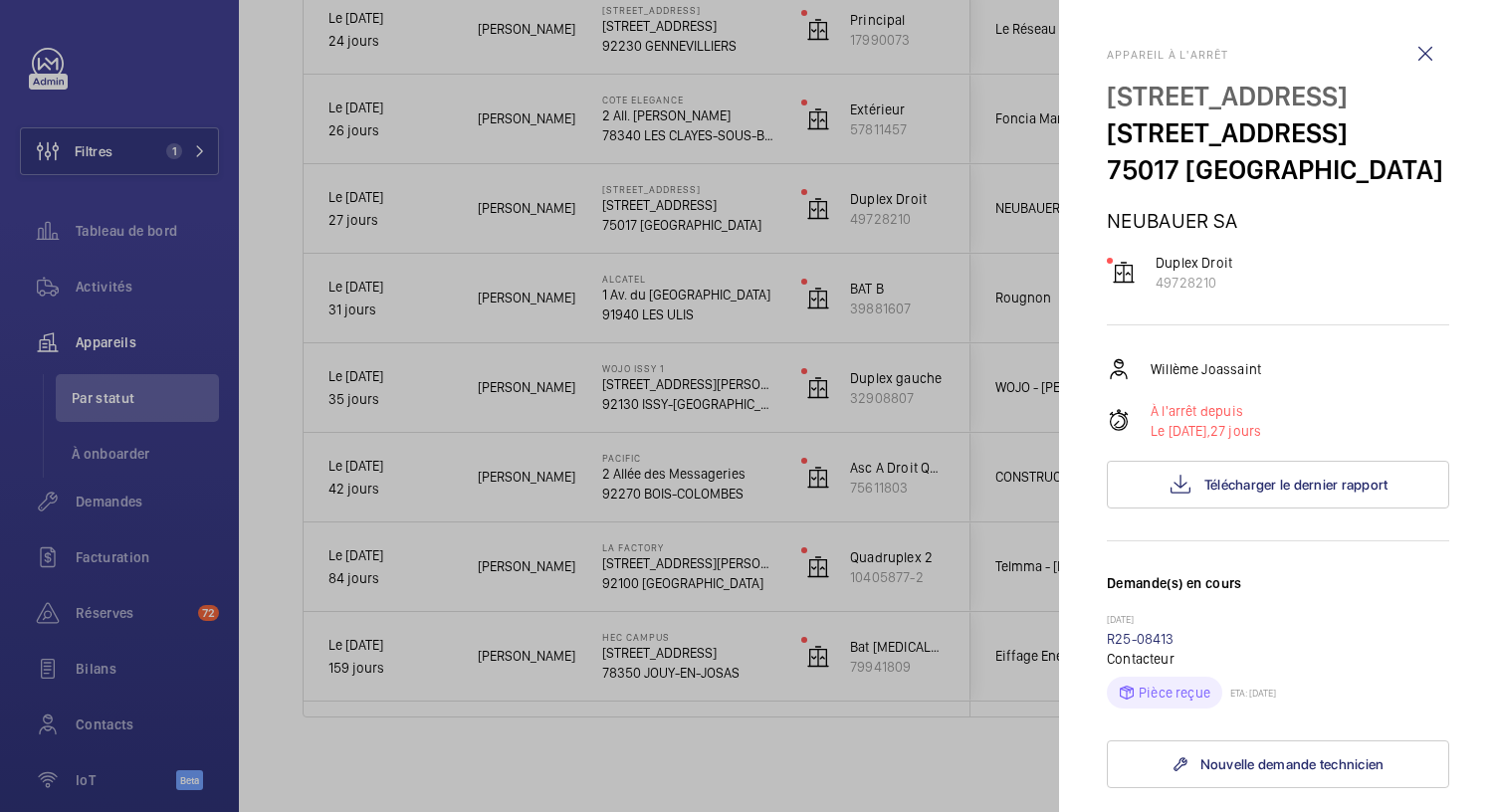 click 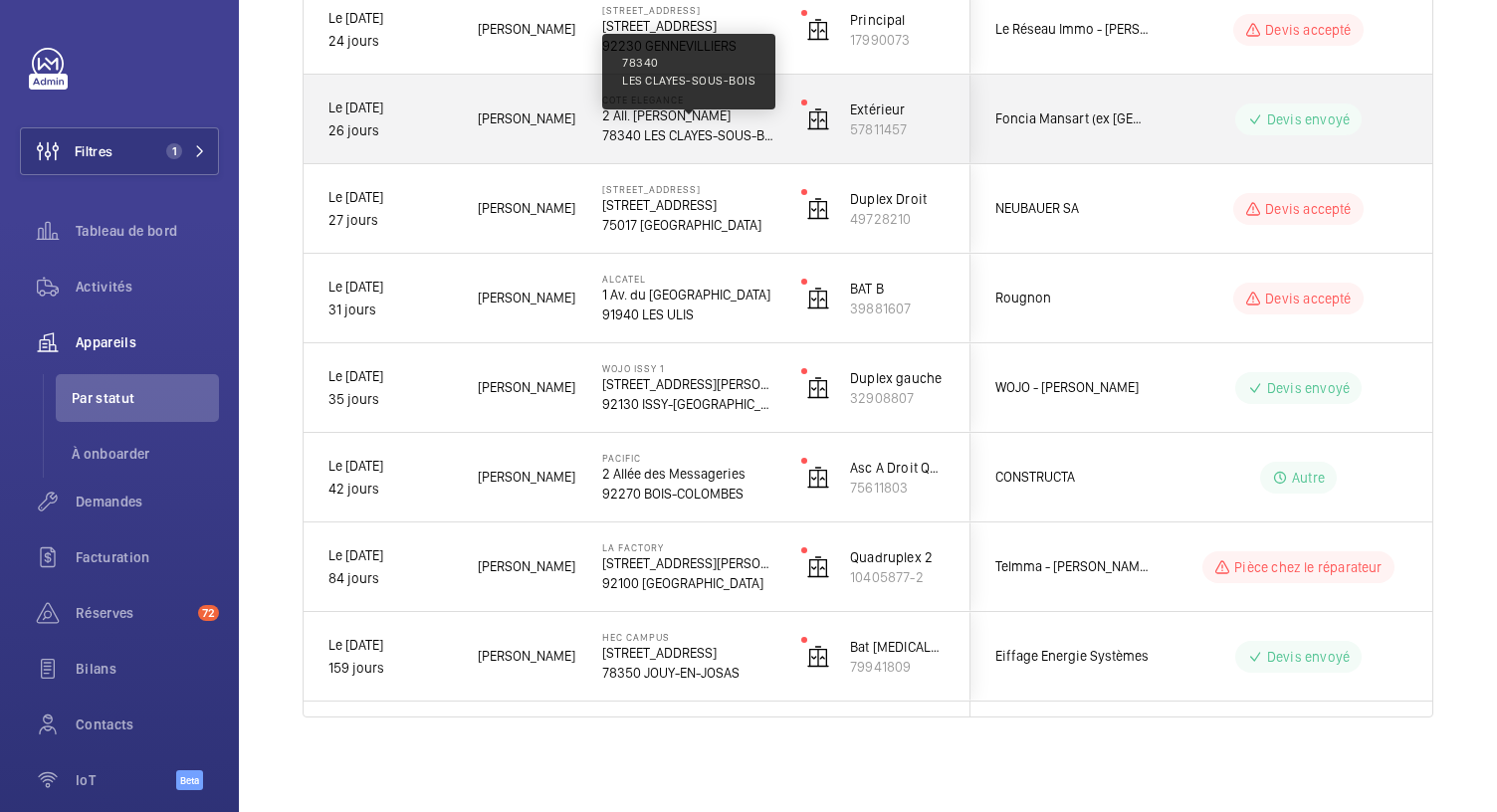click on "78340 LES CLAYES-SOUS-BOIS" 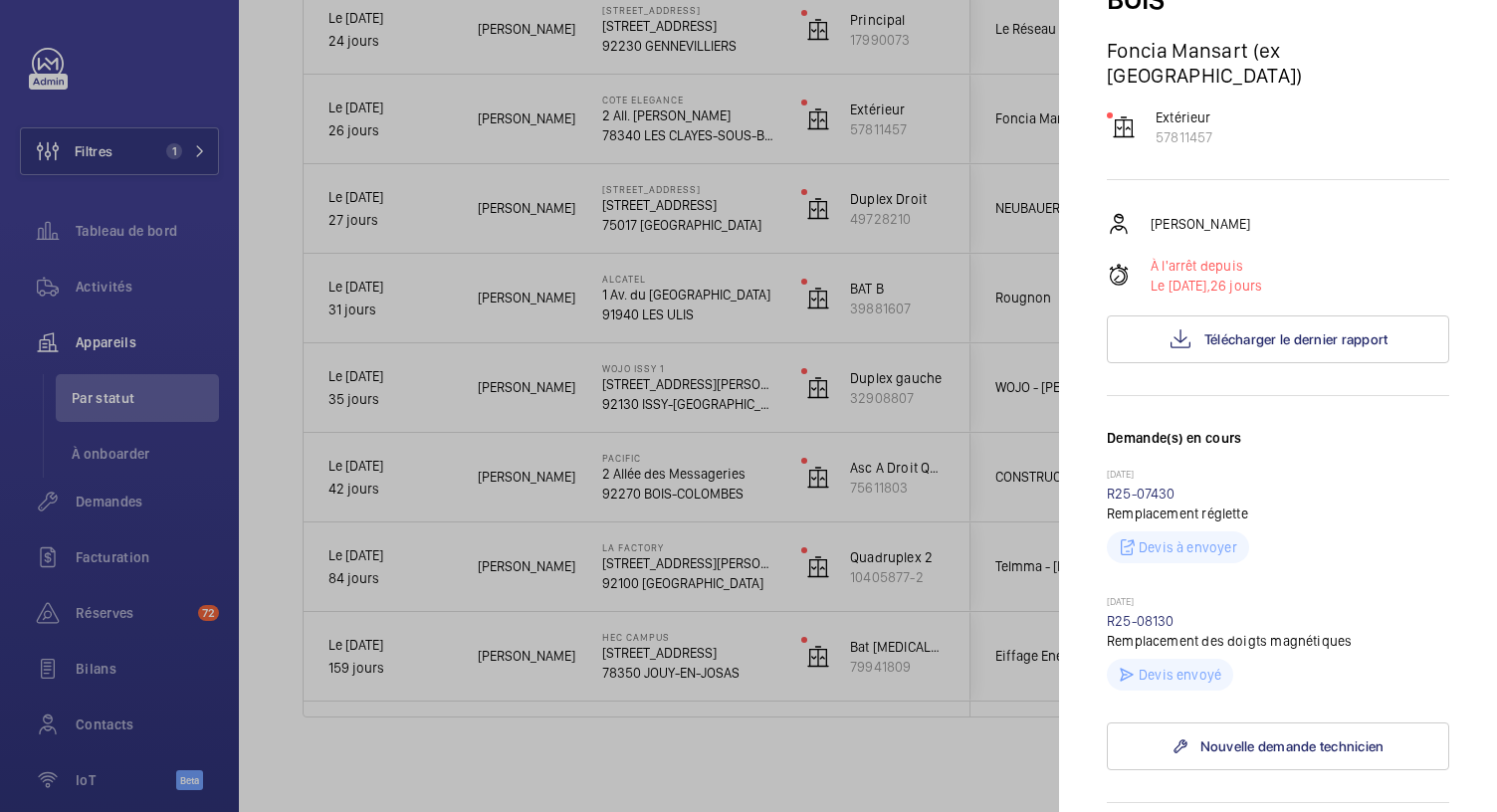 scroll, scrollTop: 193, scrollLeft: 0, axis: vertical 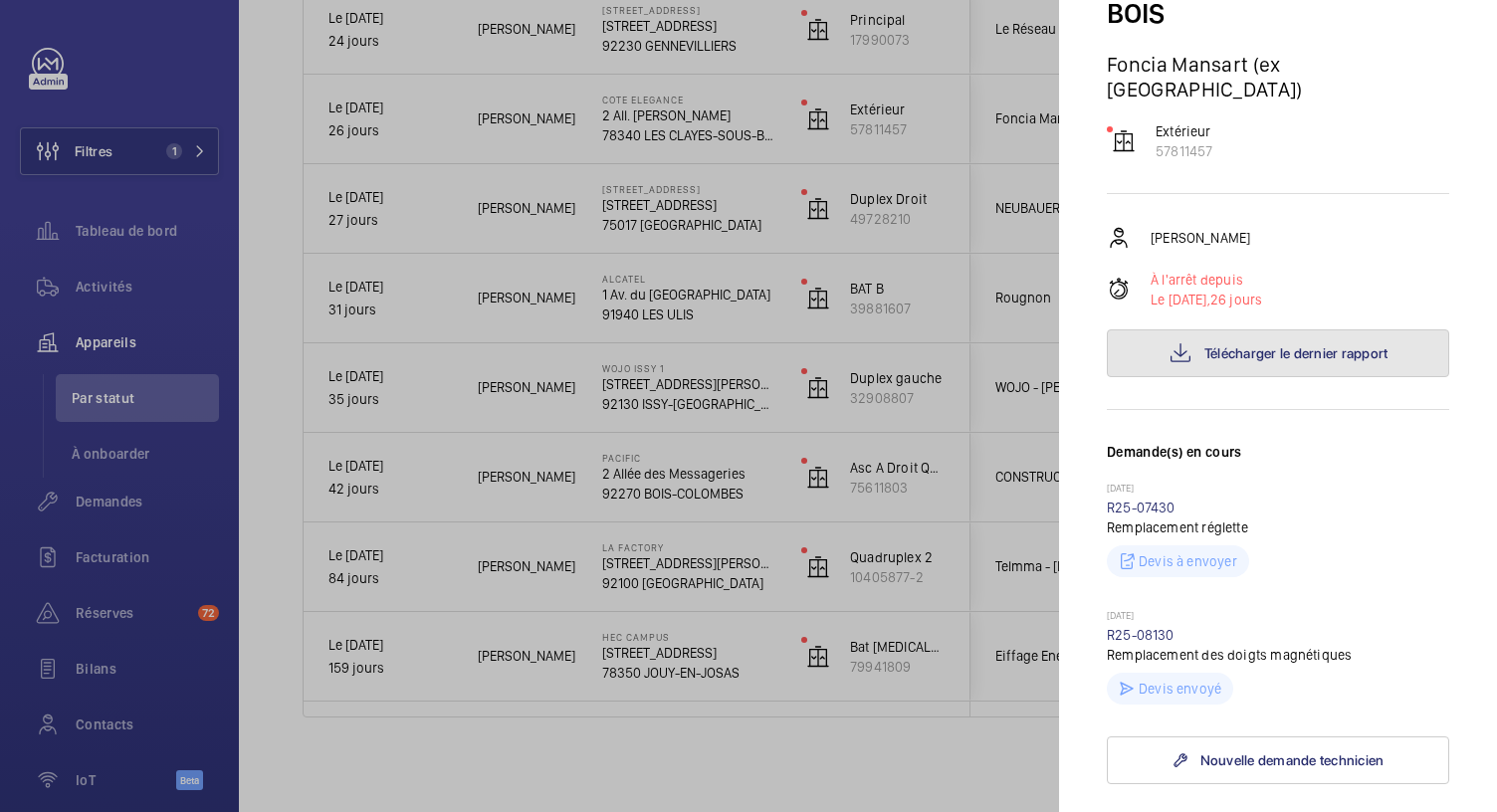 click on "Télécharger le dernier rapport" 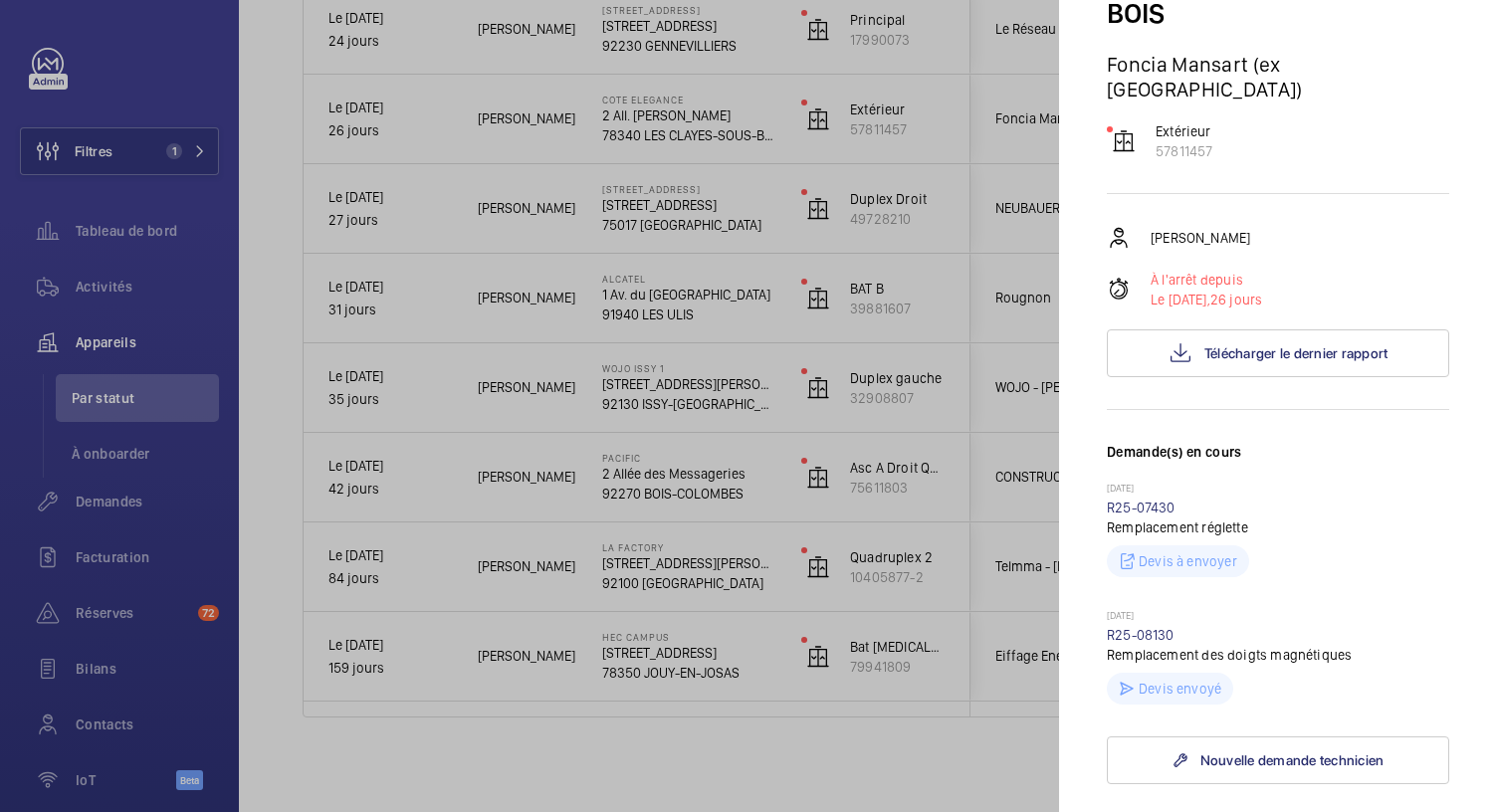 click 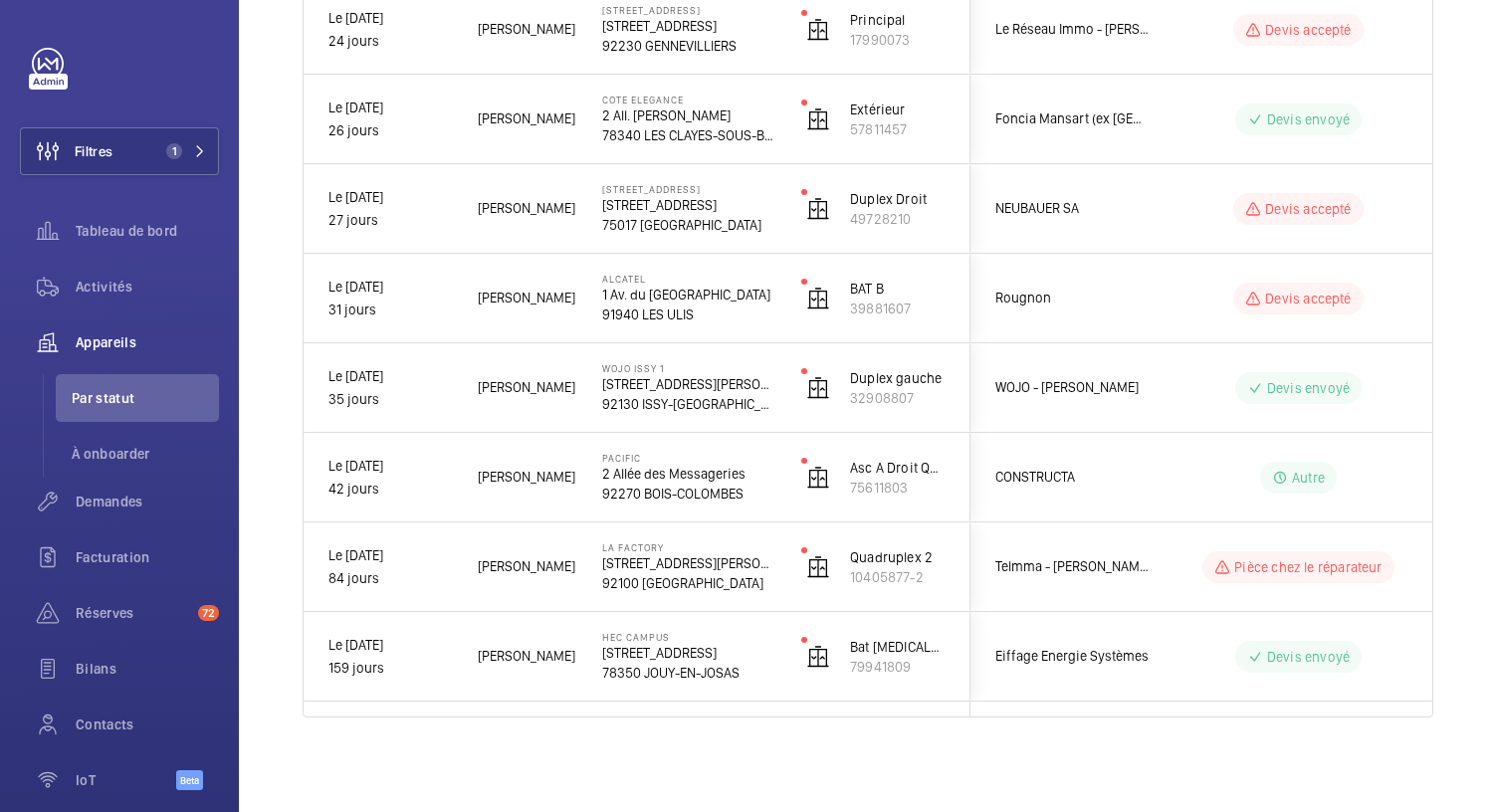 scroll, scrollTop: 0, scrollLeft: 0, axis: both 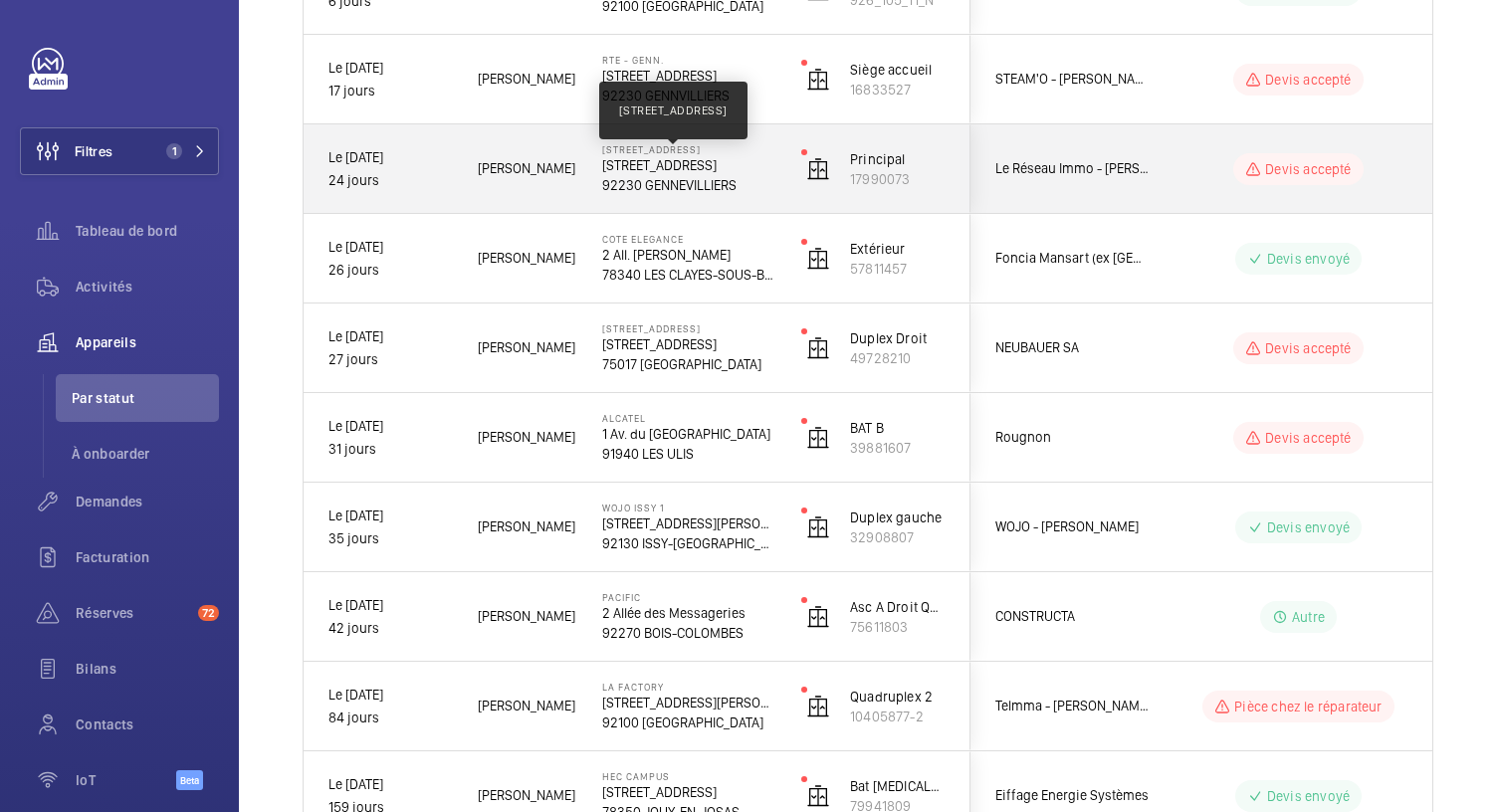 click on "[STREET_ADDRESS]" 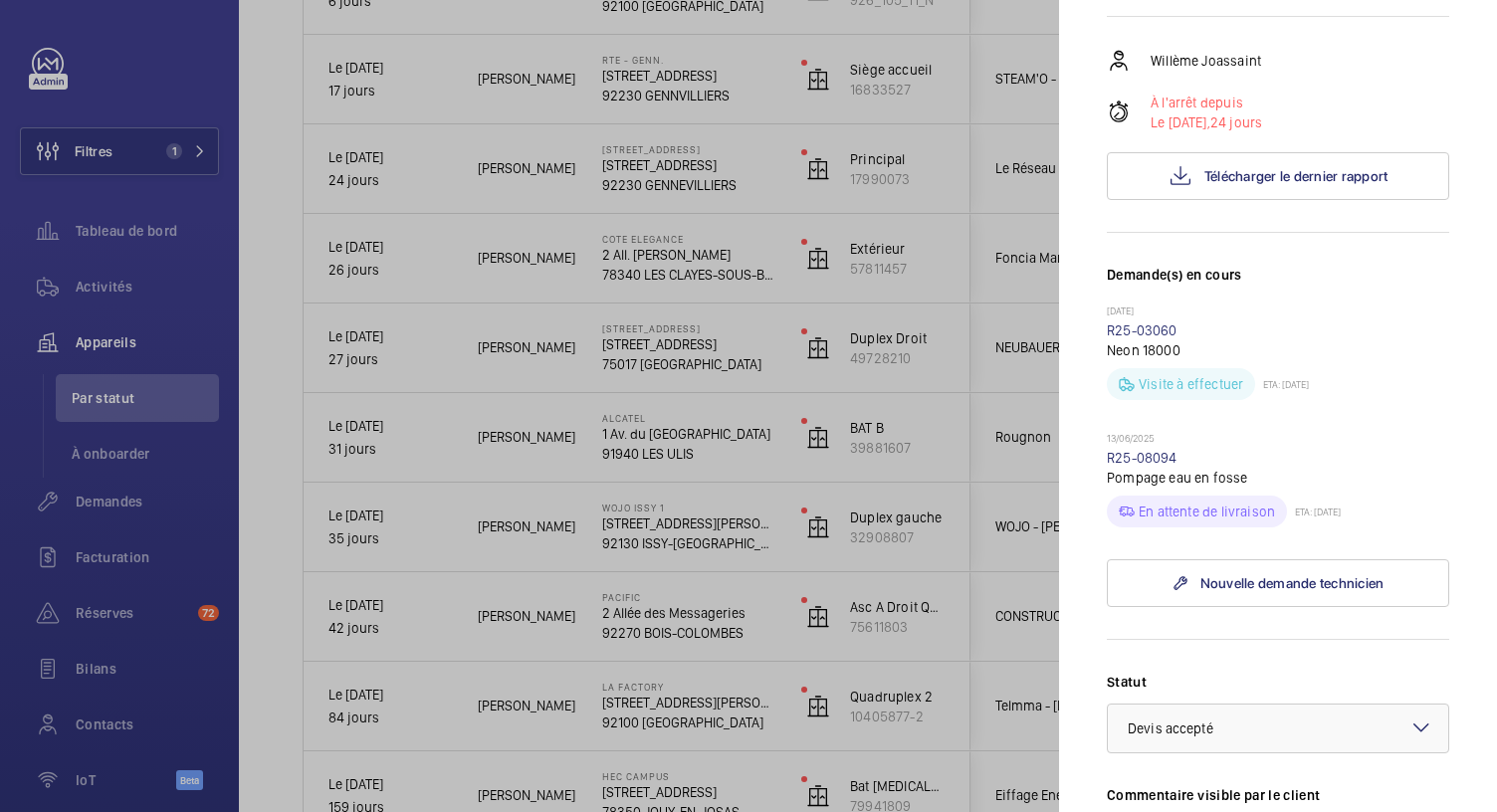 scroll, scrollTop: 0, scrollLeft: 0, axis: both 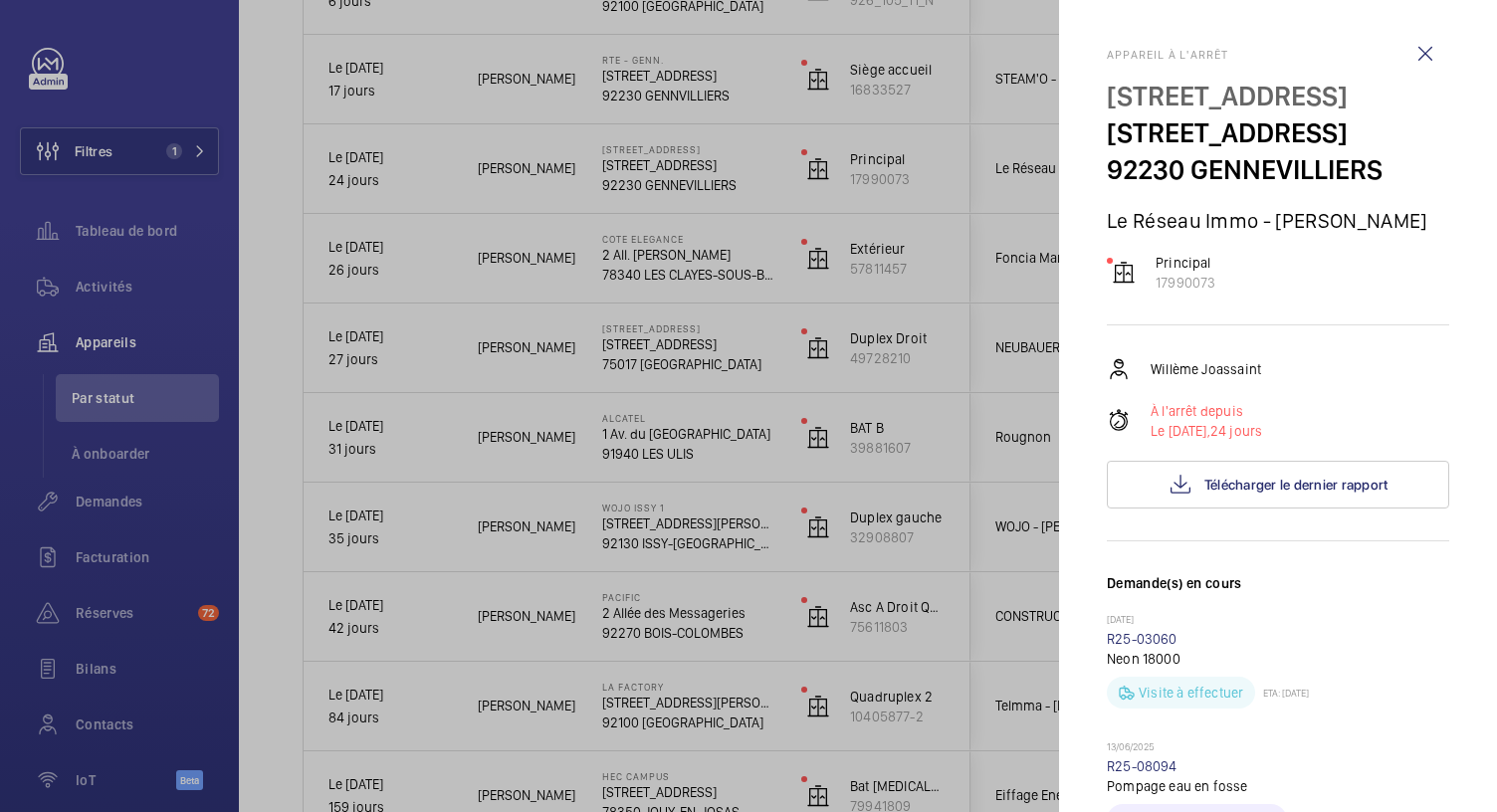 drag, startPoint x: 1110, startPoint y: 140, endPoint x: 1332, endPoint y: 162, distance: 223.08743 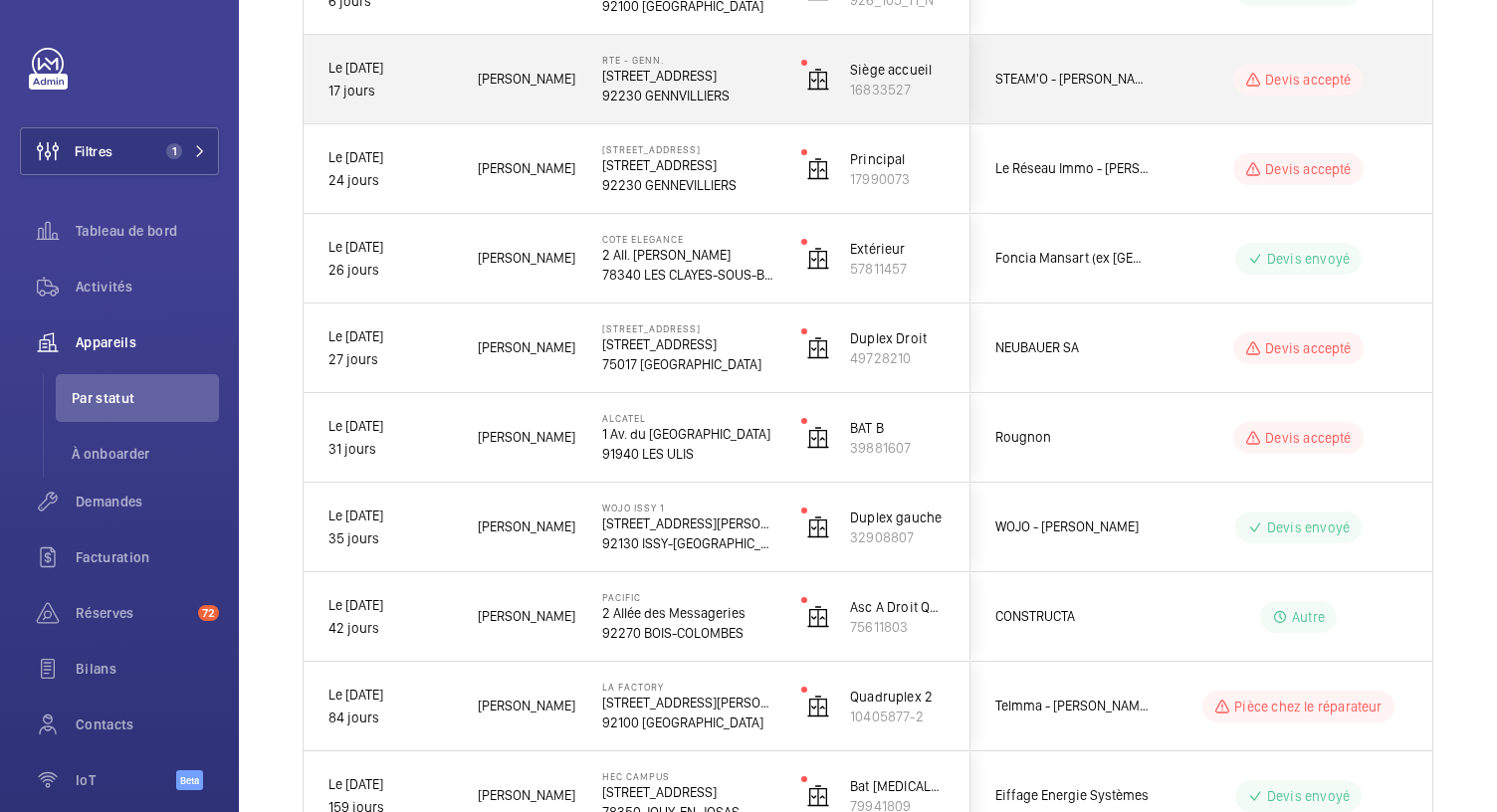 click on "92230 GENNVILLIERS" 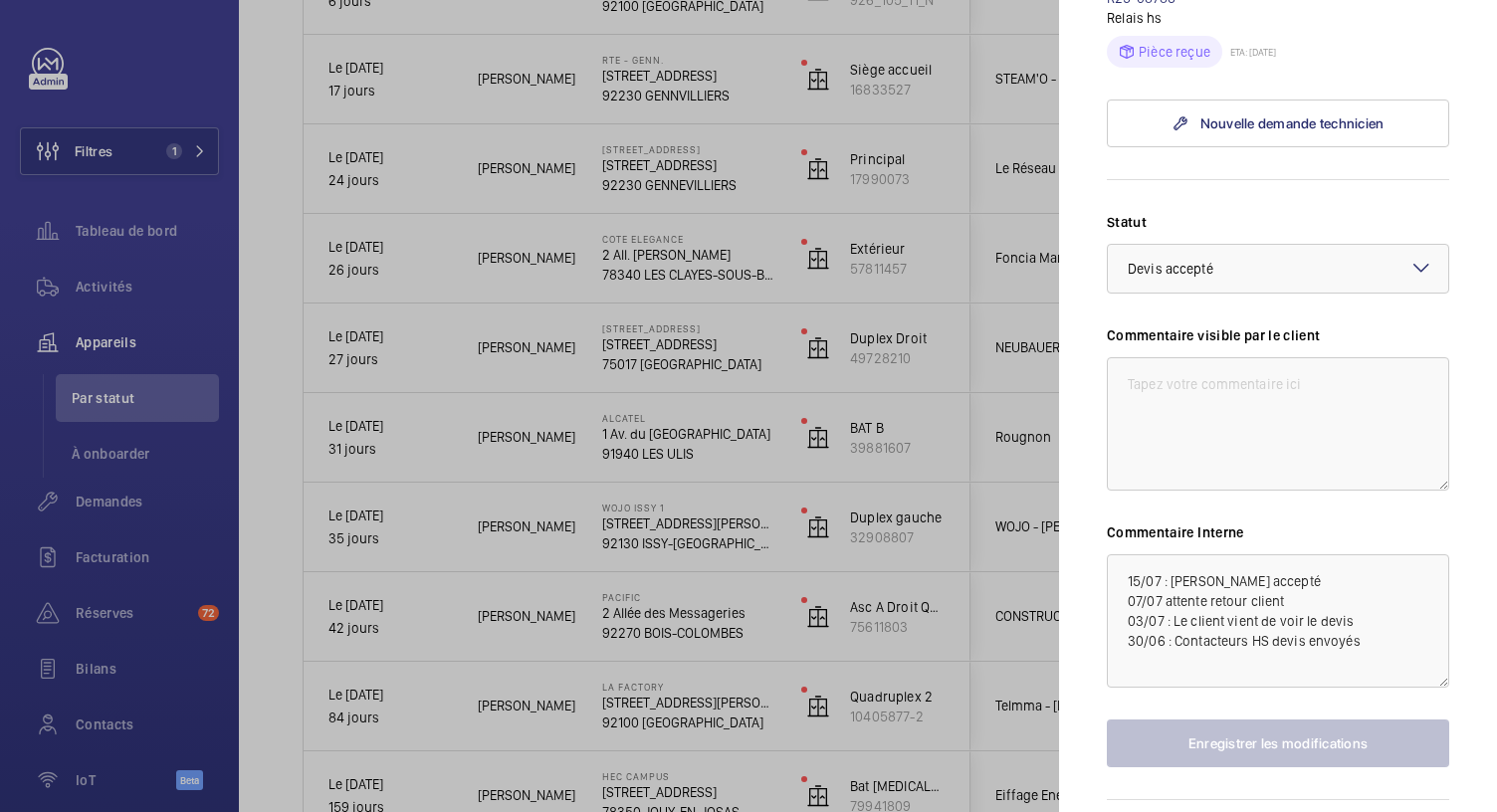 scroll, scrollTop: 0, scrollLeft: 0, axis: both 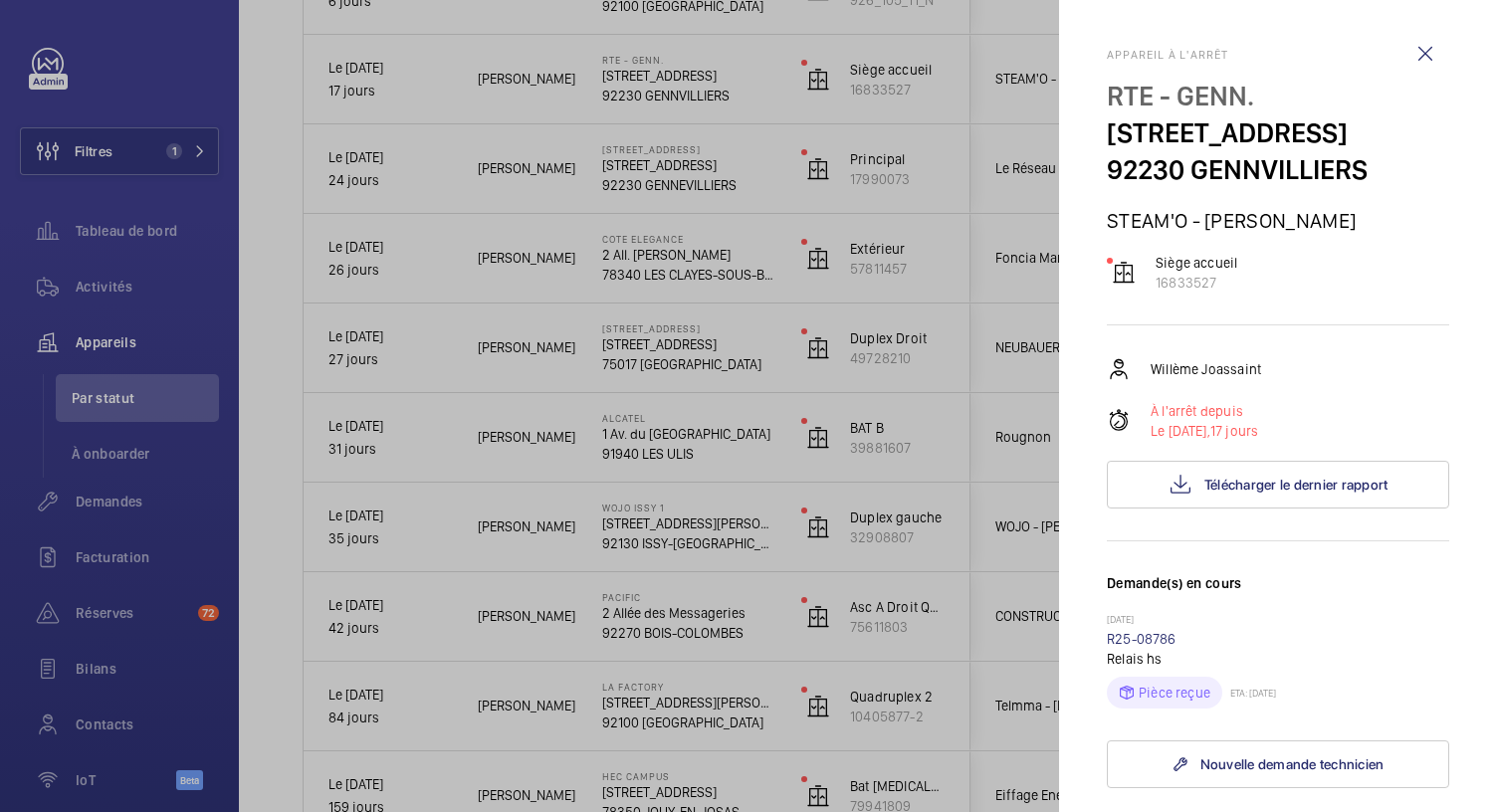 click 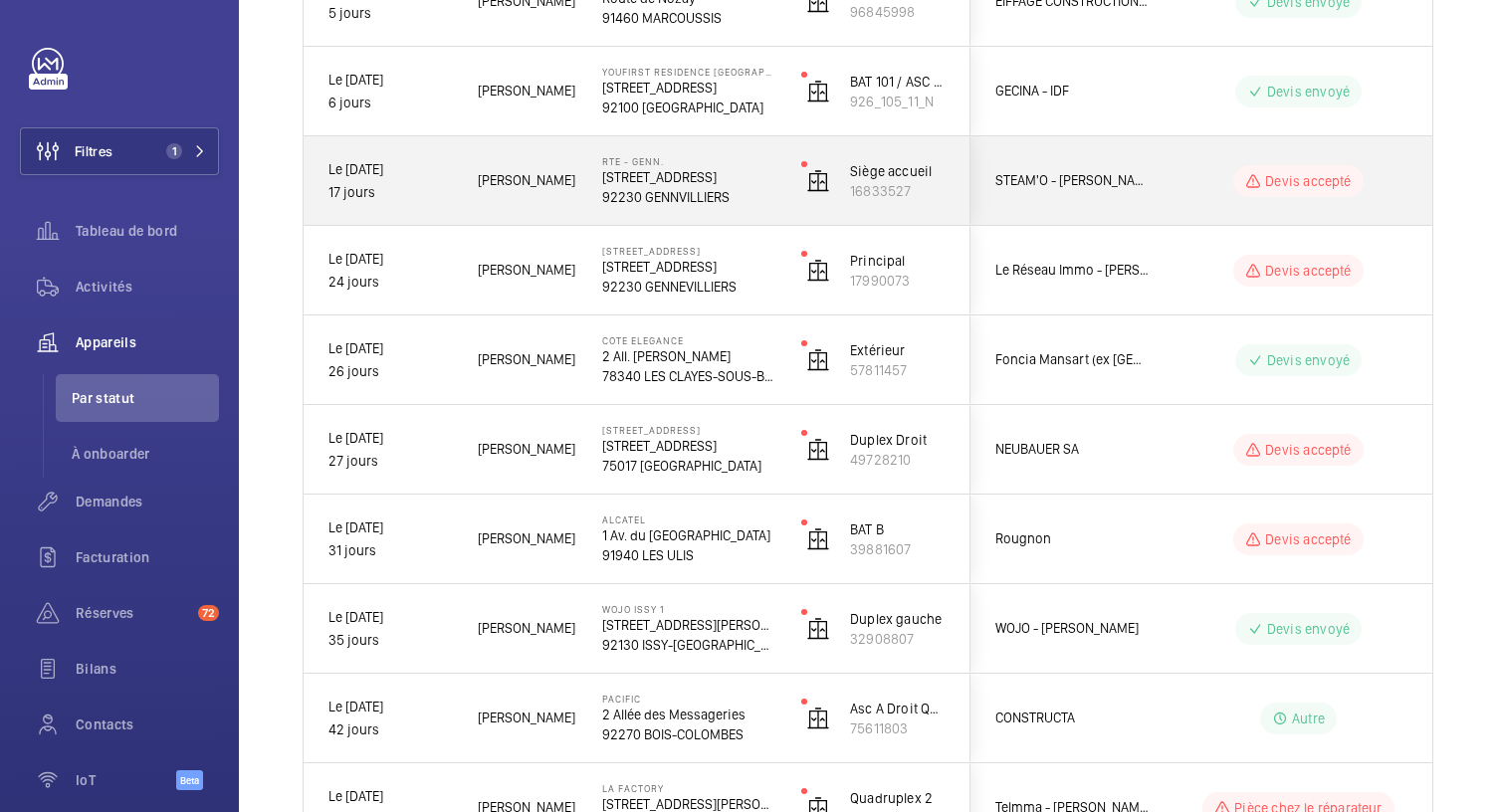 scroll, scrollTop: 496, scrollLeft: 0, axis: vertical 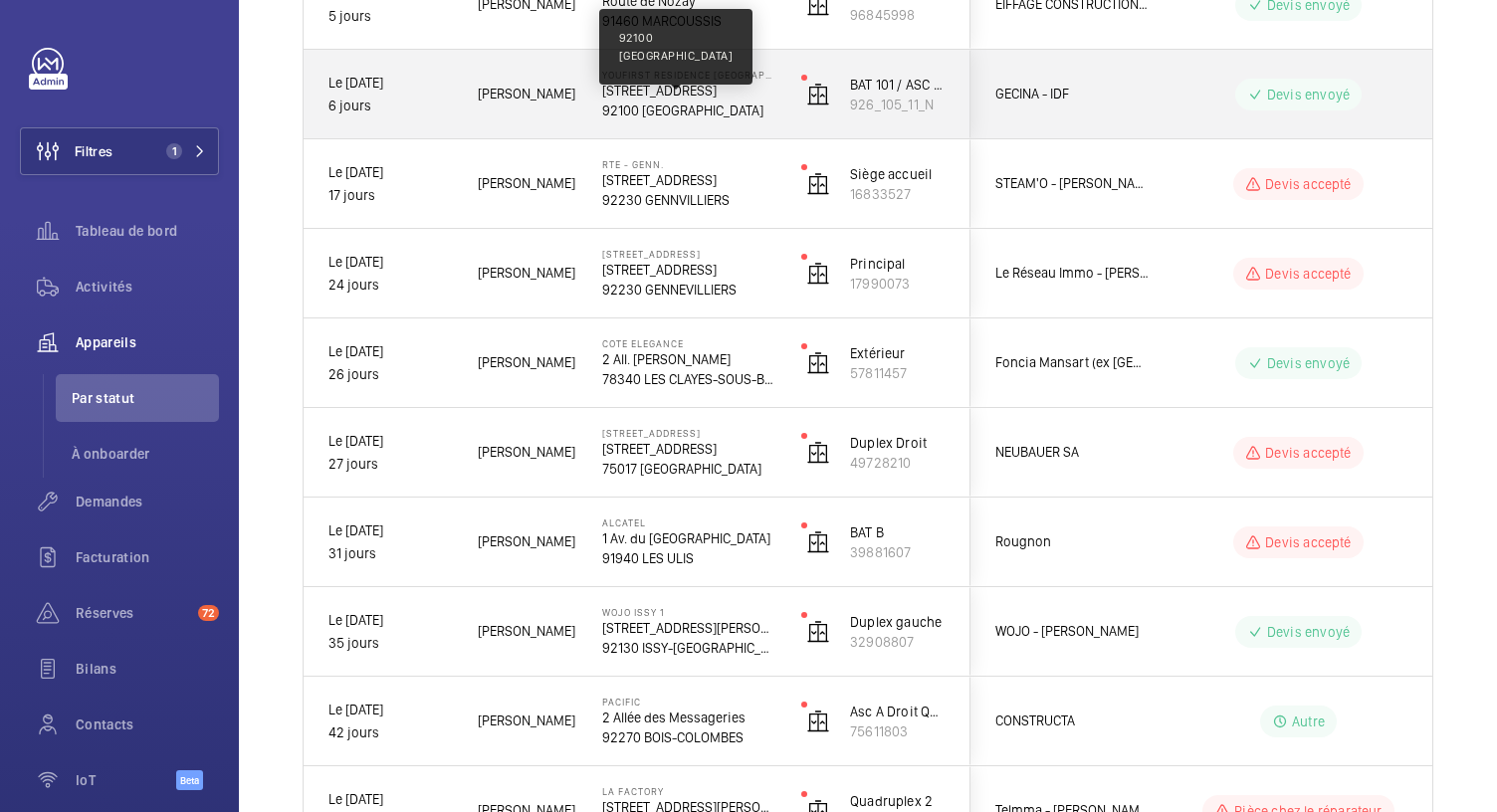 click on "92100 [GEOGRAPHIC_DATA]" 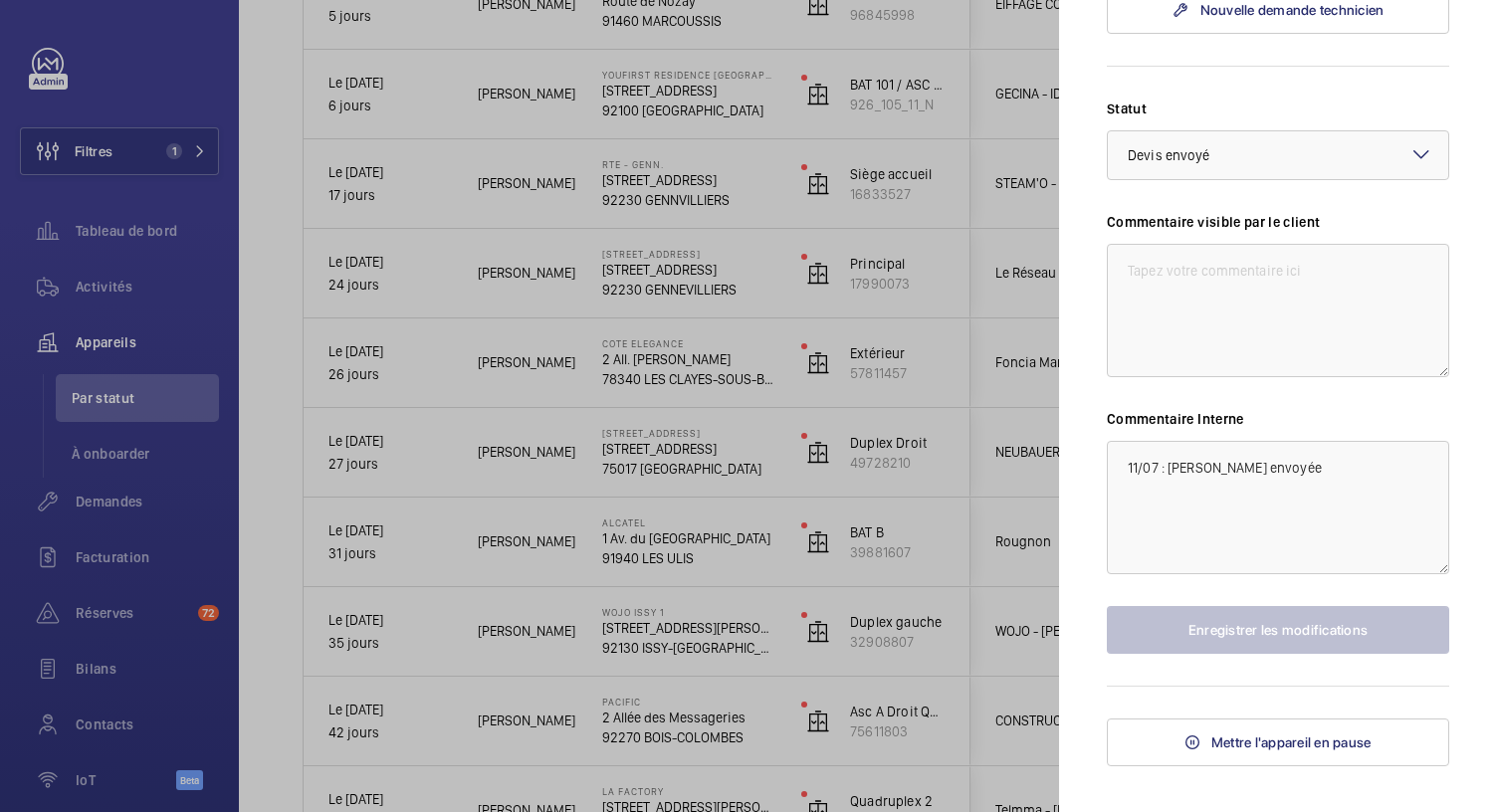 scroll, scrollTop: 1225, scrollLeft: 13, axis: both 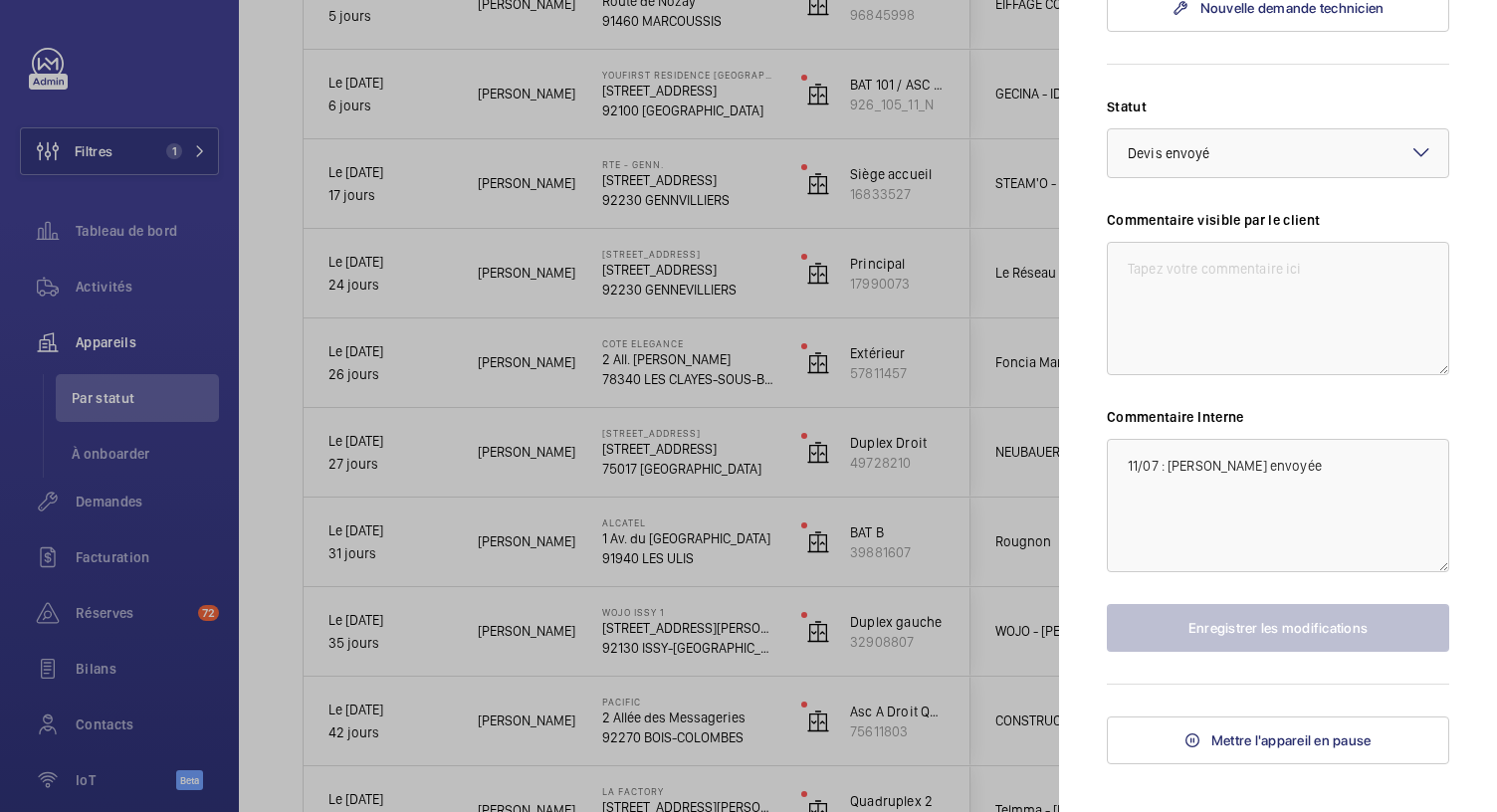 click 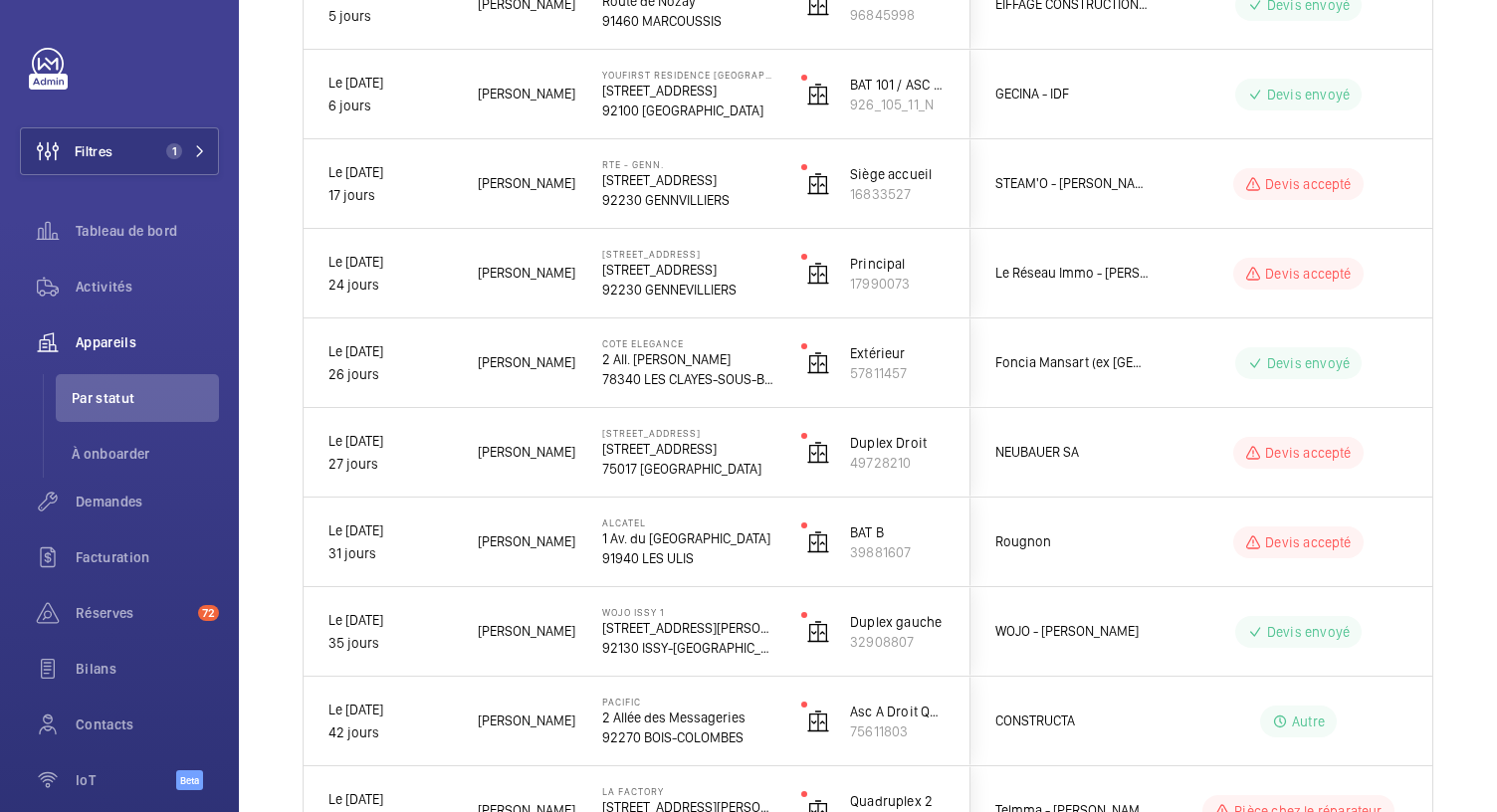 scroll, scrollTop: 0, scrollLeft: 0, axis: both 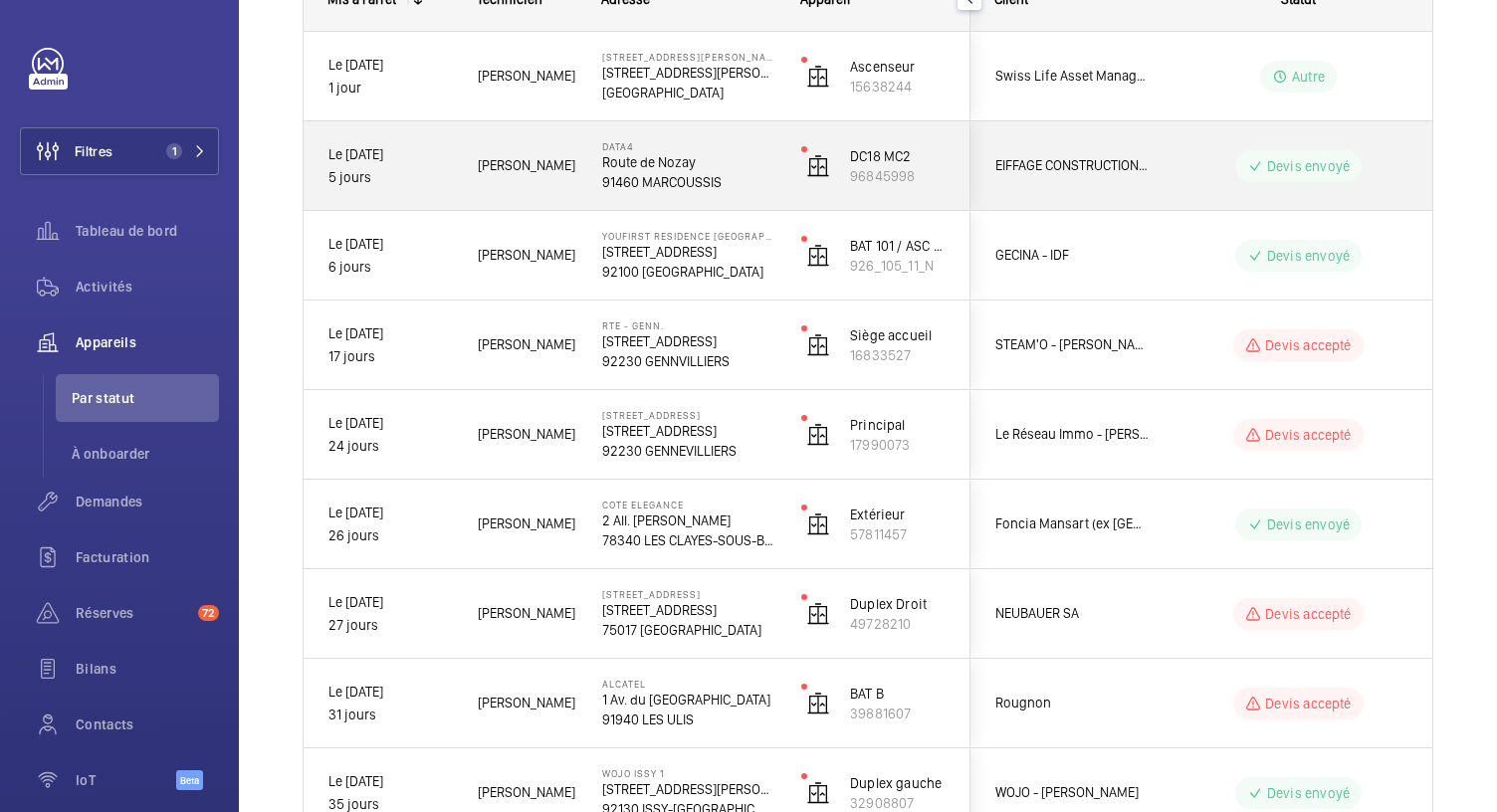 click on "91460 MARCOUSSIS" 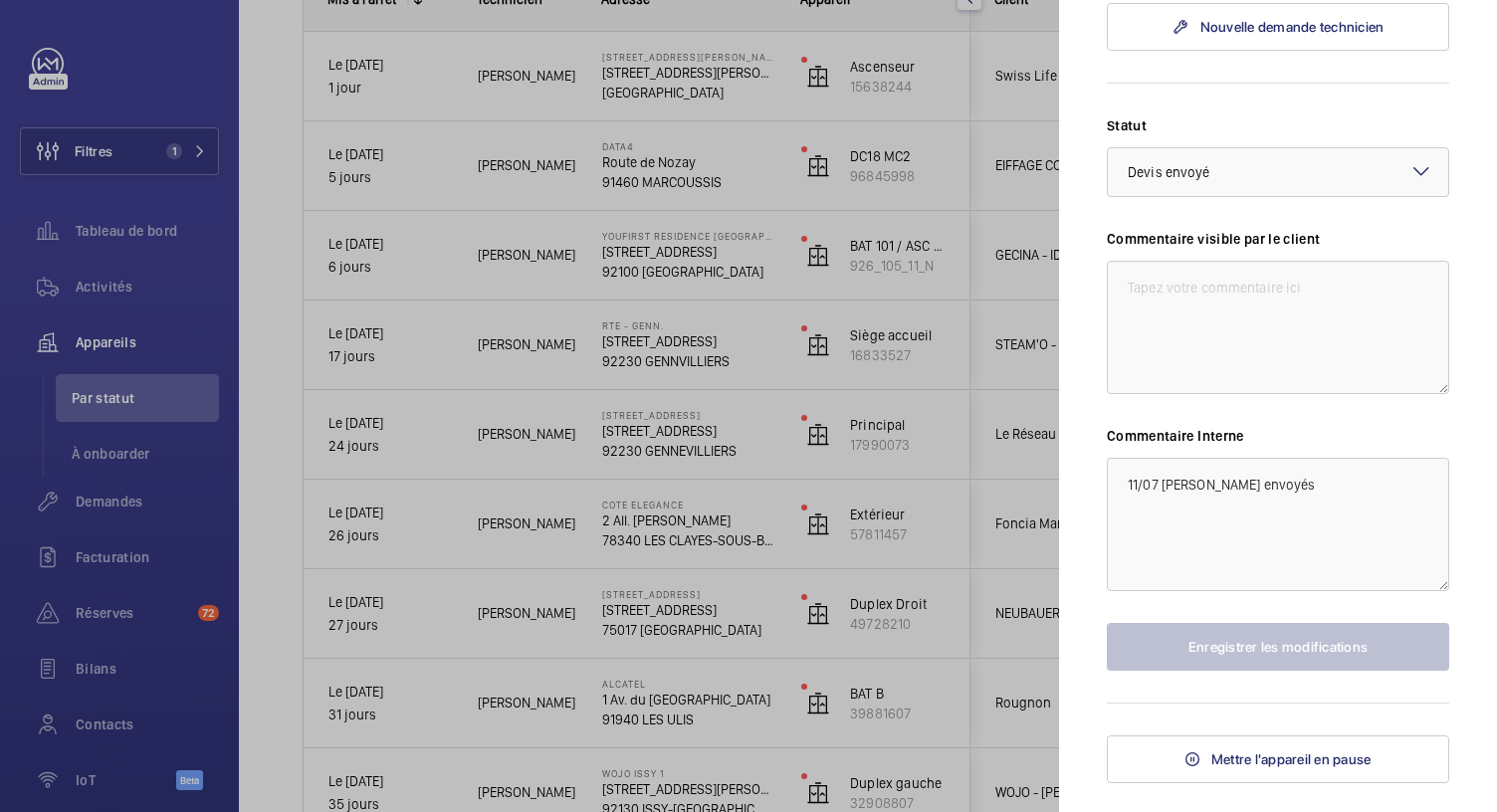 scroll, scrollTop: 890, scrollLeft: 0, axis: vertical 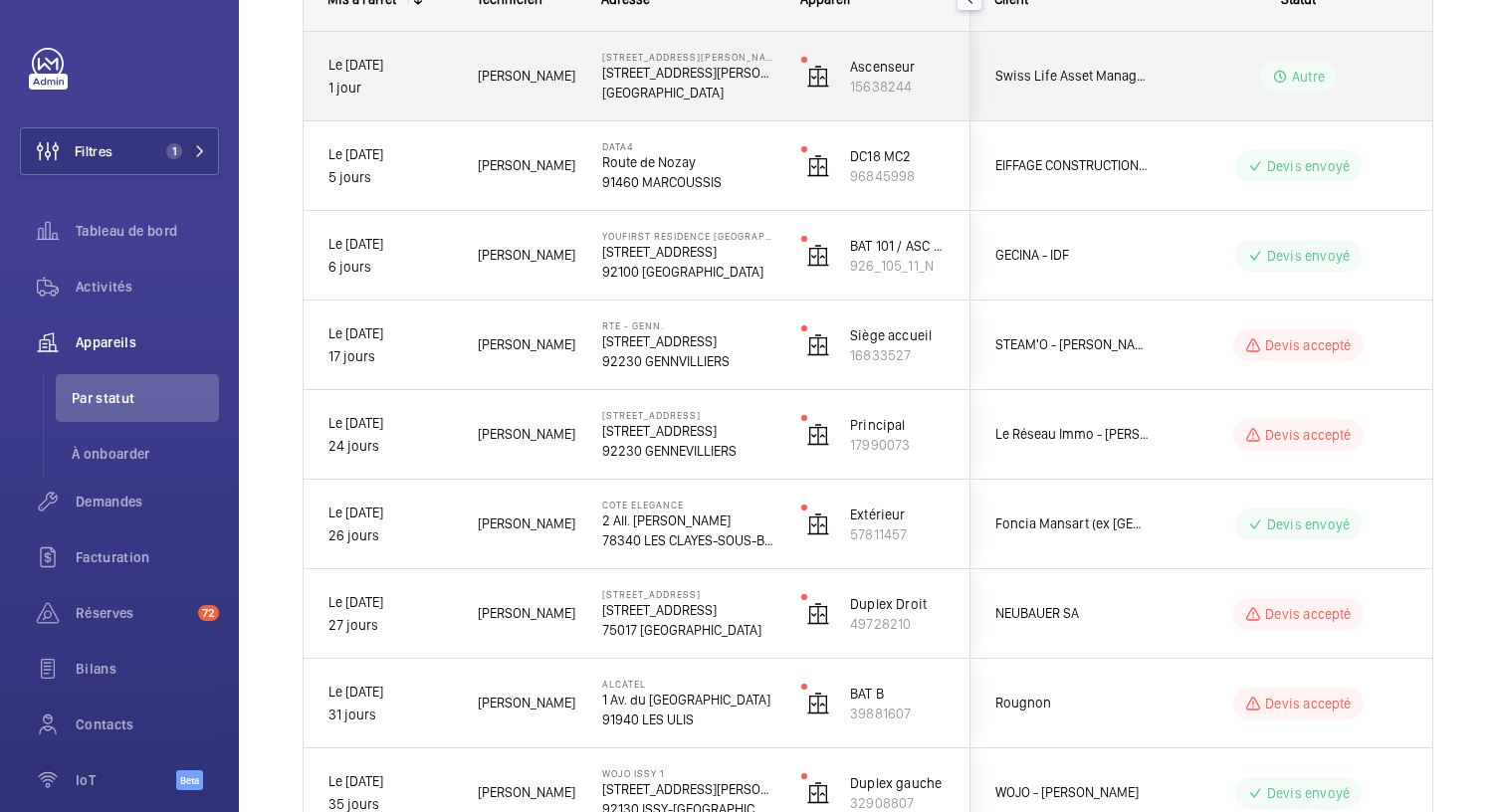 click on "[GEOGRAPHIC_DATA]" 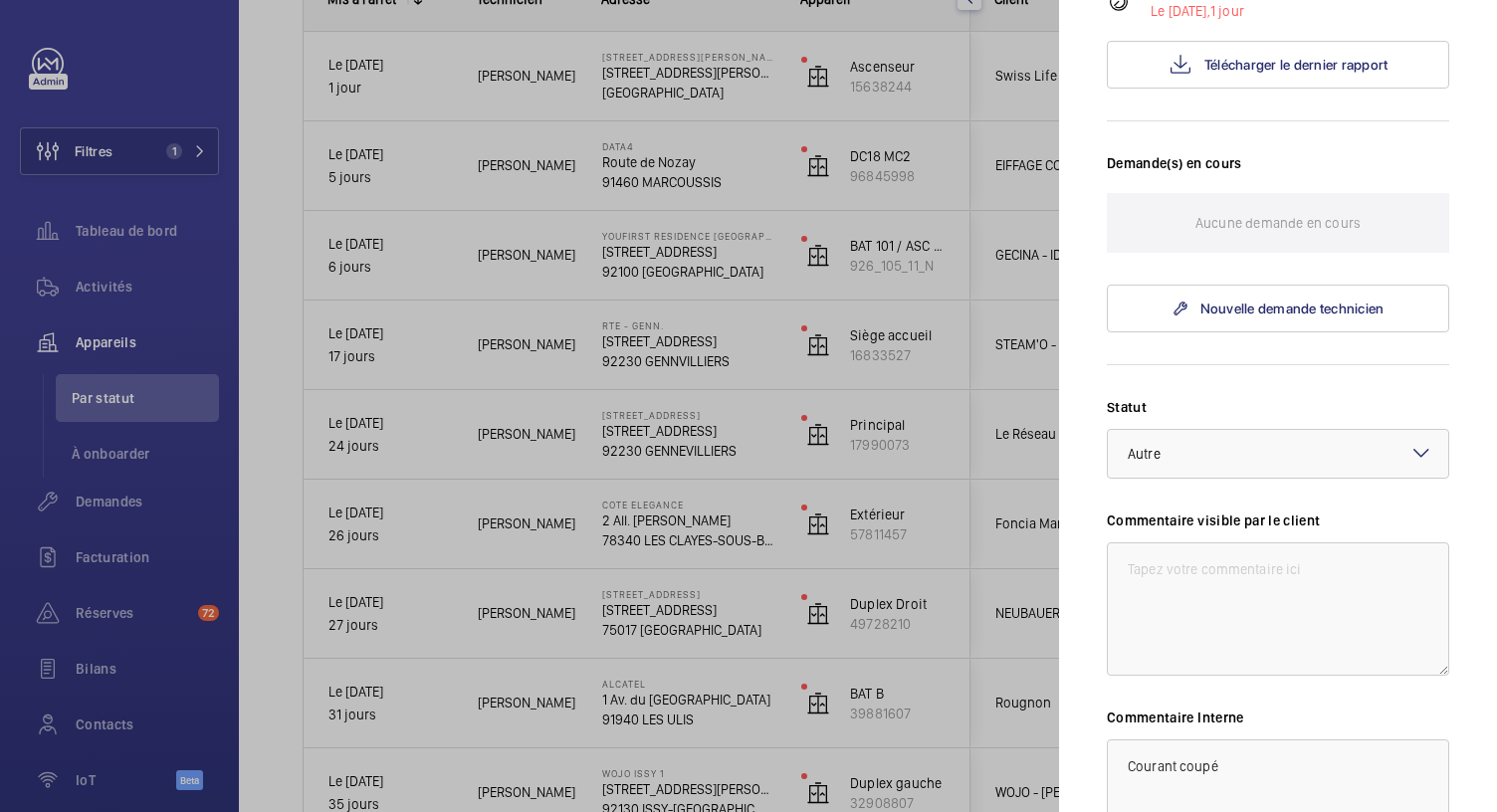 scroll, scrollTop: 828, scrollLeft: 0, axis: vertical 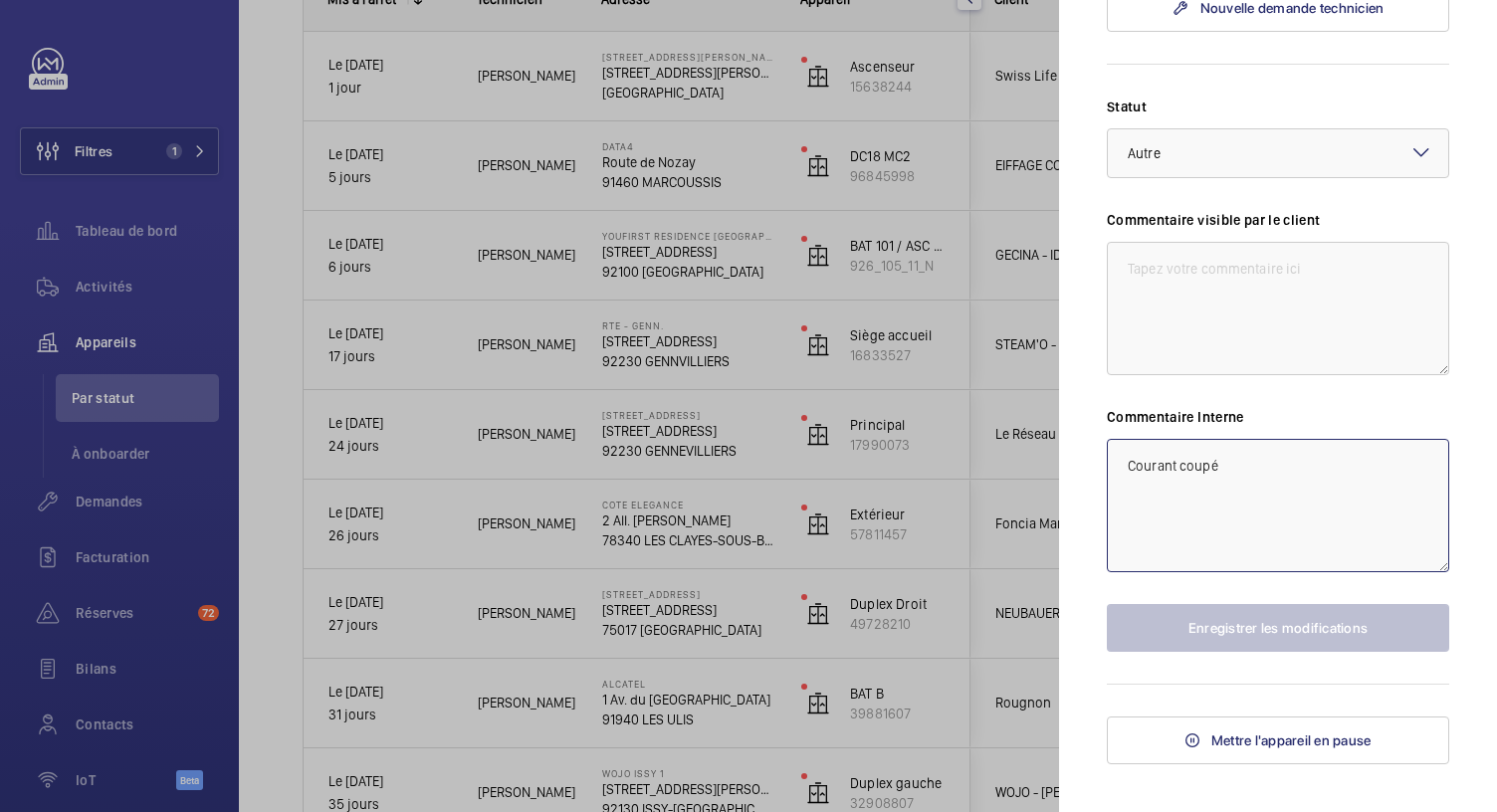 click on "Courant coupé" 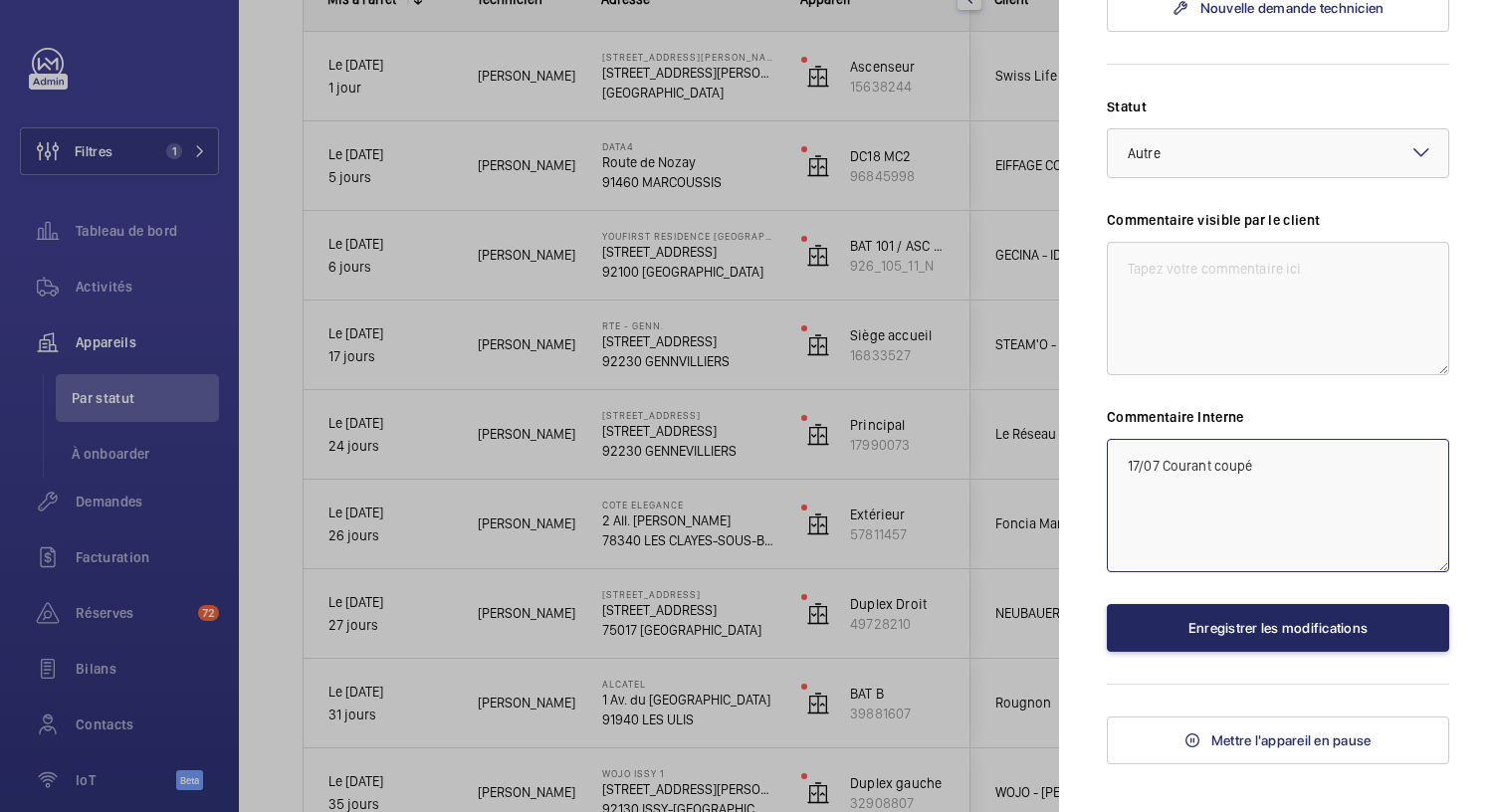 type on "17/07 Courant coupé" 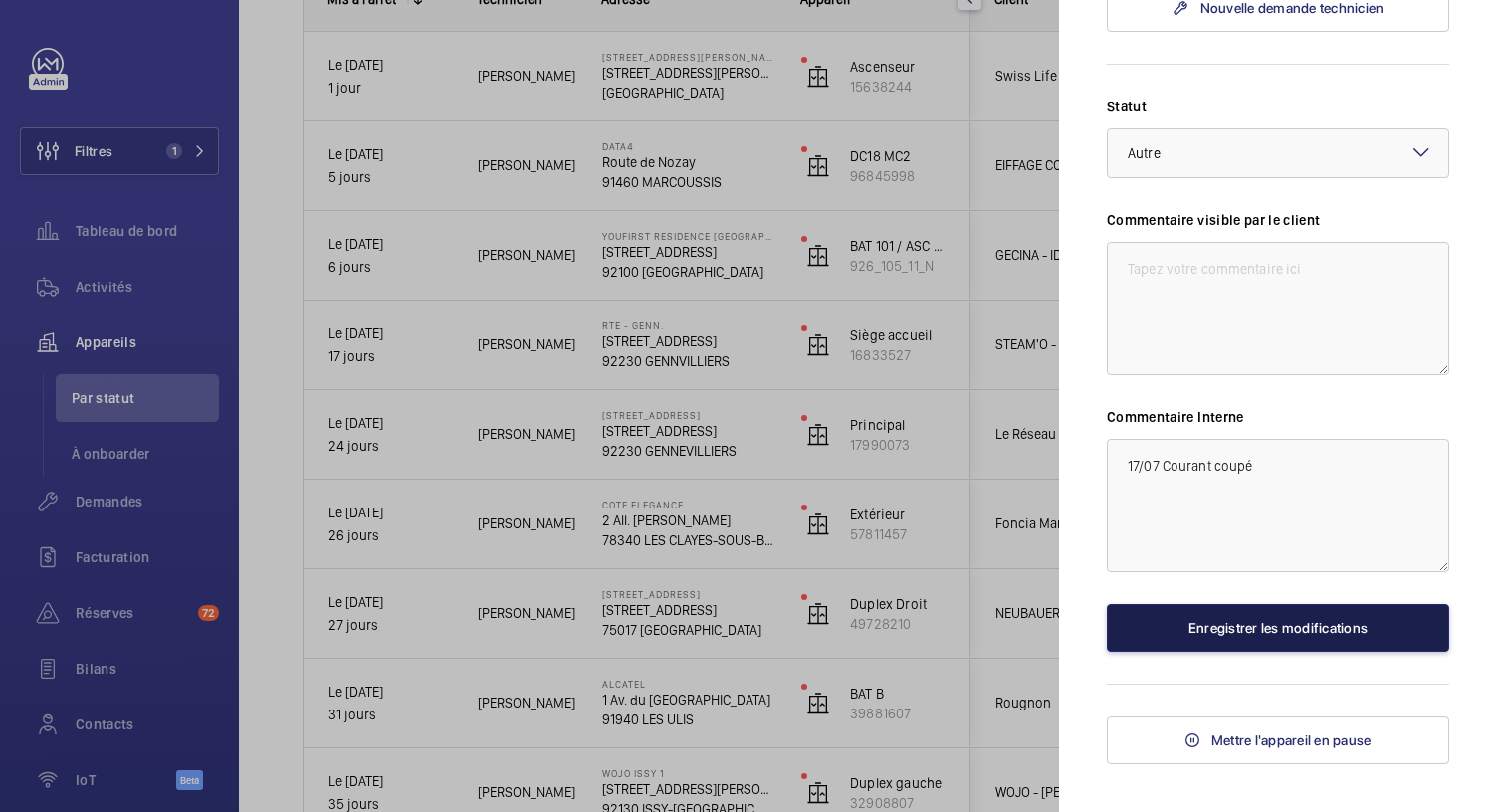 click on "Enregistrer les modifications" 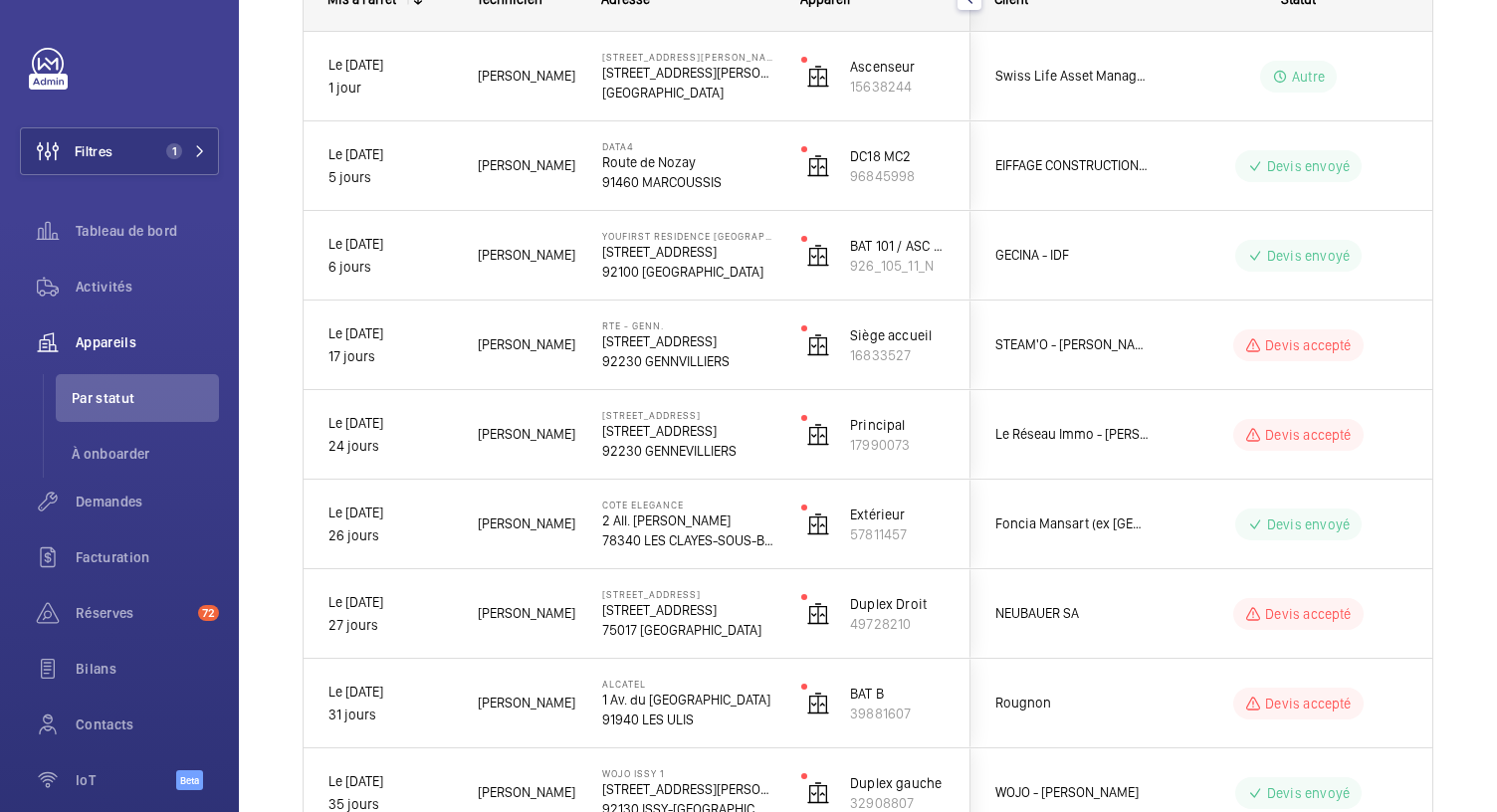 scroll, scrollTop: 0, scrollLeft: 0, axis: both 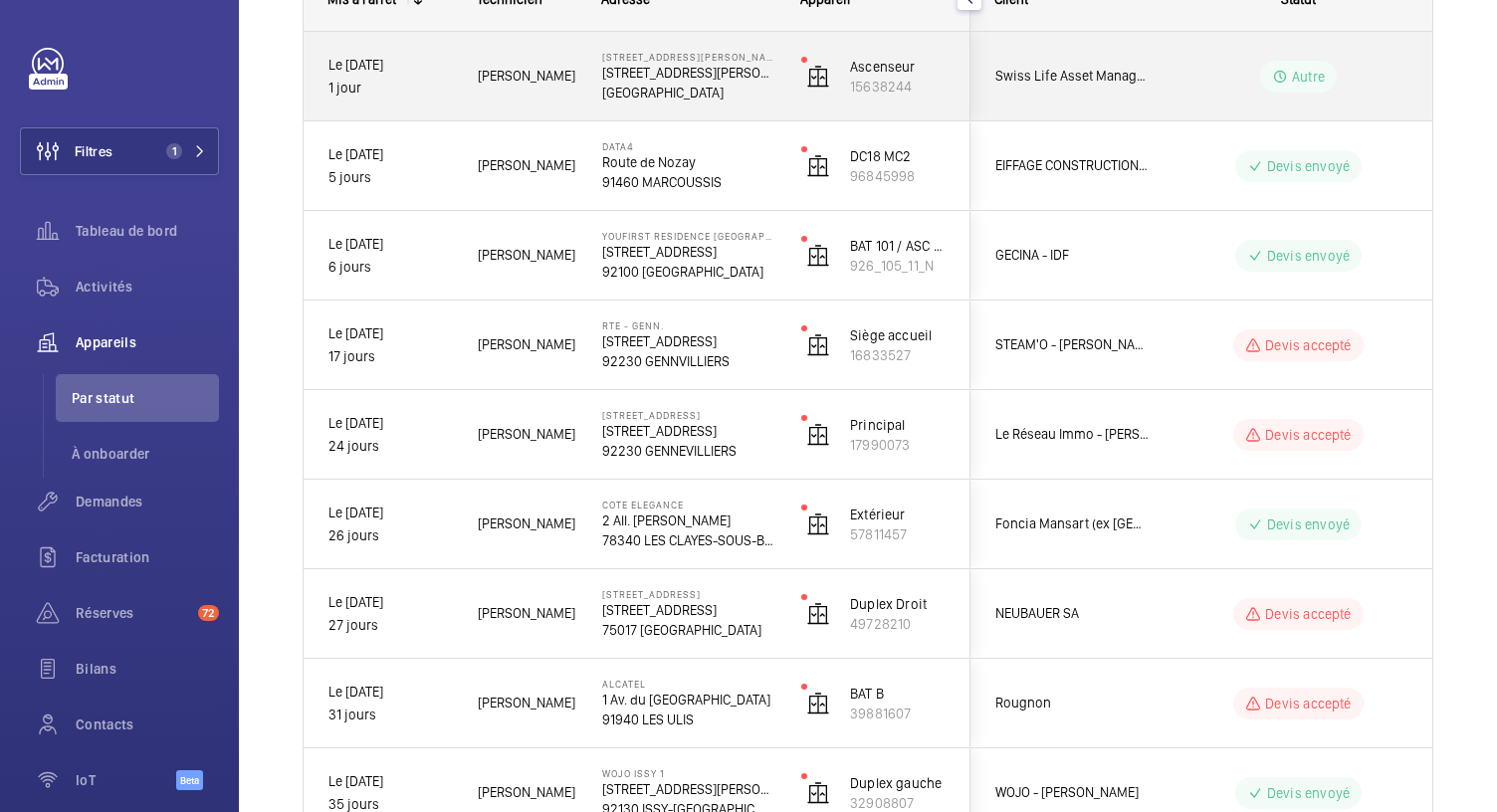 click on "[GEOGRAPHIC_DATA]" 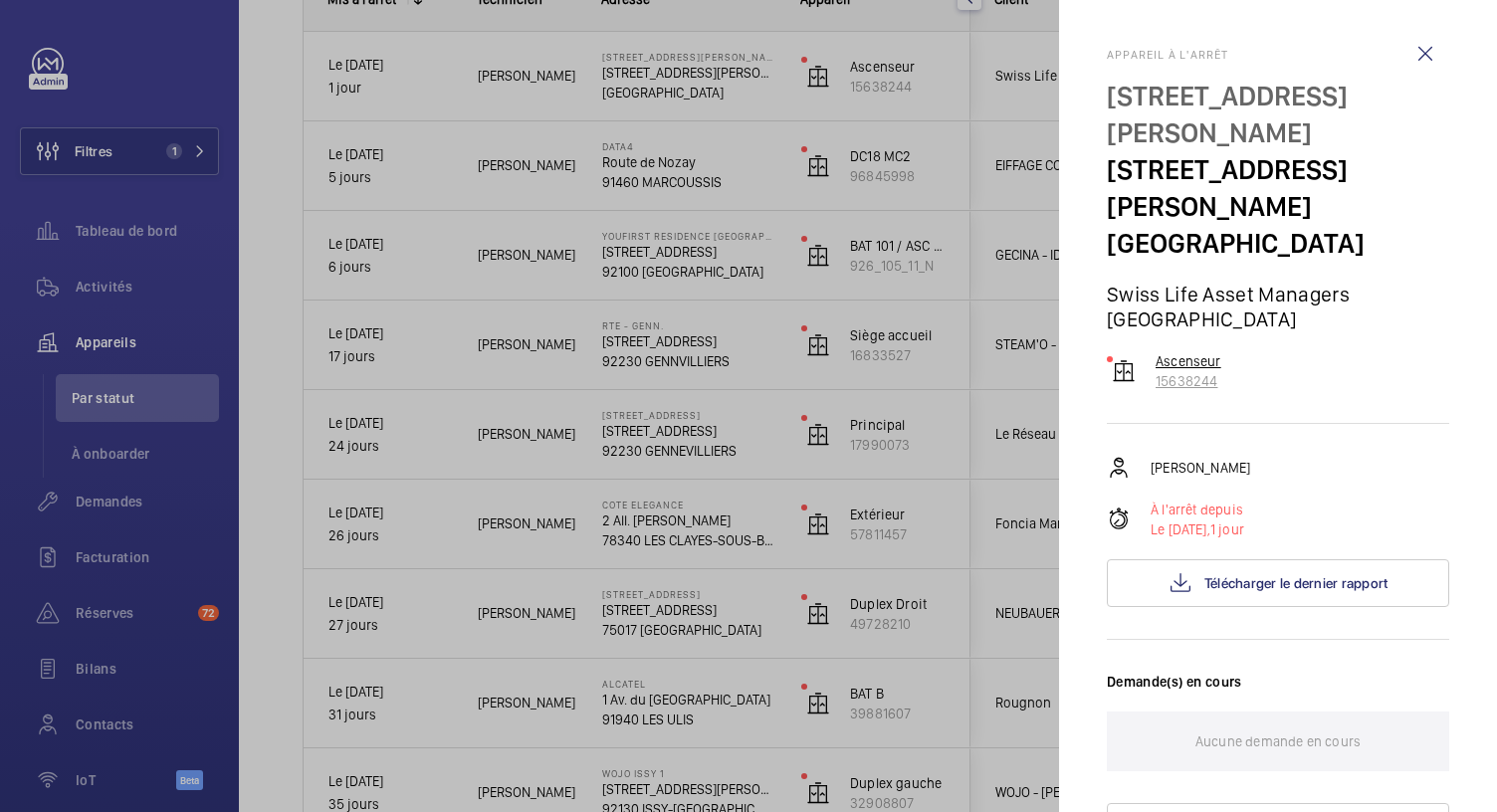 scroll, scrollTop: 438, scrollLeft: 0, axis: vertical 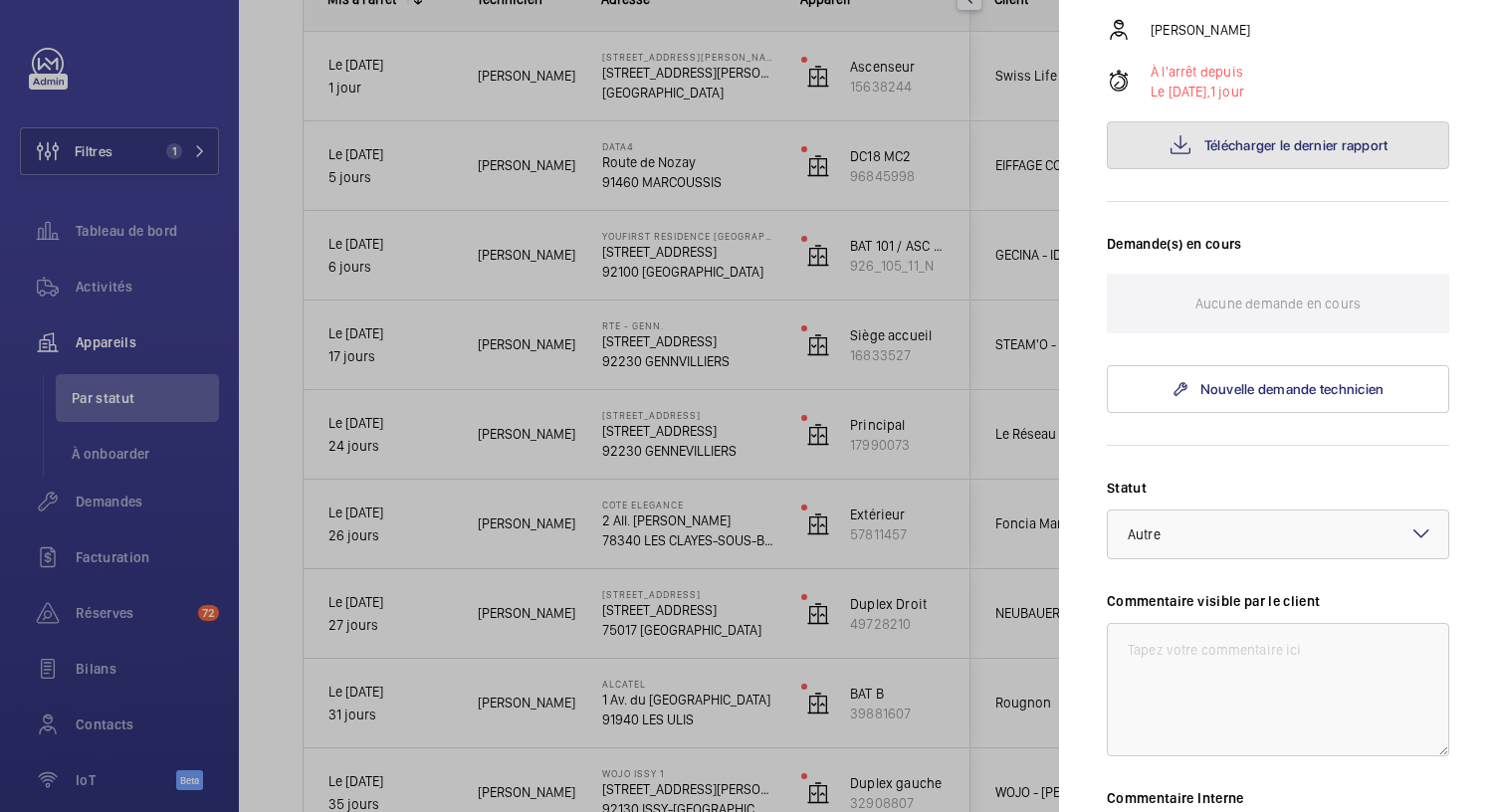 click on "Télécharger le dernier rapport" 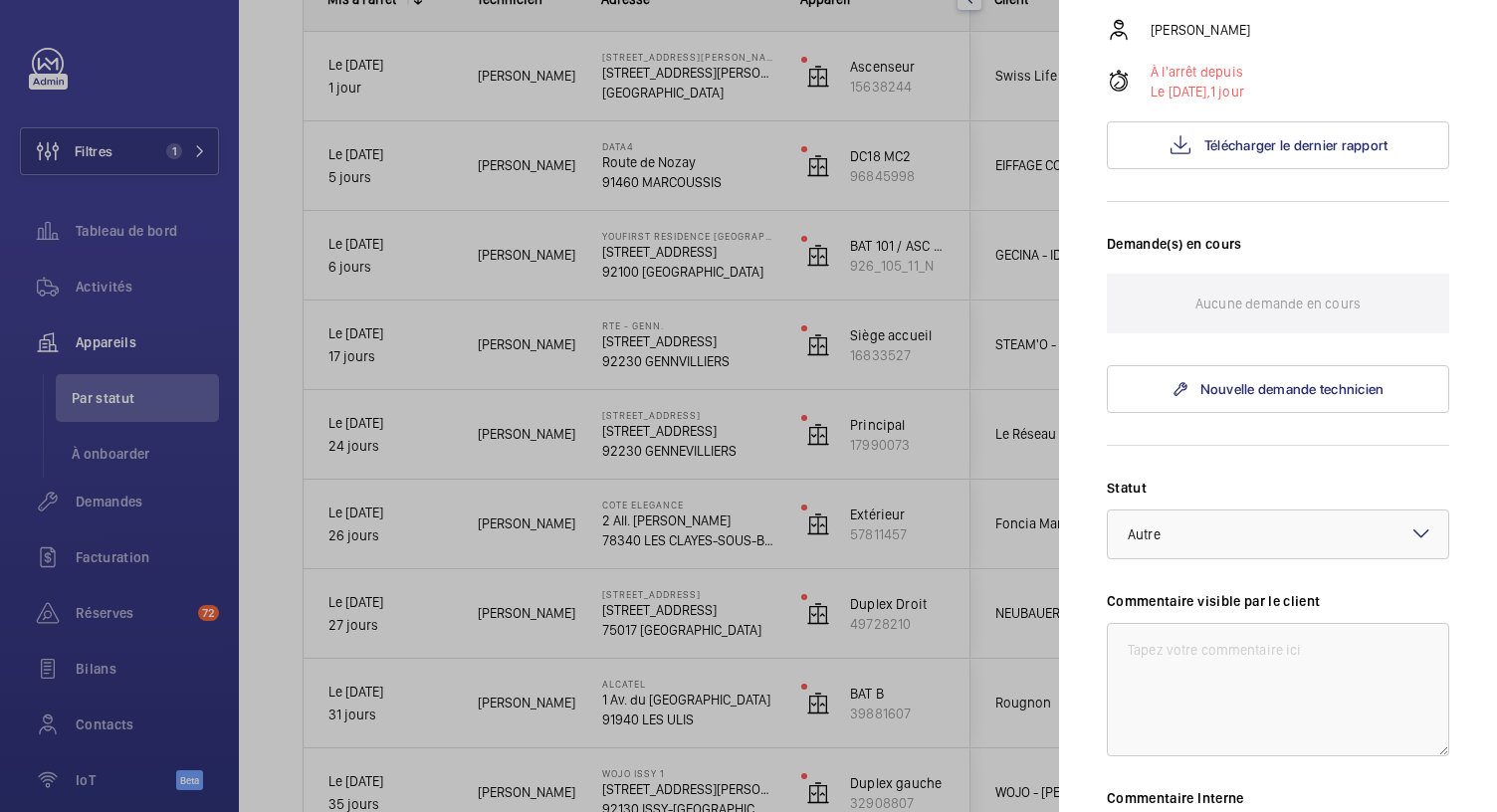 scroll, scrollTop: 276, scrollLeft: 0, axis: vertical 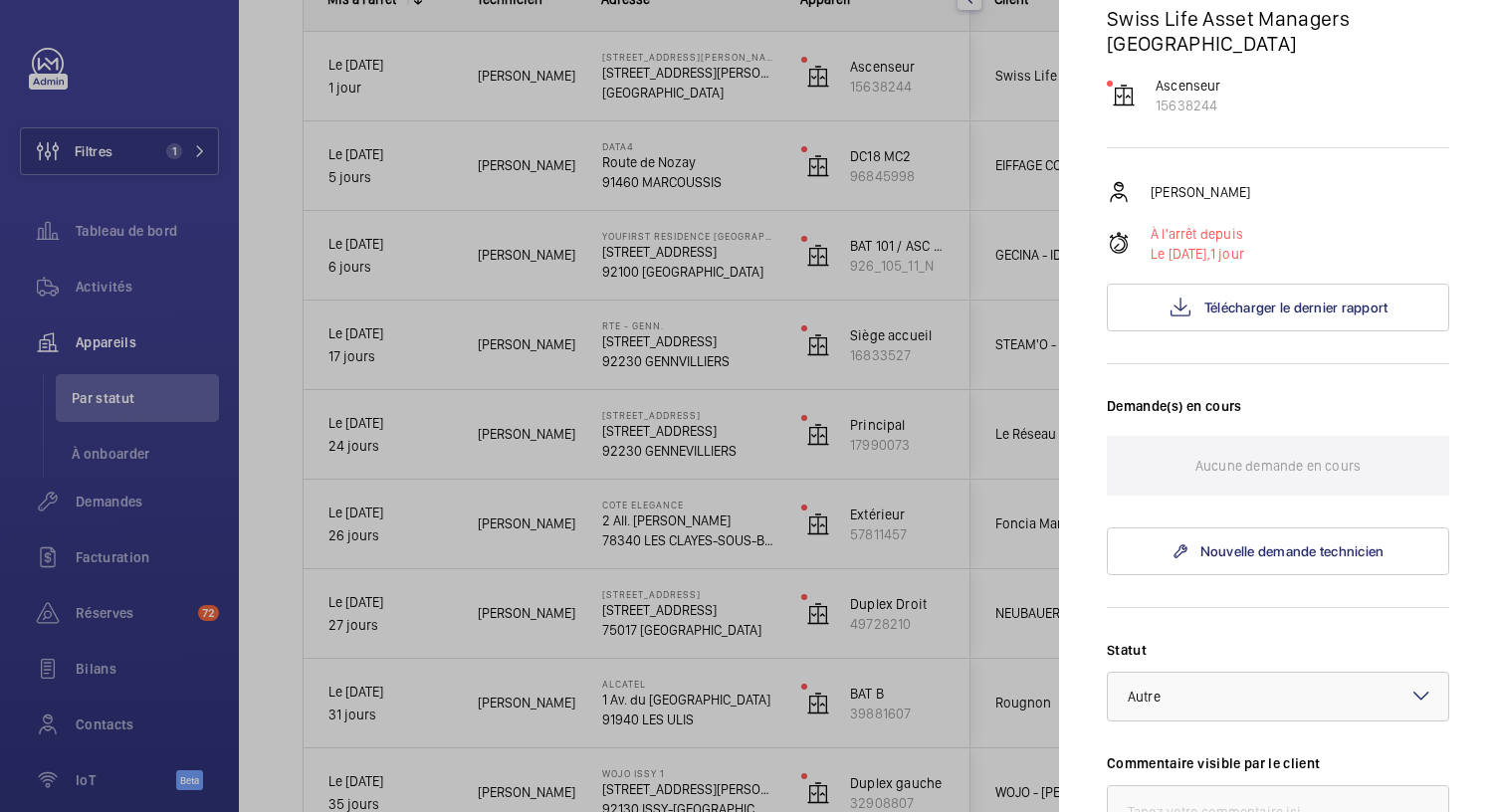 click 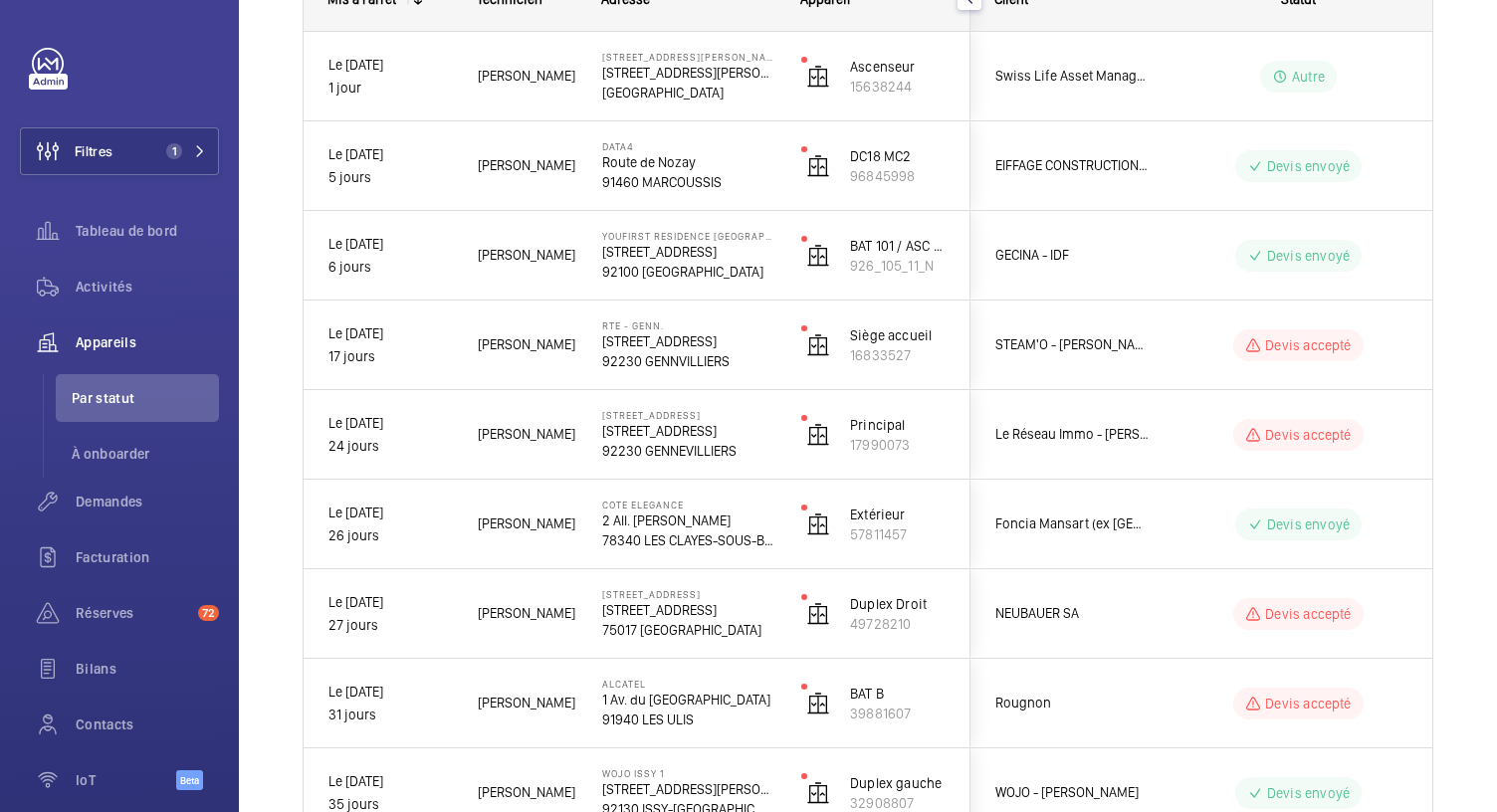 scroll, scrollTop: 0, scrollLeft: 0, axis: both 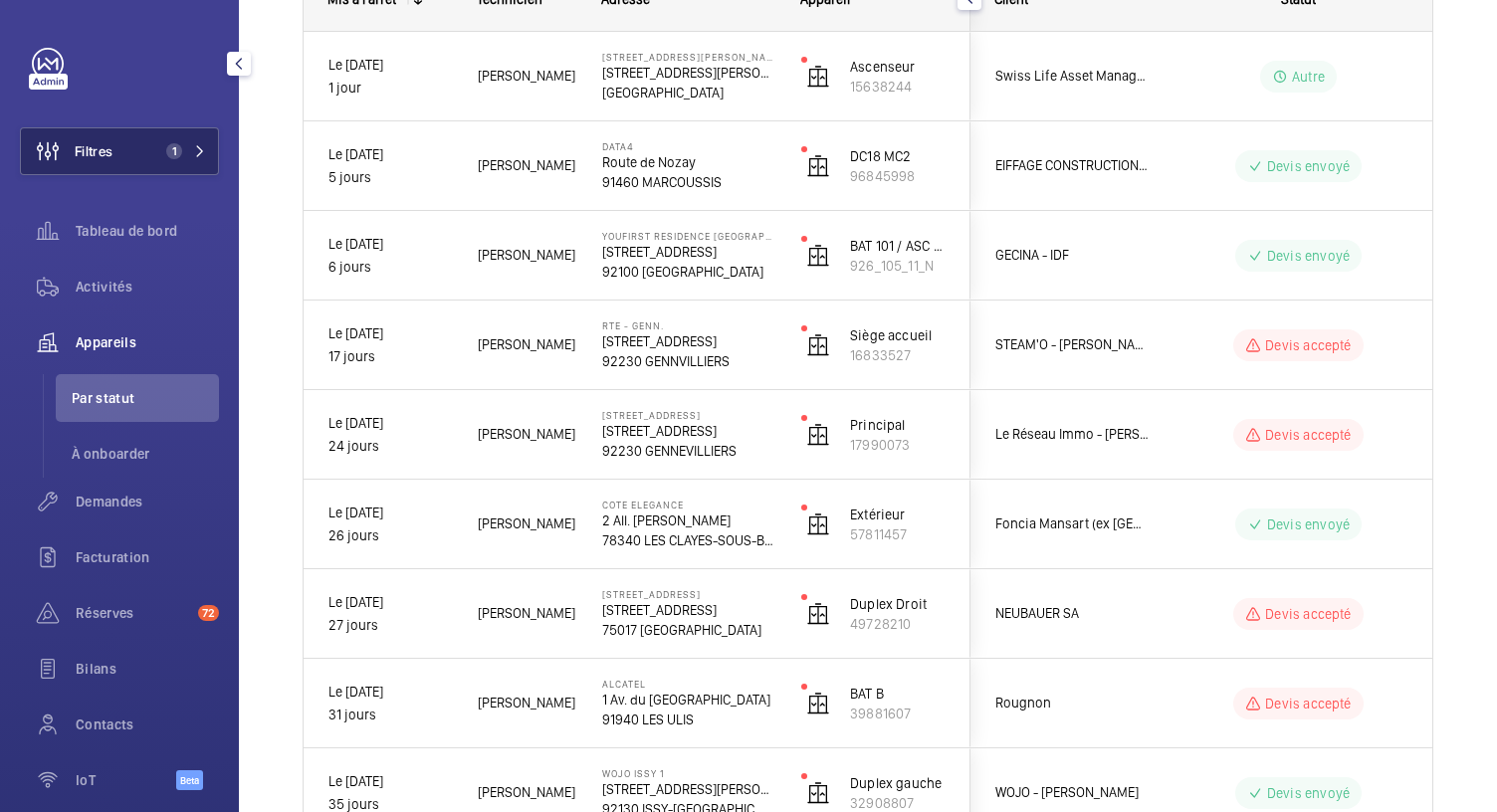 click on "1" 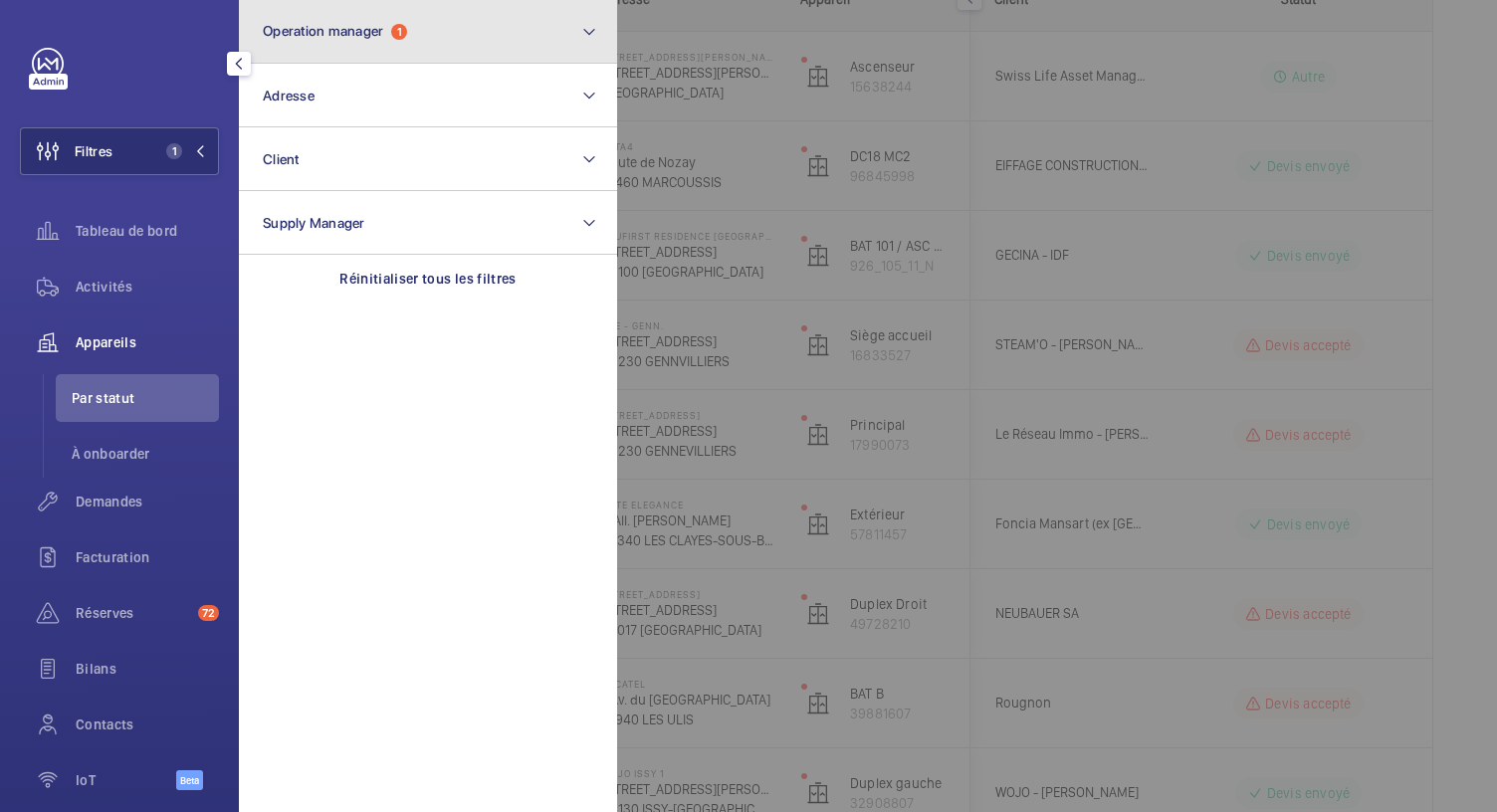 click on "Operation manager  1" 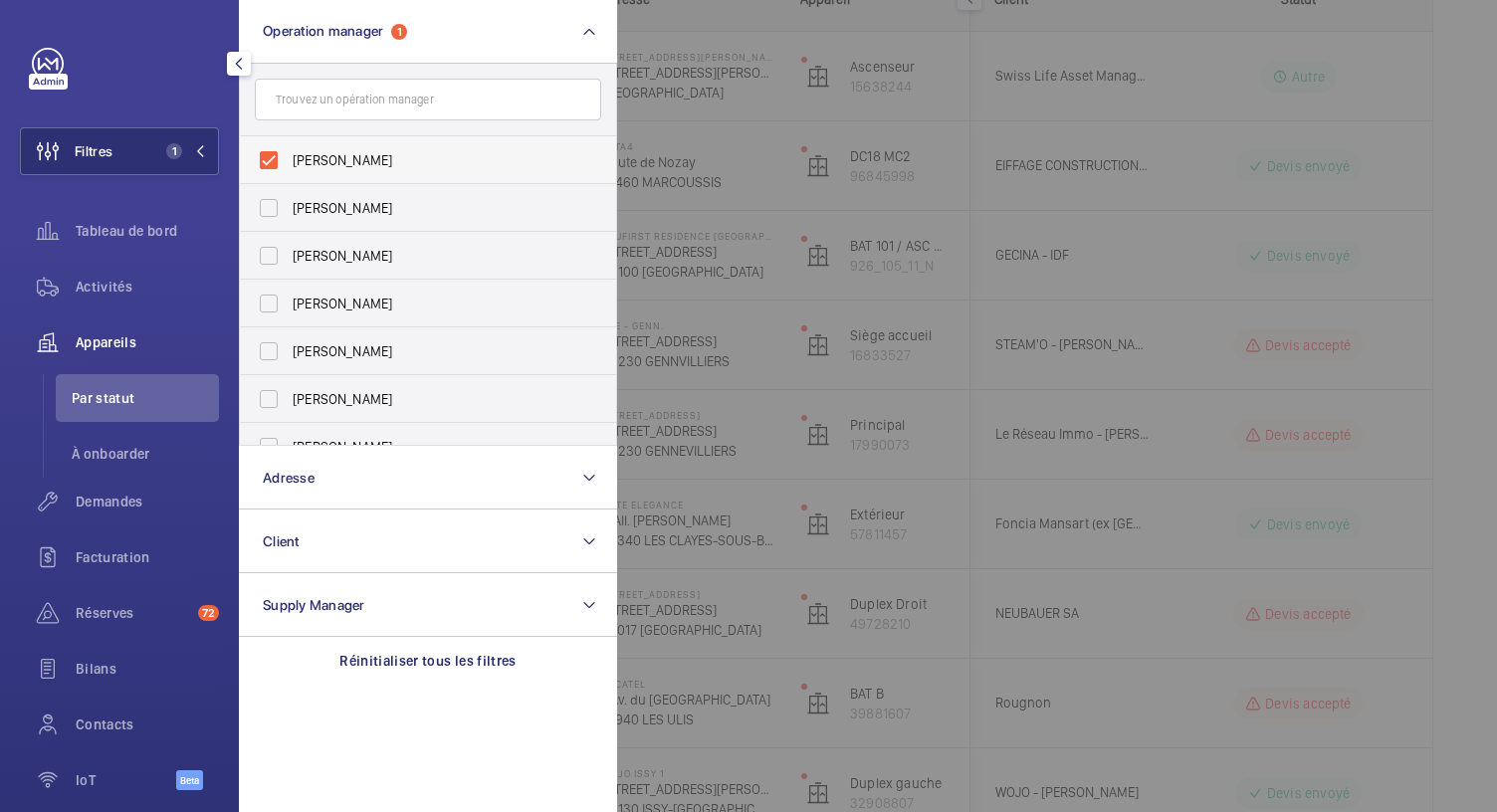 click on "[PERSON_NAME]" at bounding box center [413, 160] 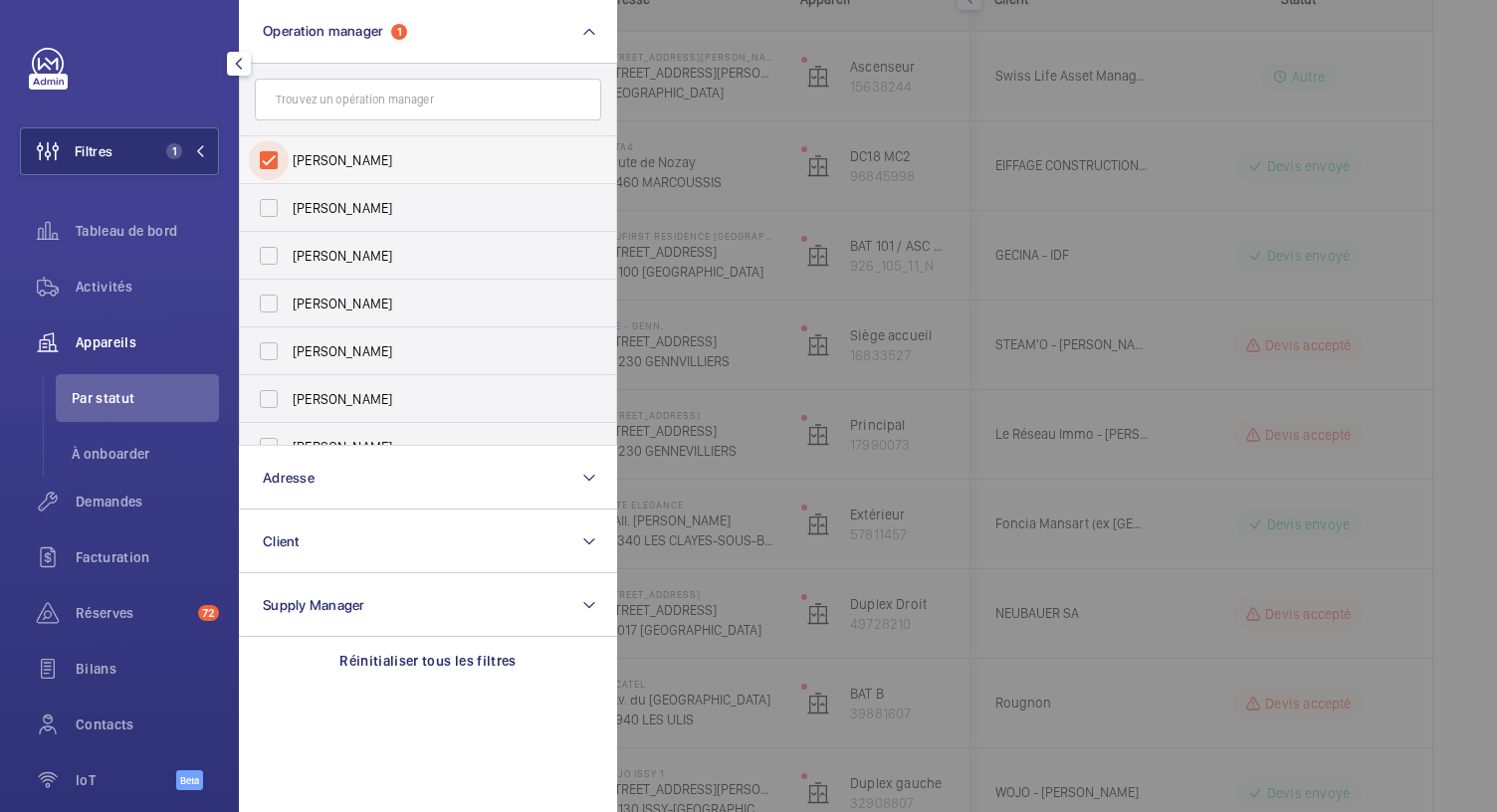 click on "[PERSON_NAME]" at bounding box center [269, 160] 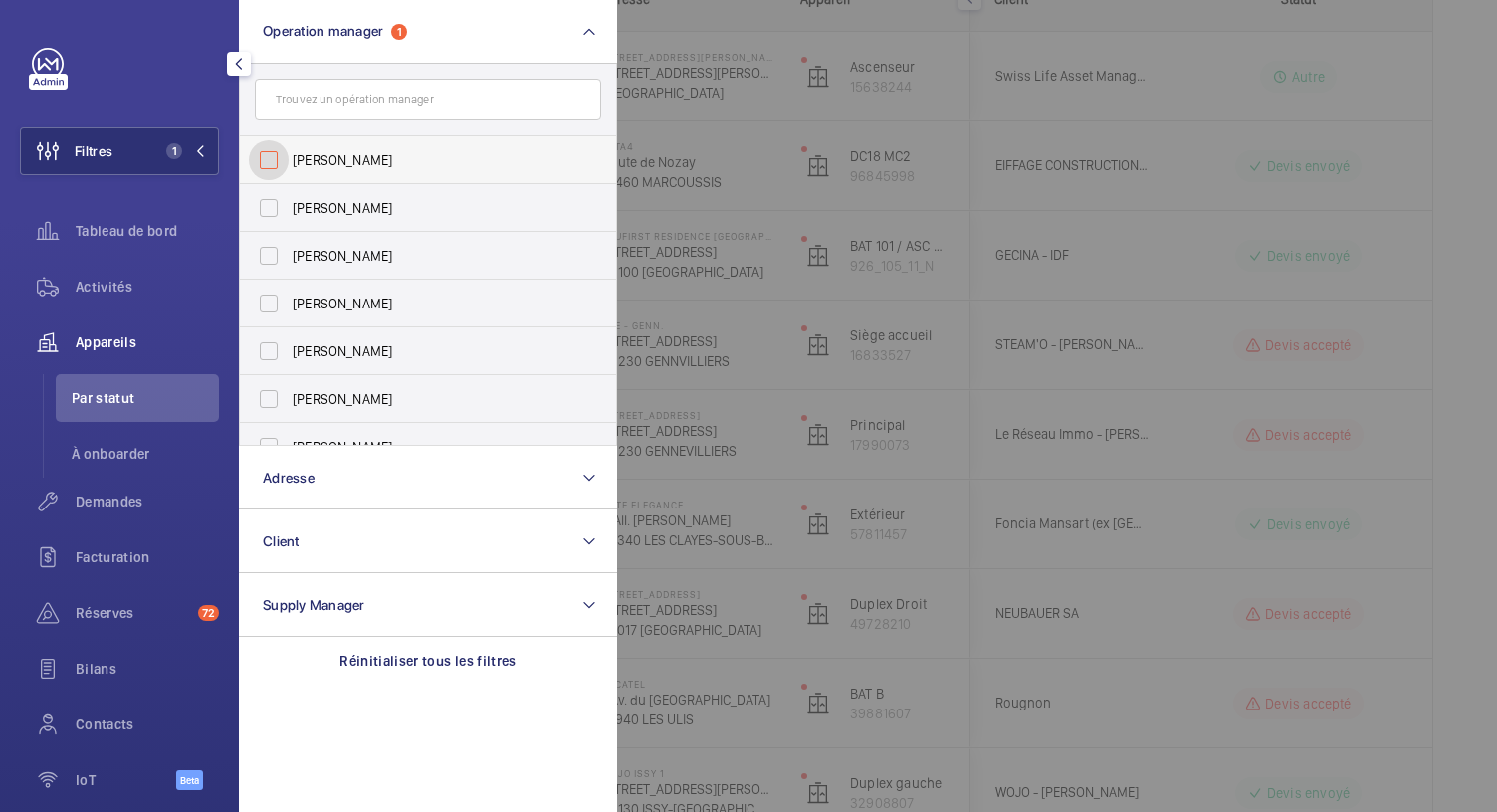 checkbox on "false" 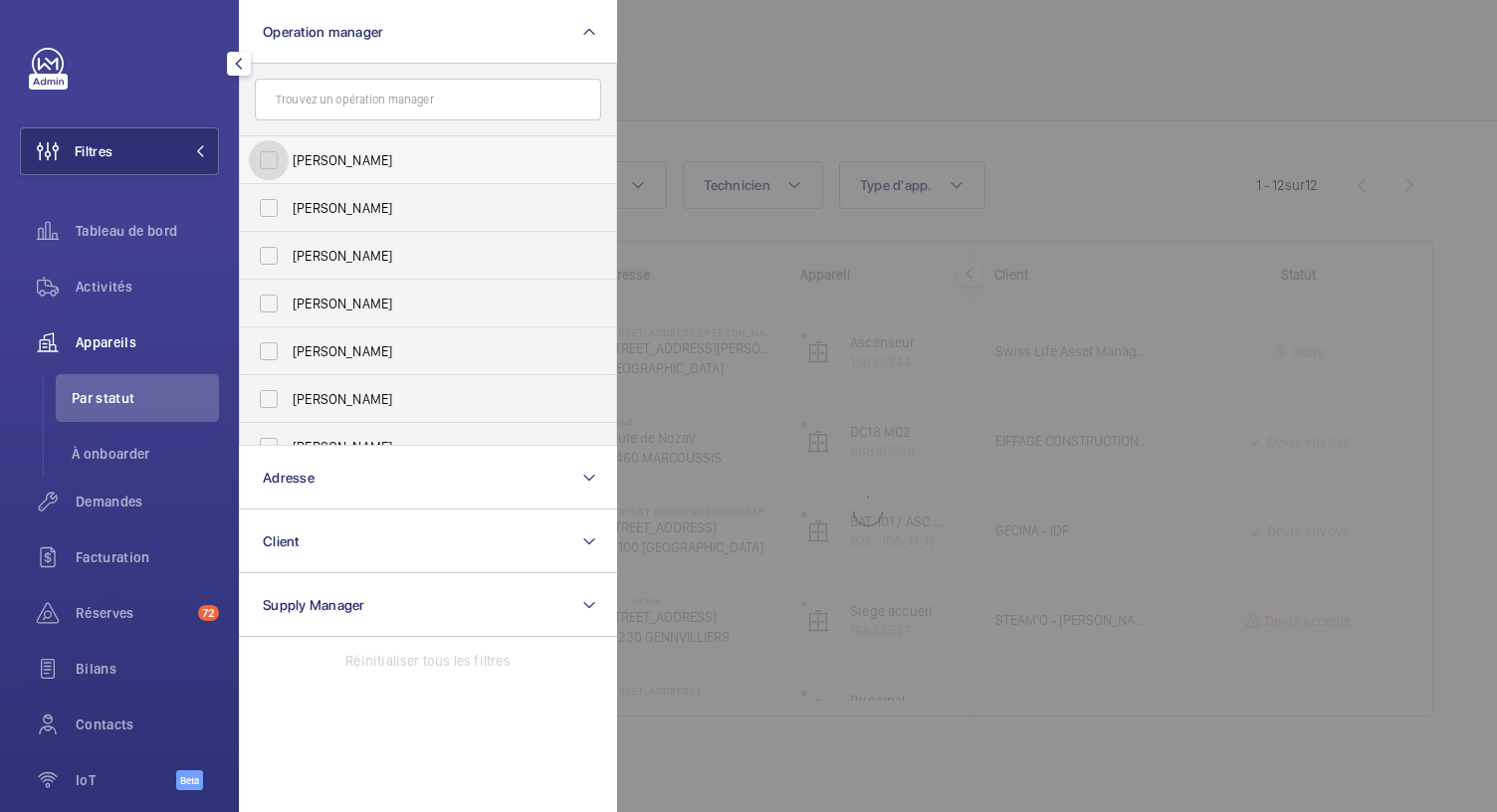 scroll, scrollTop: 59, scrollLeft: 0, axis: vertical 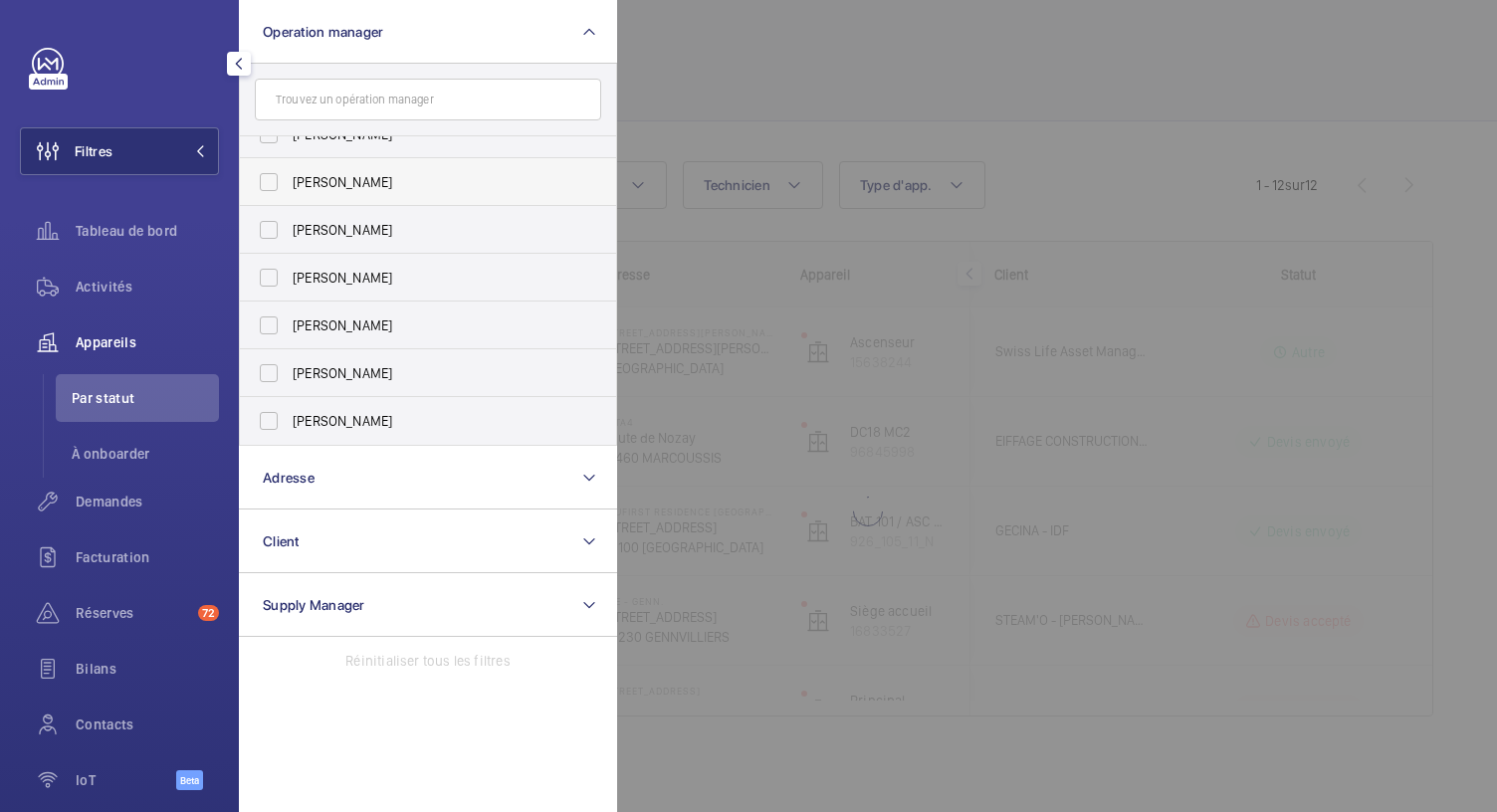 click on "[PERSON_NAME]" at bounding box center [413, 182] 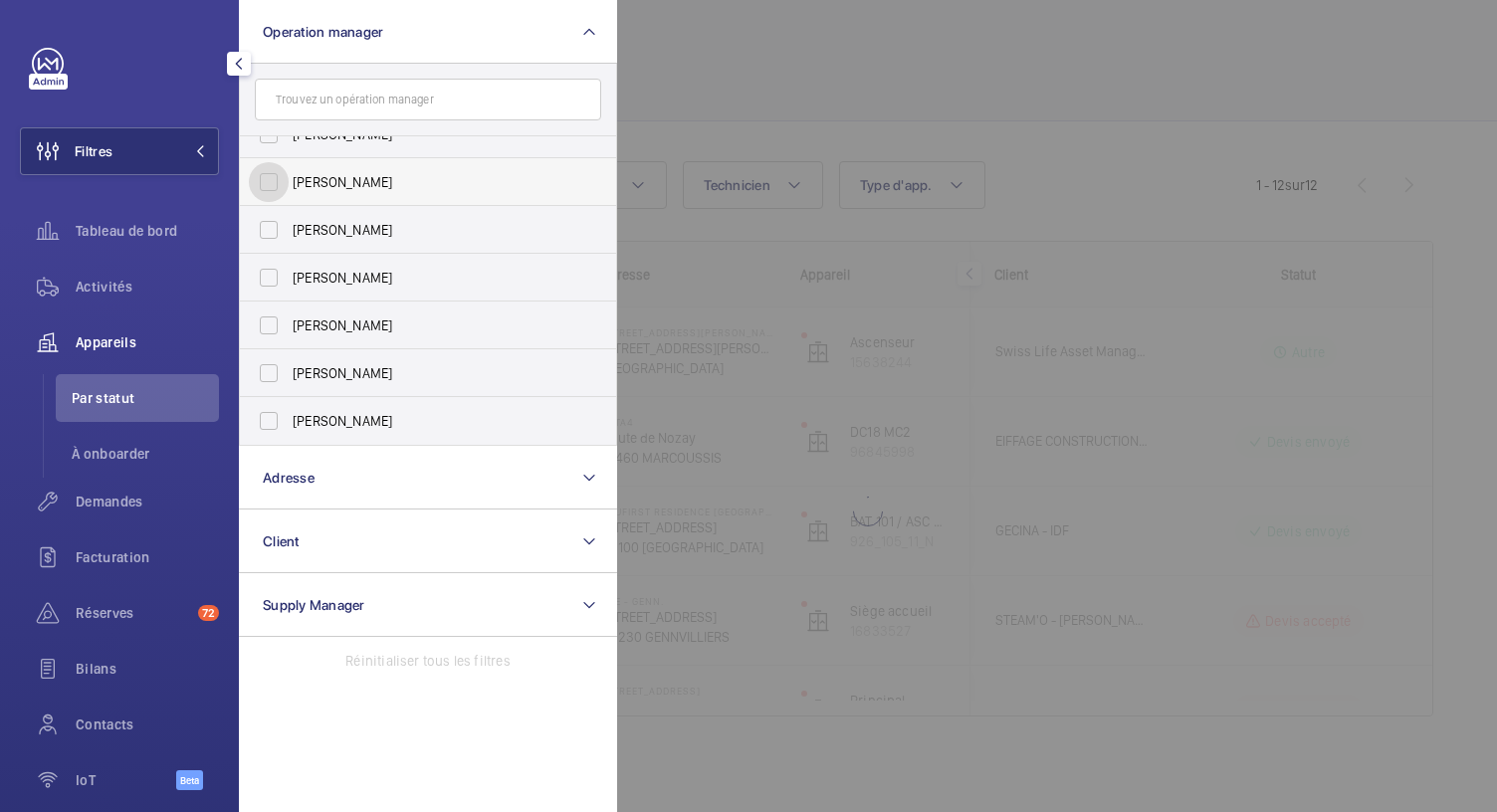 click on "[PERSON_NAME]" at bounding box center [269, 182] 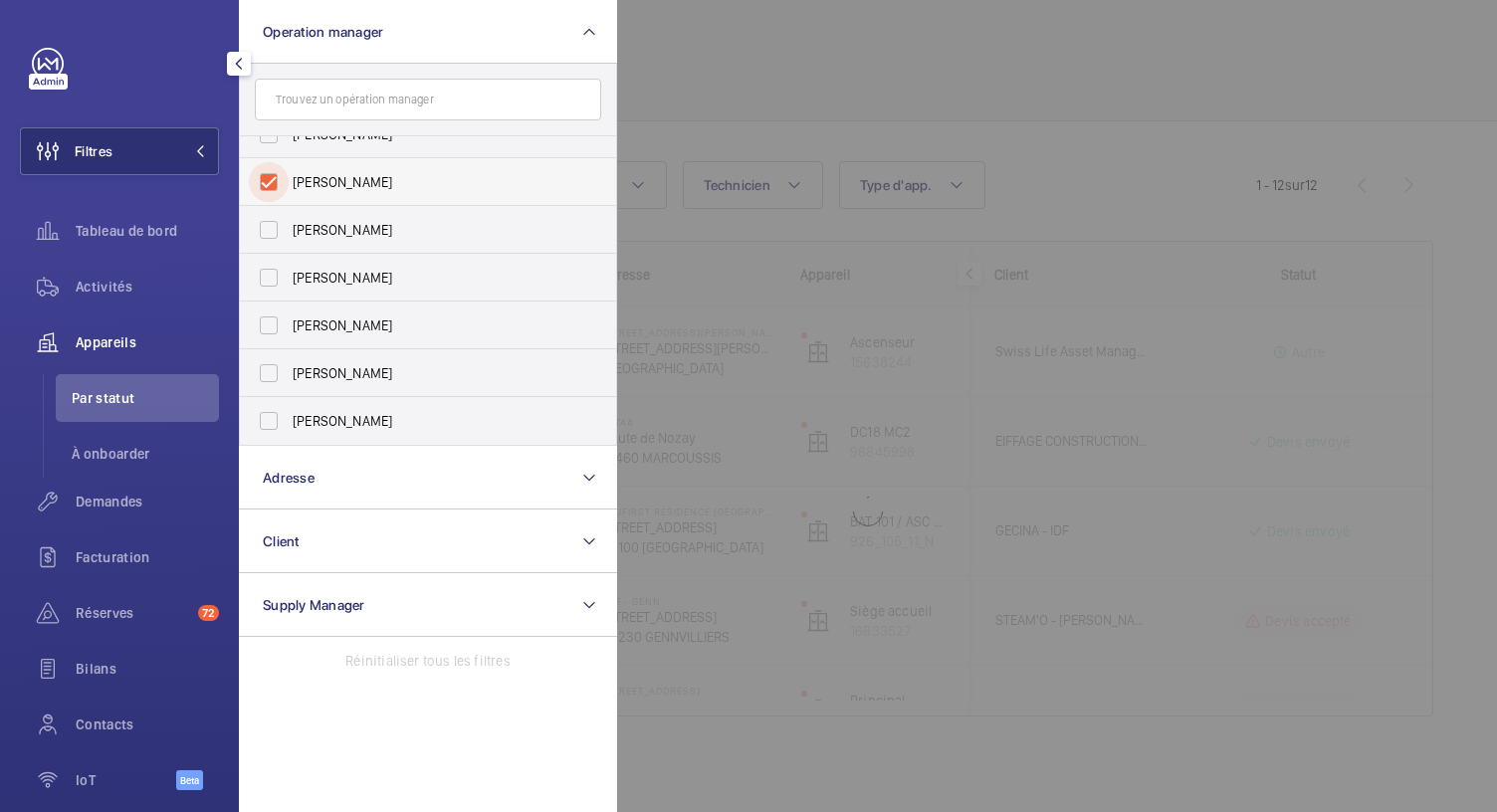 checkbox on "true" 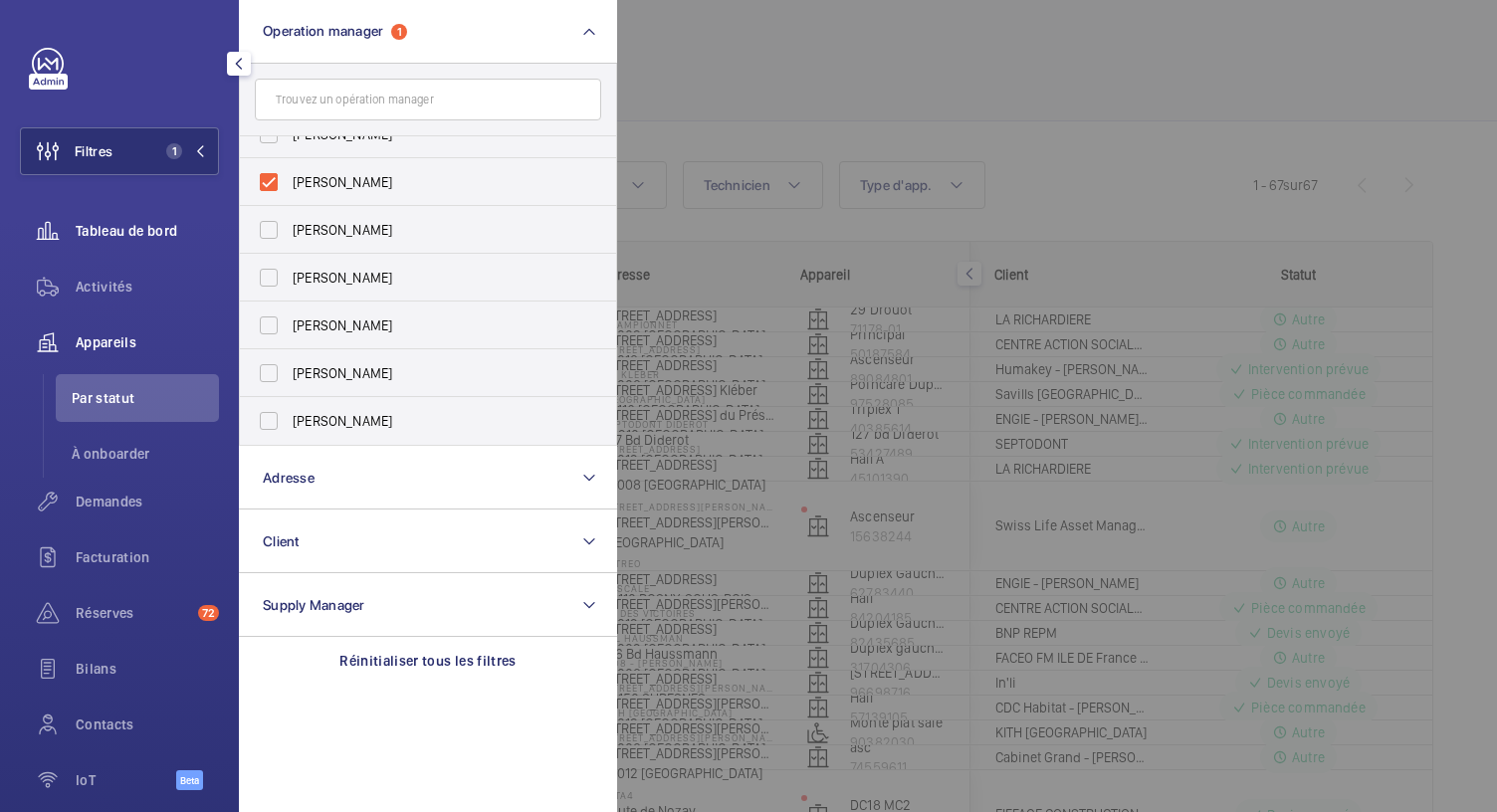 click on "Tableau de bord" 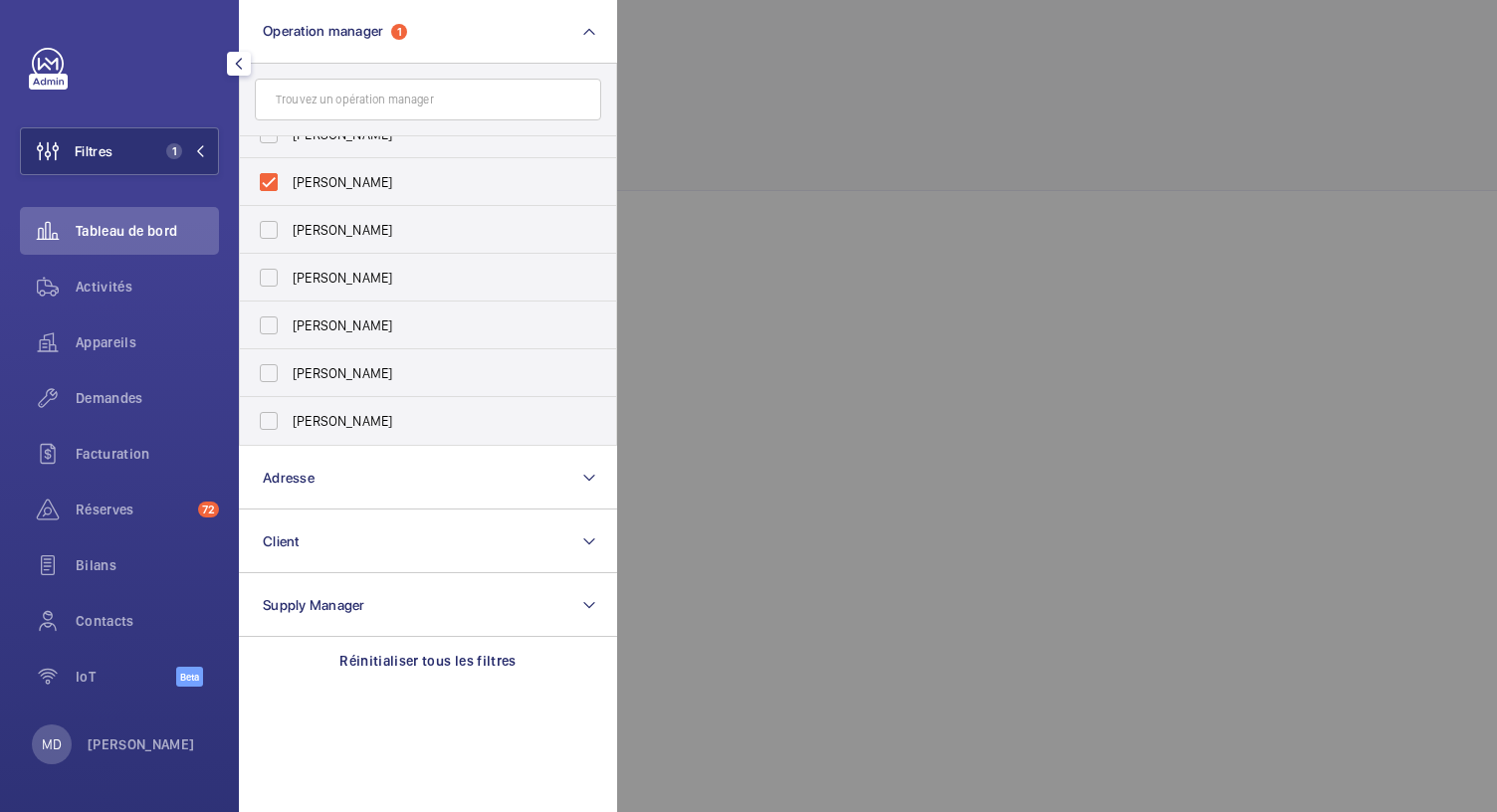 scroll, scrollTop: 0, scrollLeft: 0, axis: both 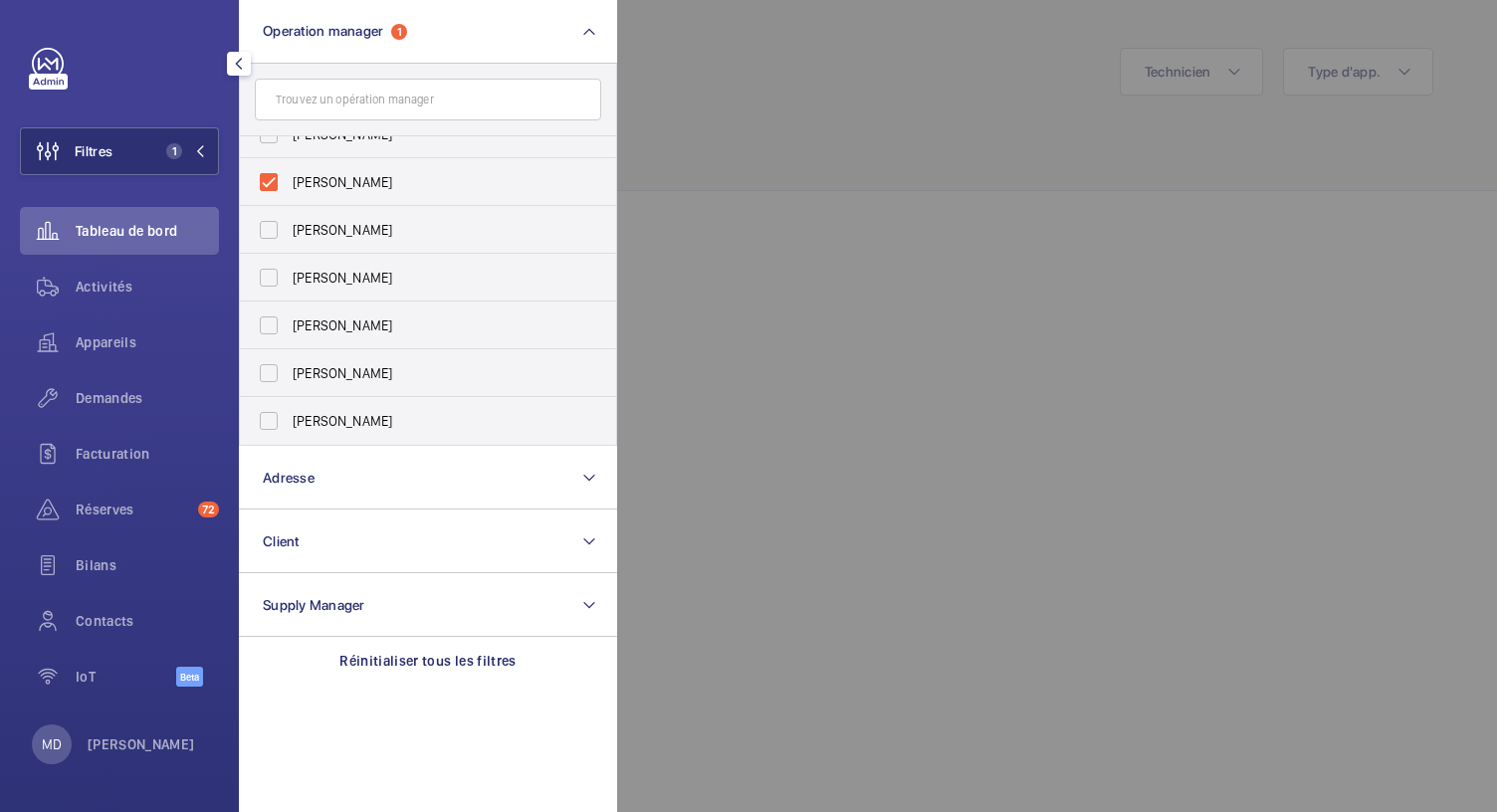 click 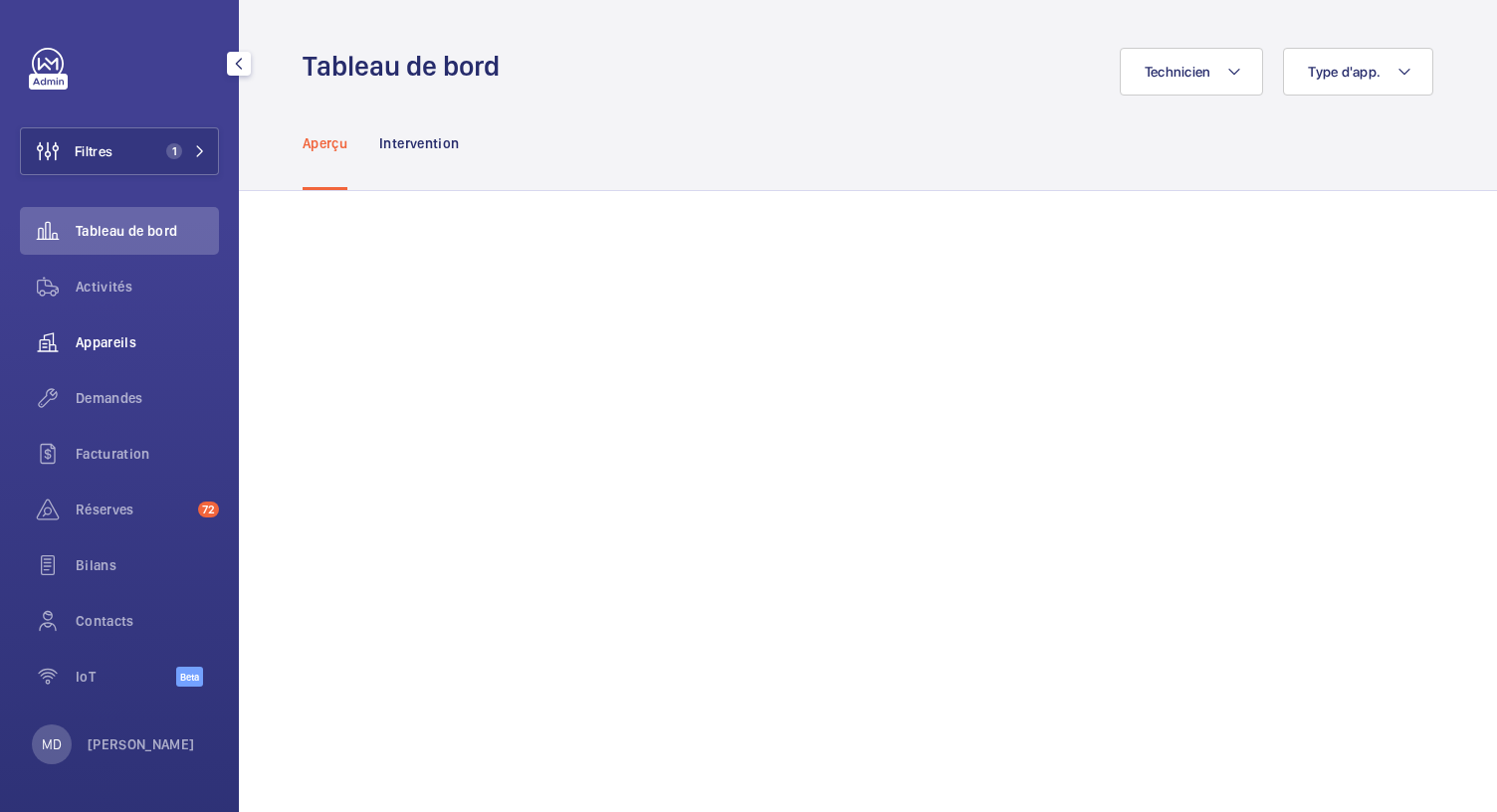 click on "Appareils" 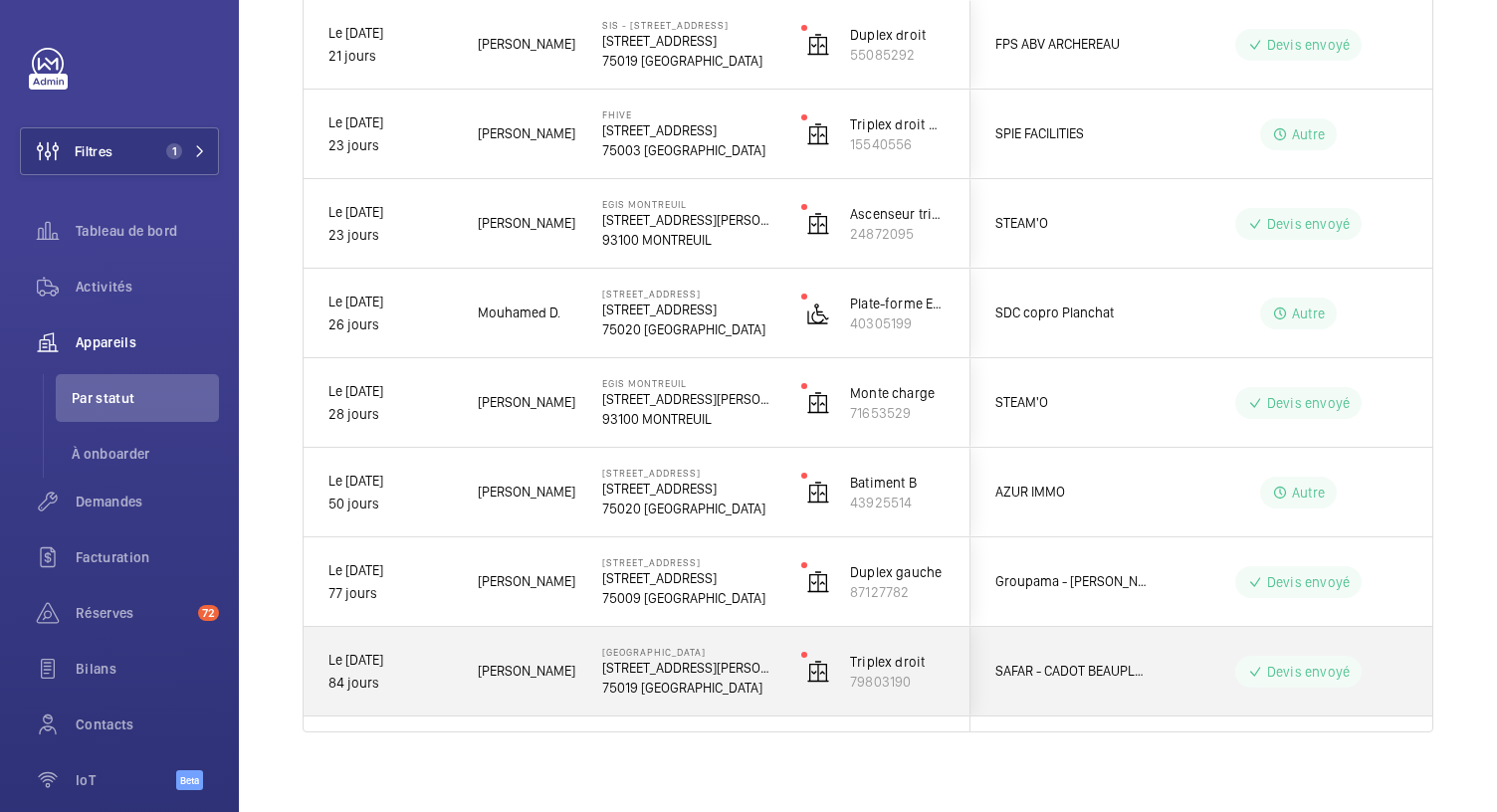 scroll, scrollTop: 1904, scrollLeft: 0, axis: vertical 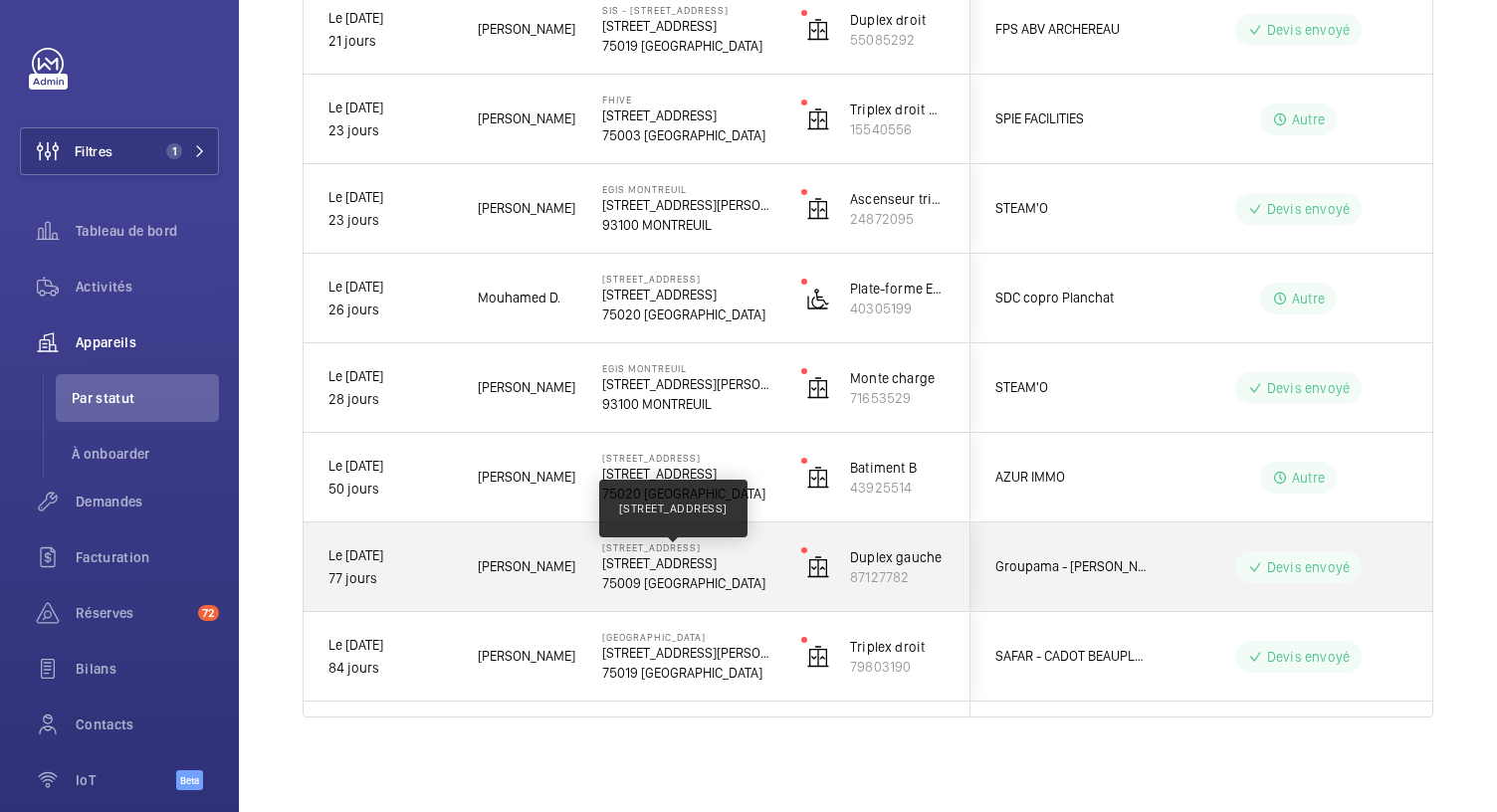 click on "[STREET_ADDRESS]" 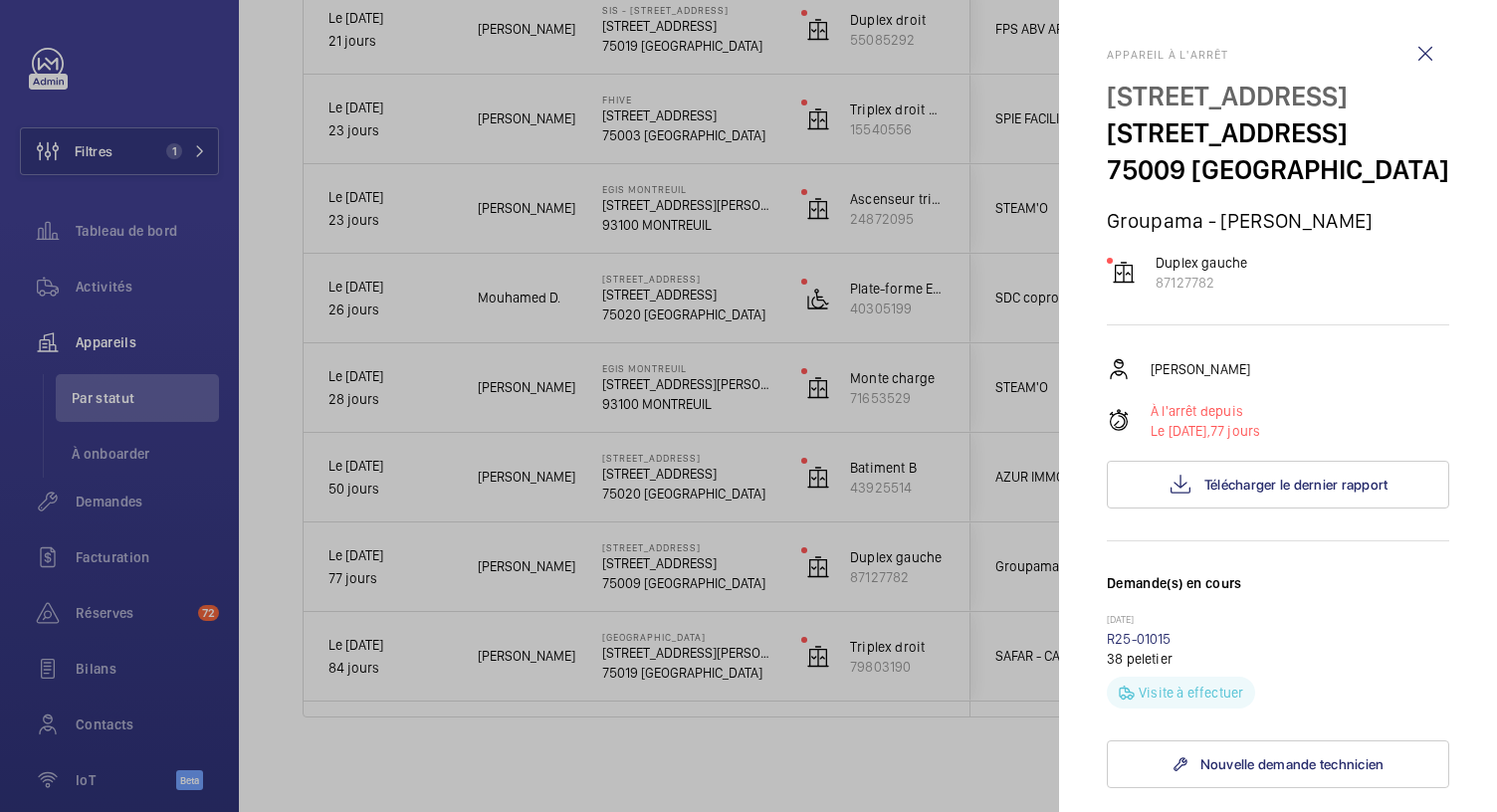 scroll, scrollTop: 790, scrollLeft: 0, axis: vertical 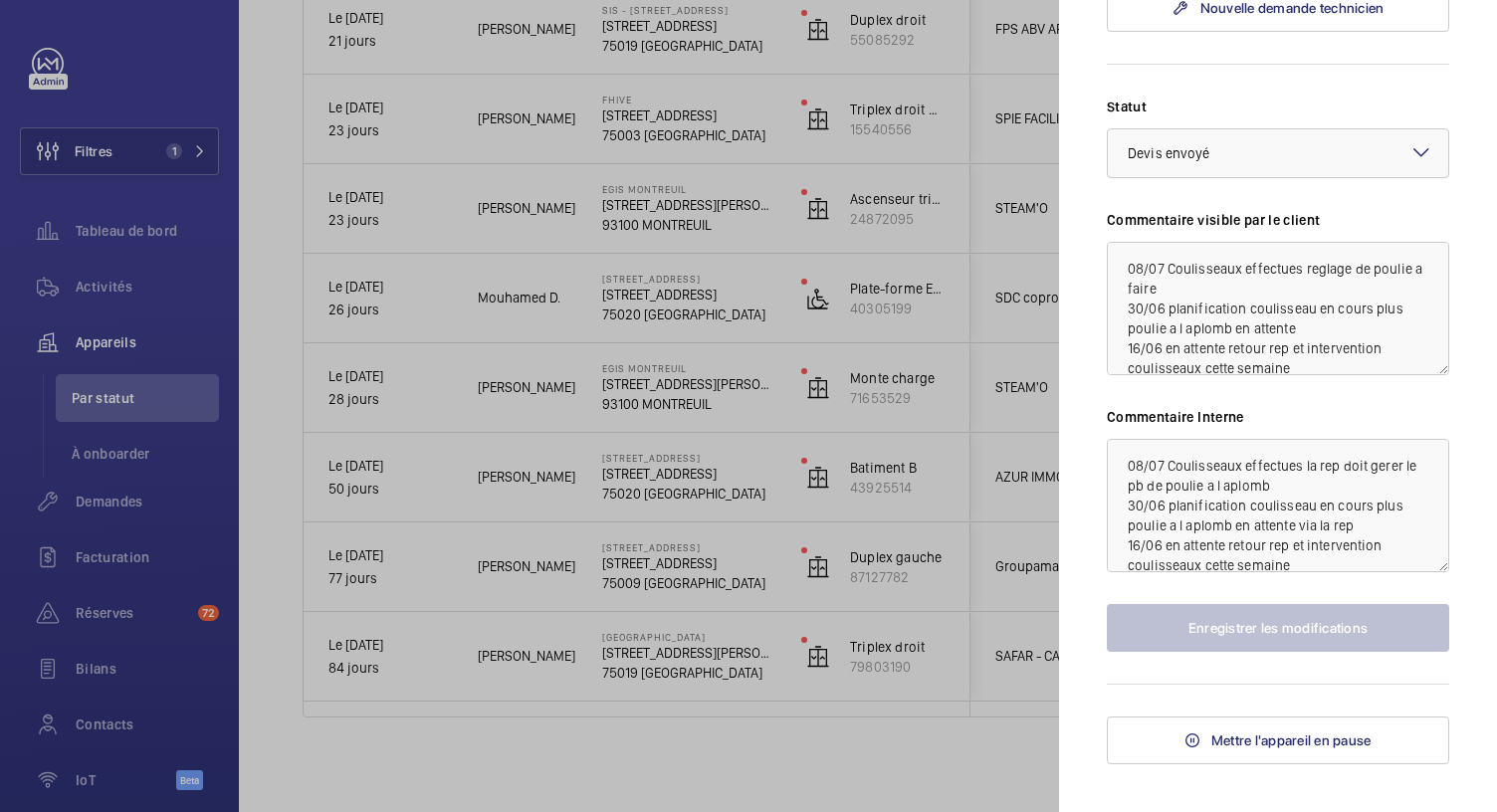 click 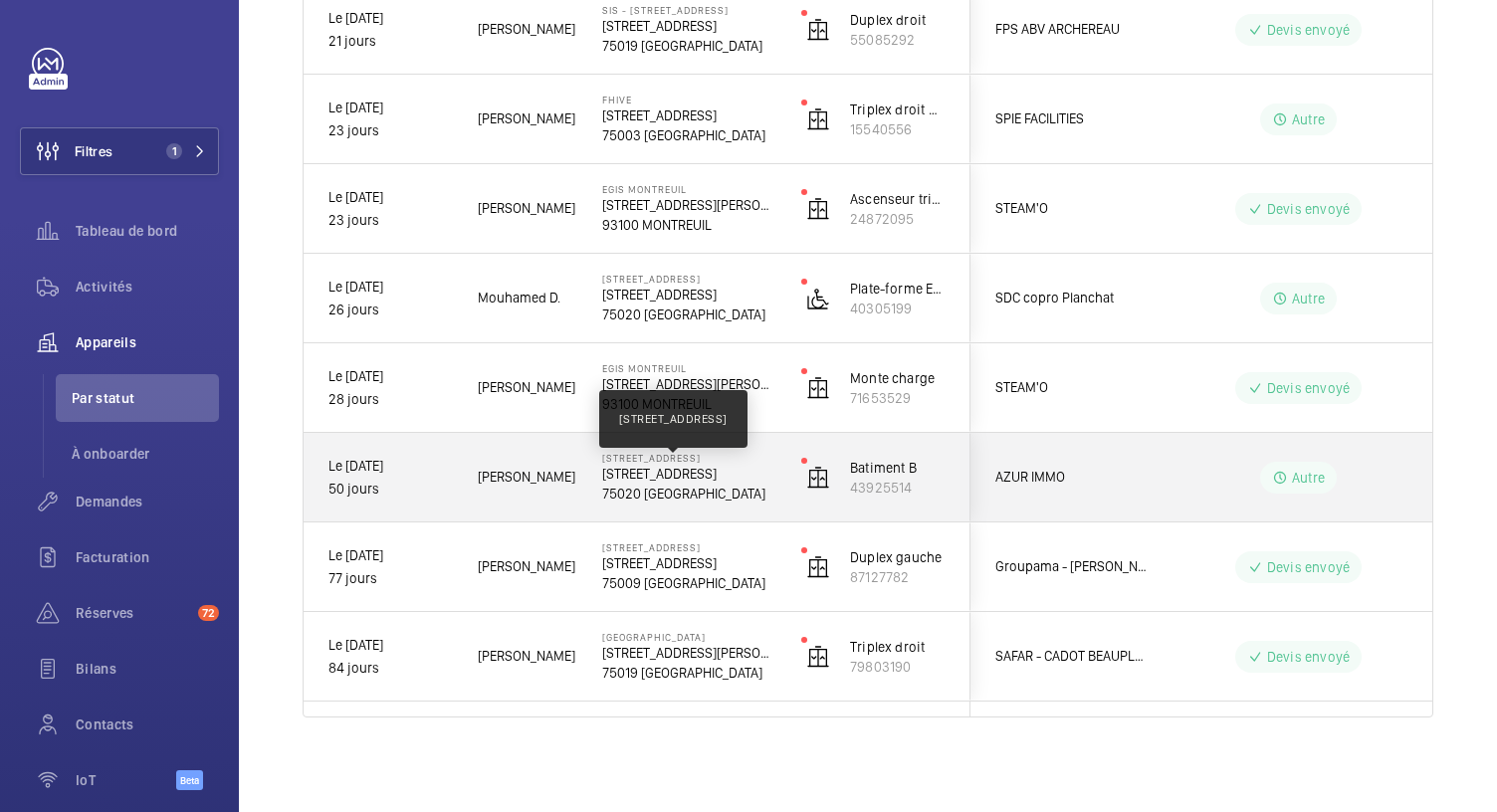 click on "[STREET_ADDRESS]" 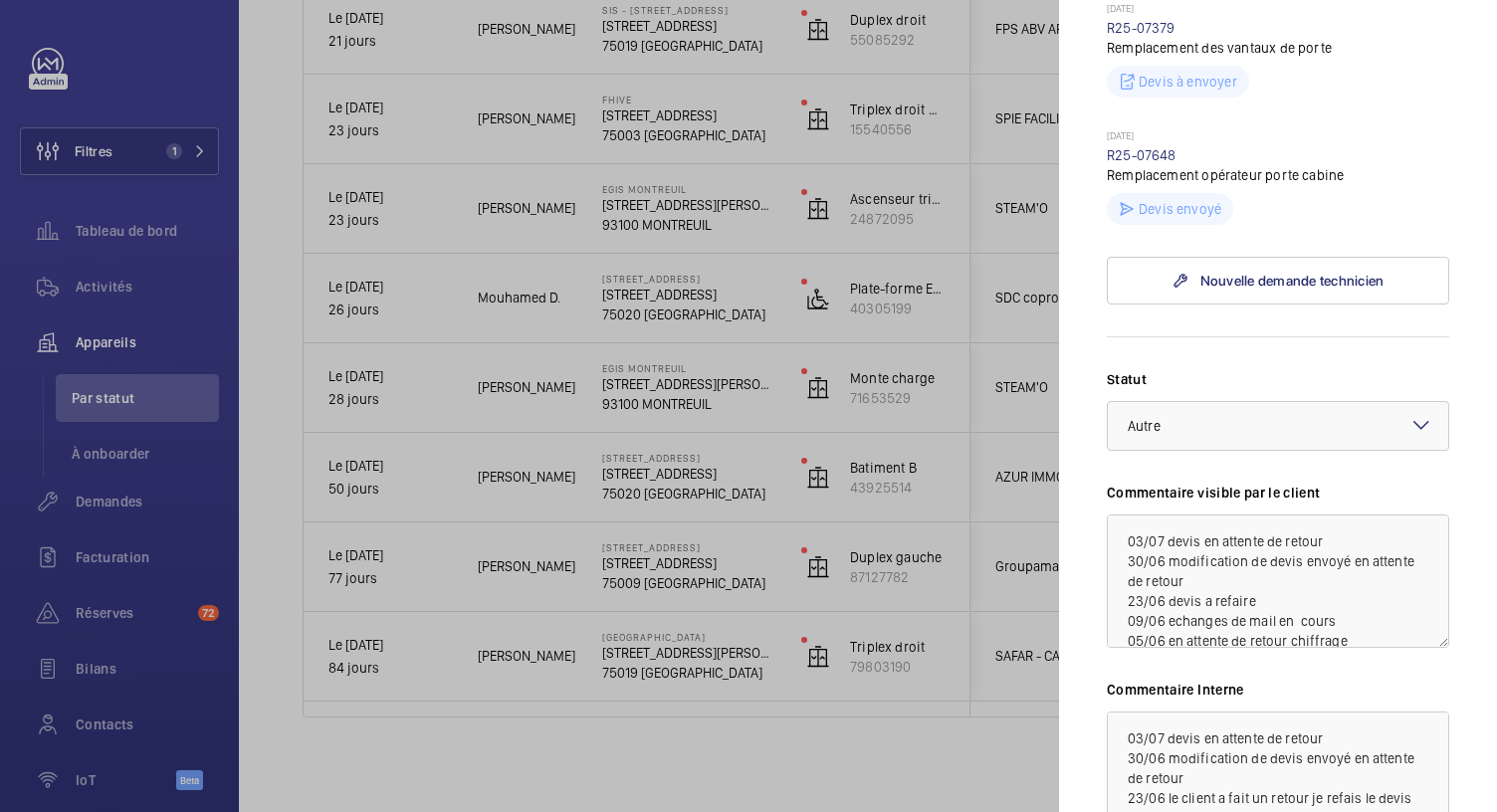 scroll, scrollTop: 612, scrollLeft: 0, axis: vertical 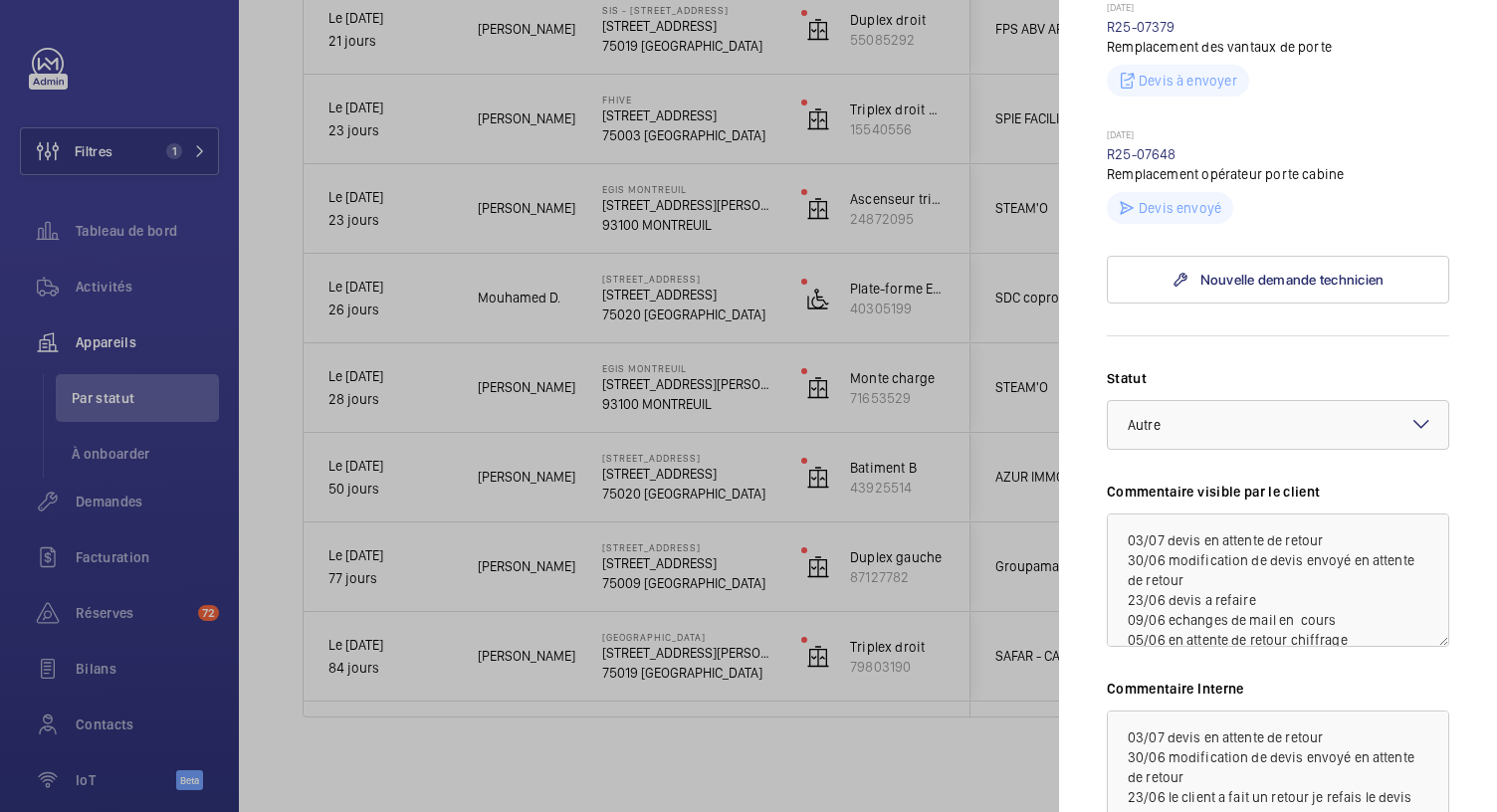 click 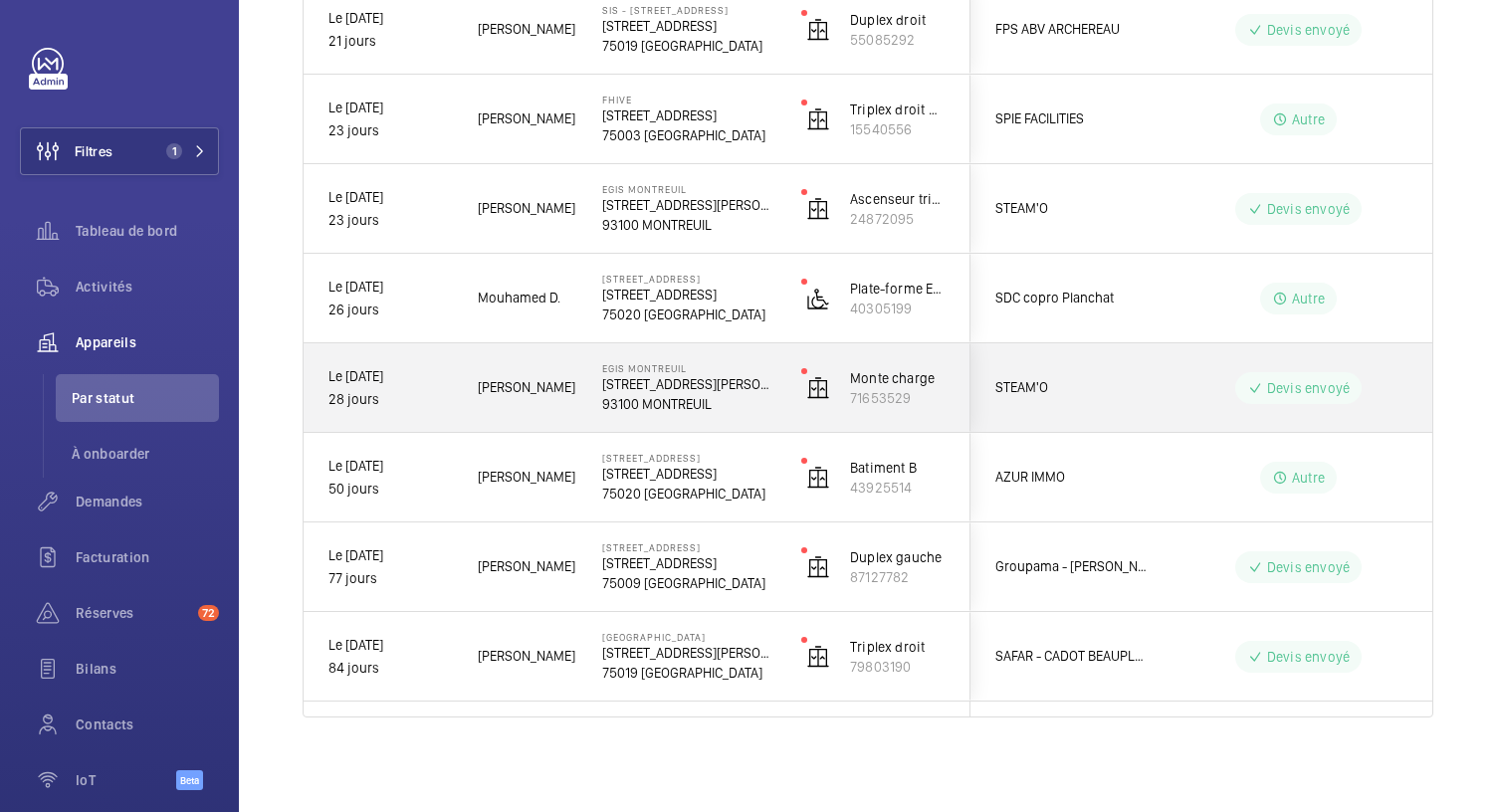 click on "[STREET_ADDRESS][PERSON_NAME]" 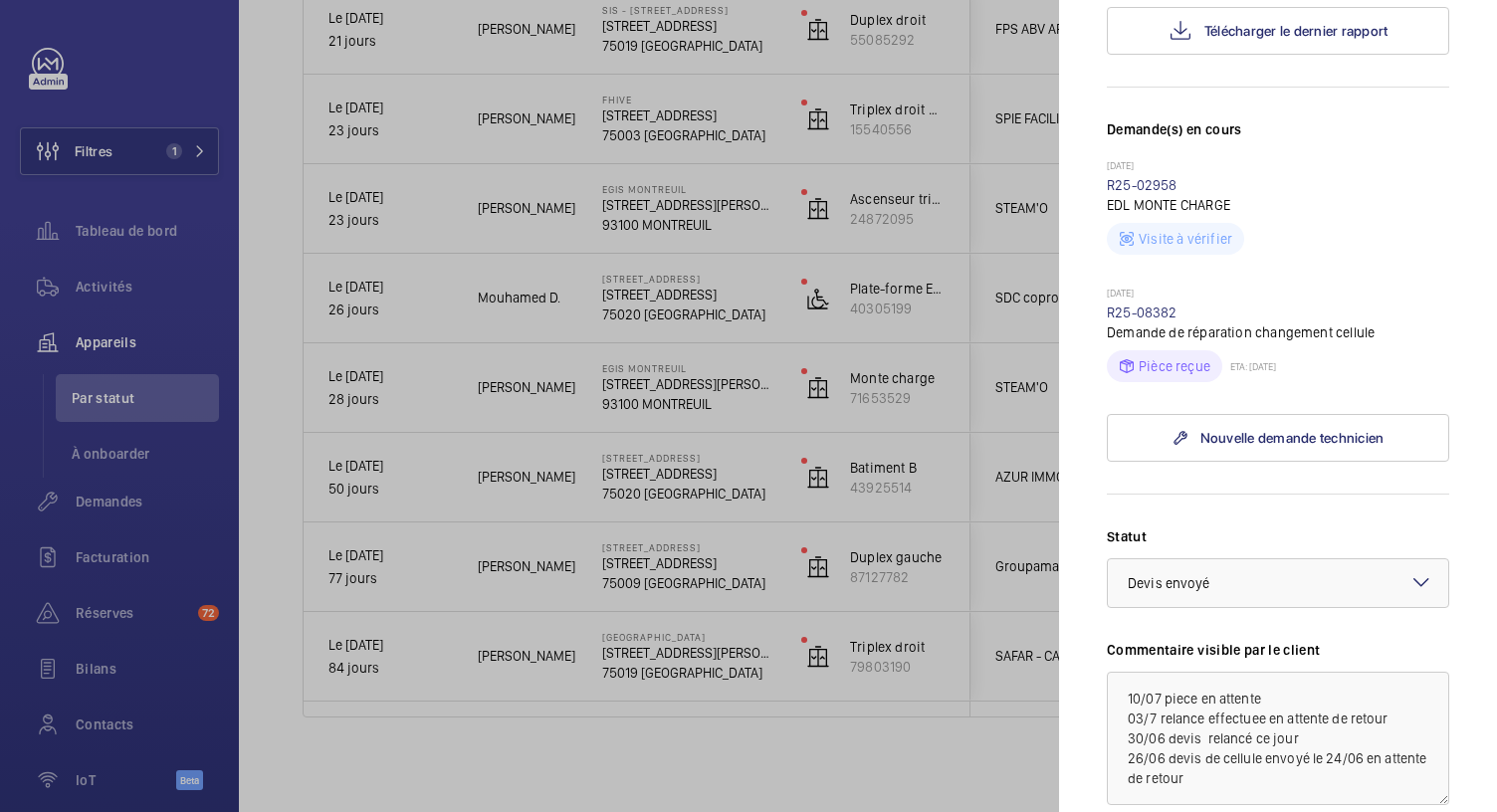 scroll, scrollTop: 490, scrollLeft: 0, axis: vertical 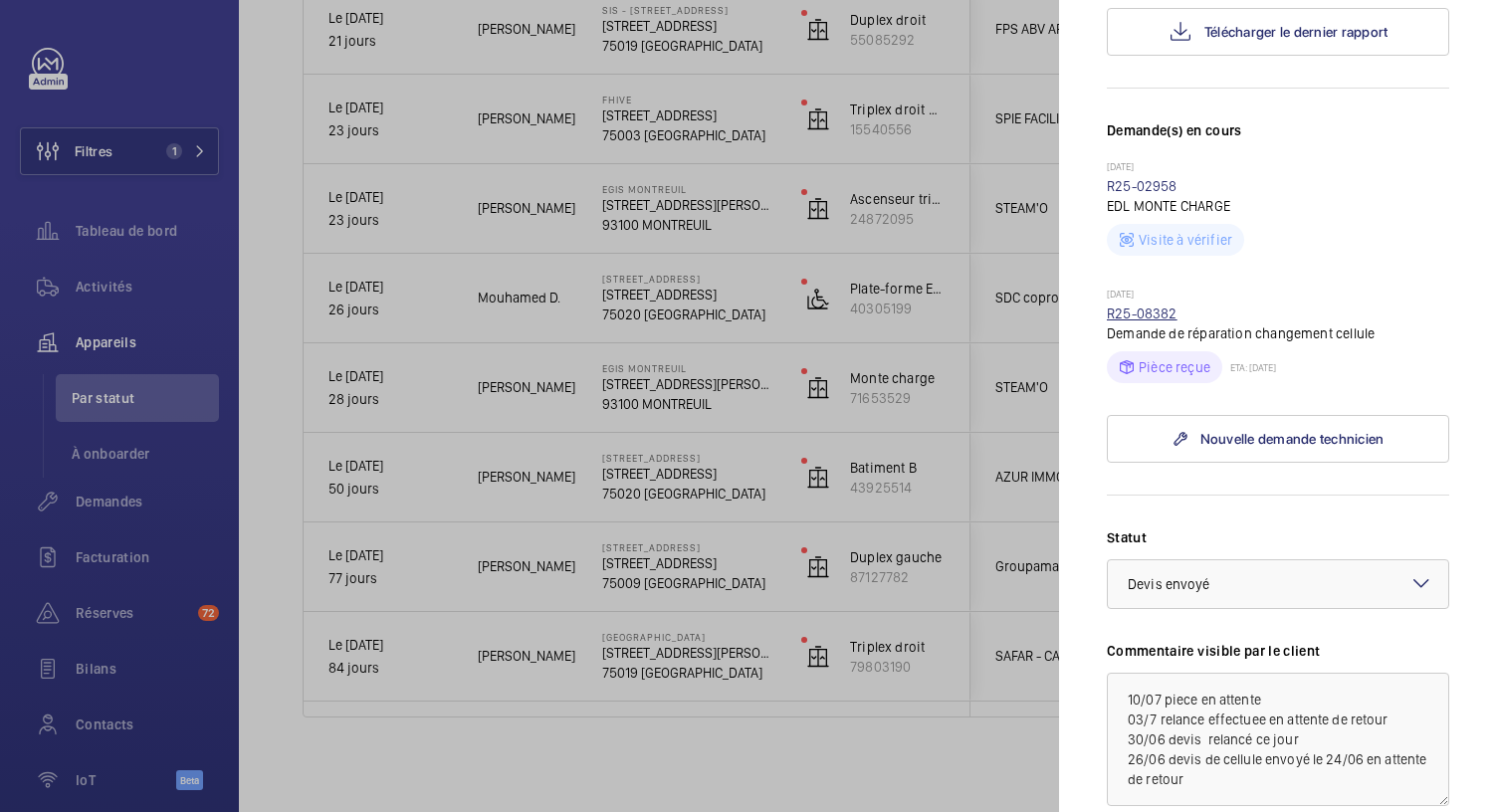 click on "R25-08382" 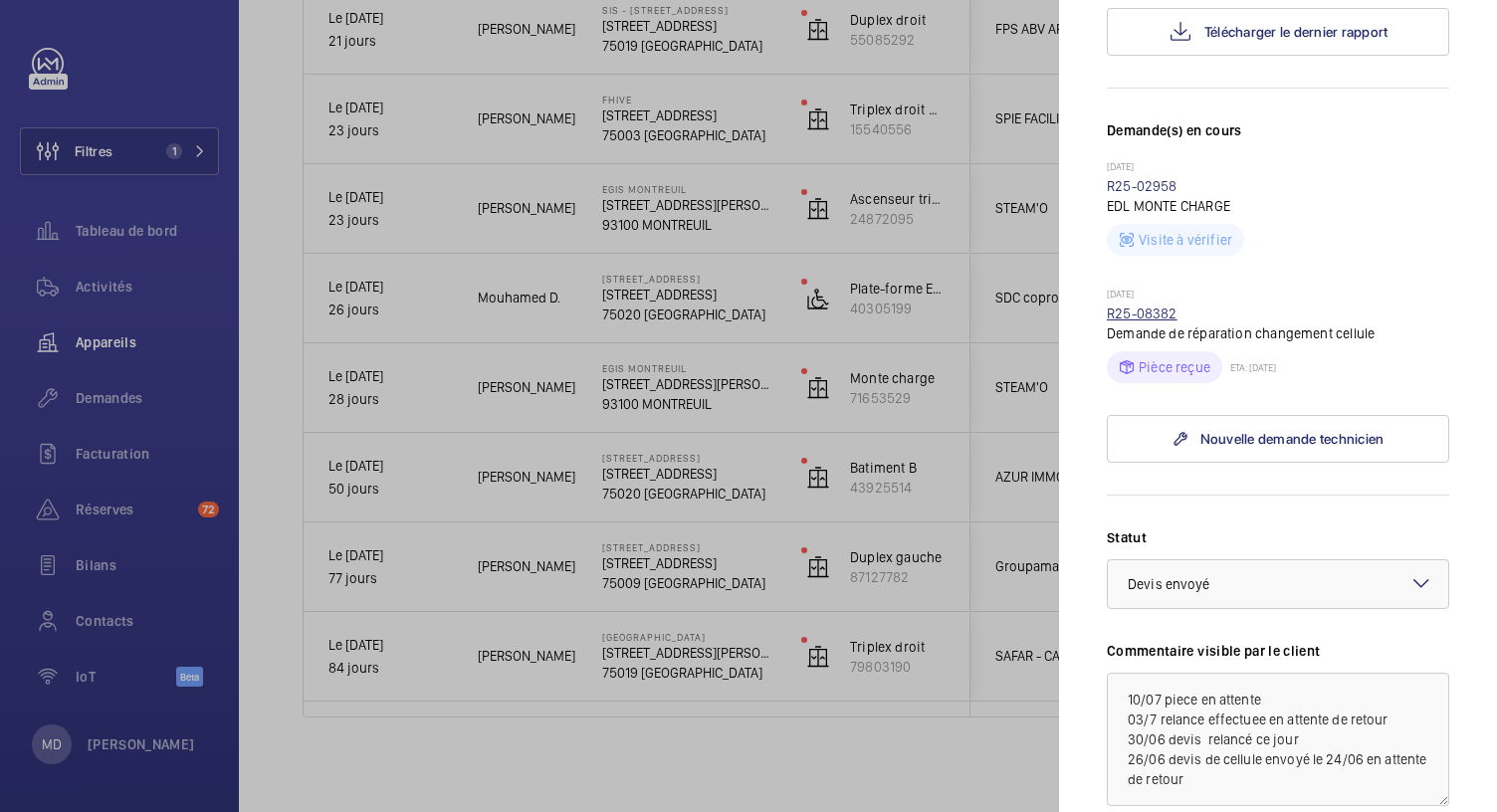 scroll, scrollTop: 0, scrollLeft: 0, axis: both 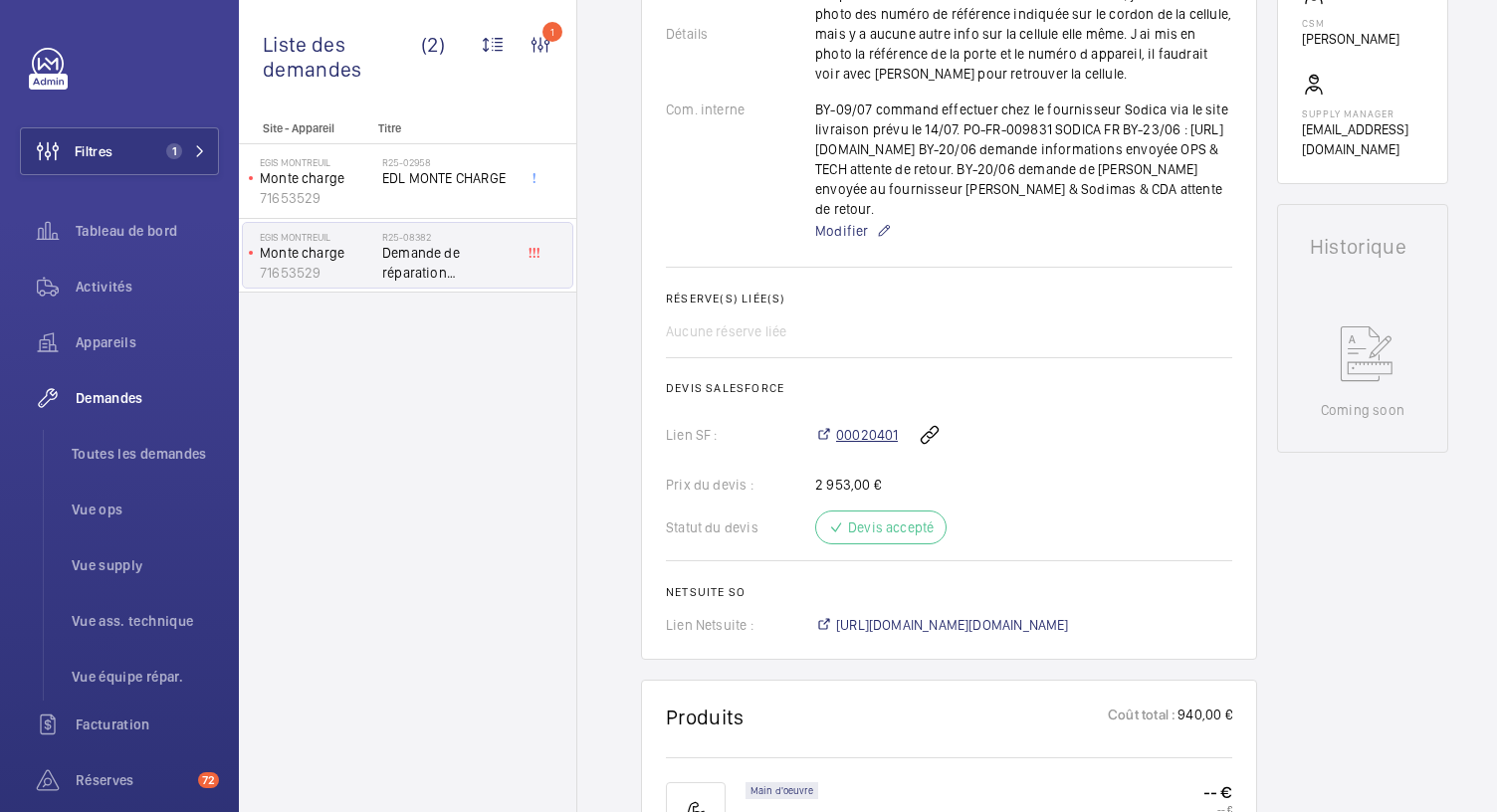 click on "00020401" 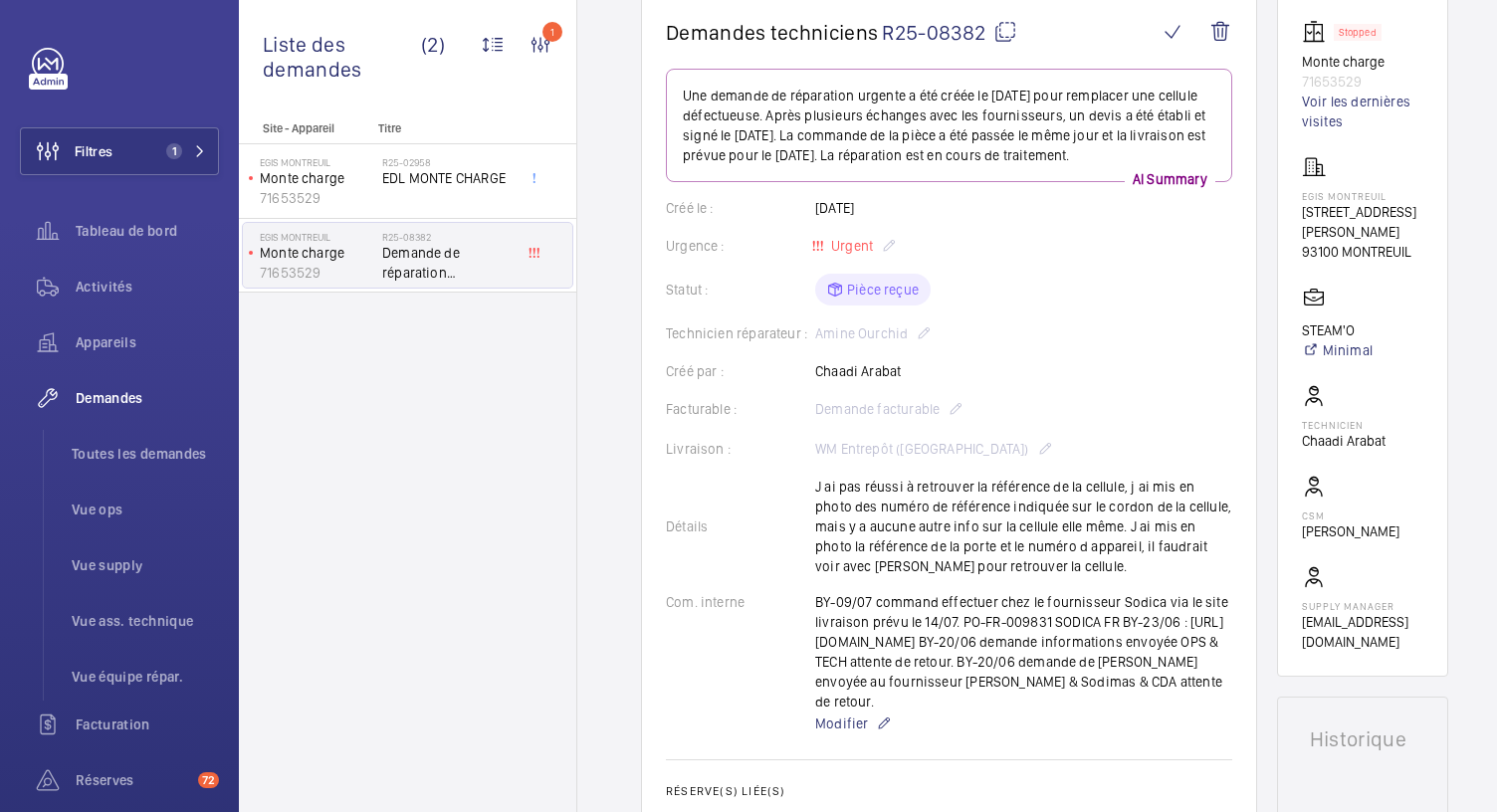 scroll, scrollTop: 0, scrollLeft: 0, axis: both 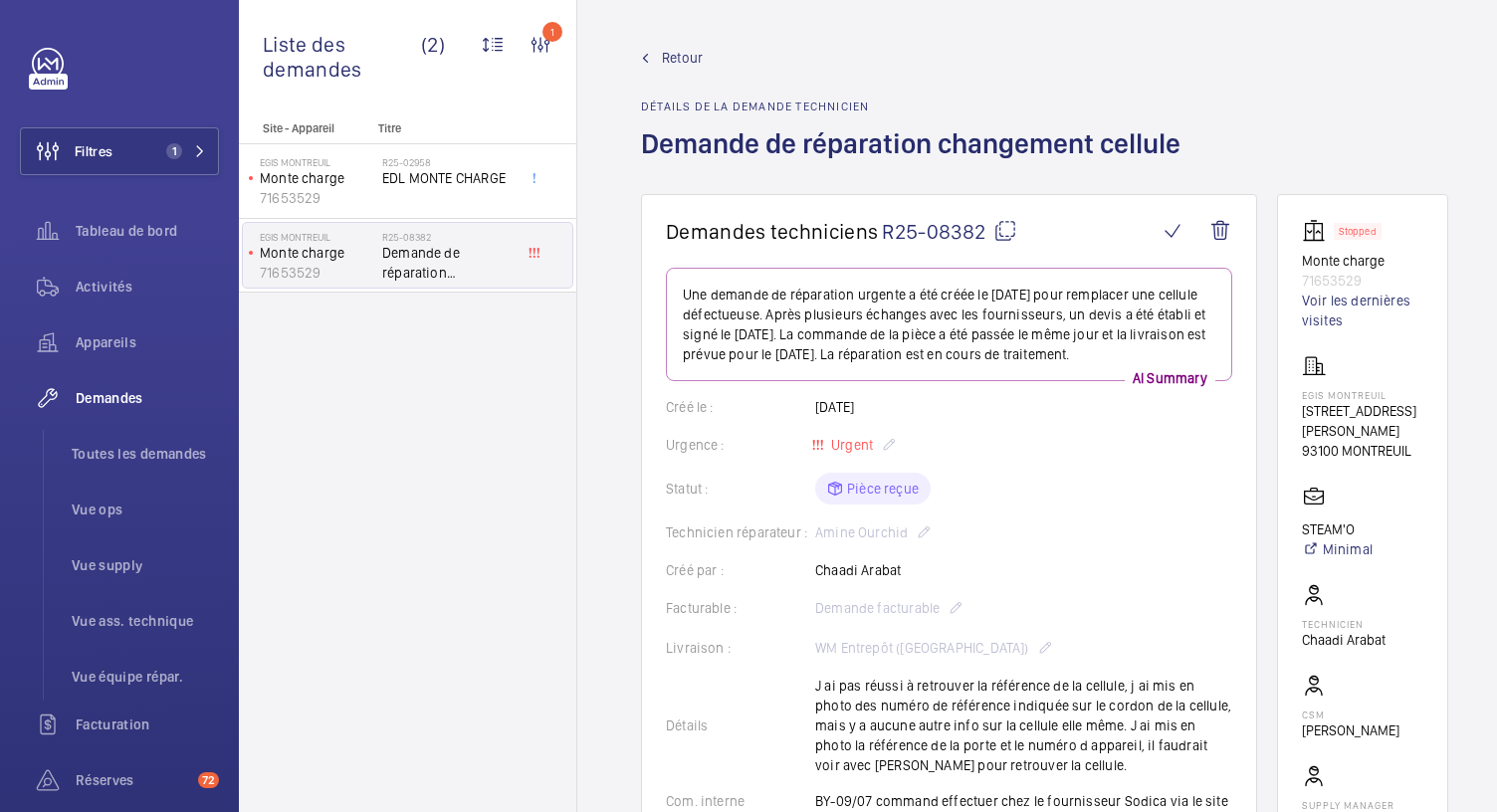 click 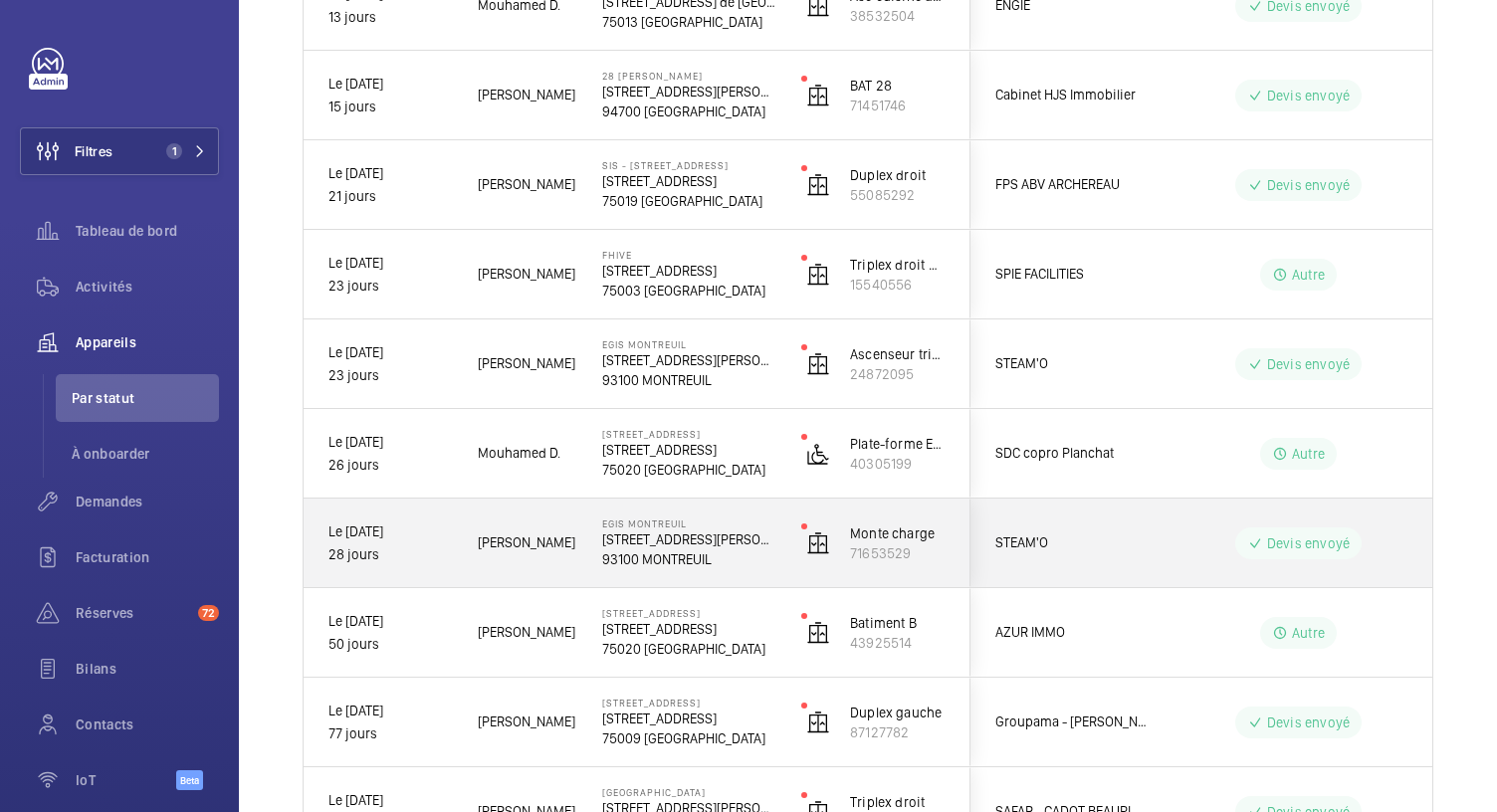 scroll, scrollTop: 1567, scrollLeft: 0, axis: vertical 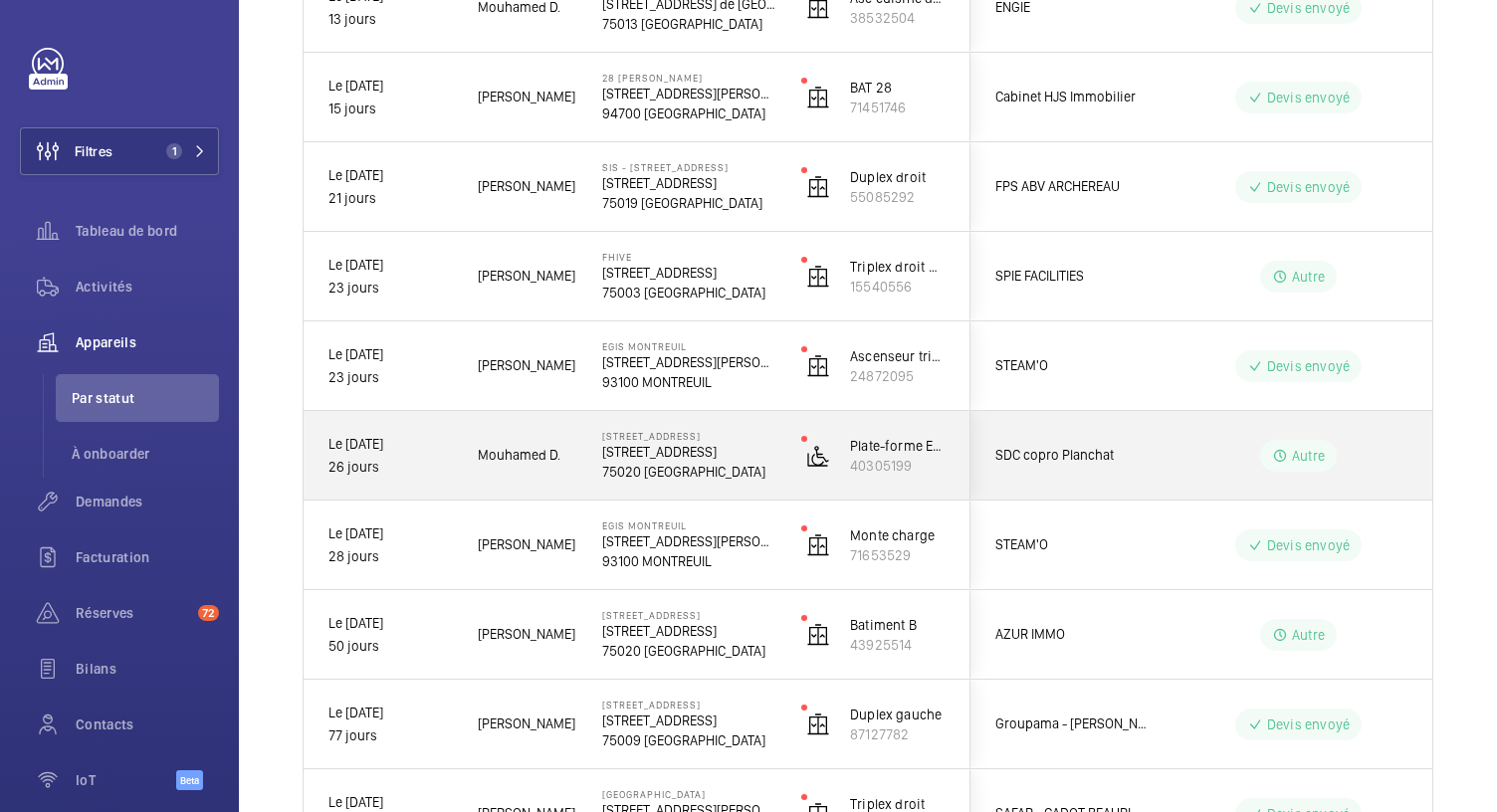 click on "[STREET_ADDRESS]" 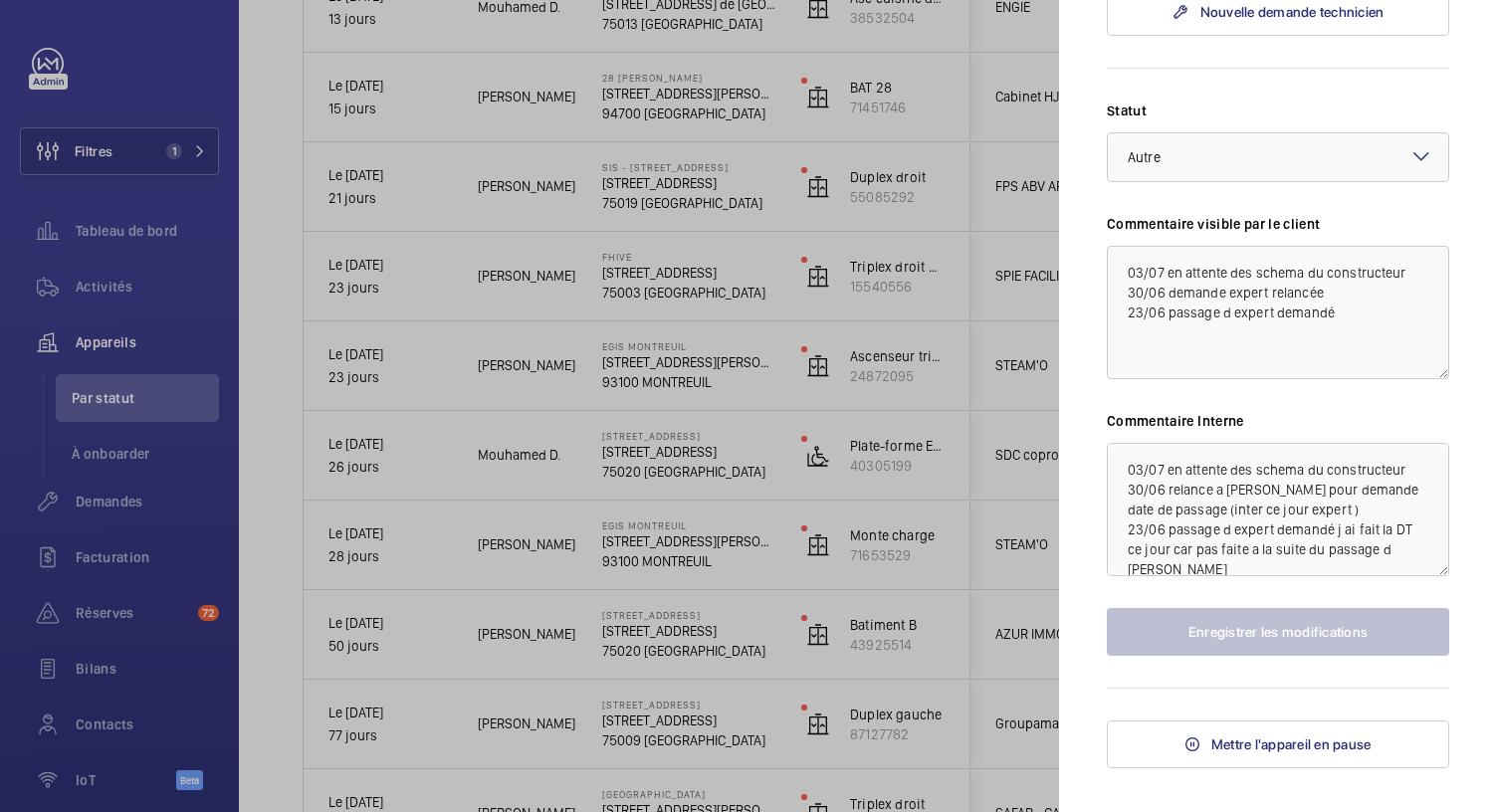 scroll, scrollTop: 790, scrollLeft: 0, axis: vertical 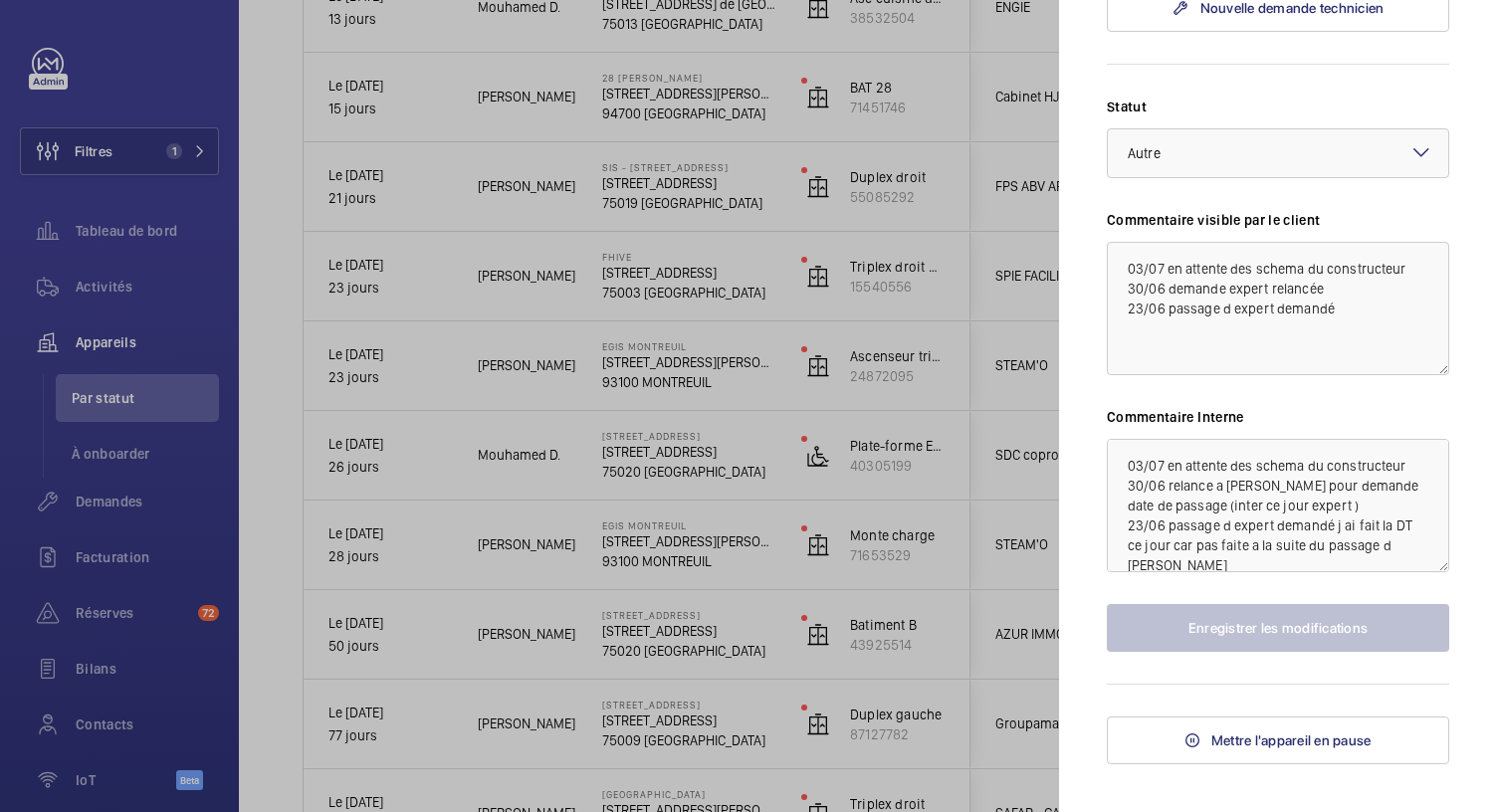 click 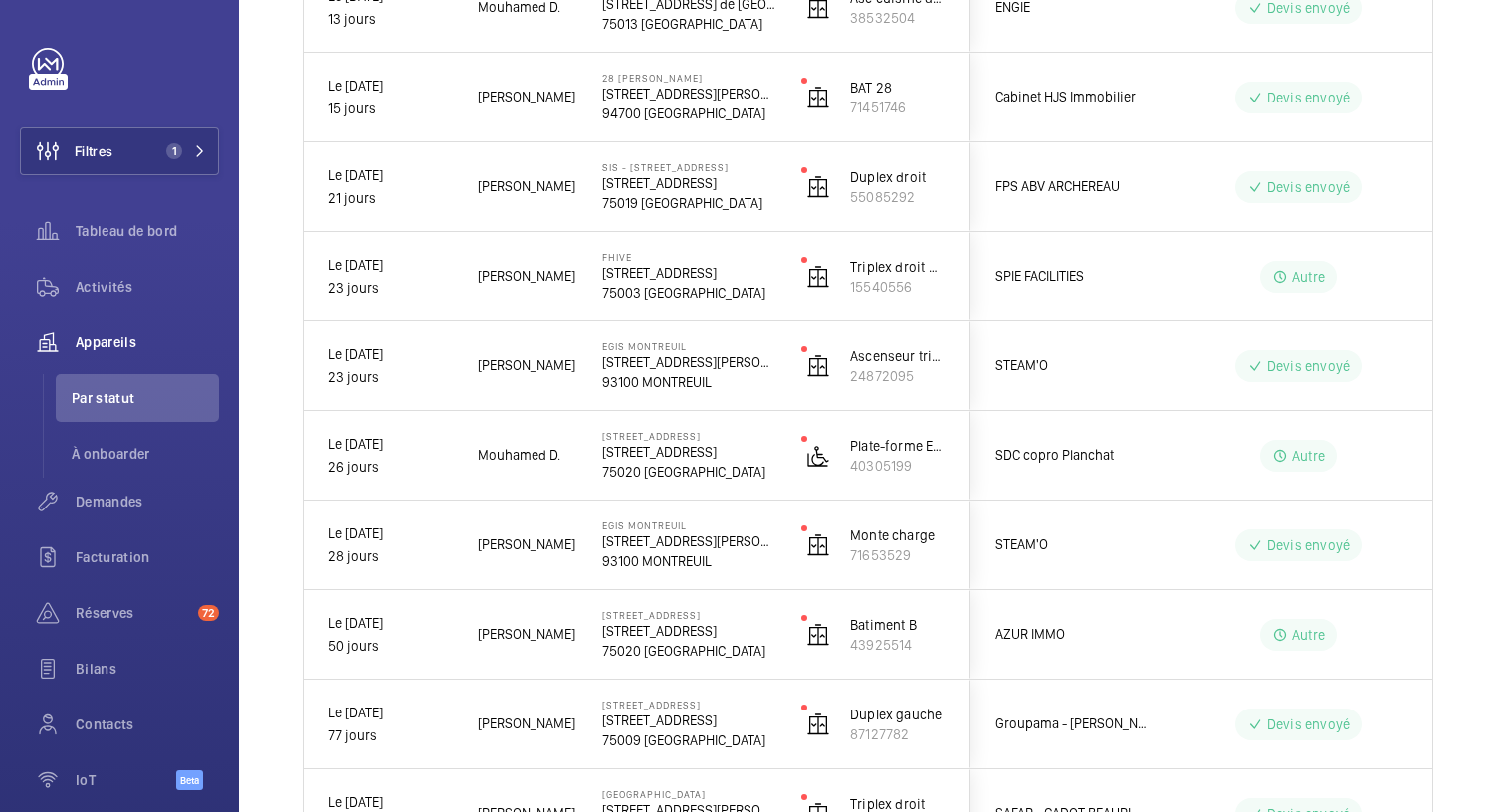 scroll, scrollTop: 0, scrollLeft: 0, axis: both 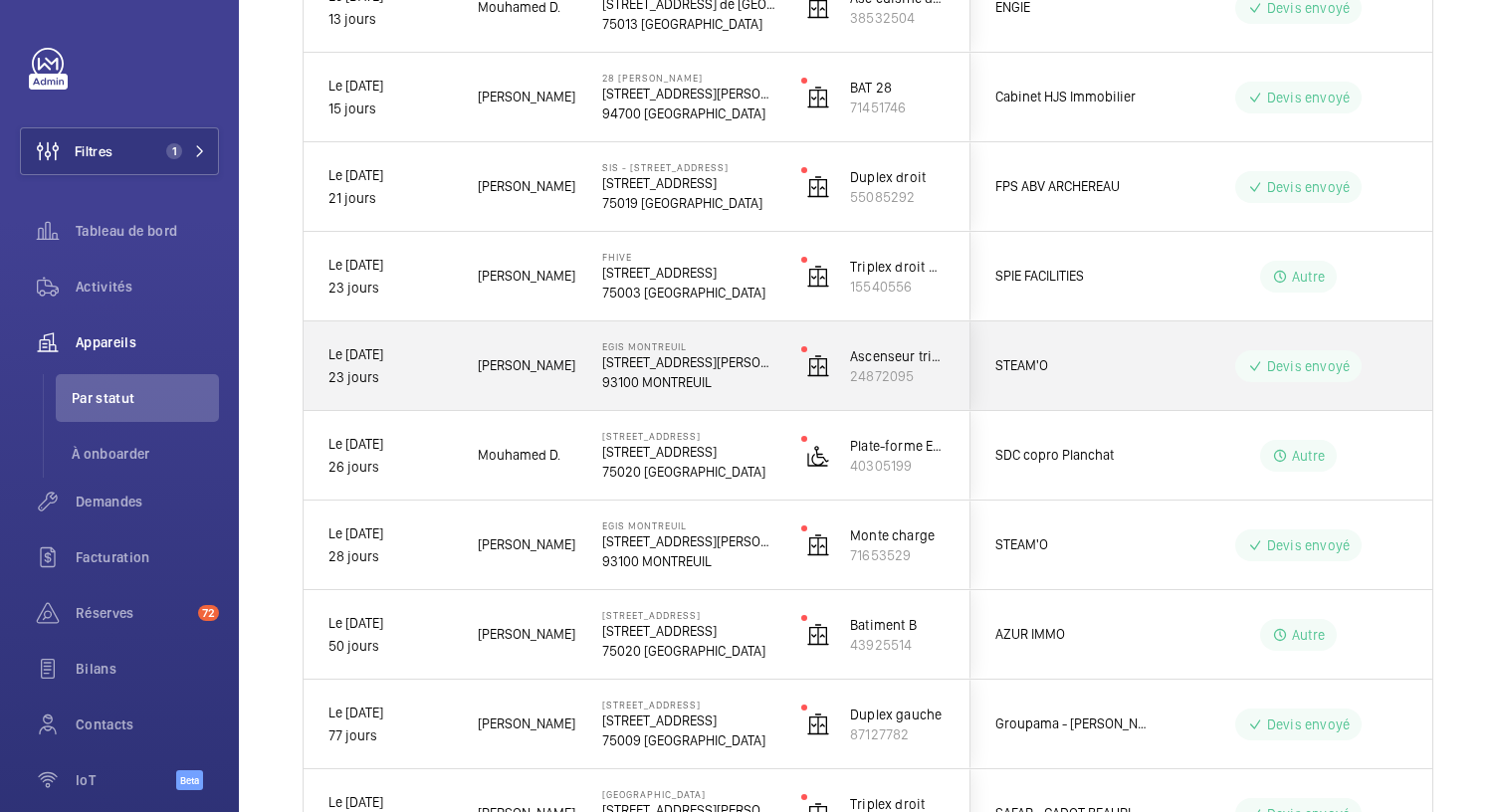 click on "93100 MONTREUIL" 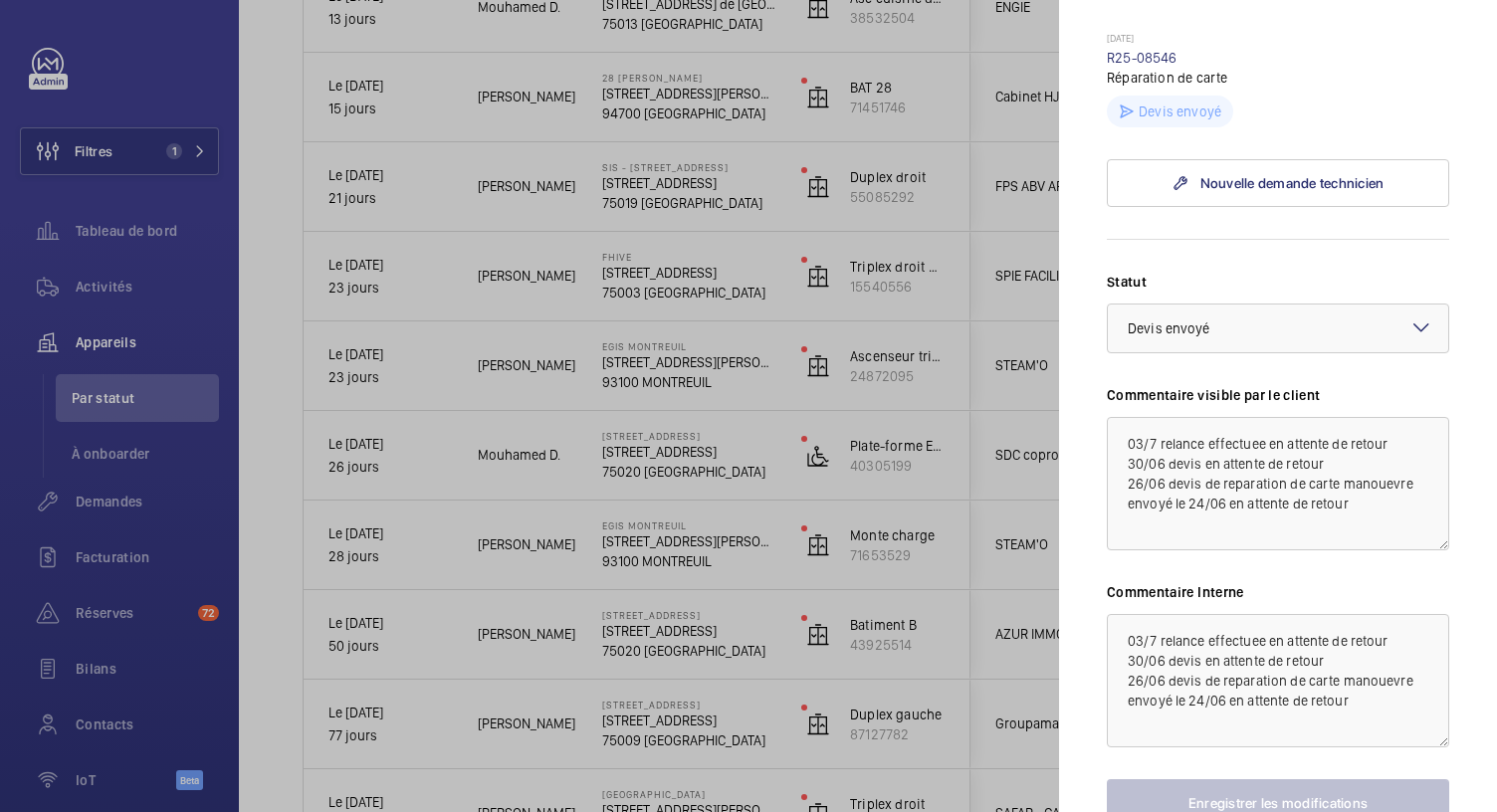 scroll, scrollTop: 742, scrollLeft: 0, axis: vertical 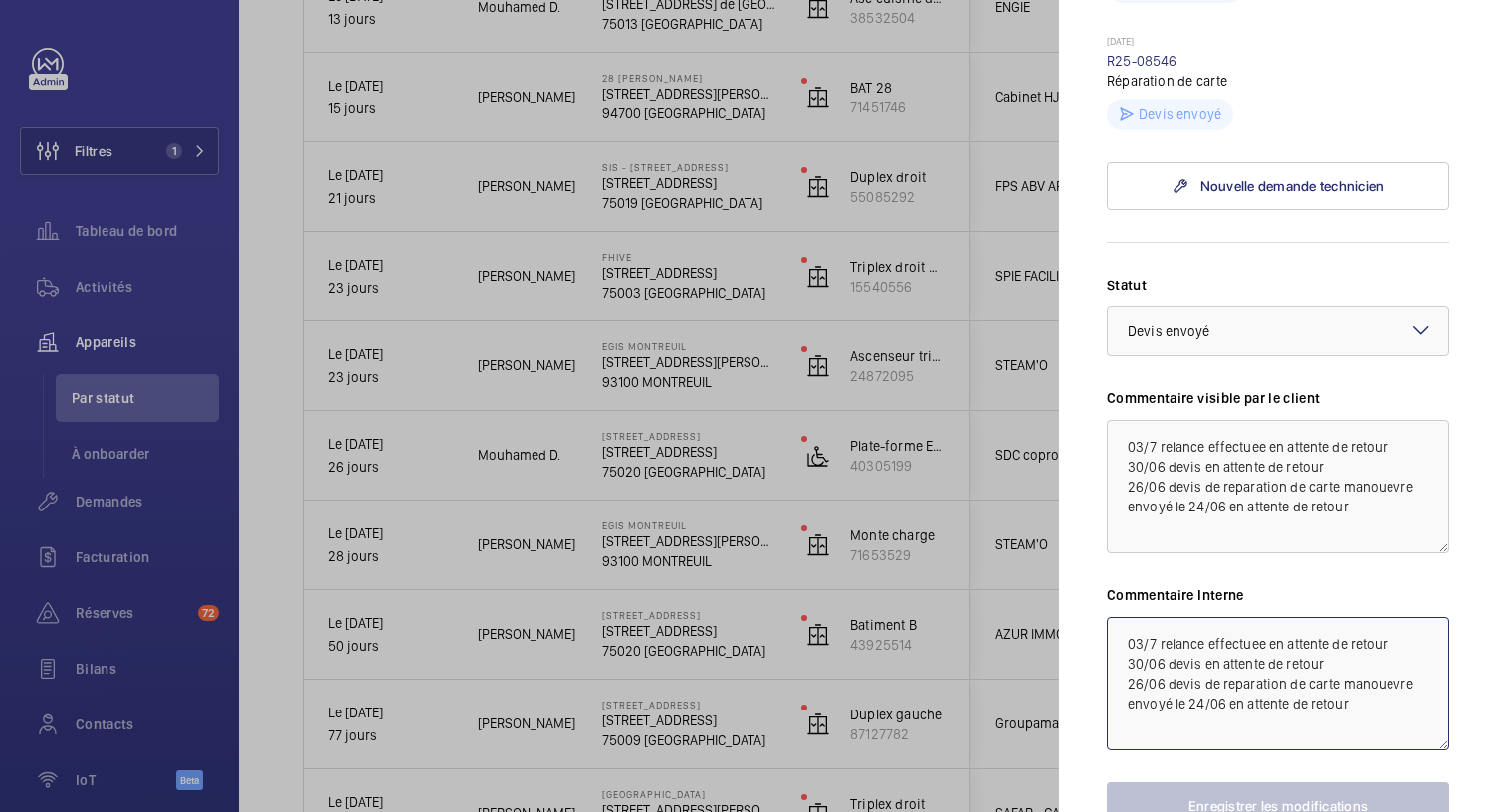 click on "03/7 relance effectuee en attente de retour
30/06 devis en attente de retour
26/06 devis de reparation de carte manouevre envoyé le 24/06 en attente de retour" 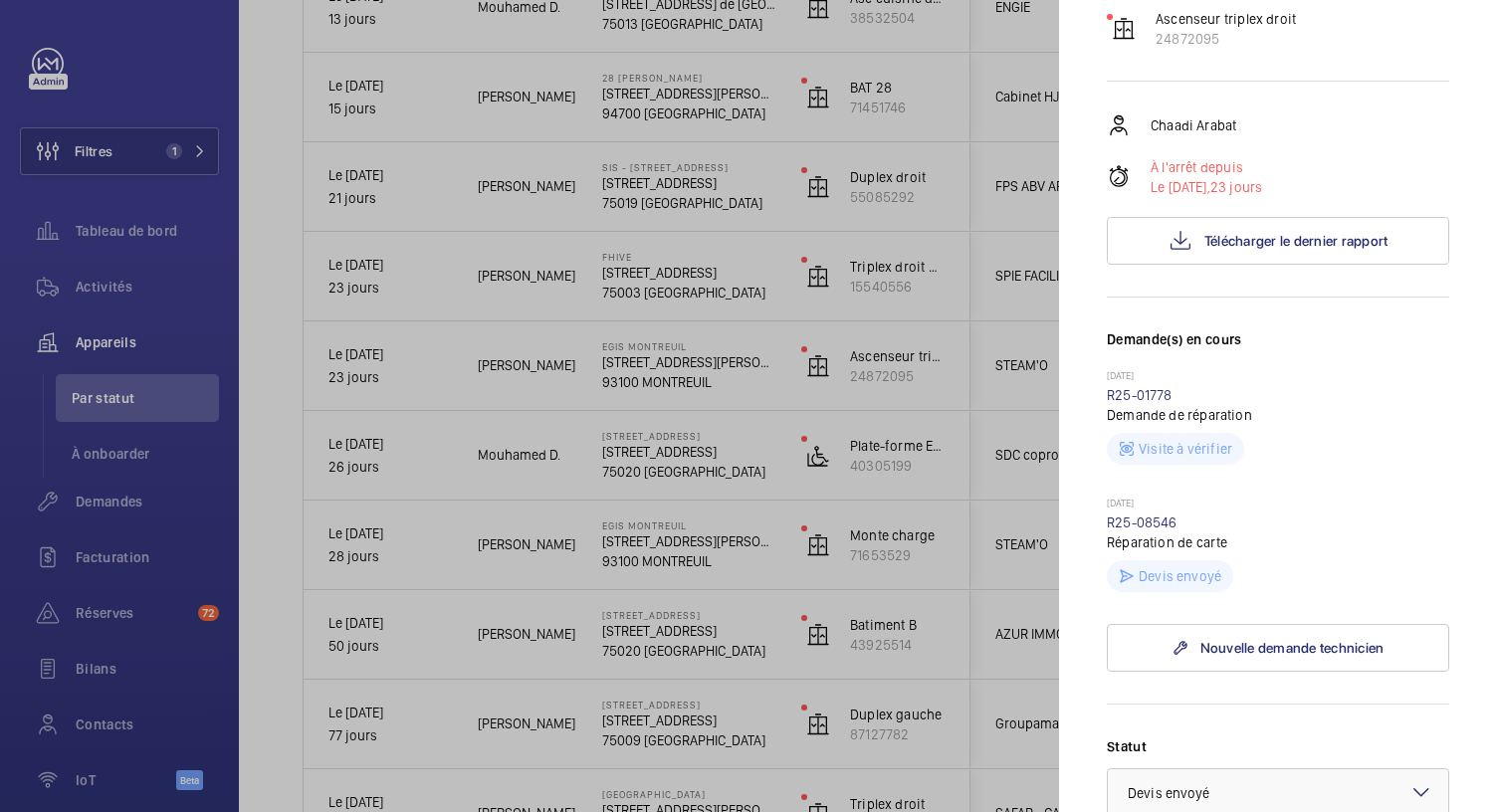 scroll, scrollTop: 280, scrollLeft: 0, axis: vertical 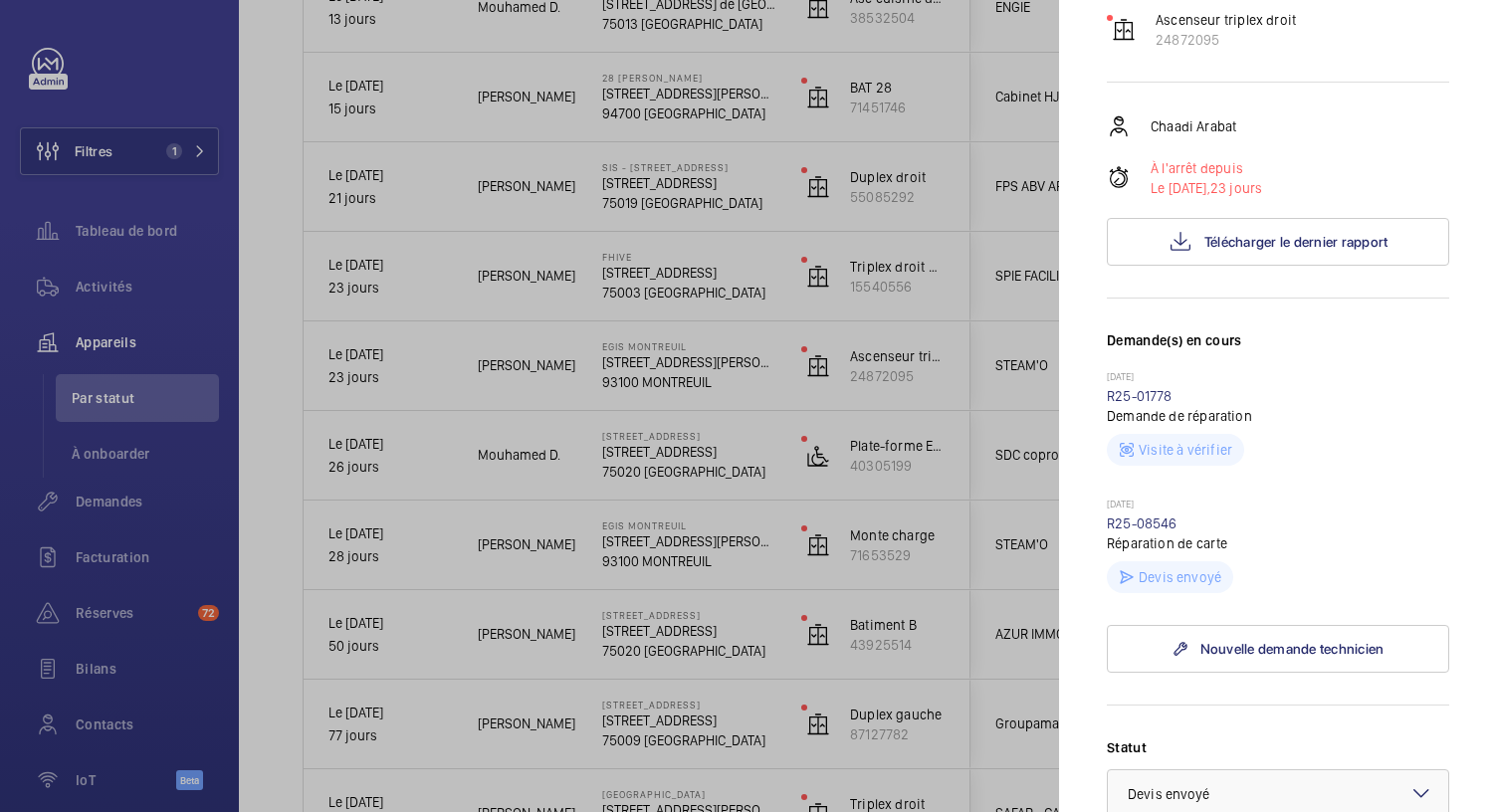 click 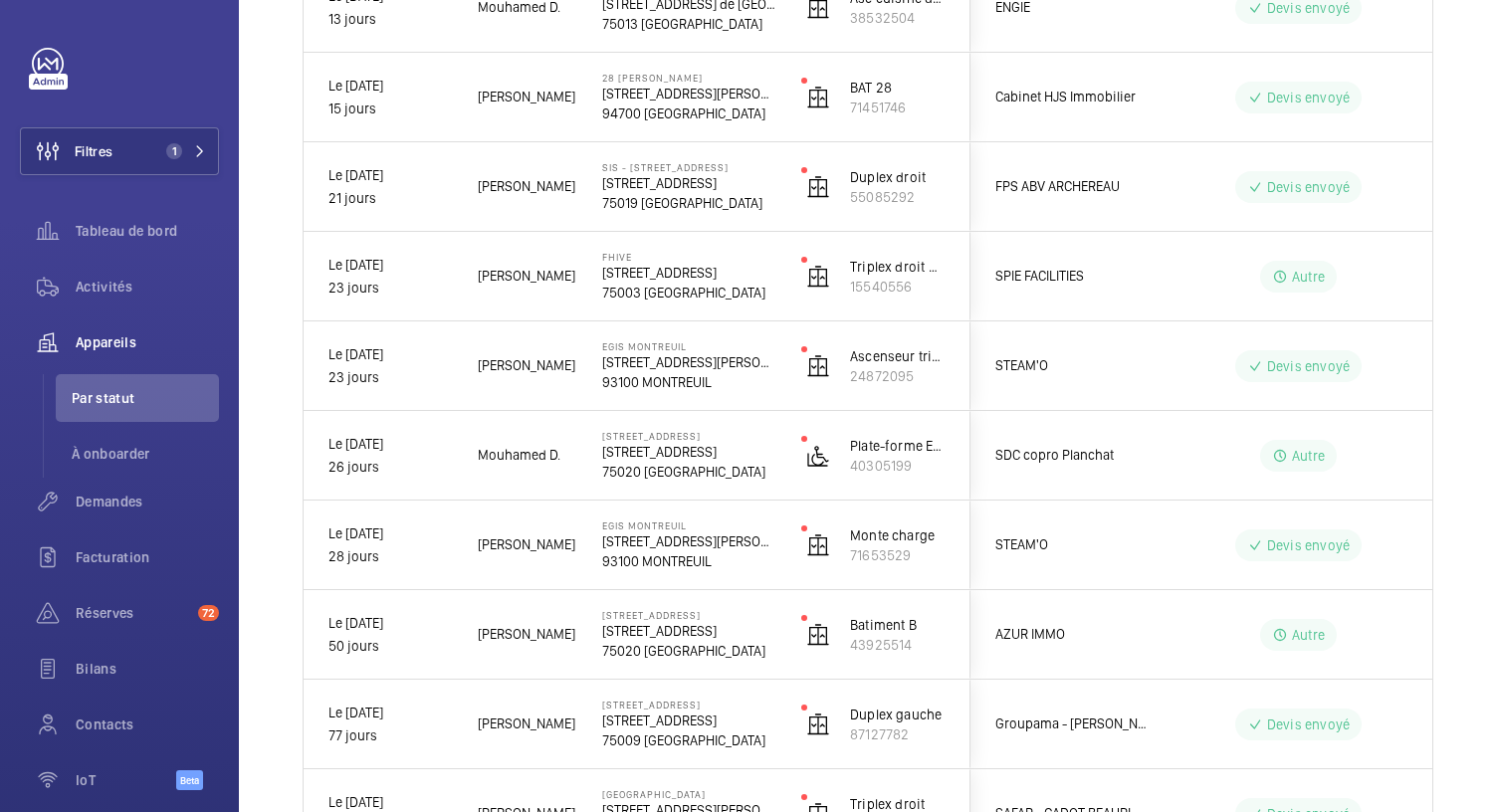 click on "75003 [GEOGRAPHIC_DATA]" 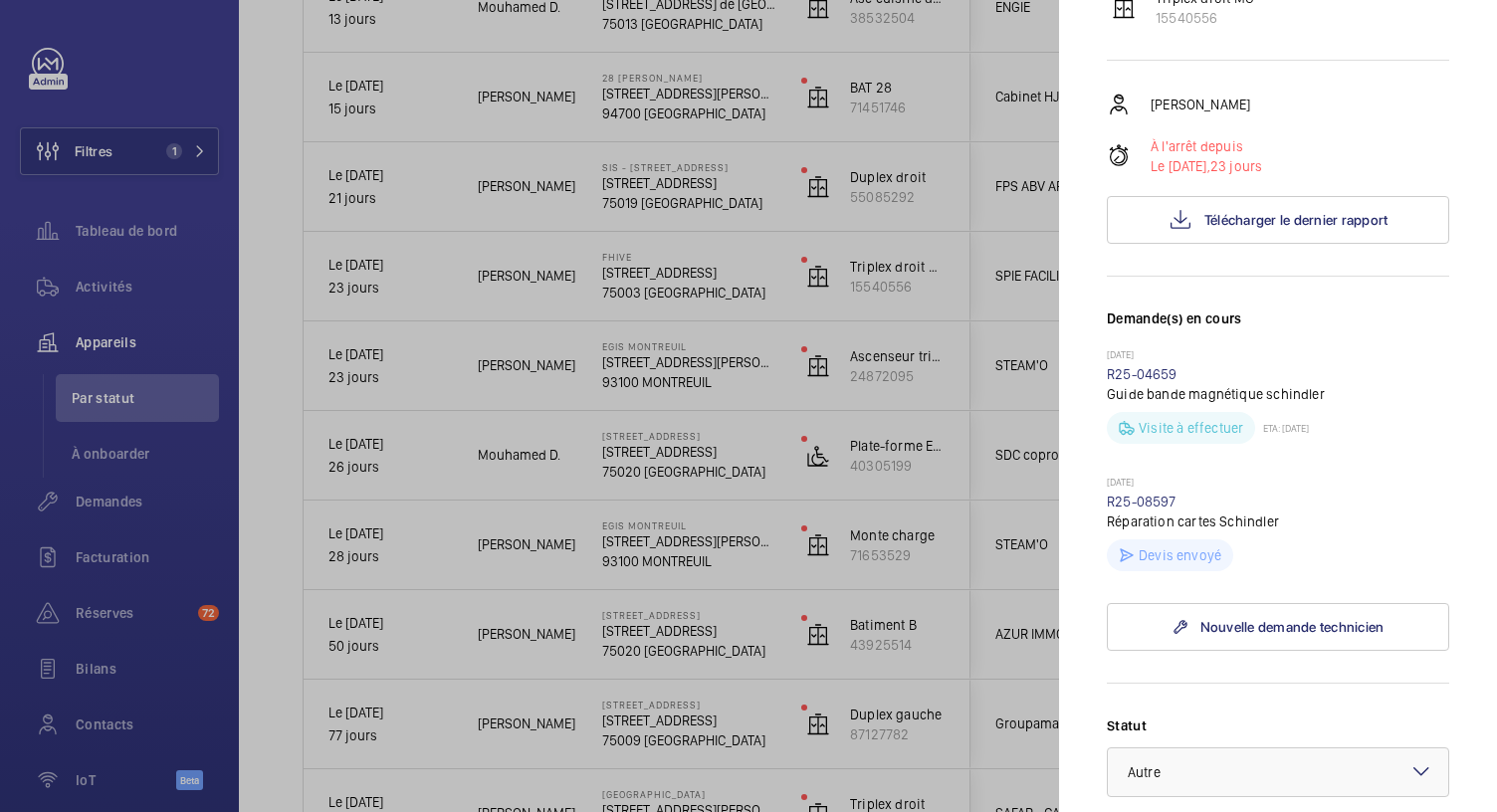 scroll, scrollTop: 0, scrollLeft: 0, axis: both 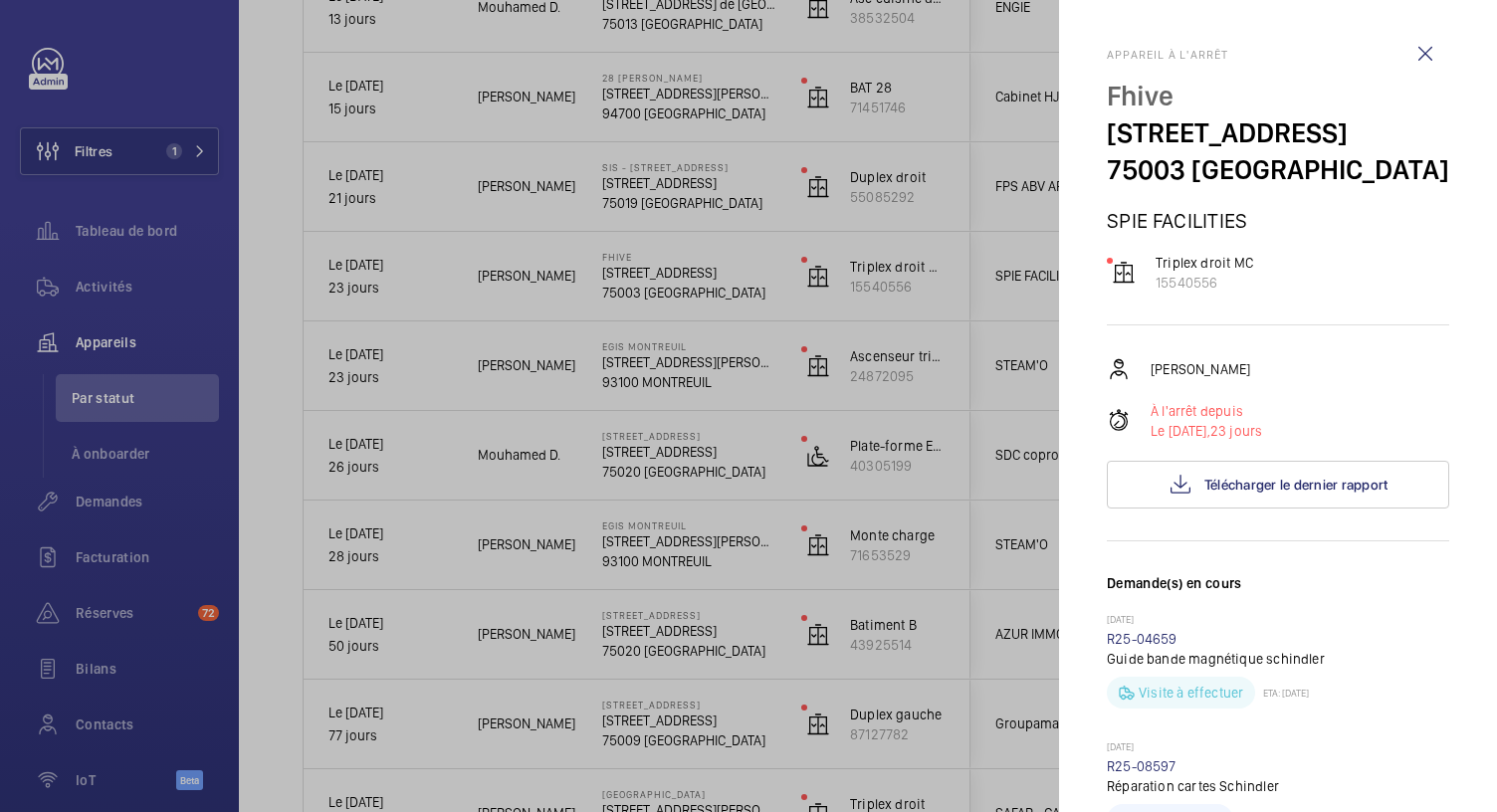 click 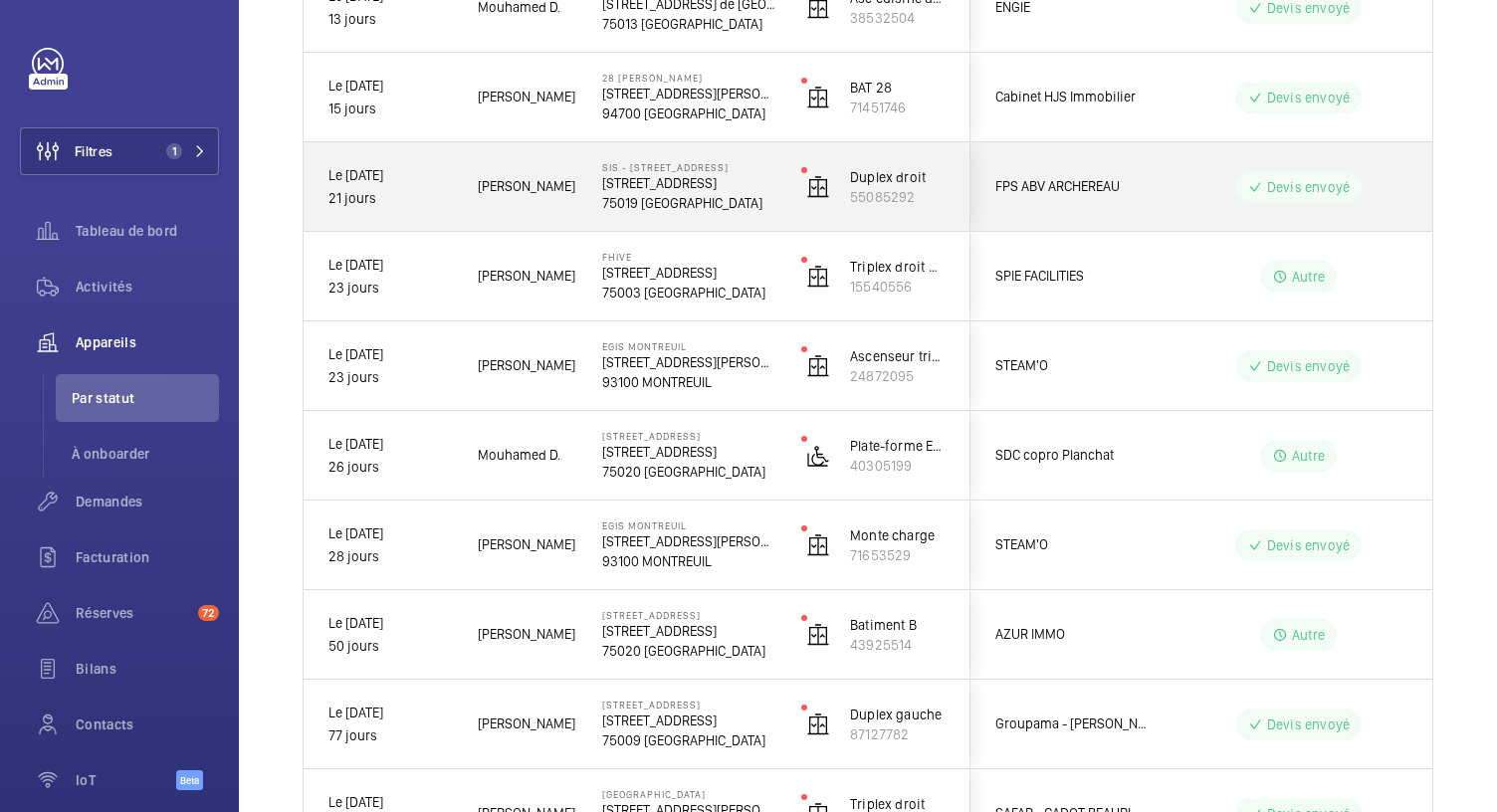 click on "75019 [GEOGRAPHIC_DATA]" 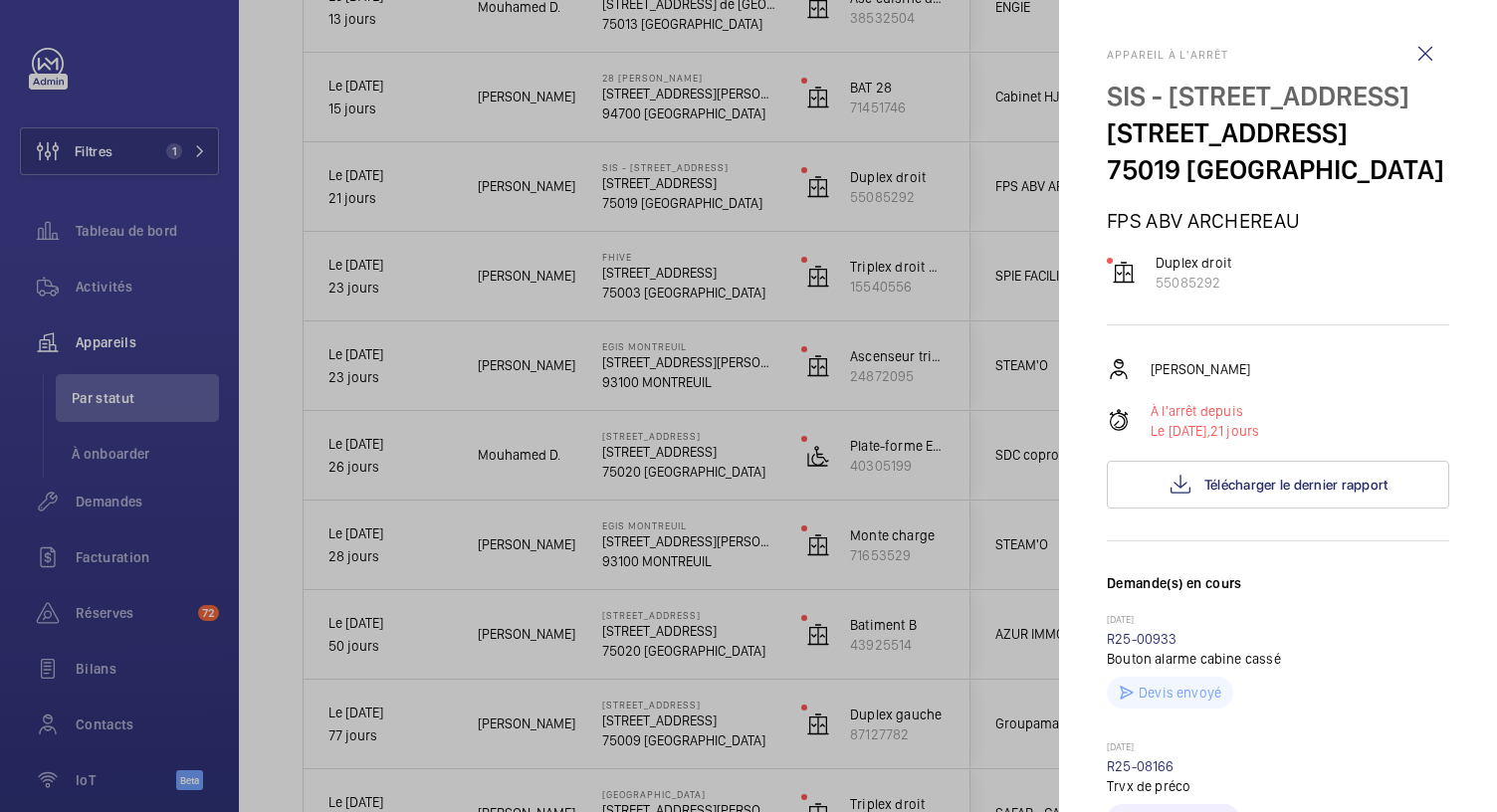 scroll, scrollTop: 917, scrollLeft: 0, axis: vertical 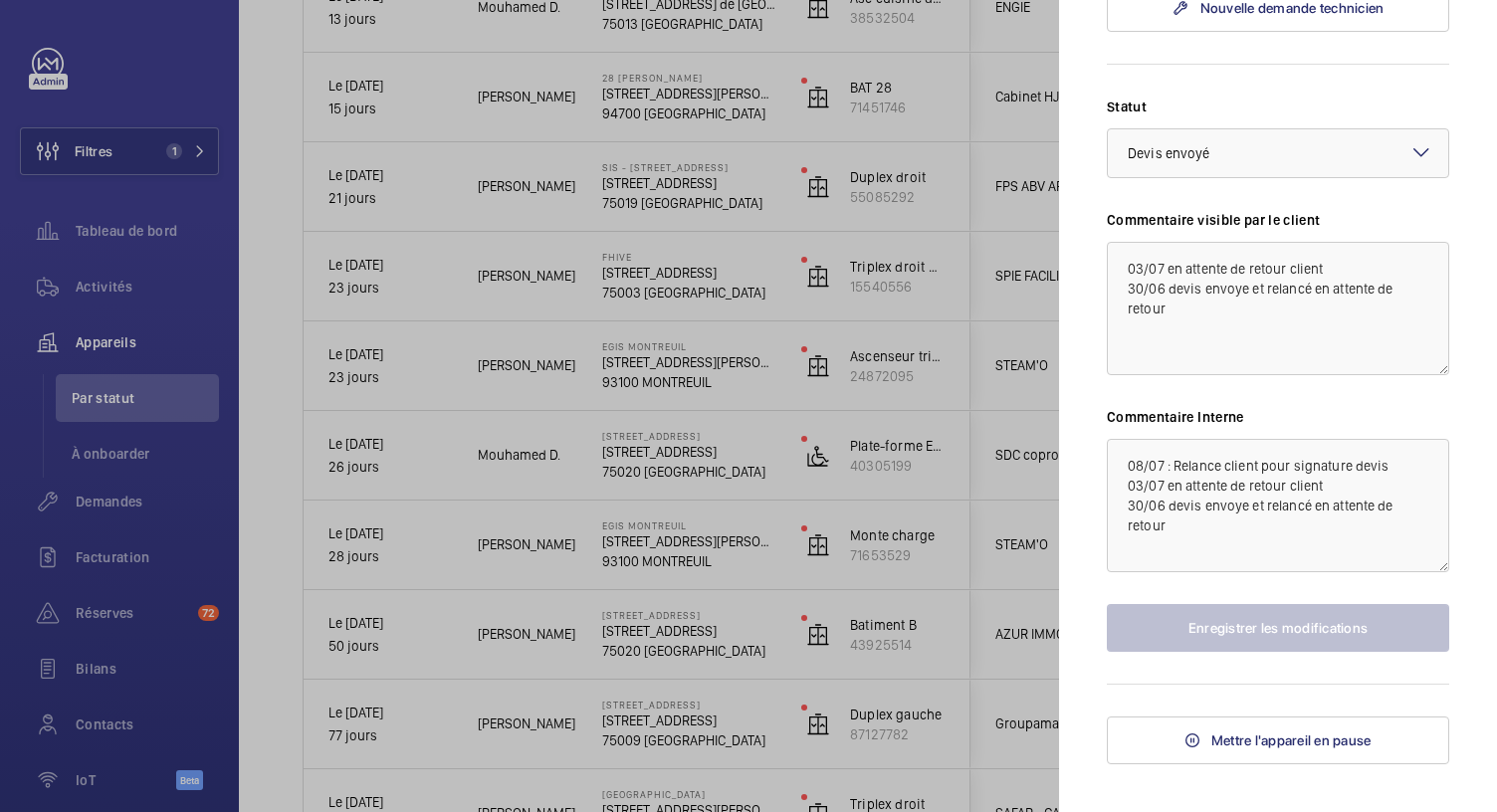 click 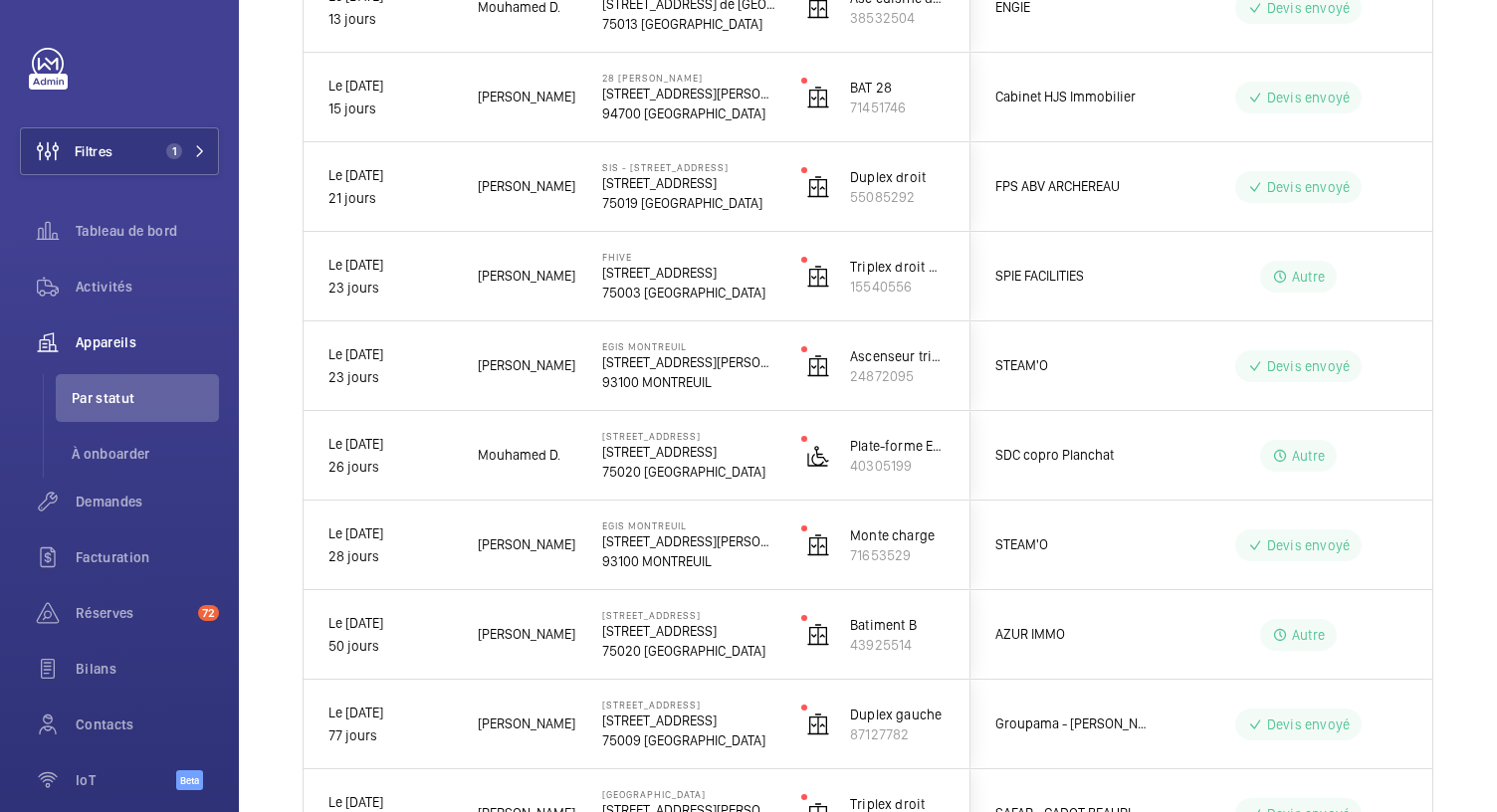 scroll, scrollTop: 0, scrollLeft: 0, axis: both 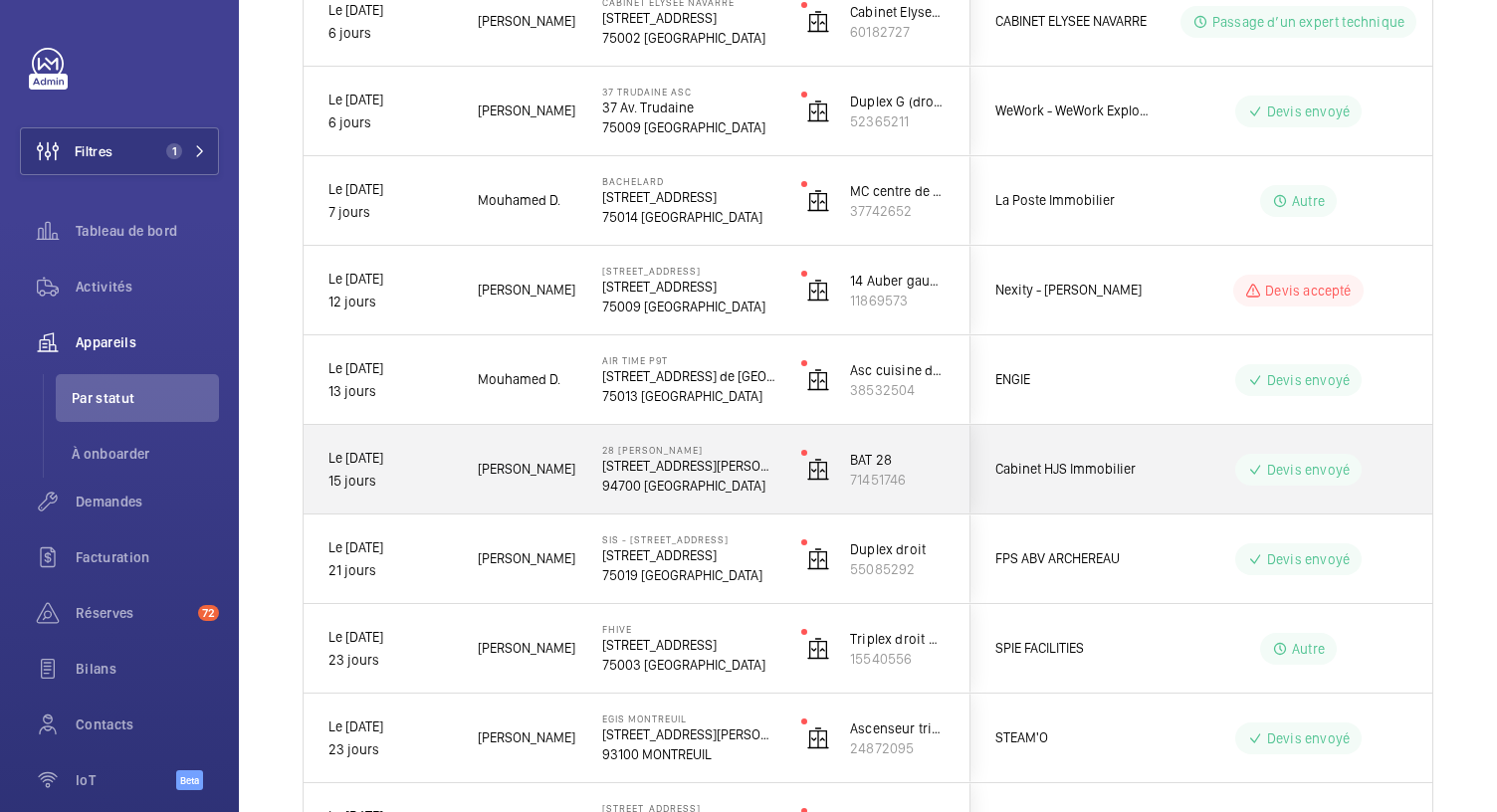 click on "[STREET_ADDRESS][PERSON_NAME]" 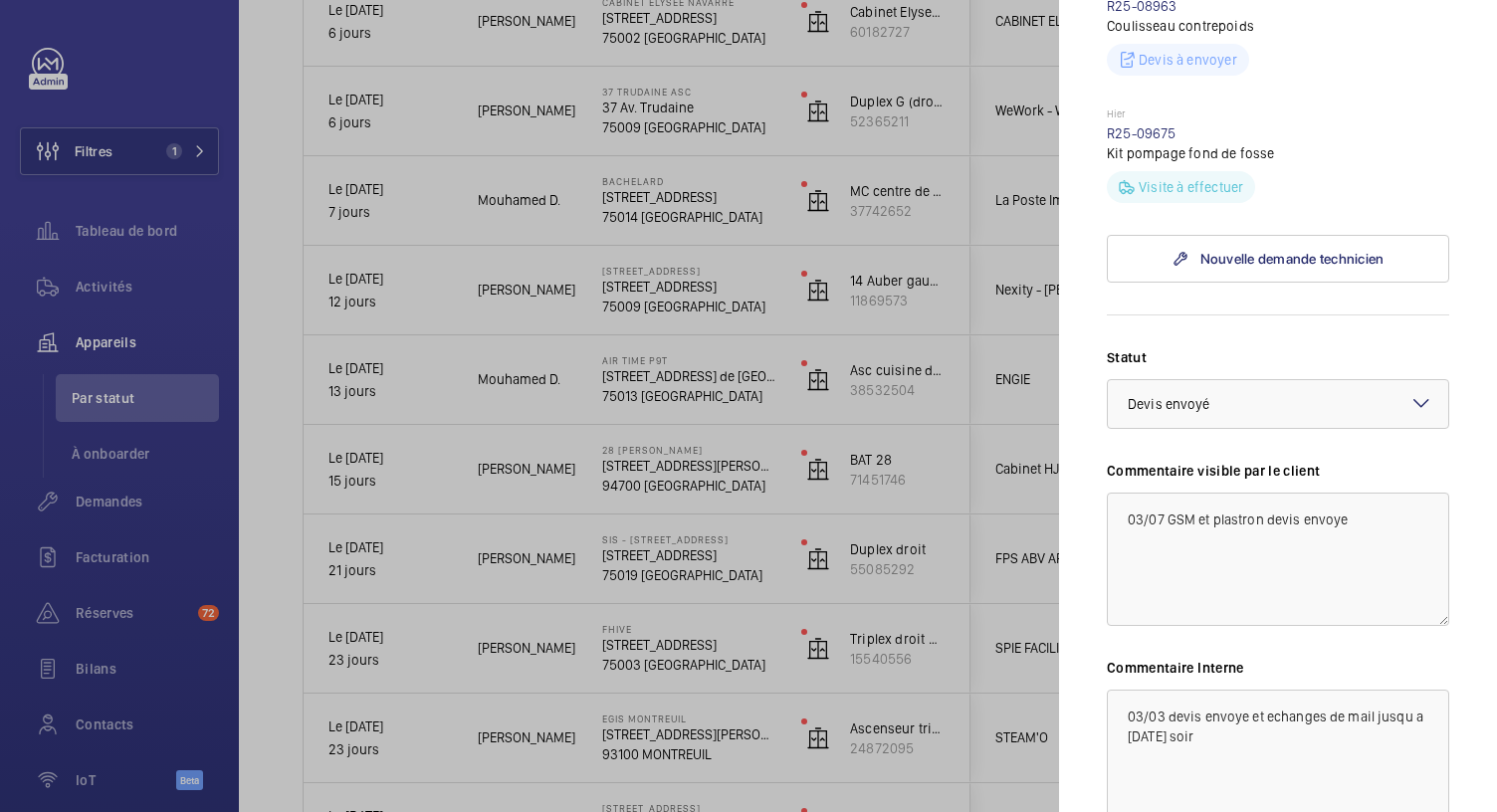 scroll, scrollTop: 870, scrollLeft: 0, axis: vertical 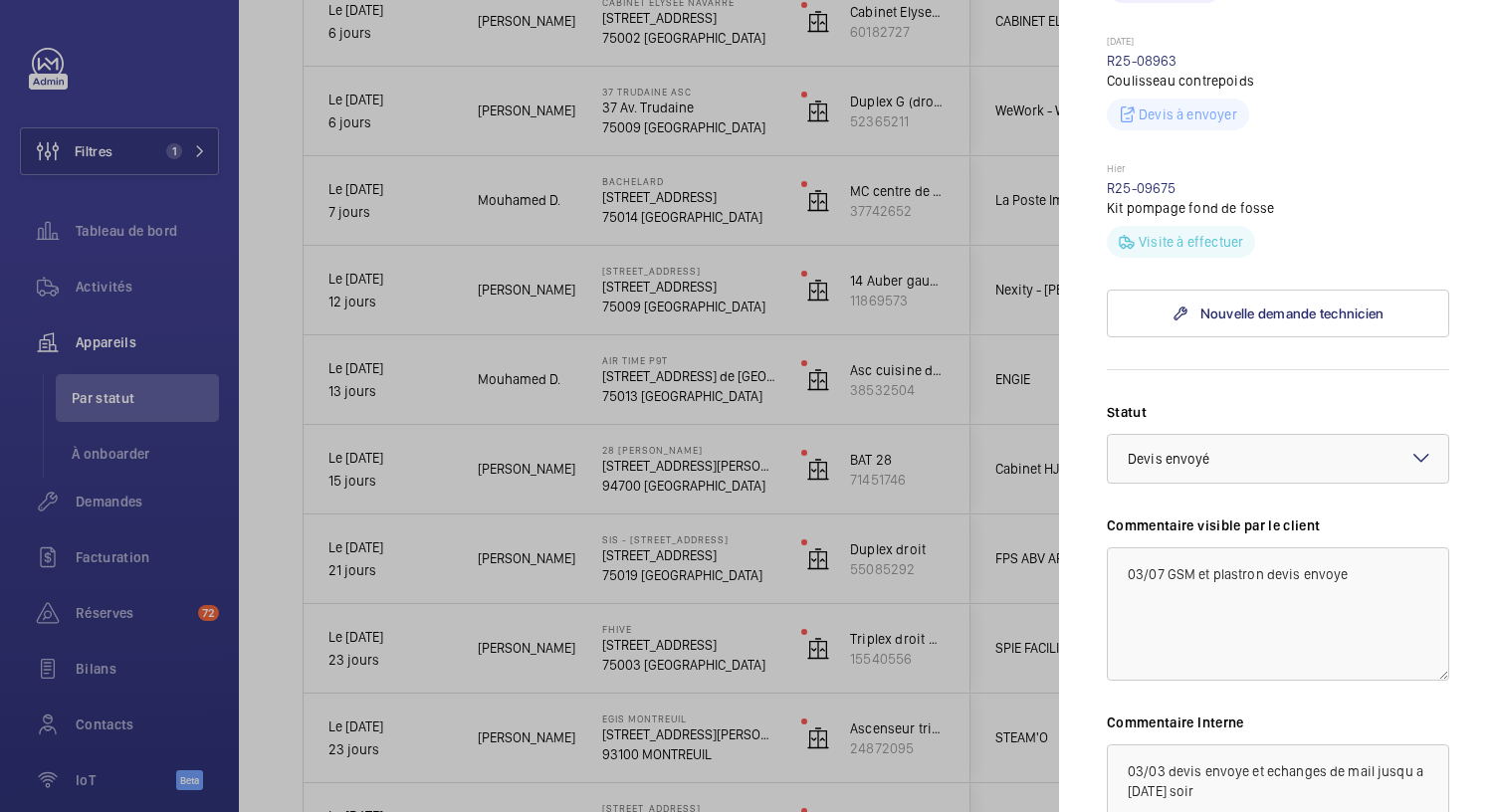 click 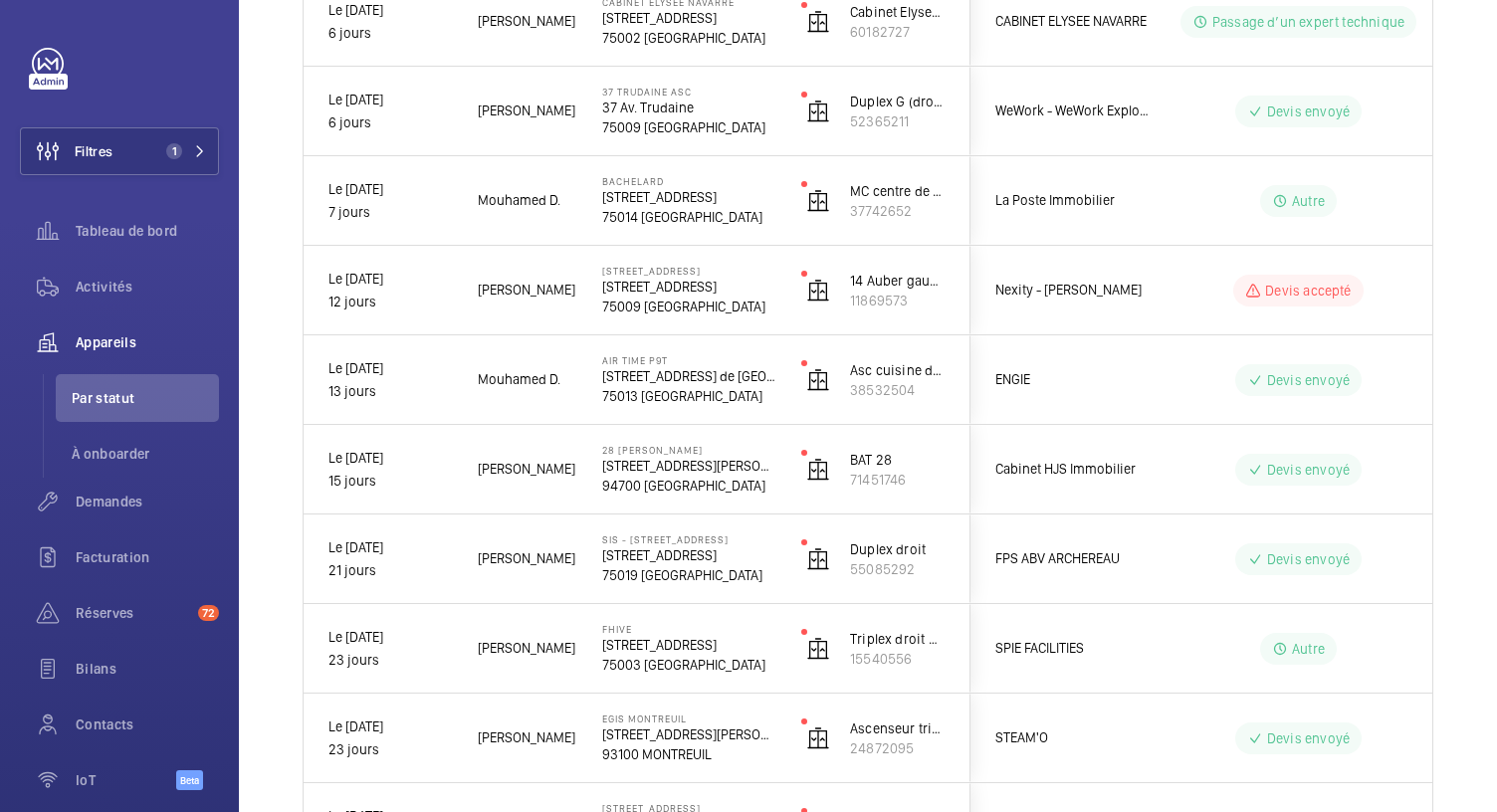 scroll, scrollTop: 0, scrollLeft: 0, axis: both 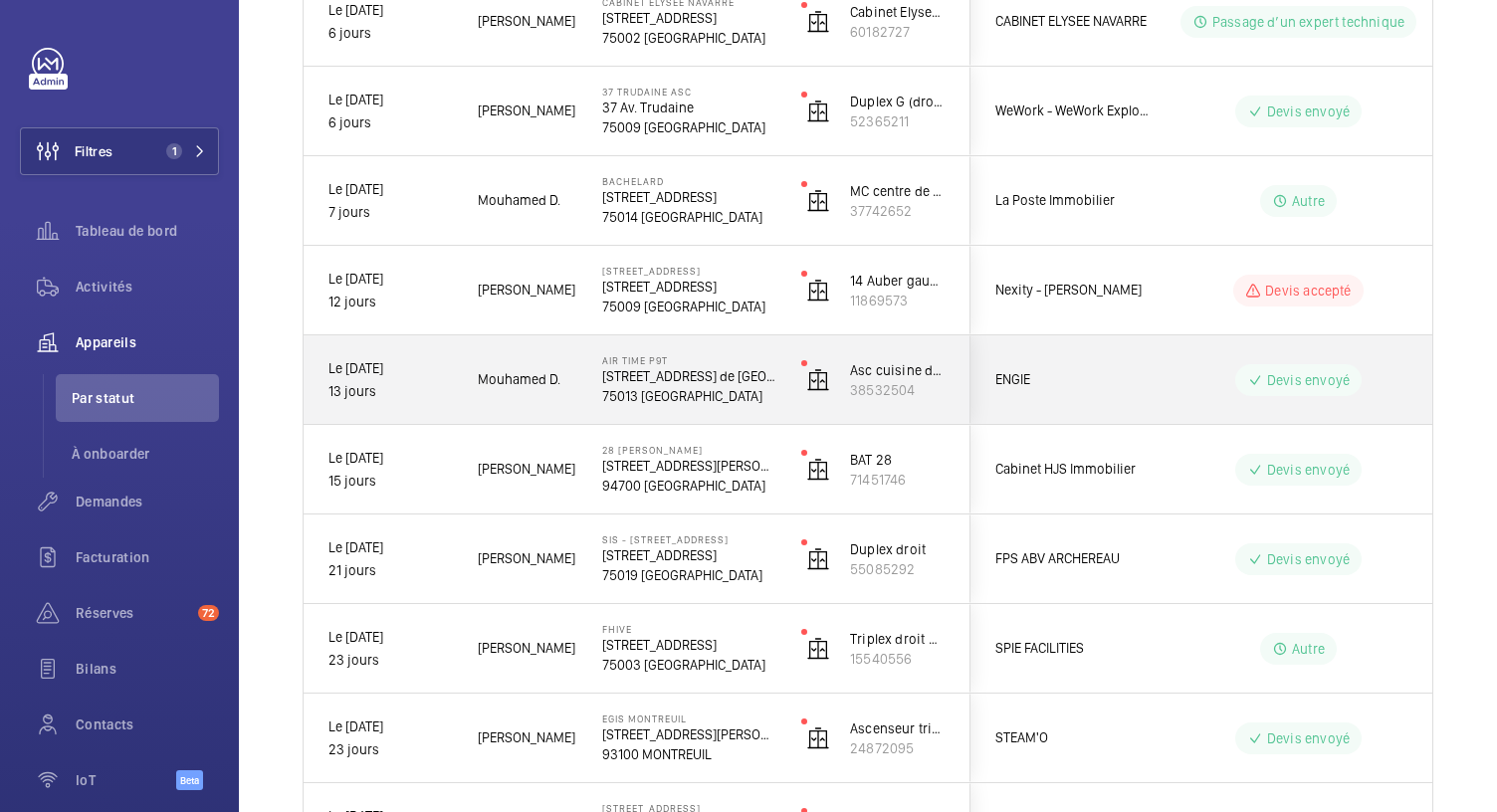 click on "[STREET_ADDRESS] de [GEOGRAPHIC_DATA]" 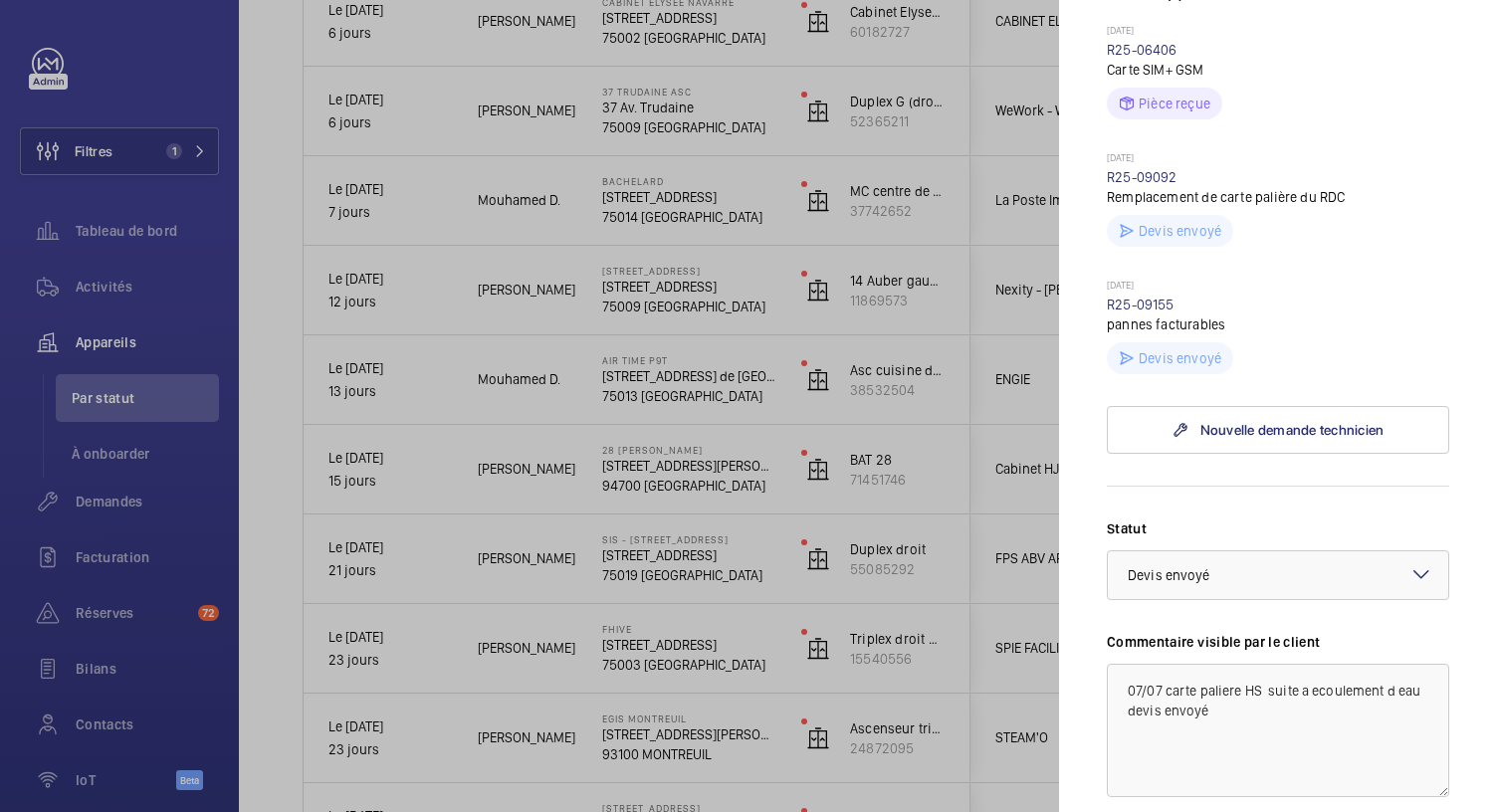 scroll, scrollTop: 625, scrollLeft: 0, axis: vertical 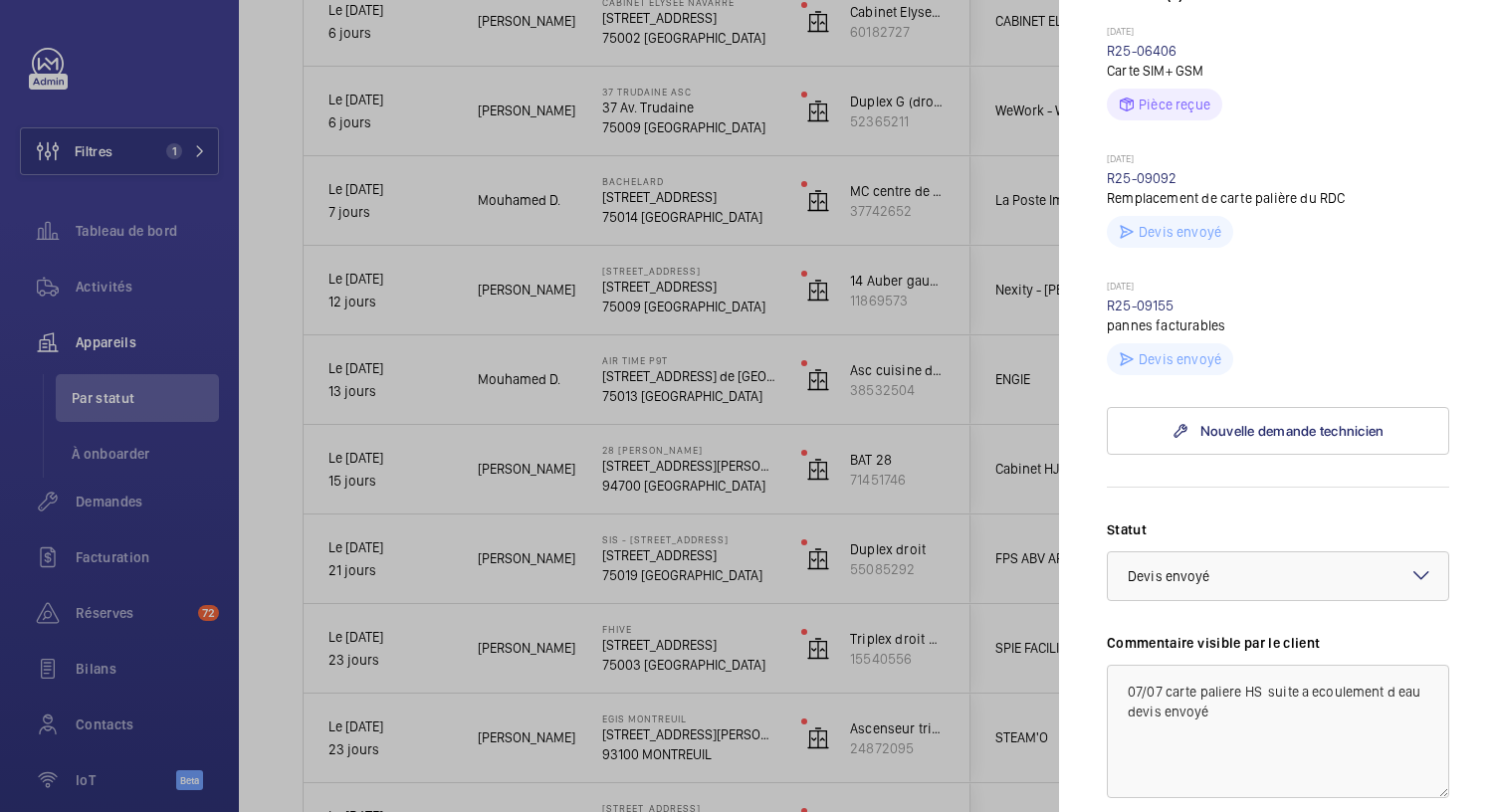 click 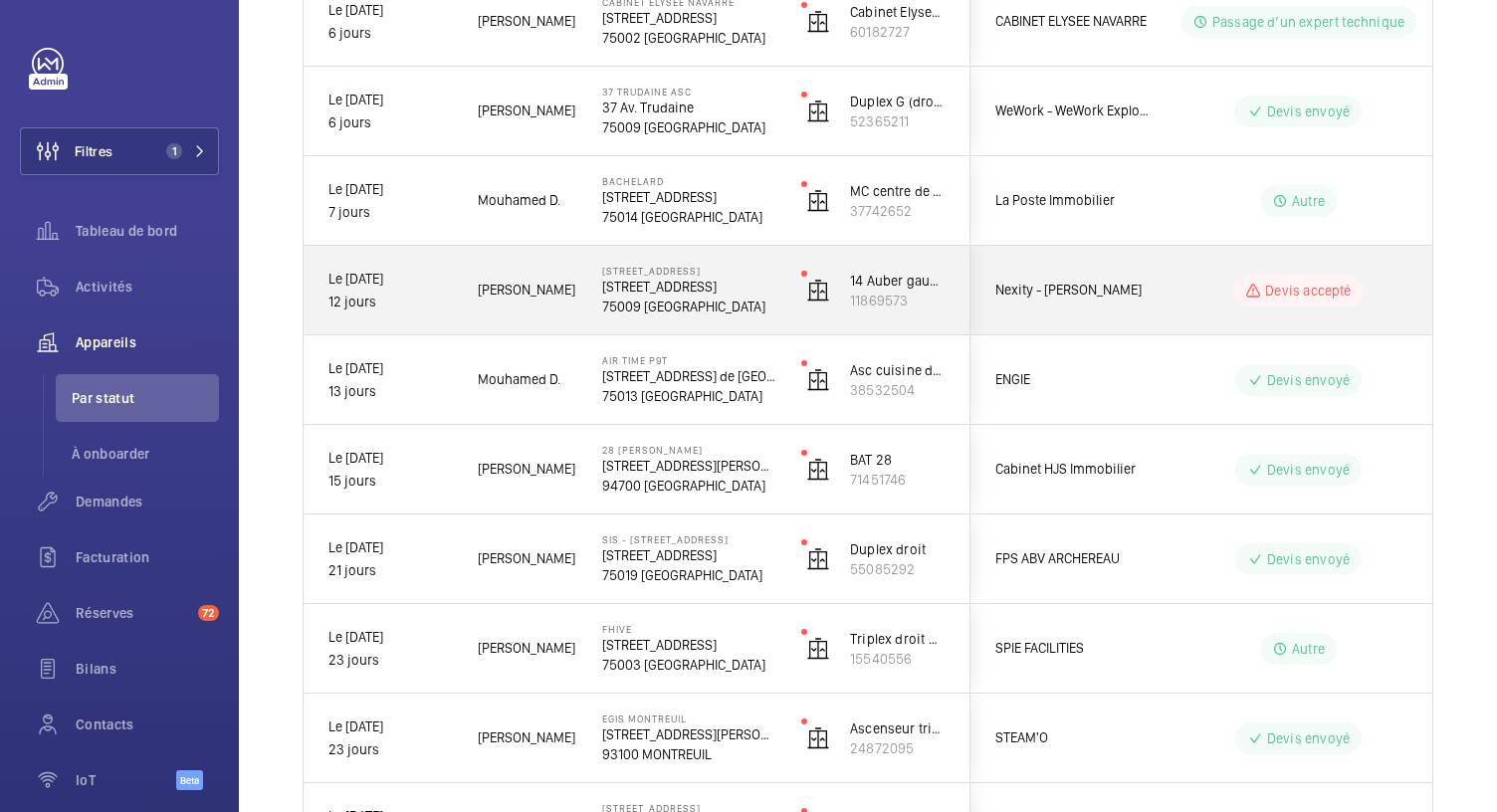 click on "75009 [GEOGRAPHIC_DATA]" 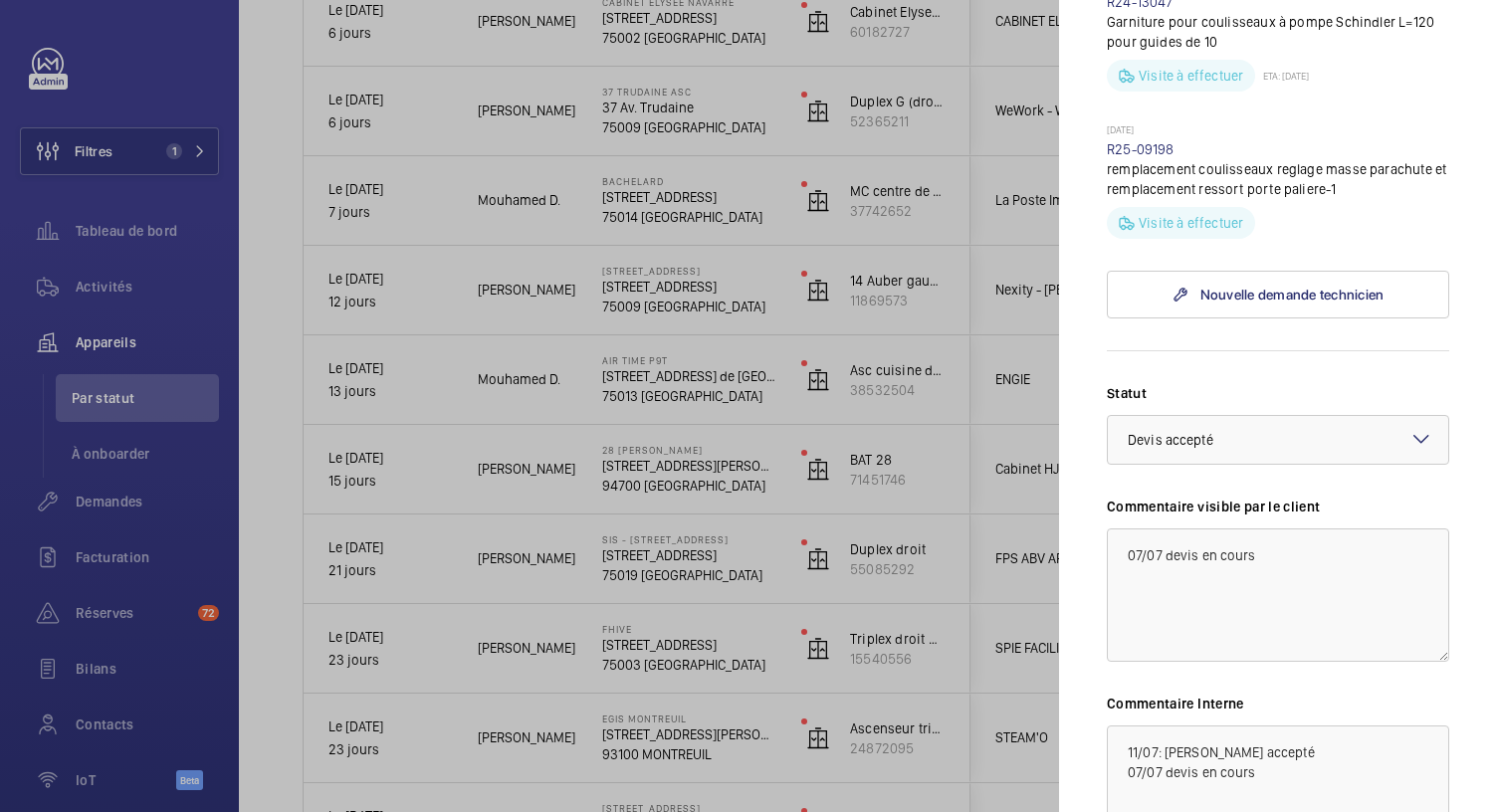scroll, scrollTop: 746, scrollLeft: 0, axis: vertical 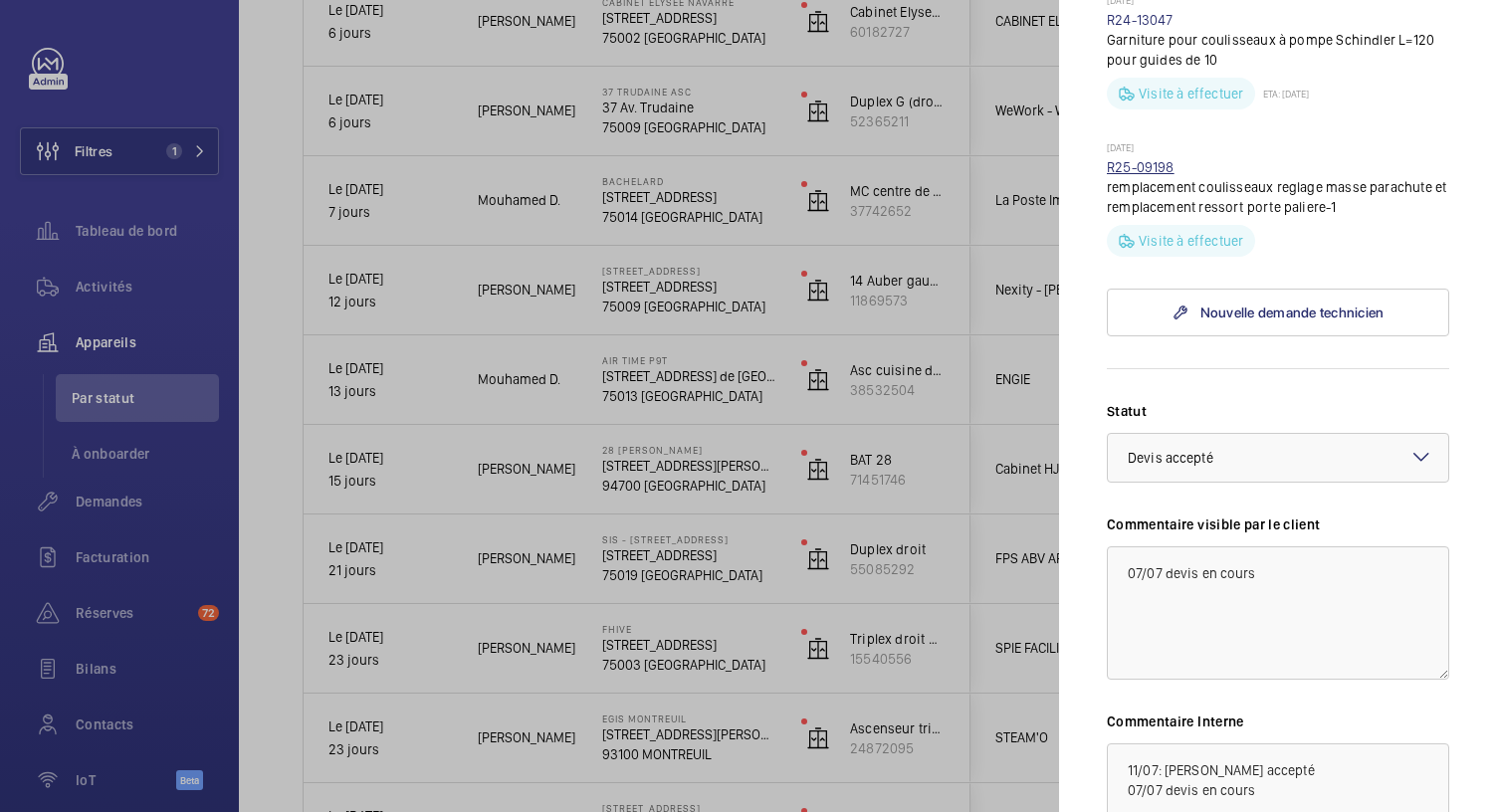 click on "R25-09198" 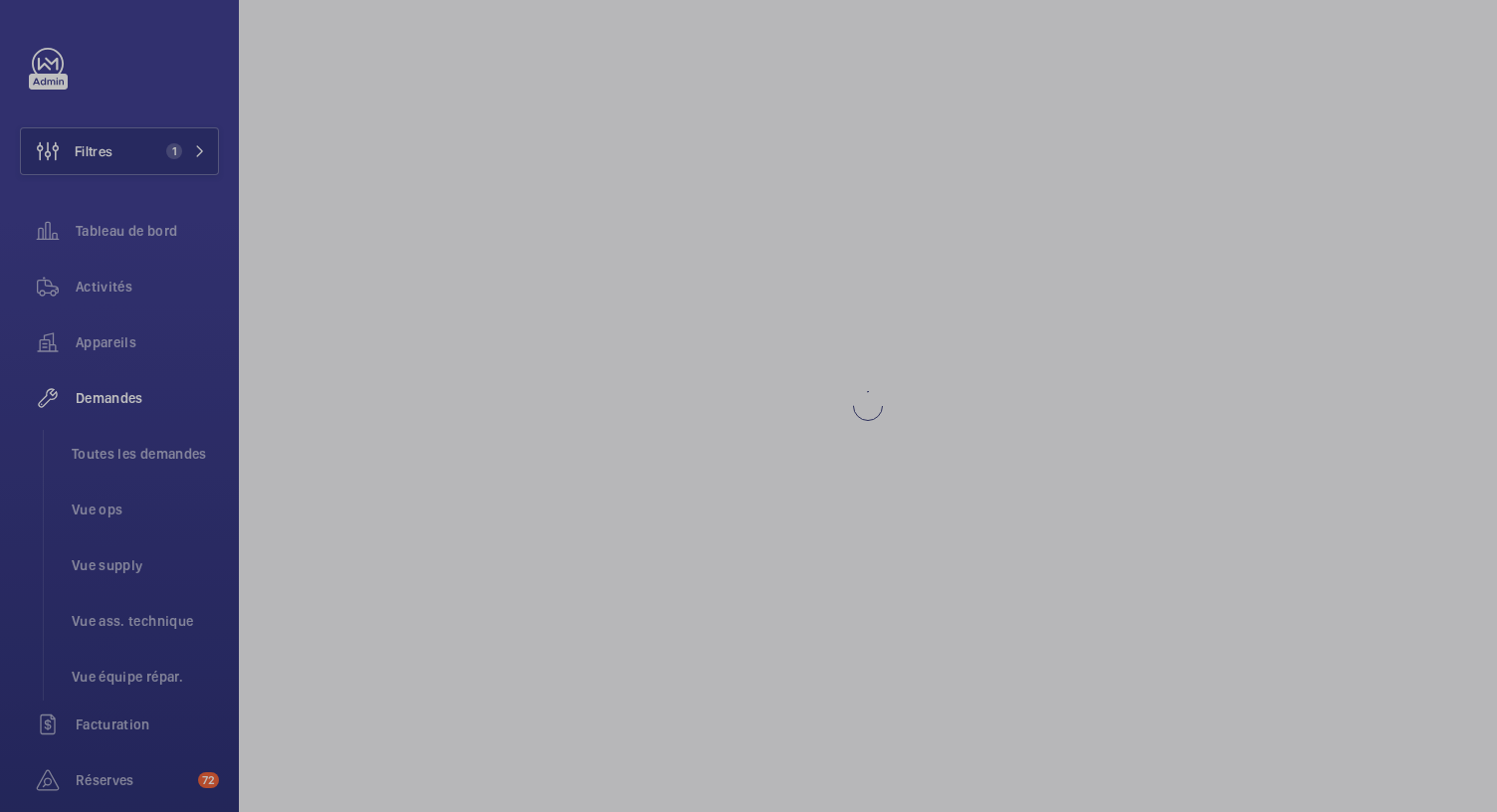 scroll, scrollTop: 0, scrollLeft: 0, axis: both 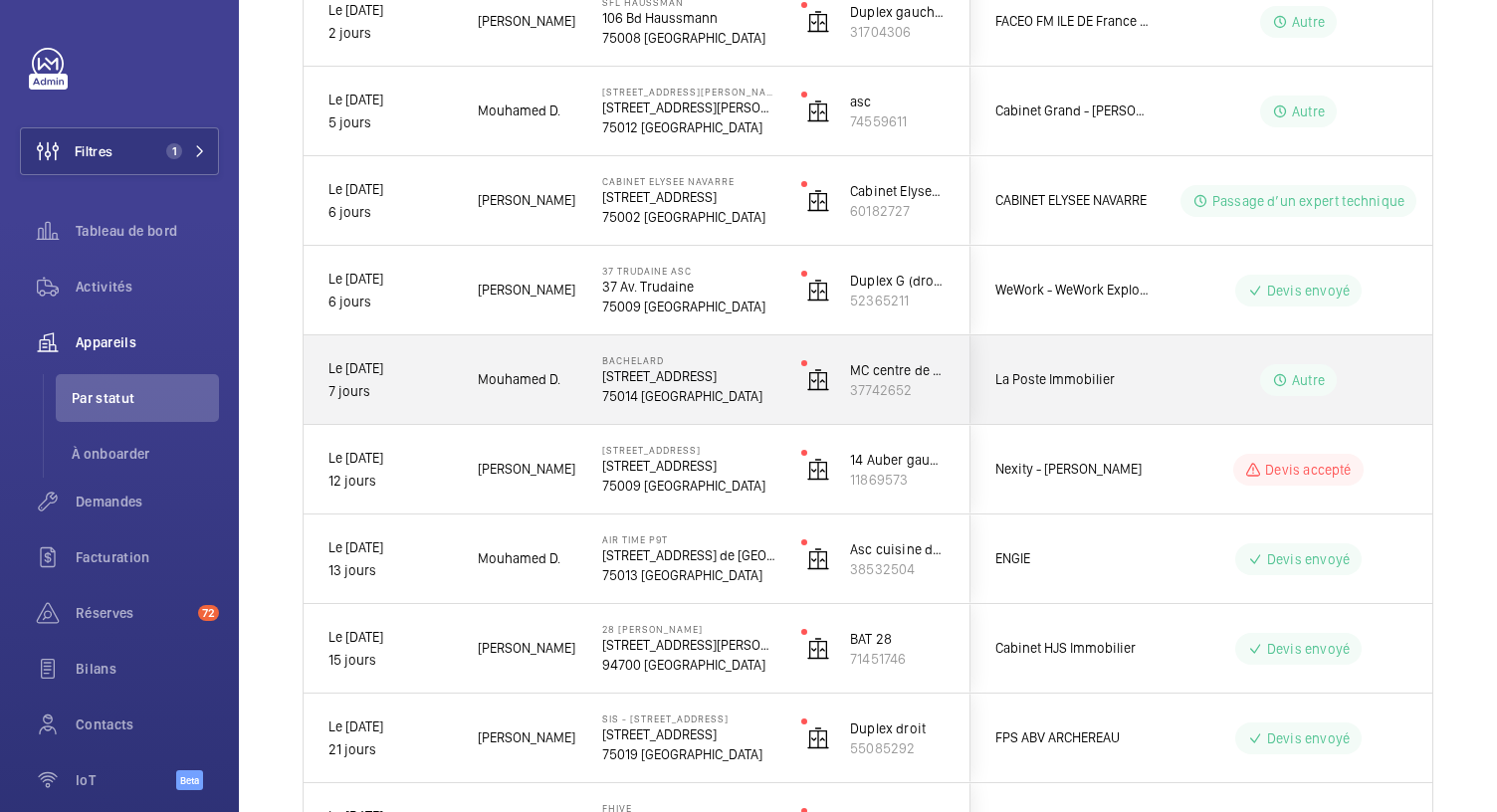 click on "[STREET_ADDRESS]" 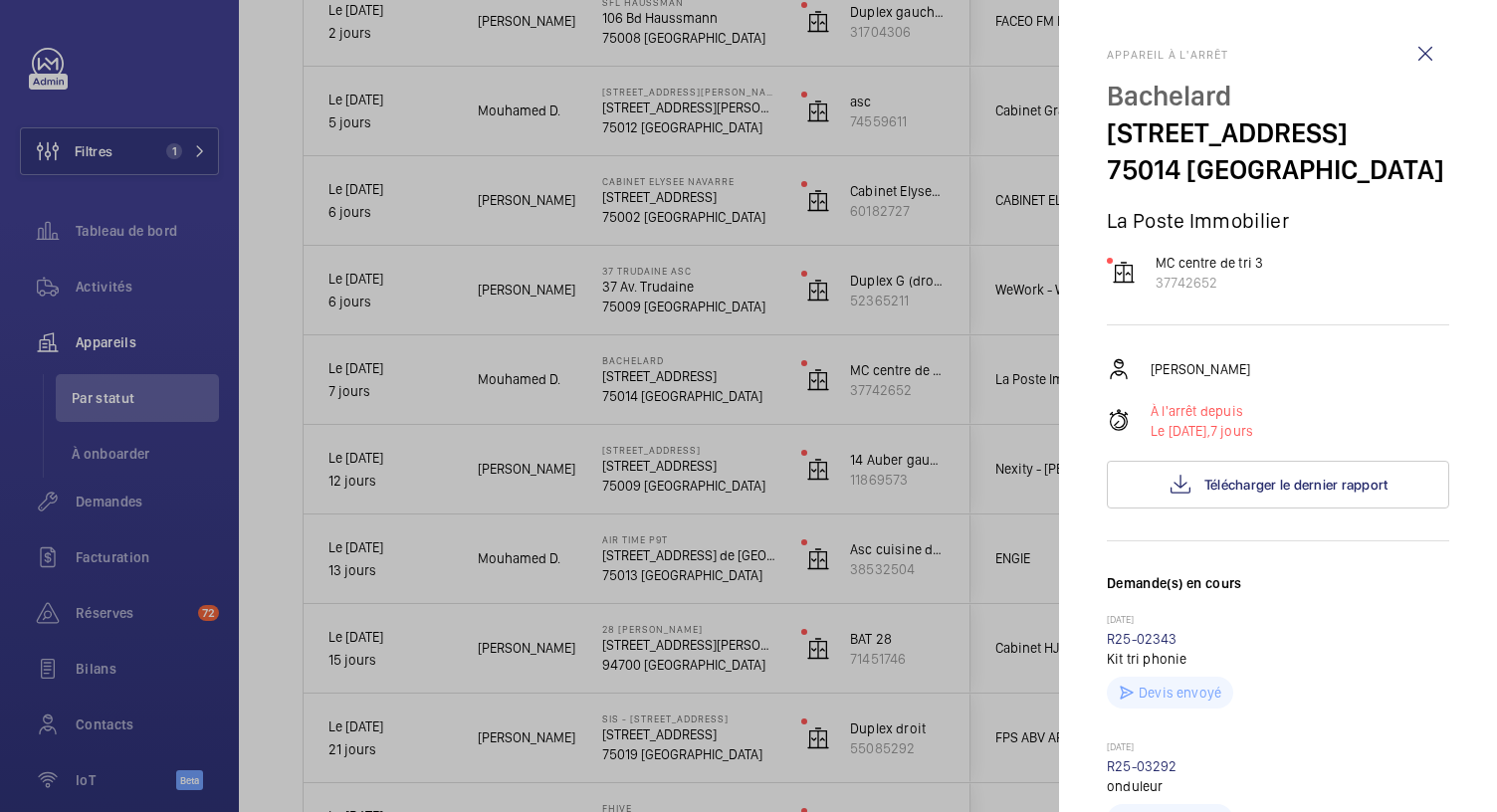 click on "Appareil à l'arrêt [GEOGRAPHIC_DATA][STREET_ADDRESS]   La Poste Immobilier   MC centre de tri 3   37742652   [PERSON_NAME]   À l'arrêt depuis Le [DATE],  7 jours  Télécharger le dernier rapport   Demande(s) en cours
[DATE]  R25-02343
Kit tri phonie  Devis envoyé [DATE]  R25-03292
onduleur Devis envoyé [DATE]  R25-07331
Remplacement d'éclairage cabine  Devis à envoyer [DATE]  R25-09361
Demande de réparation  Devis à envoyer  Nouvelle demande technicien Statut Sélectionnez un statut × Autre × Commentaire visible par le client Commentaire Interne 10/07 : demande aide équipe repair faite Enregistrer les modifications  Mettre l'appareil en pause" 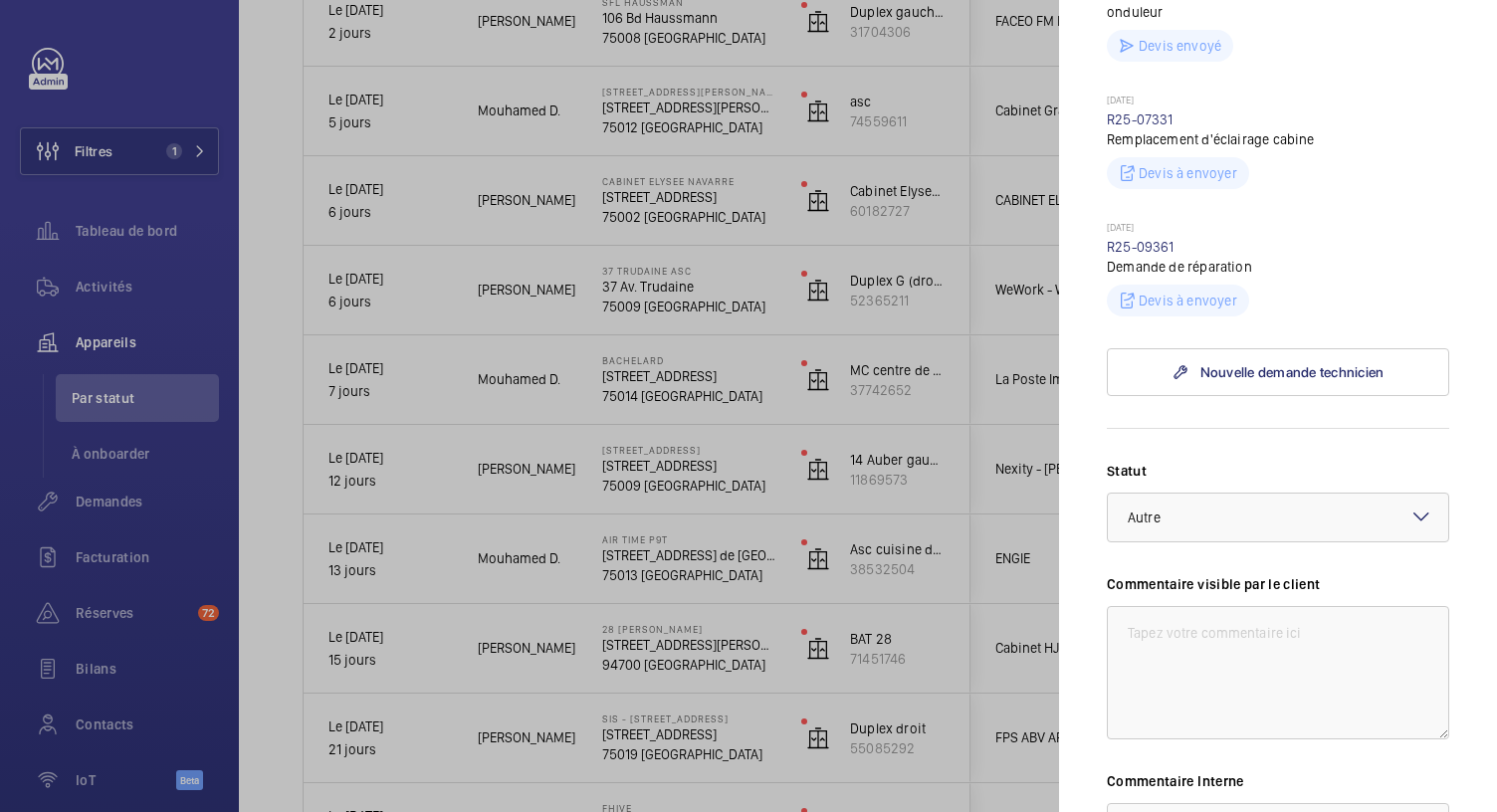 scroll, scrollTop: 773, scrollLeft: 0, axis: vertical 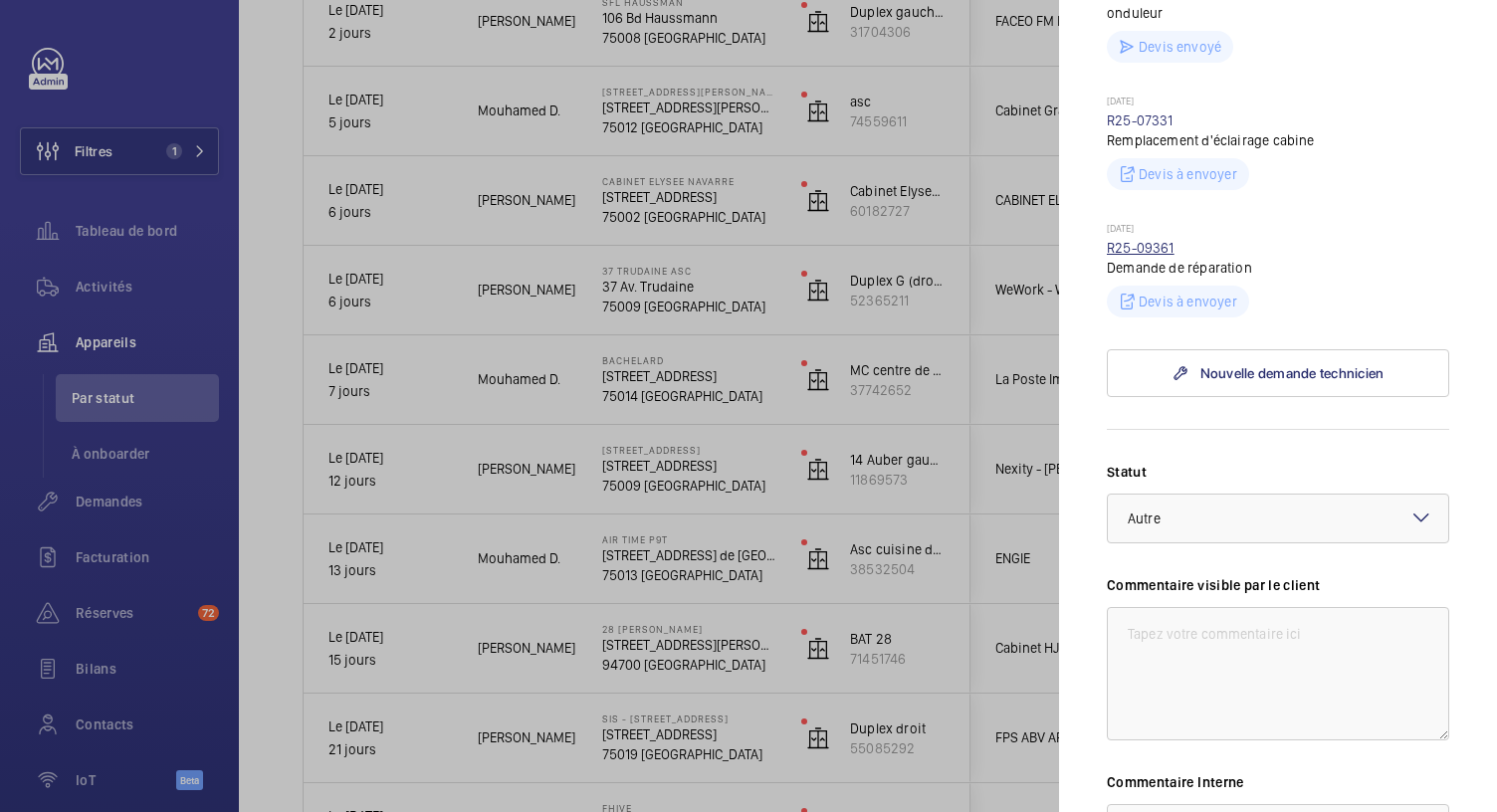click on "R25-09361" 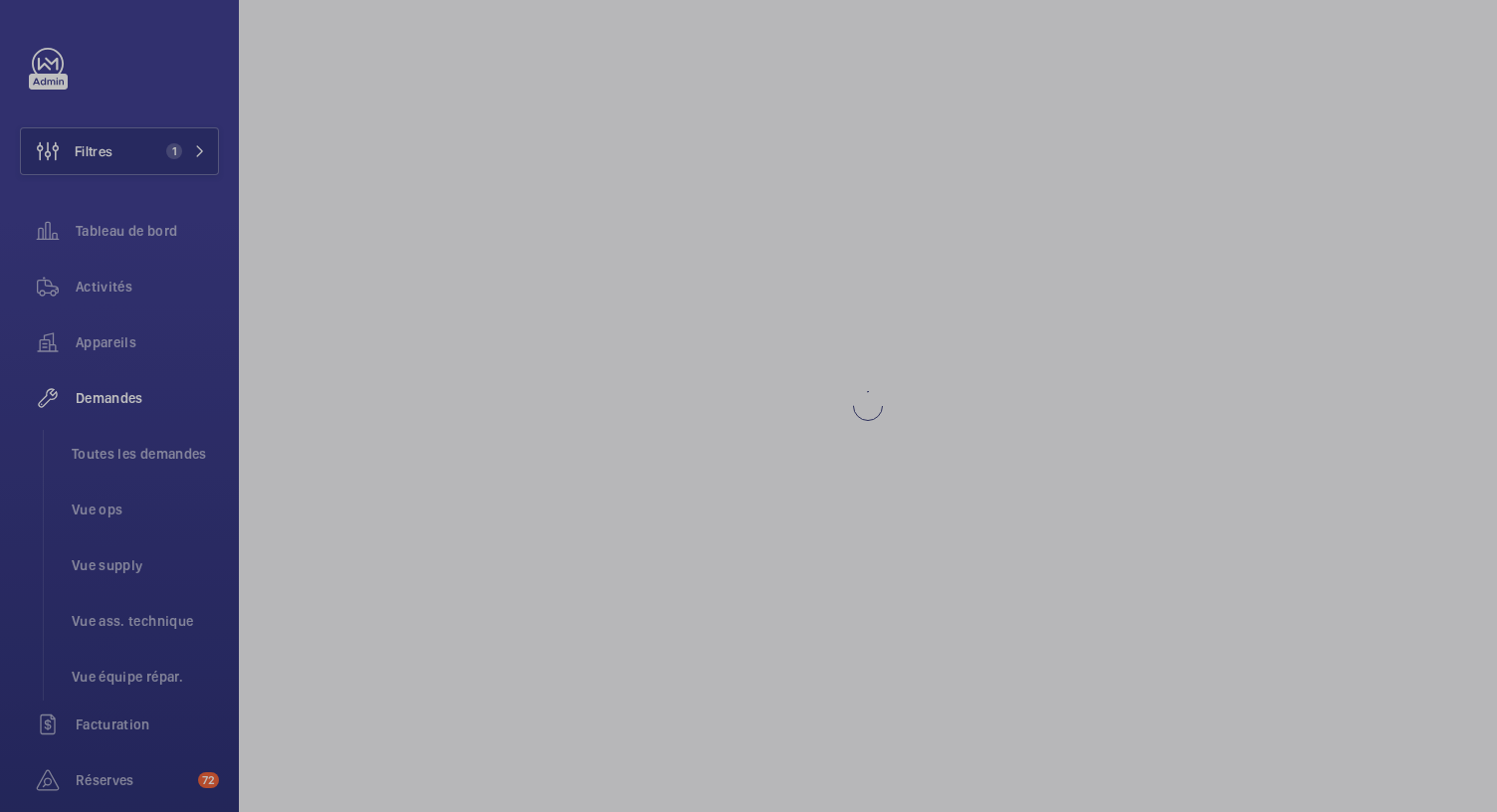 scroll, scrollTop: 0, scrollLeft: 0, axis: both 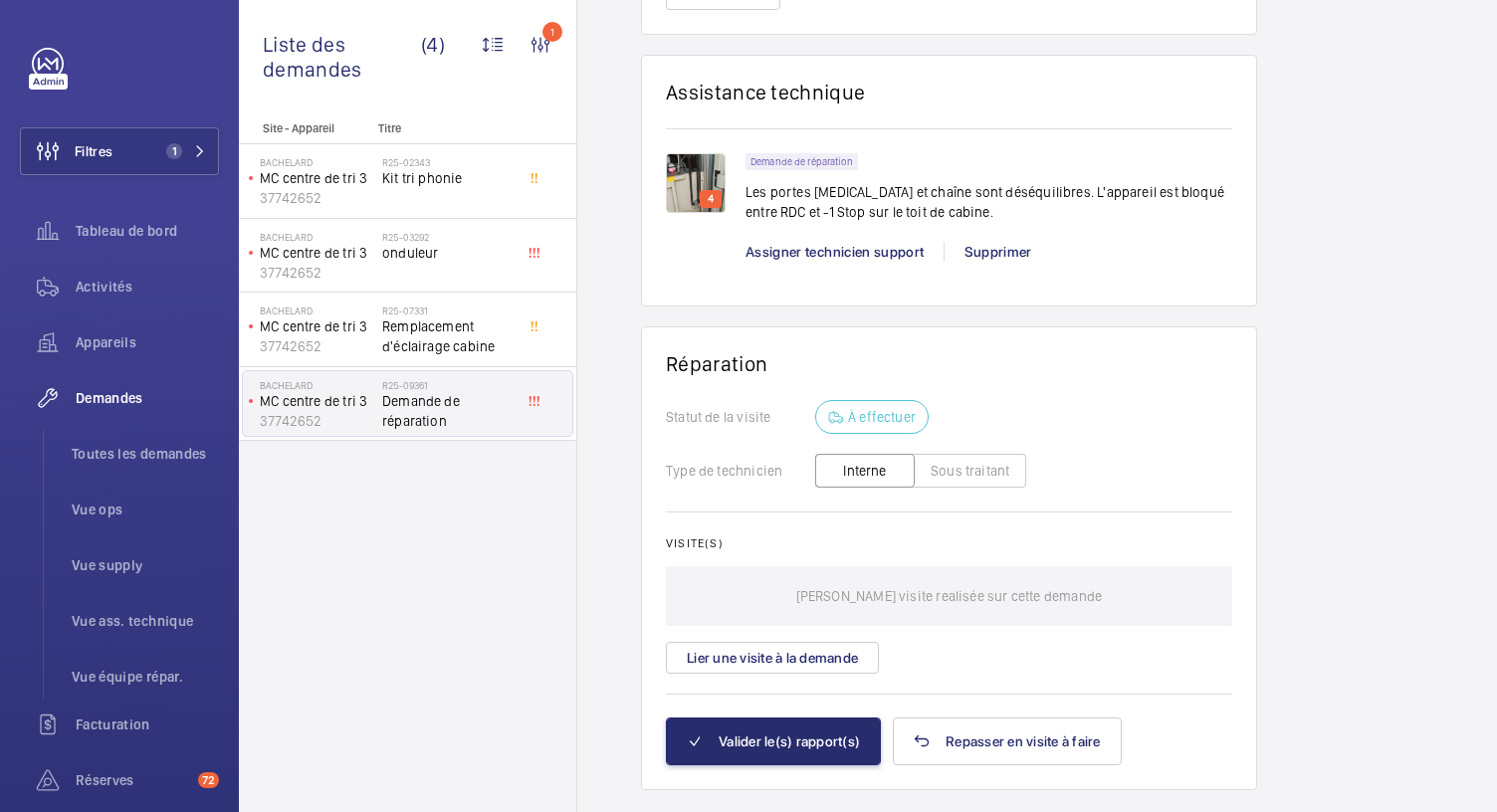 click 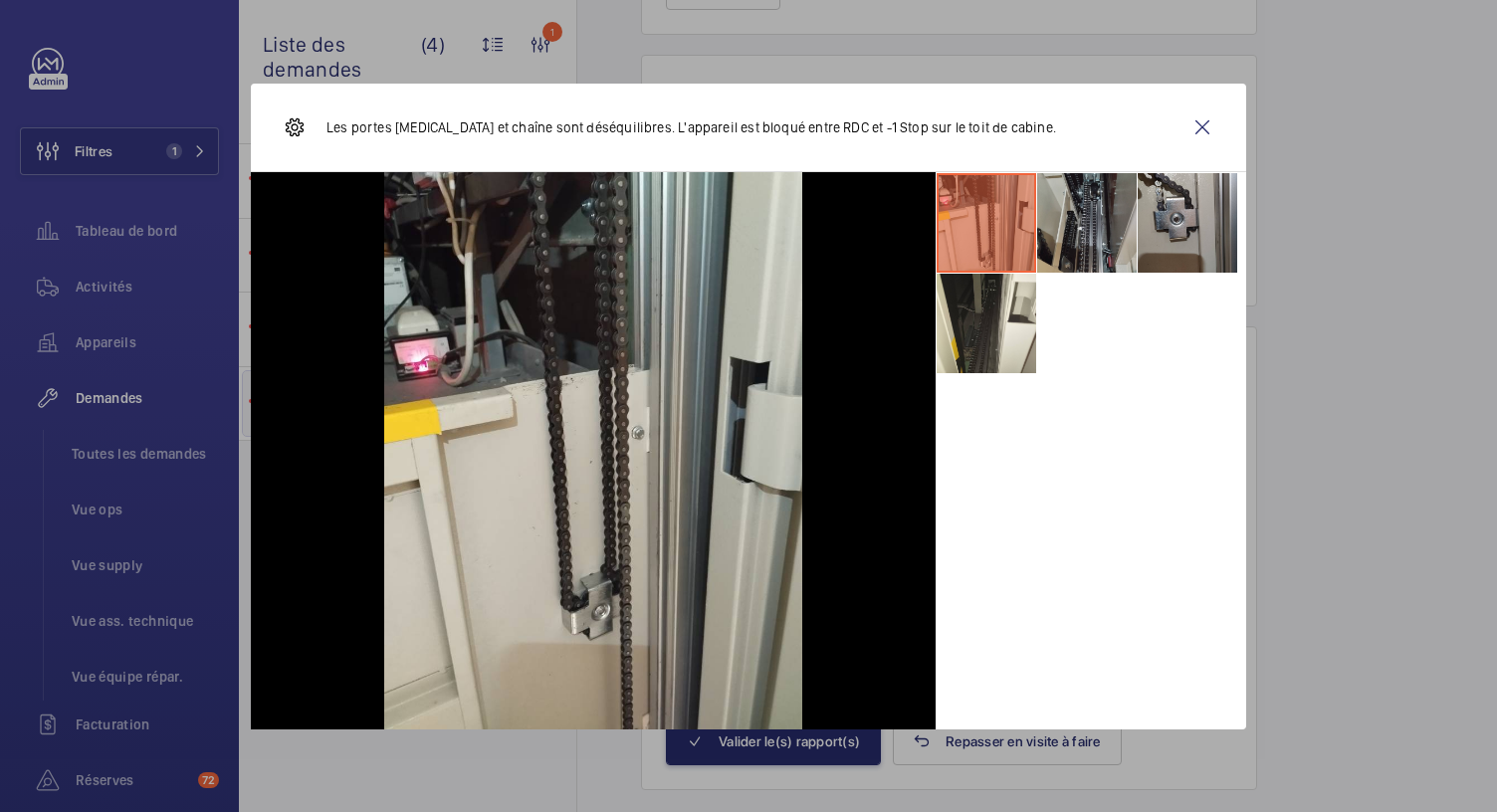 click at bounding box center (1087, 223) 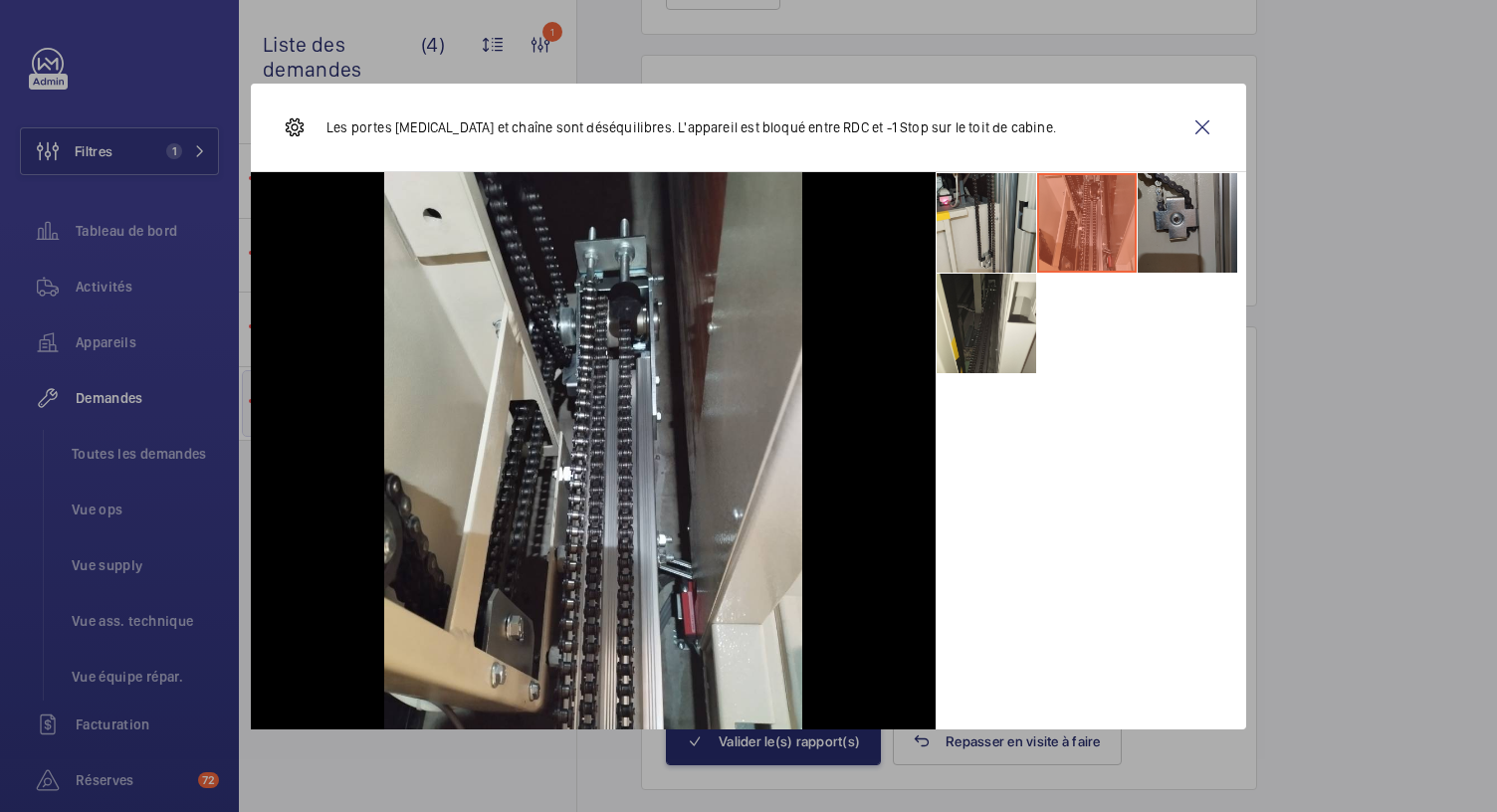 click at bounding box center [1187, 223] 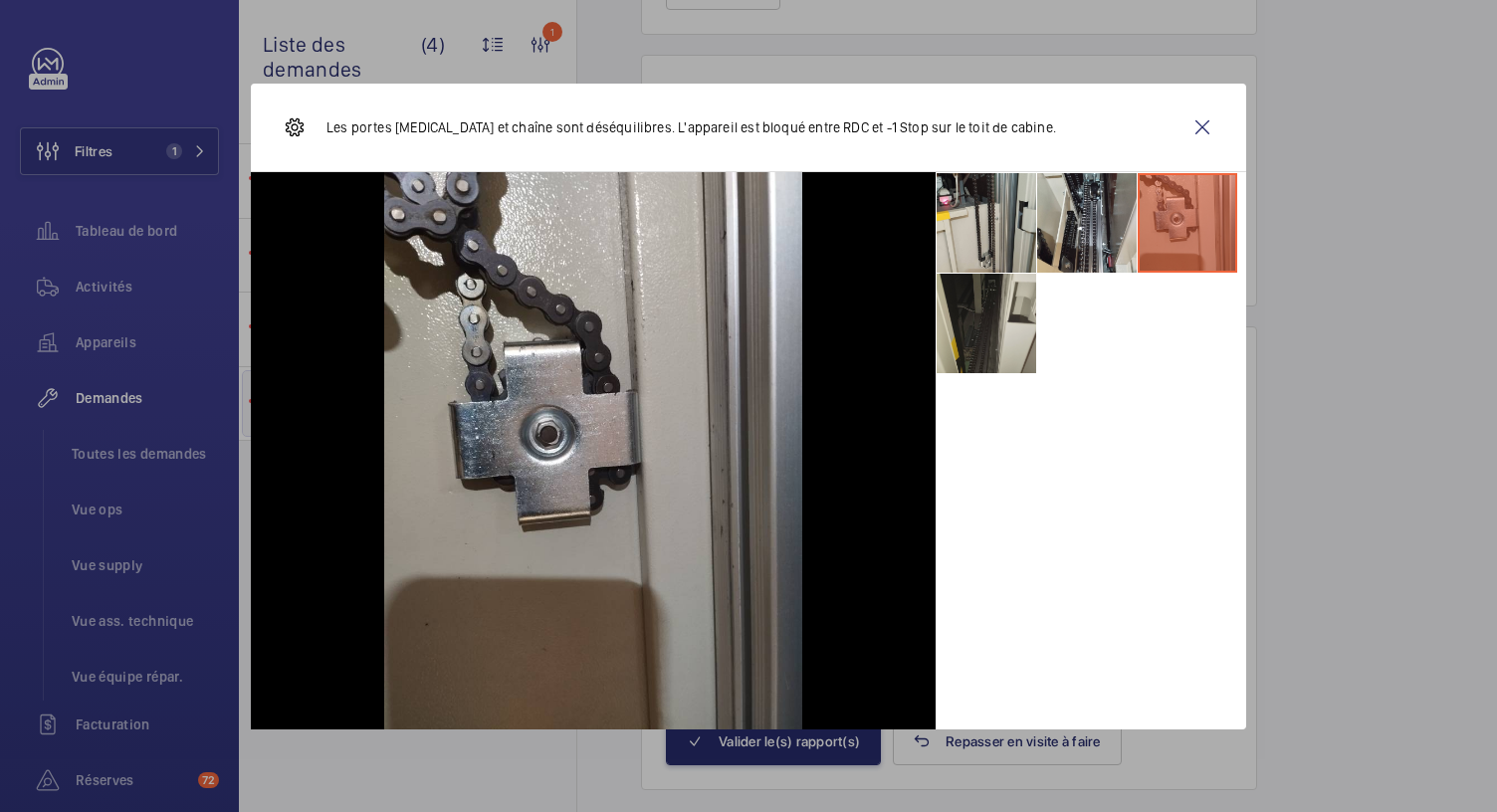 click at bounding box center [986, 323] 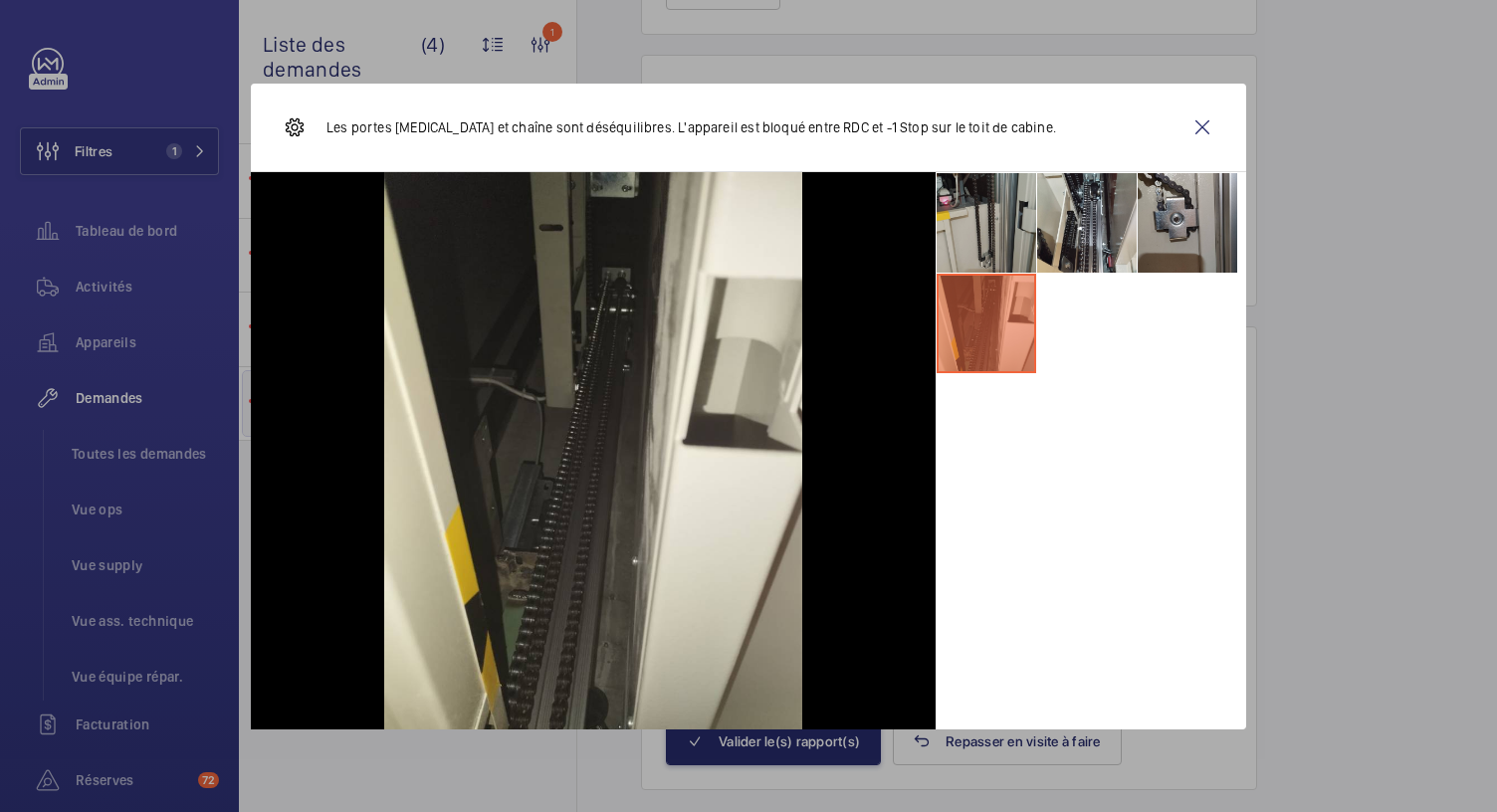 click at bounding box center (986, 223) 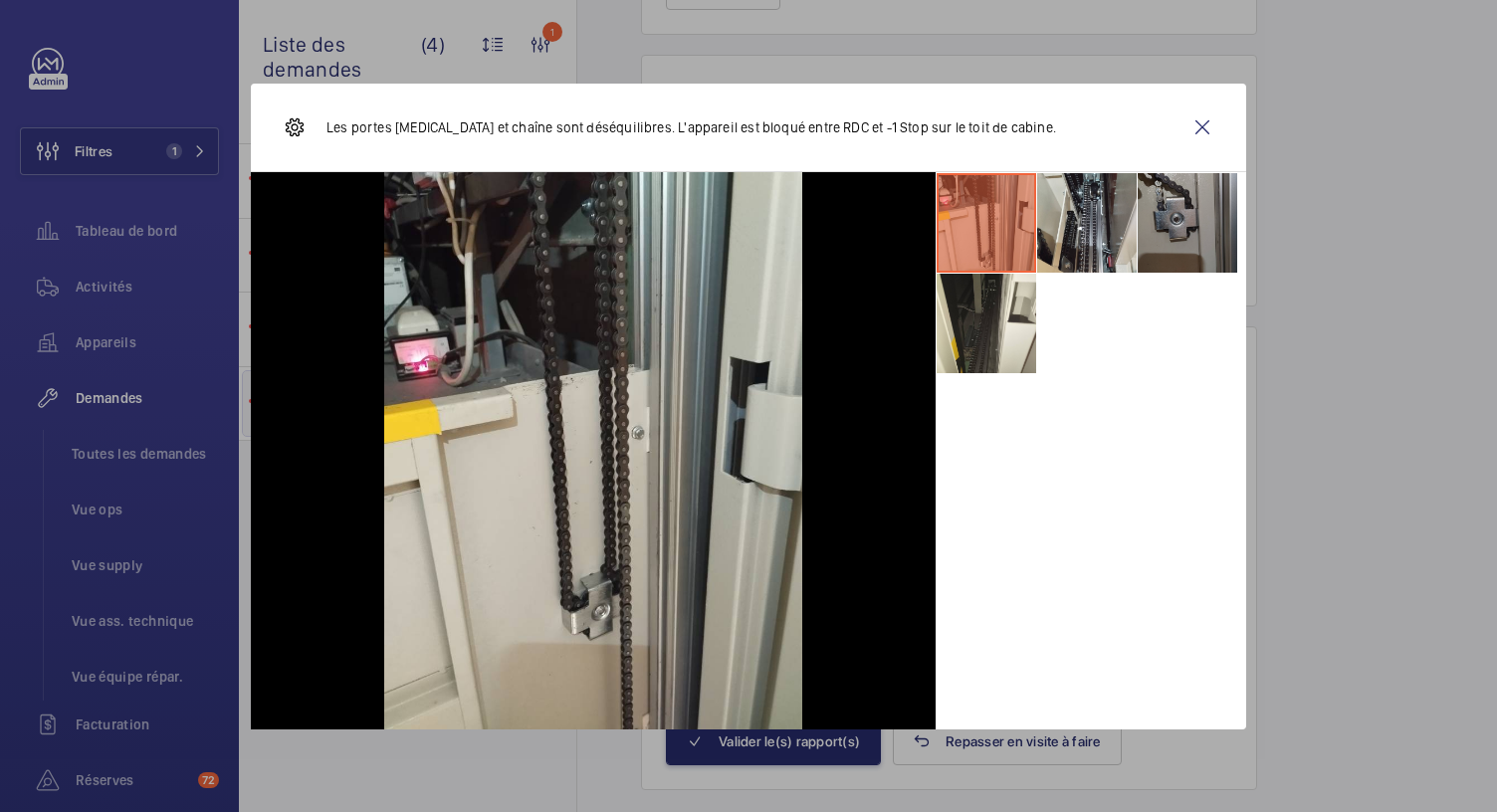 click at bounding box center (1187, 223) 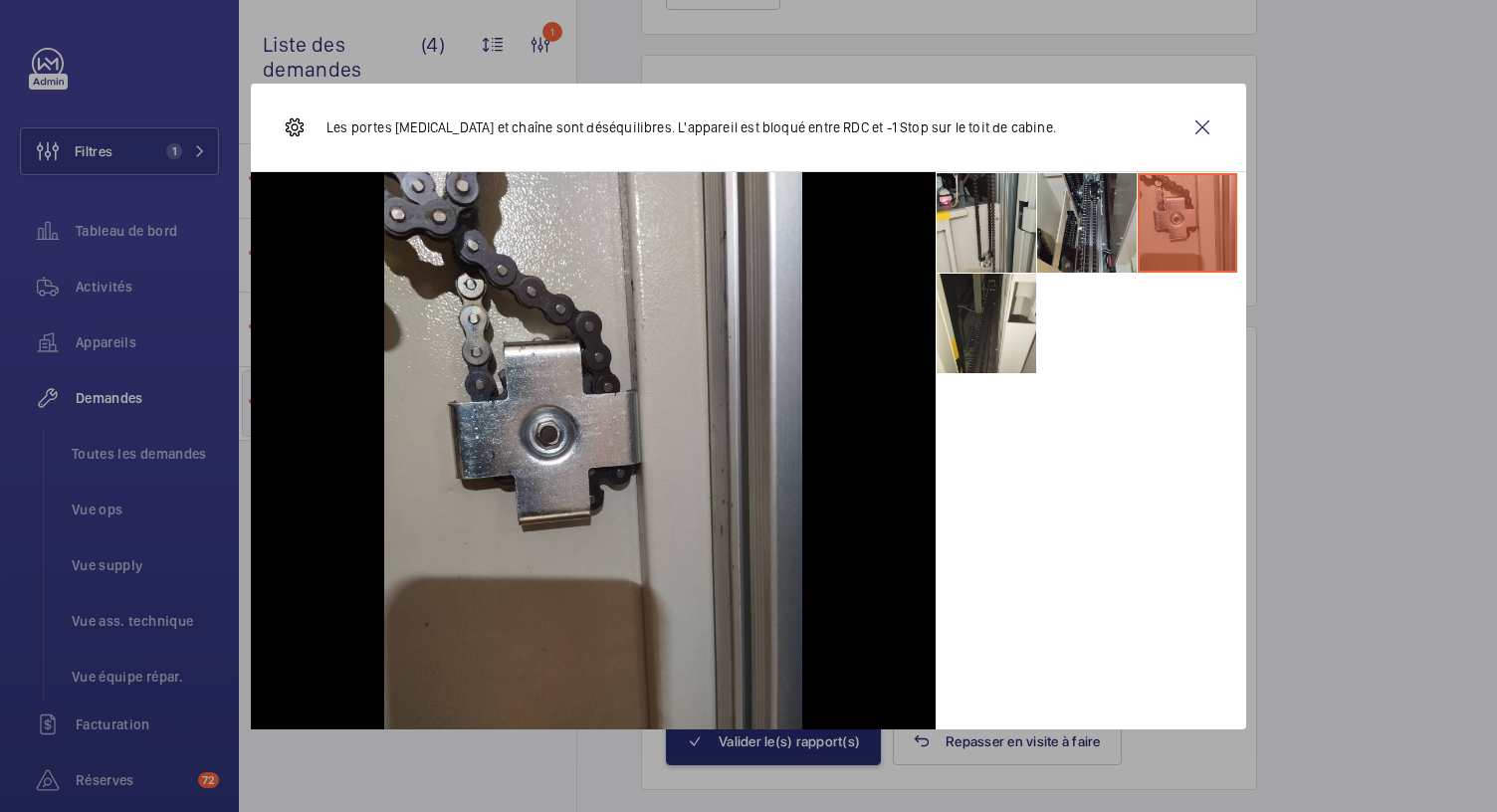 click at bounding box center [1087, 223] 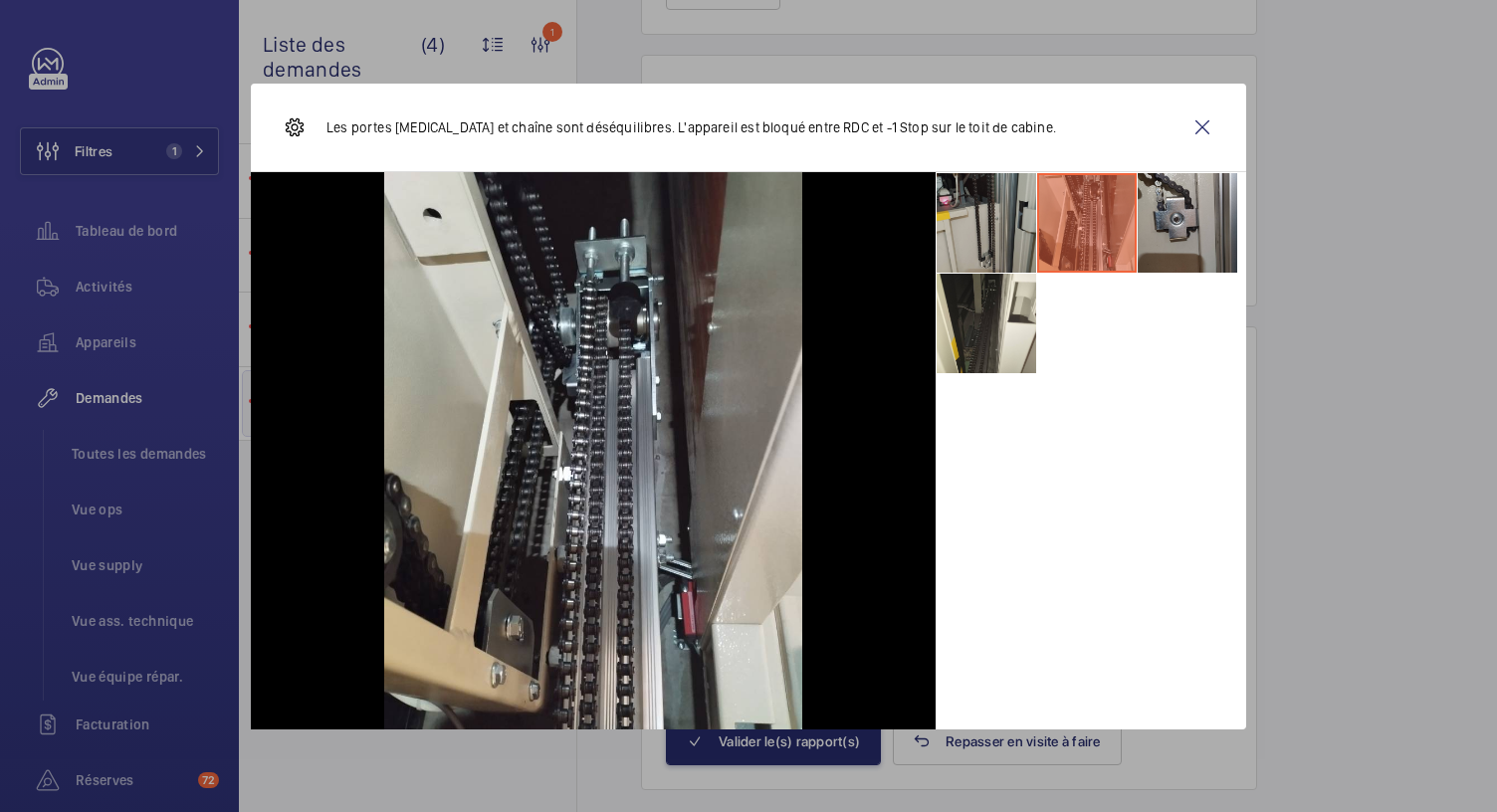 click at bounding box center (986, 223) 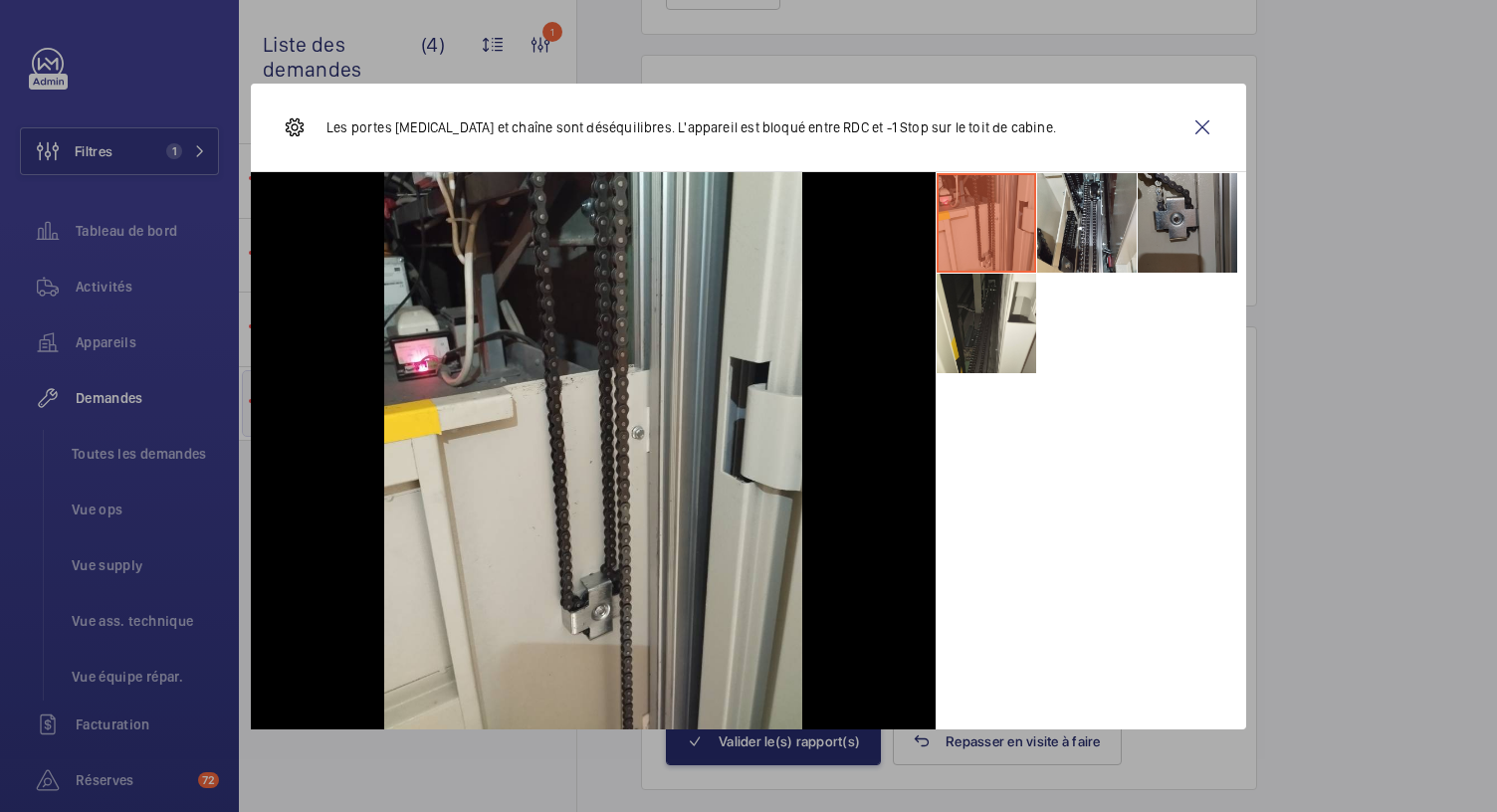 click at bounding box center (1187, 223) 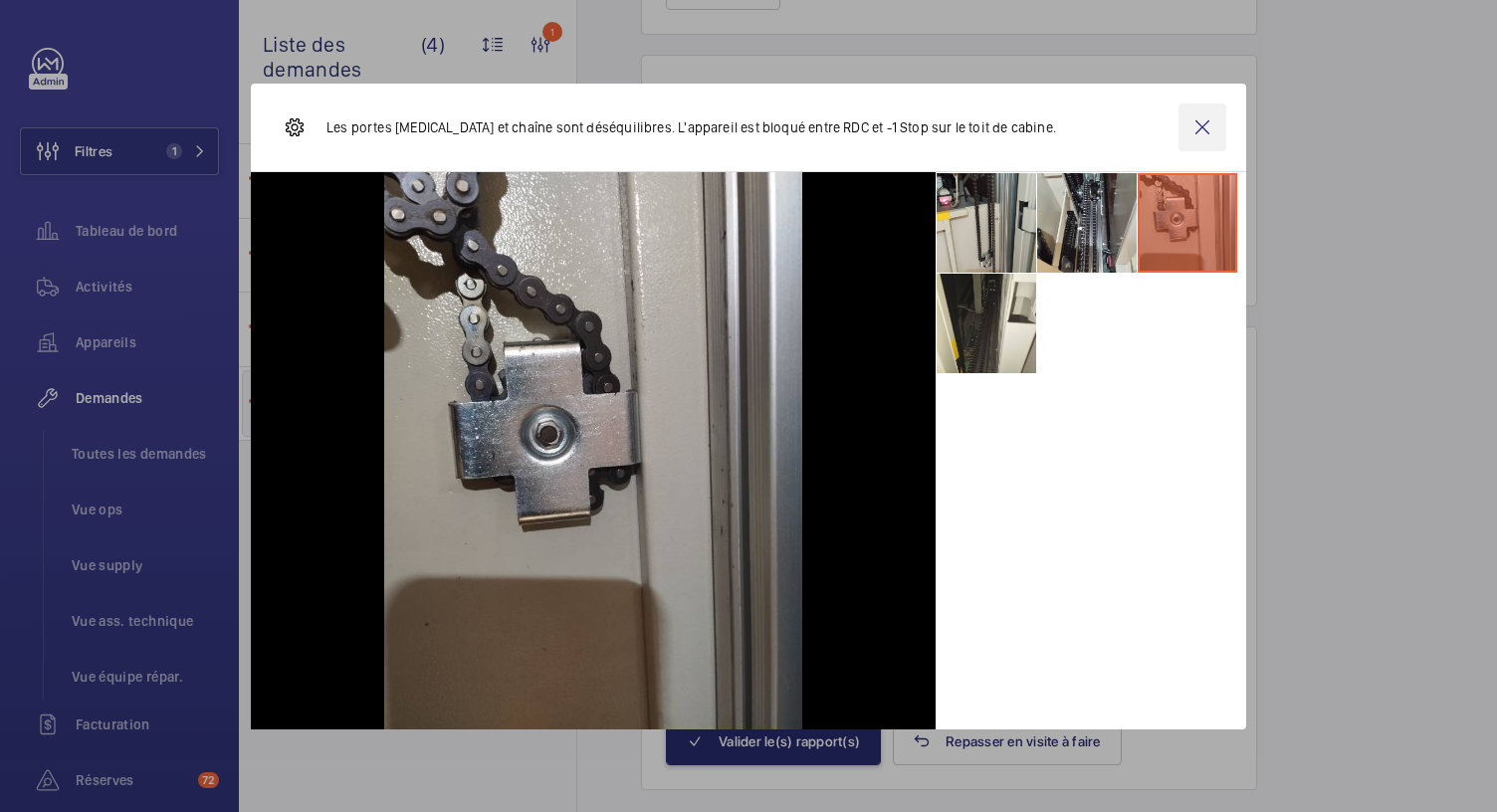 click at bounding box center (1202, 127) 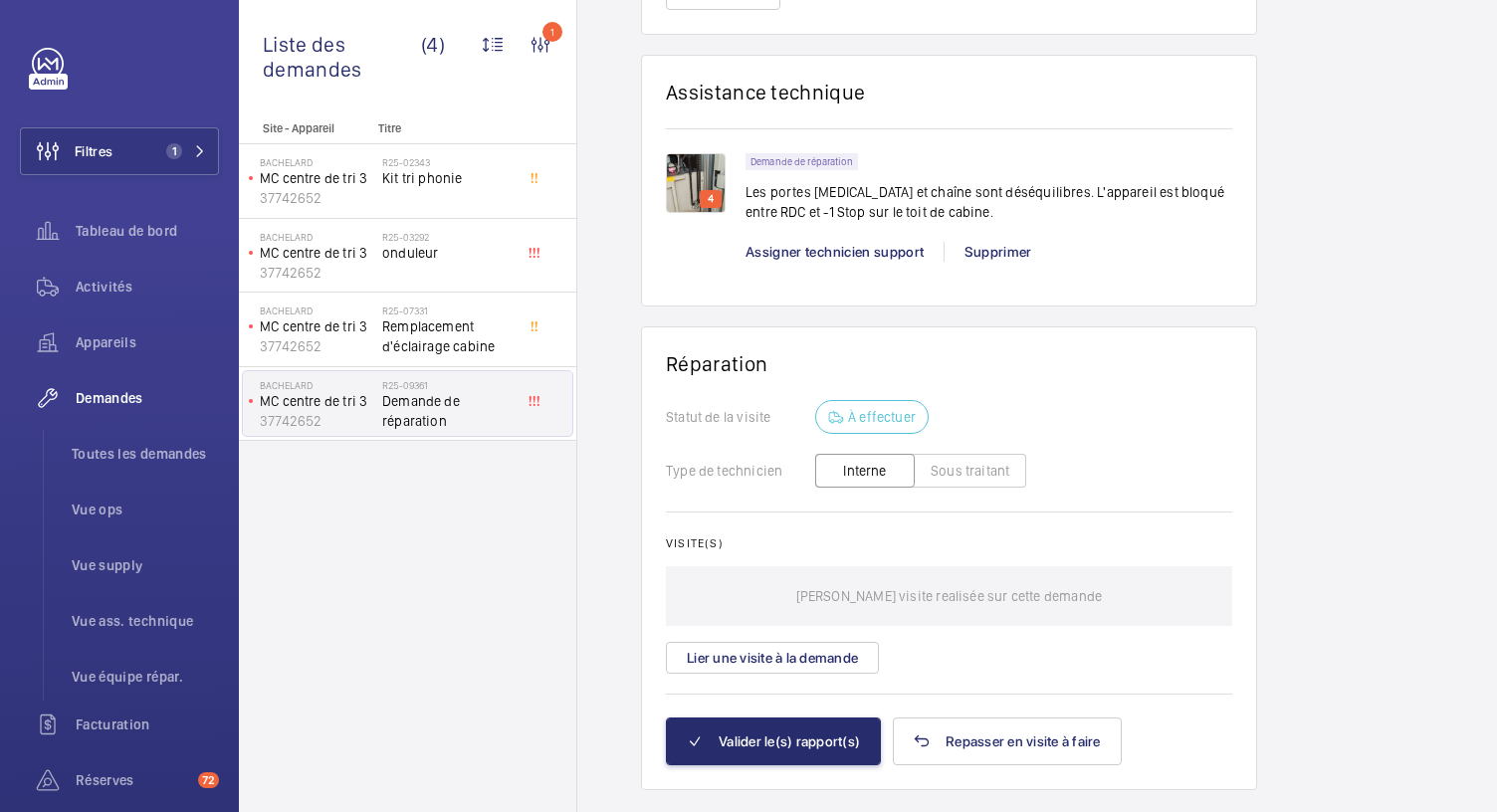 scroll, scrollTop: 0, scrollLeft: 0, axis: both 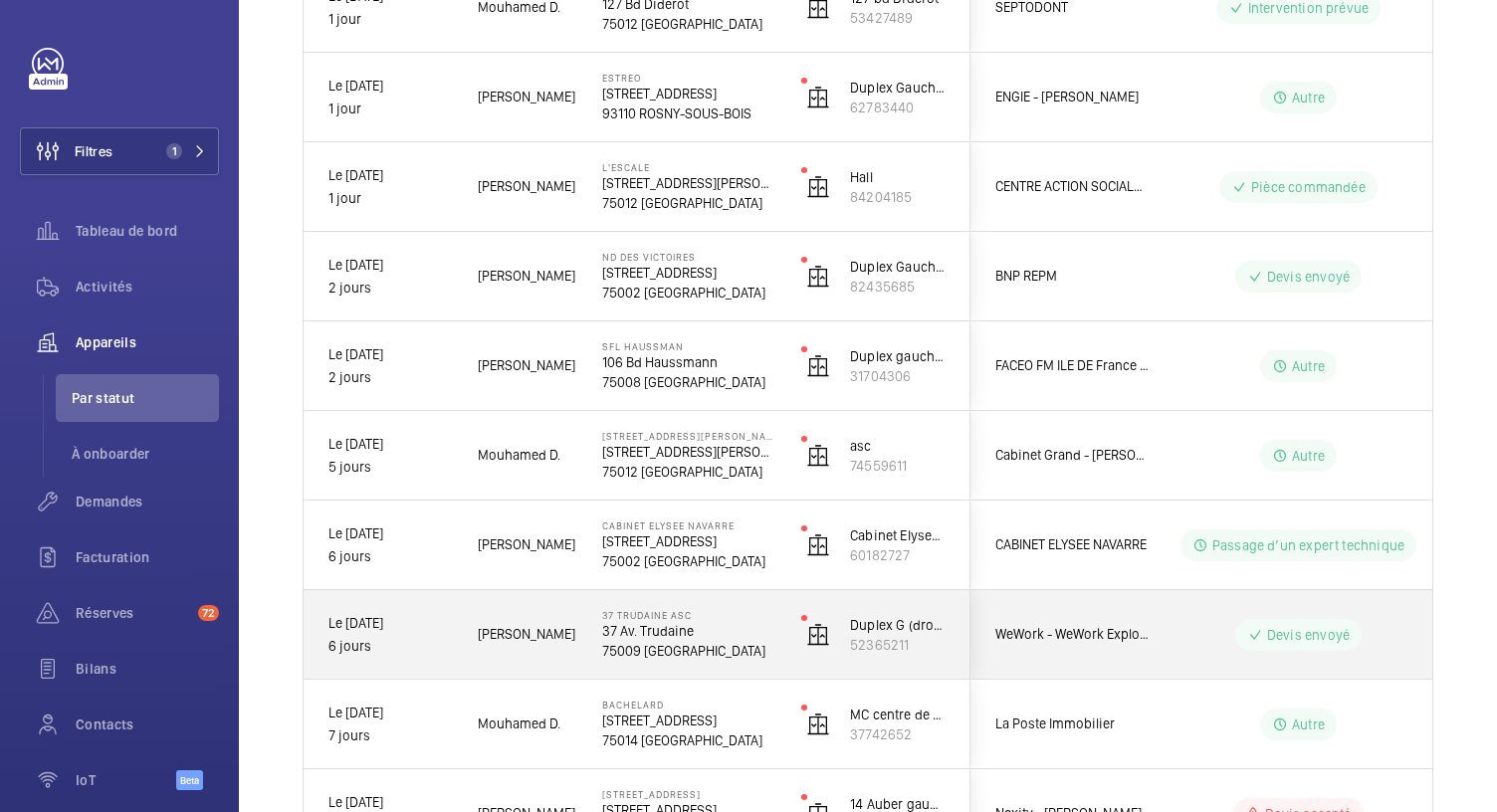 click on "75009 [GEOGRAPHIC_DATA]" 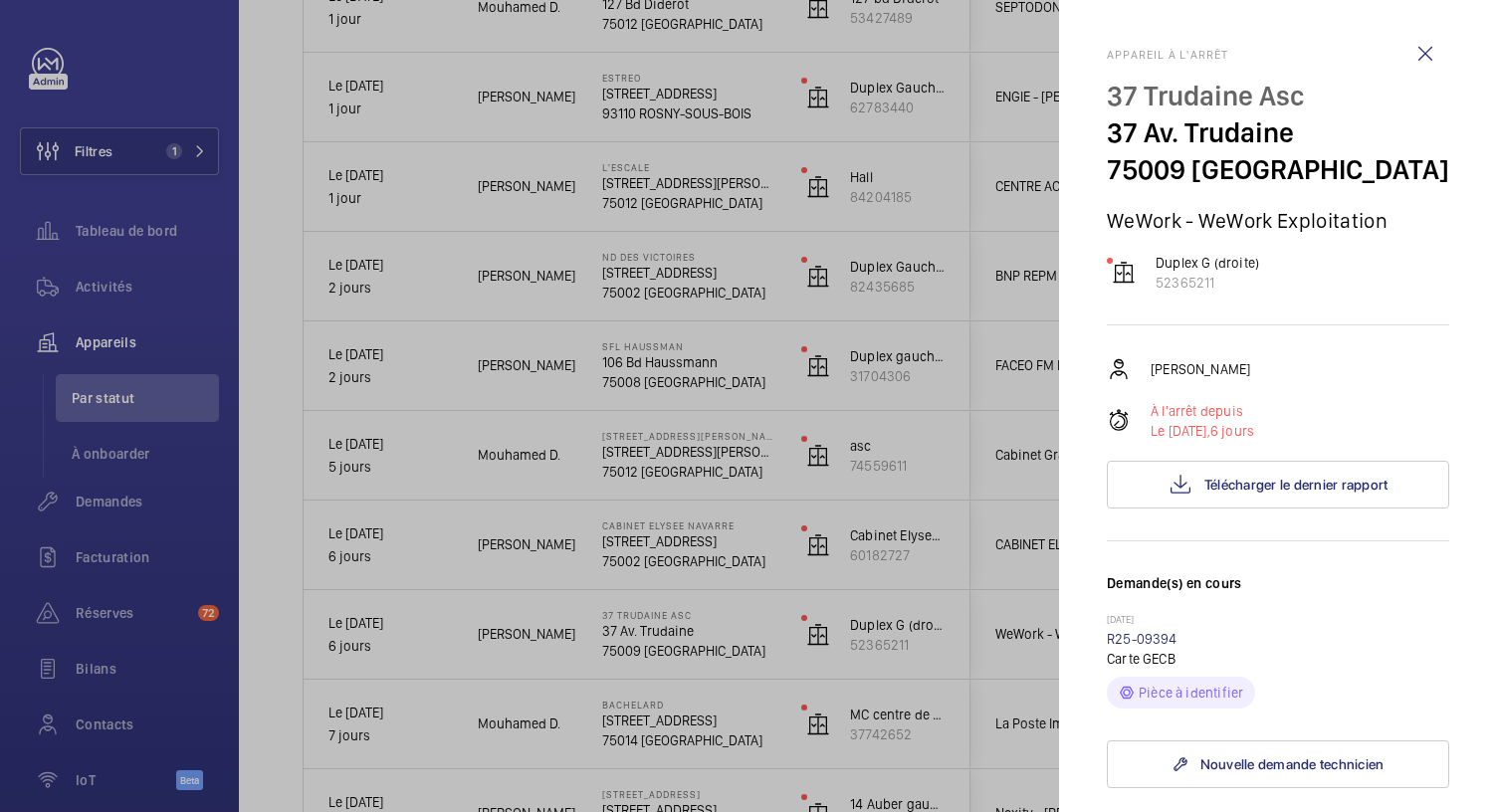 scroll, scrollTop: 754, scrollLeft: 0, axis: vertical 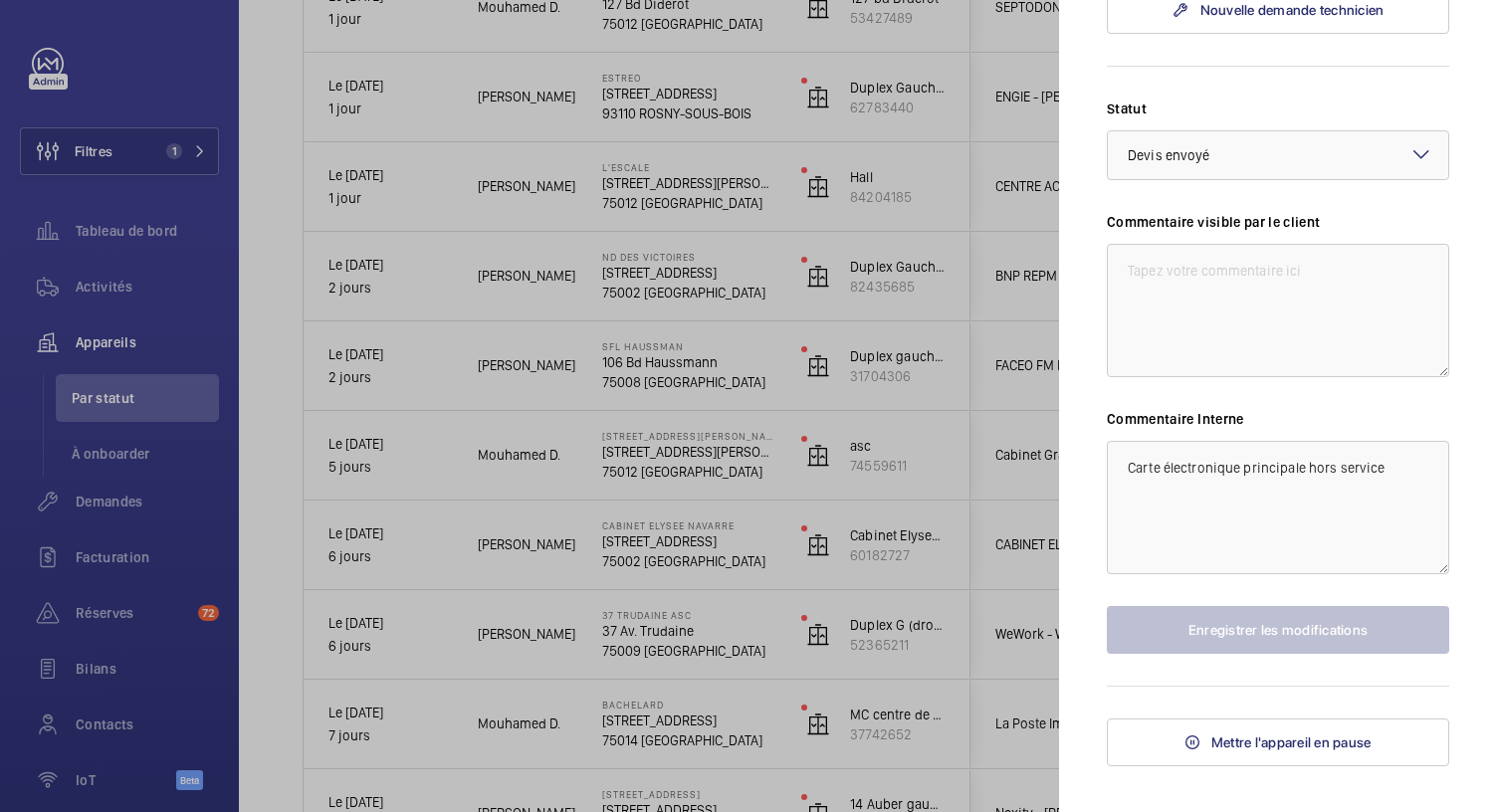 click 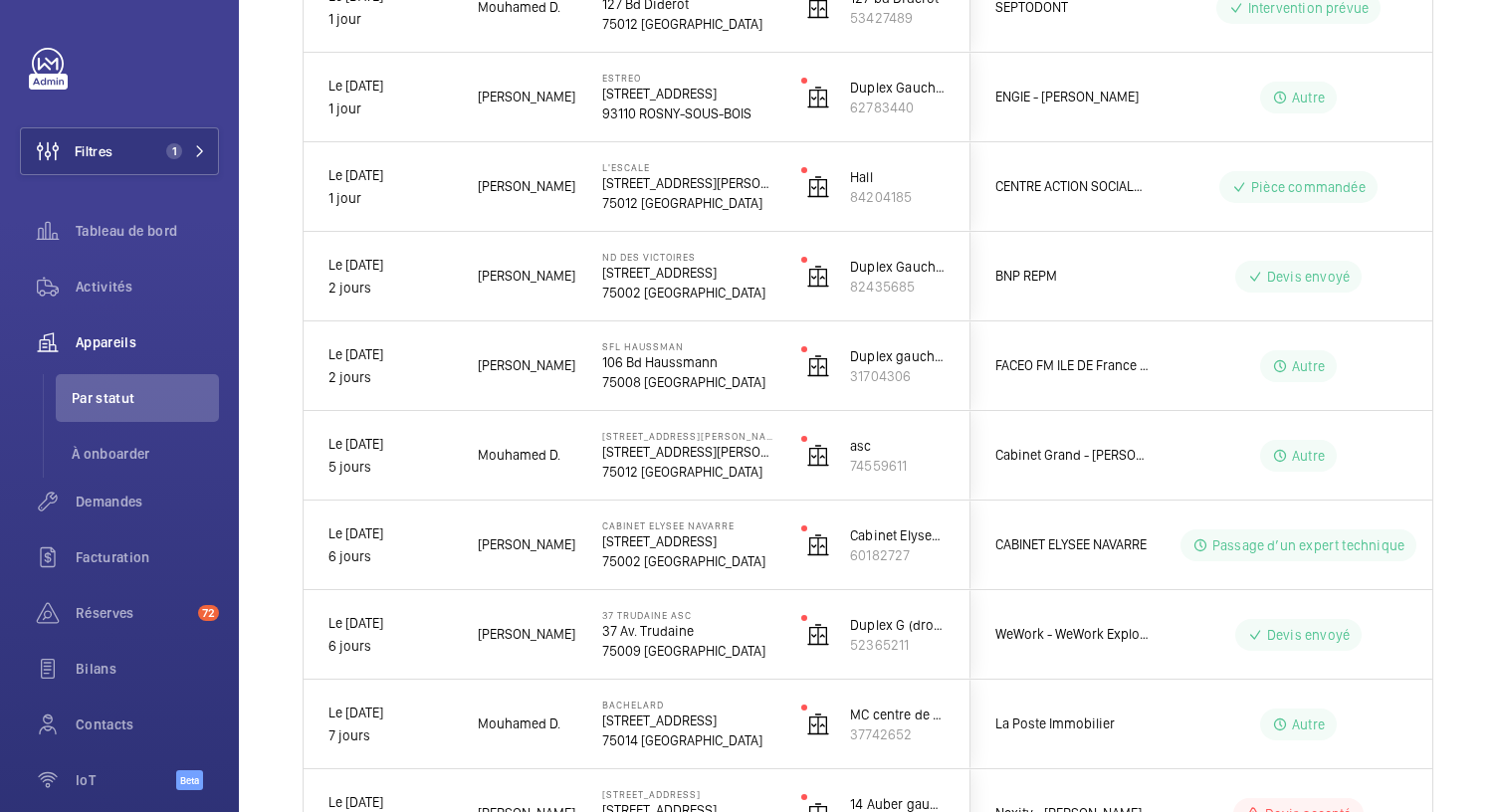 scroll, scrollTop: 0, scrollLeft: 0, axis: both 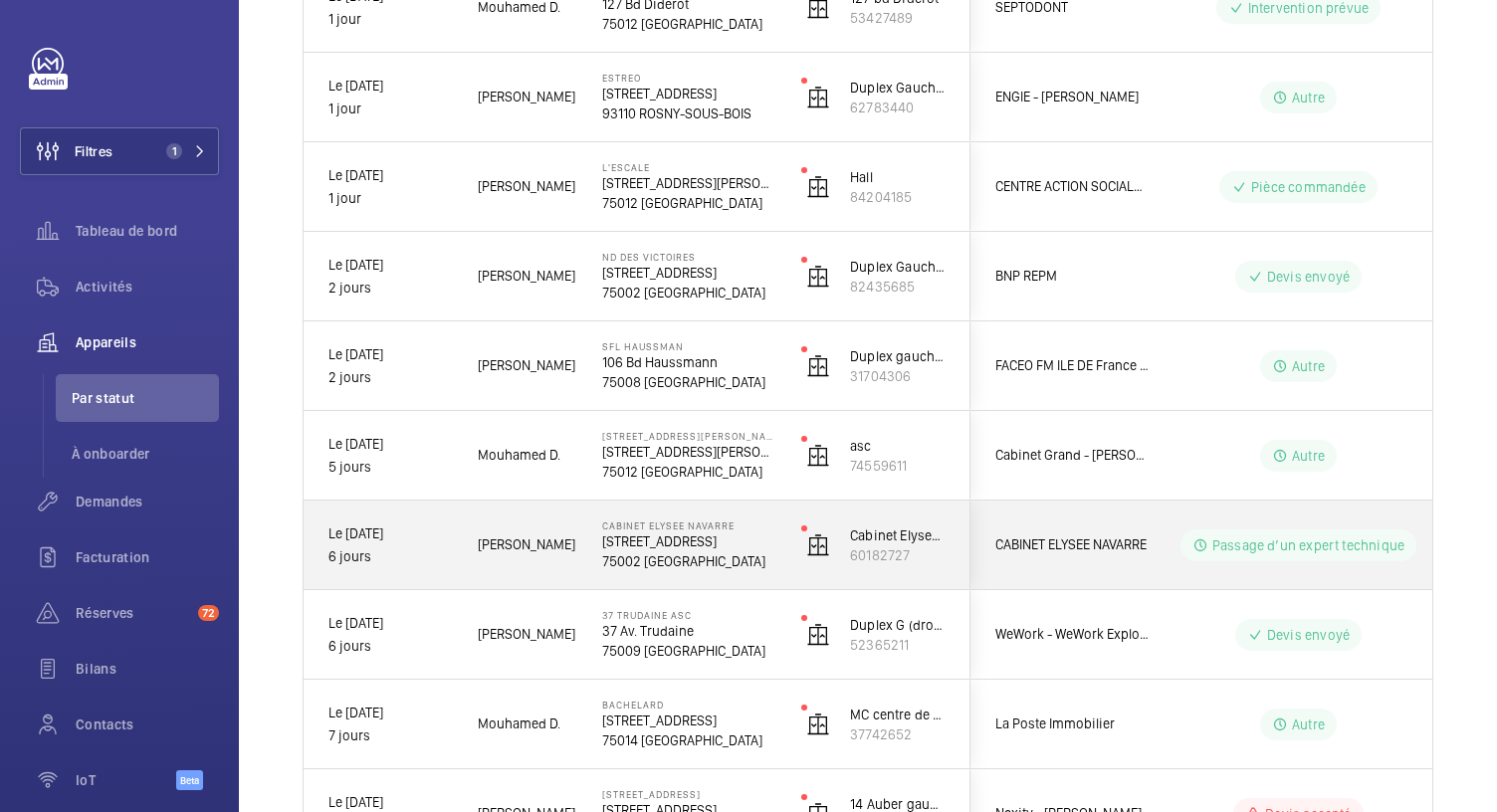 click on "75002 [GEOGRAPHIC_DATA]" 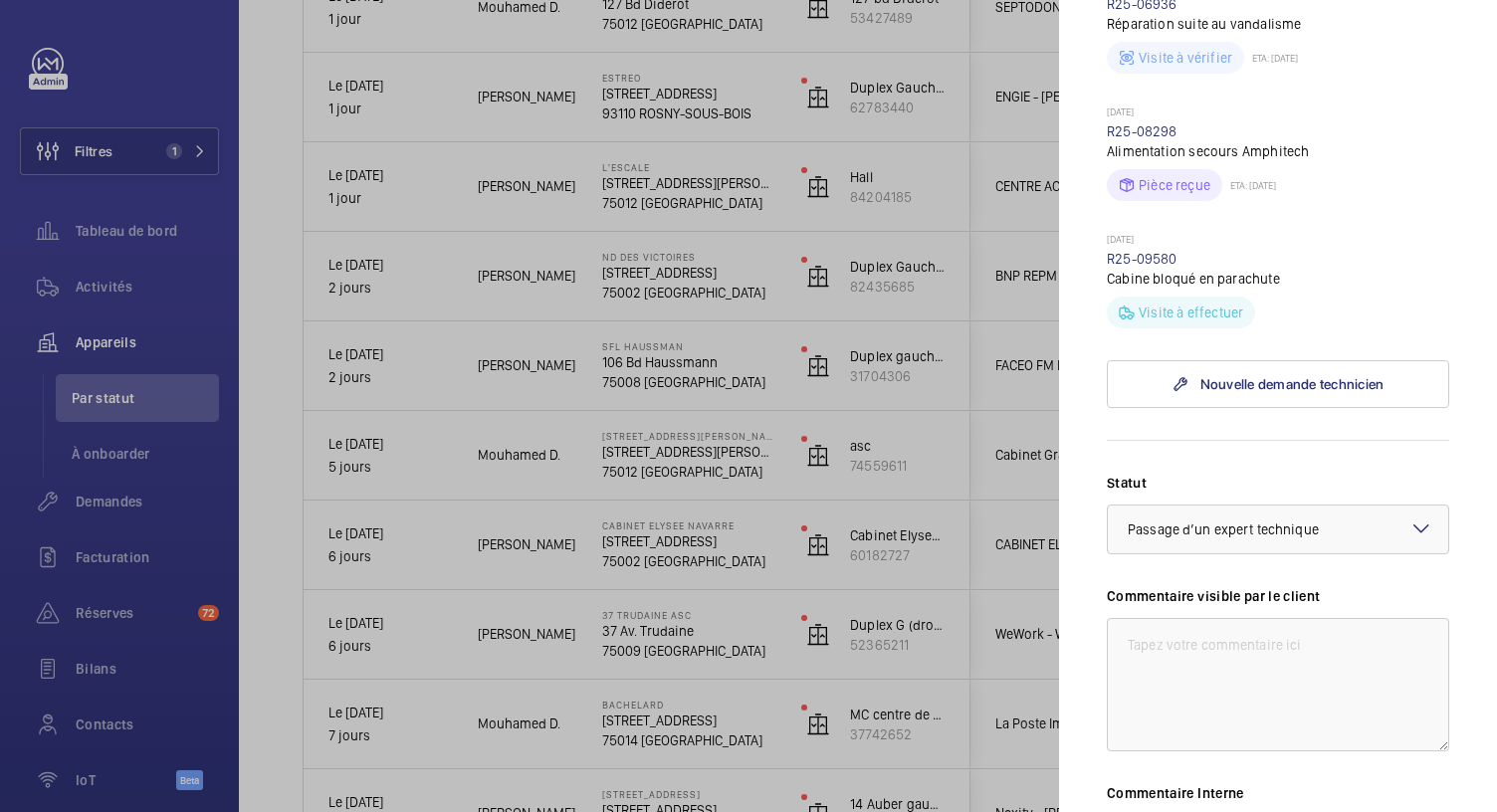 scroll, scrollTop: 881, scrollLeft: 0, axis: vertical 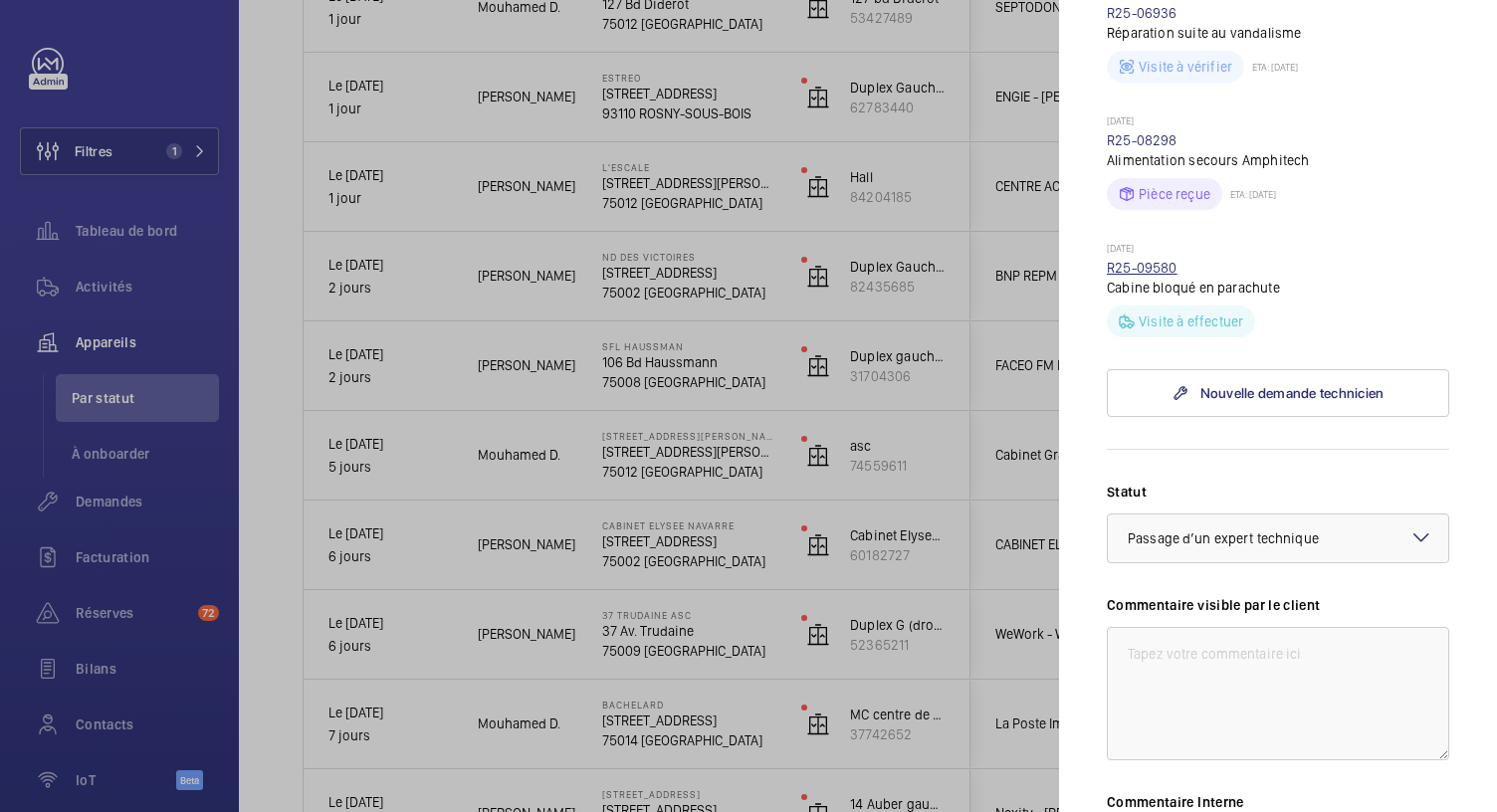 click on "R25-09580" 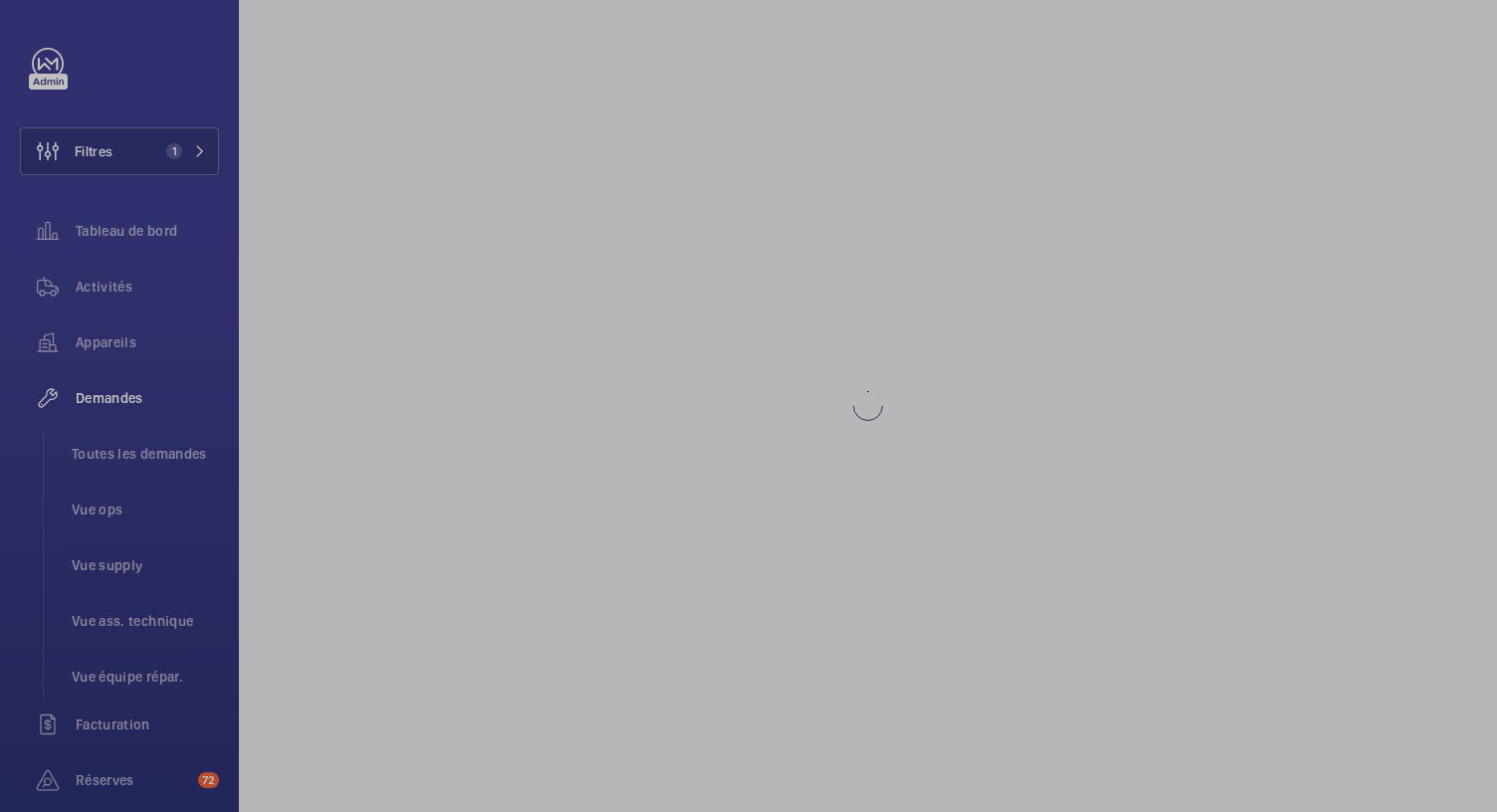 scroll, scrollTop: 0, scrollLeft: 0, axis: both 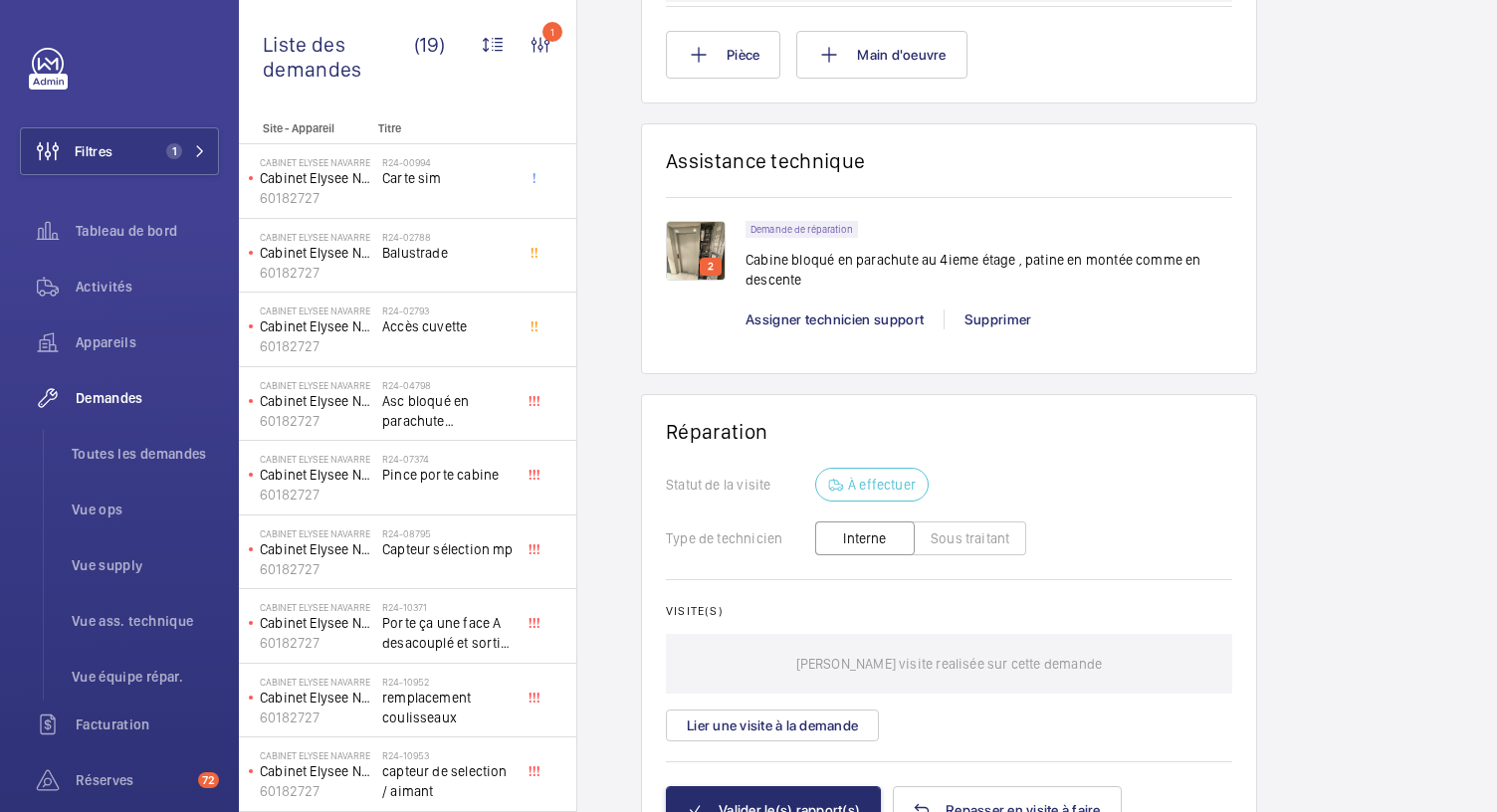 click 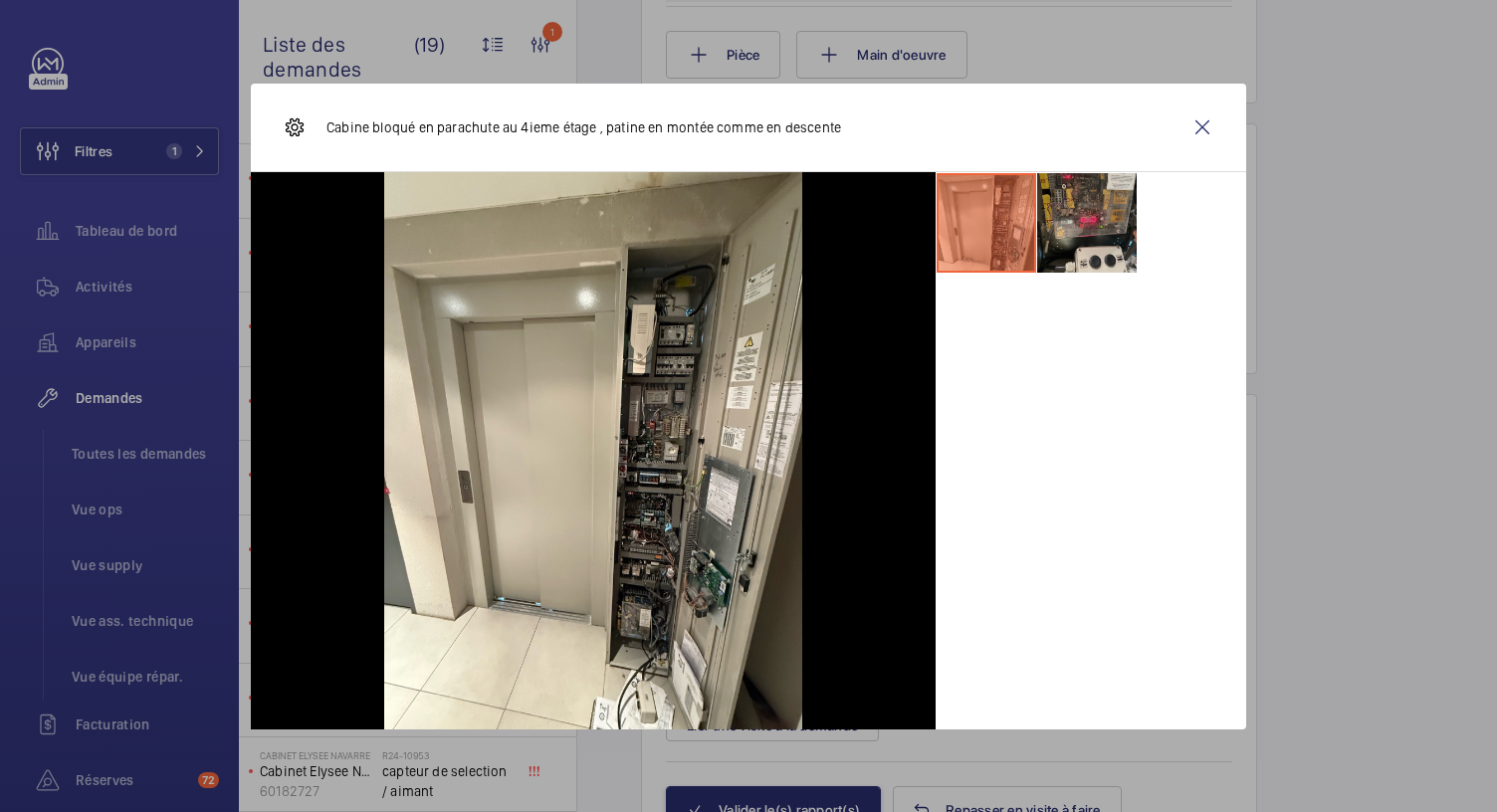 click at bounding box center (1087, 223) 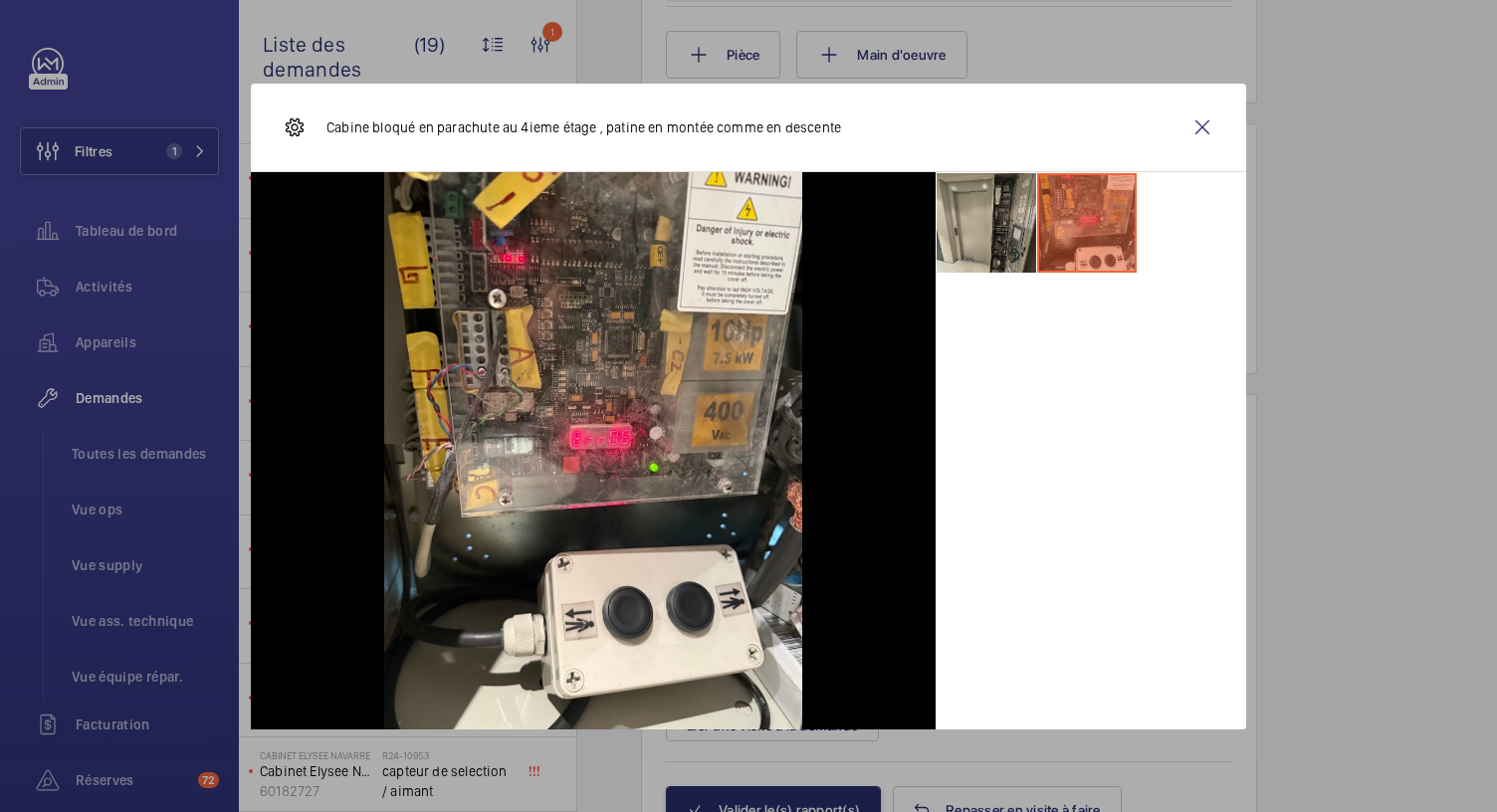 click at bounding box center (986, 223) 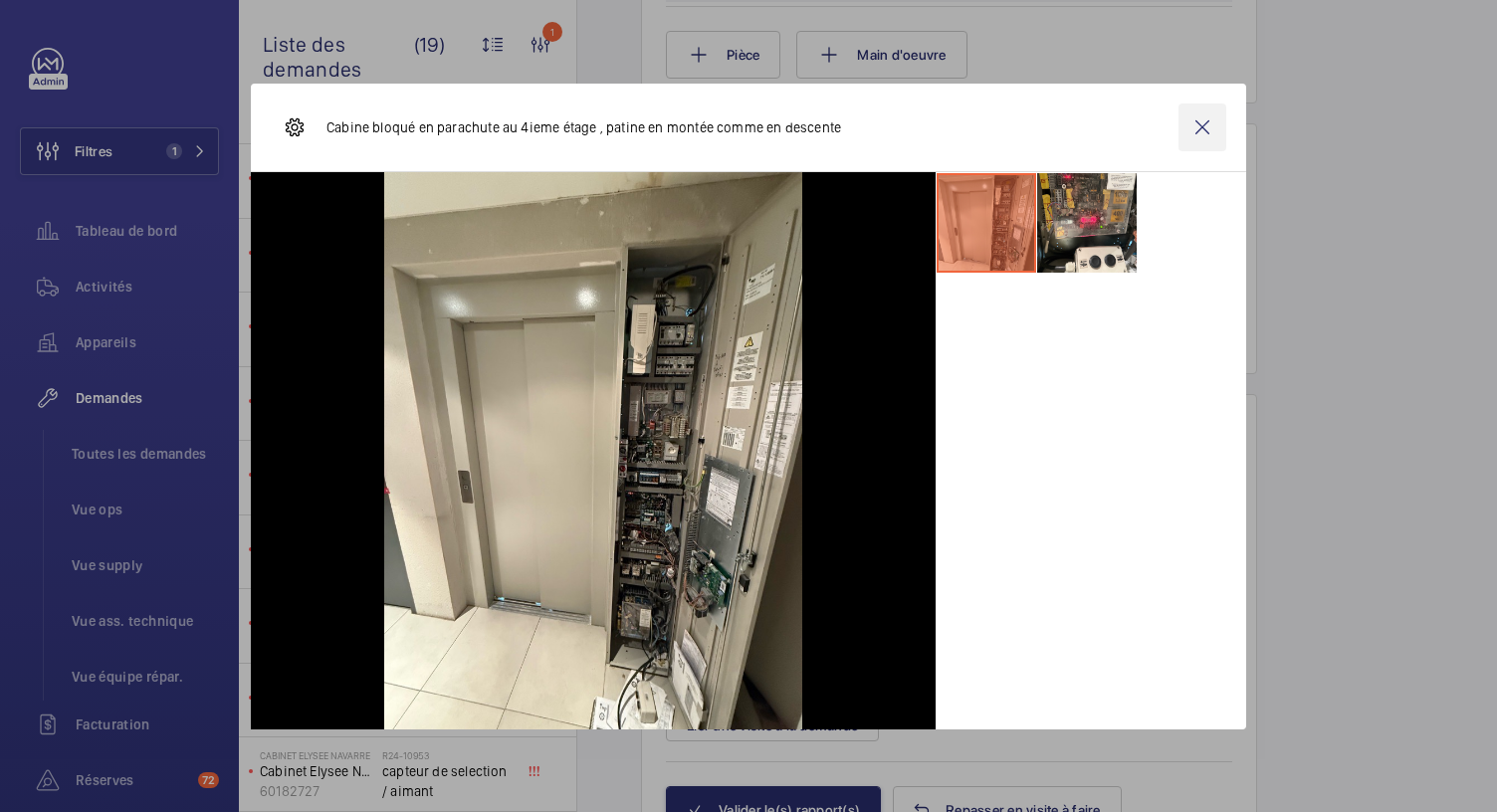 click at bounding box center (1202, 127) 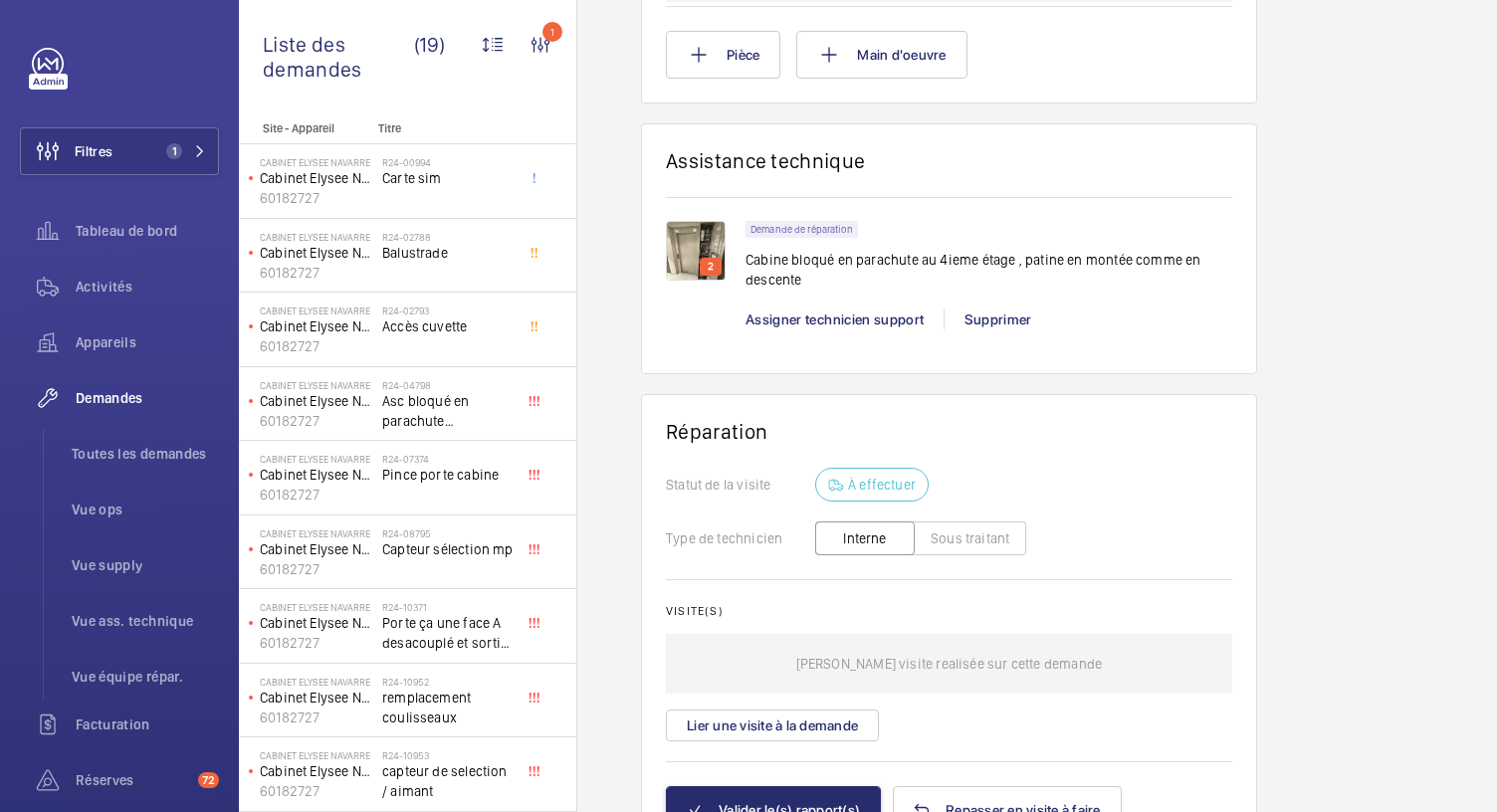 scroll, scrollTop: 914, scrollLeft: 0, axis: vertical 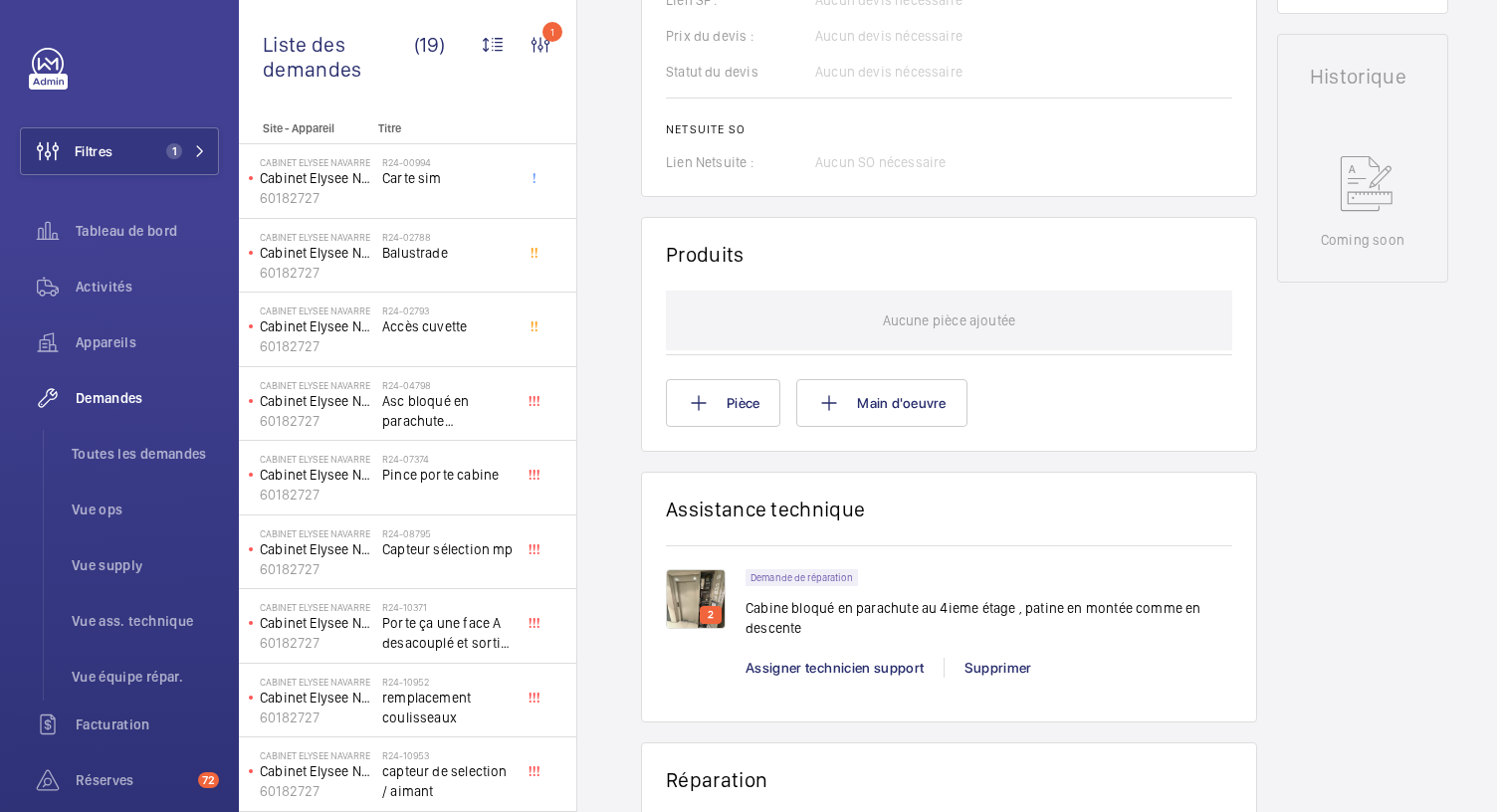 click 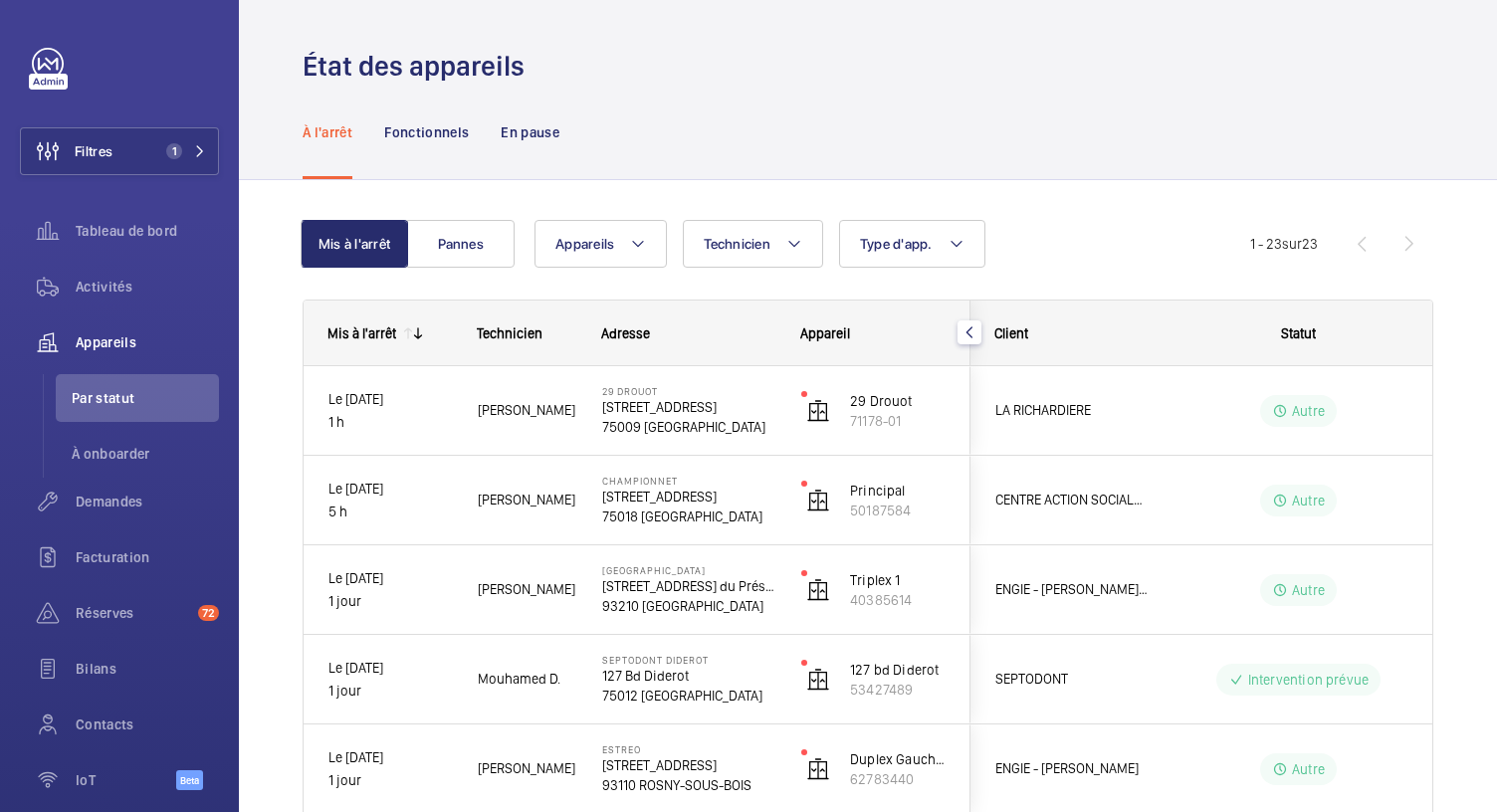scroll, scrollTop: 709, scrollLeft: 0, axis: vertical 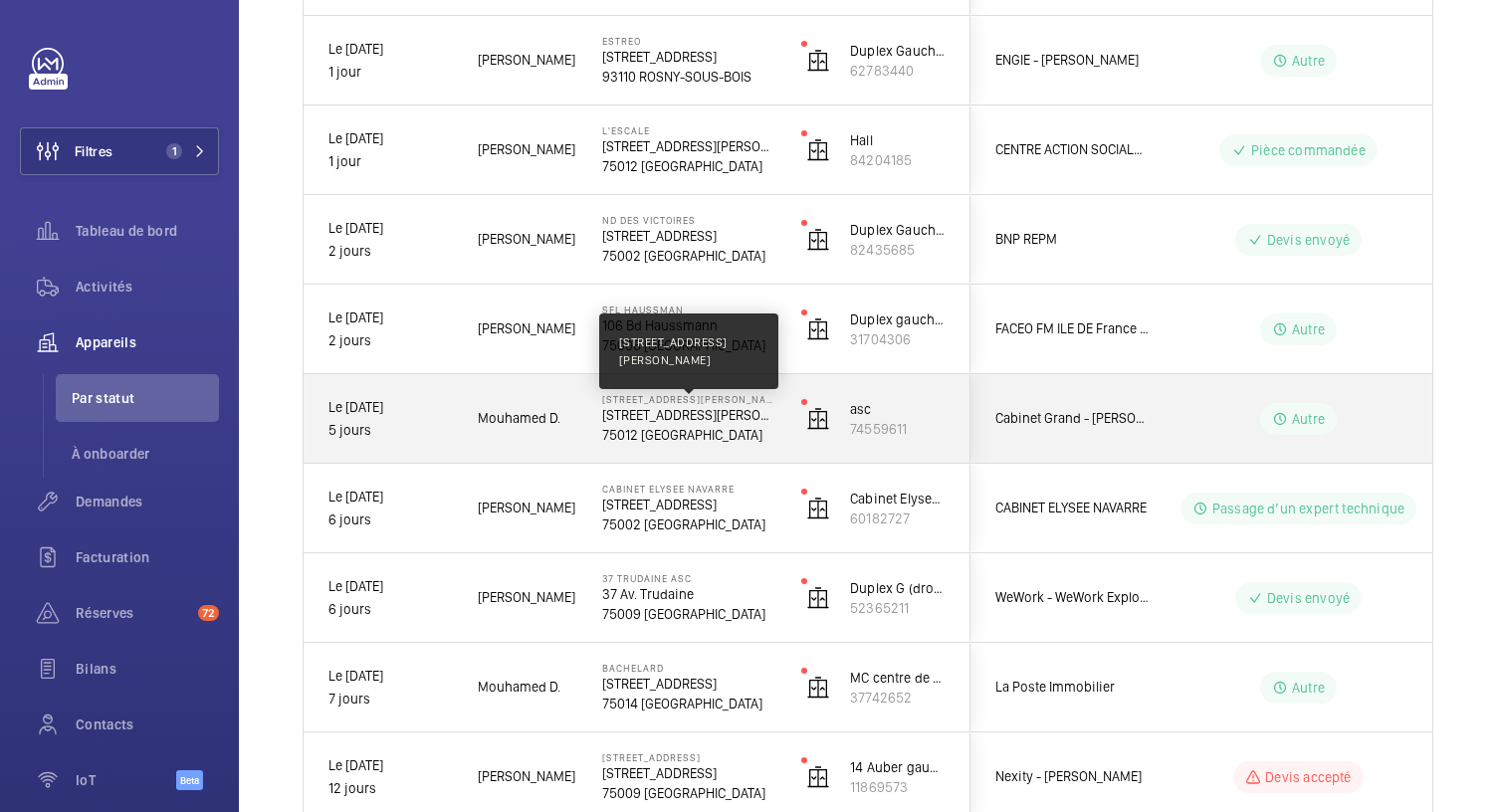 click on "[STREET_ADDRESS][PERSON_NAME]" 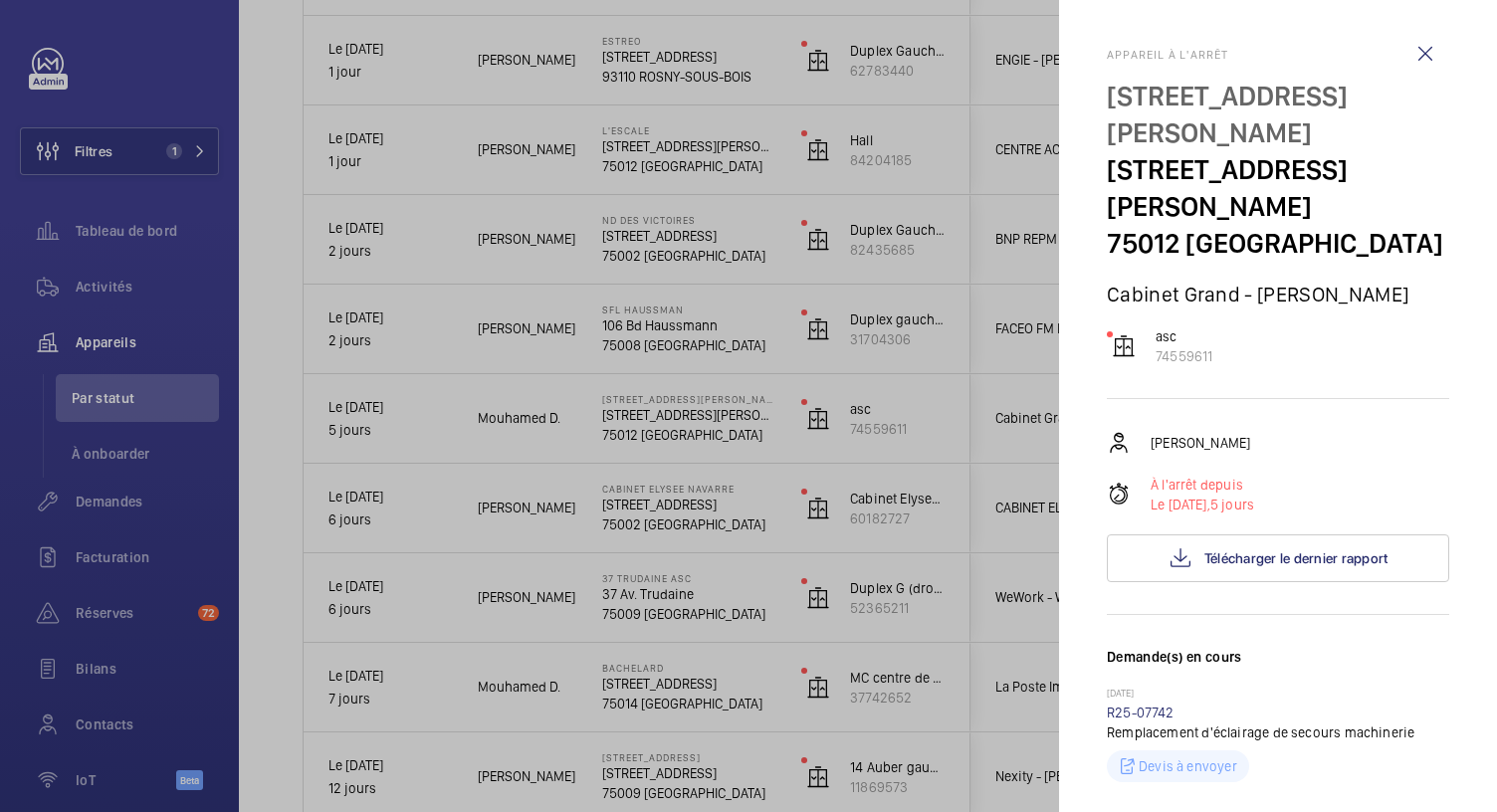 scroll, scrollTop: 710, scrollLeft: 0, axis: vertical 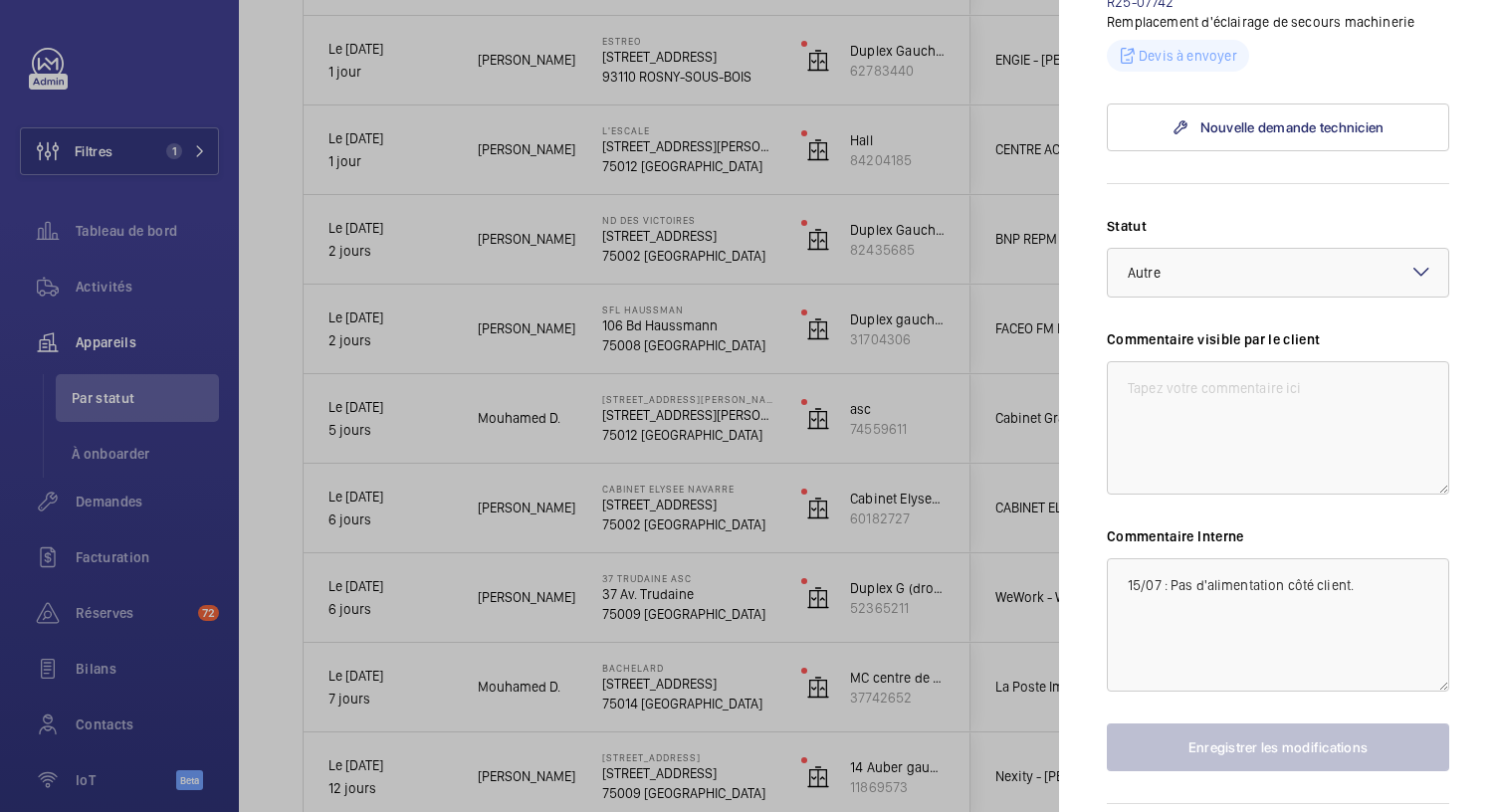 click 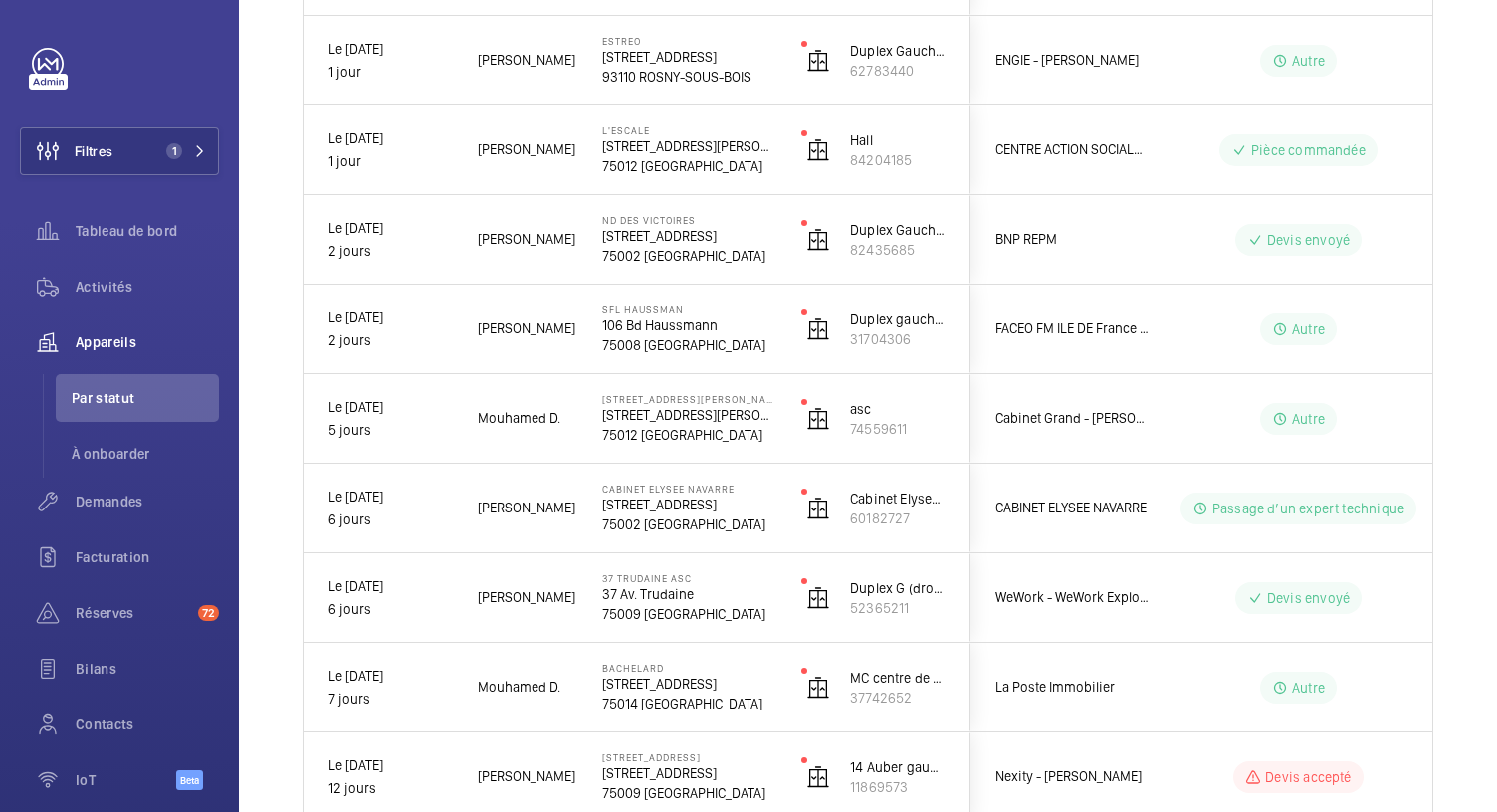 scroll, scrollTop: 0, scrollLeft: 0, axis: both 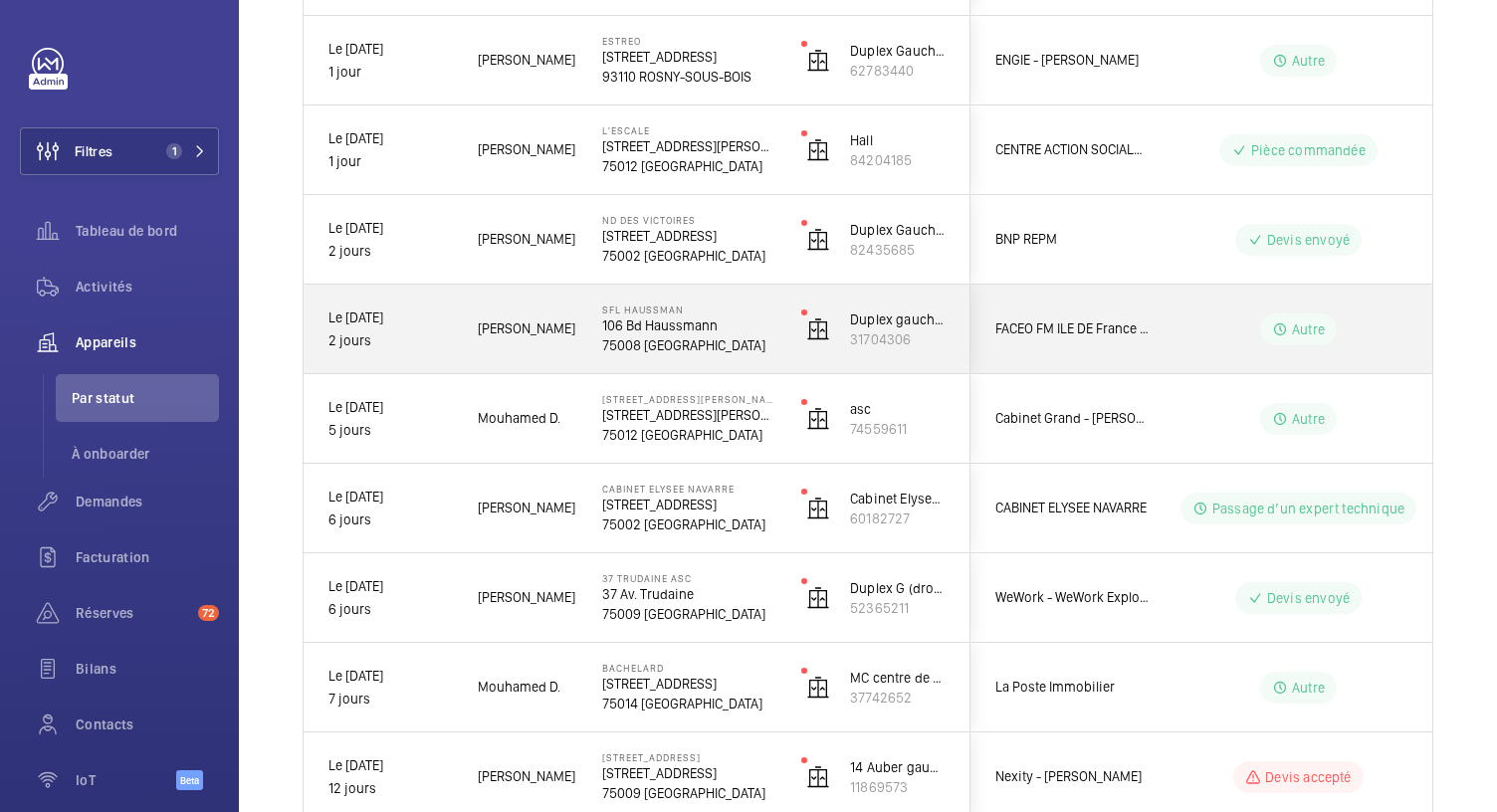 click on "75008 [GEOGRAPHIC_DATA]" 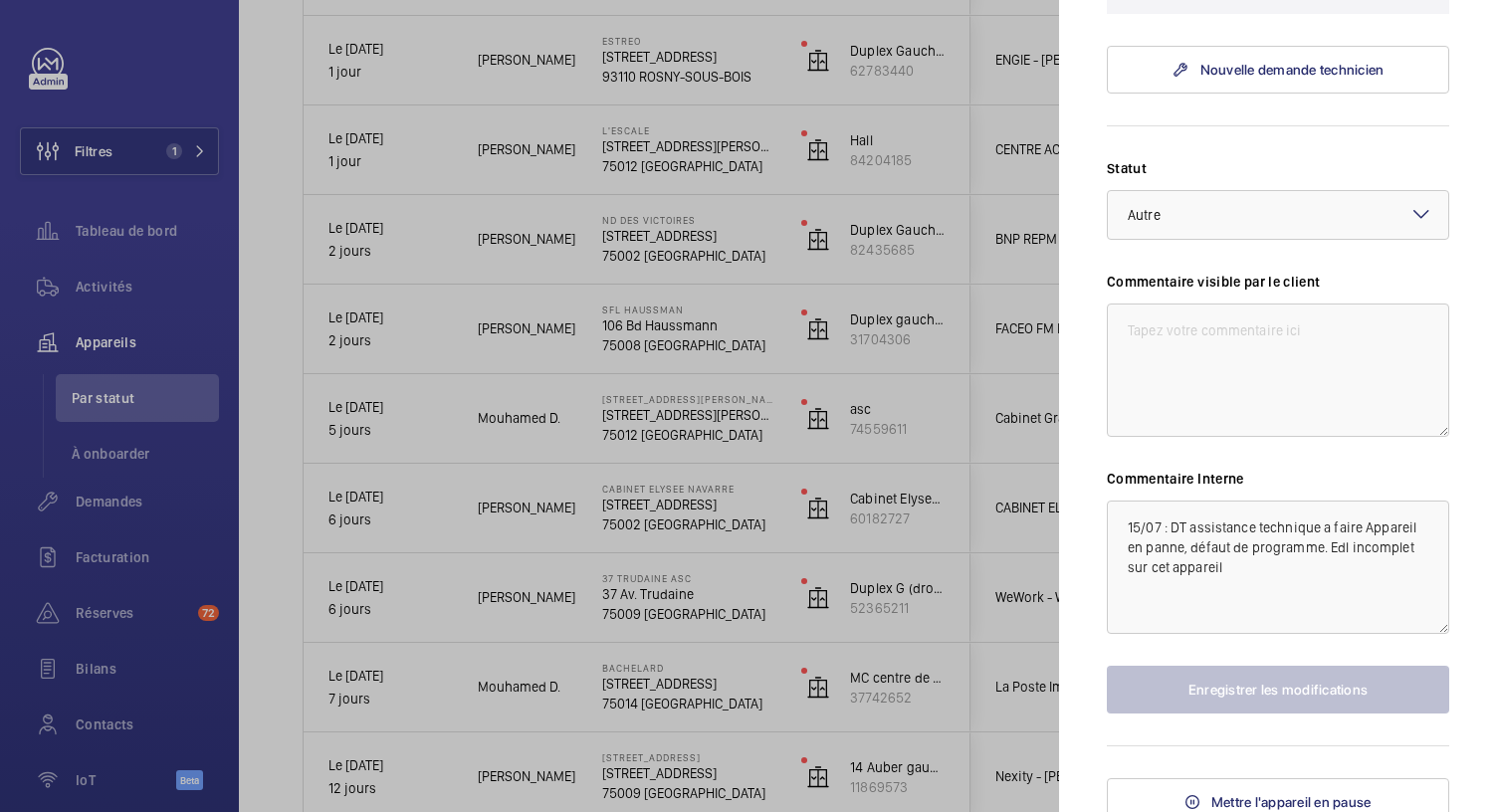 scroll, scrollTop: 743, scrollLeft: 0, axis: vertical 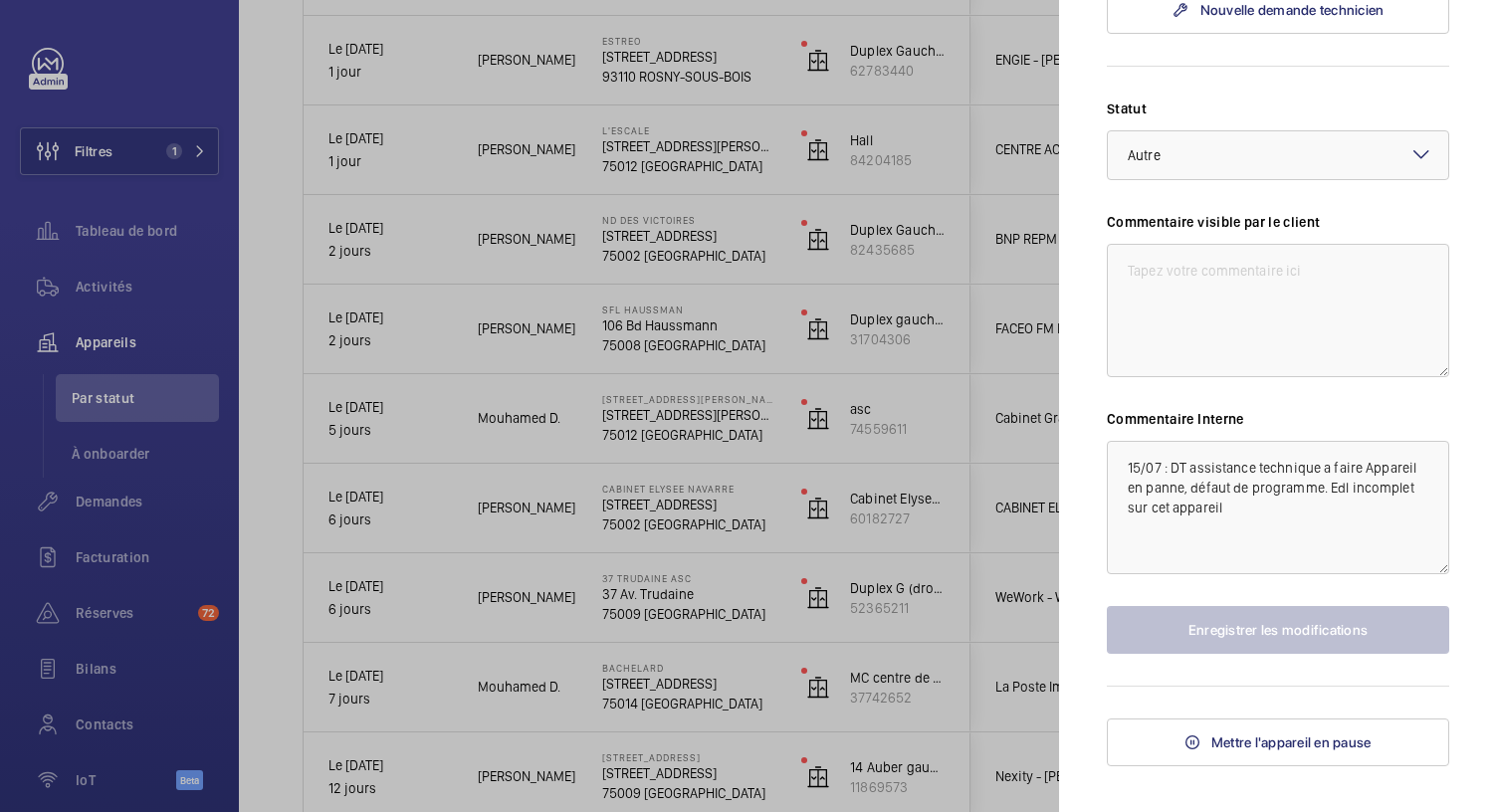 click on "Appareil à l'arrêt SFL Haussman 106 Bd Haussmann  75008 PARIS   FACEO FM ILE DE France - Vinci Facilities SIP   Duplex gauche Parking   31704306   [PERSON_NAME]   À l'arrêt depuis Le [DATE],  2 jours  Télécharger le dernier rapport   Demande(s) en cours
Aucune demande en cours   Nouvelle demande technicien Statut Sélectionnez un statut × Autre × Commentaire visible par le client Commentaire Interne 15/07 : DT assistance technique a faire Appareil en panne, défaut de programme. Edl incomplet sur cet appareil Enregistrer les modifications  Mettre l'appareil en pause" 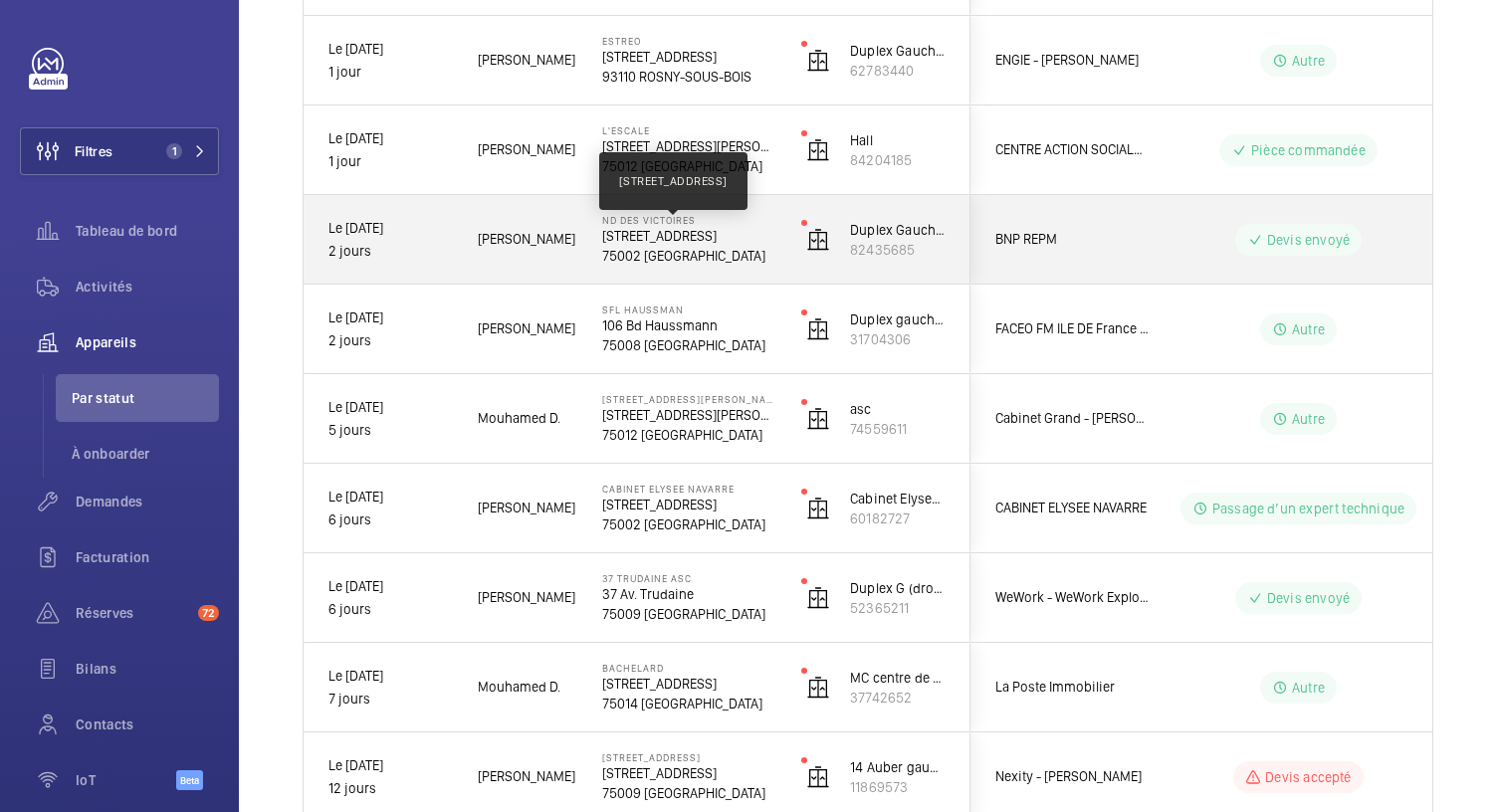 click on "[STREET_ADDRESS]" 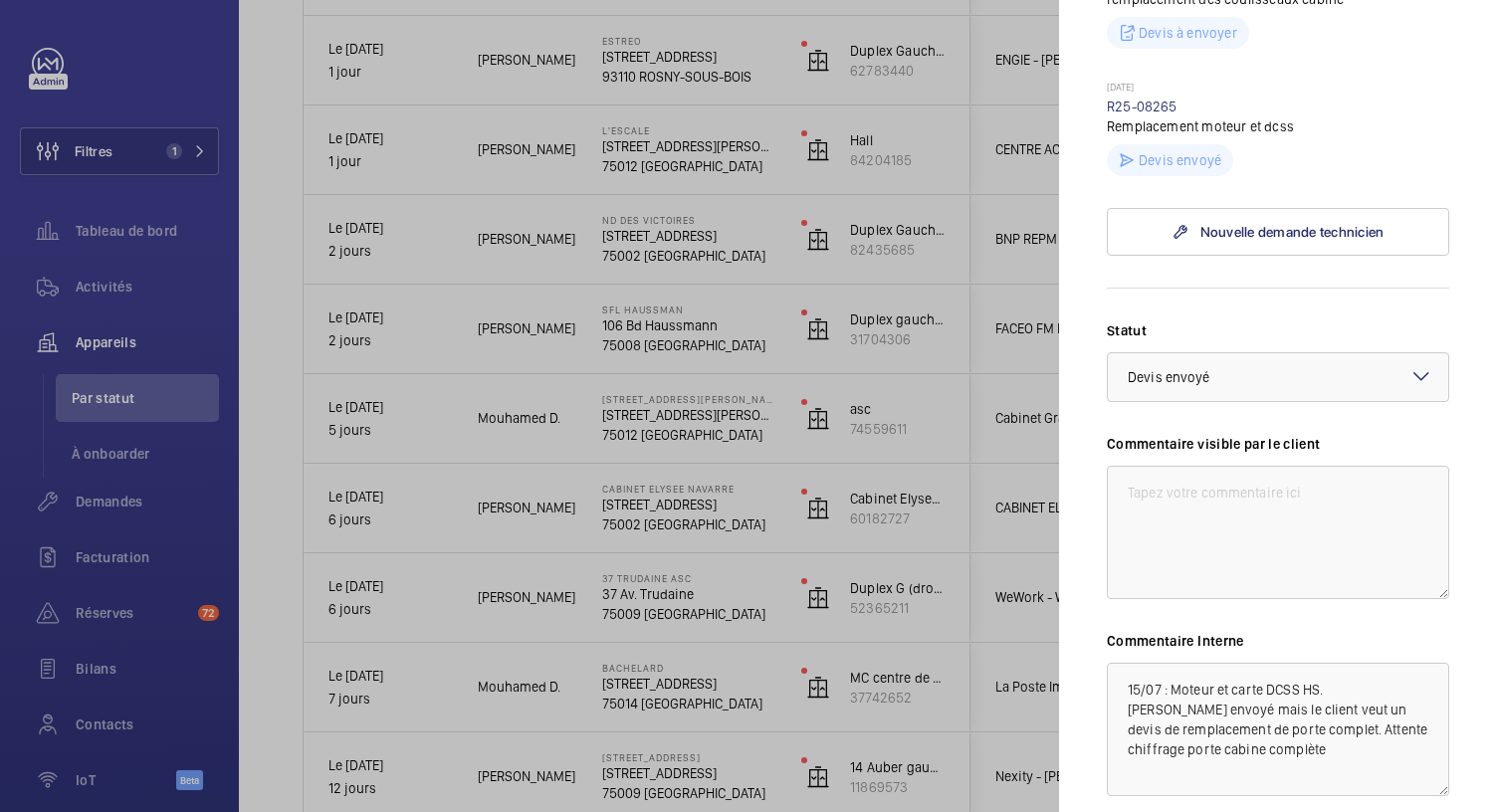 scroll, scrollTop: 1170, scrollLeft: 0, axis: vertical 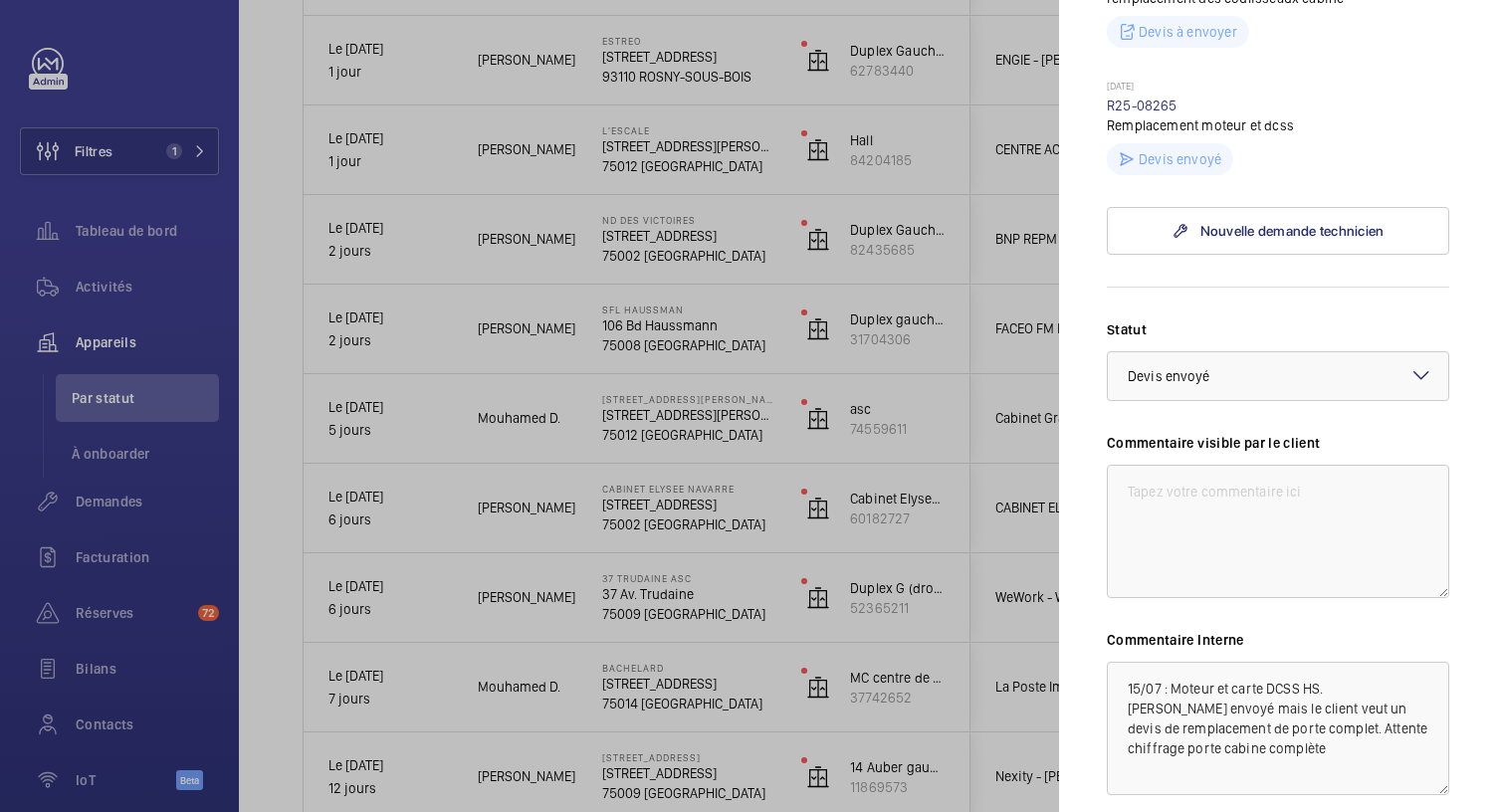 click on "Appareil à l'arrêt ND DES VICTOIRES [STREET_ADDRESS] [GEOGRAPHIC_DATA]   BNP REPM   Duplex Gauche OTIS - [GEOGRAPHIC_DATA]   82435685   [PERSON_NAME]   À l'arrêt depuis Le [DATE],  2 jours  Télécharger le dernier rapport   Demande(s) en cours
[DATE]  R25-05968
Remplacement portes cabine Devis à envoyer [DATE]  R25-07031
Remote rdc hbb Visite à effectuer [DATE]  R25-07528
REMPLACEMENT DES CONTACTEURS Visite à effectuer [DATE]  R25-07553
REMPLACEMENT DES COULISSEAUX cabine Devis à envoyer [DATE]  R25-07555
remplacement des coulisseaux cabine Devis à envoyer [DATE]  R25-08265
Remplacement moteur et dcss Devis envoyé  Nouvelle demande technicien Statut Sélectionnez un statut × Devis envoyé × Commentaire visible par le client Commentaire Interne 15/07 : Moteur et carte DCSS HS.
[PERSON_NAME] envoyé mais le client veut un devis de remplacement de porte complet. Attente chiffrage porte cabine complète Enregistrer les modifications" 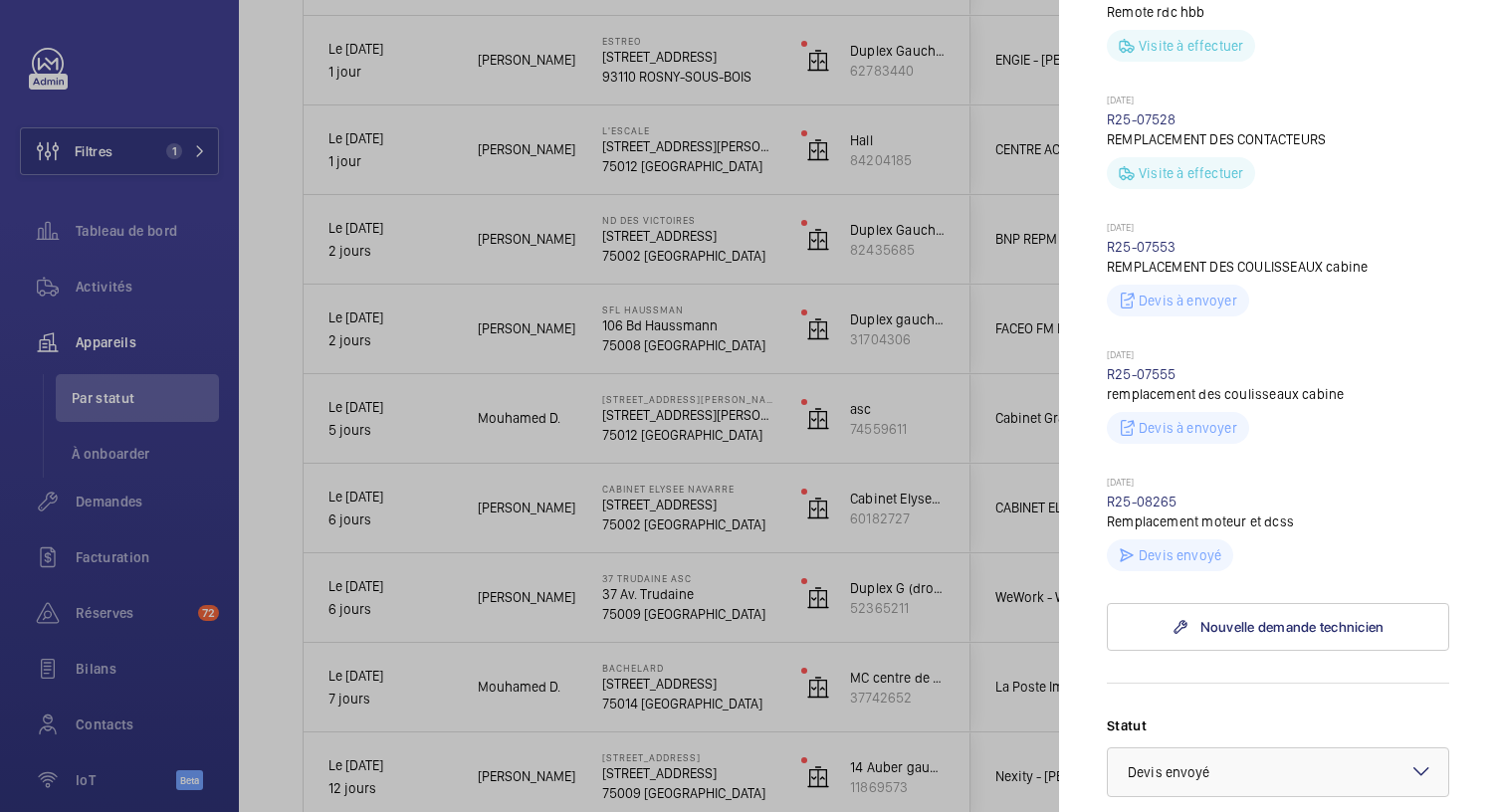 scroll, scrollTop: 772, scrollLeft: 0, axis: vertical 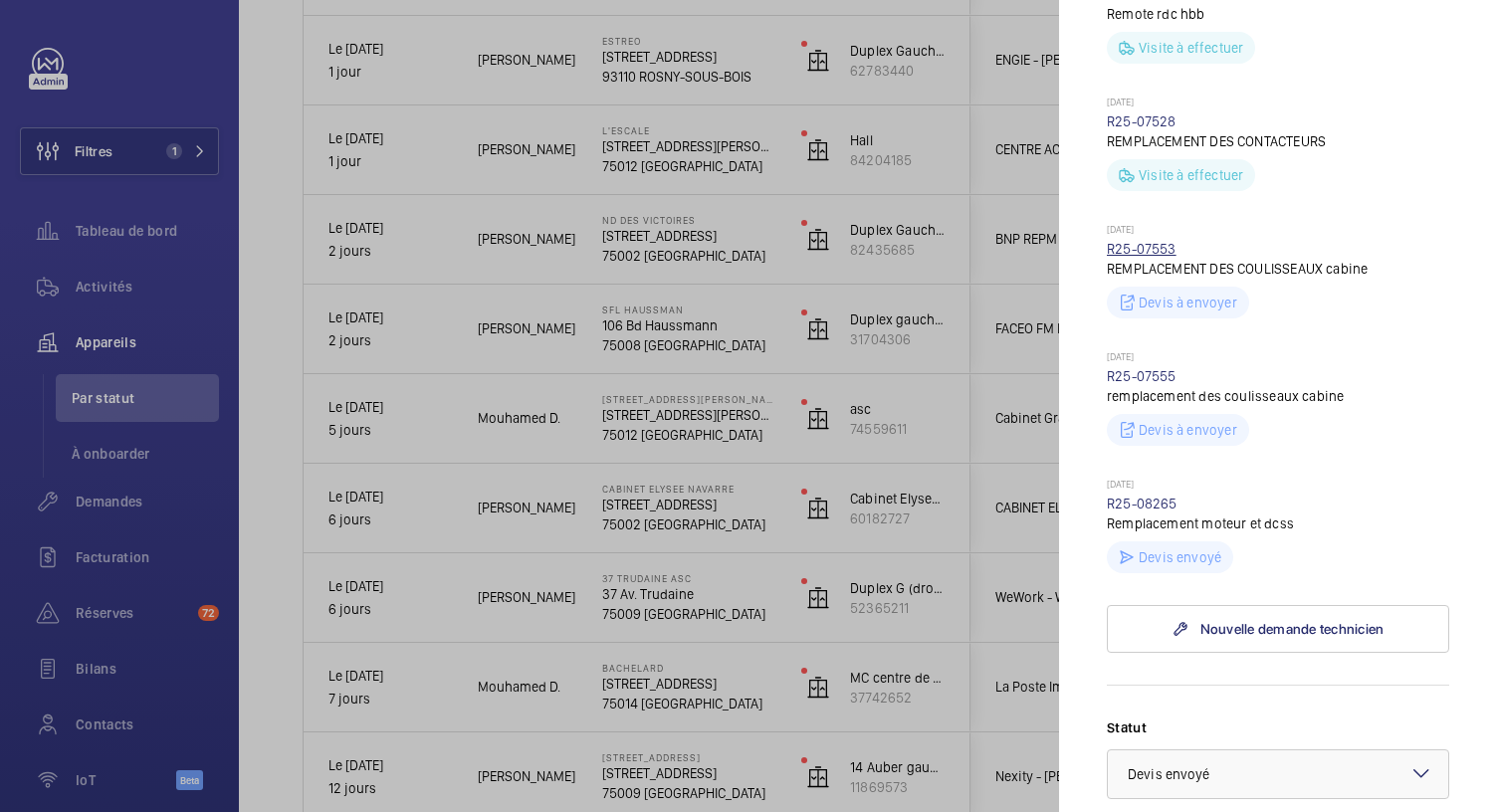 click on "R25-07553" 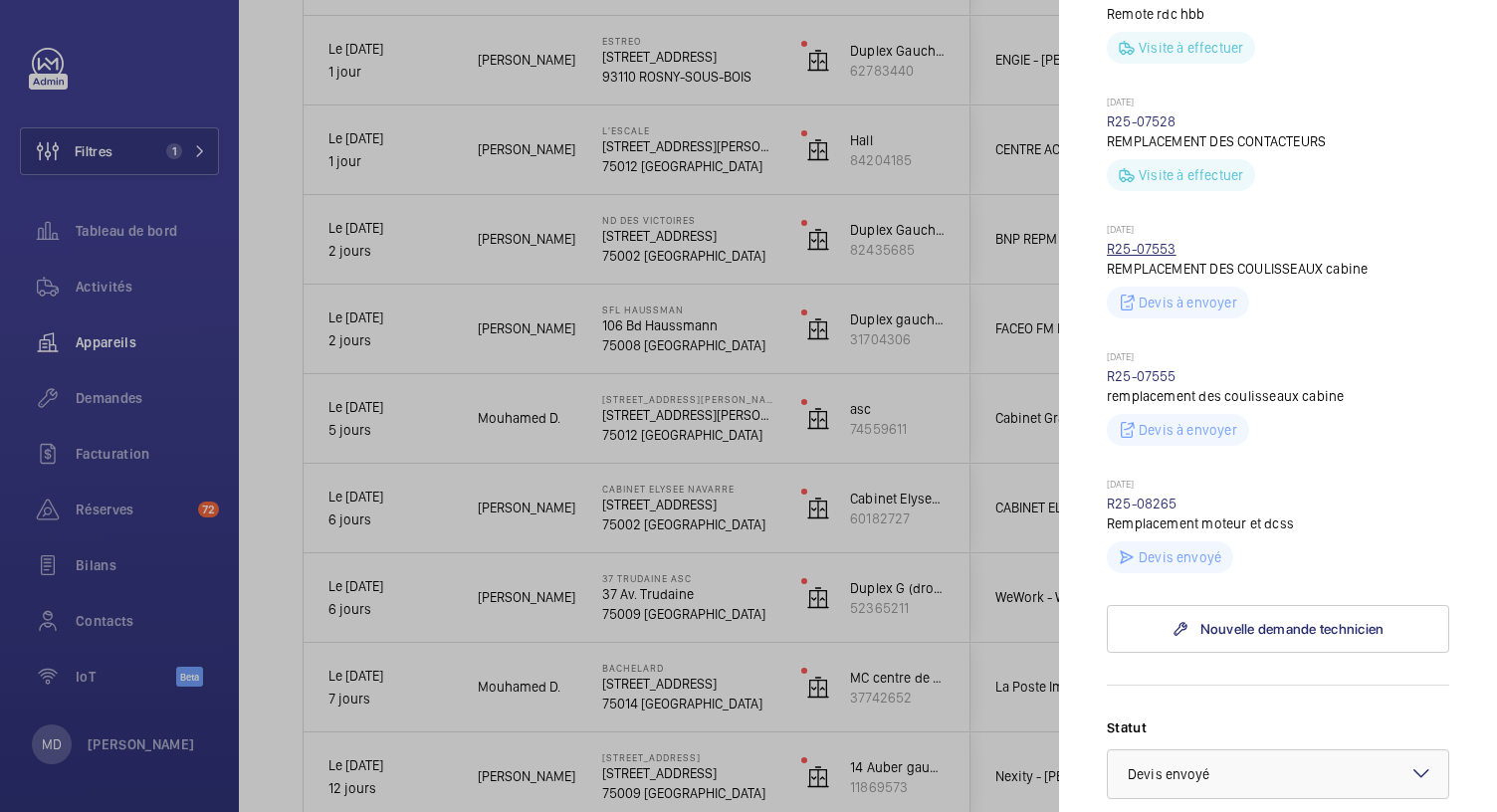 scroll, scrollTop: 0, scrollLeft: 0, axis: both 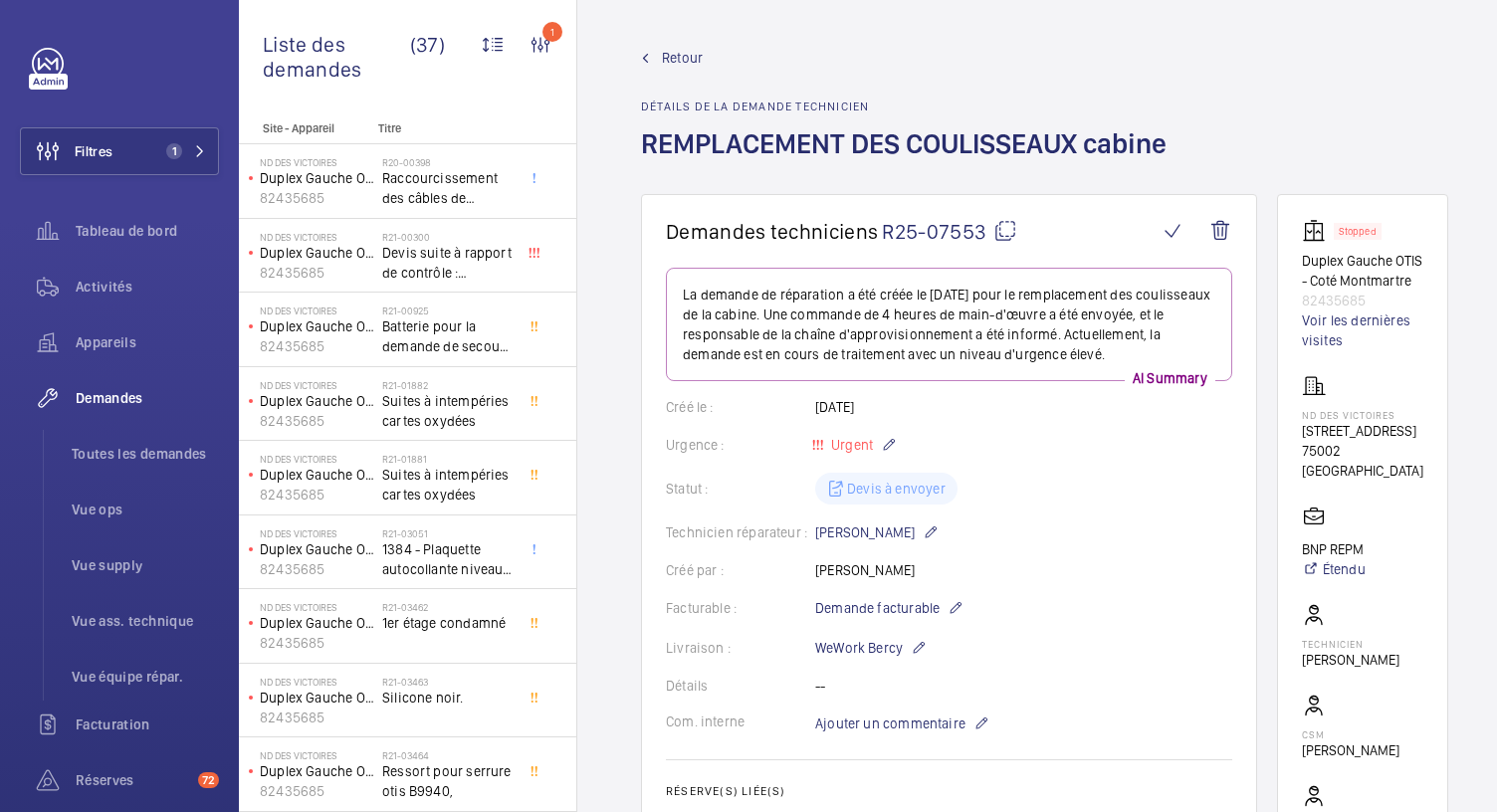 click on "Retour" 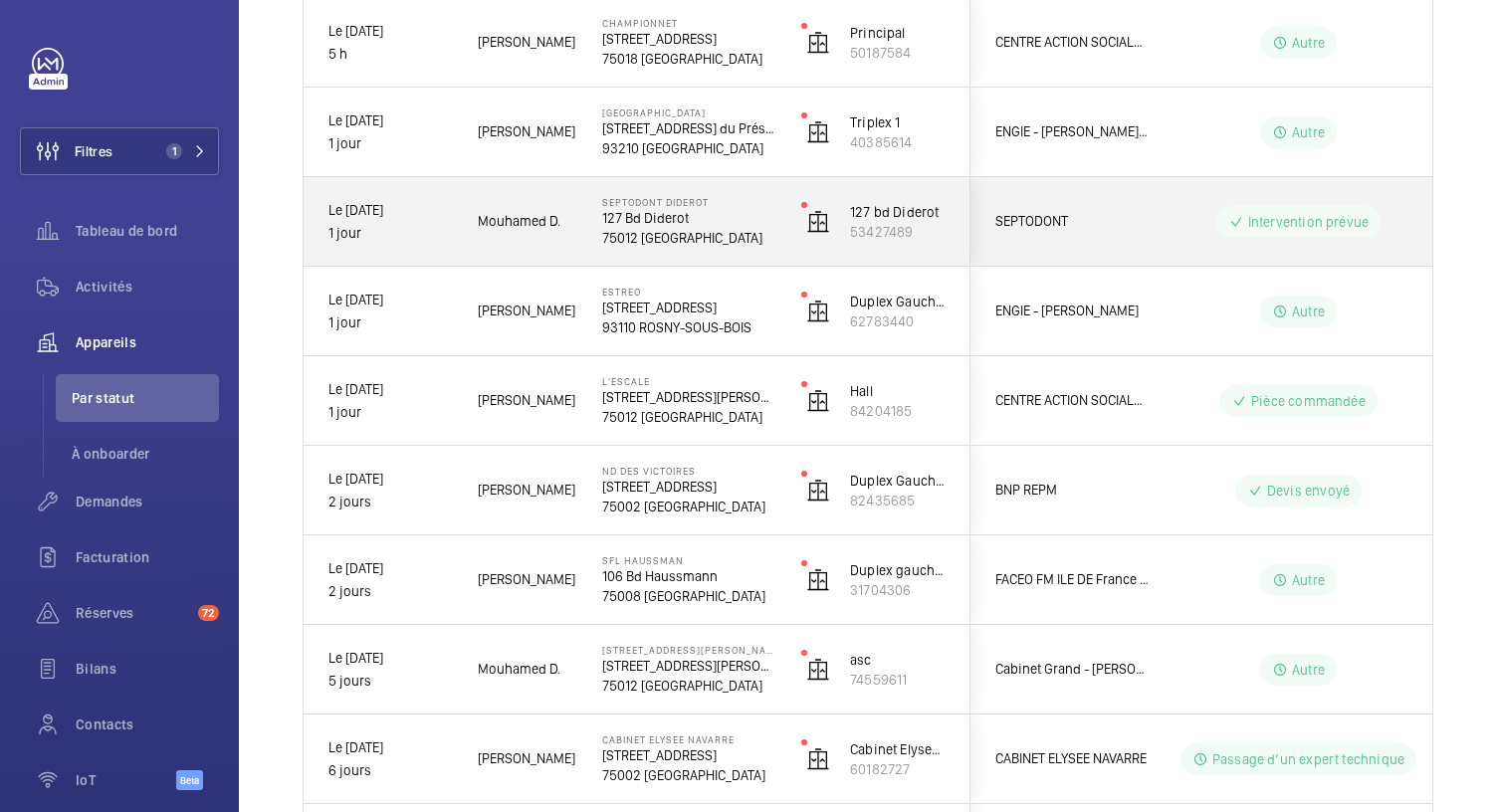 scroll, scrollTop: 466, scrollLeft: 0, axis: vertical 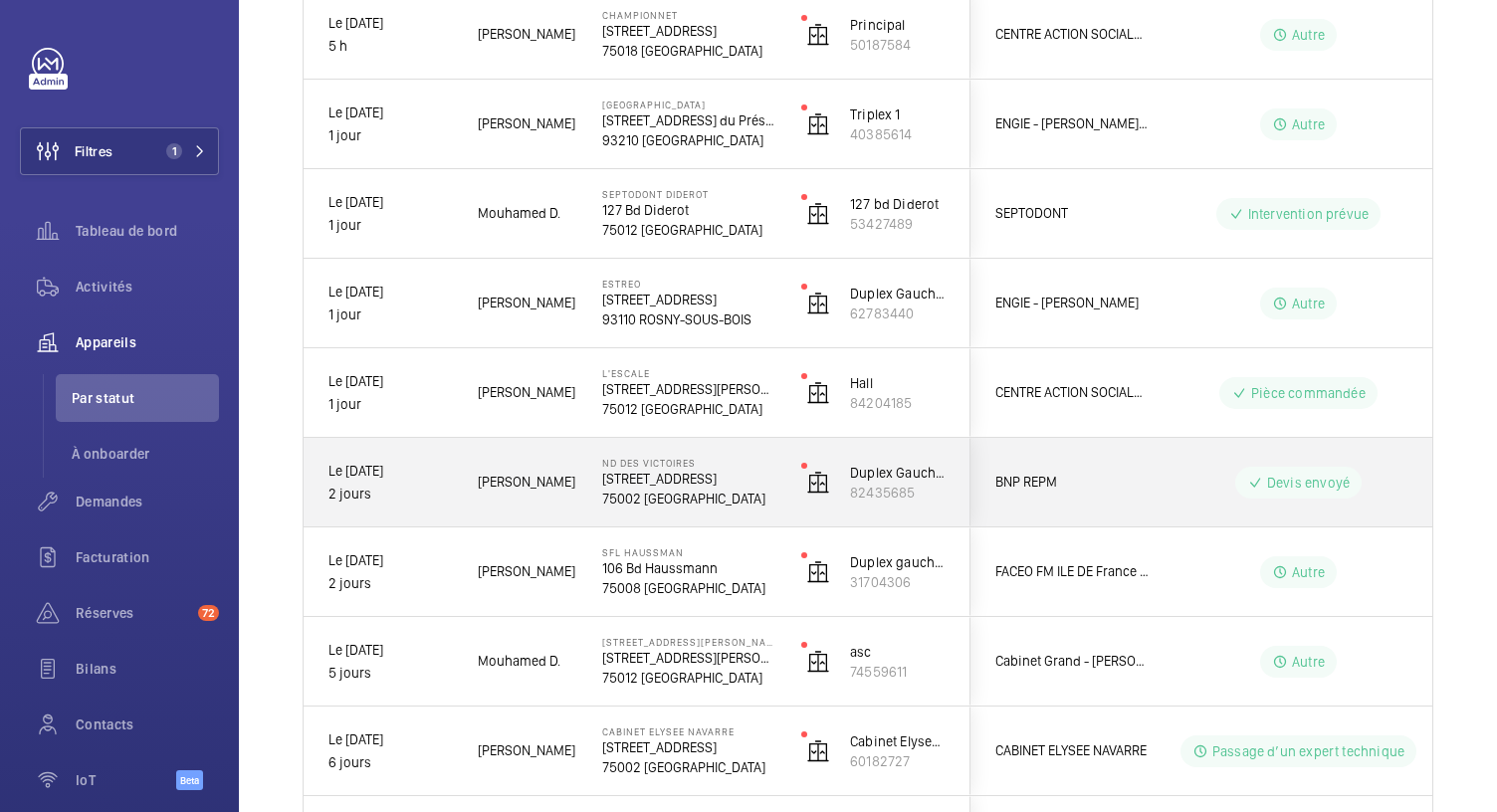click on "75002 [GEOGRAPHIC_DATA]" 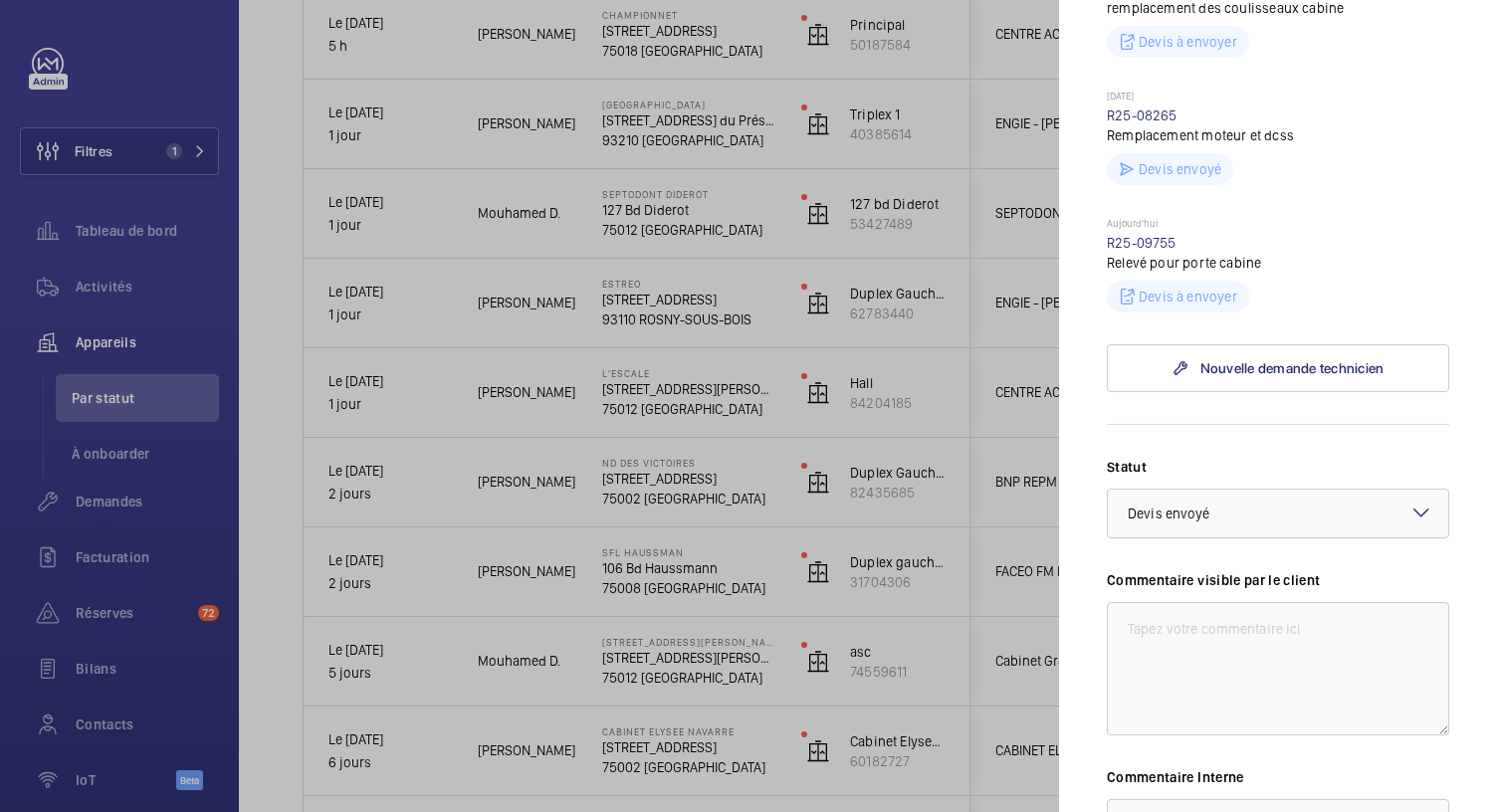scroll, scrollTop: 1212, scrollLeft: 0, axis: vertical 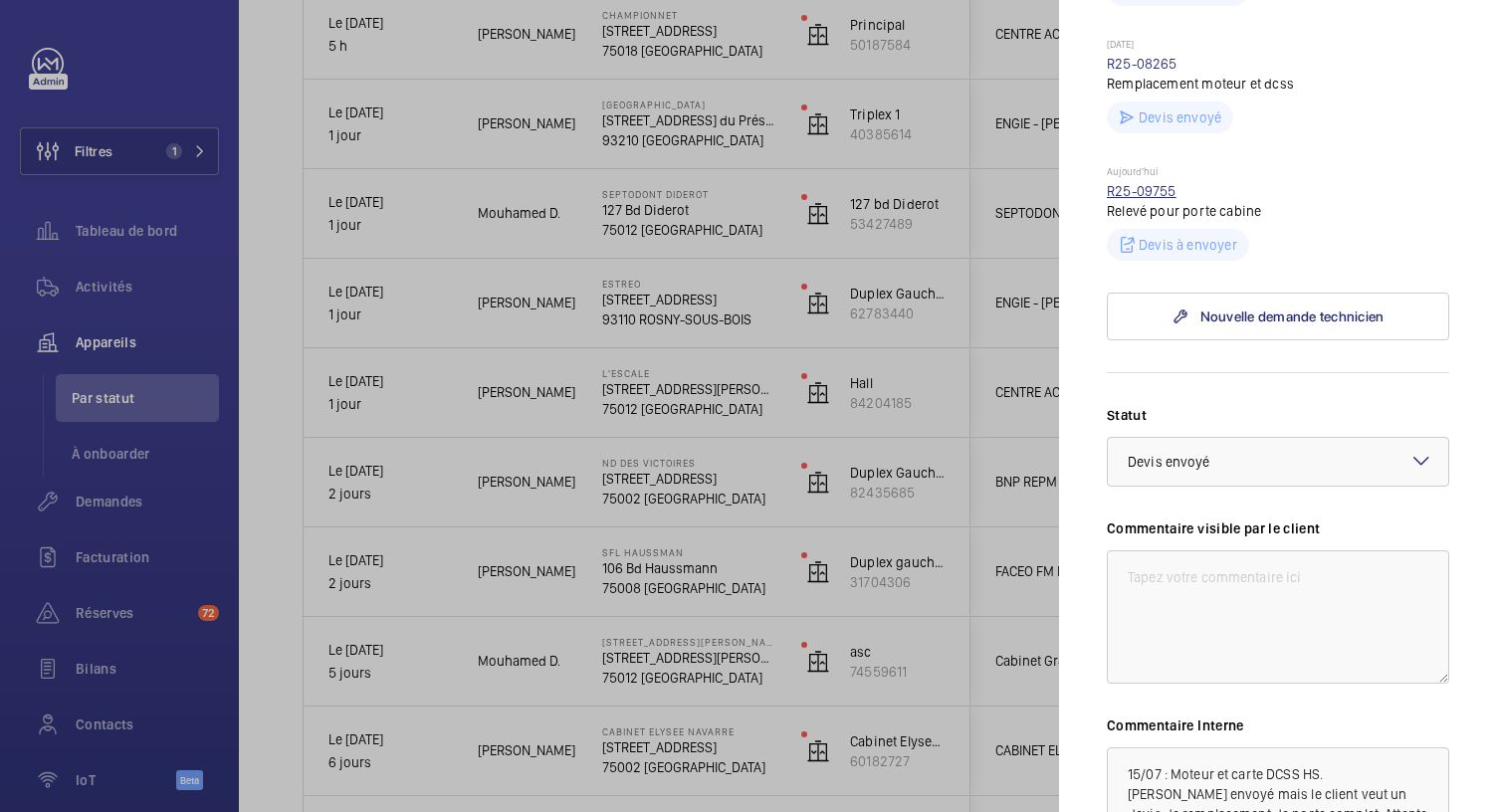click on "R25-09755" 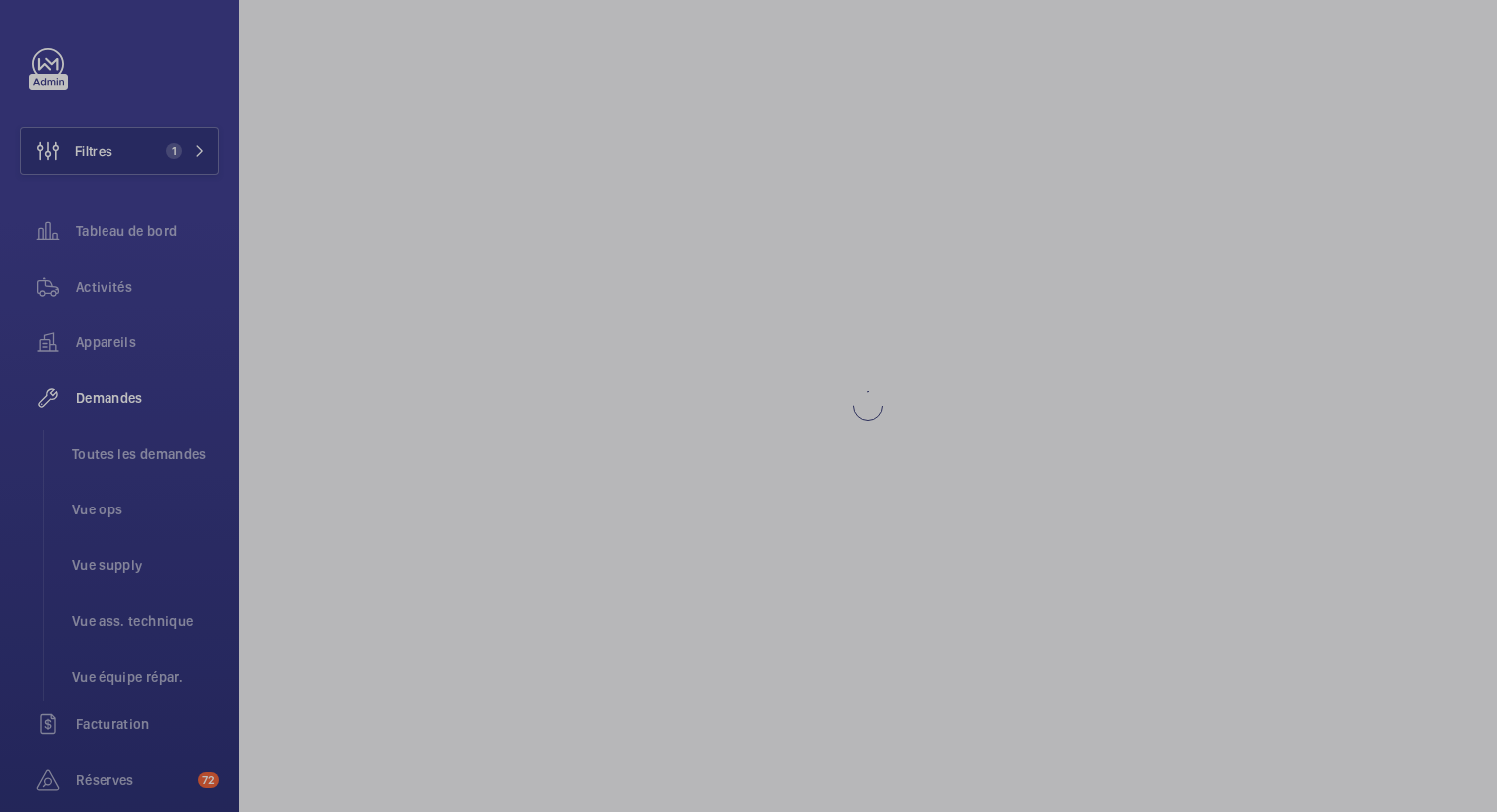 scroll, scrollTop: 0, scrollLeft: 0, axis: both 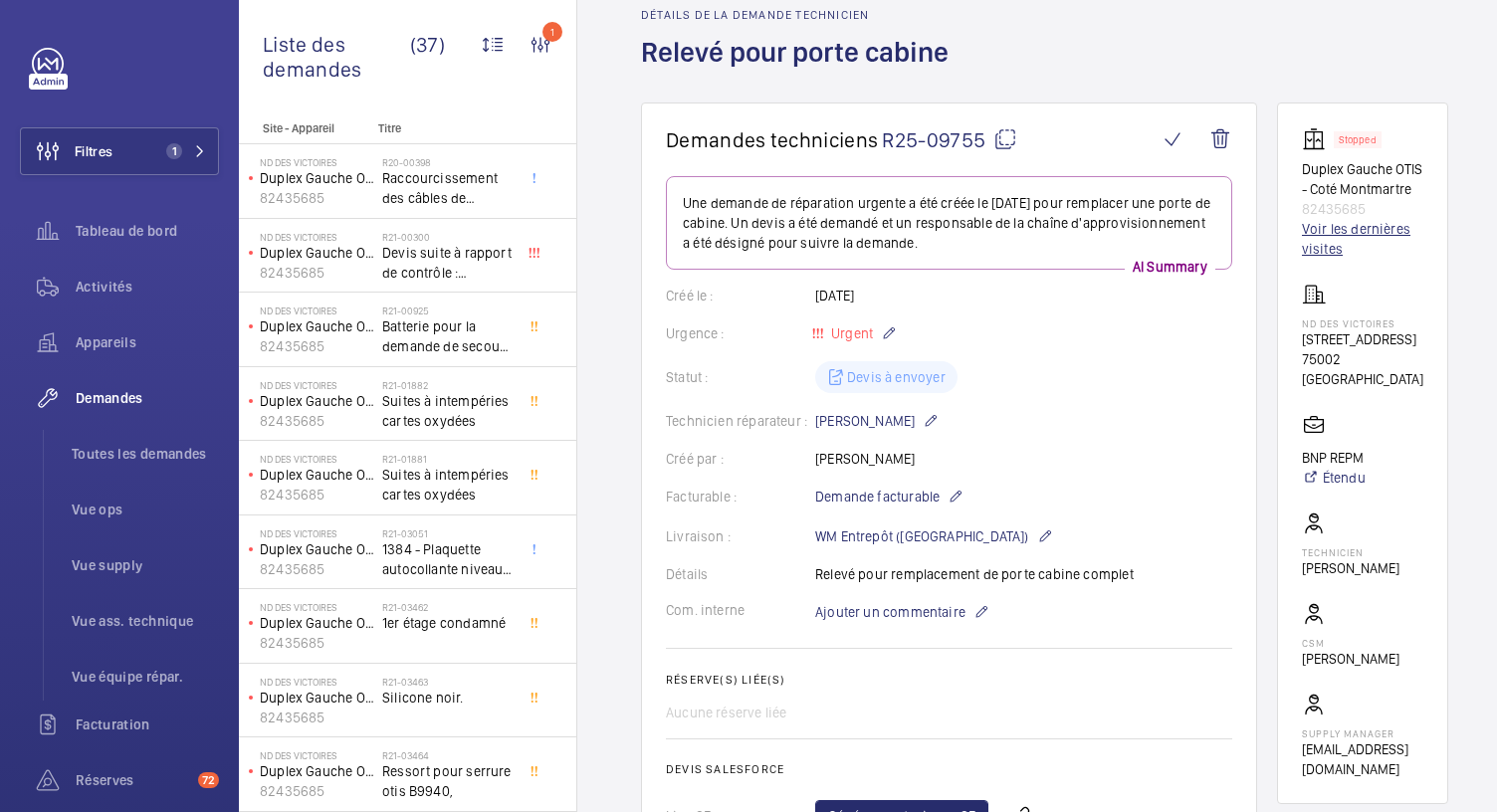 click on "Voir les dernières visites" 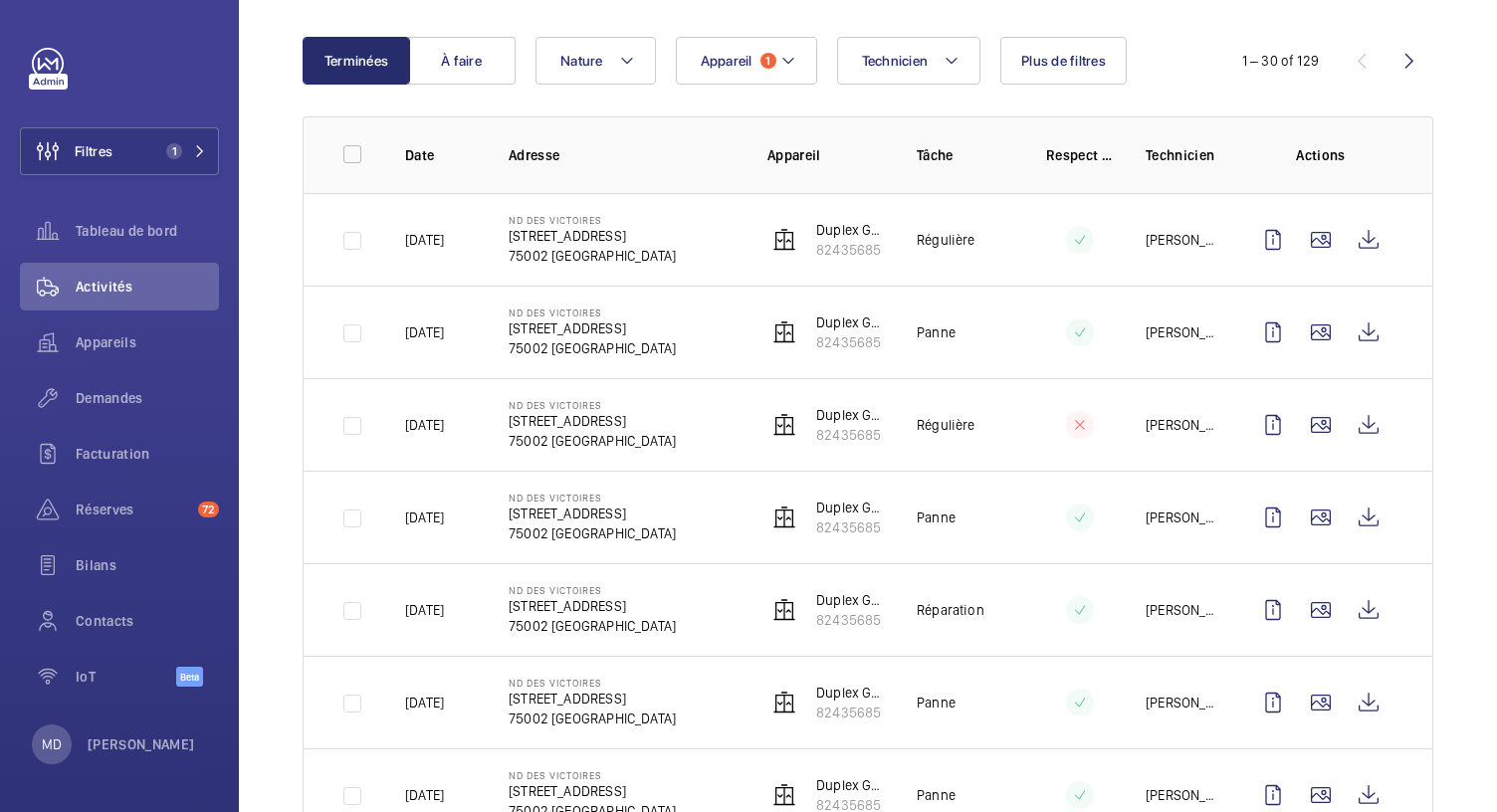 scroll, scrollTop: 249, scrollLeft: 0, axis: vertical 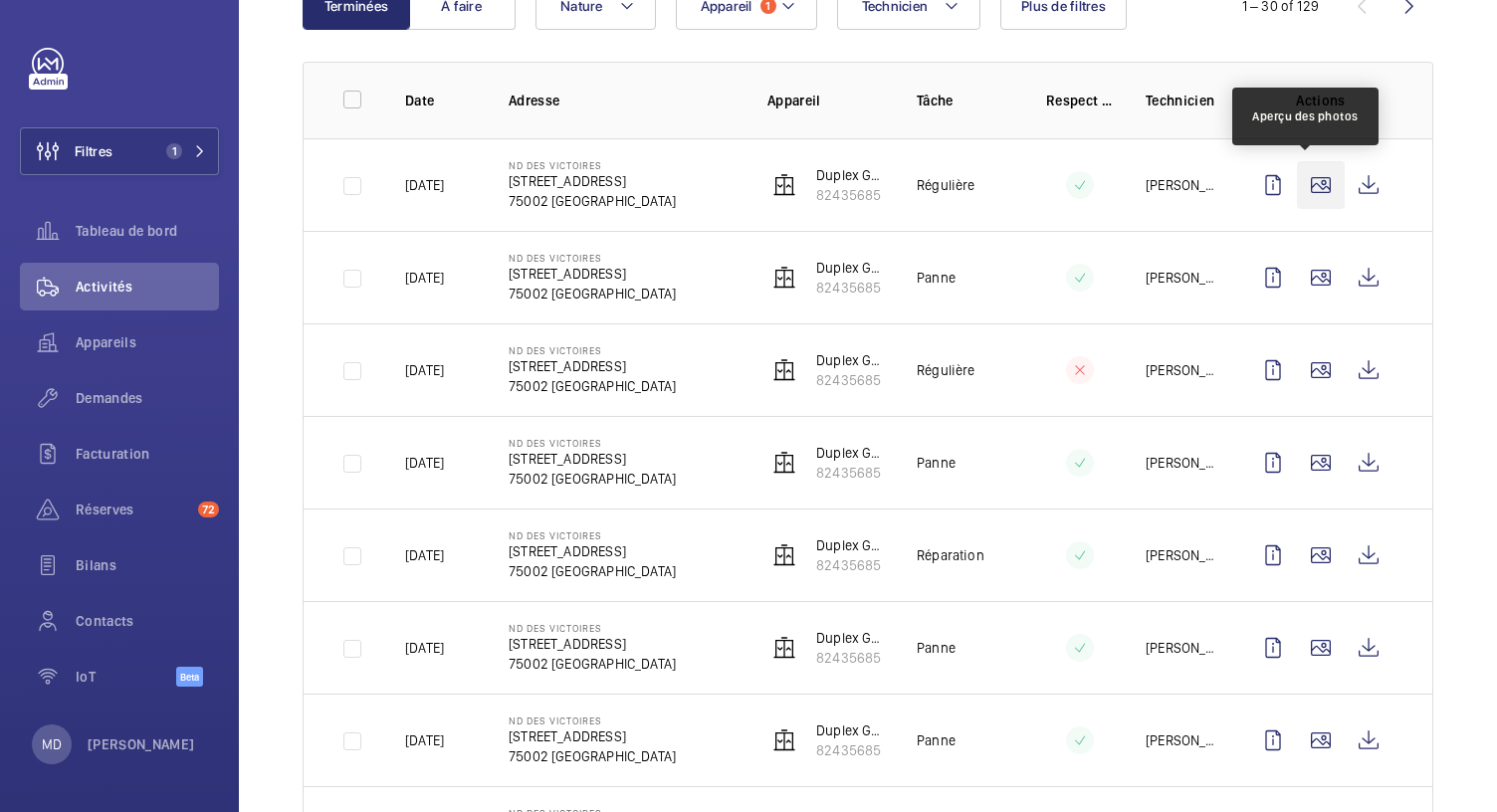 click 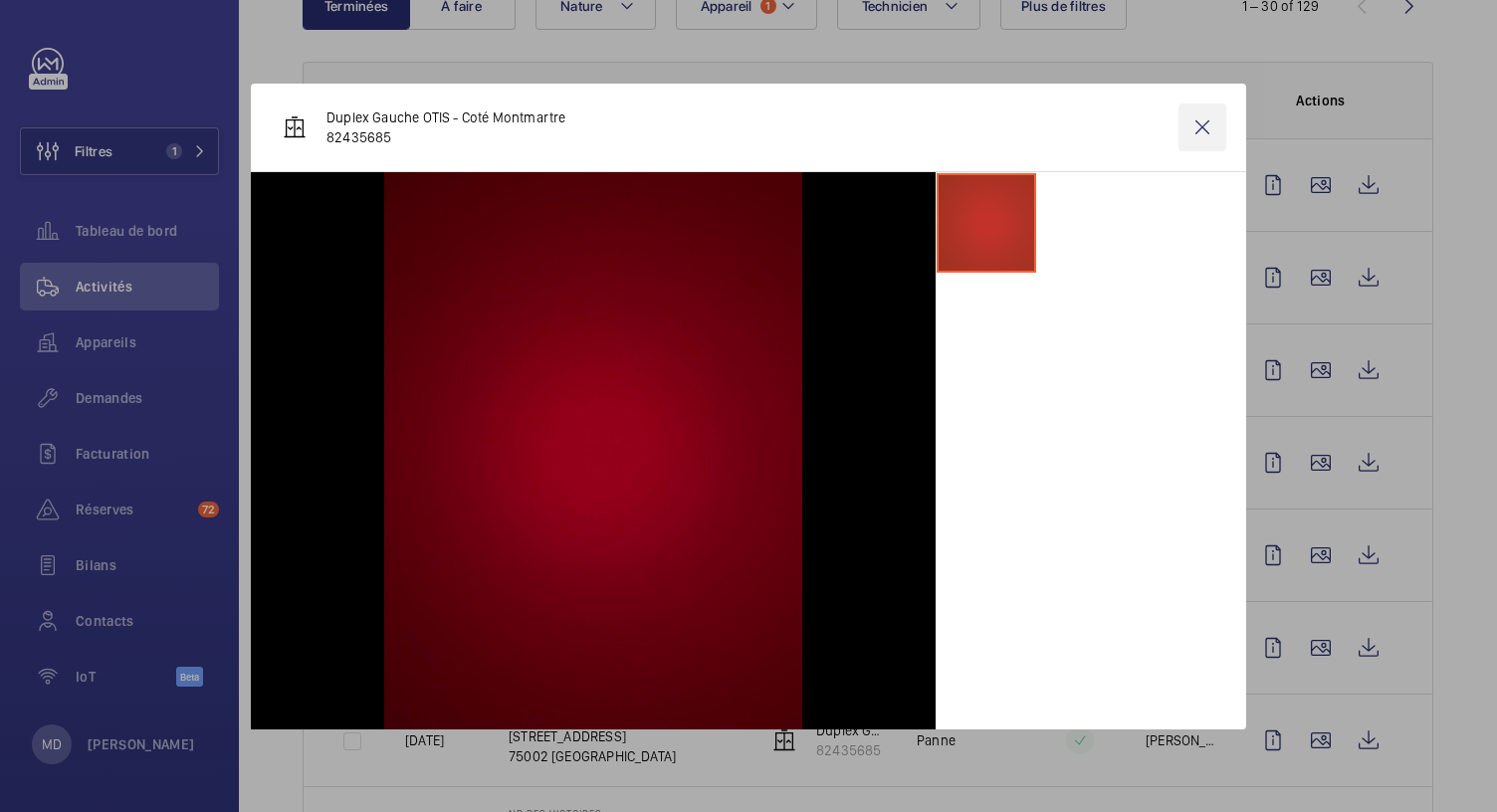 click at bounding box center [1202, 127] 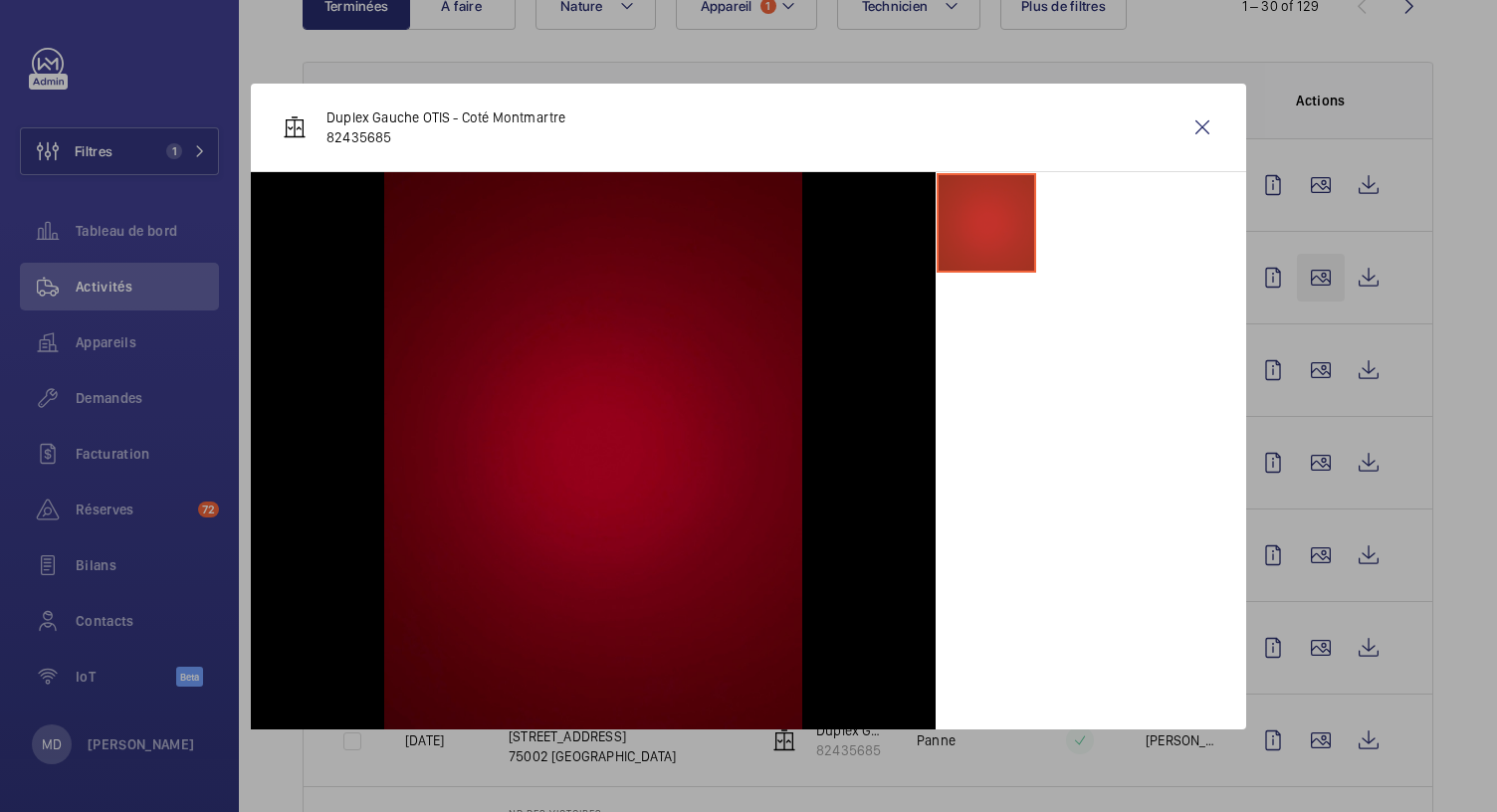 click 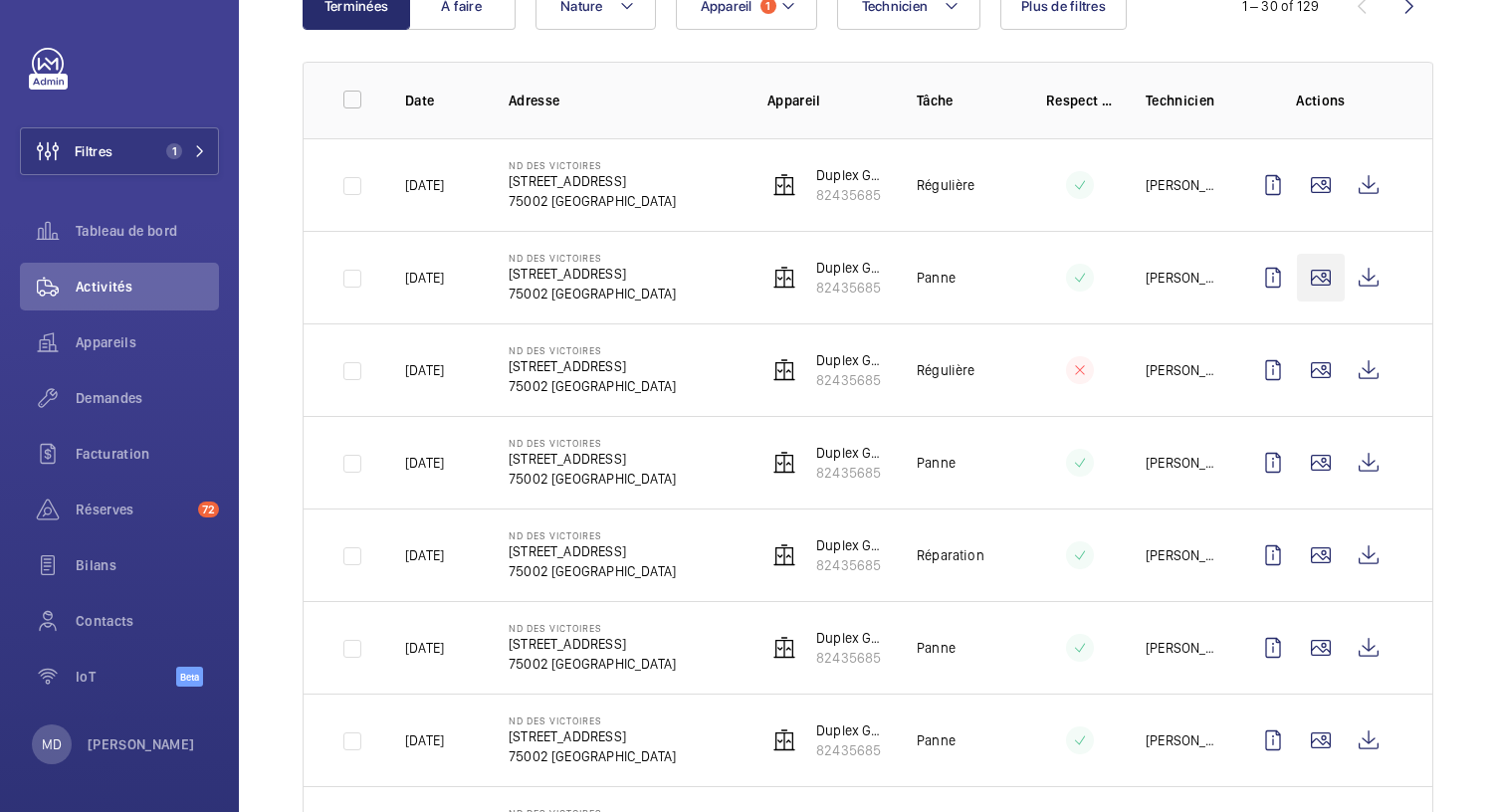 click at bounding box center (748, 406) 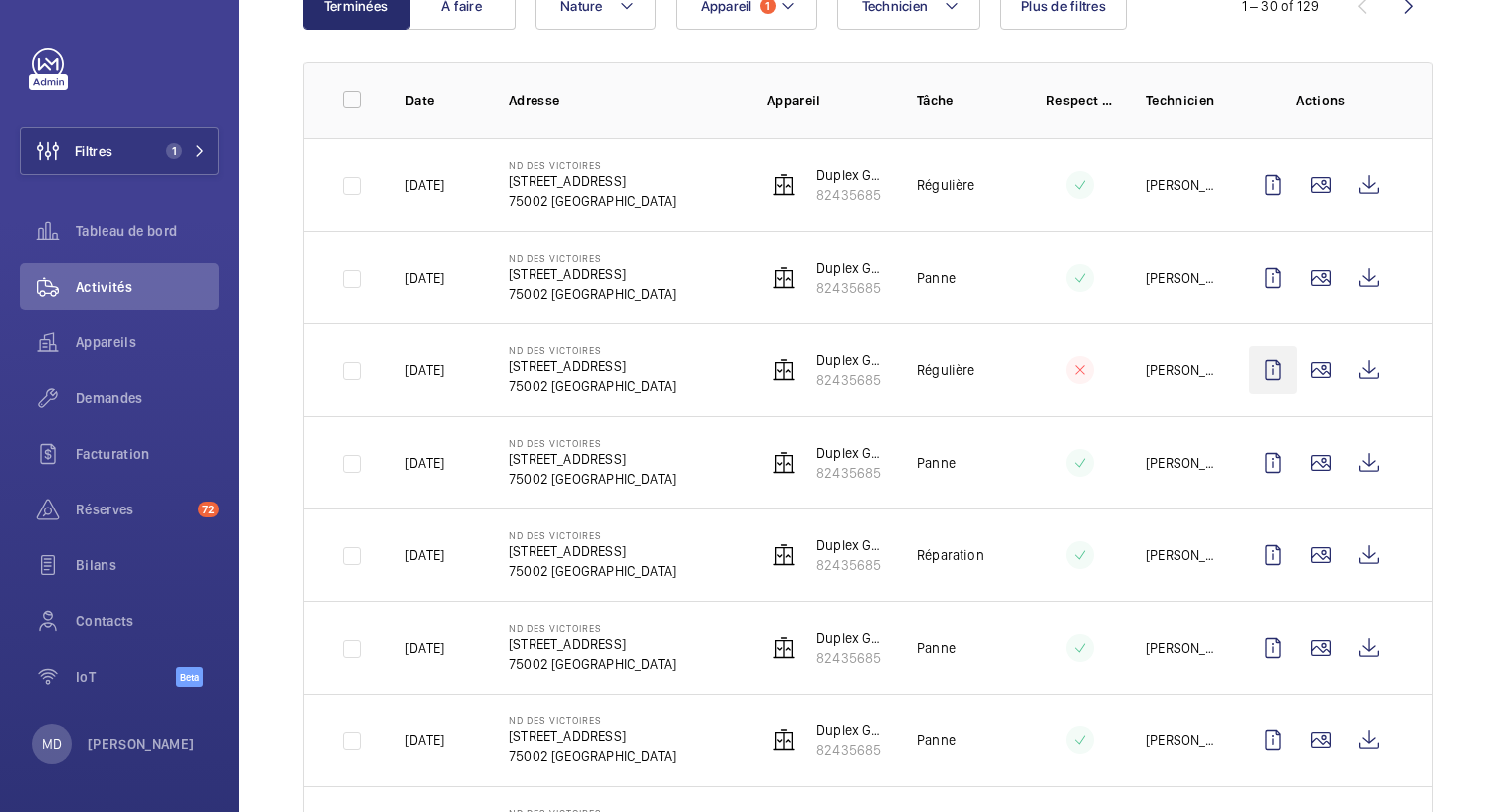 click 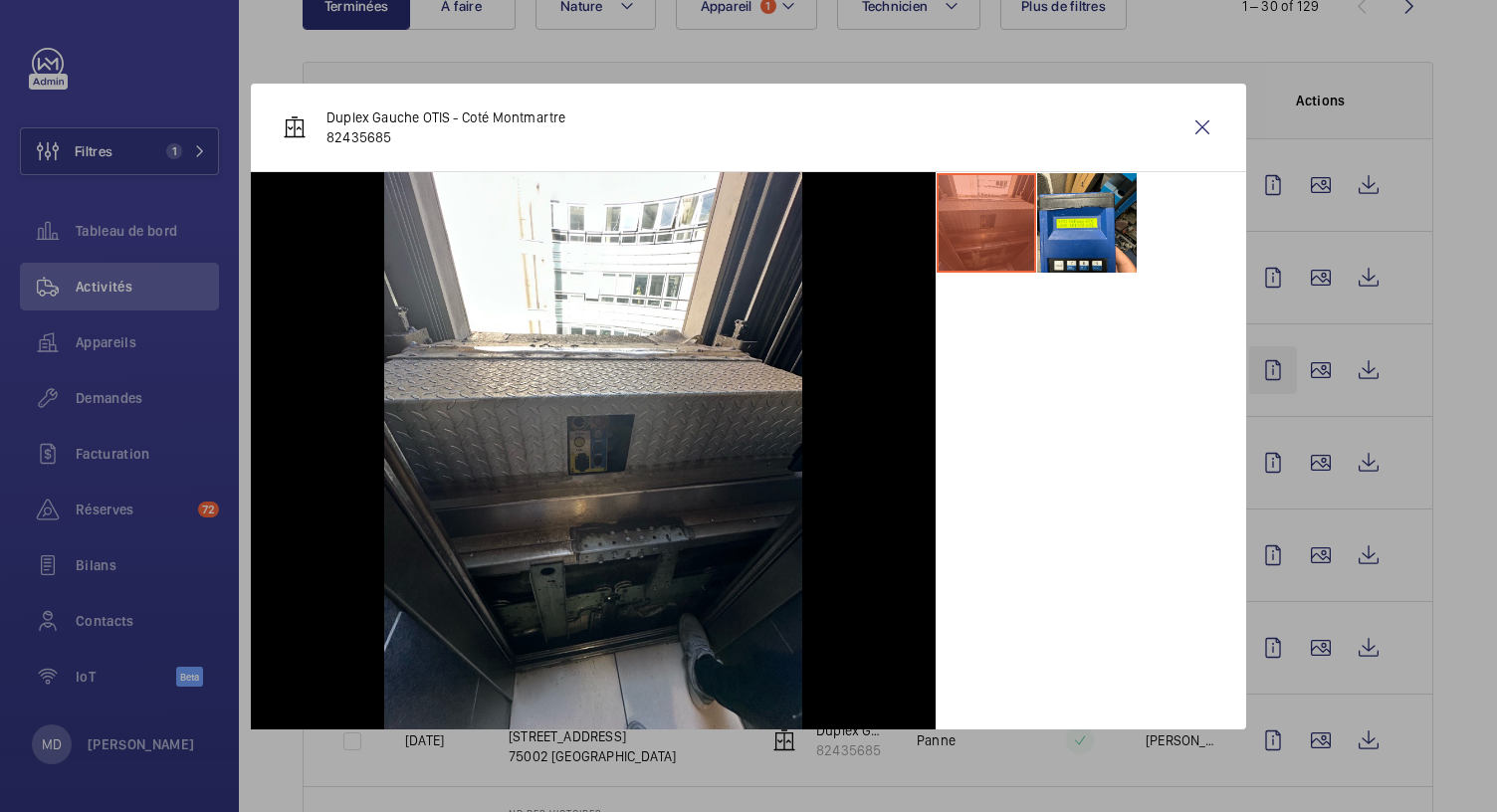 scroll, scrollTop: 308, scrollLeft: 0, axis: vertical 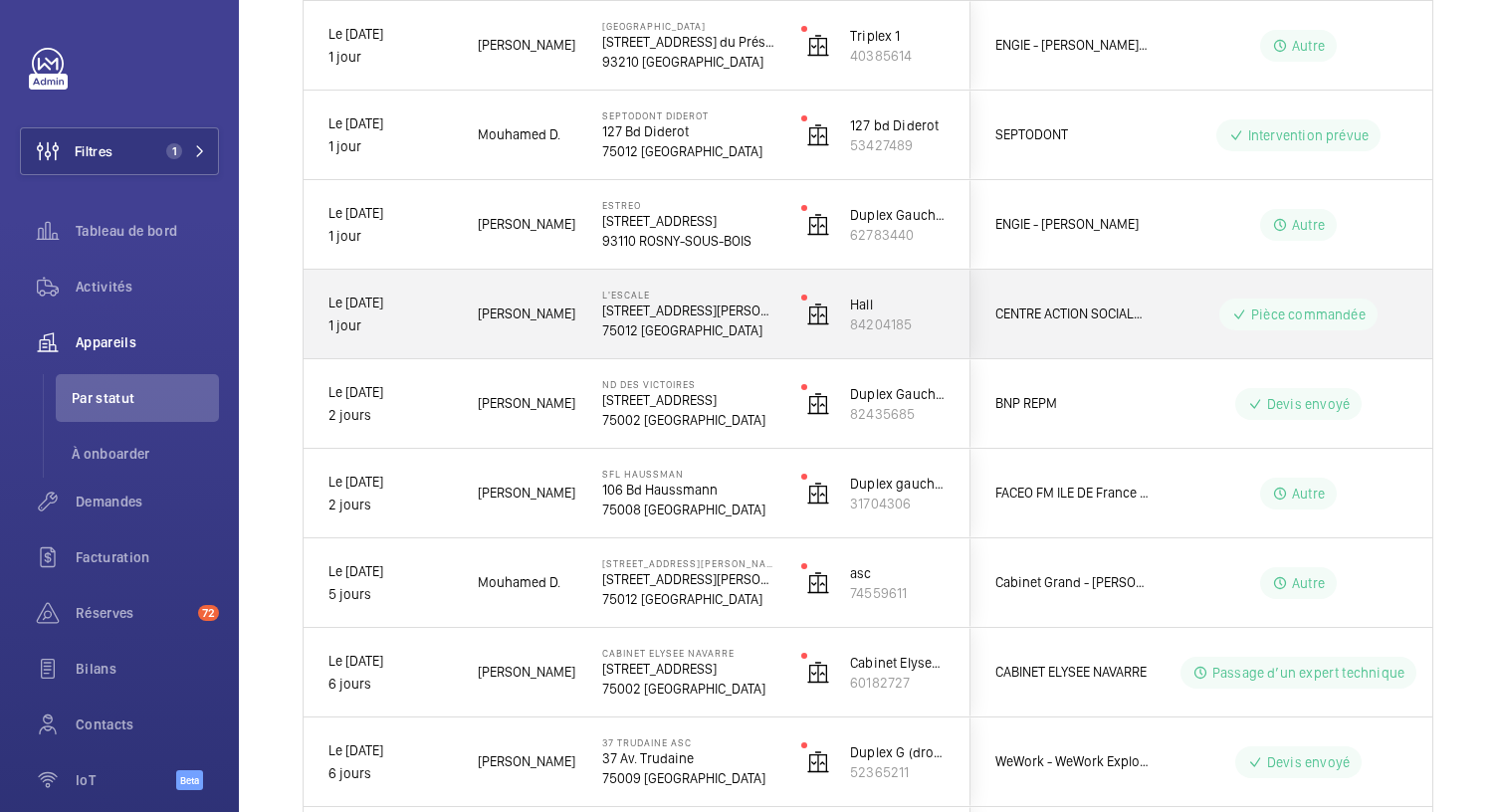click on "[STREET_ADDRESS][PERSON_NAME]" 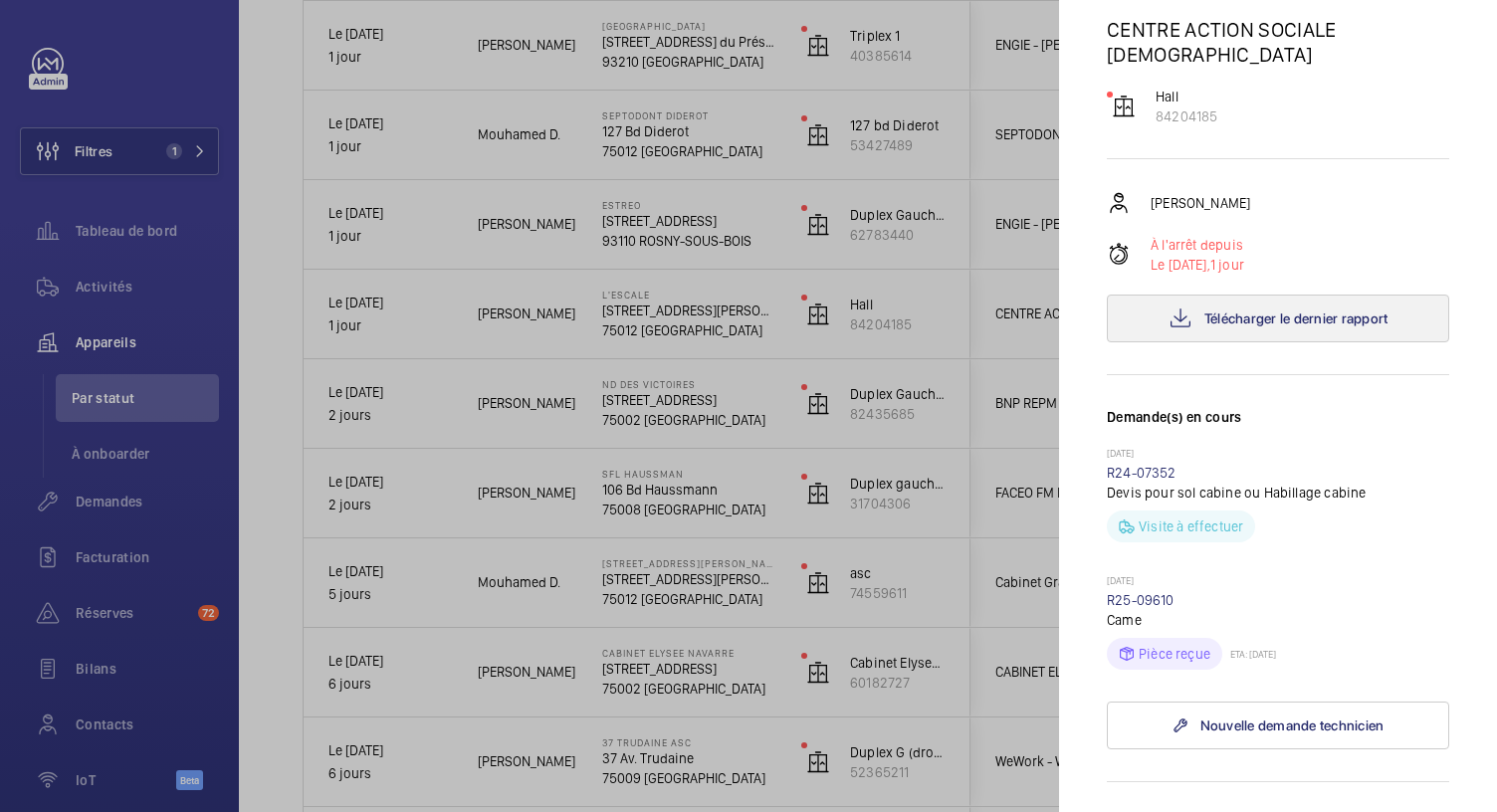 scroll, scrollTop: 0, scrollLeft: 0, axis: both 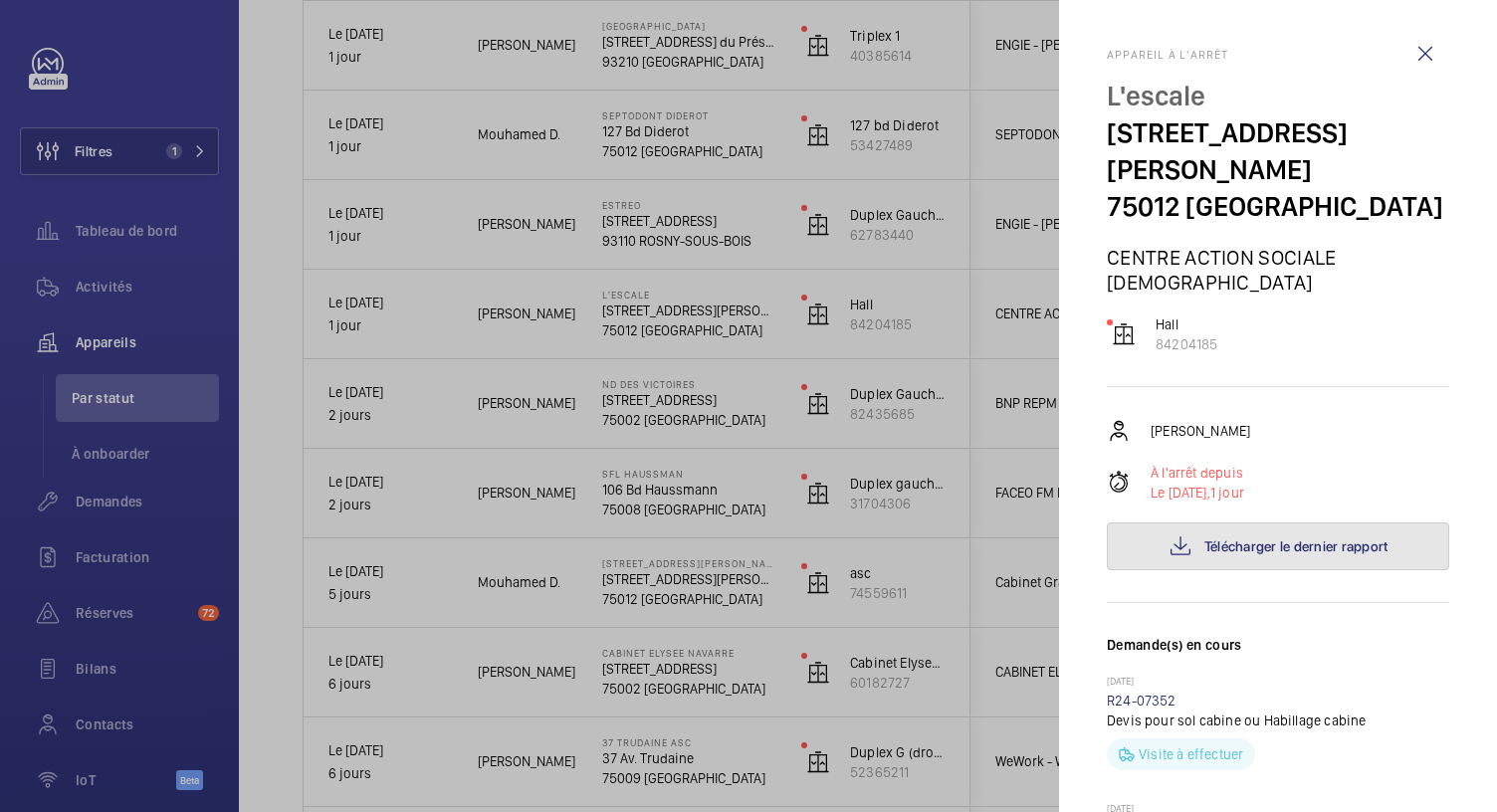 click on "Télécharger le dernier rapport" 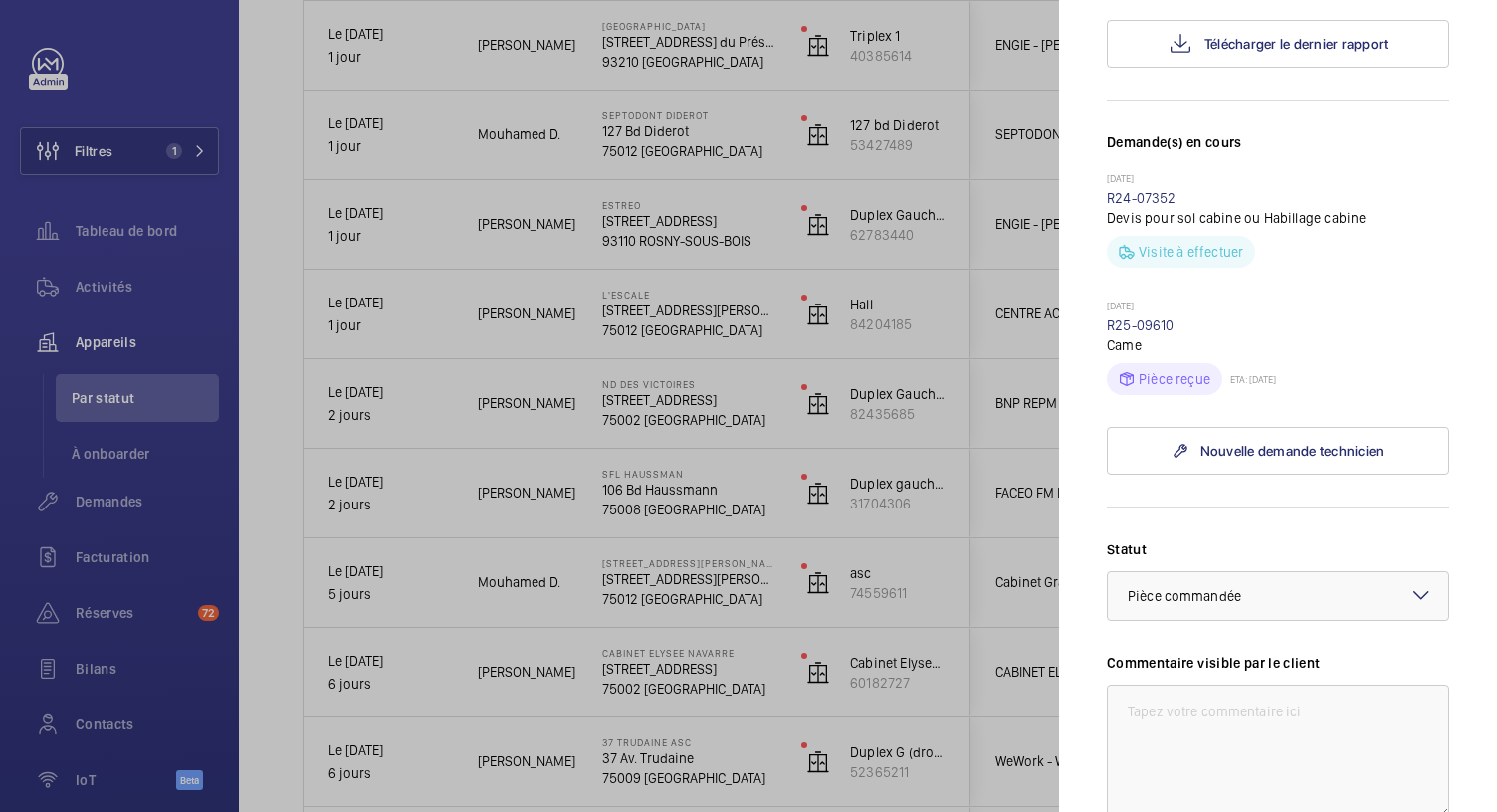scroll, scrollTop: 650, scrollLeft: 0, axis: vertical 